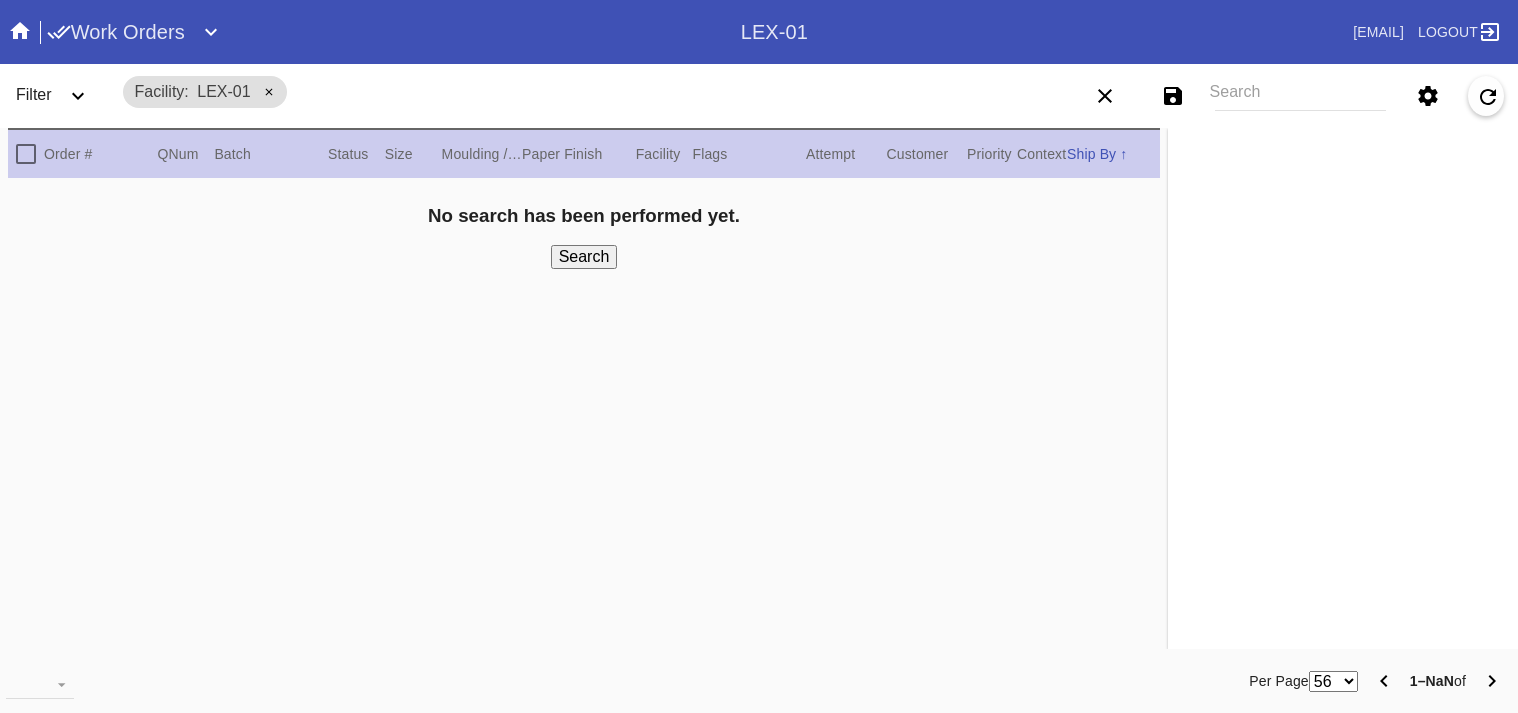 scroll, scrollTop: 0, scrollLeft: 0, axis: both 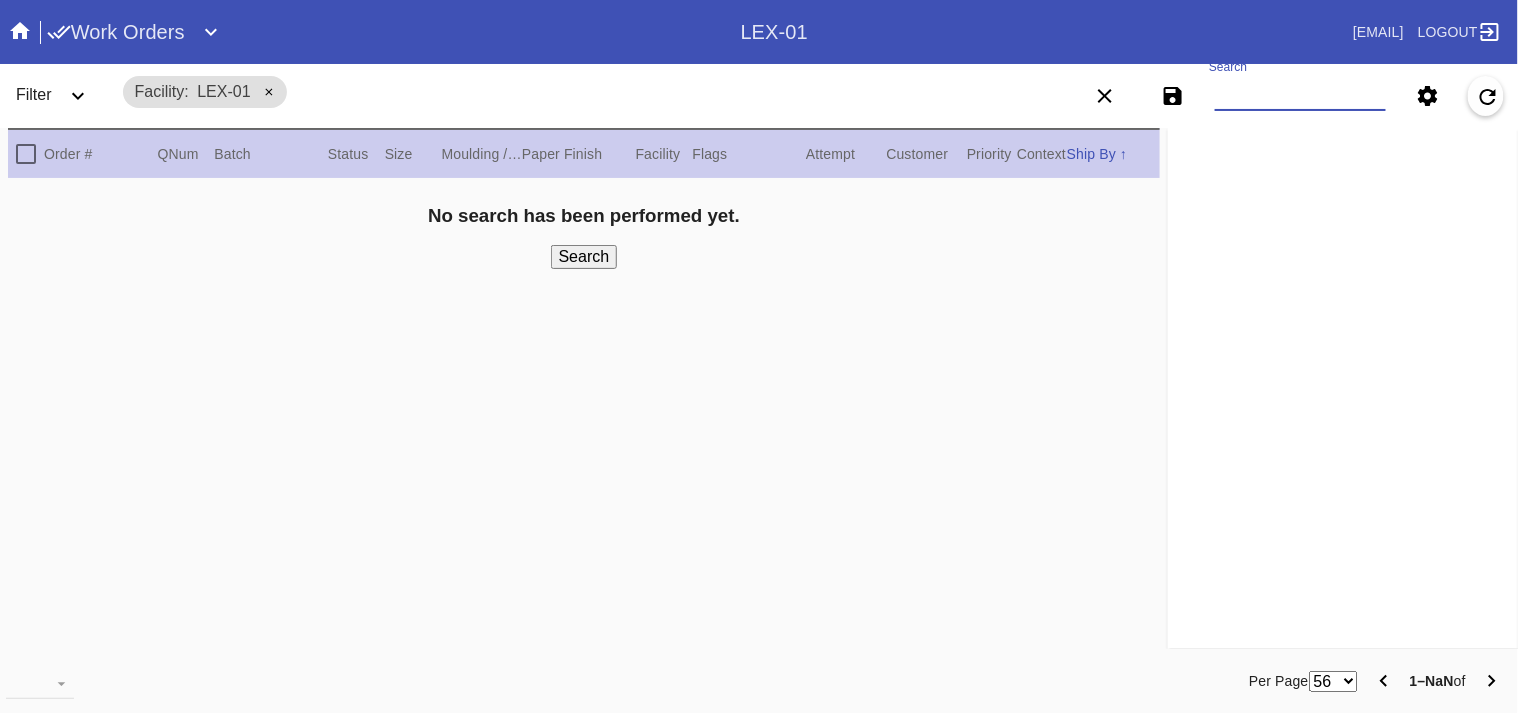 click on "Search" at bounding box center (1300, 96) 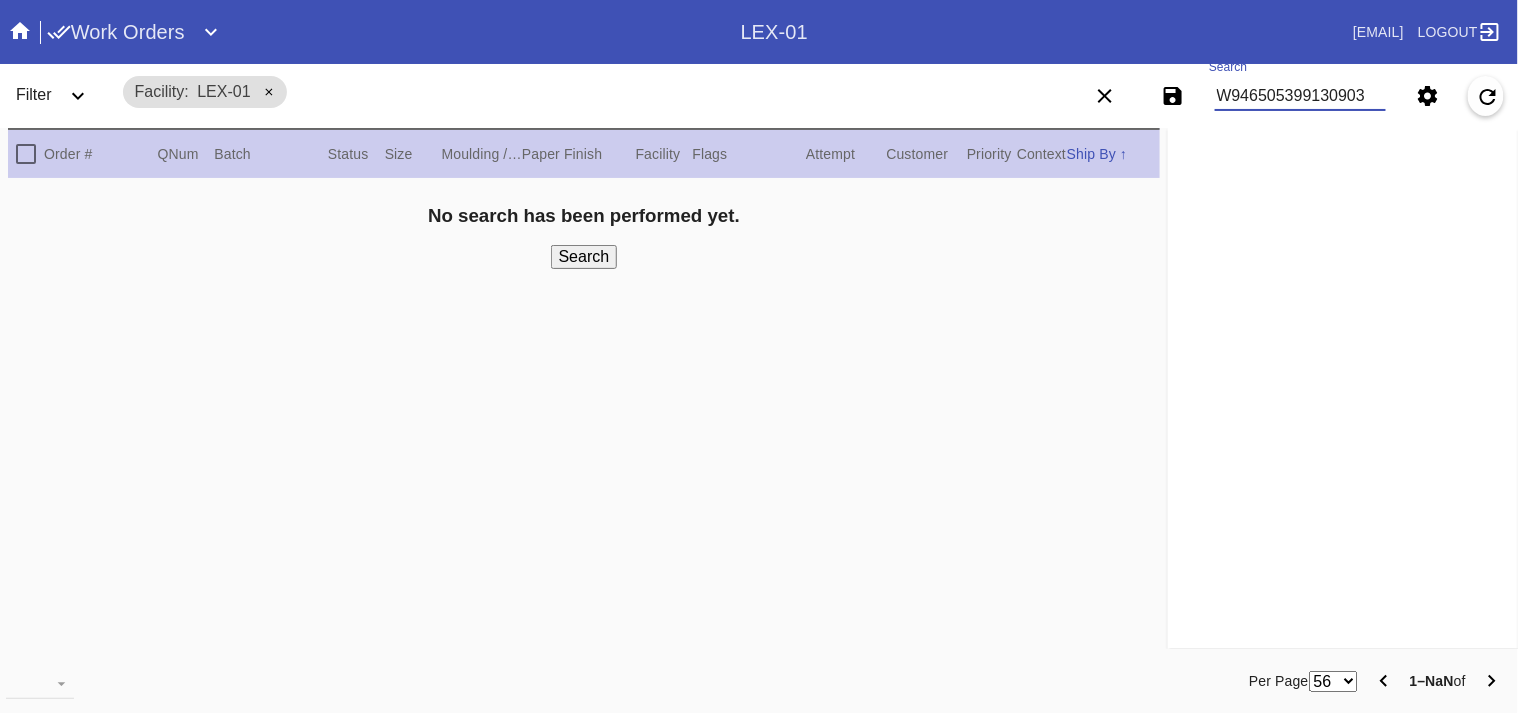type on "W946505399130903" 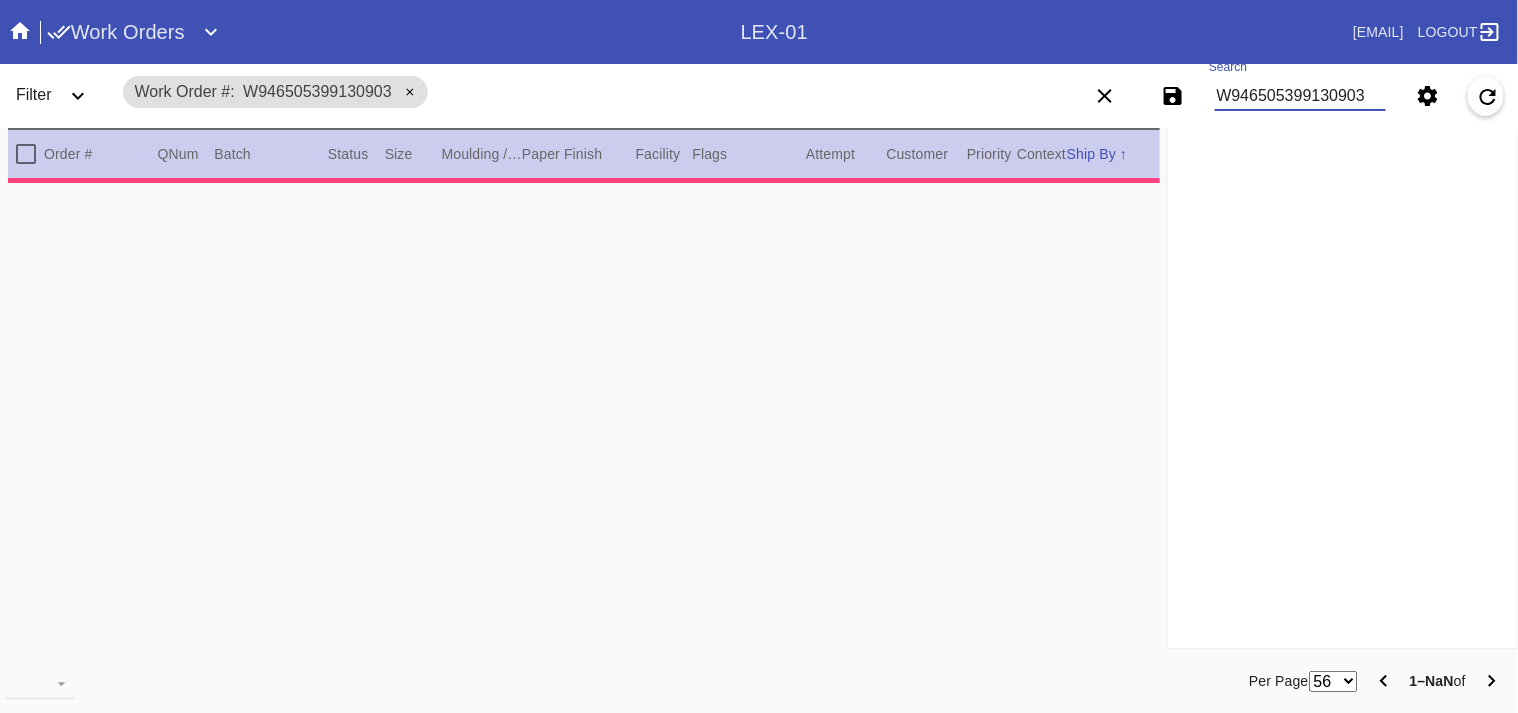 type on "2.5" 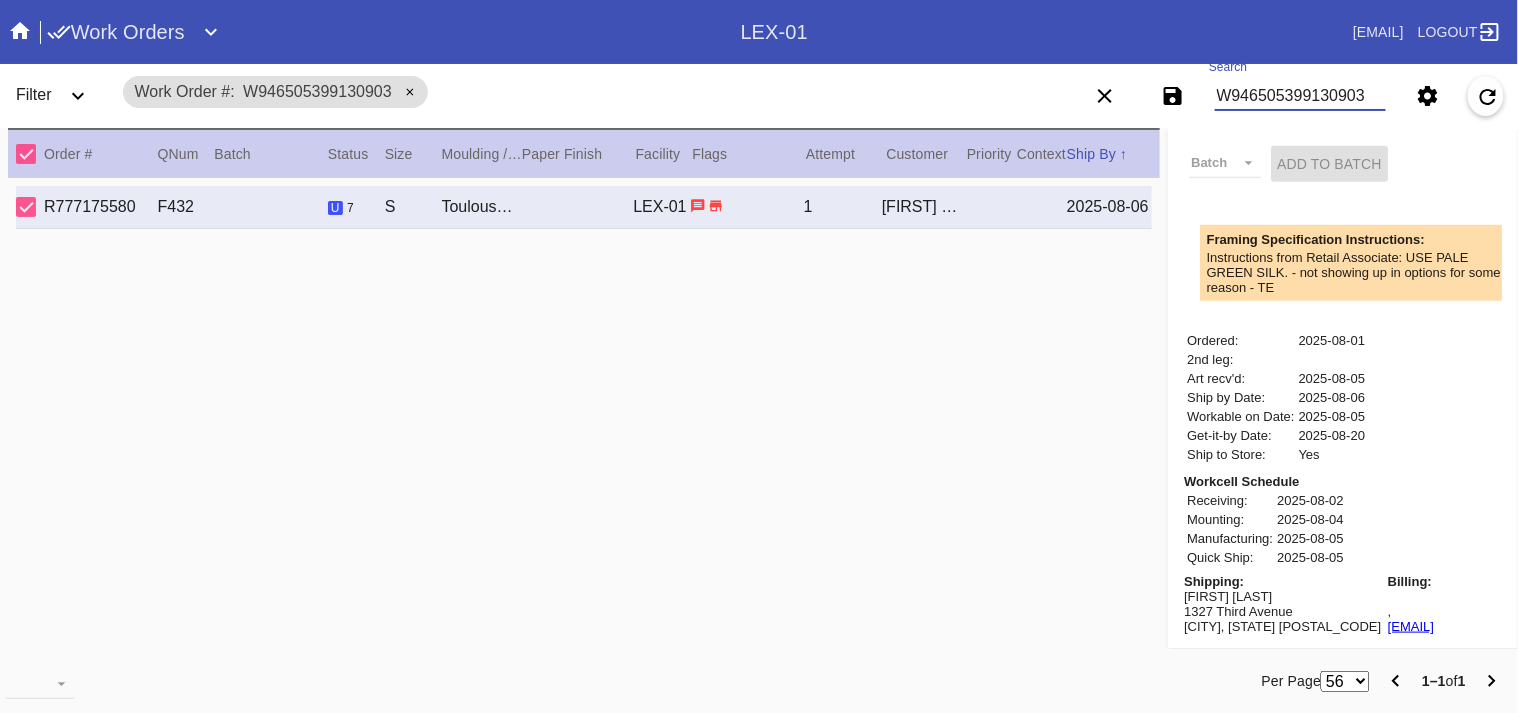 scroll, scrollTop: 545, scrollLeft: 0, axis: vertical 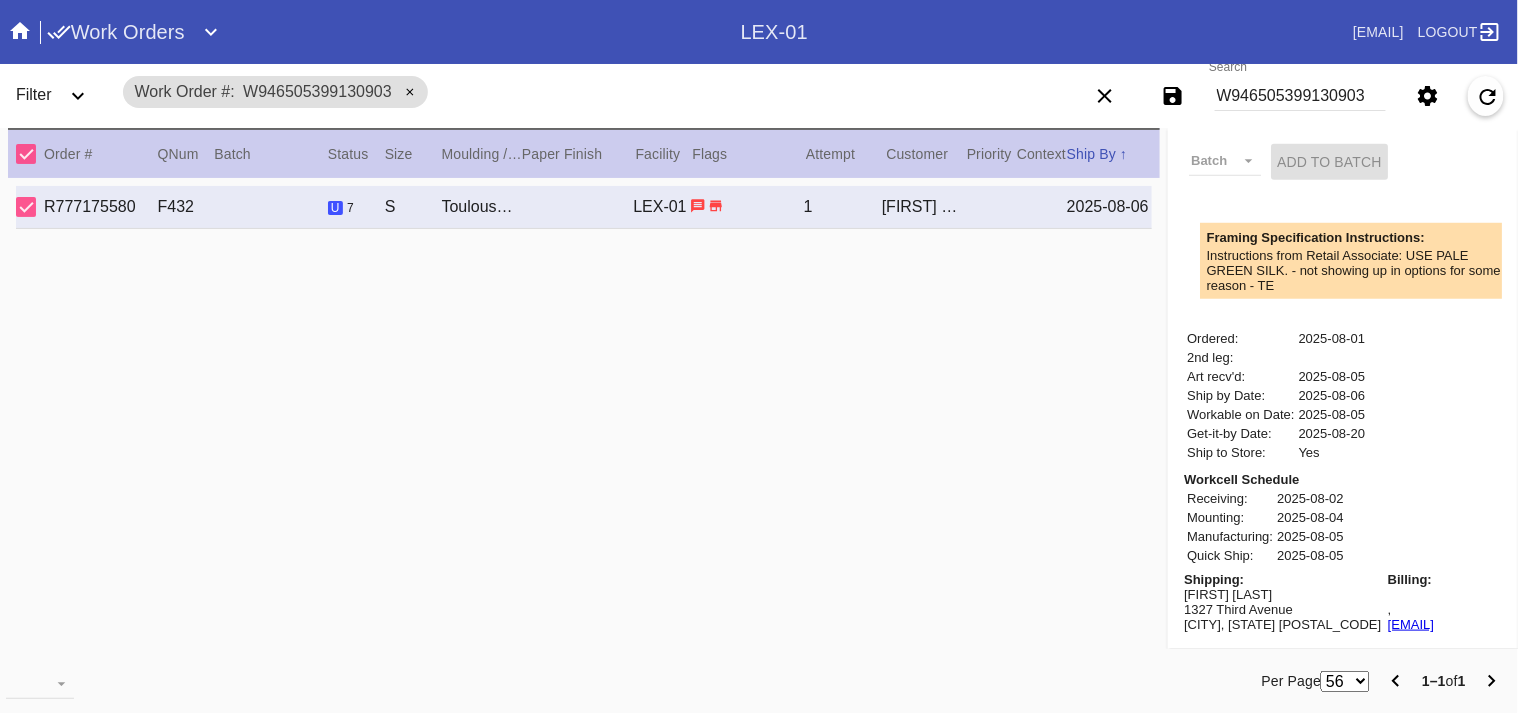 click on "Matthew Miller" at bounding box center (1282, 594) 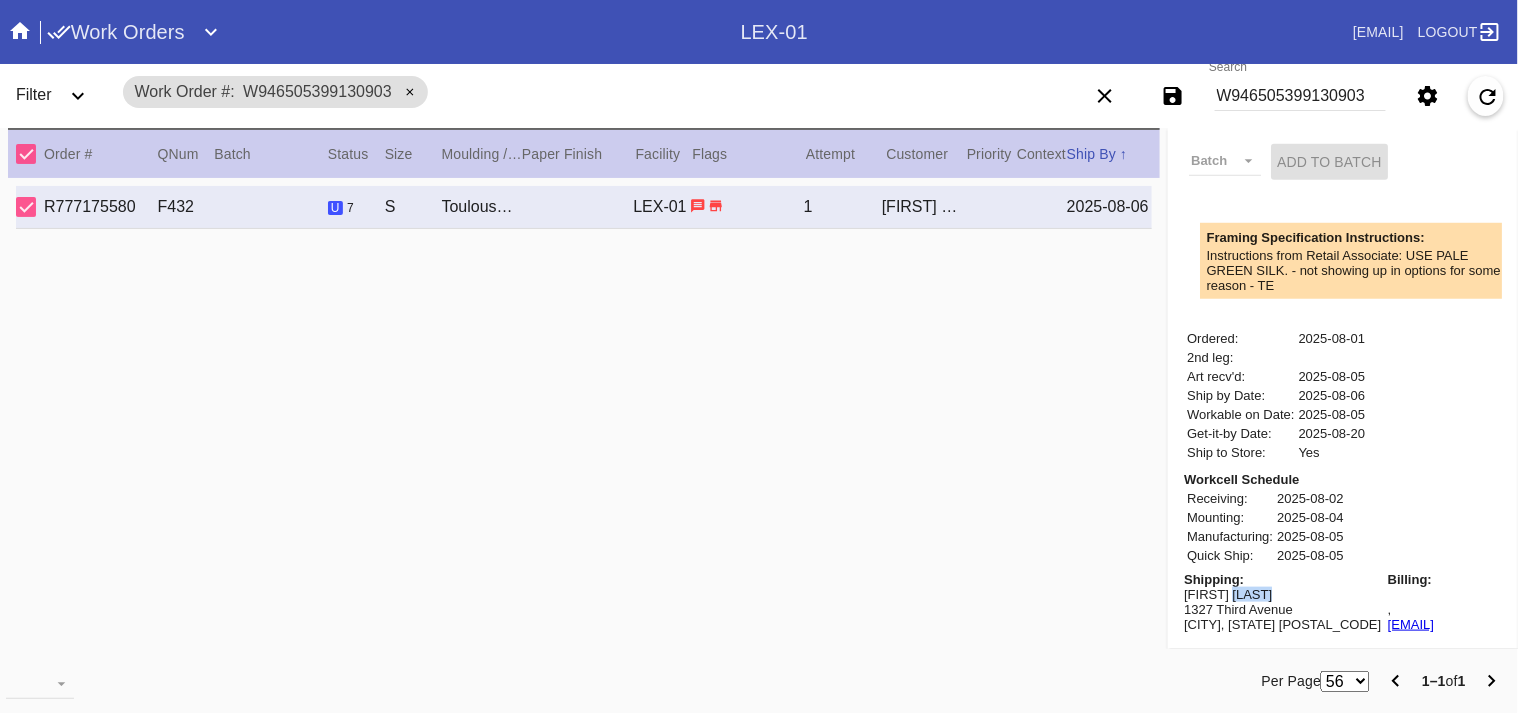 click on "Matthew Miller" at bounding box center (1282, 594) 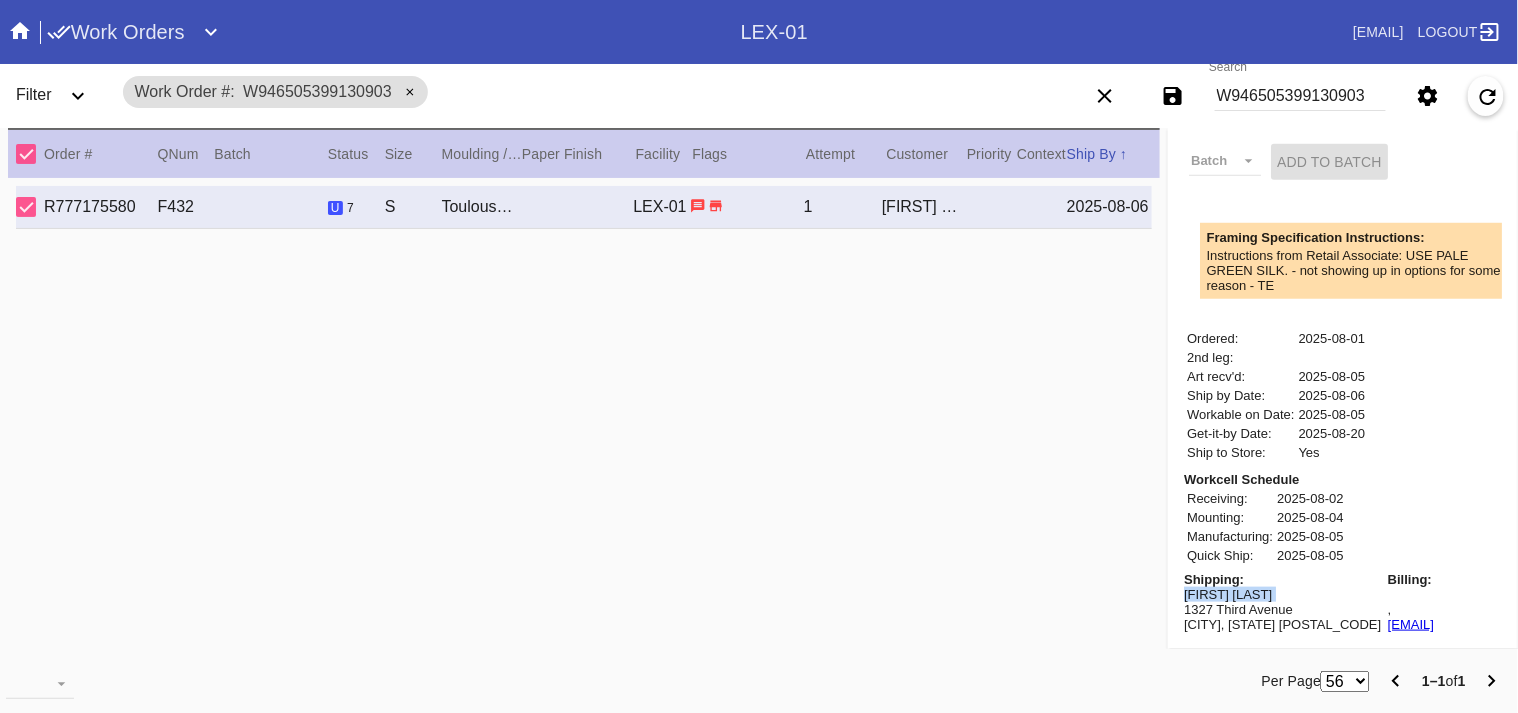 click on "Matthew Miller" at bounding box center [1282, 594] 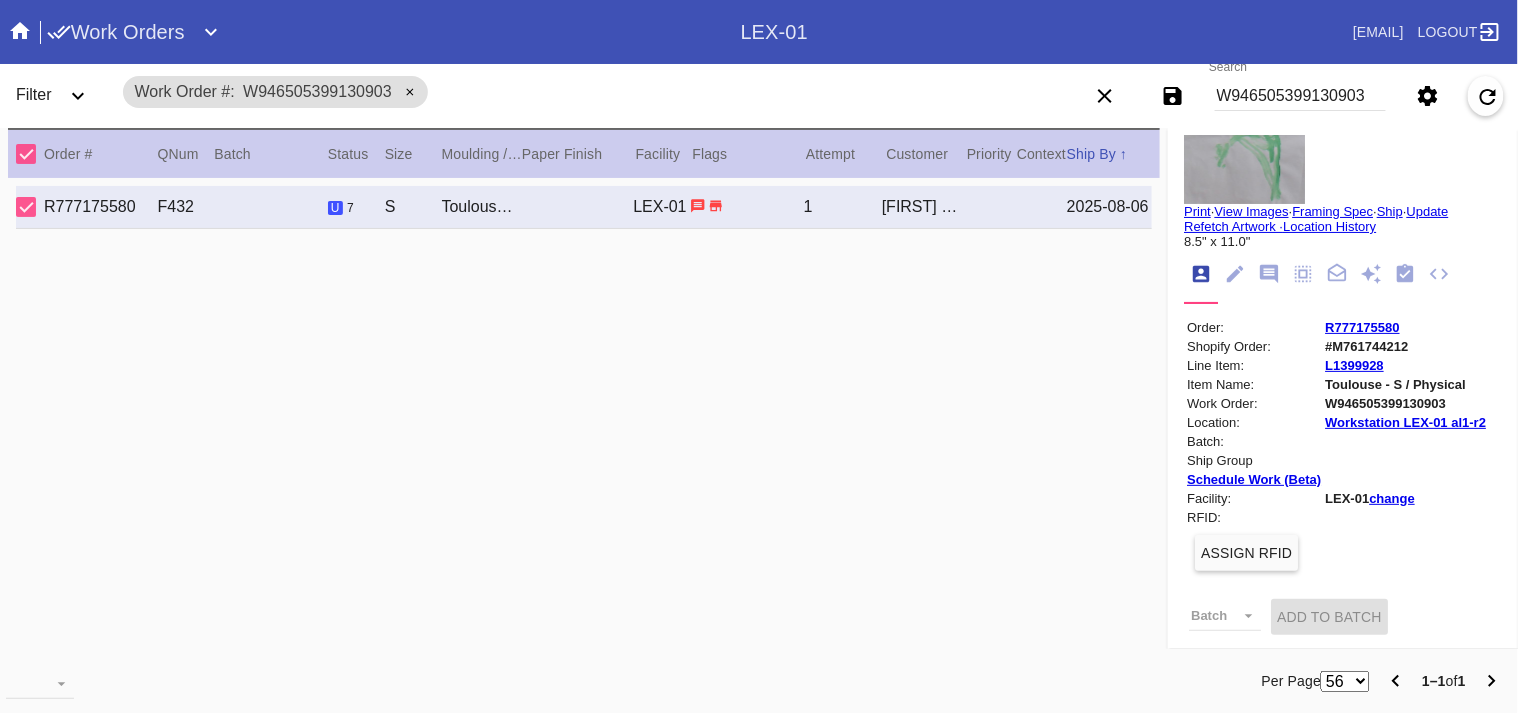 scroll, scrollTop: 0, scrollLeft: 0, axis: both 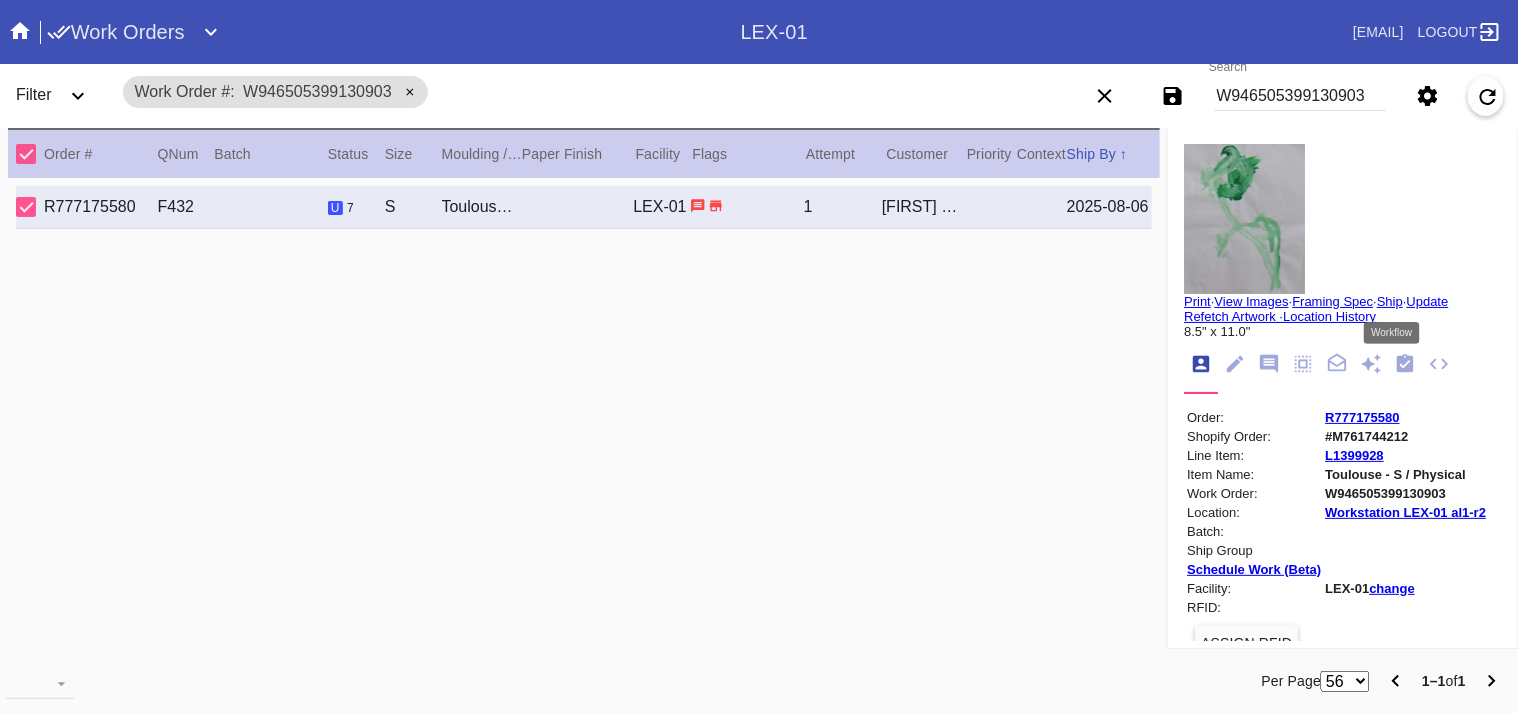 click 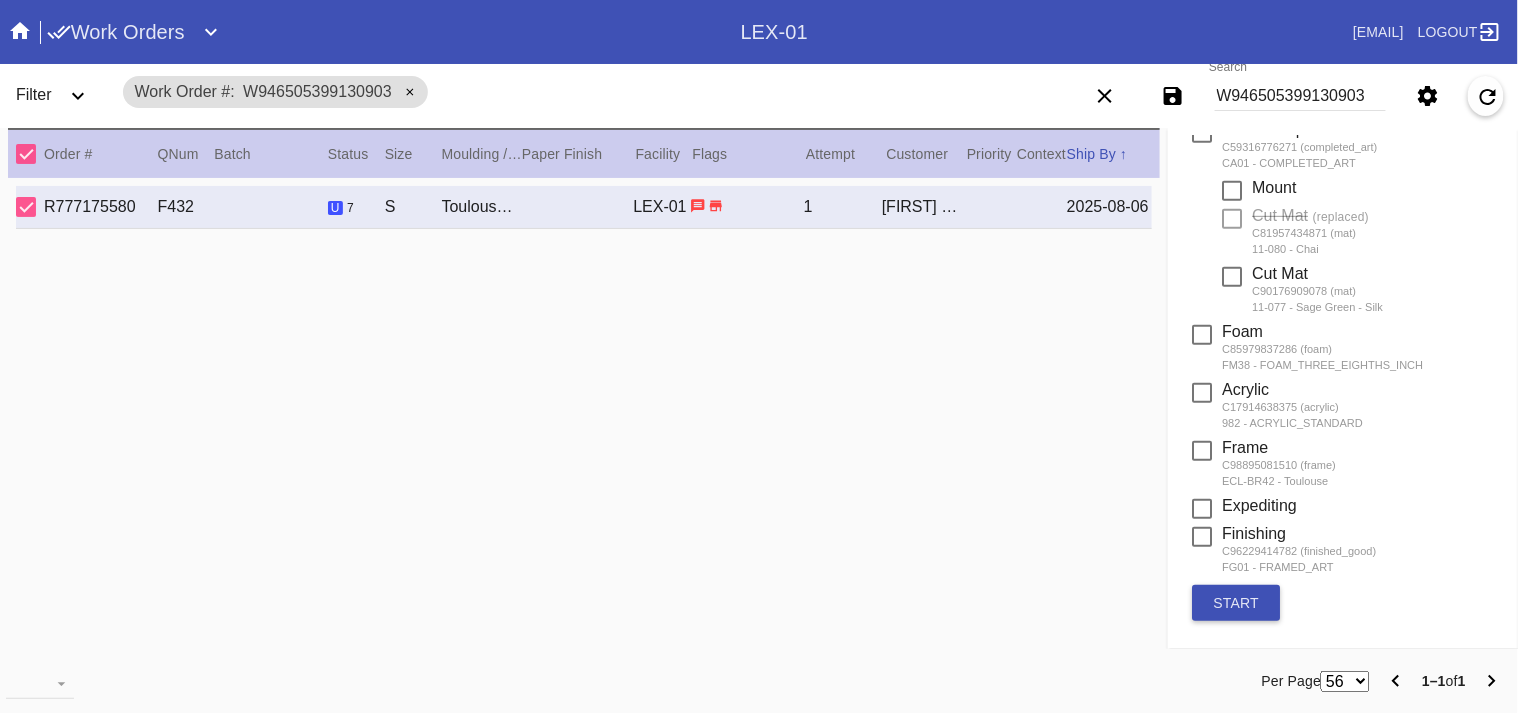 scroll, scrollTop: 441, scrollLeft: 0, axis: vertical 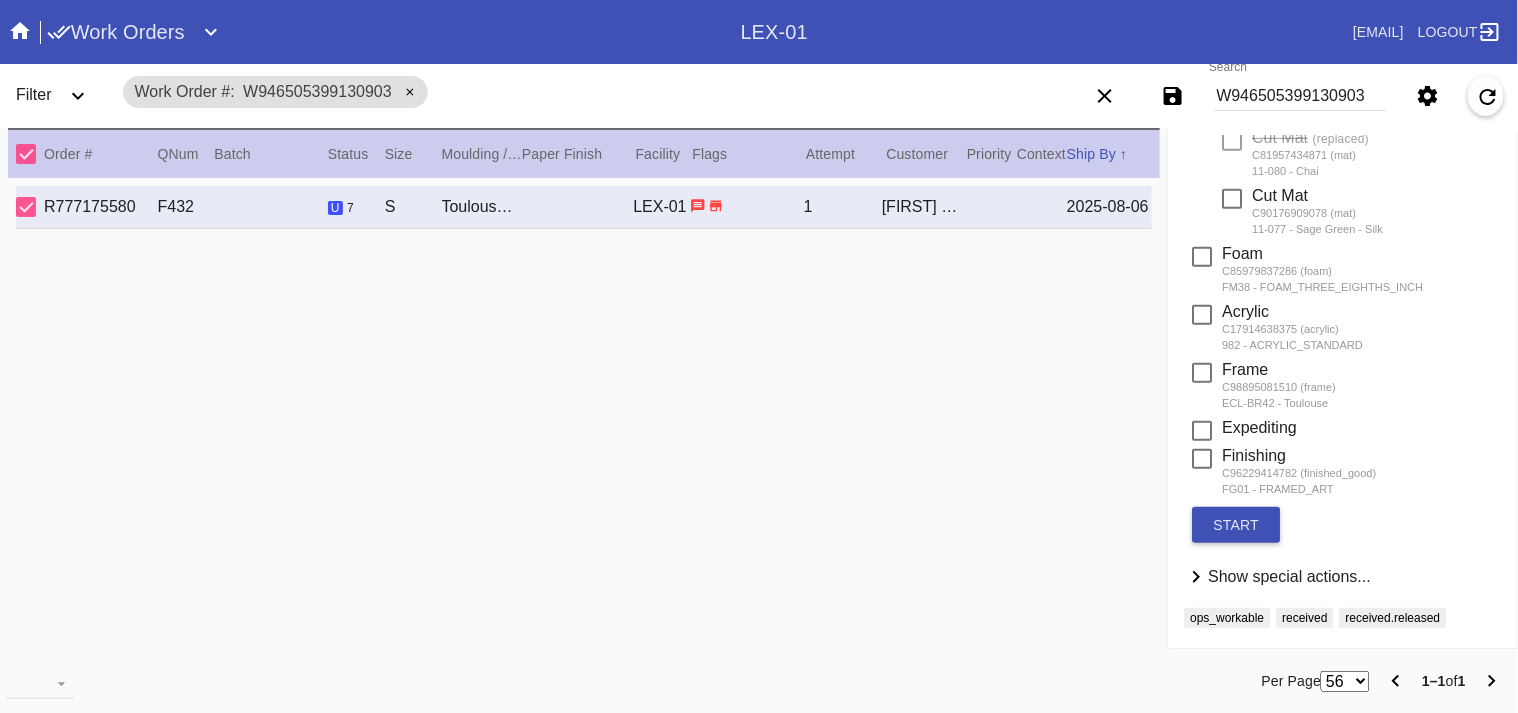 click on "Show special actions... Hide special actions..." at bounding box center [1343, 578] 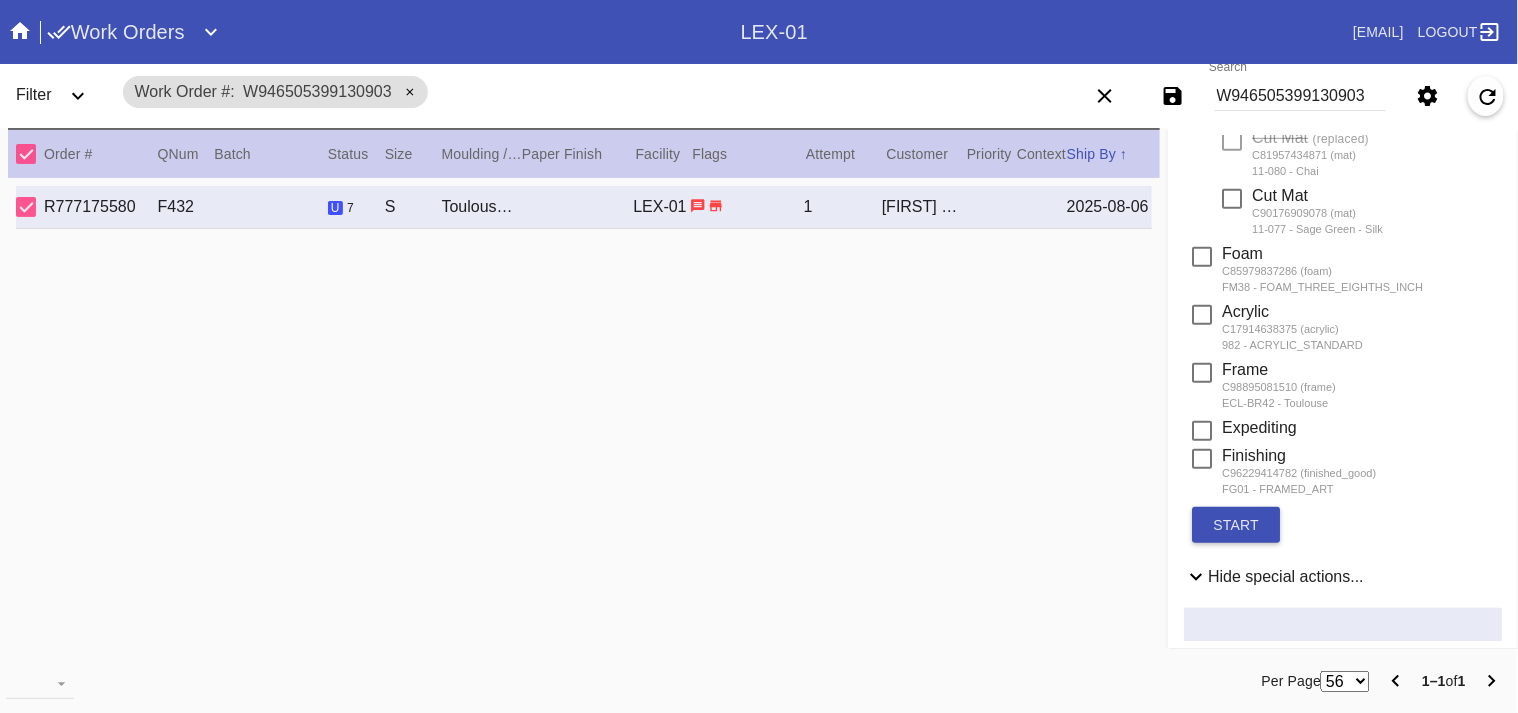 scroll, scrollTop: 805, scrollLeft: 0, axis: vertical 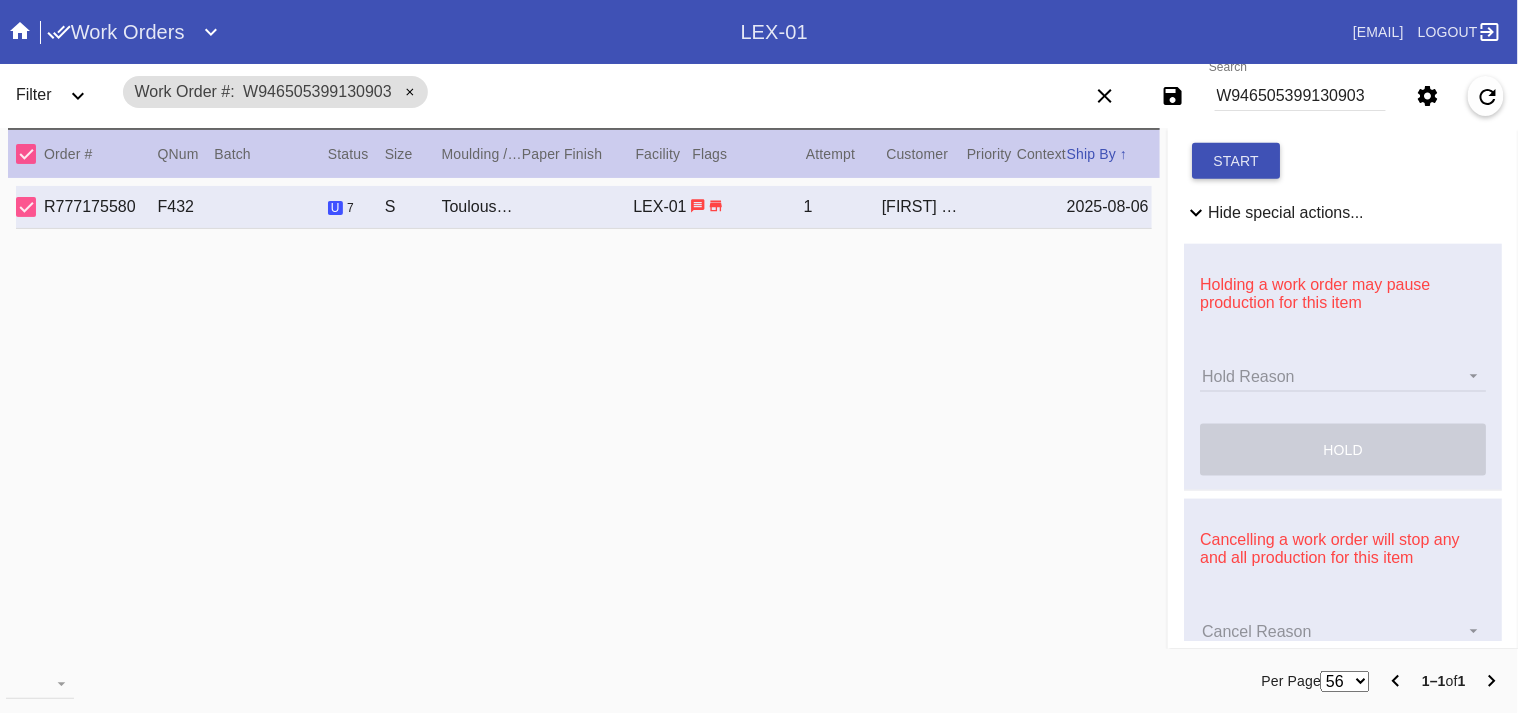 click on "Hold Reason Hold Reason Artcare Artwork Review CA Proactive Outreach CX Artwork Review CX Asset Protection Review Embedded Mat Plaque F4B Order Update FB Internal Sample Facility Out of Stock HPO Not Received Ops Question Submitted Order Change Request Out of Stock Pull for Production Replacement Ordered Retail NSOGW Search and Rescue Update Work Order" at bounding box center (1343, 377) 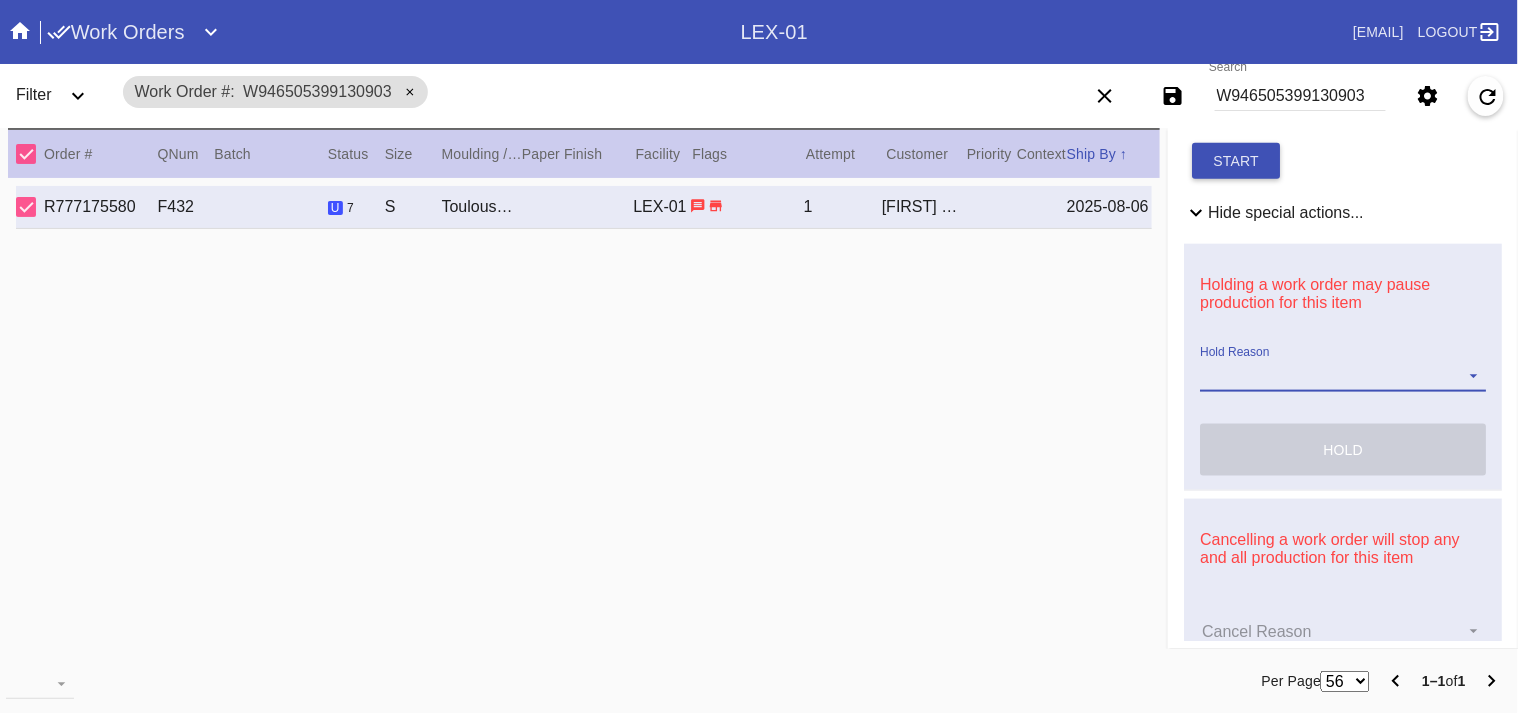click on "Hold Reason Artcare Artwork Review CA Proactive Outreach CX Artwork Review CX Asset Protection Review Embedded Mat Plaque F4B Order Update FB Internal Sample Facility Out of Stock HPO Not Received Ops Question Submitted Order Change Request Out of Stock Pull for Production Replacement Ordered Retail NSOGW Search and Rescue Update Work Order" at bounding box center (1343, 377) 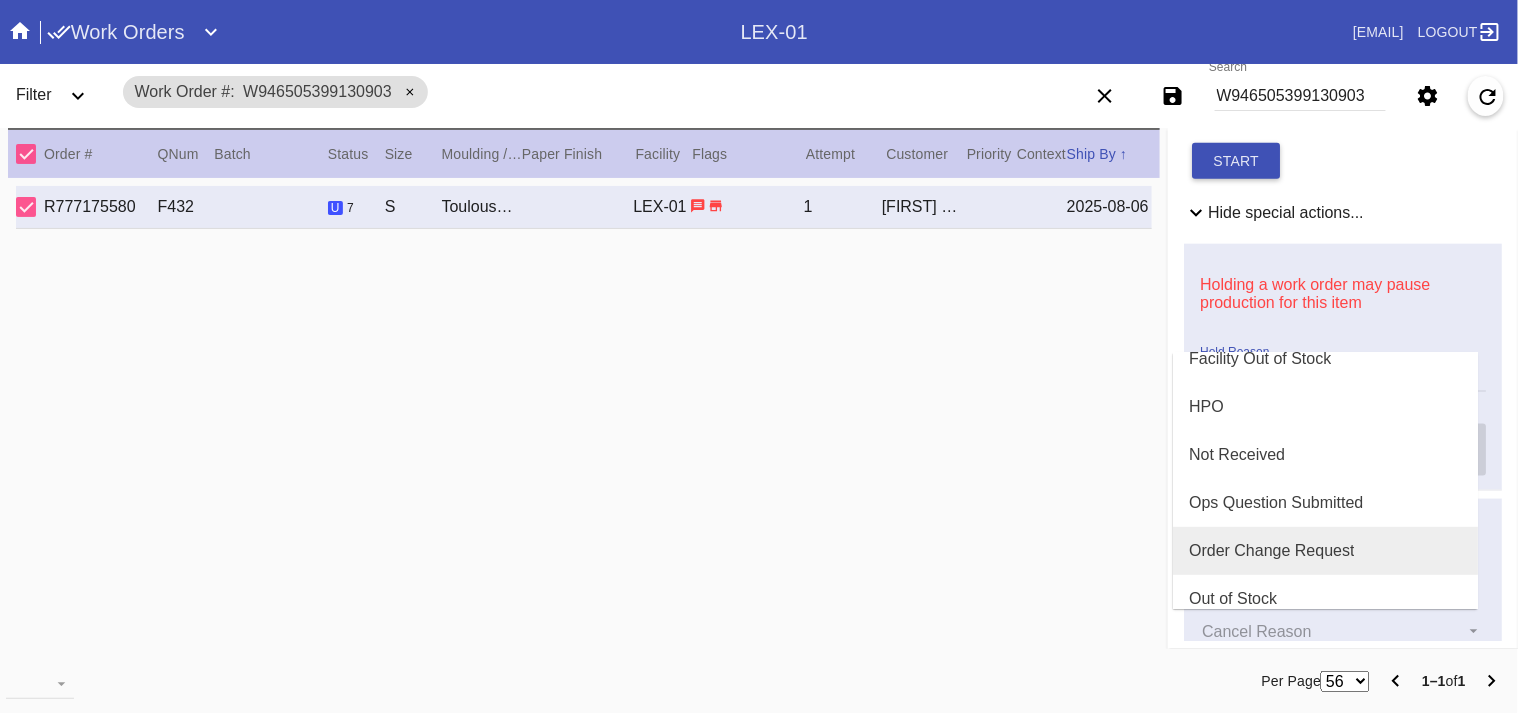 scroll, scrollTop: 335, scrollLeft: 0, axis: vertical 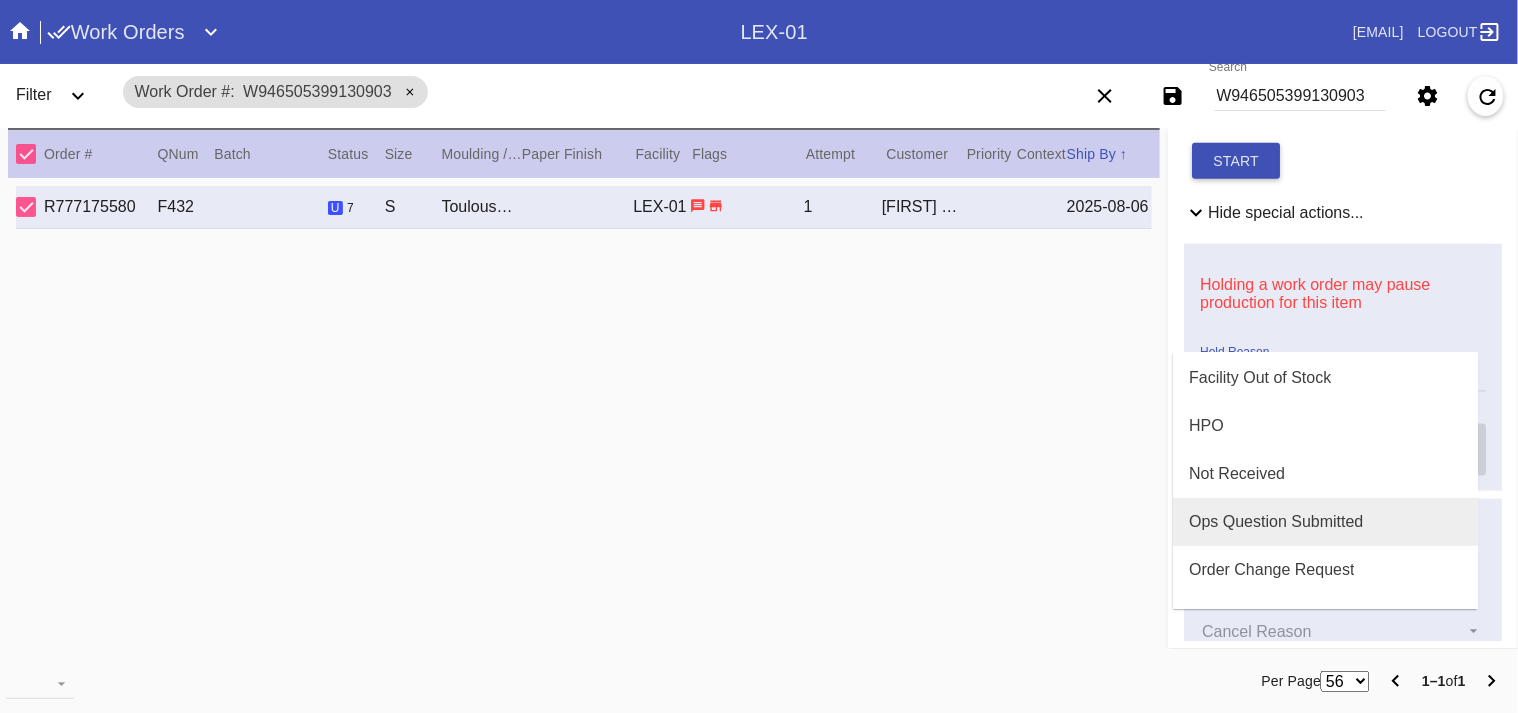 click on "Ops Question Submitted" at bounding box center (1276, 522) 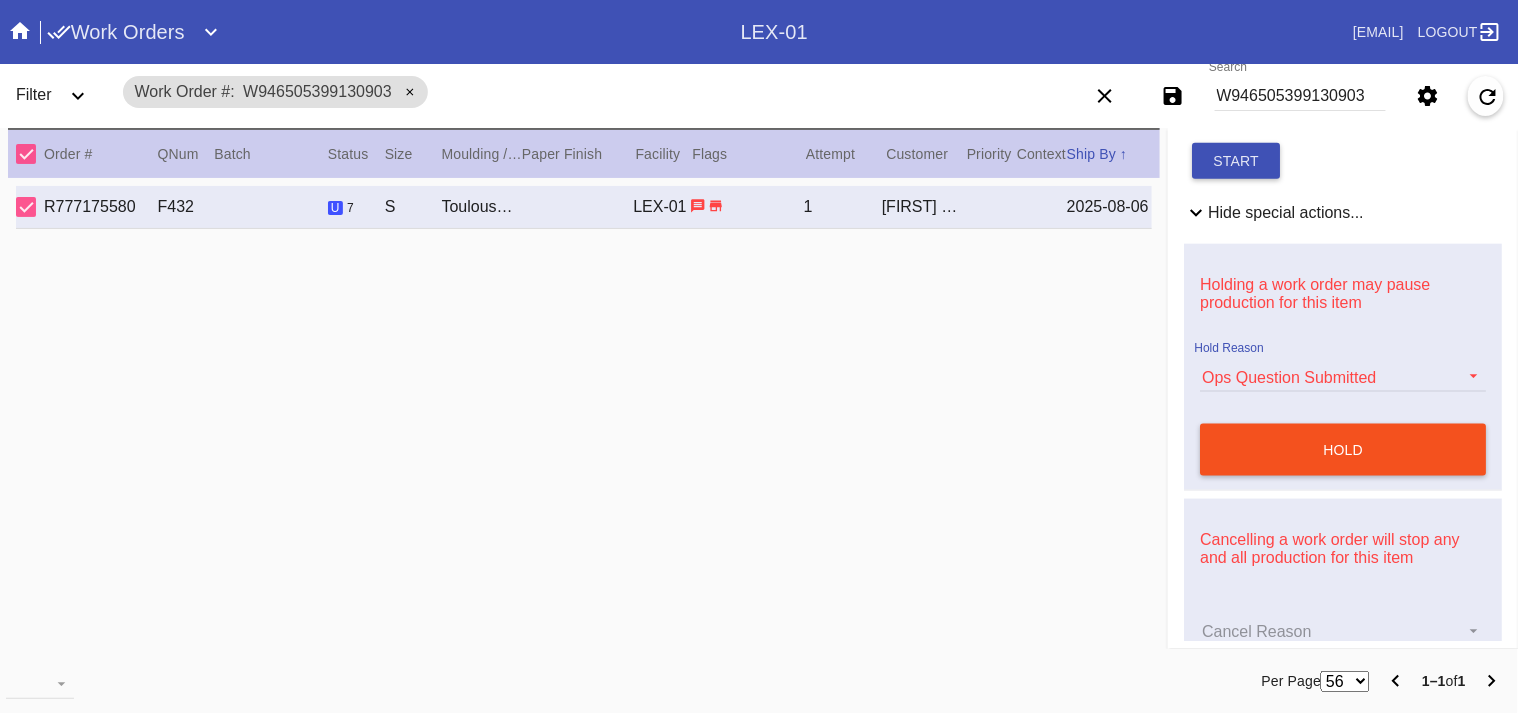 click on "hold" at bounding box center [1343, 450] 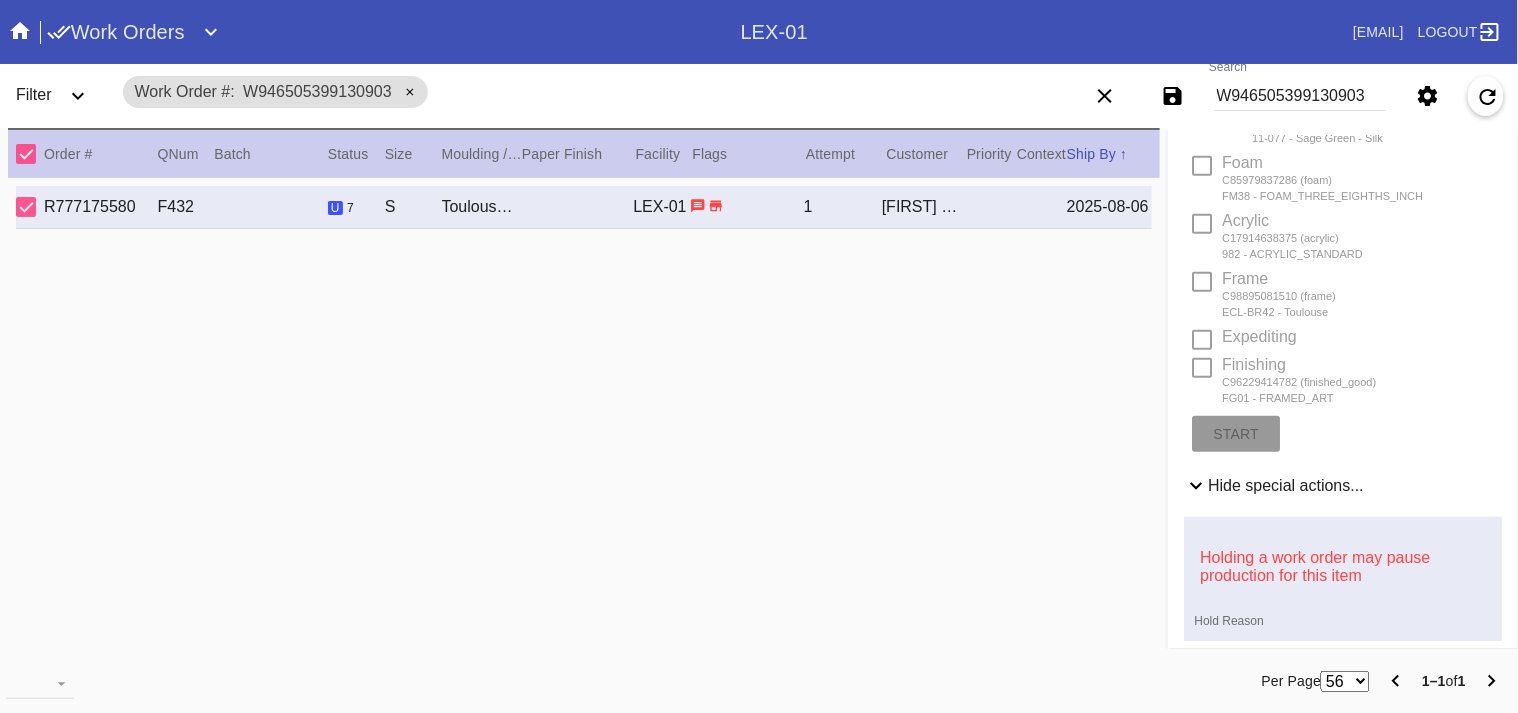 type 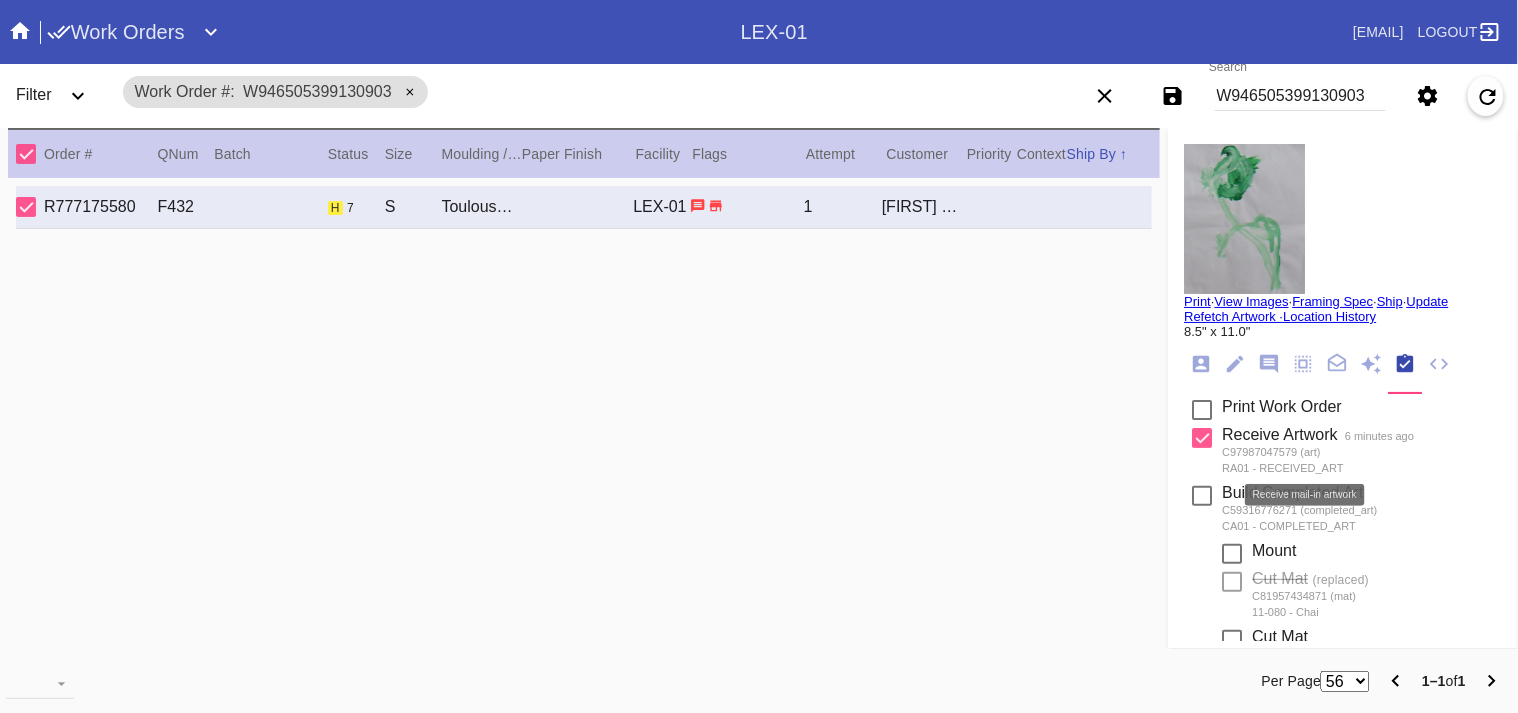 scroll, scrollTop: 0, scrollLeft: 0, axis: both 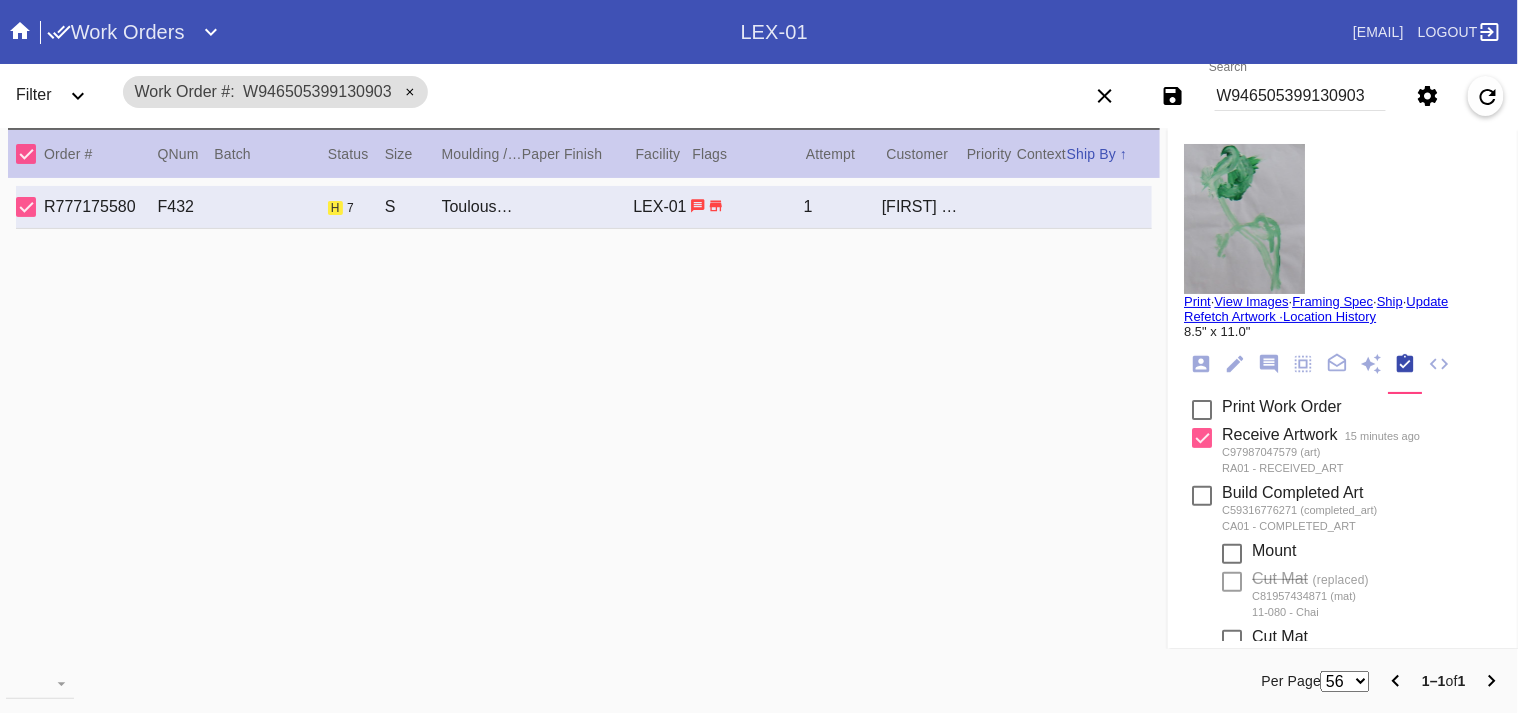 click on "W946505399130903" at bounding box center (1300, 96) 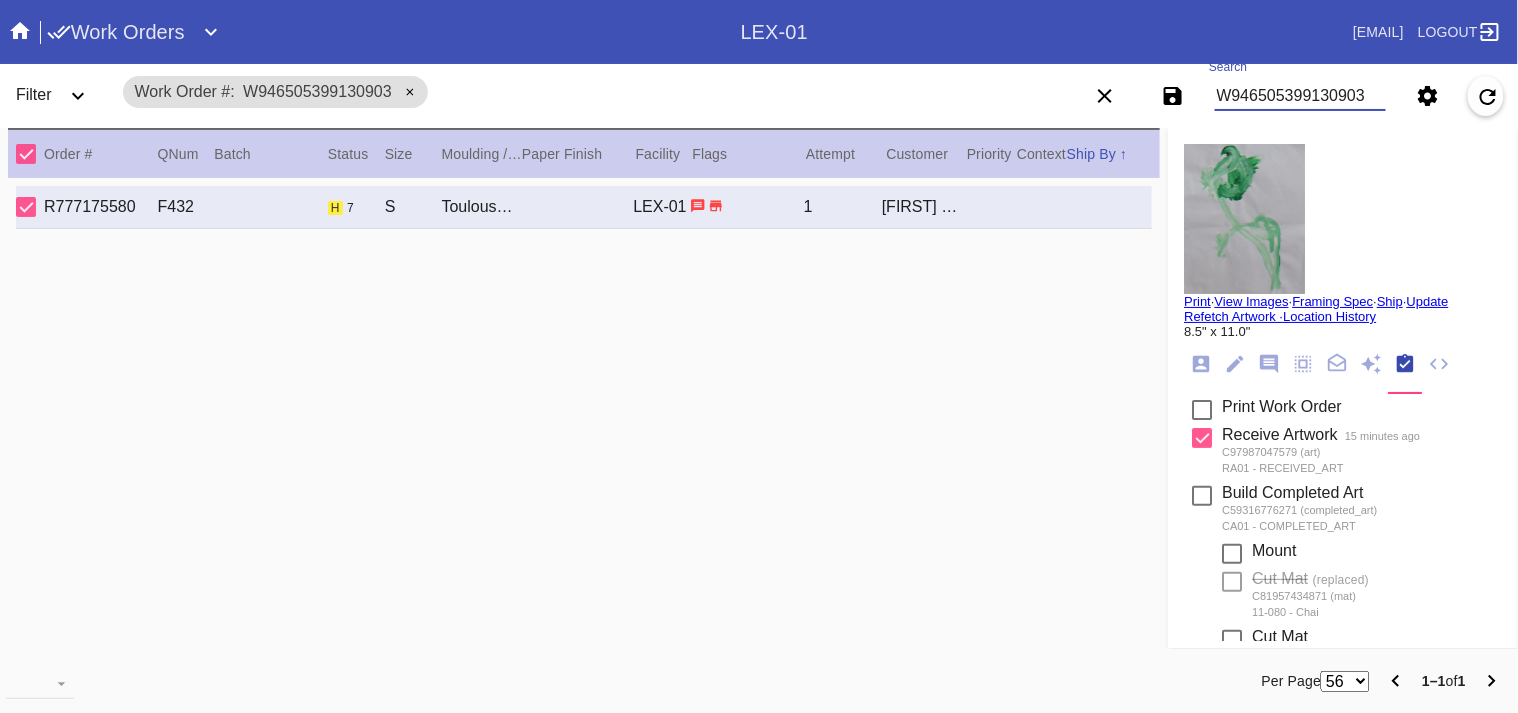 click on "W946505399130903" at bounding box center (1300, 96) 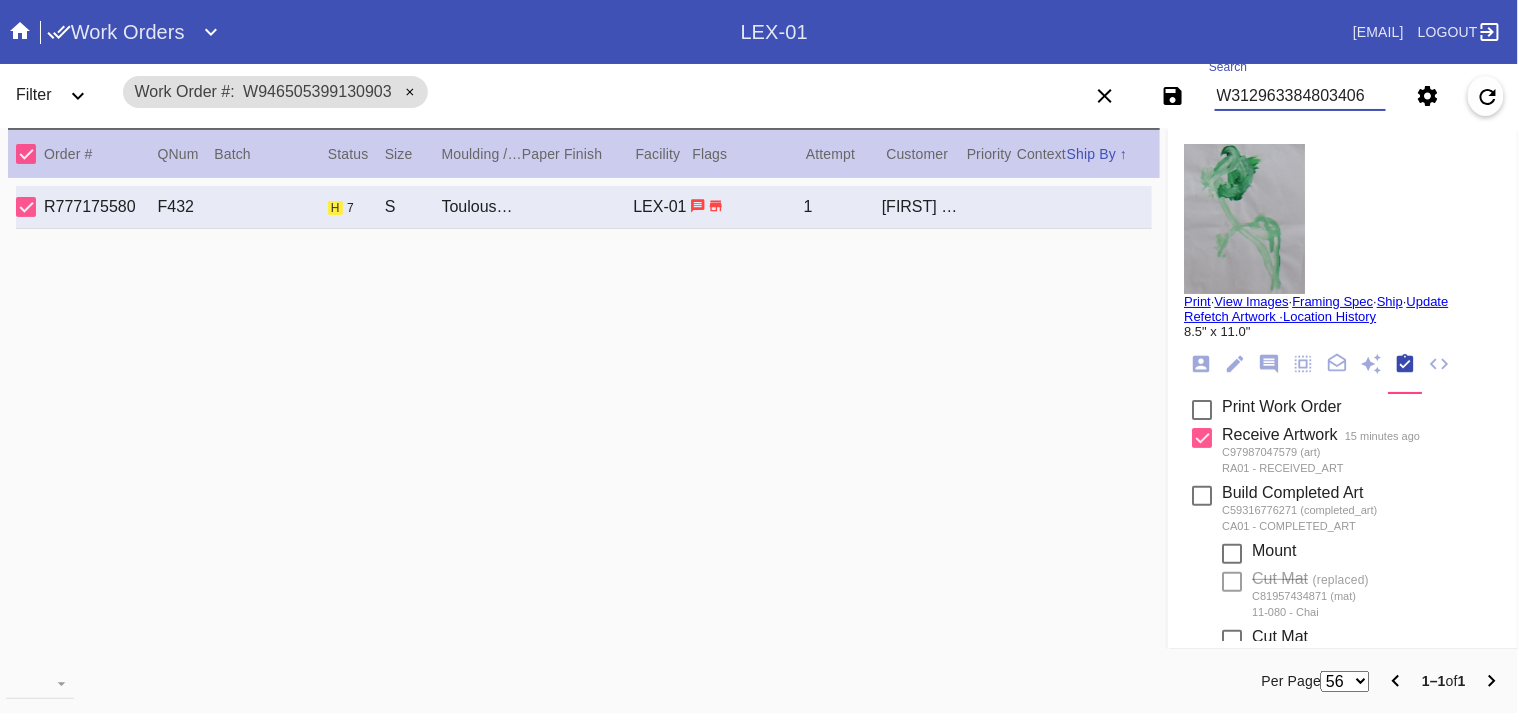 type on "W312963384803406" 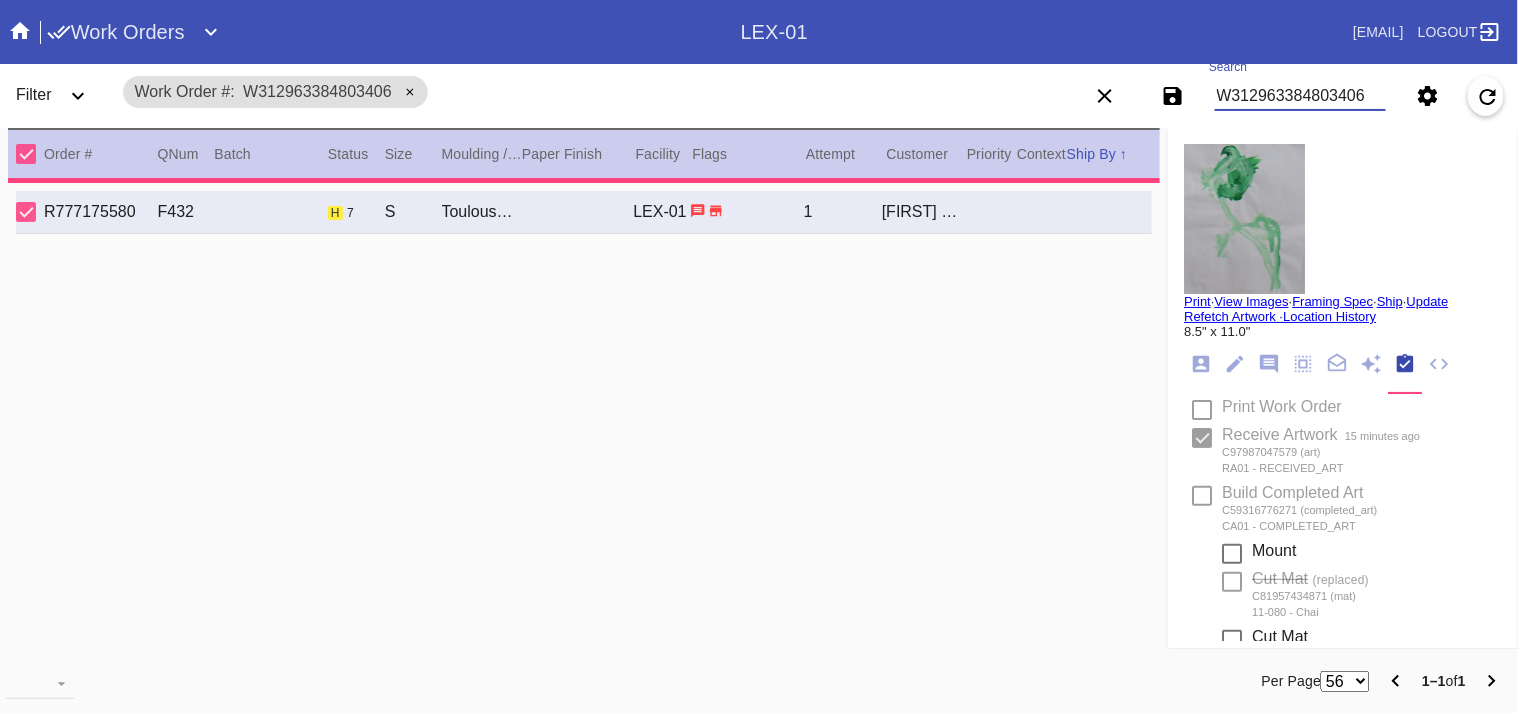 type on "1.5" 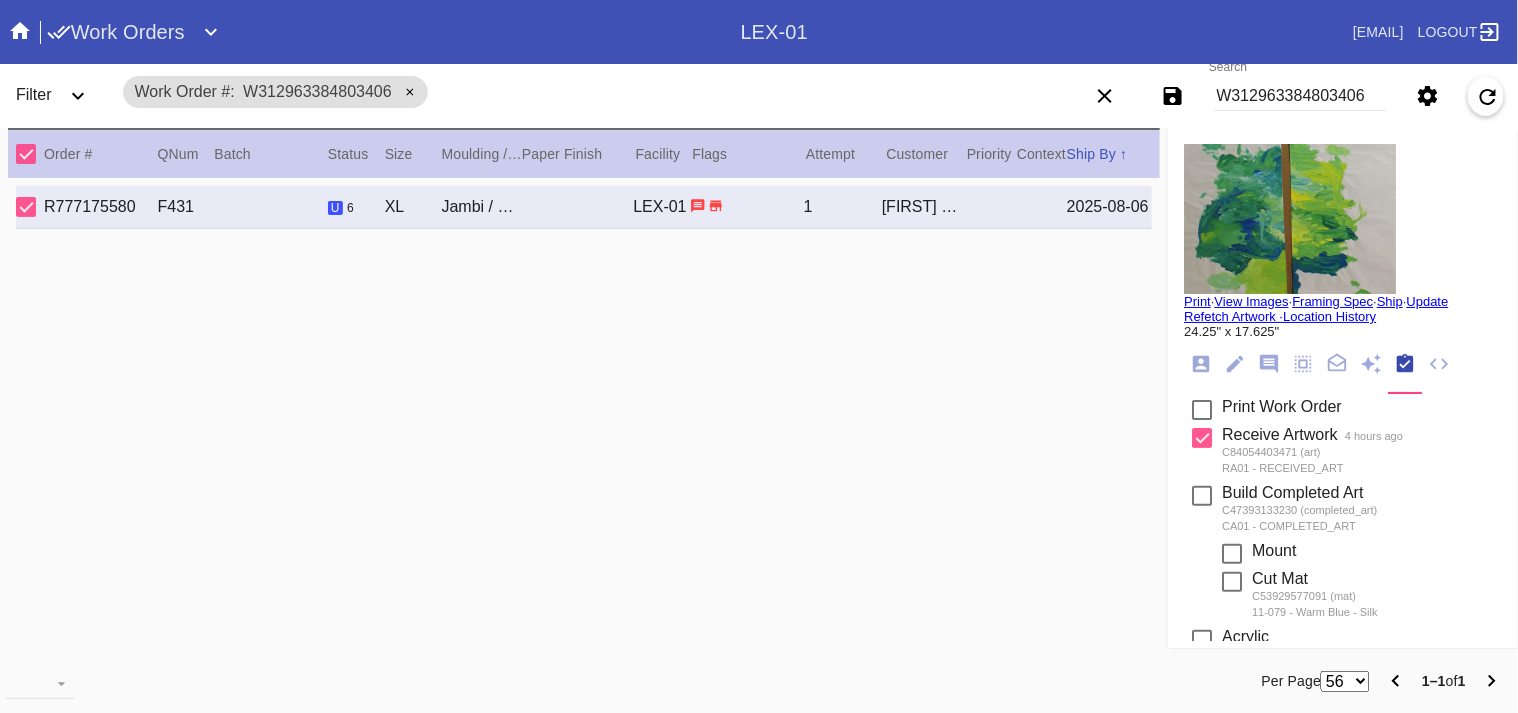 click 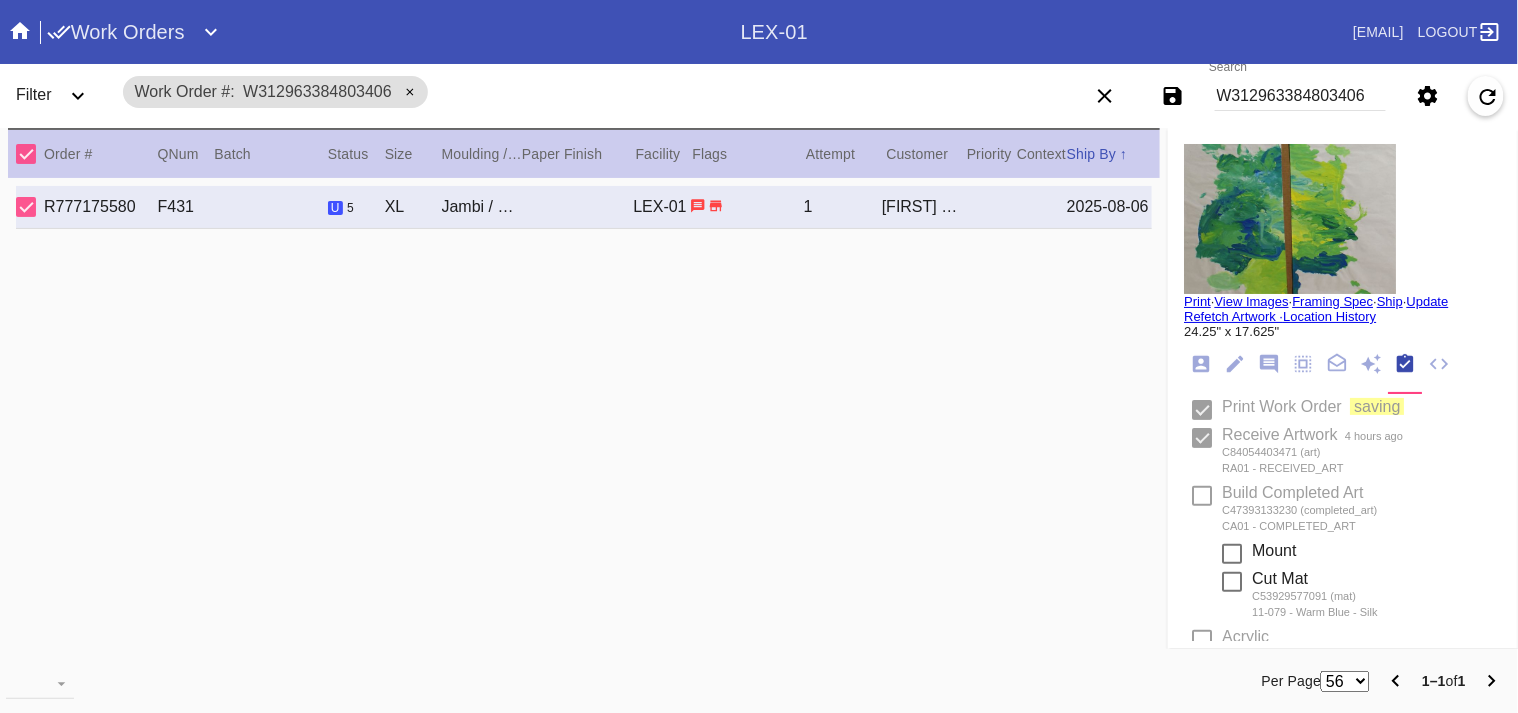 type 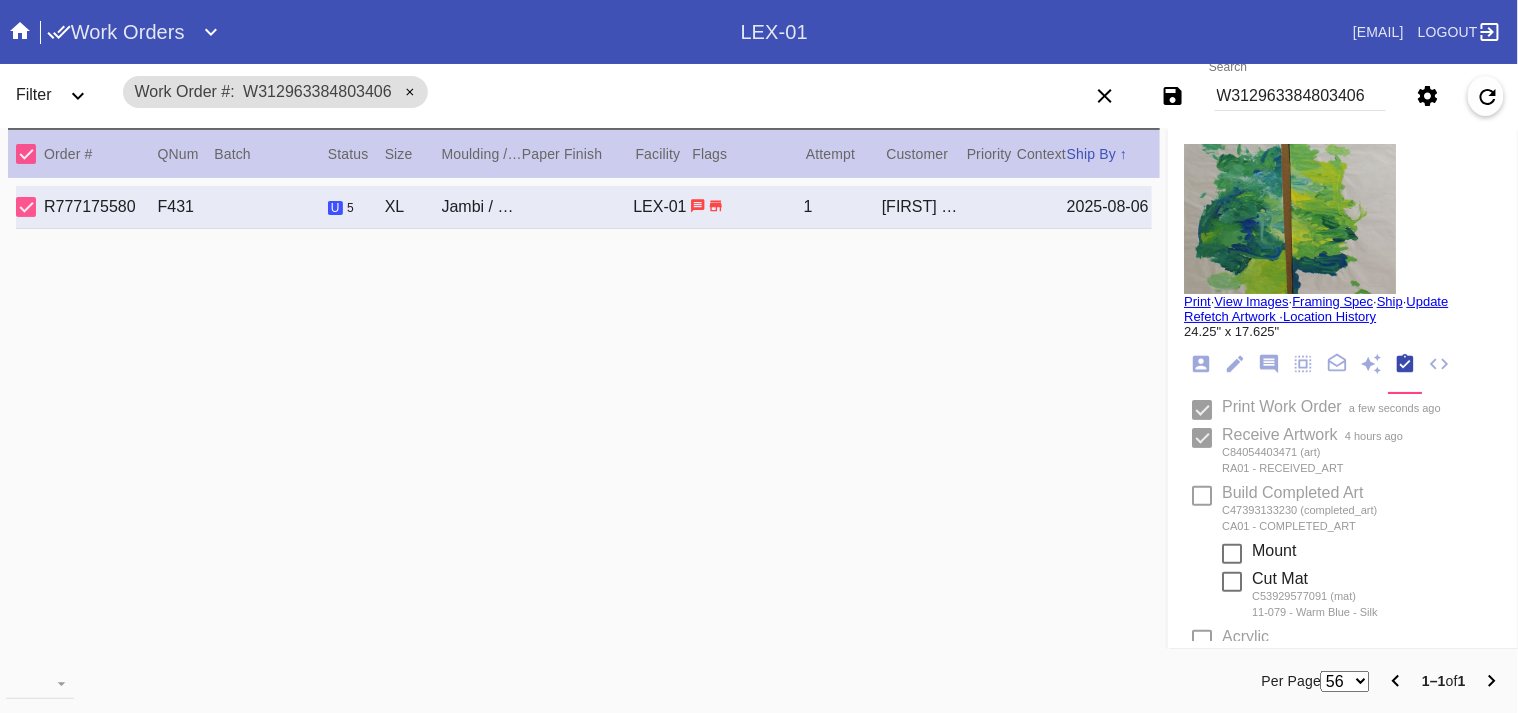 type on "8/4/2025" 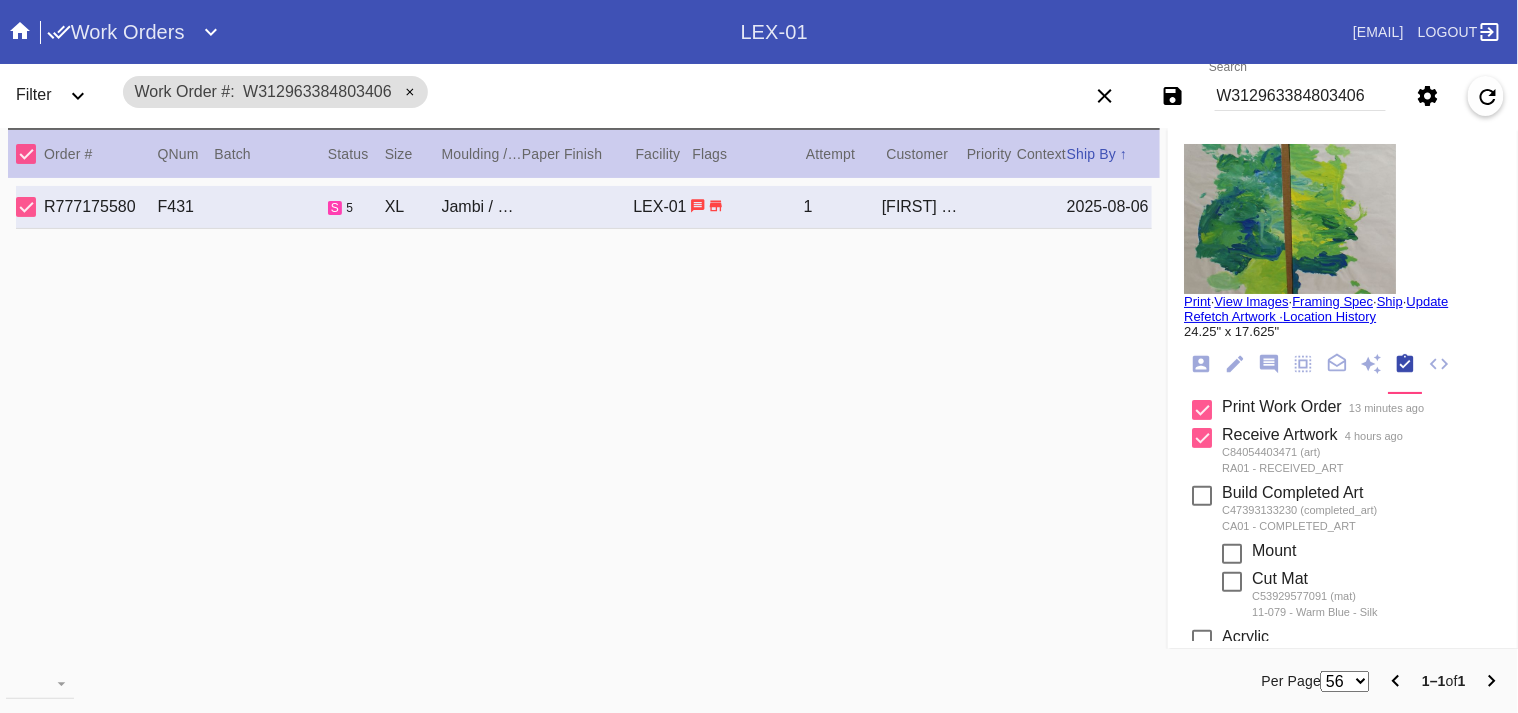 click on "W312963384803406" at bounding box center (1300, 96) 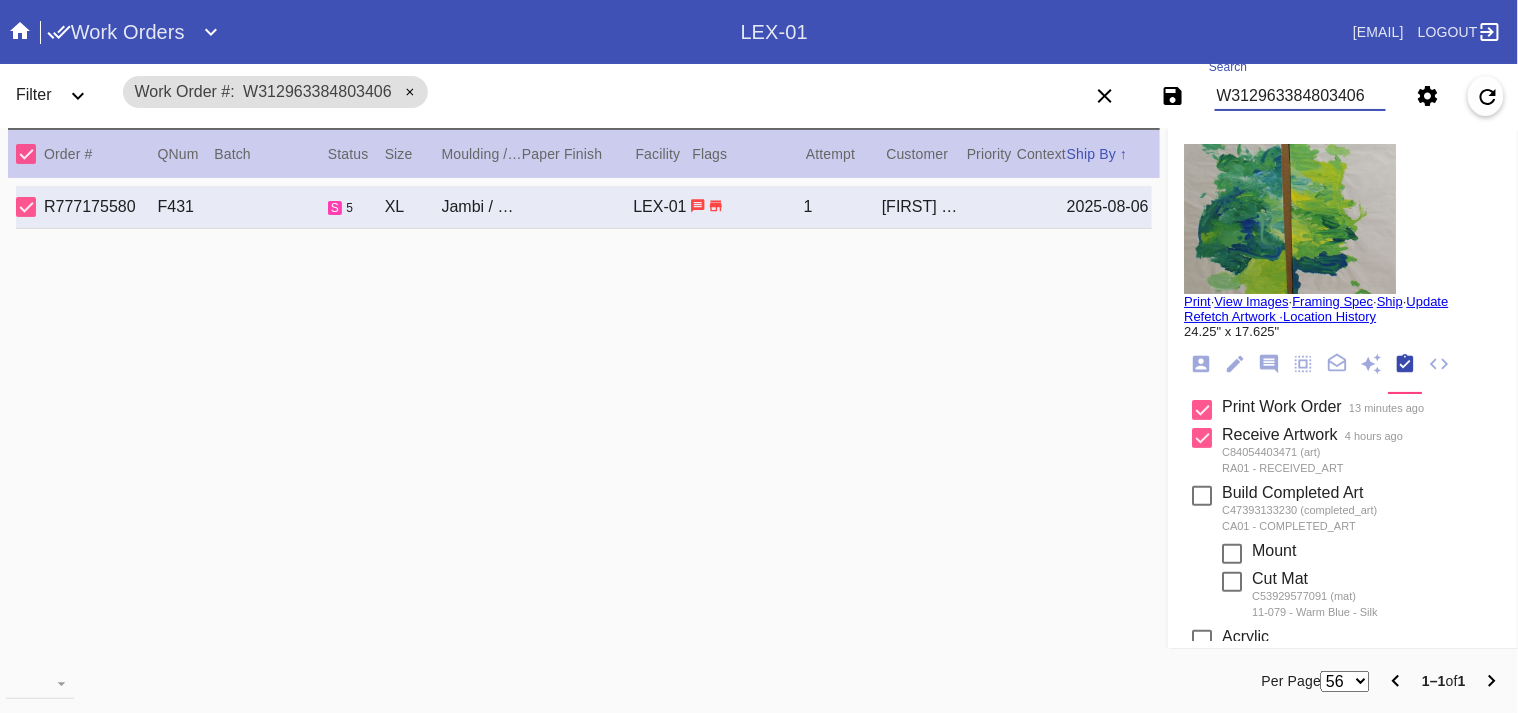click on "W312963384803406" at bounding box center [1300, 96] 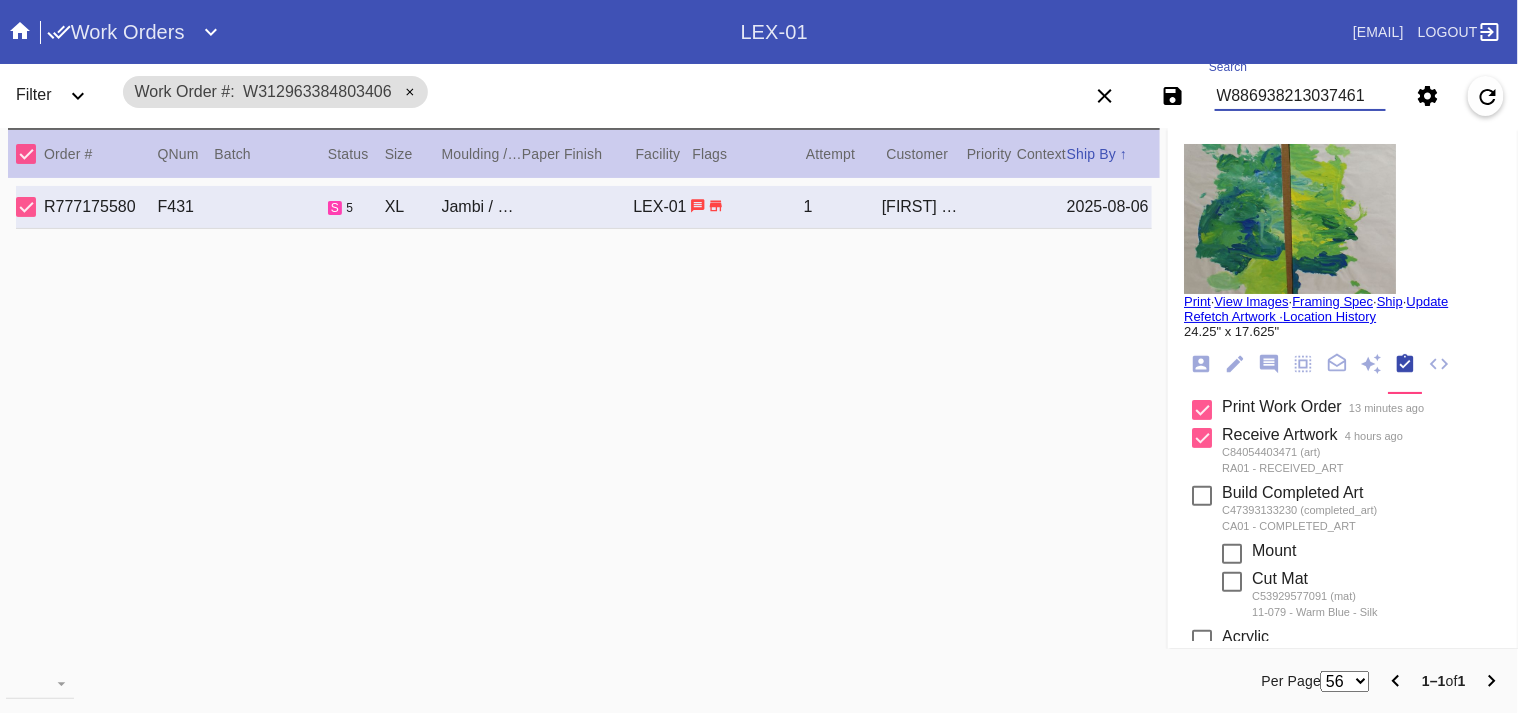 type on "W886938213037461" 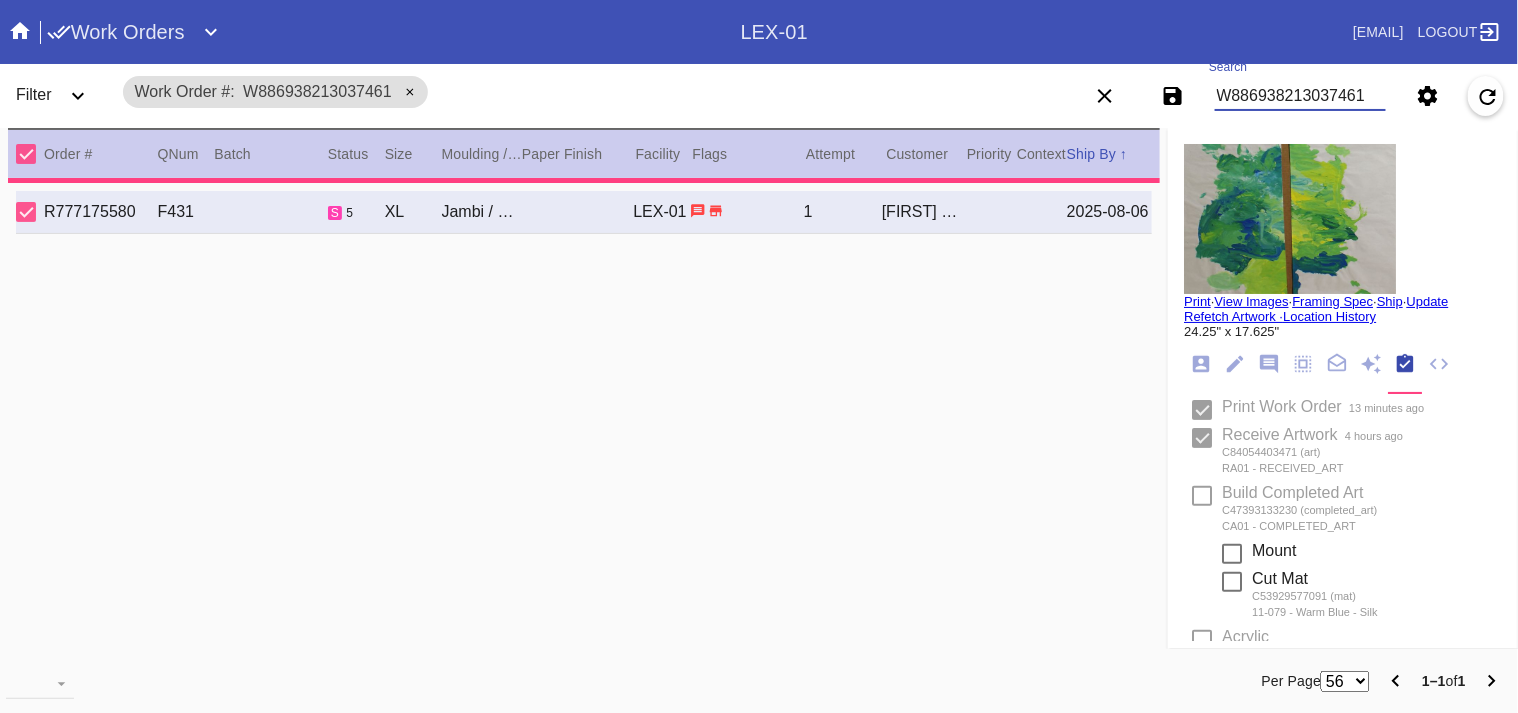 type on "double sided, creases, bubbles, worn edges & corners" 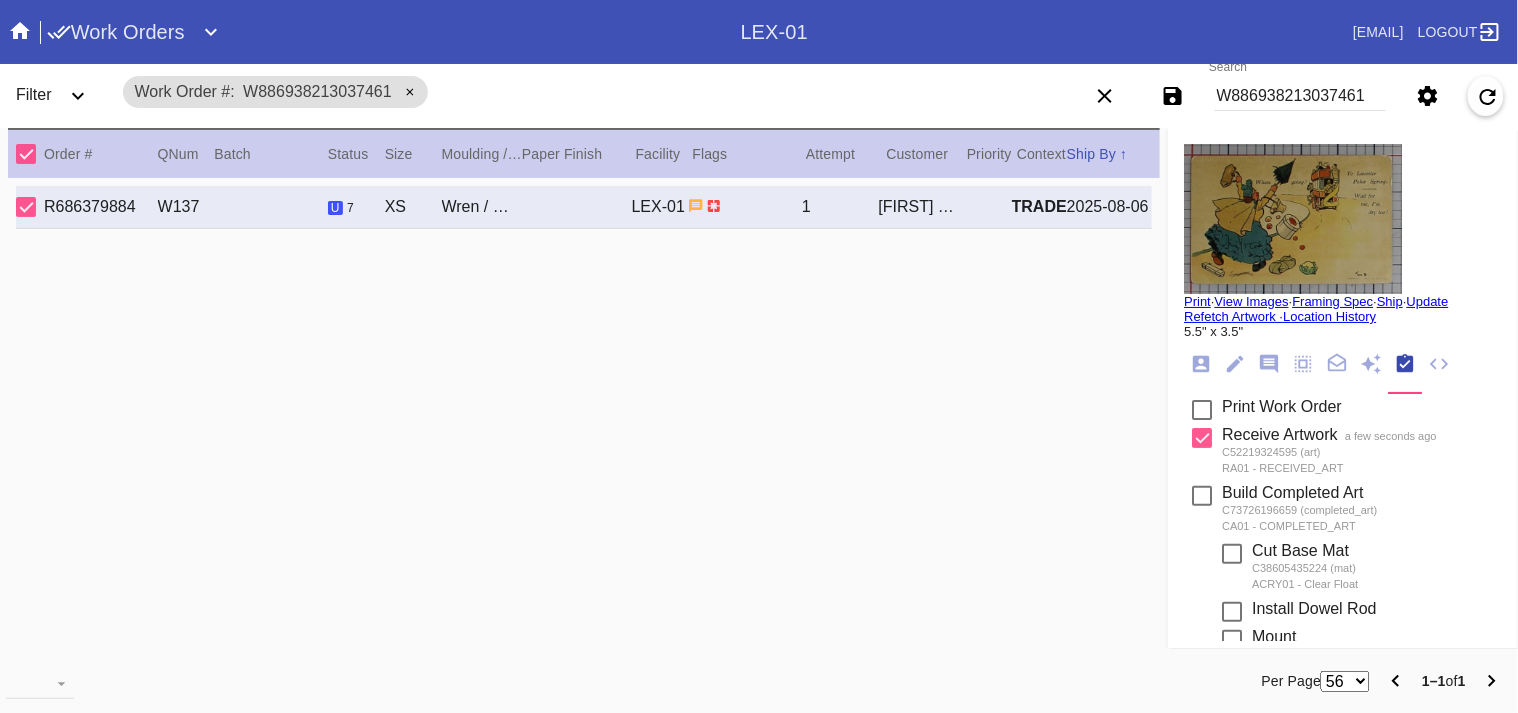 click at bounding box center (1202, 410) 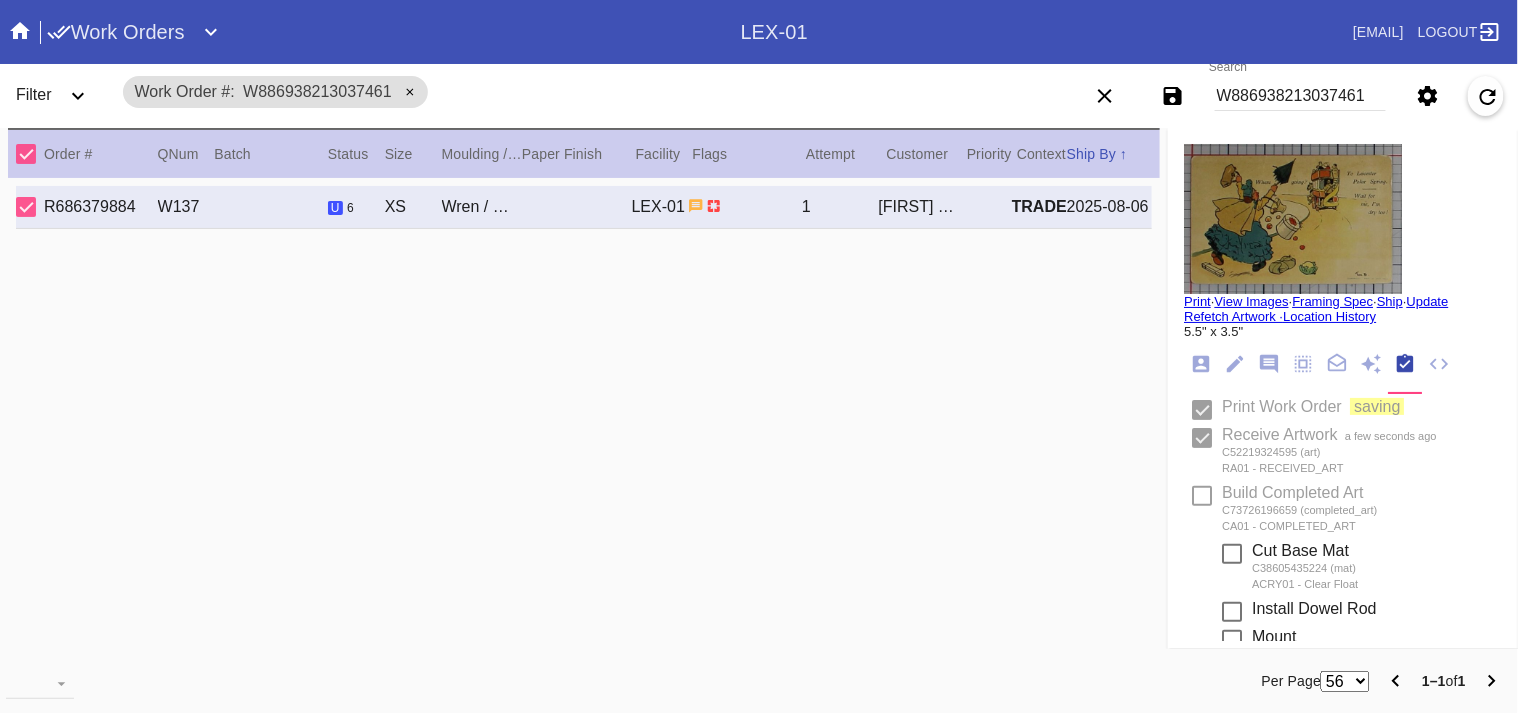 type 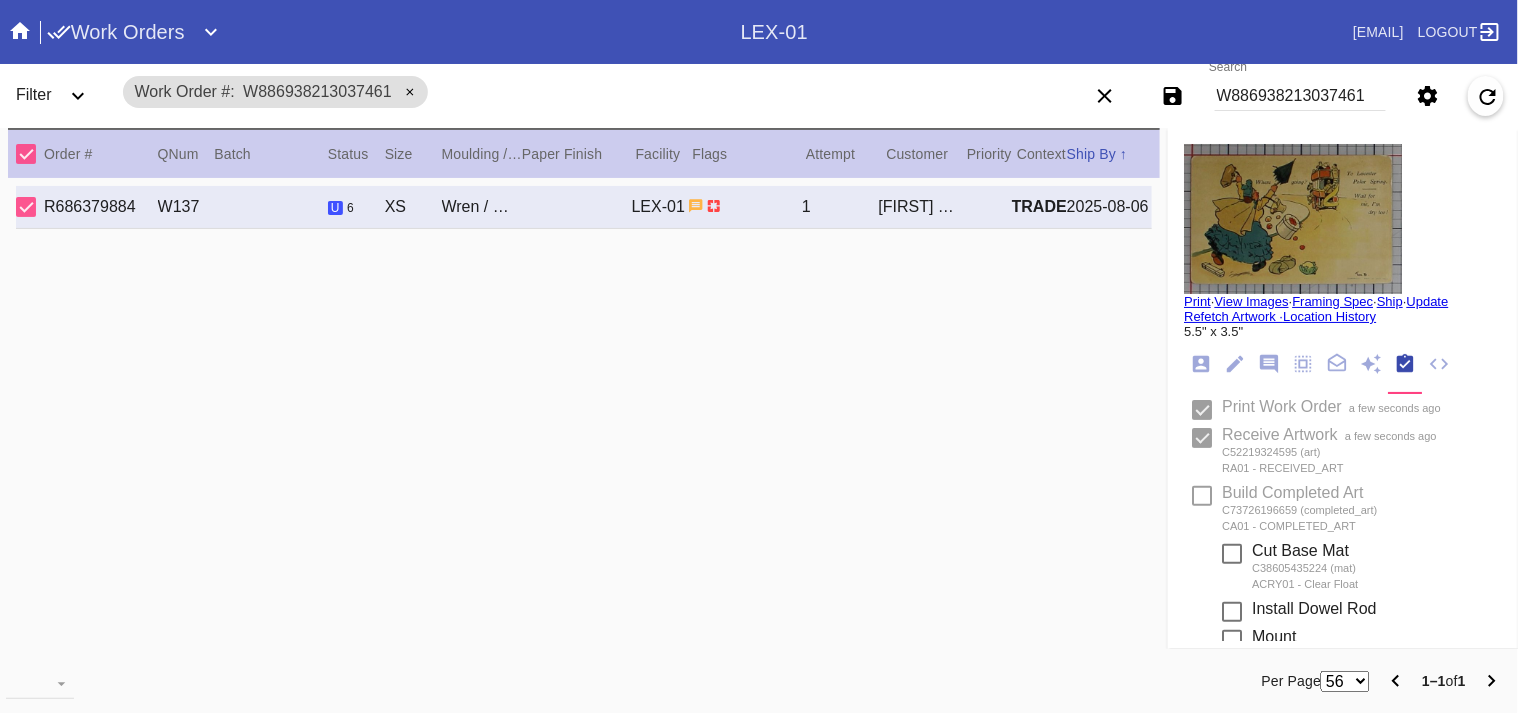 type on "8/4/2025" 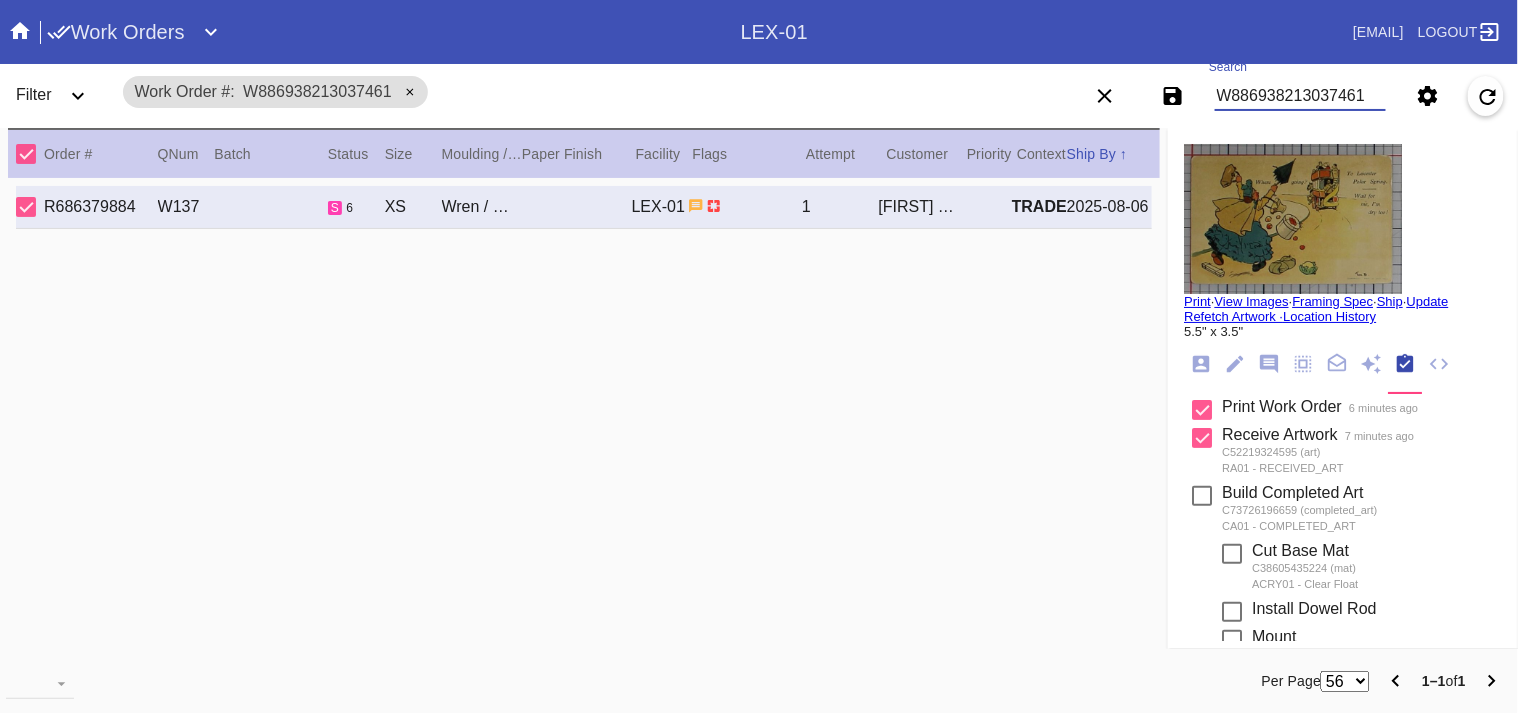 click on "W886938213037461" at bounding box center [1300, 96] 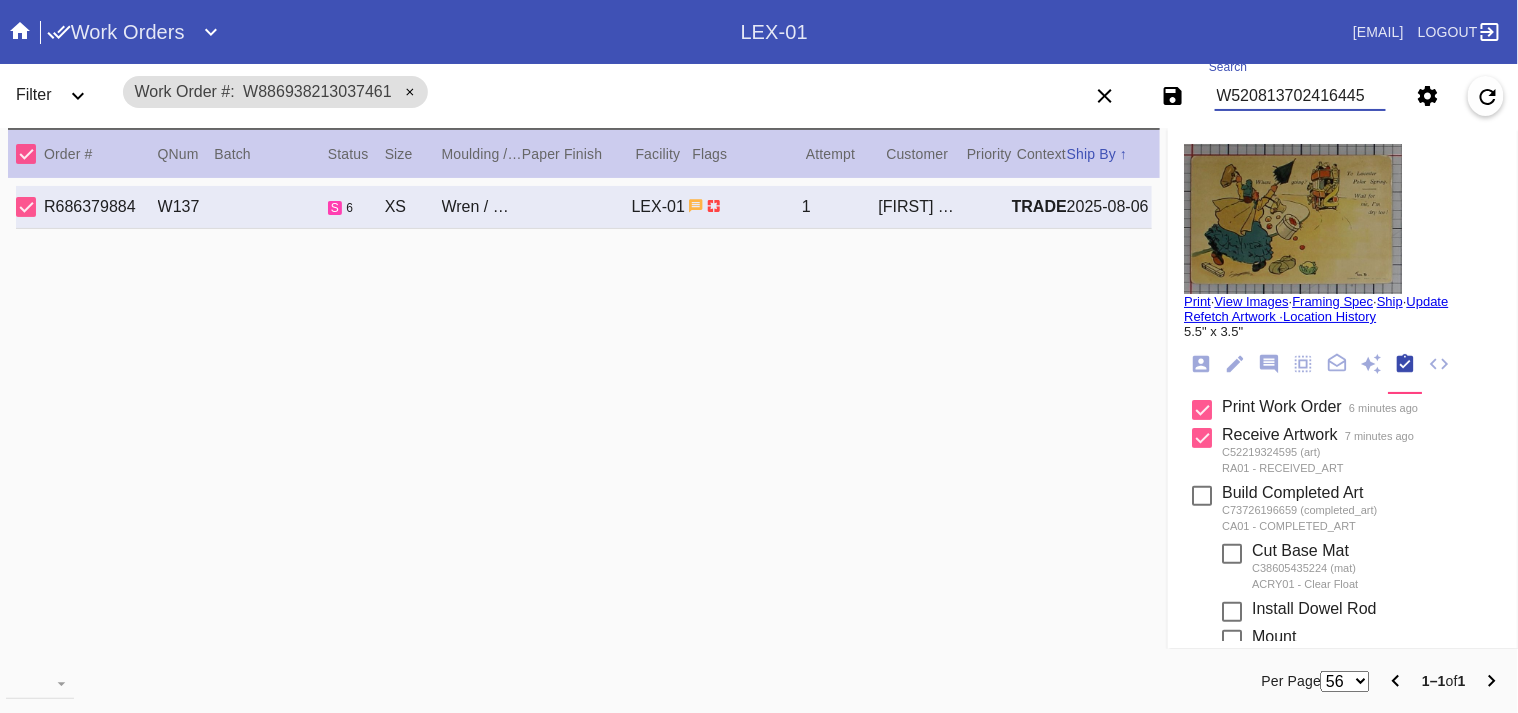 type on "W520813702416445" 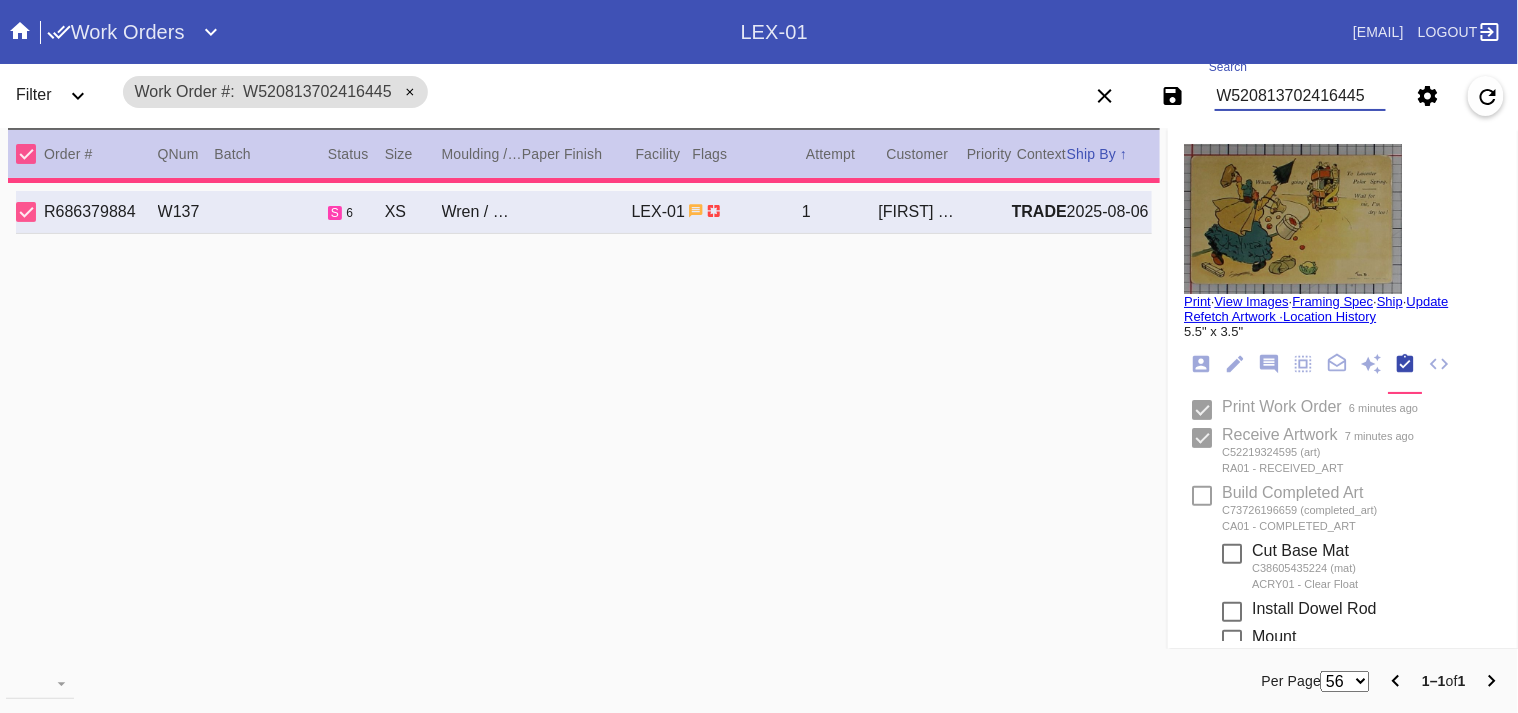 type 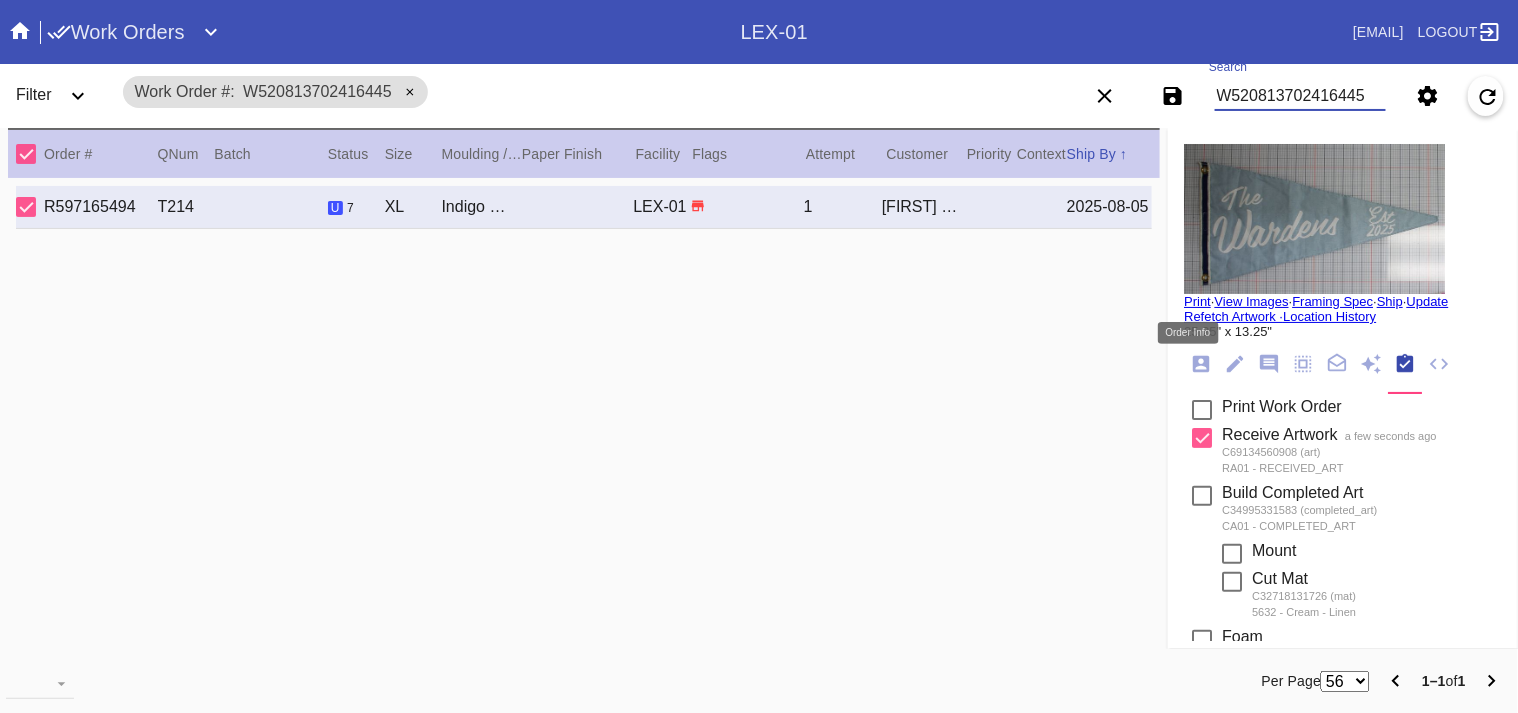 click 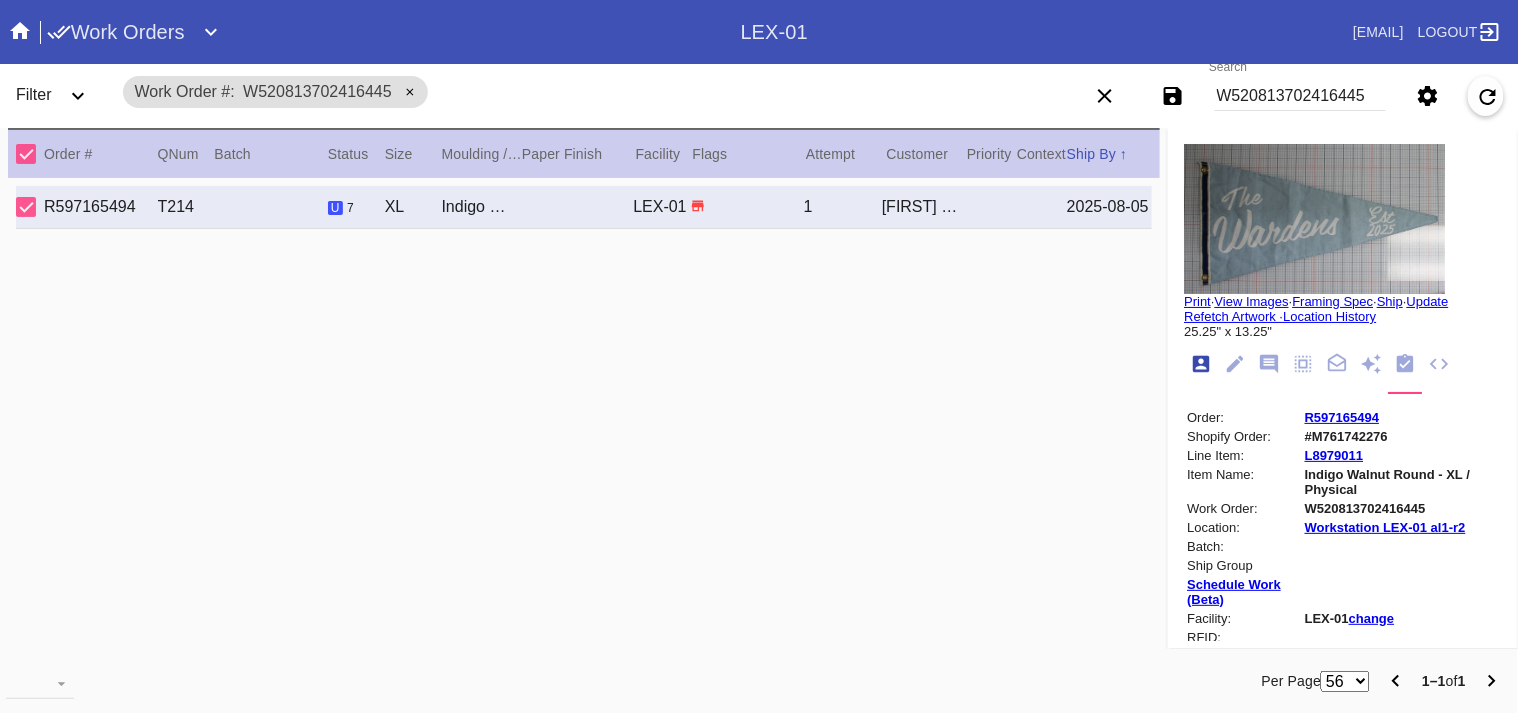scroll, scrollTop: 24, scrollLeft: 0, axis: vertical 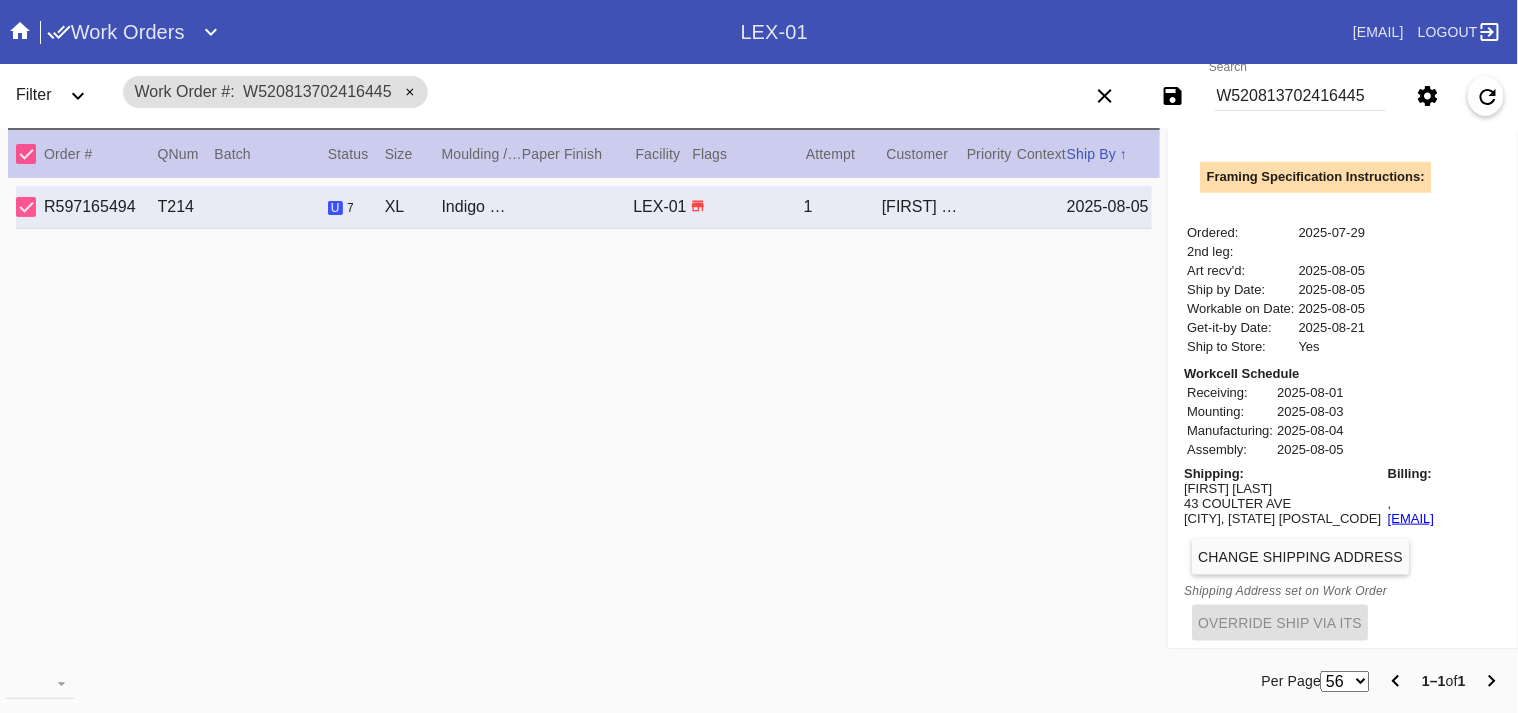 click on "43 COULTER AVE" at bounding box center [1282, 503] 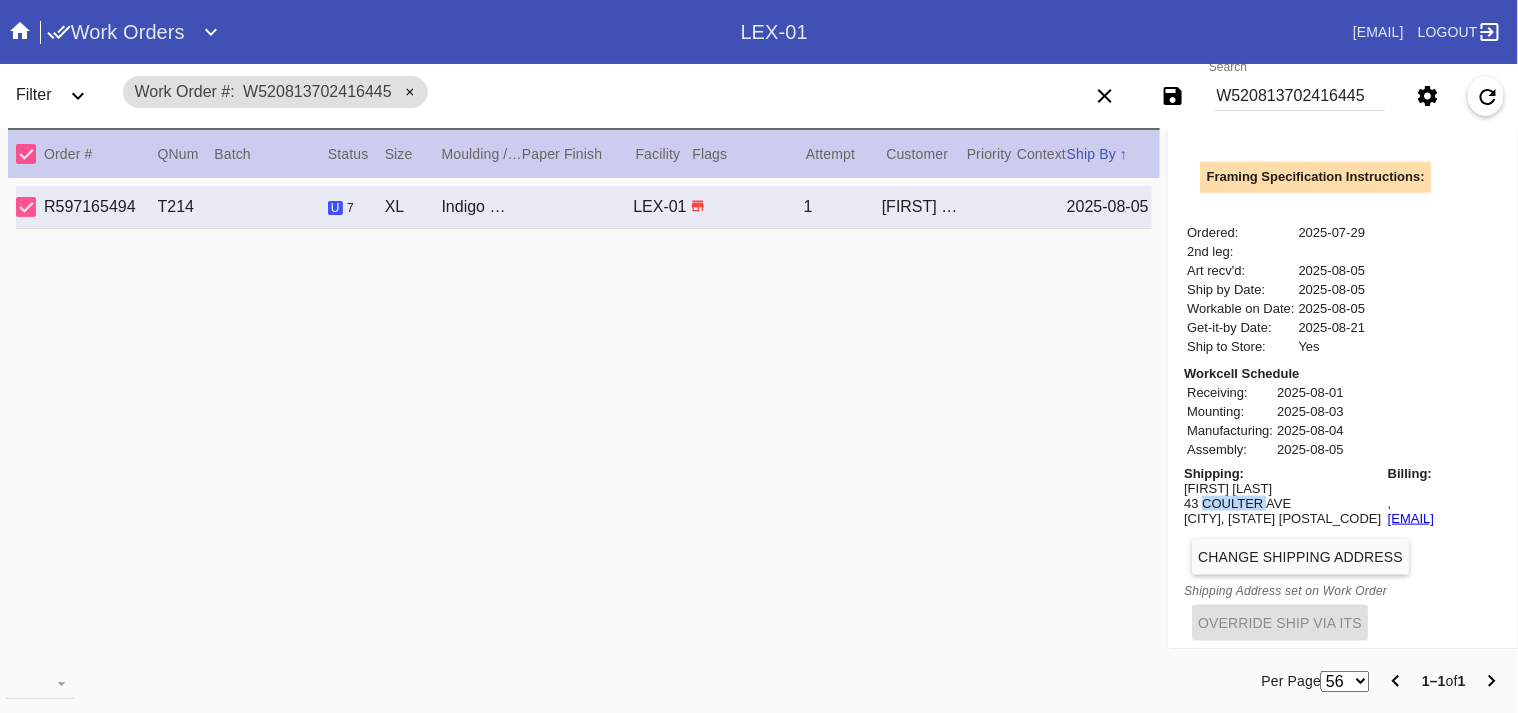 click on "43 COULTER AVE" at bounding box center (1282, 503) 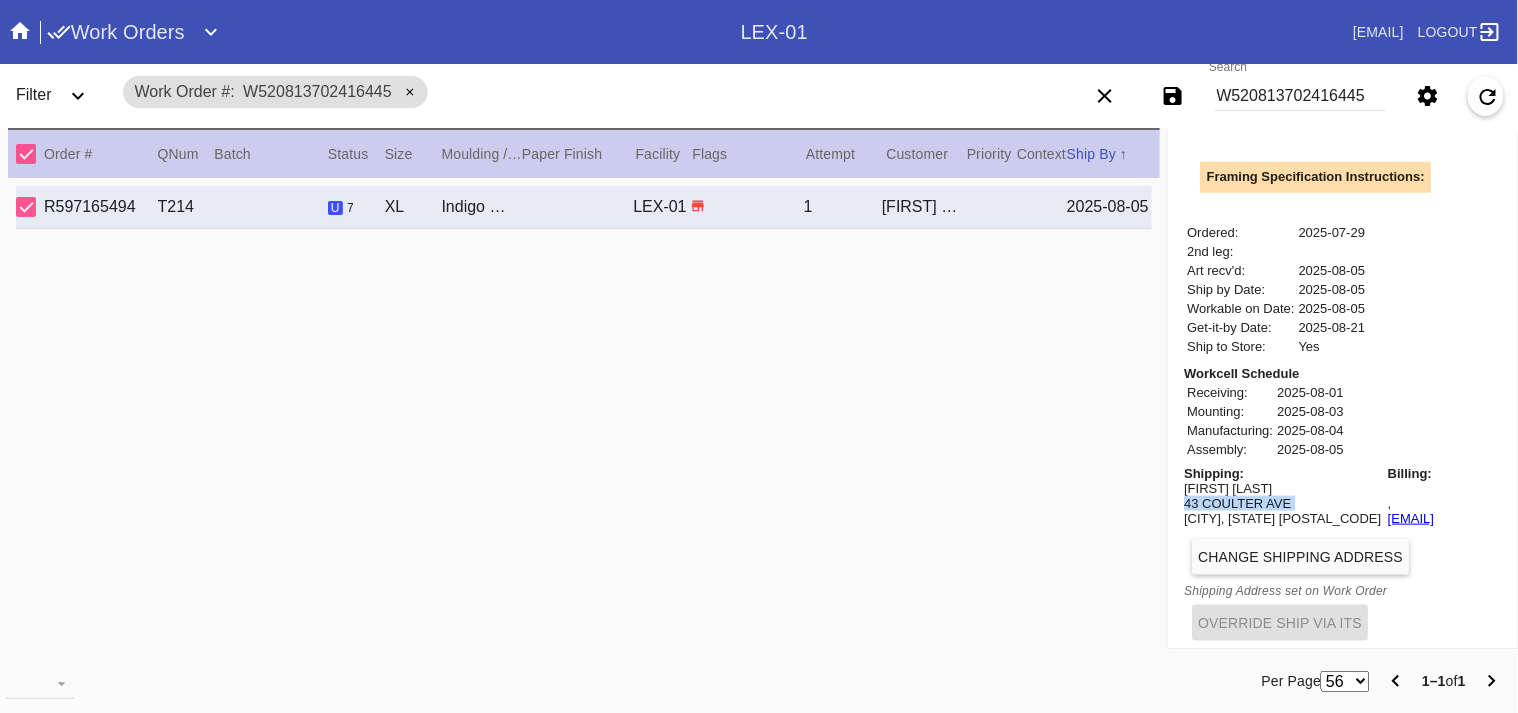 click on "43 COULTER AVE" at bounding box center (1282, 503) 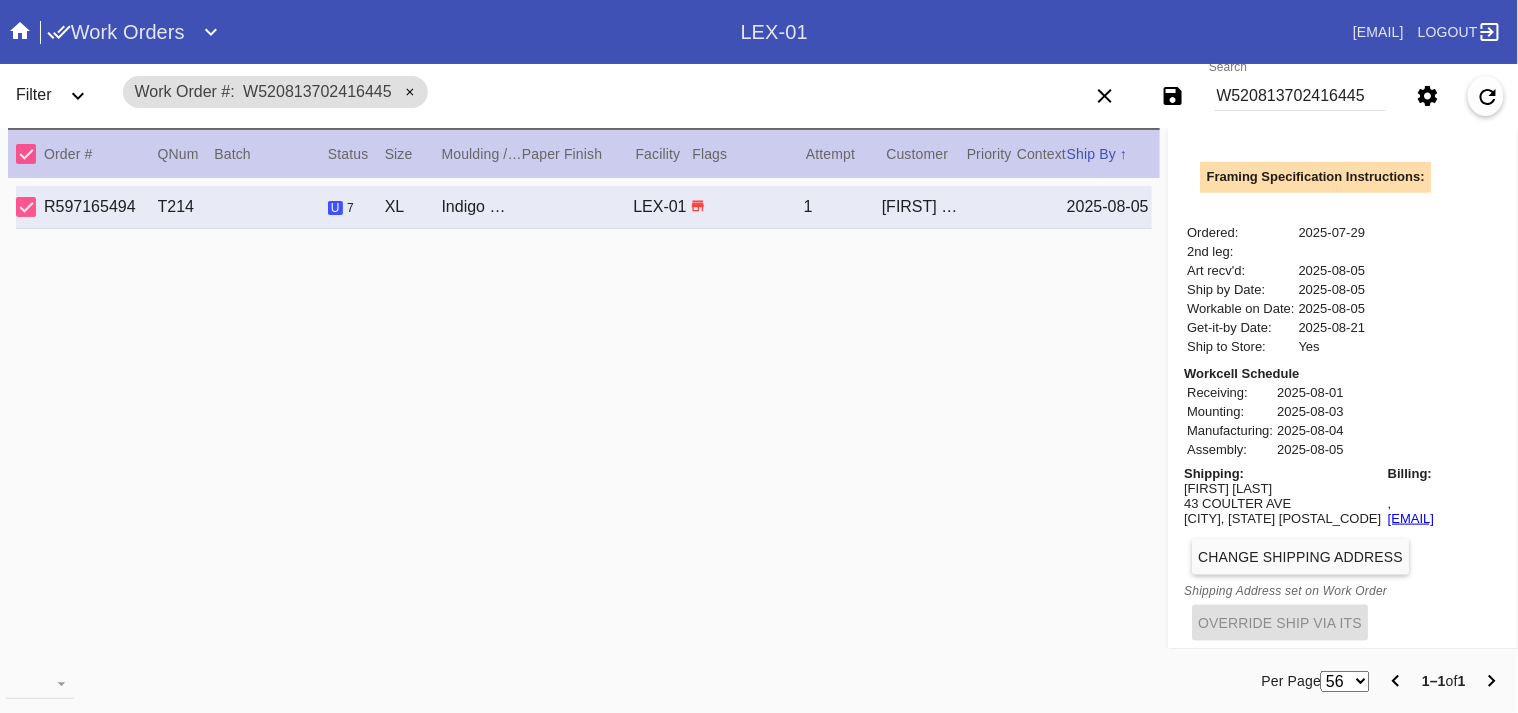 click on "Kelsey Halpern" at bounding box center [1282, 488] 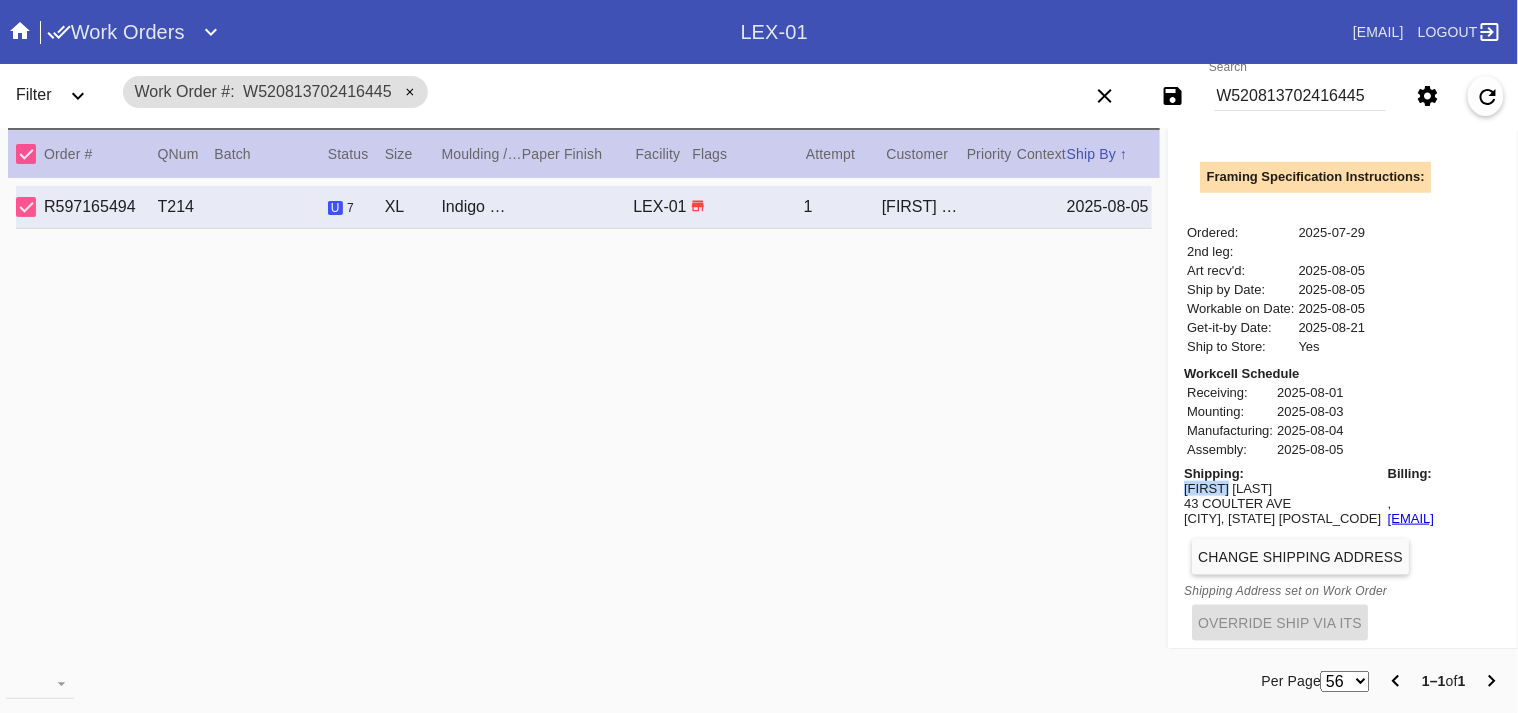 click on "Kelsey Halpern" at bounding box center (1282, 488) 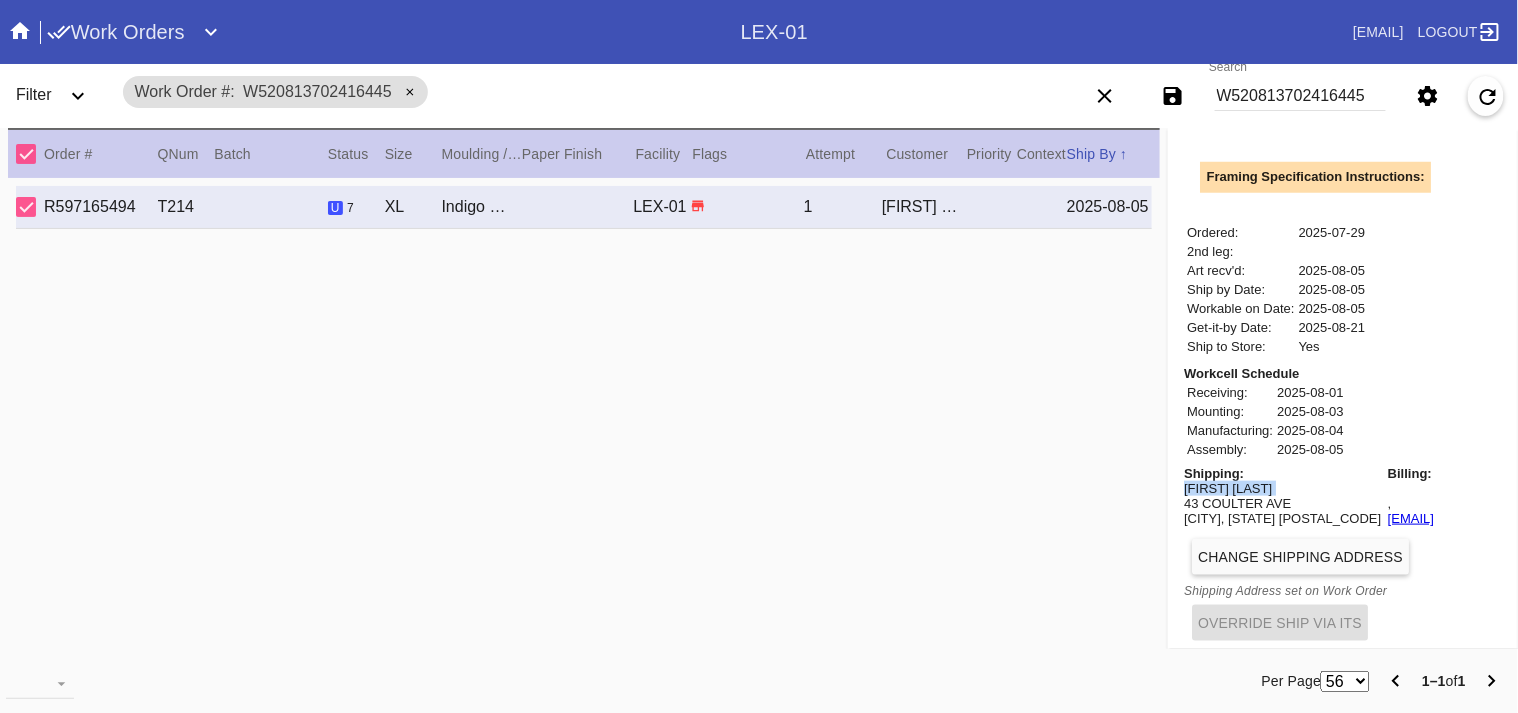 click on "Kelsey Halpern" at bounding box center [1282, 488] 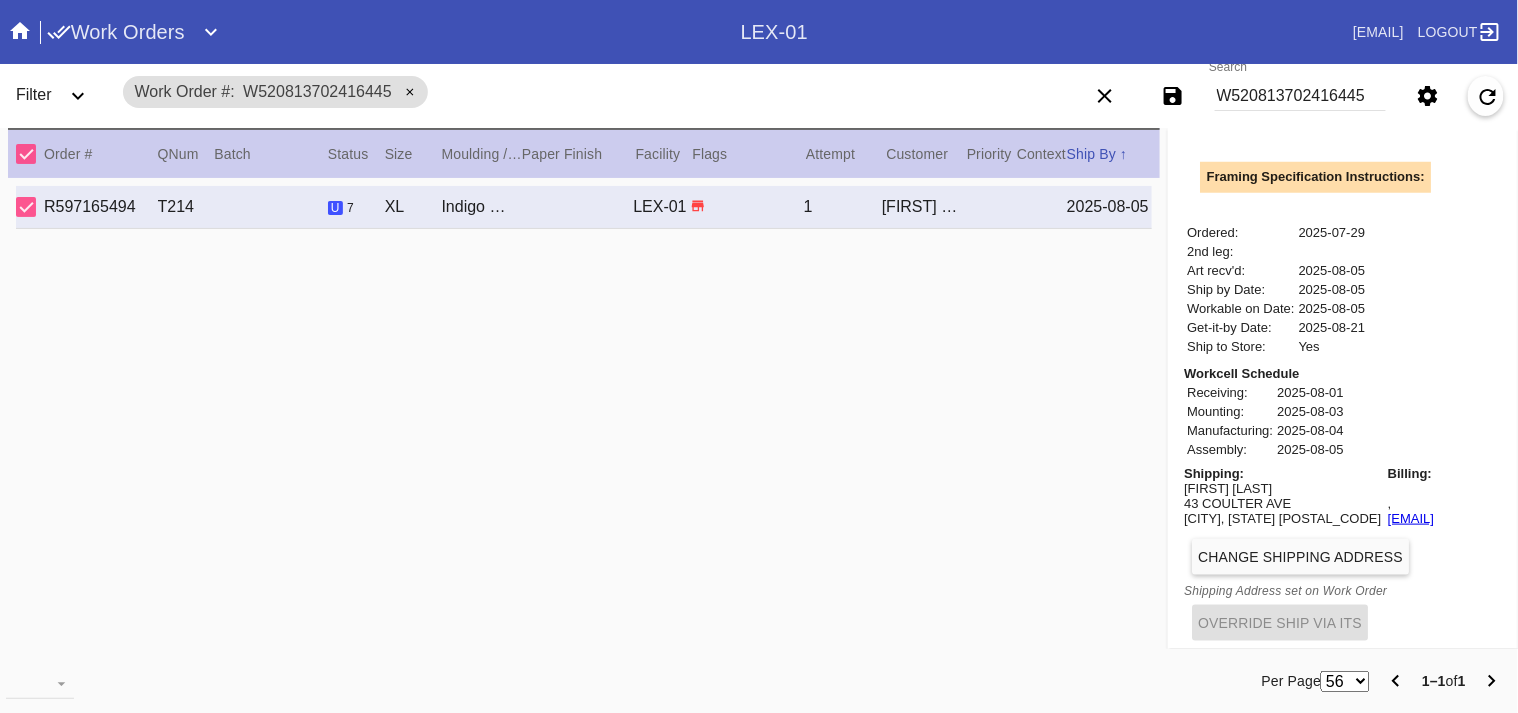 click on "Shipping: Kelsey Halpern 43 COULTER AVE ARDMORE, PA 19003" at bounding box center [1282, 496] 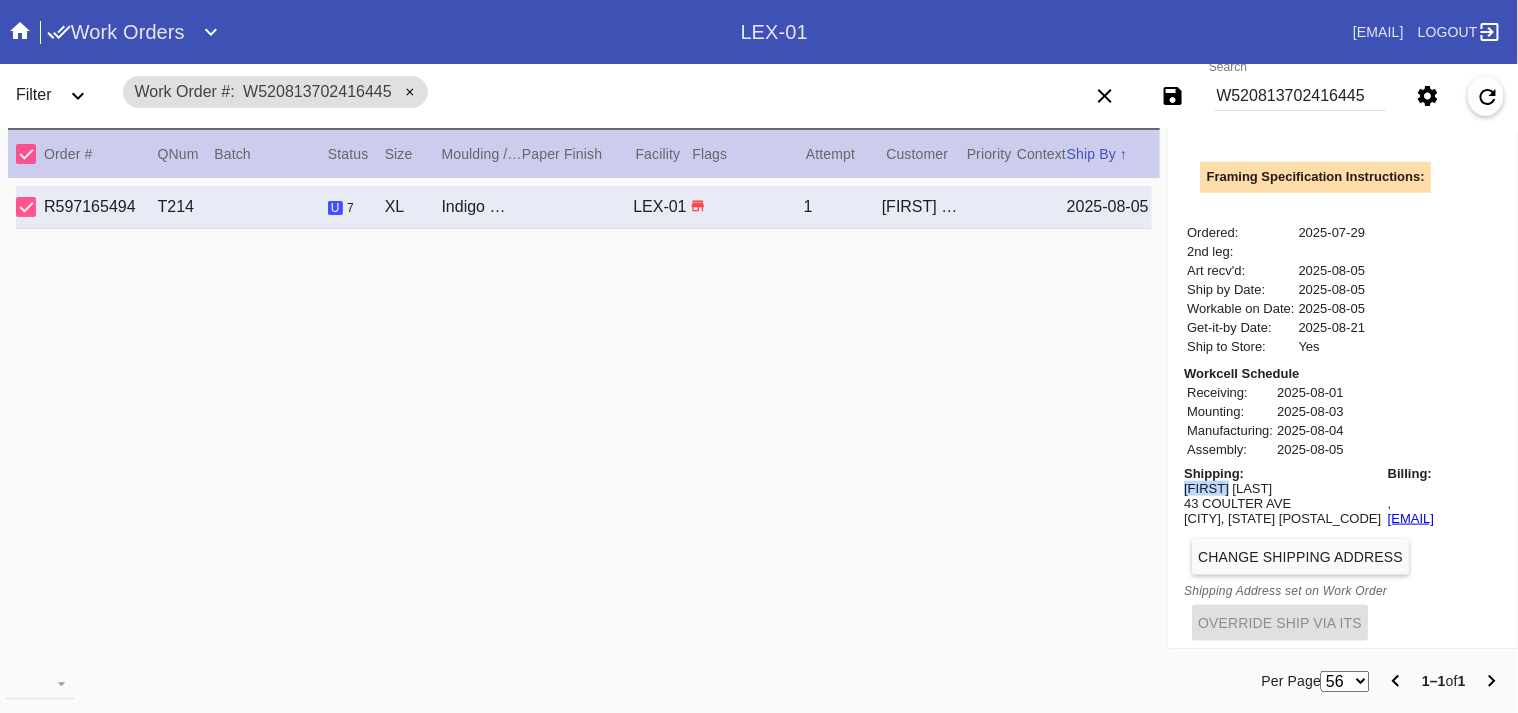 click on "Kelsey Halpern" at bounding box center (1282, 488) 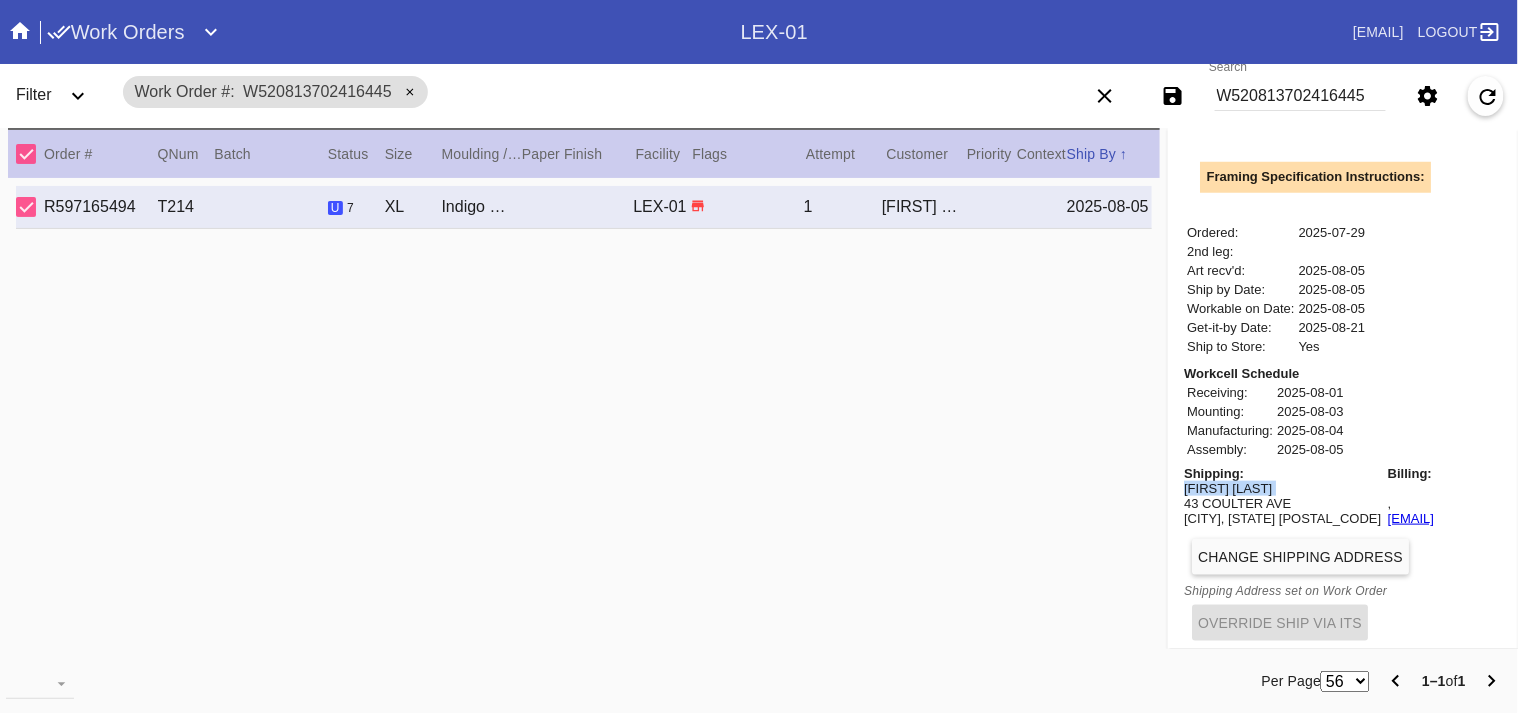 click on "Kelsey Halpern" at bounding box center (1282, 488) 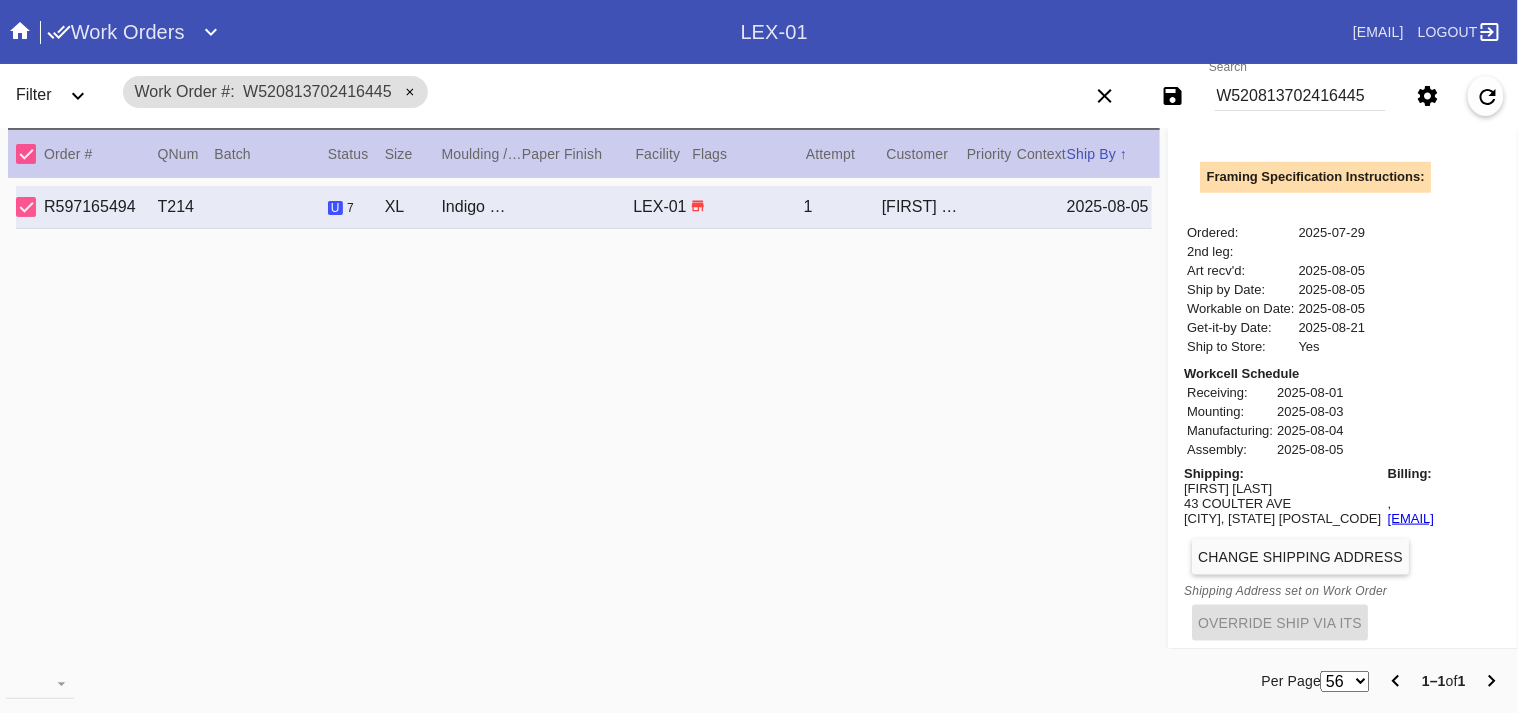 click on "Shipping: Kelsey Halpern 43 COULTER AVE ARDMORE, PA 19003" at bounding box center [1282, 496] 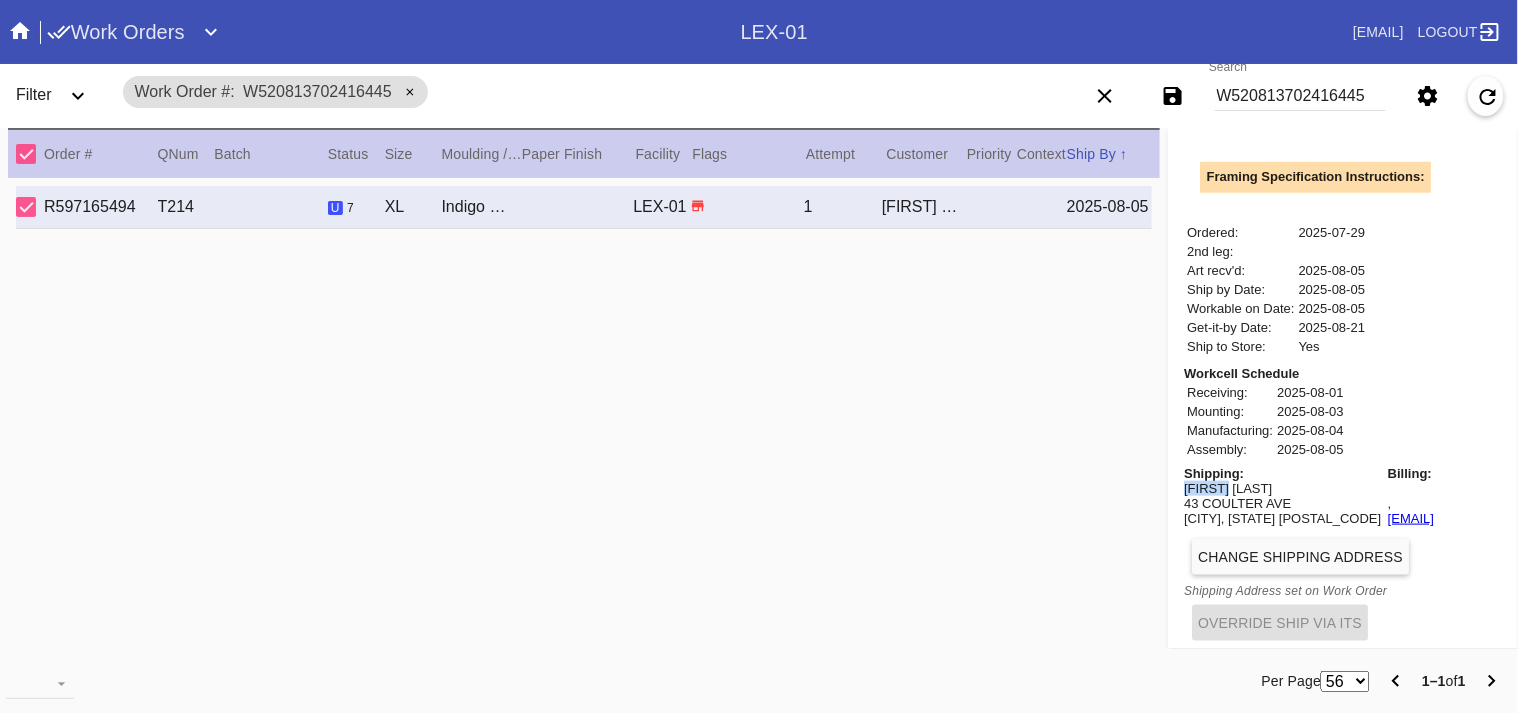 click on "Kelsey Halpern" at bounding box center [1282, 488] 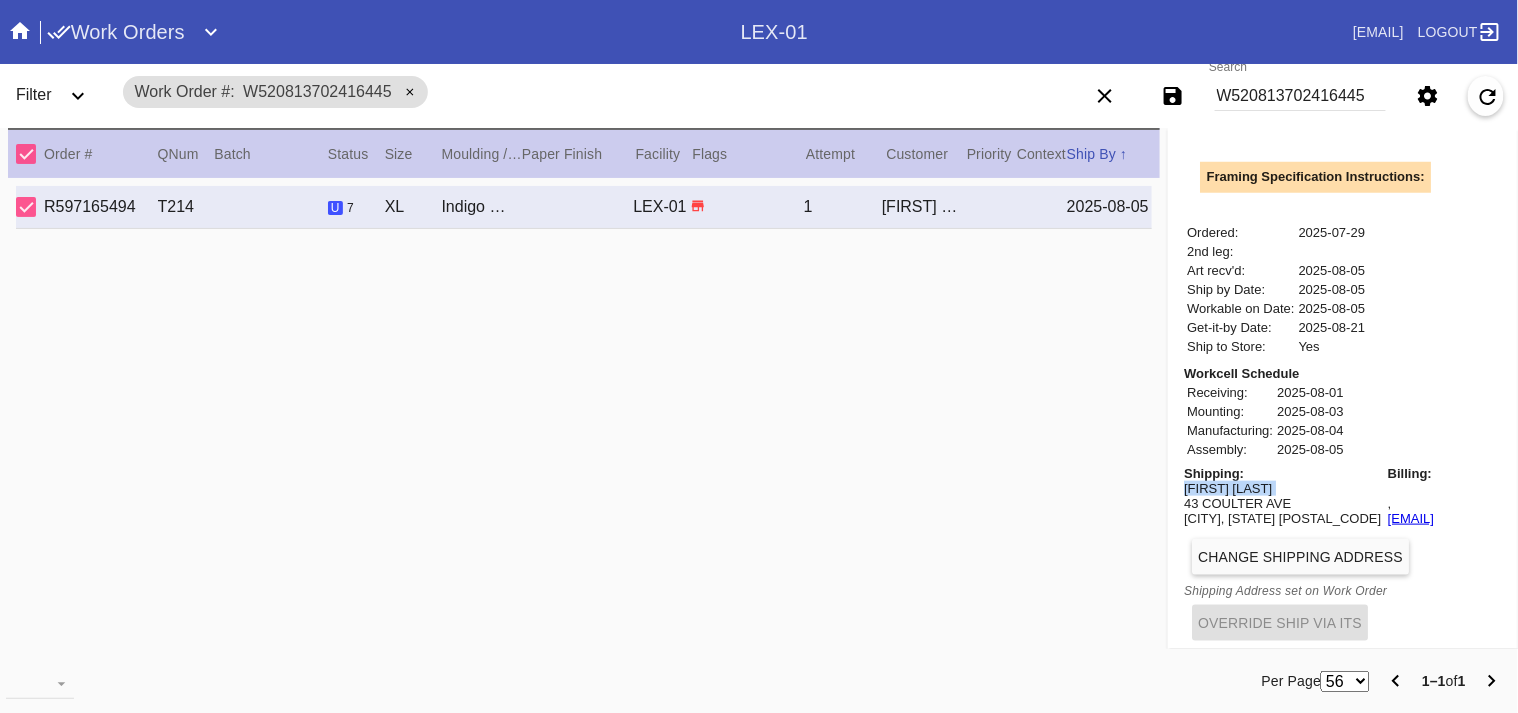 click on "Kelsey Halpern" at bounding box center [1282, 488] 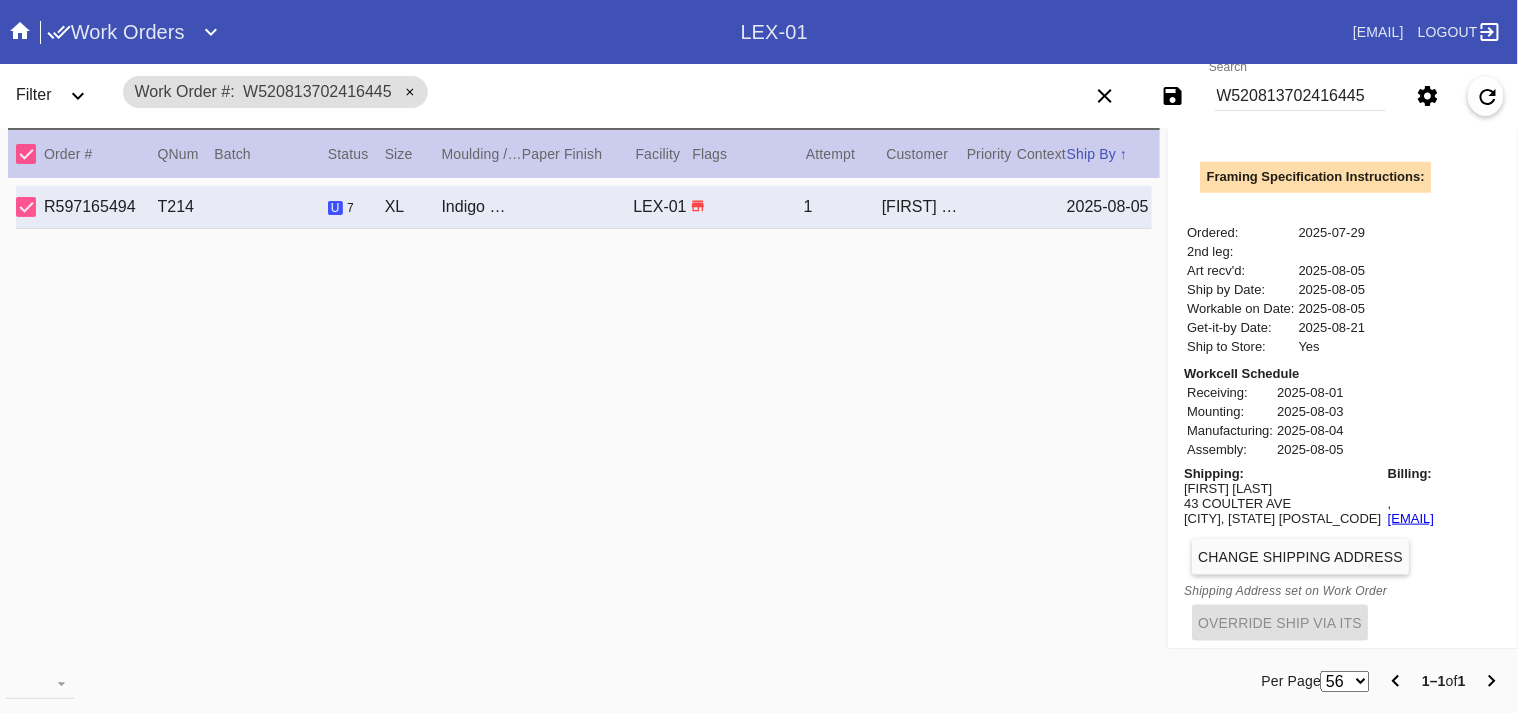 click on "Shipping: Kelsey Halpern 43 COULTER AVE ARDMORE, PA 19003" at bounding box center [1282, 496] 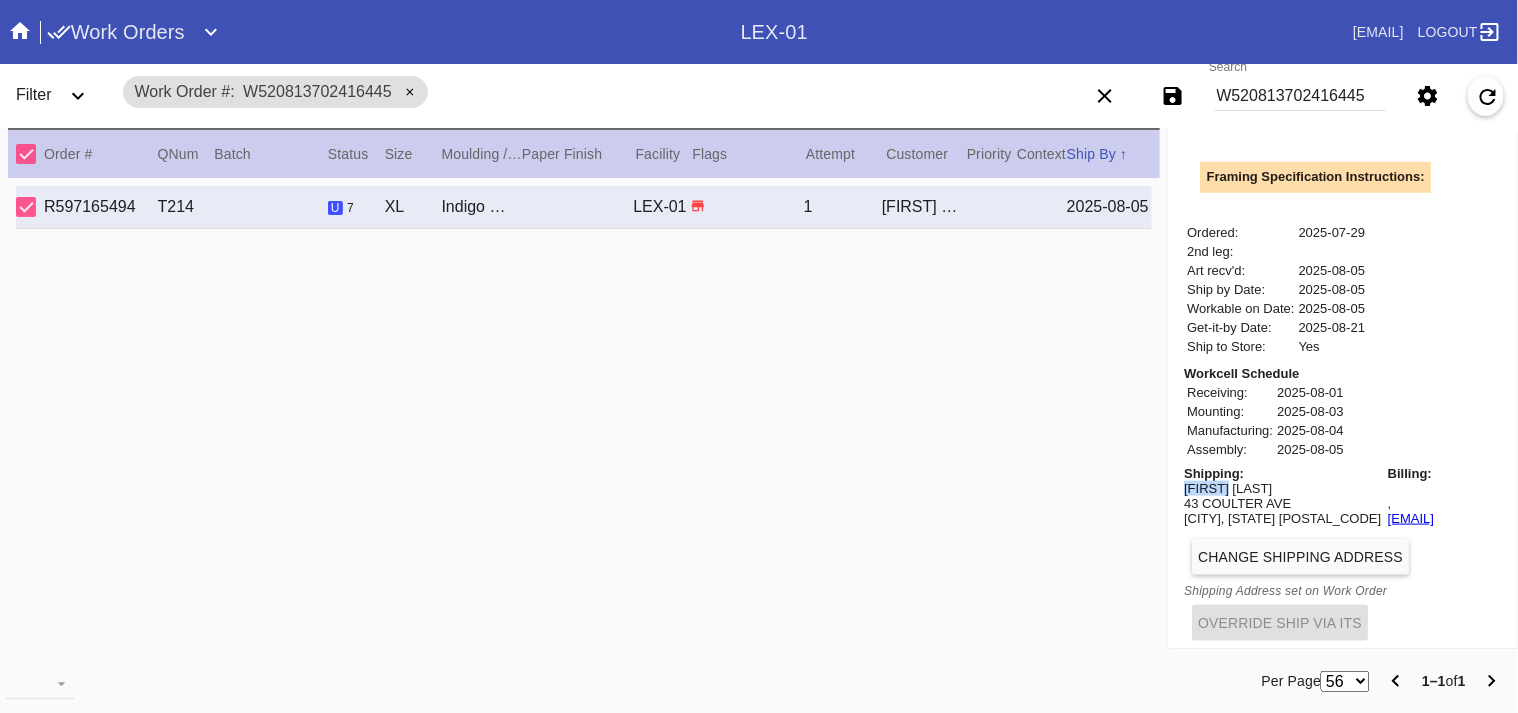 click on "Kelsey Halpern" at bounding box center [1282, 488] 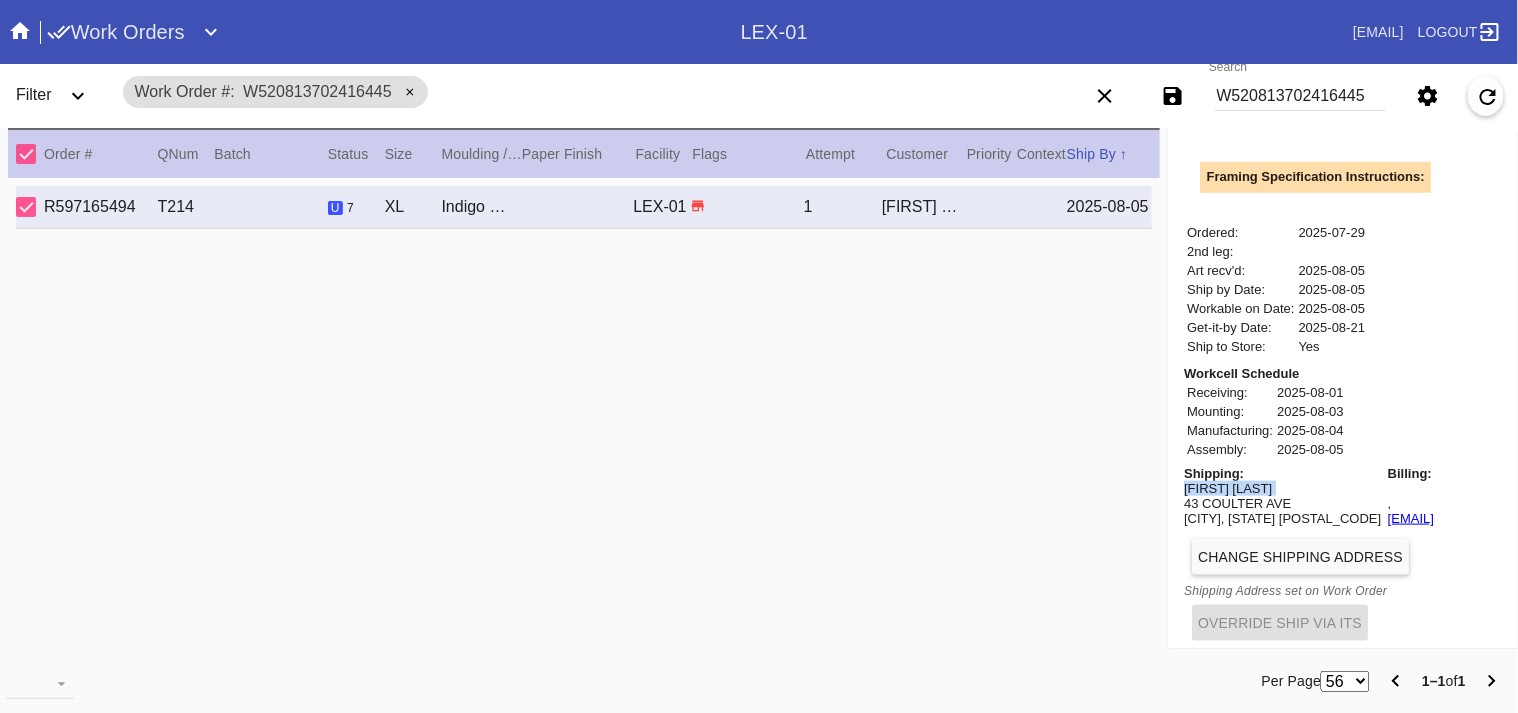 click on "Kelsey Halpern" at bounding box center (1282, 488) 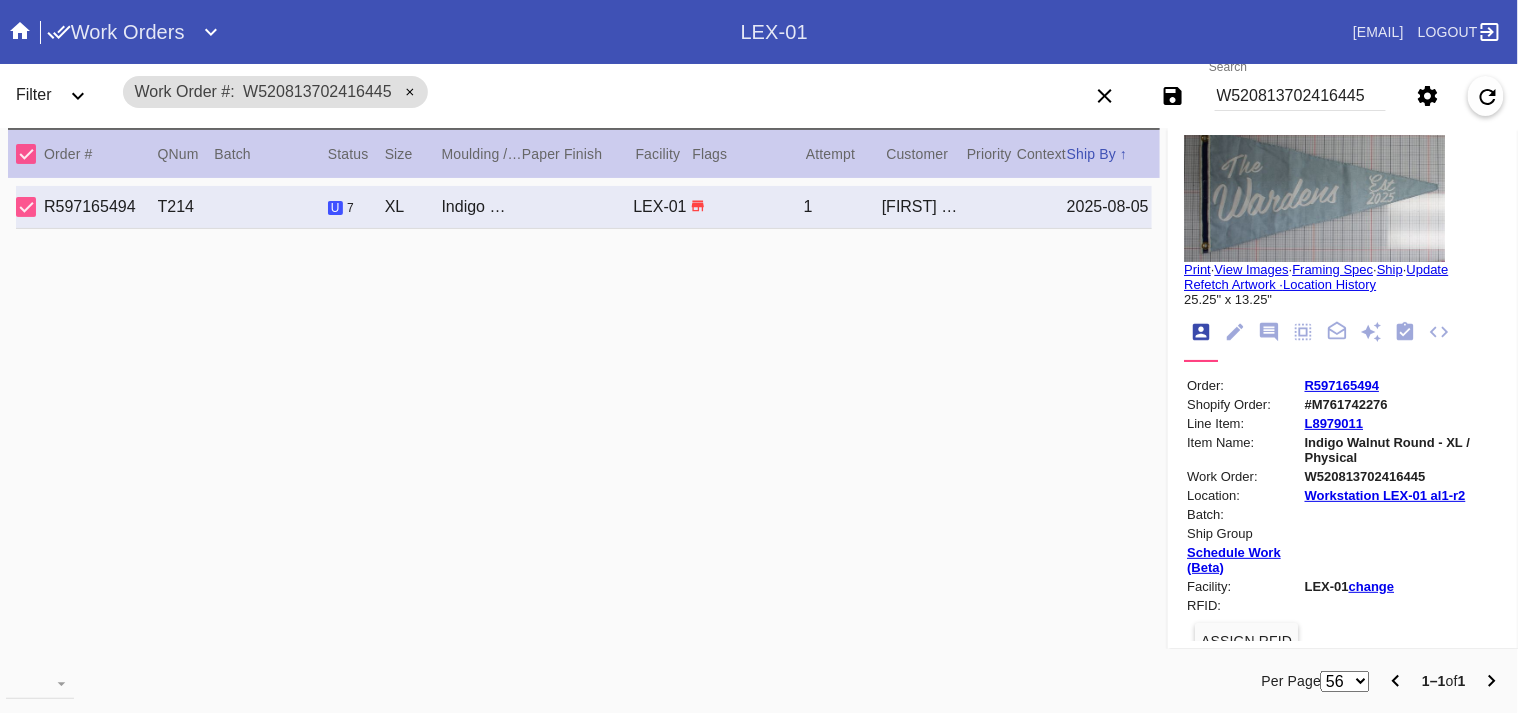scroll, scrollTop: 0, scrollLeft: 0, axis: both 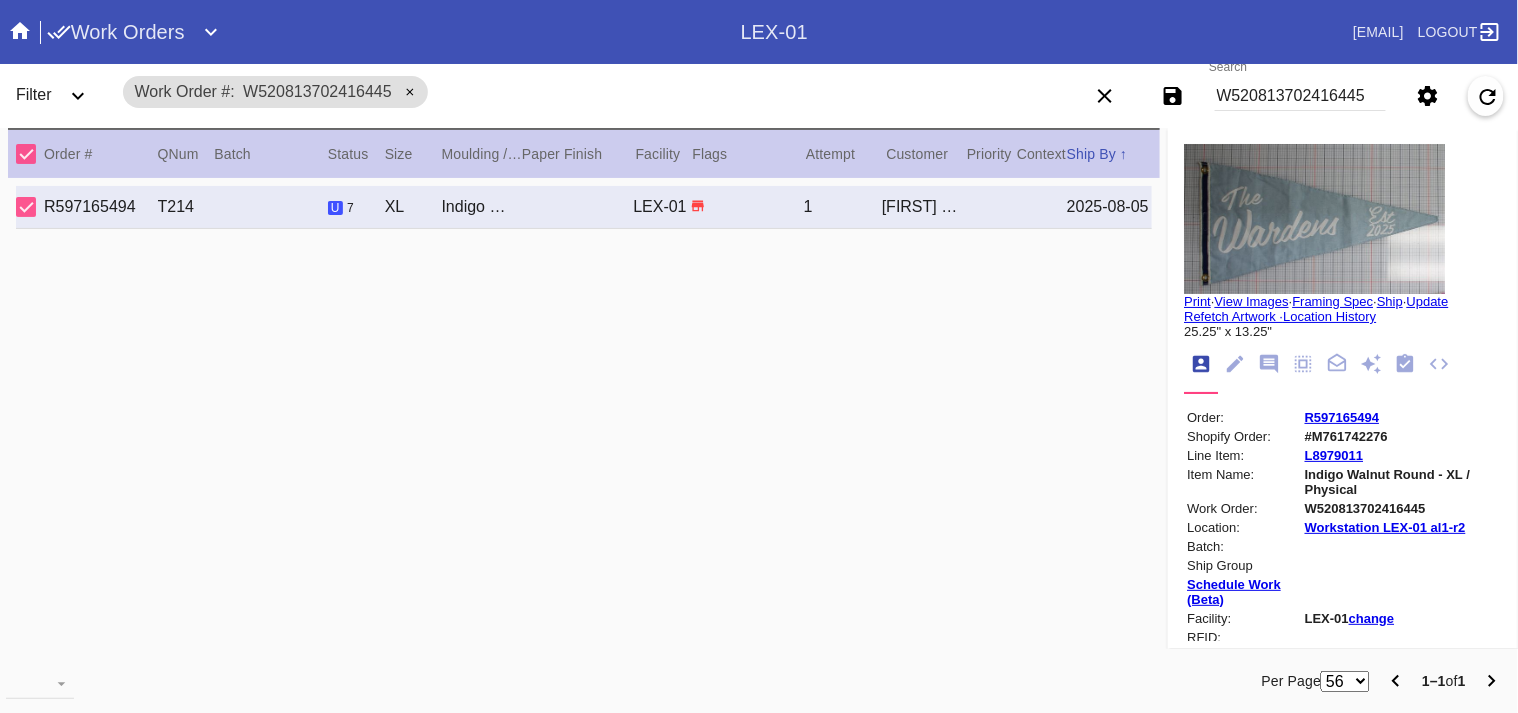 drag, startPoint x: 1403, startPoint y: 363, endPoint x: 1400, endPoint y: 384, distance: 21.213203 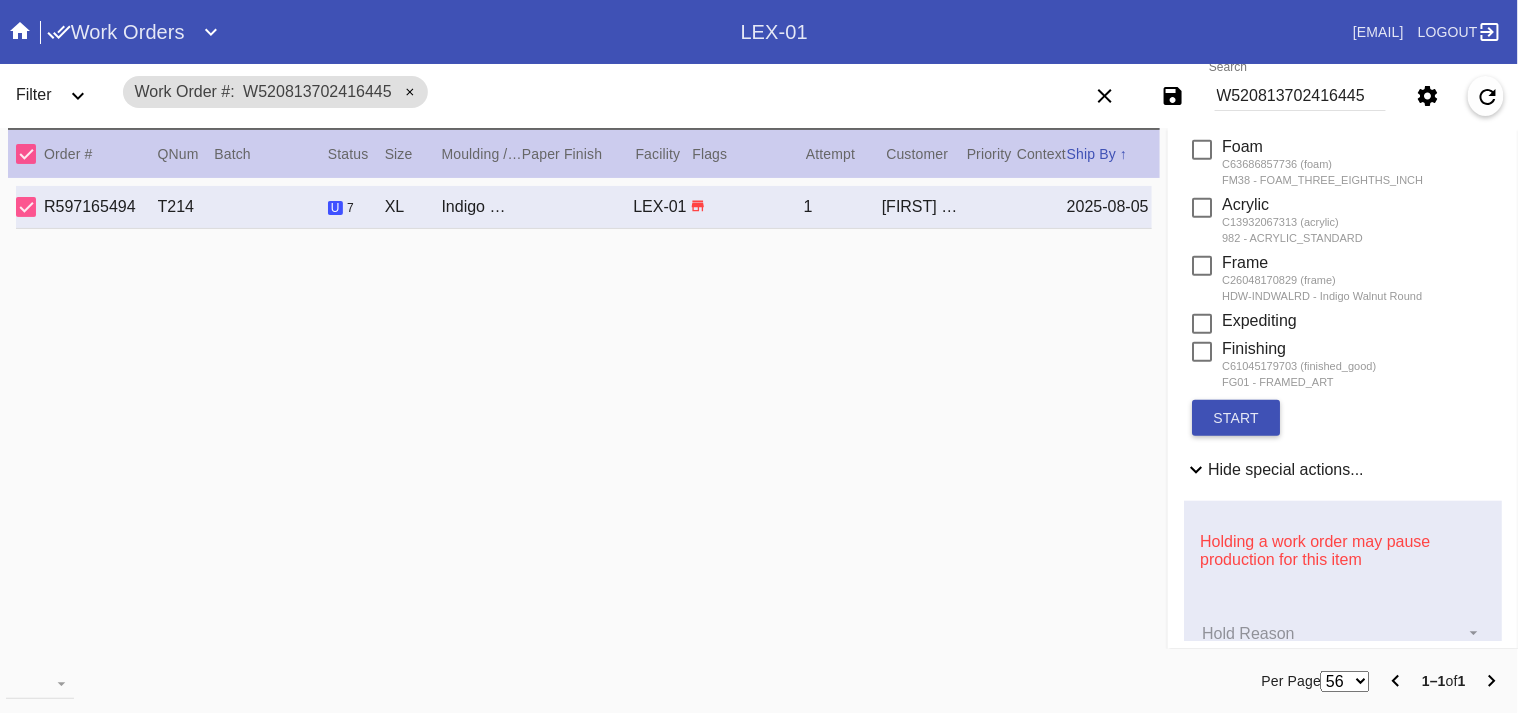 scroll, scrollTop: 727, scrollLeft: 0, axis: vertical 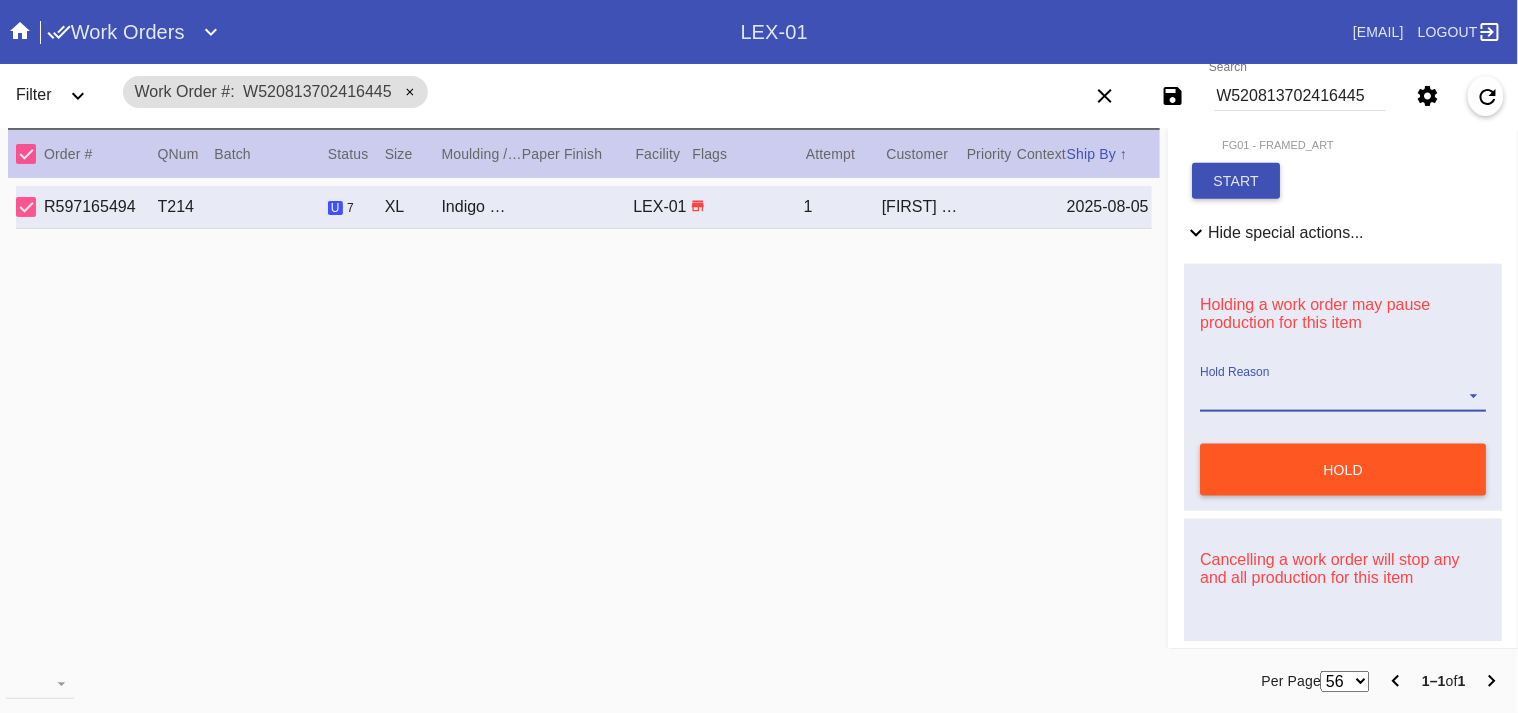 click on "Hold Reason" at bounding box center [1343, 397] 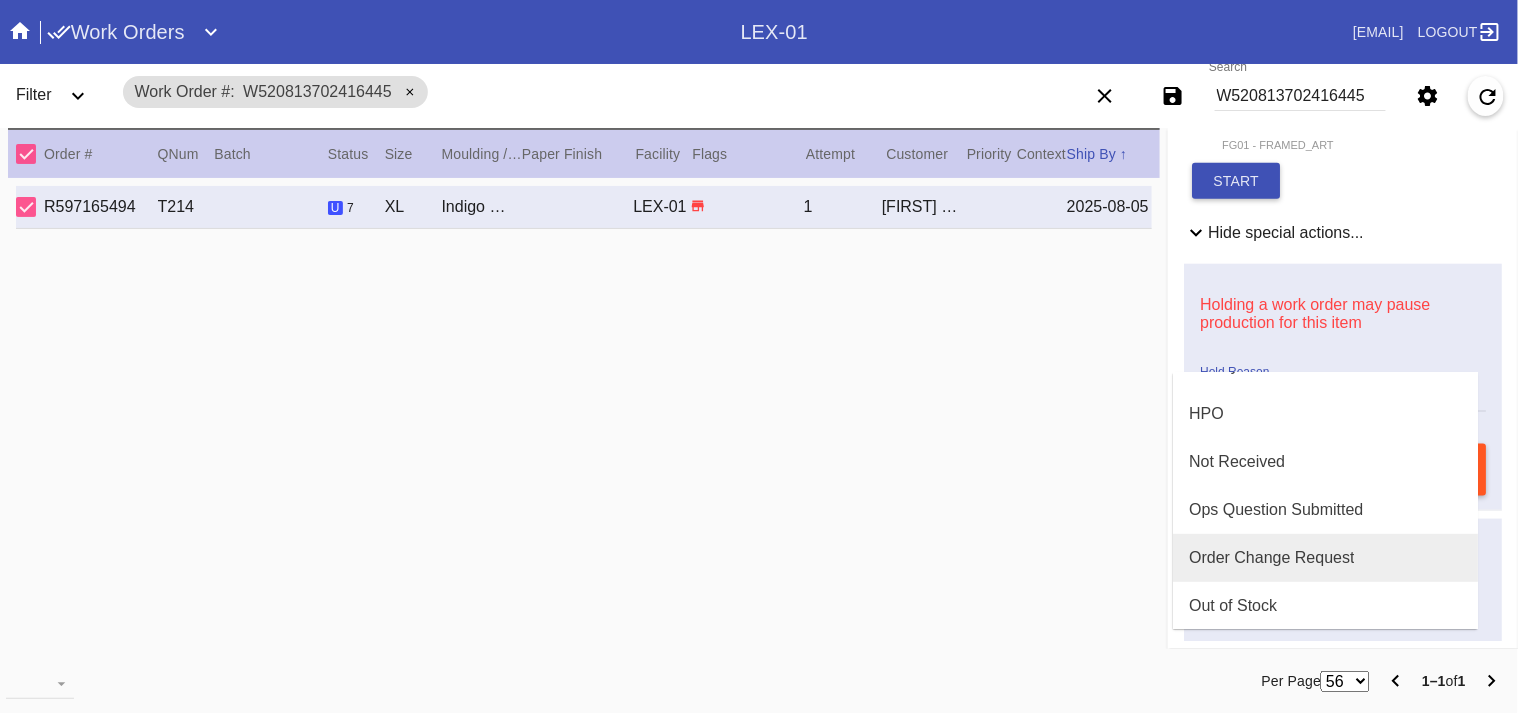 scroll, scrollTop: 335, scrollLeft: 0, axis: vertical 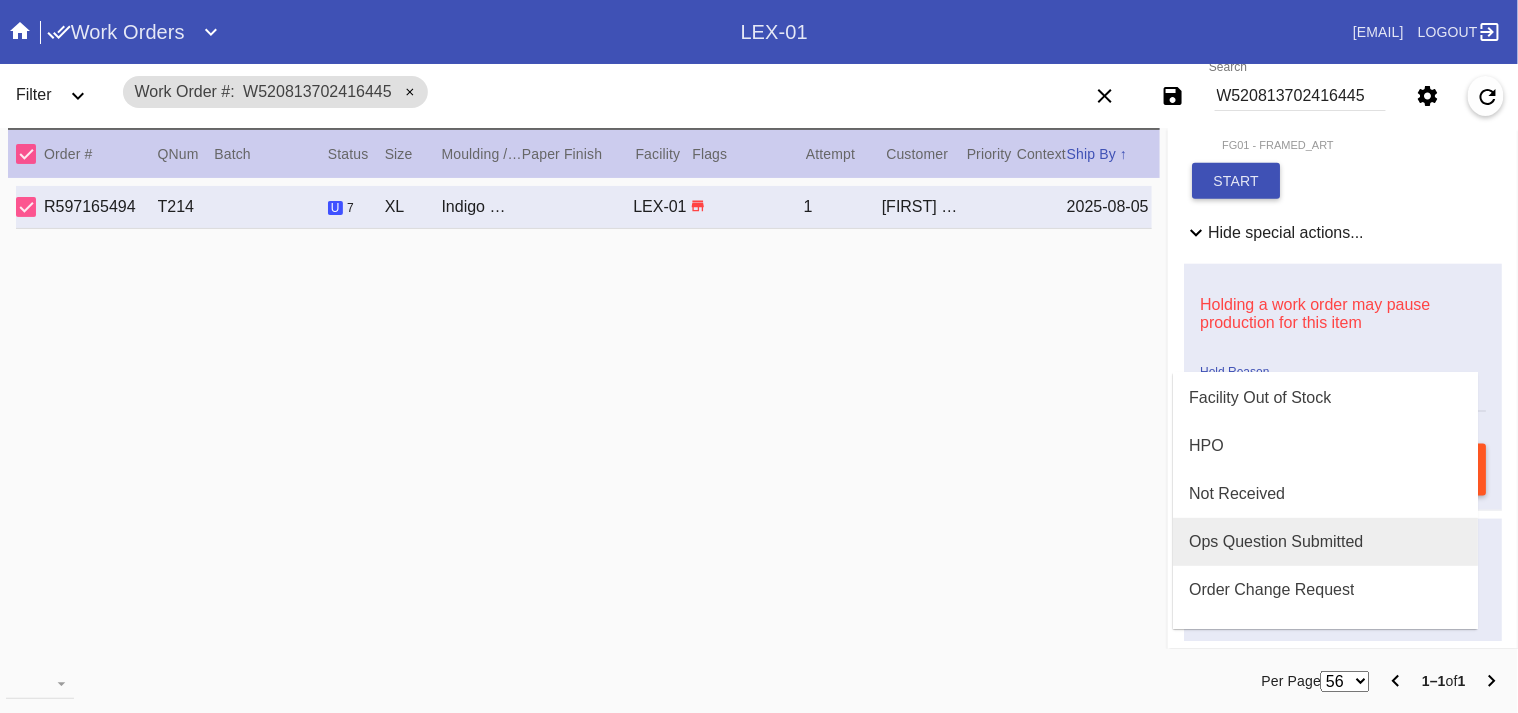click on "Ops Question Submitted" at bounding box center [1325, 542] 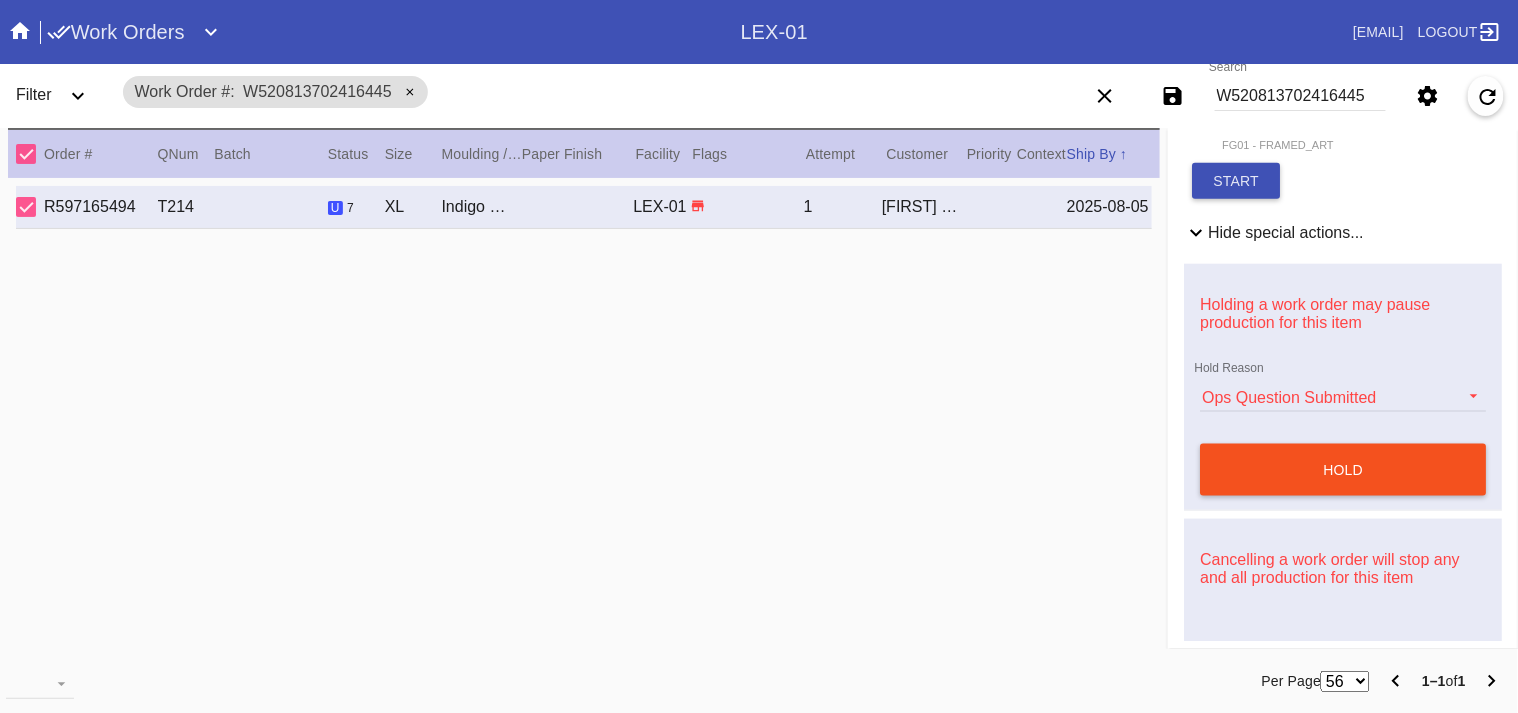 drag, startPoint x: 1256, startPoint y: 460, endPoint x: 1260, endPoint y: 470, distance: 10.770329 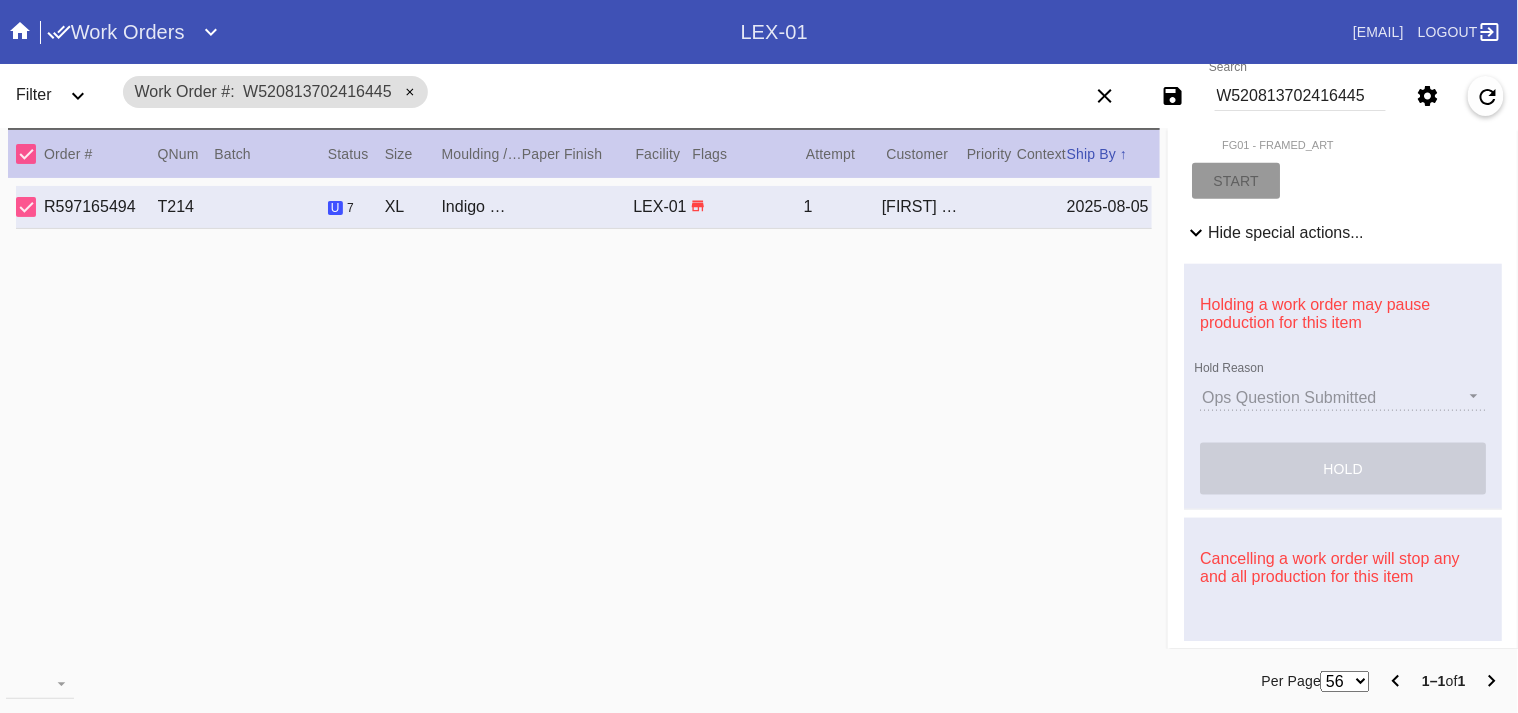 type 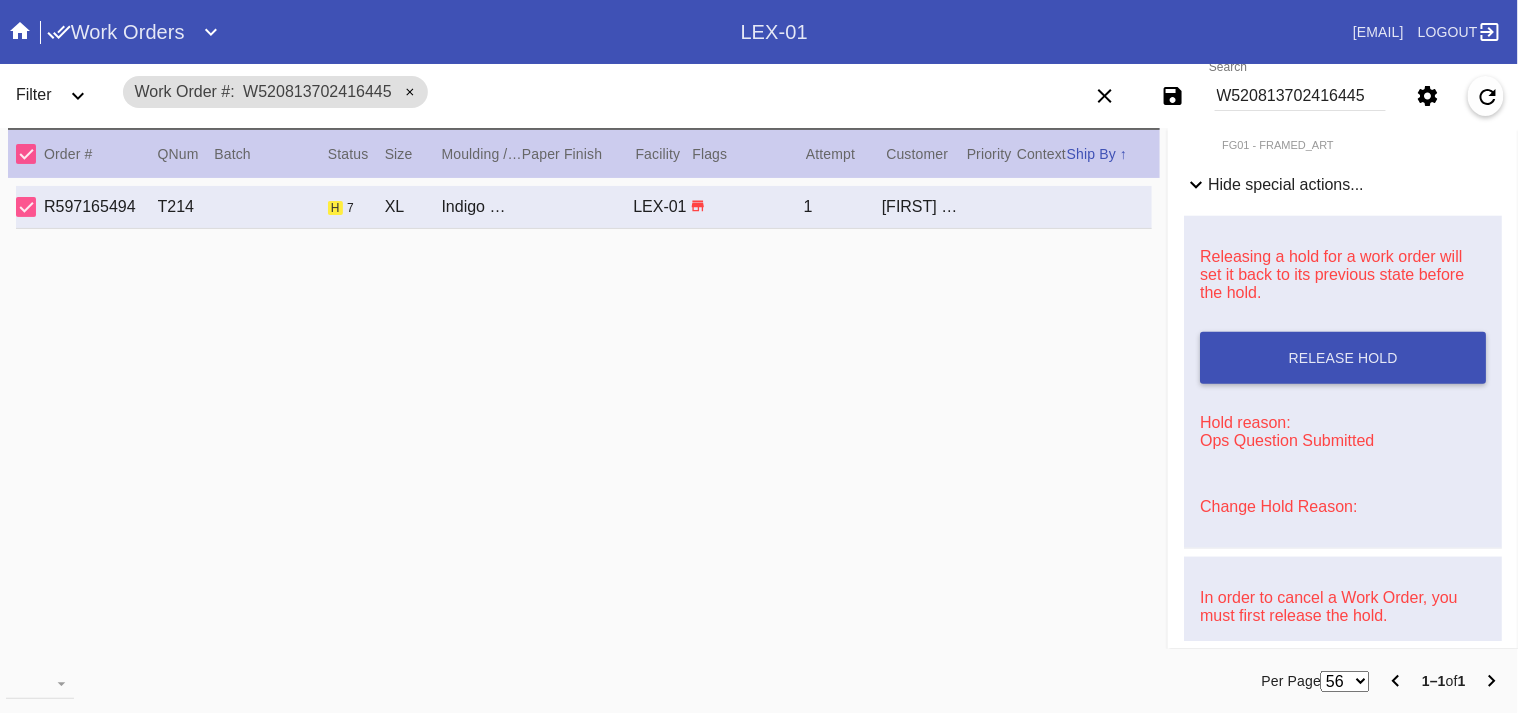 click on "W520813702416445" at bounding box center (1300, 96) 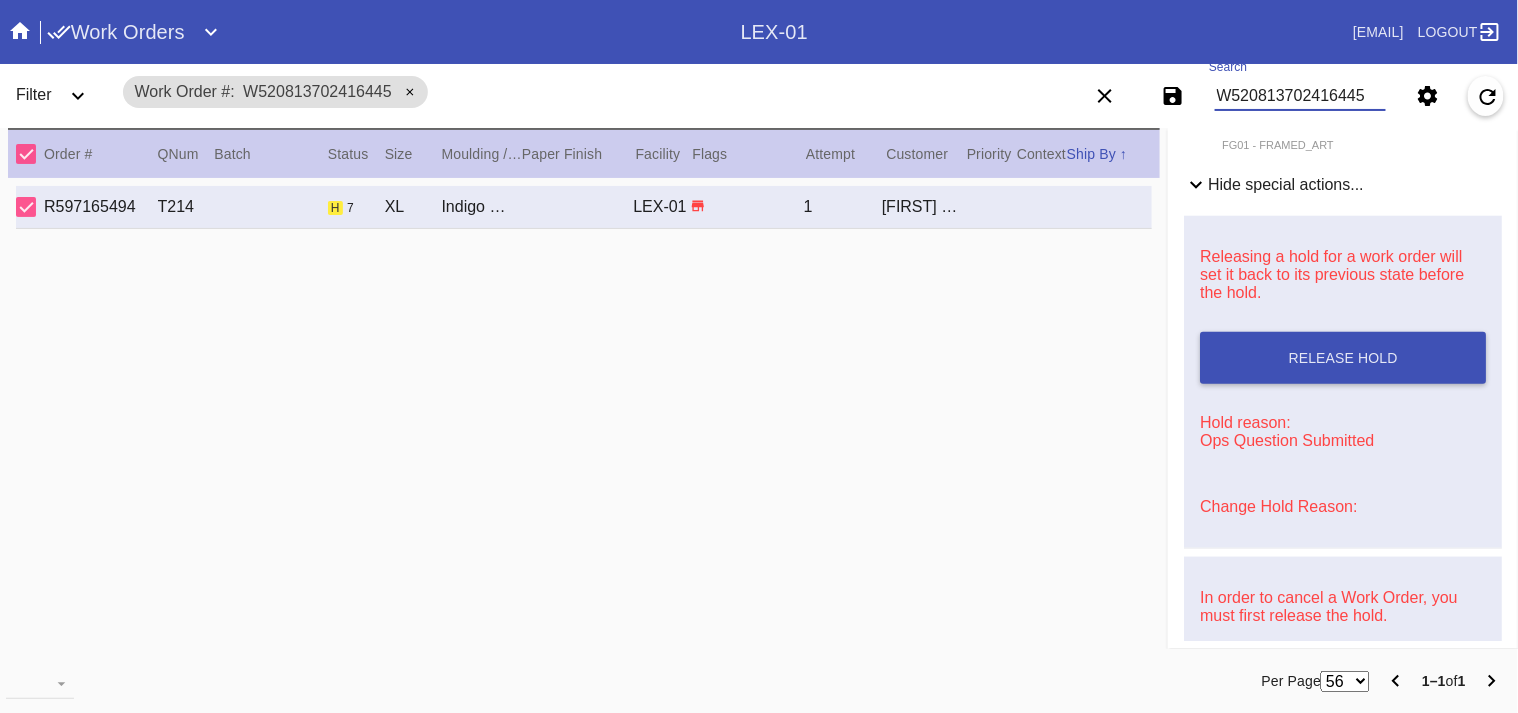 click on "W520813702416445" at bounding box center (1300, 96) 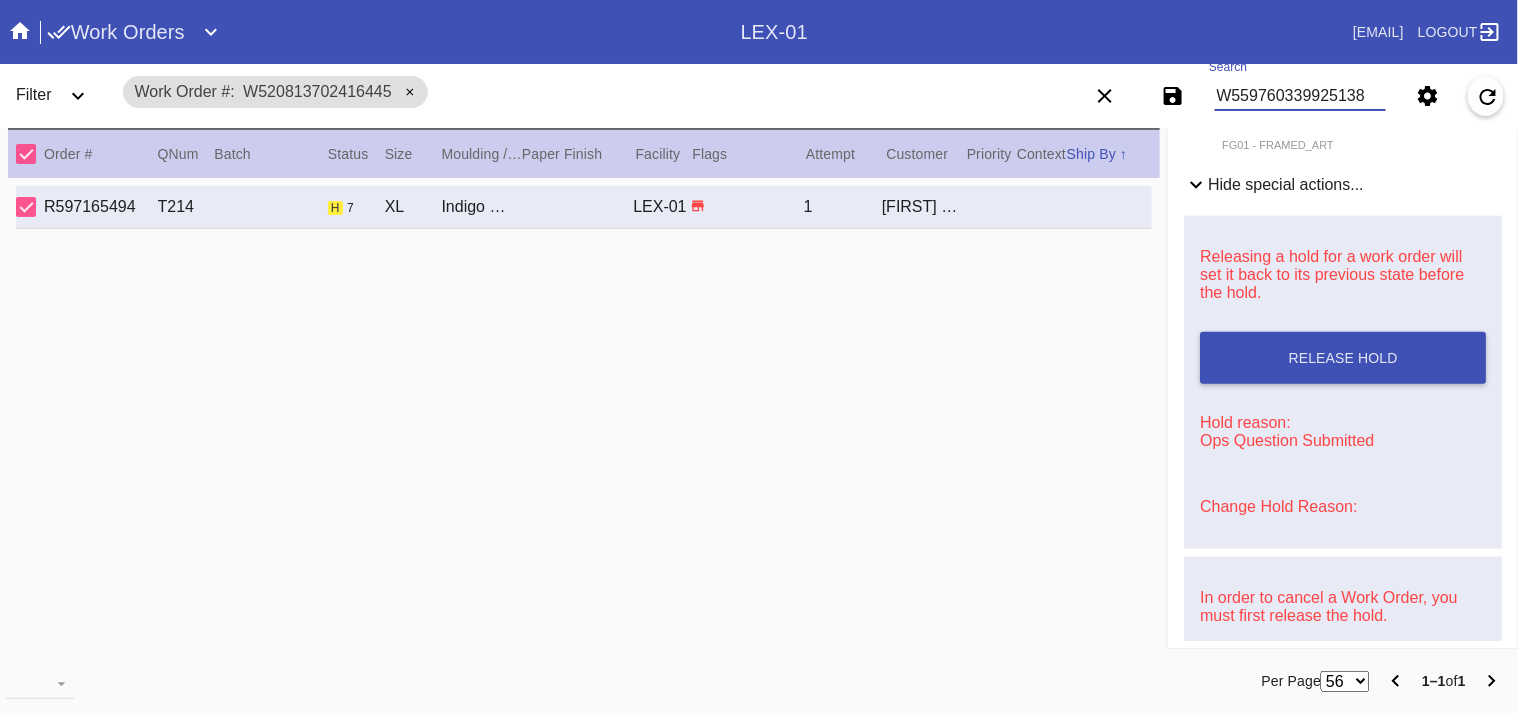 type on "W559760339925138" 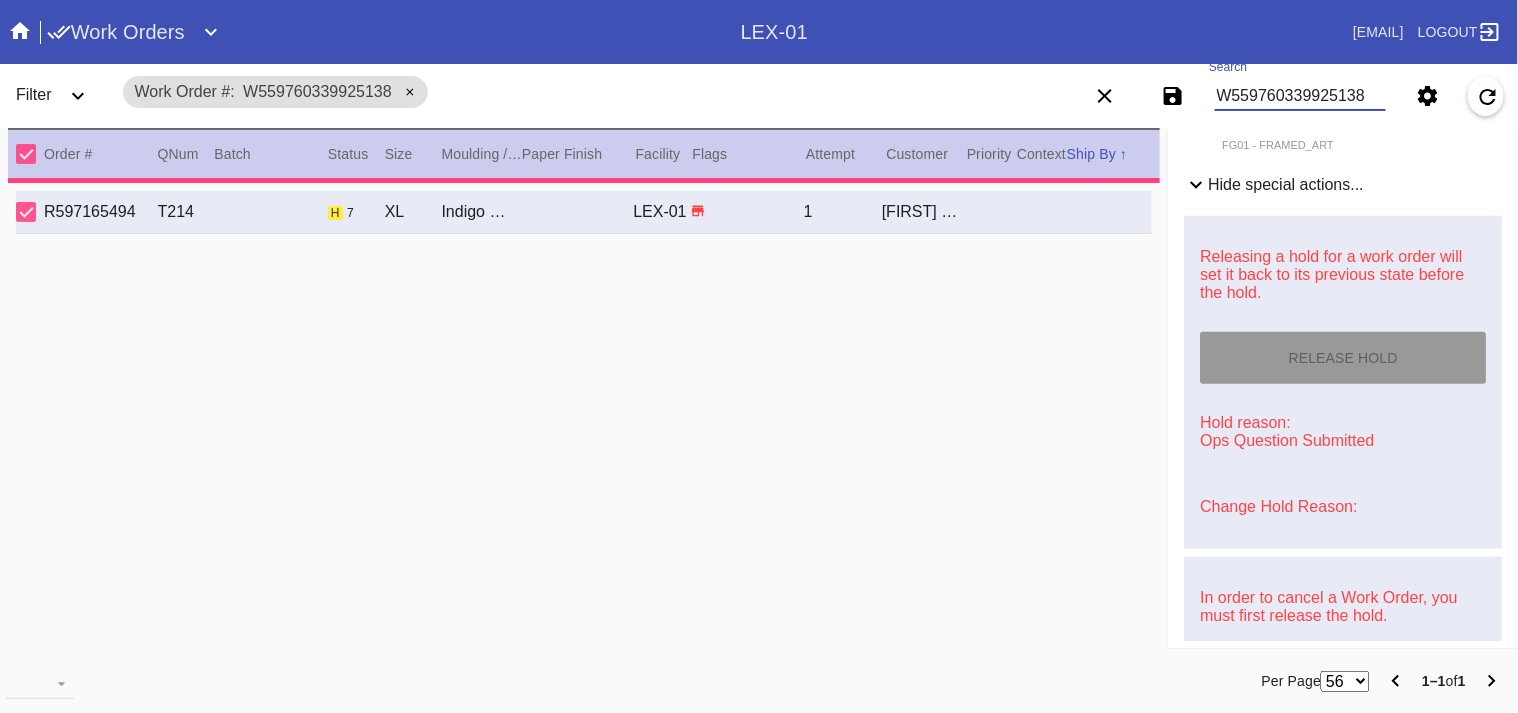 type on "0.0" 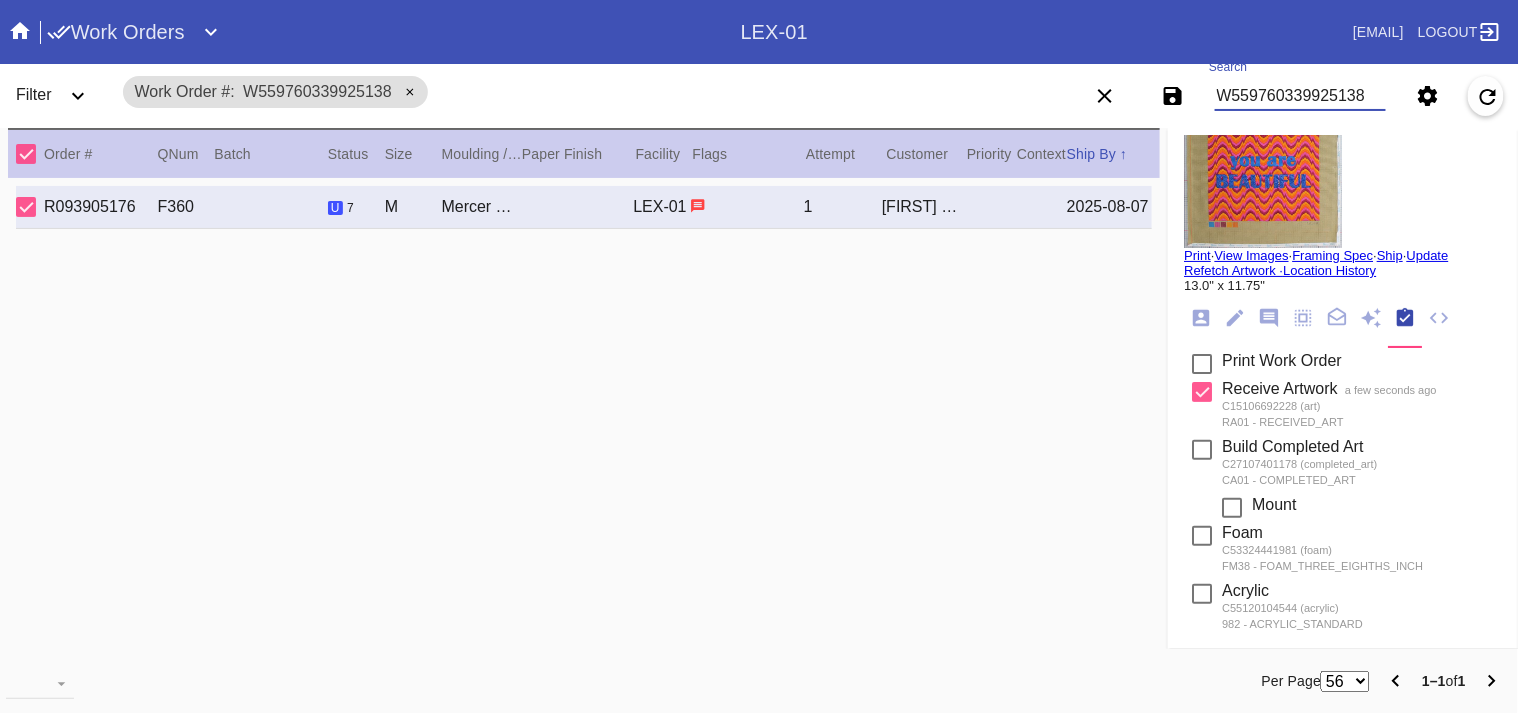 scroll, scrollTop: 0, scrollLeft: 0, axis: both 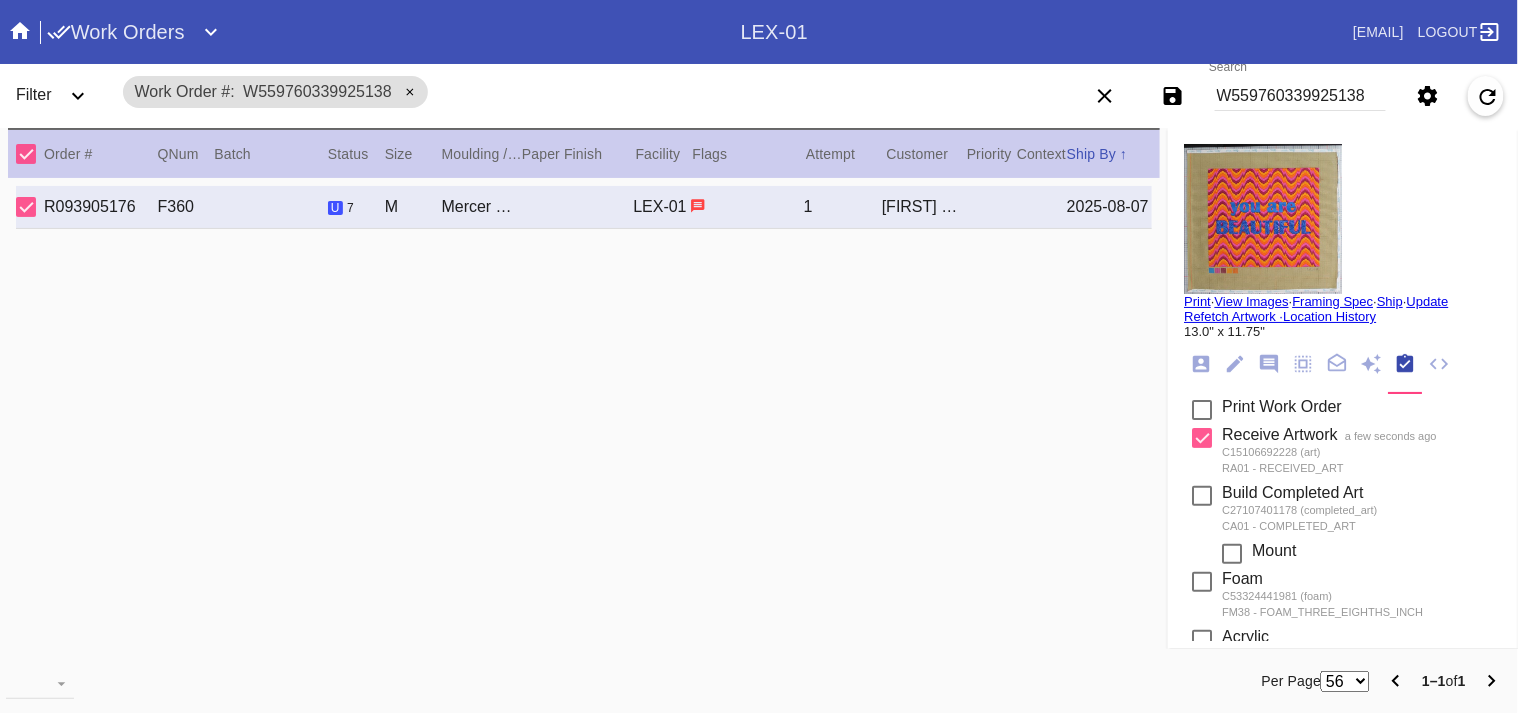 click at bounding box center [1202, 410] 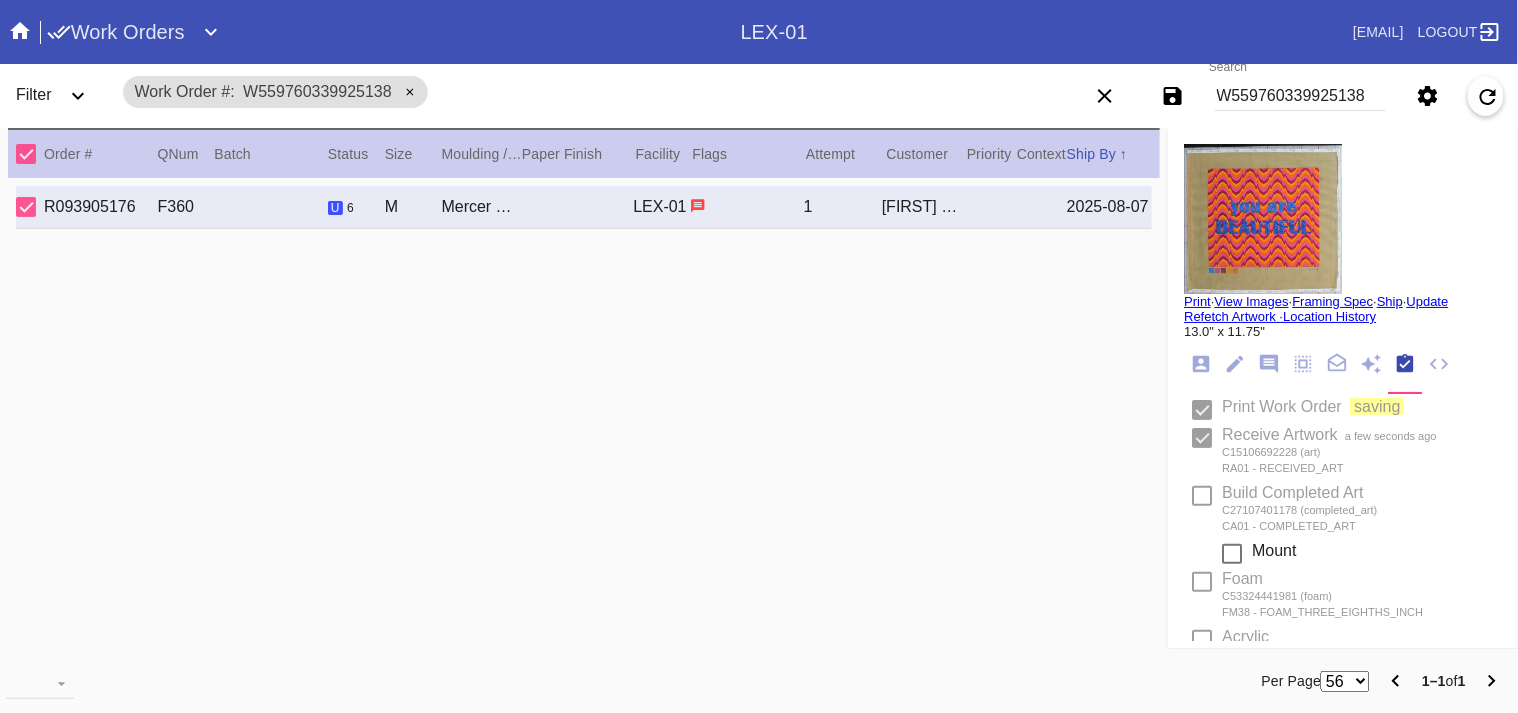 type 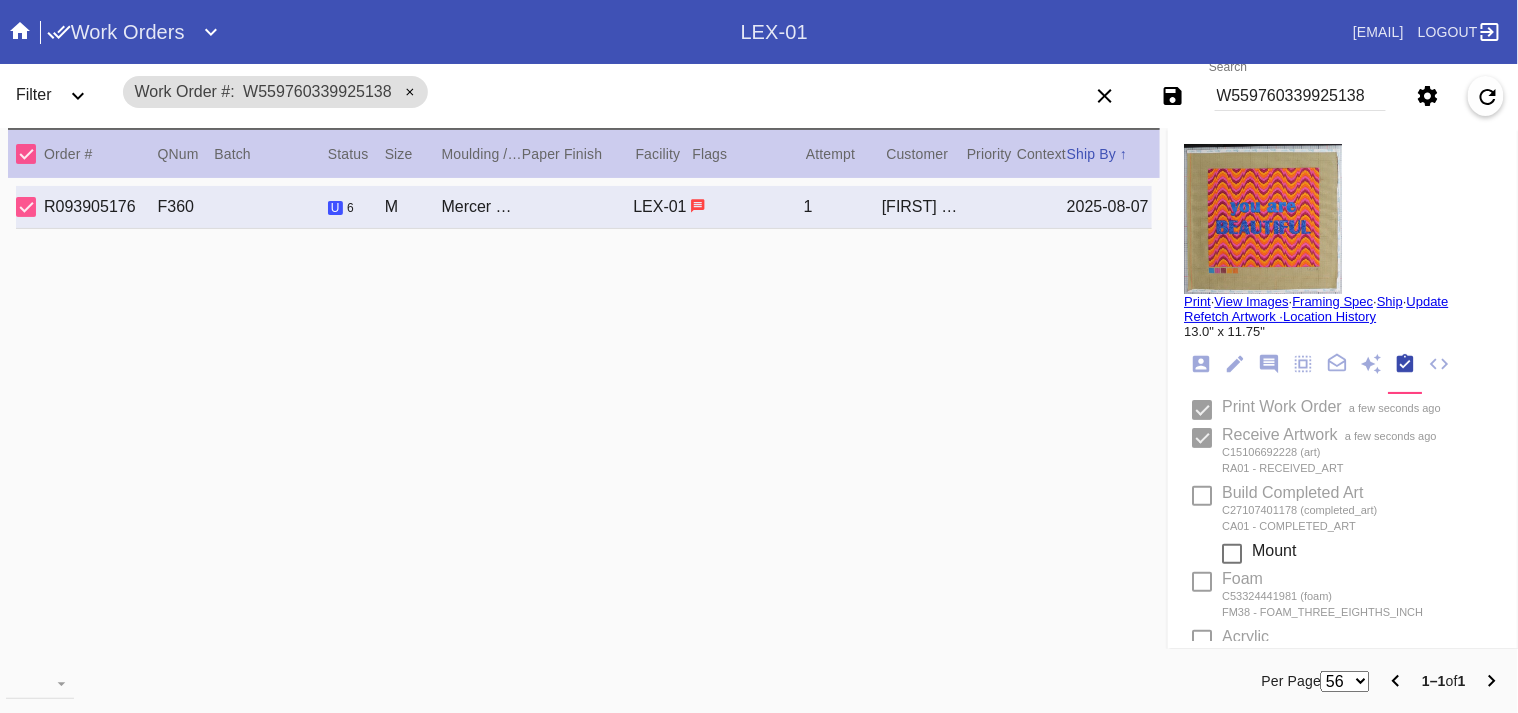 type on "8/4/2025" 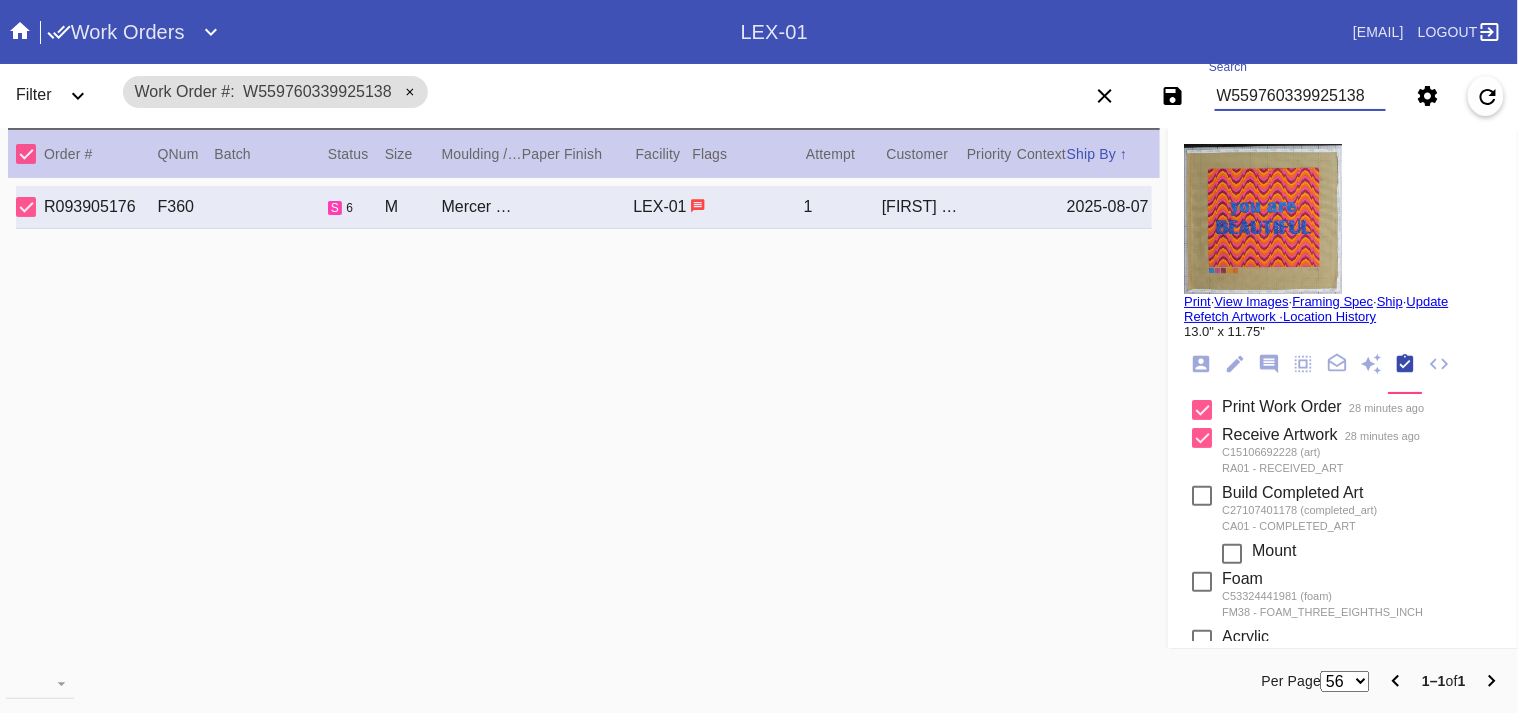 click on "W559760339925138" at bounding box center (1300, 96) 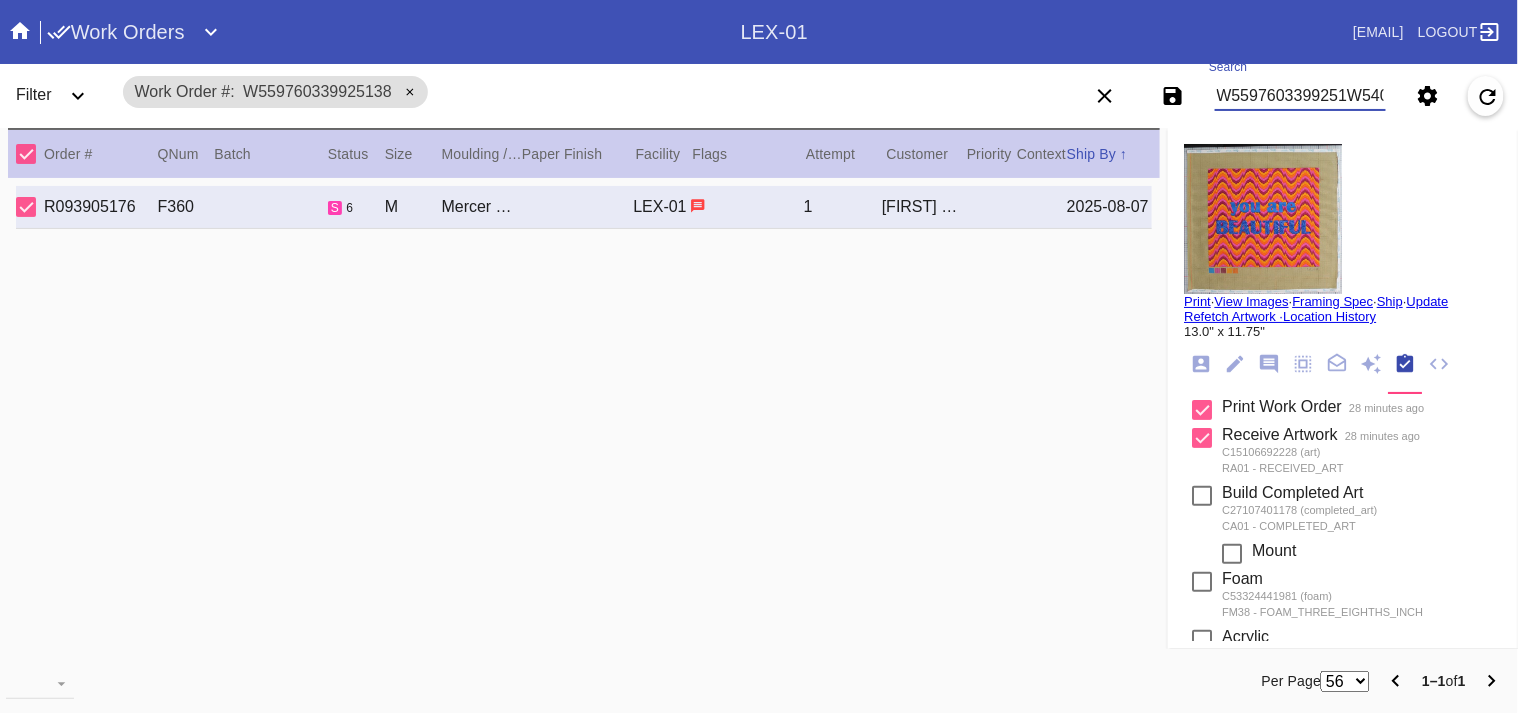 scroll, scrollTop: 0, scrollLeft: 113, axis: horizontal 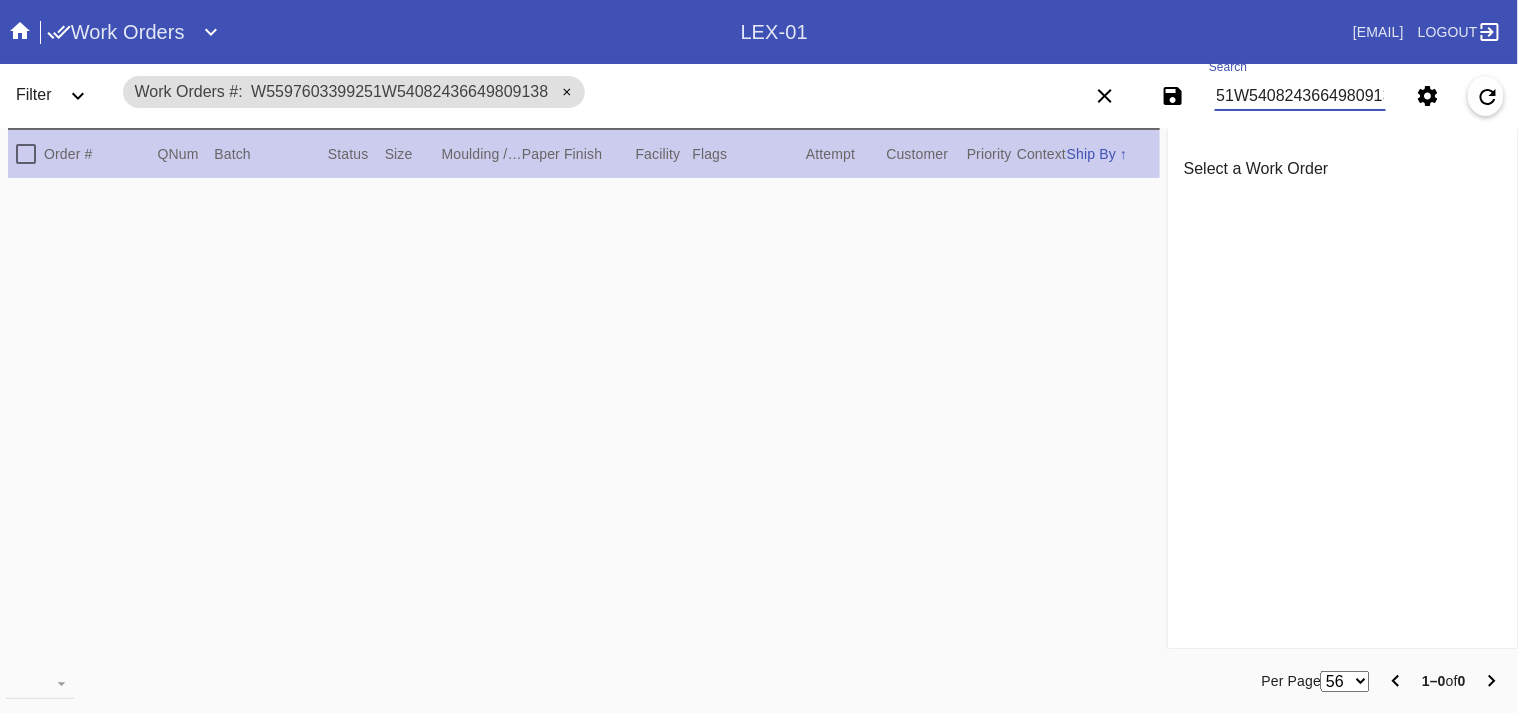 click on "W5597603399251W54082436649809138" at bounding box center [1300, 96] 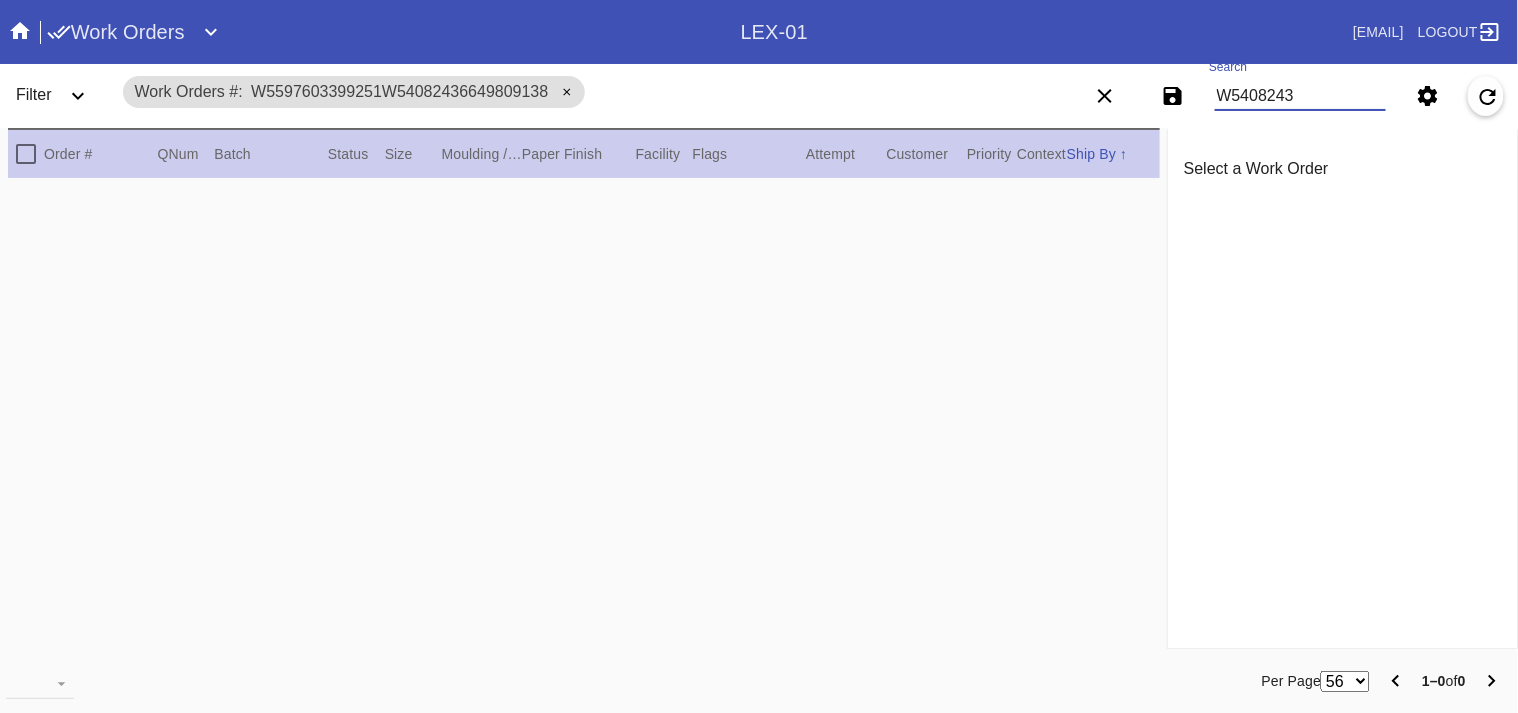 scroll, scrollTop: 0, scrollLeft: 0, axis: both 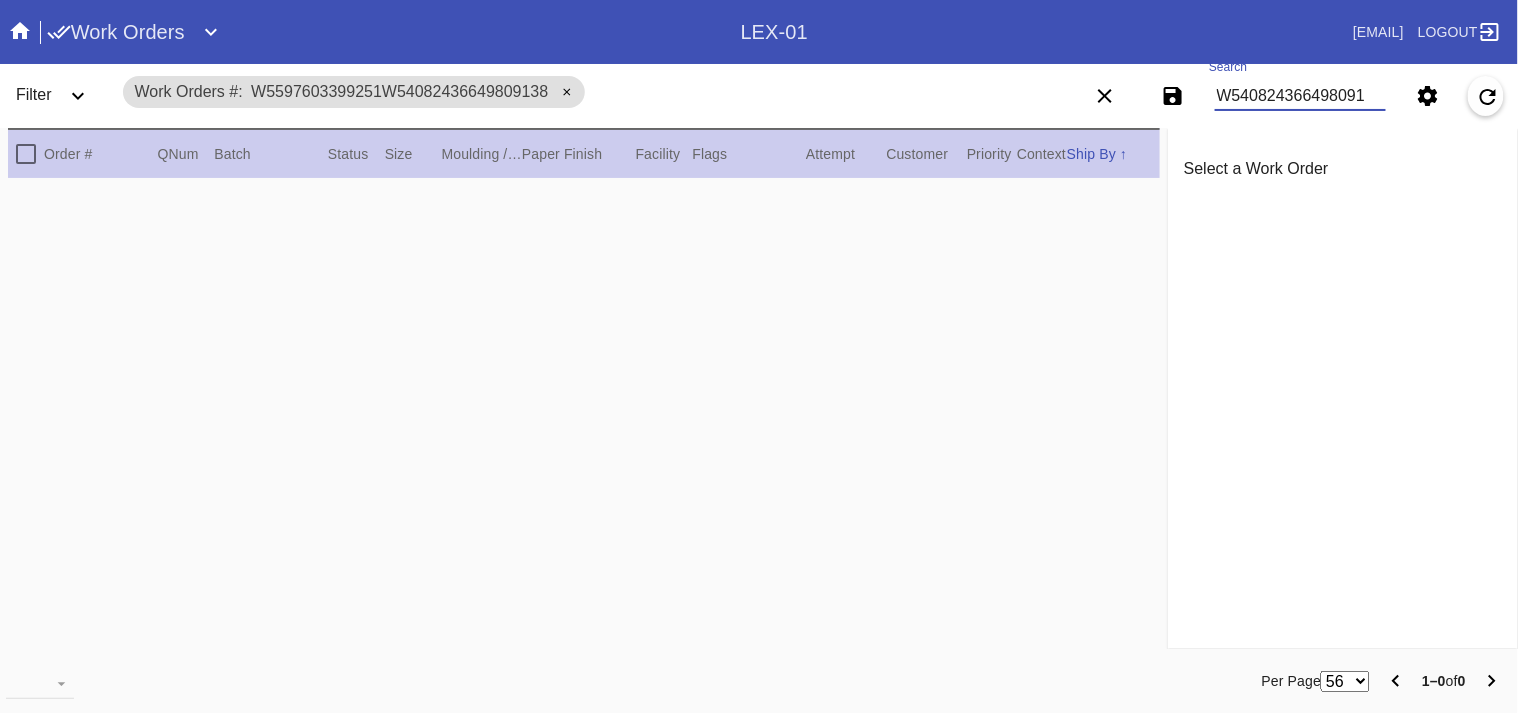 type on "W540824366498091" 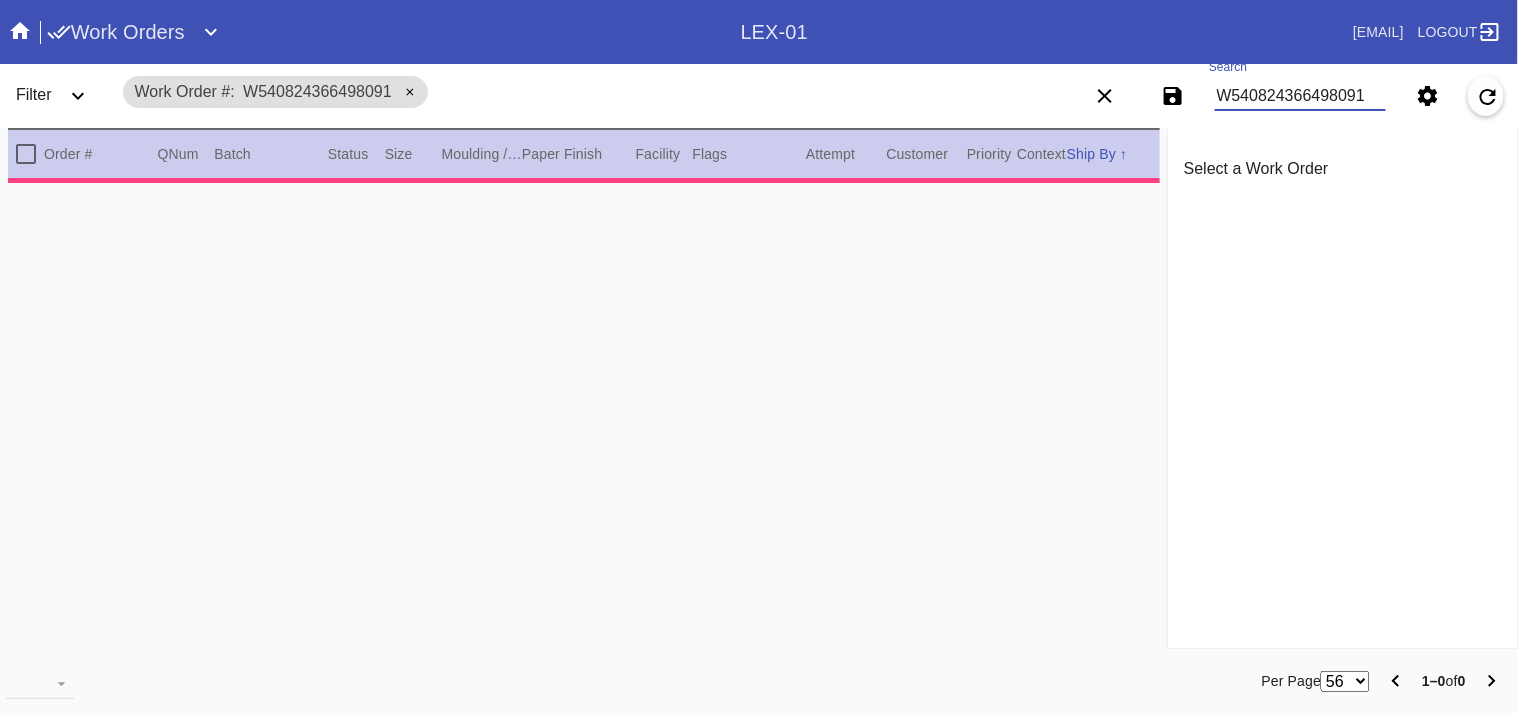 type on "0.0" 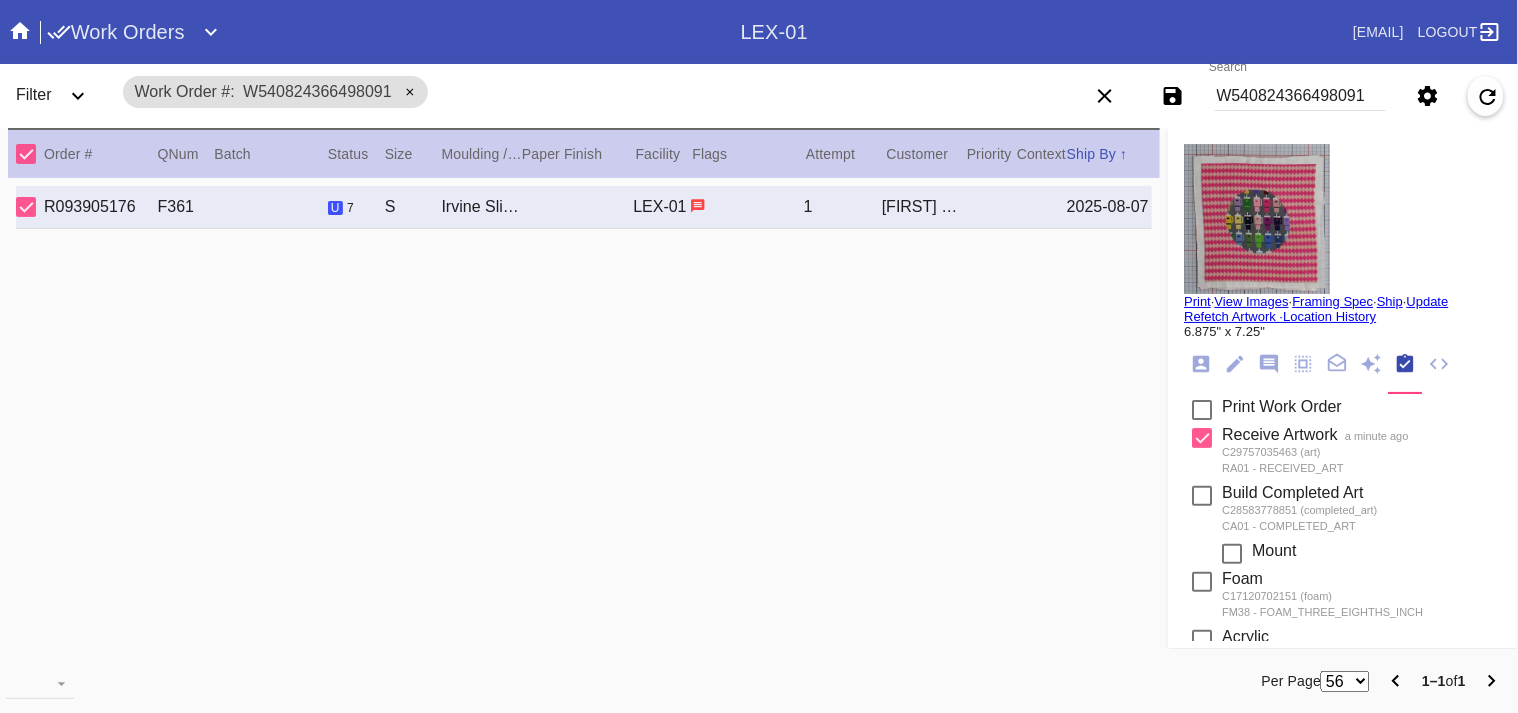 click at bounding box center [1202, 410] 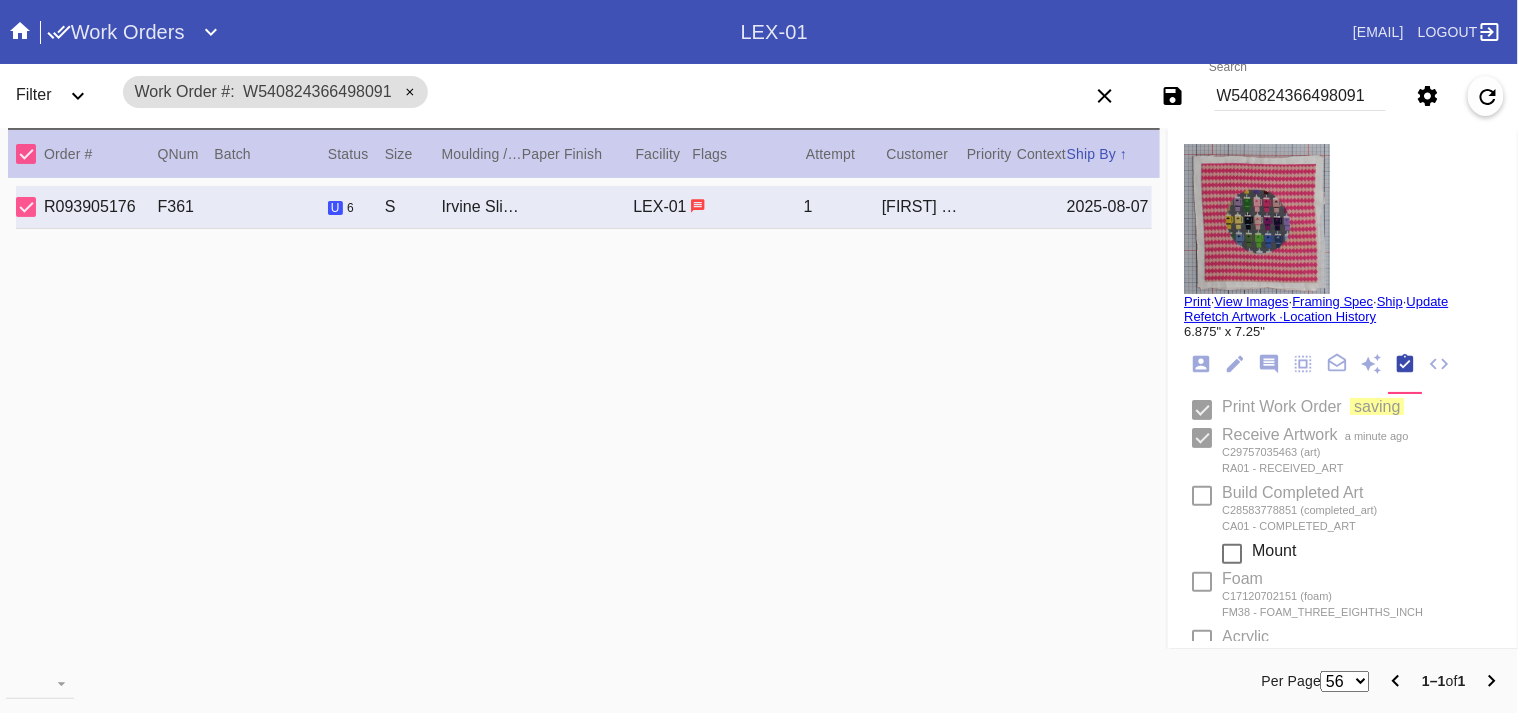 type 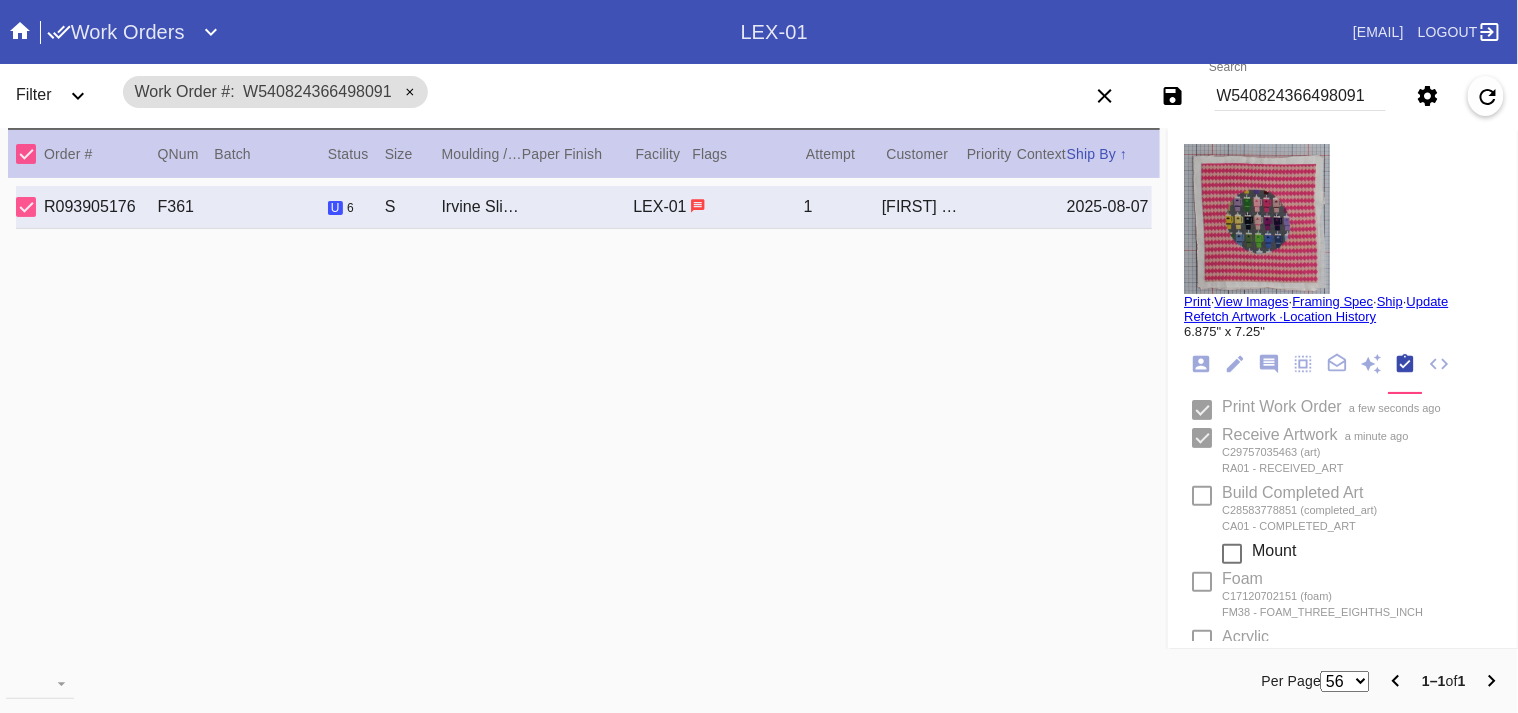 type on "8/4/2025" 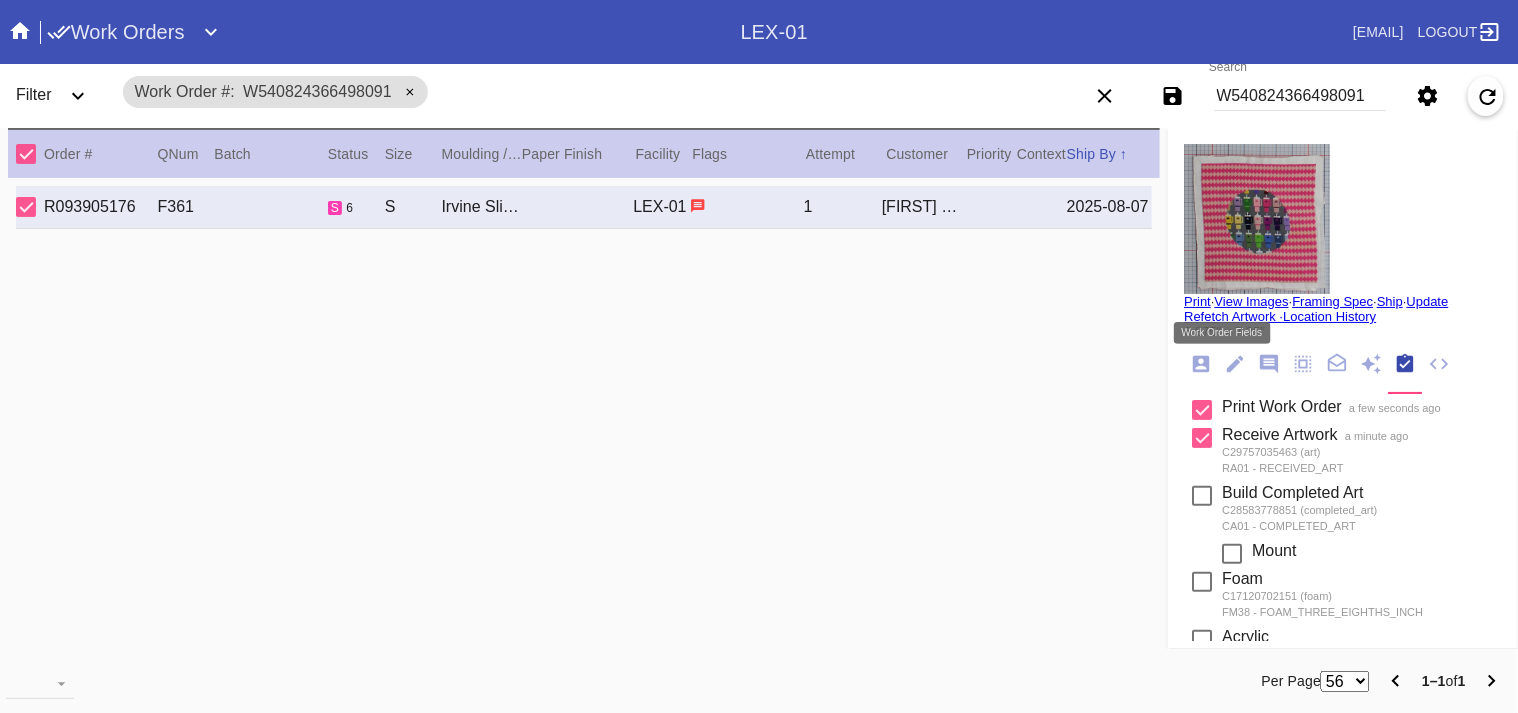 click 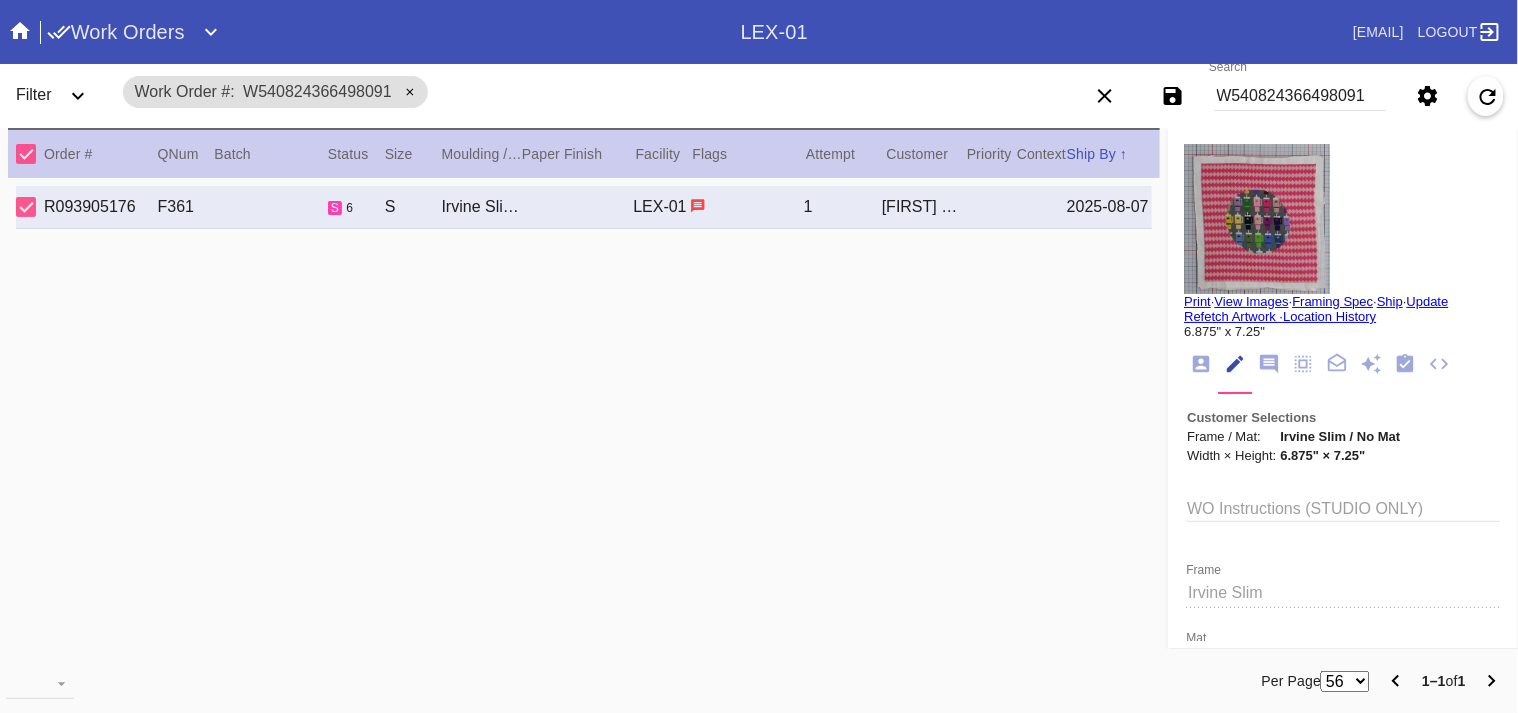 click on "W540824366498091" at bounding box center [1300, 96] 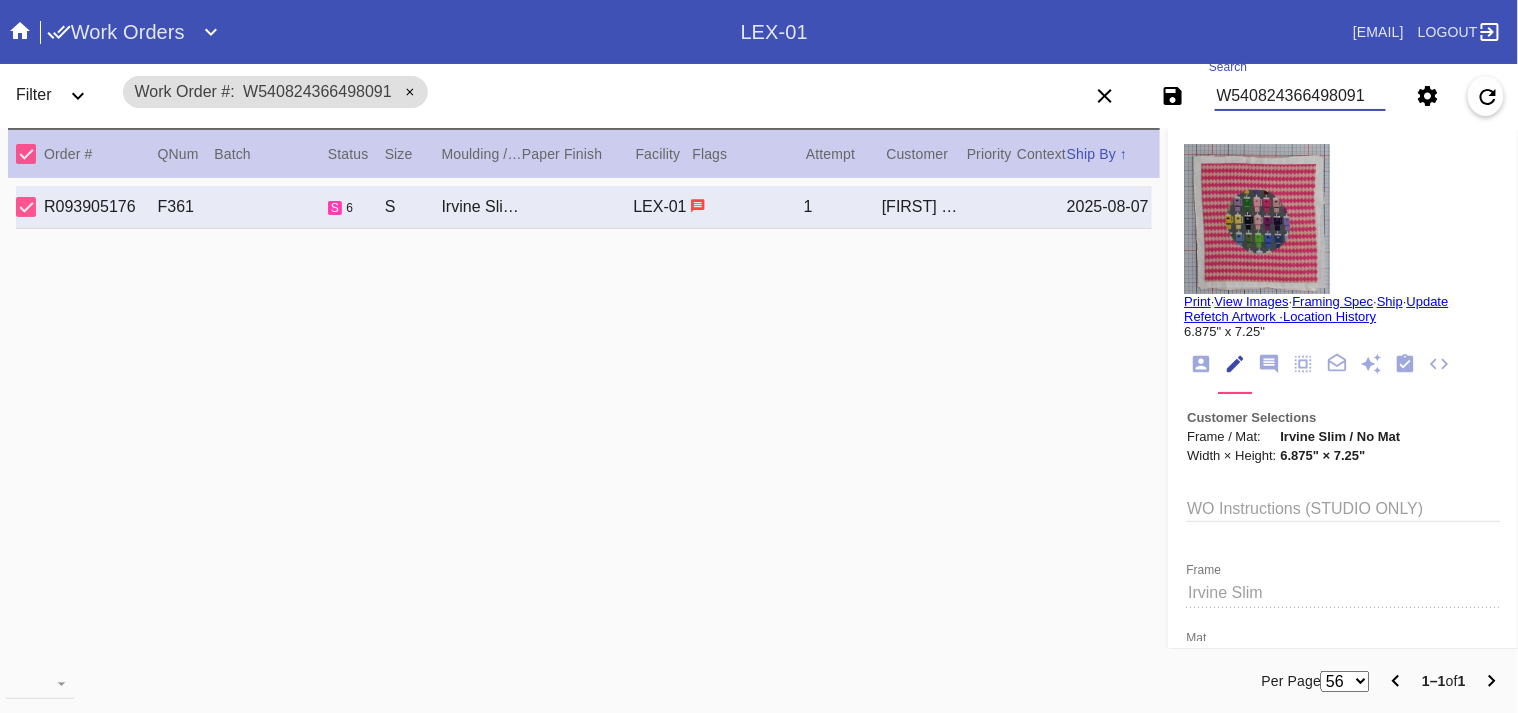 click on "W540824366498091" at bounding box center [1300, 96] 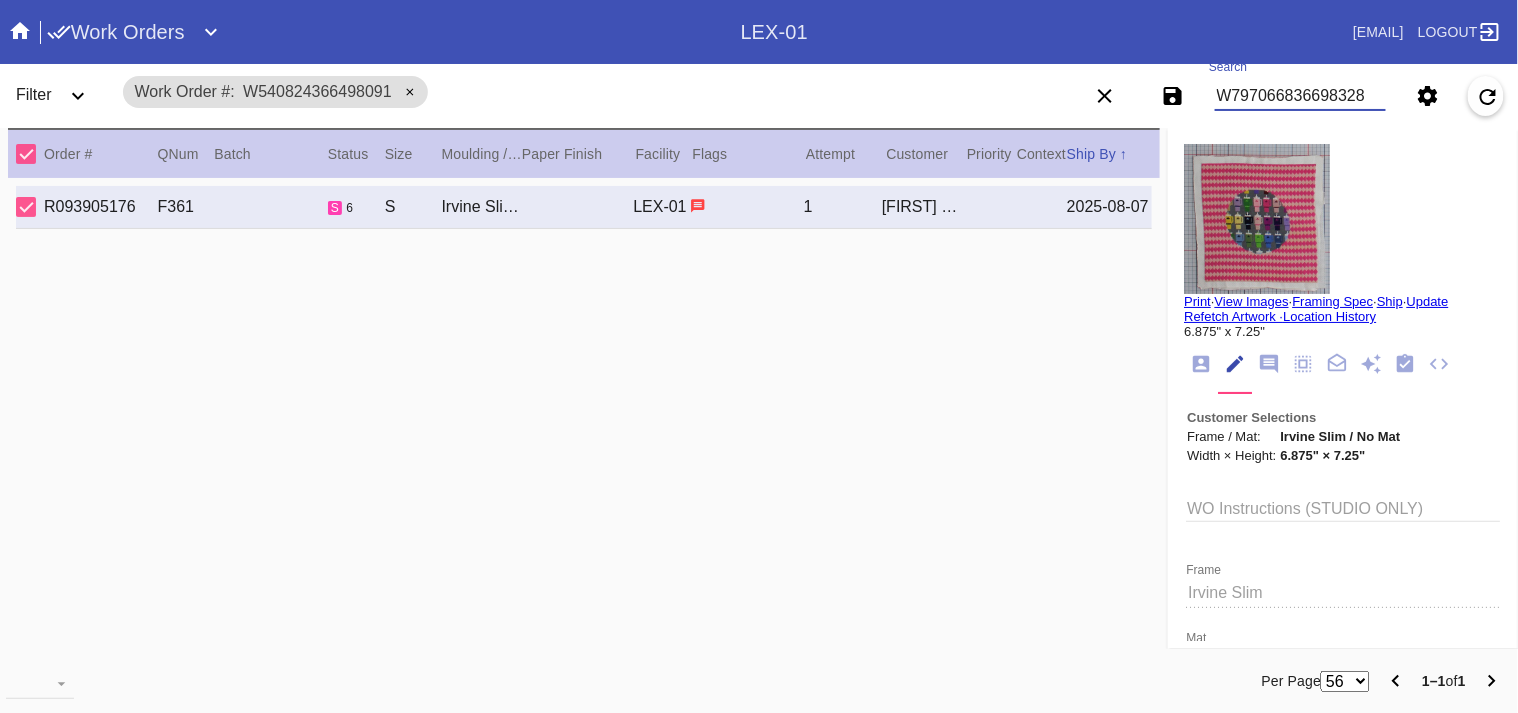 type on "W797066836698328" 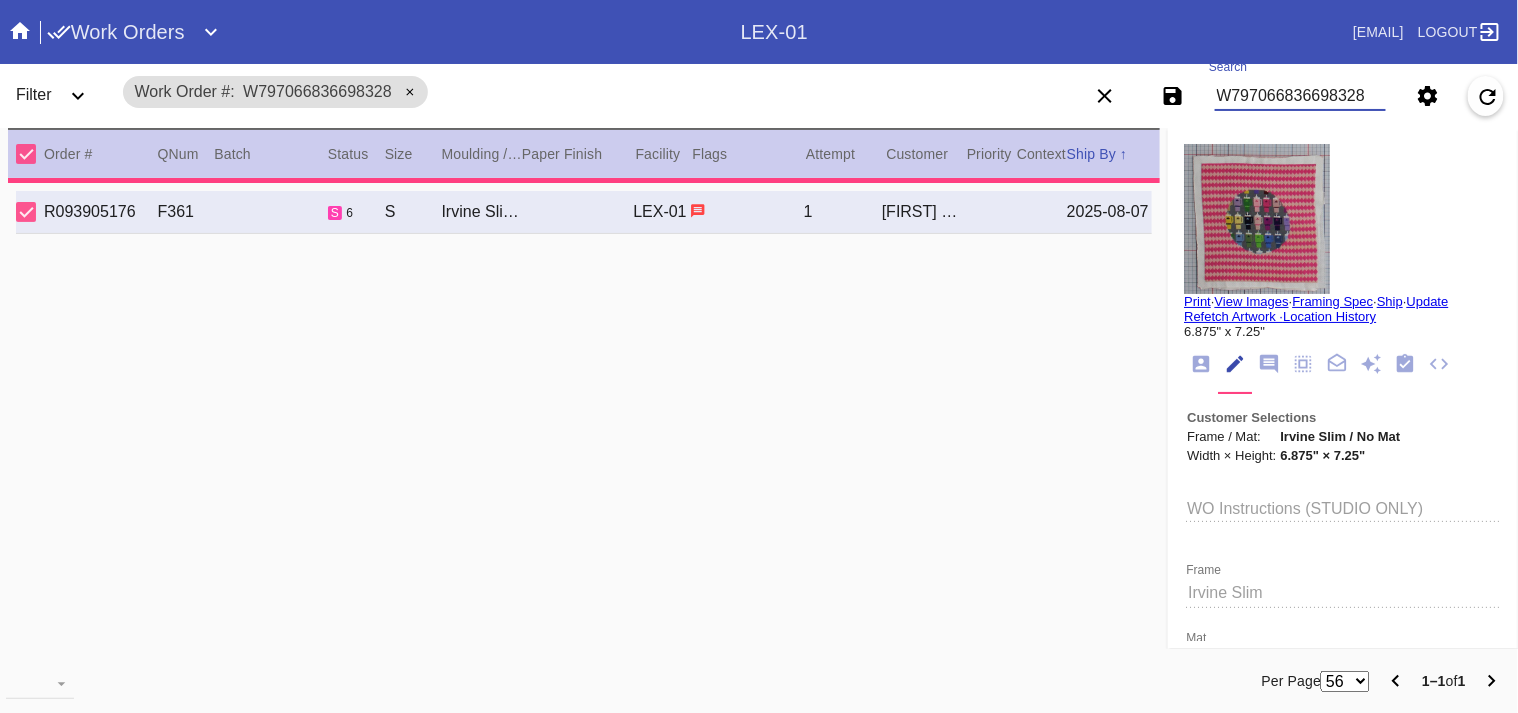 type on "1.5" 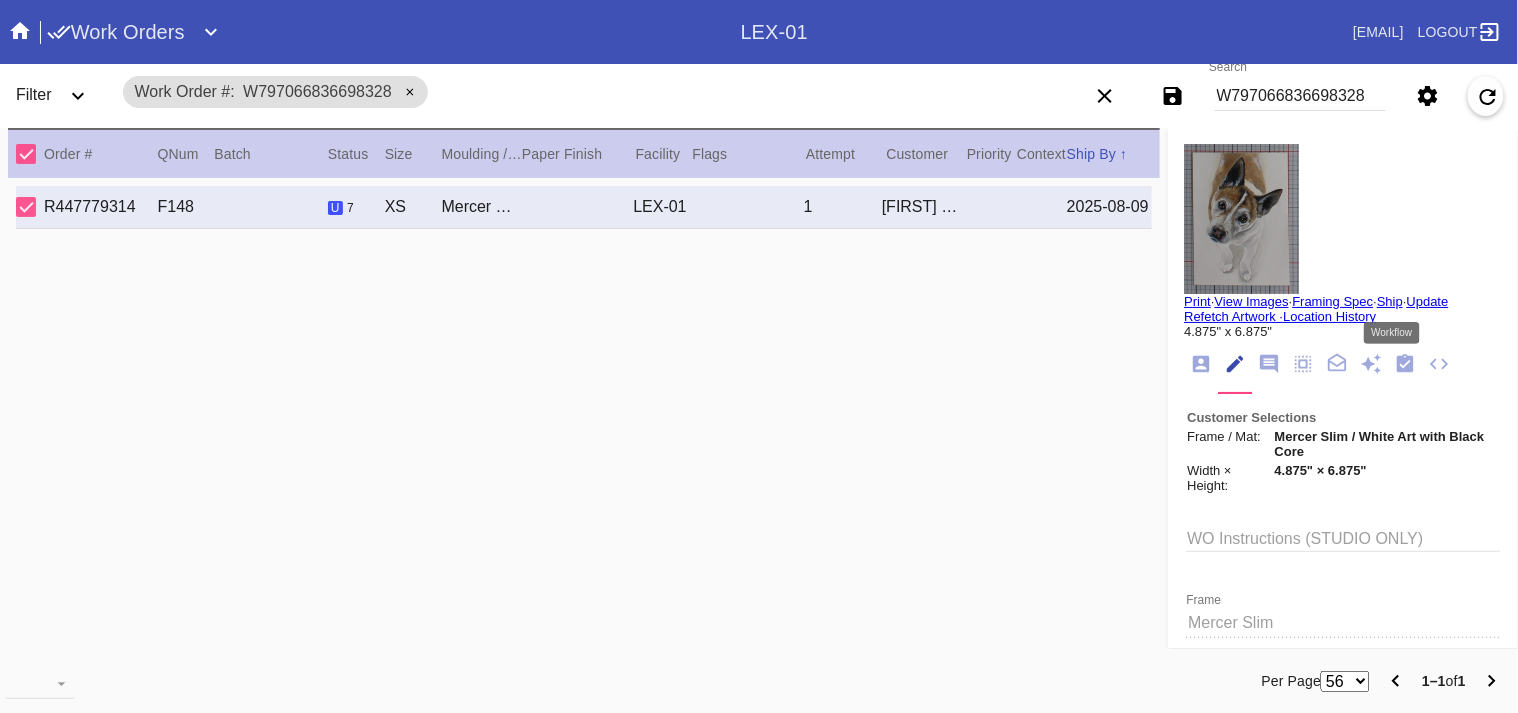 click 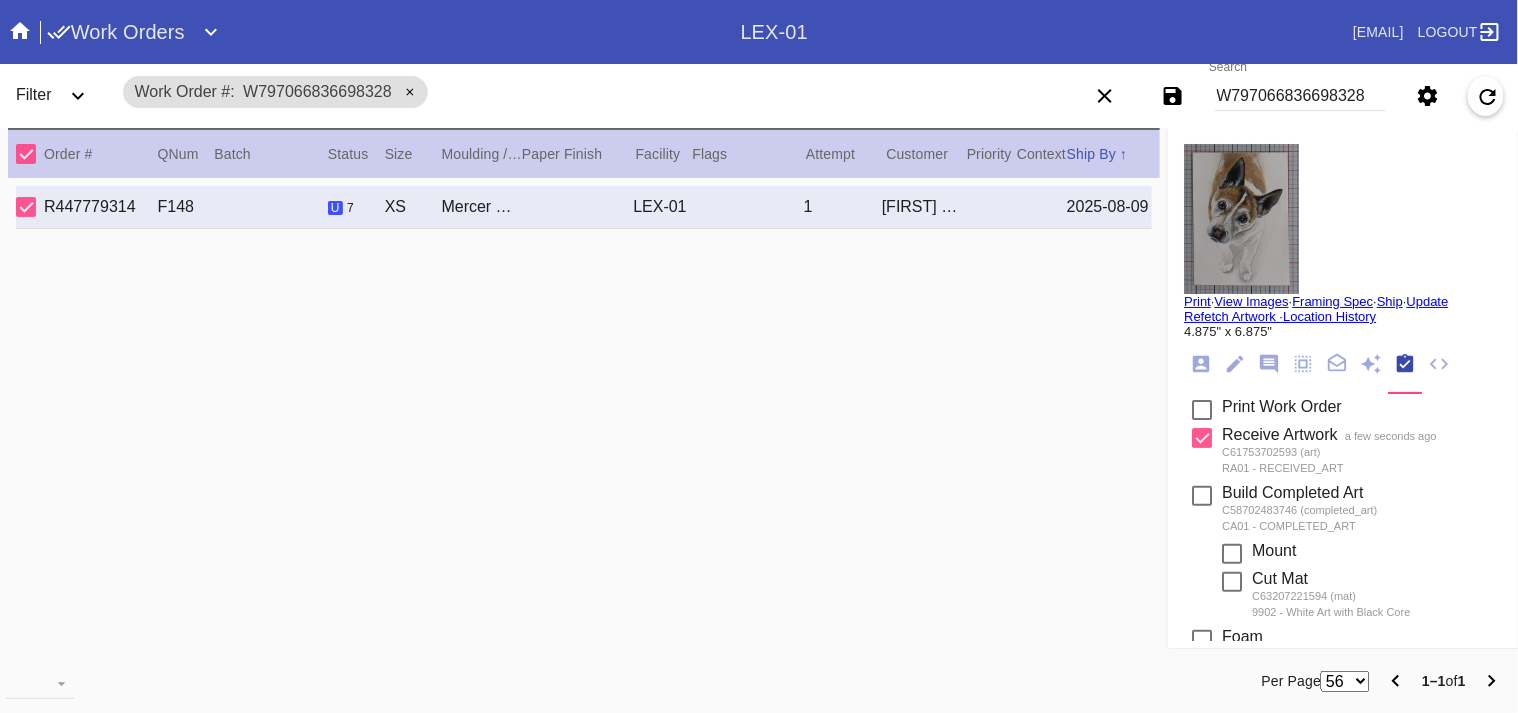 click at bounding box center [1202, 410] 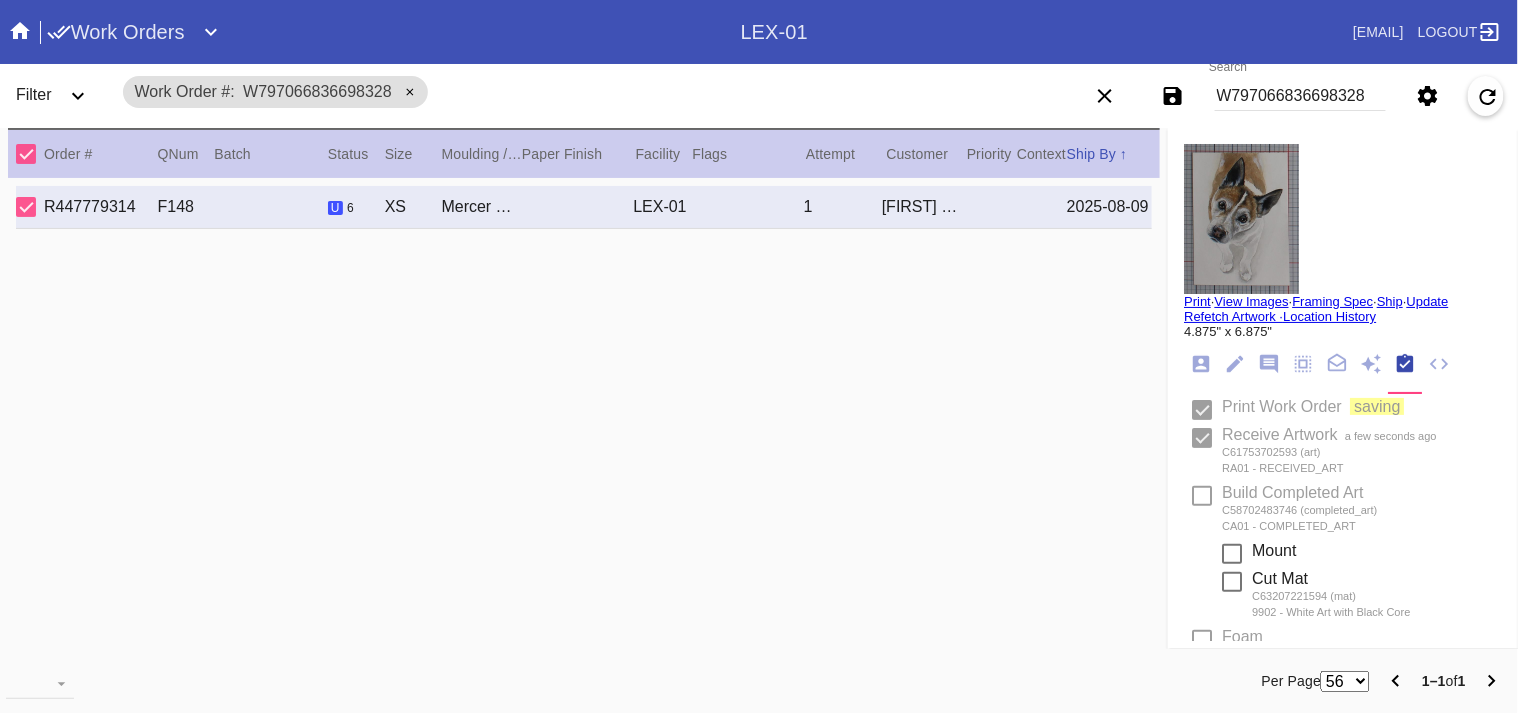 click on "Print" at bounding box center (1197, 301) 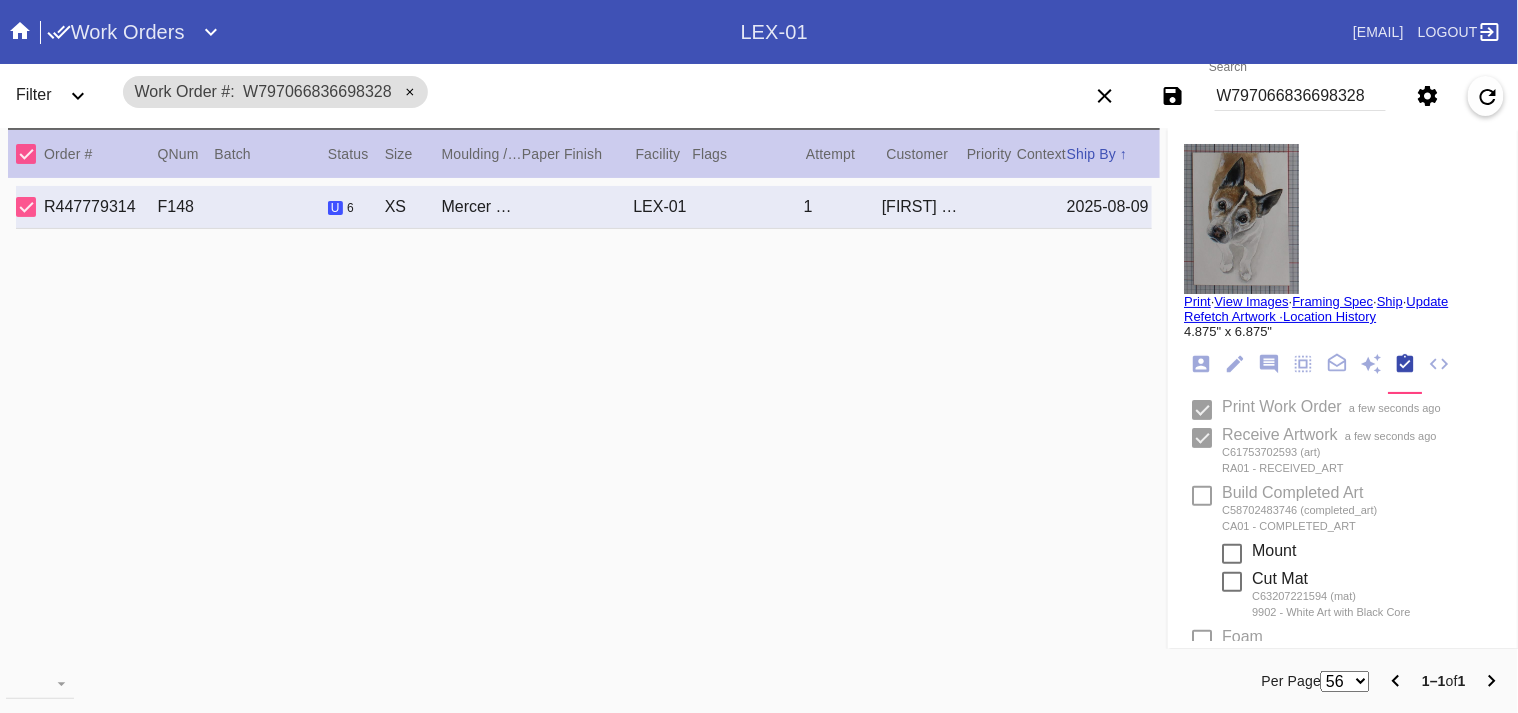 type on "8/4/2025" 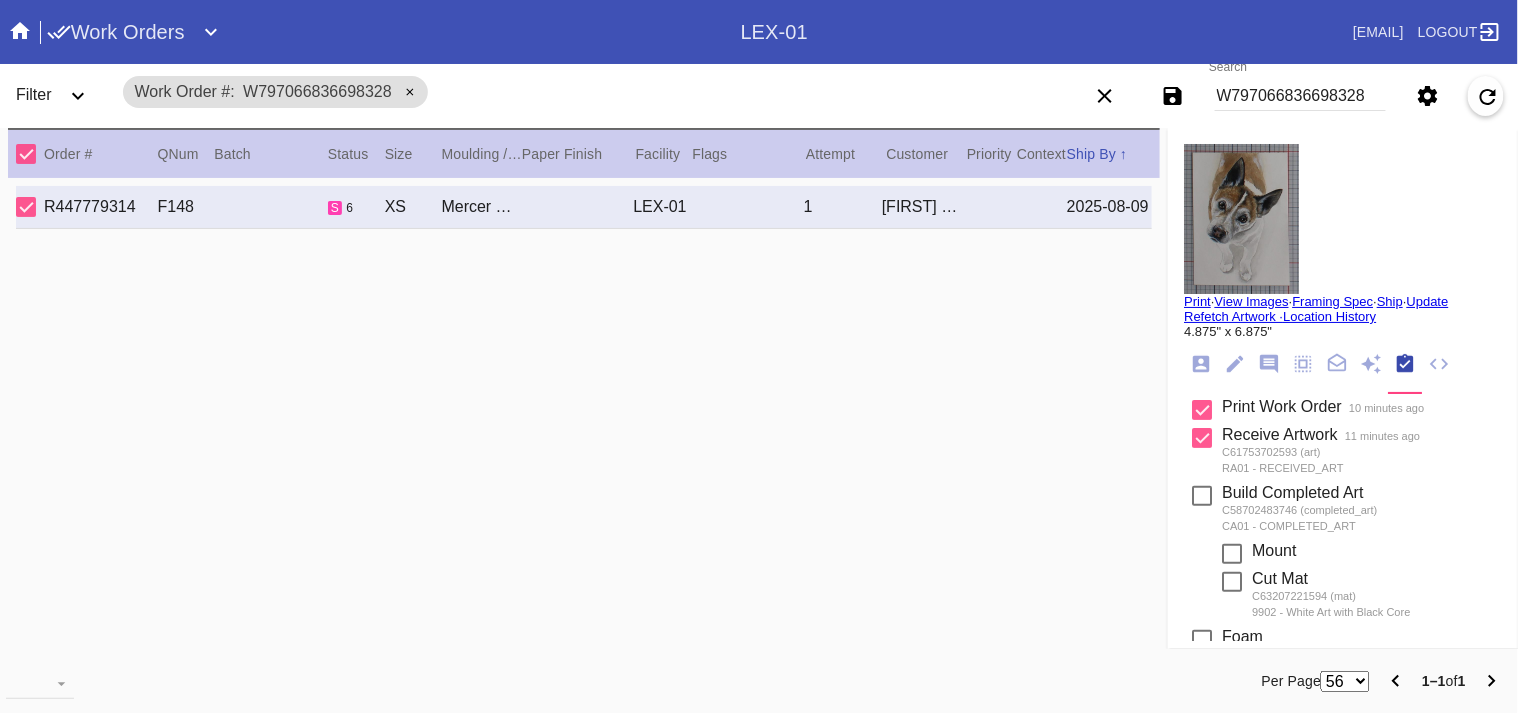 drag, startPoint x: 1277, startPoint y: 127, endPoint x: 1264, endPoint y: 102, distance: 28.178005 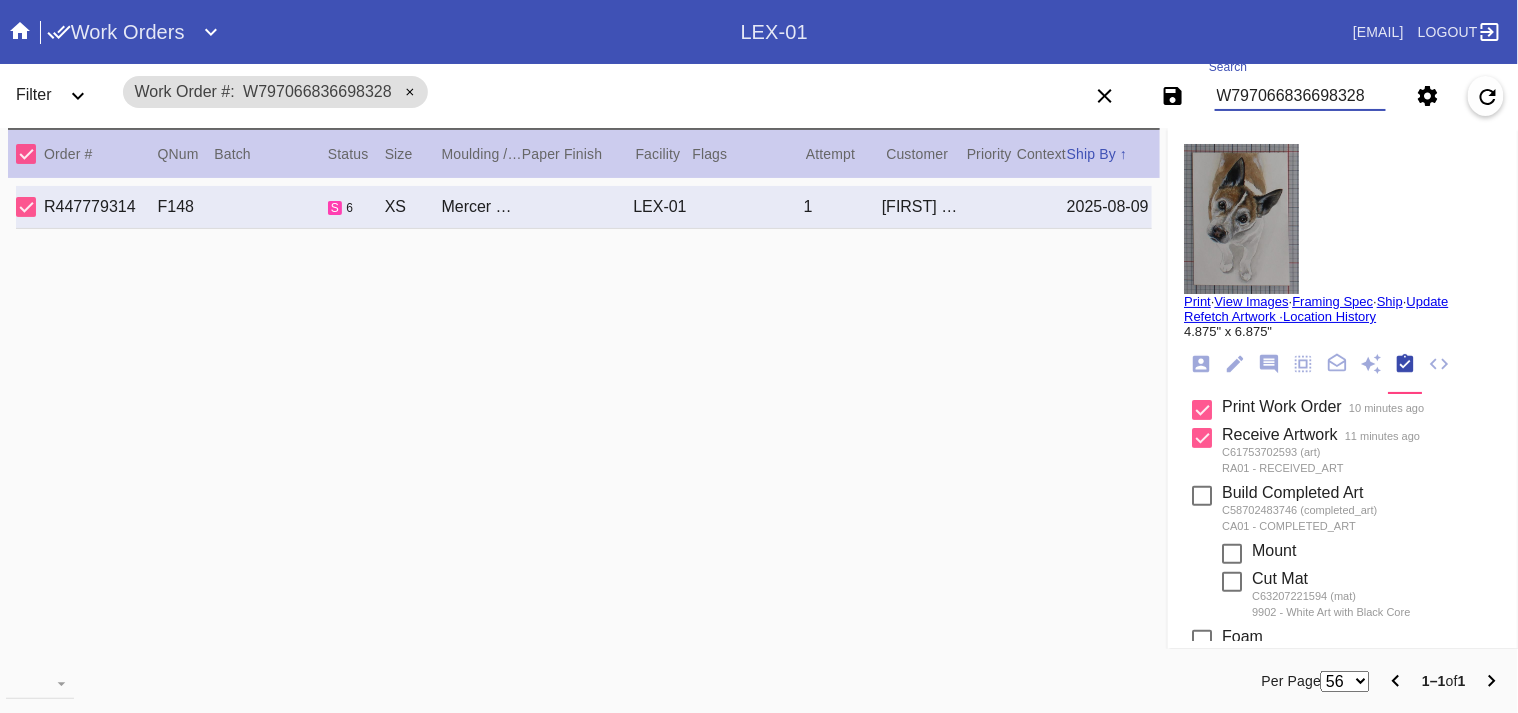 click on "W797066836698328" at bounding box center (1300, 96) 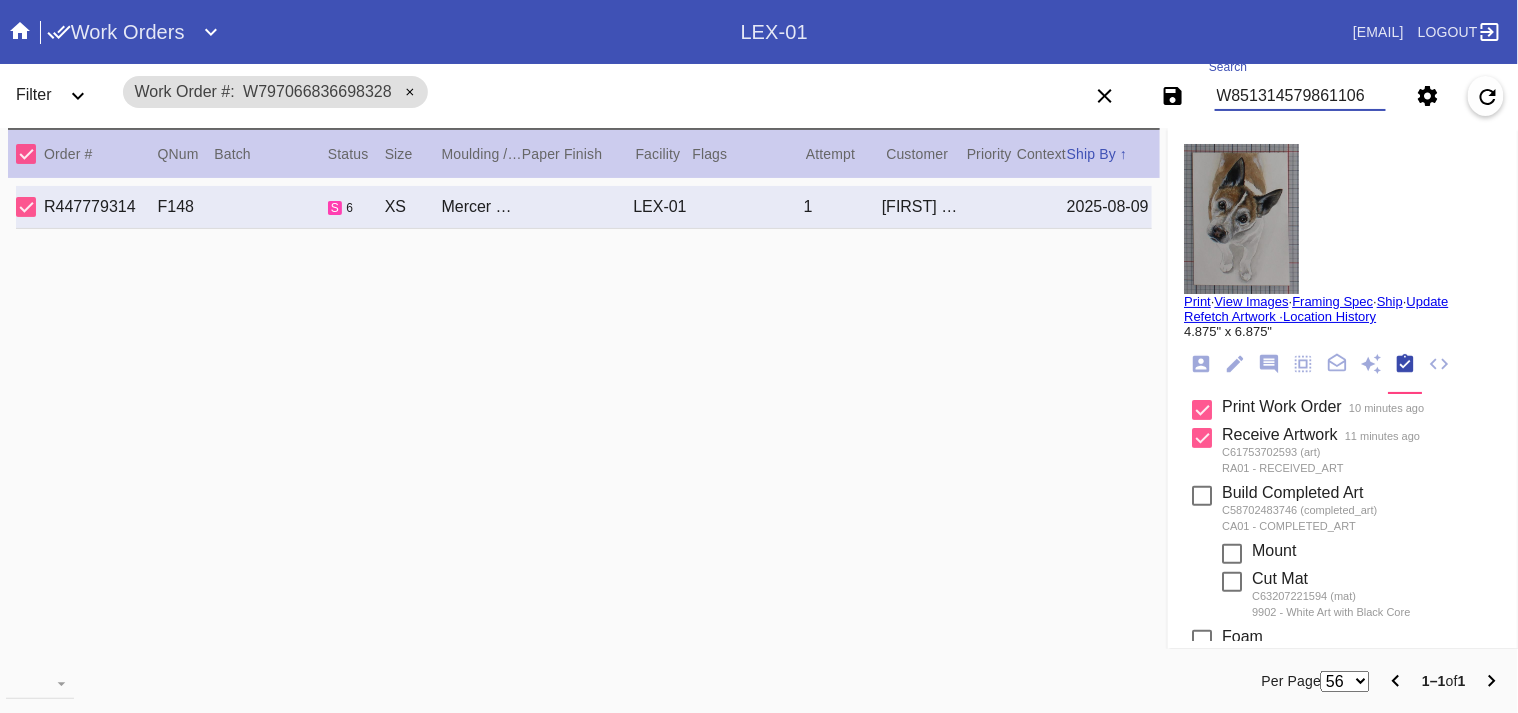 type on "W851314579861106" 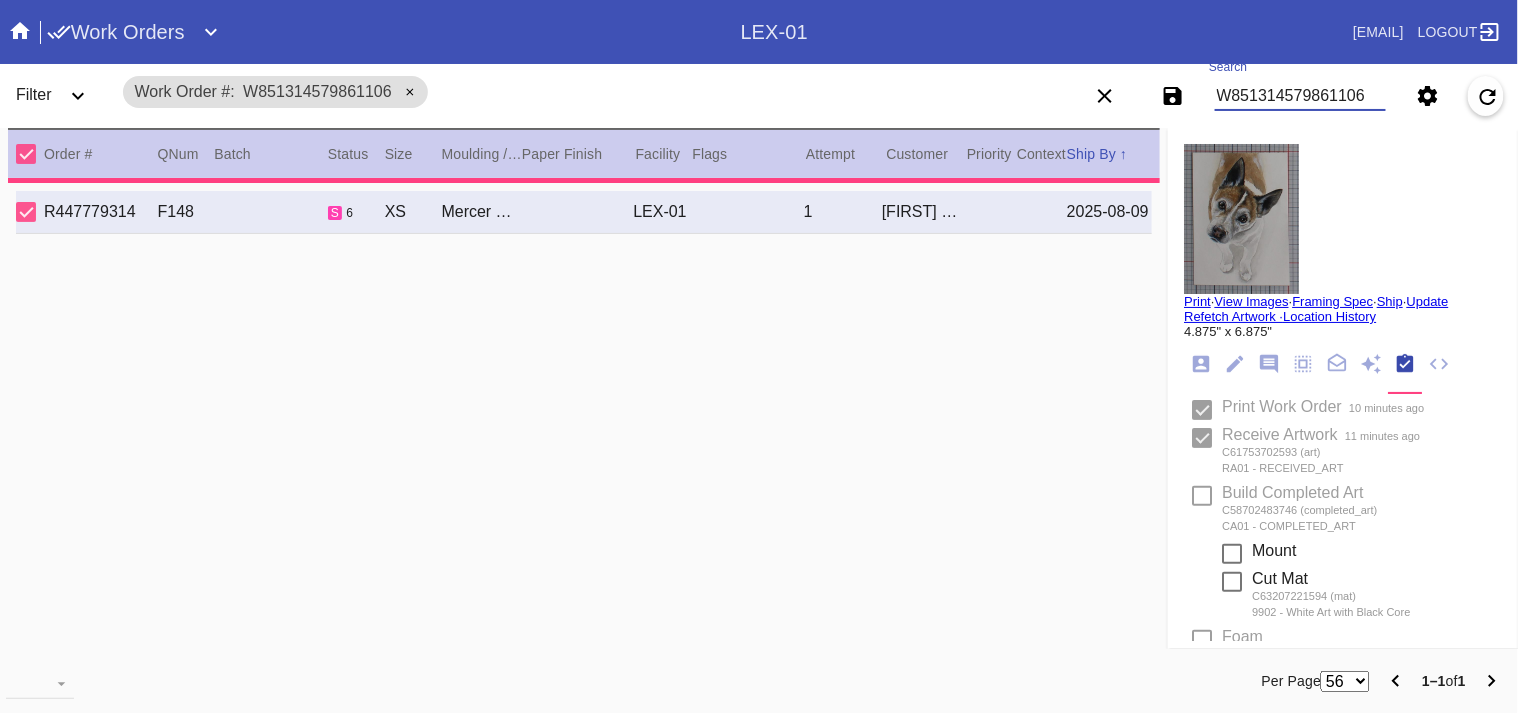 type on "2.0" 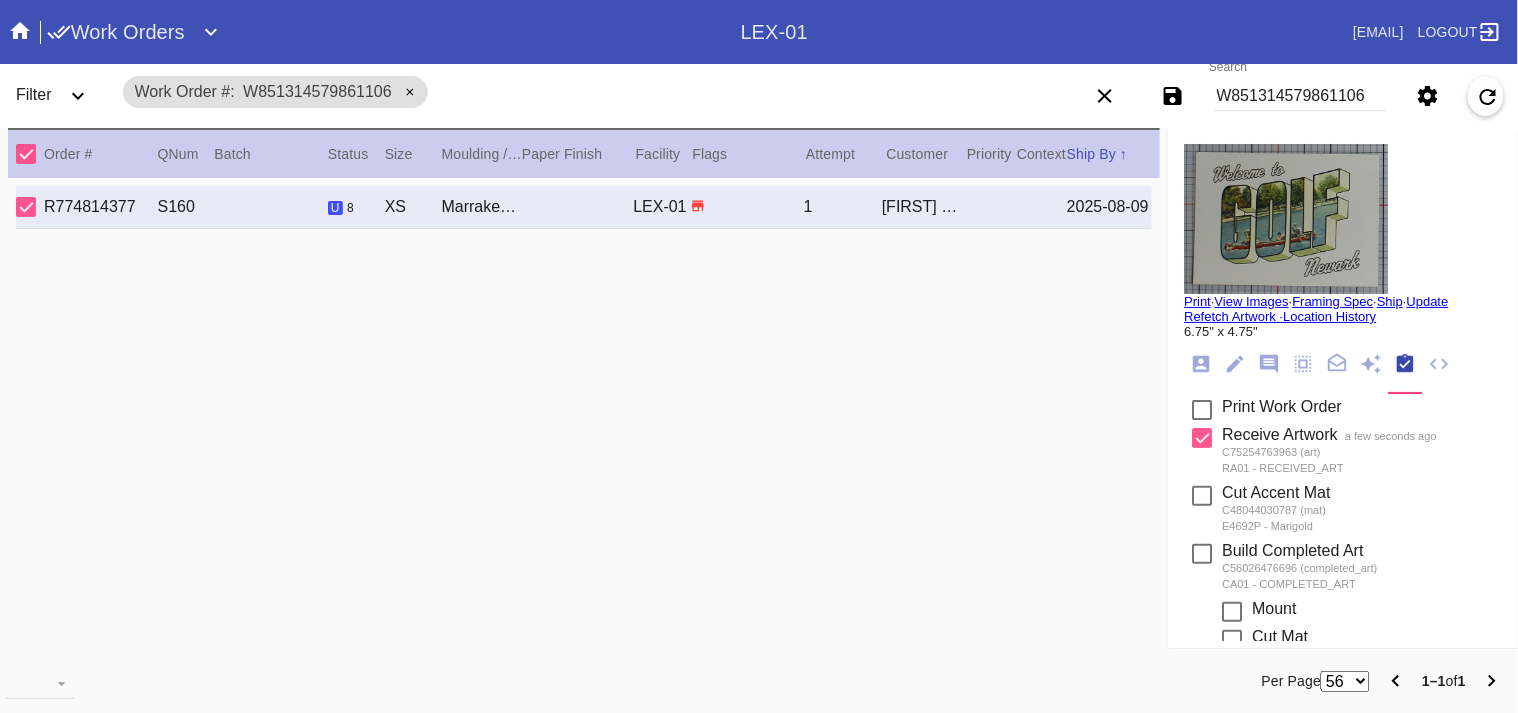 click at bounding box center [1202, 410] 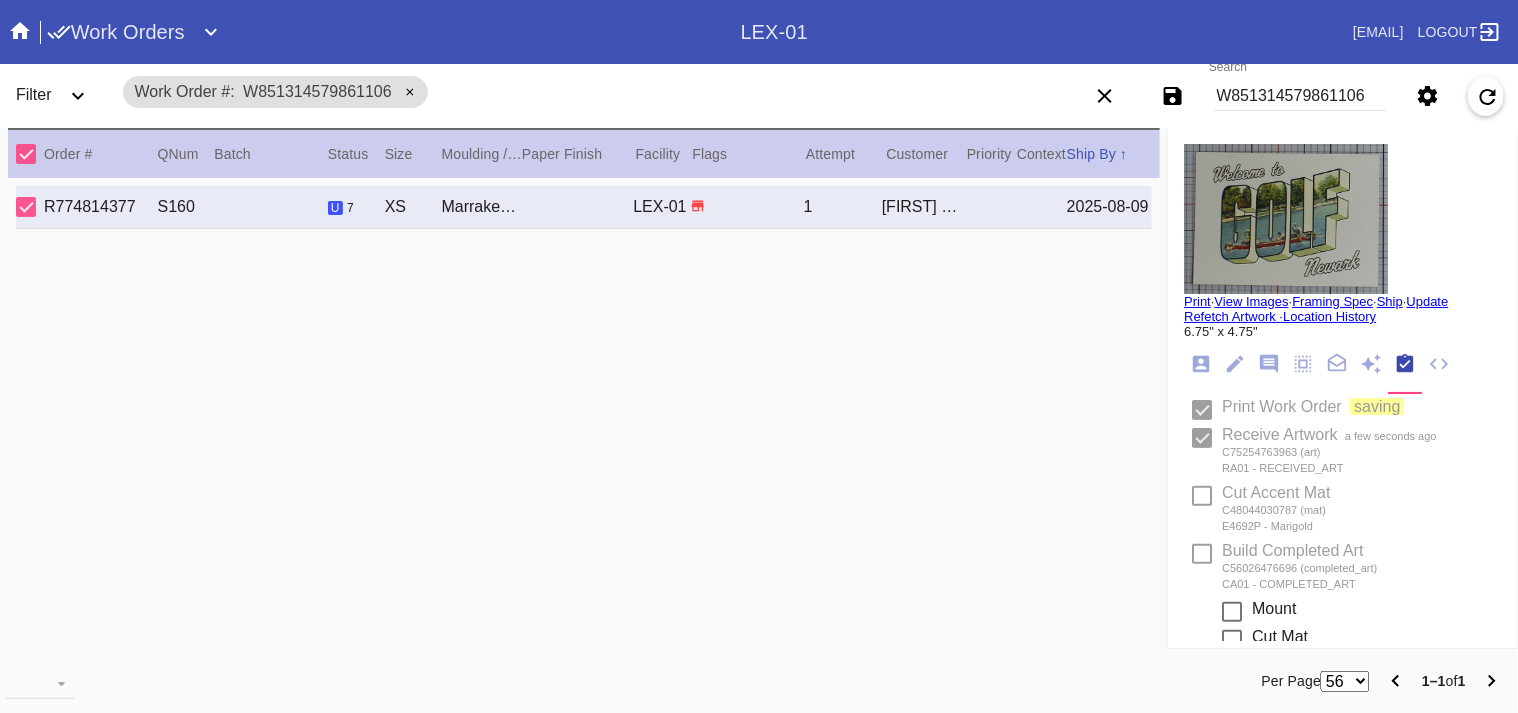 type 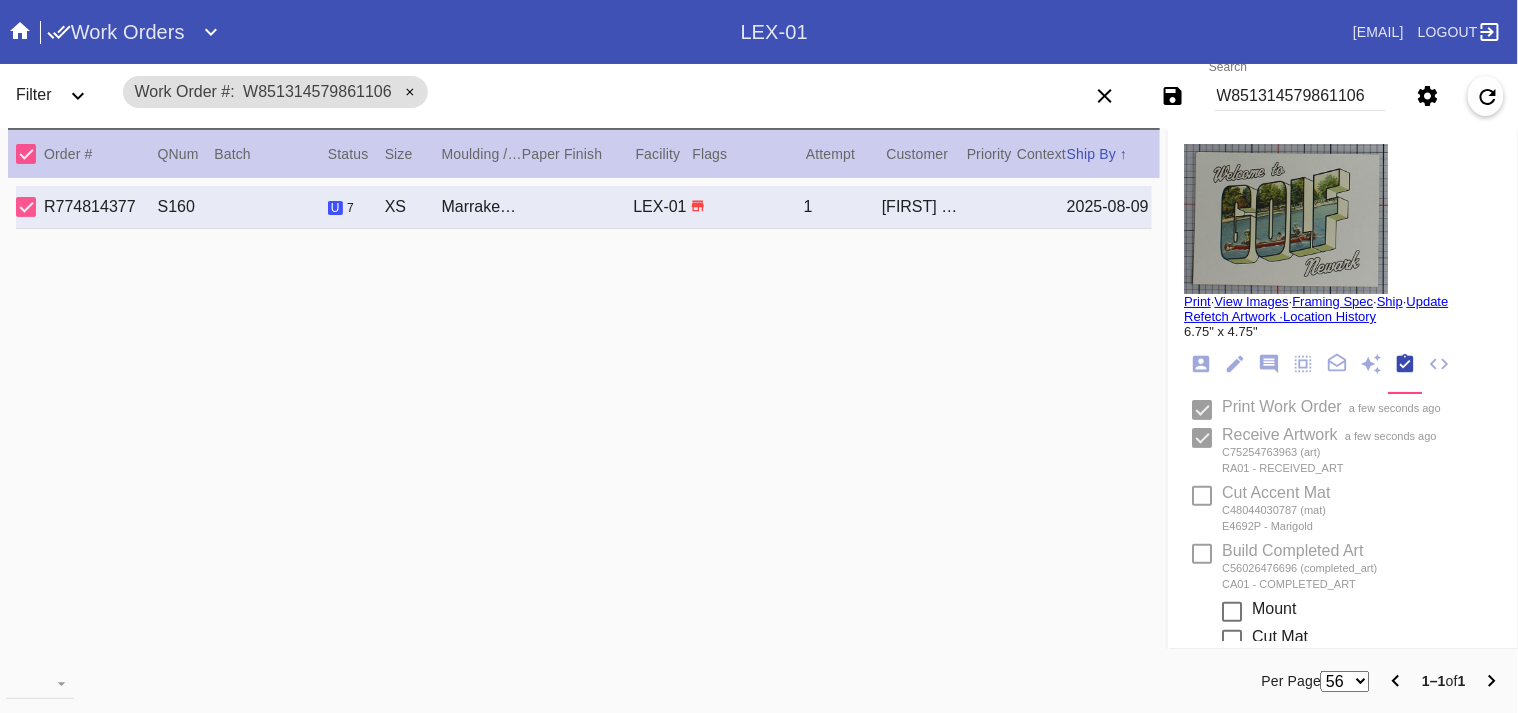 type on "8/4/2025" 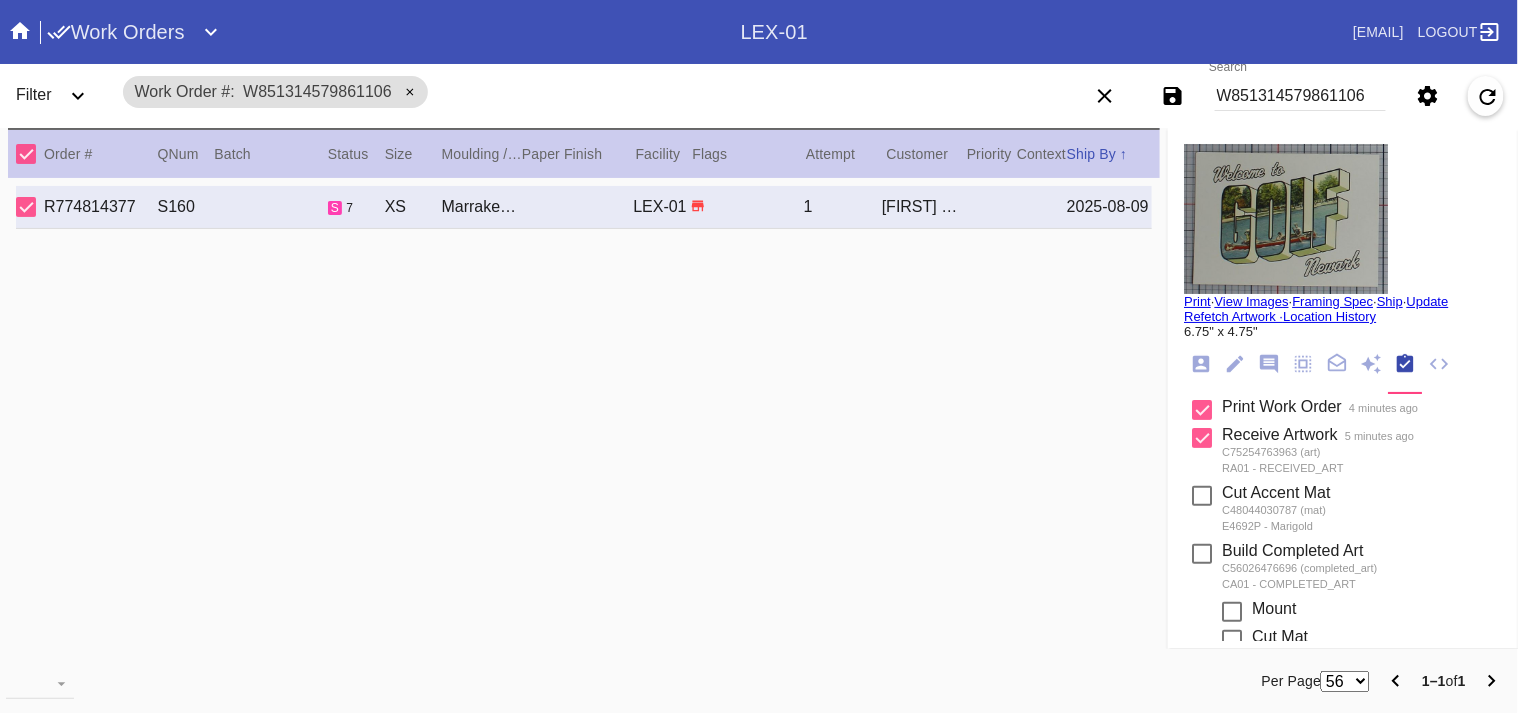 click on "W851314579861106" at bounding box center (1300, 96) 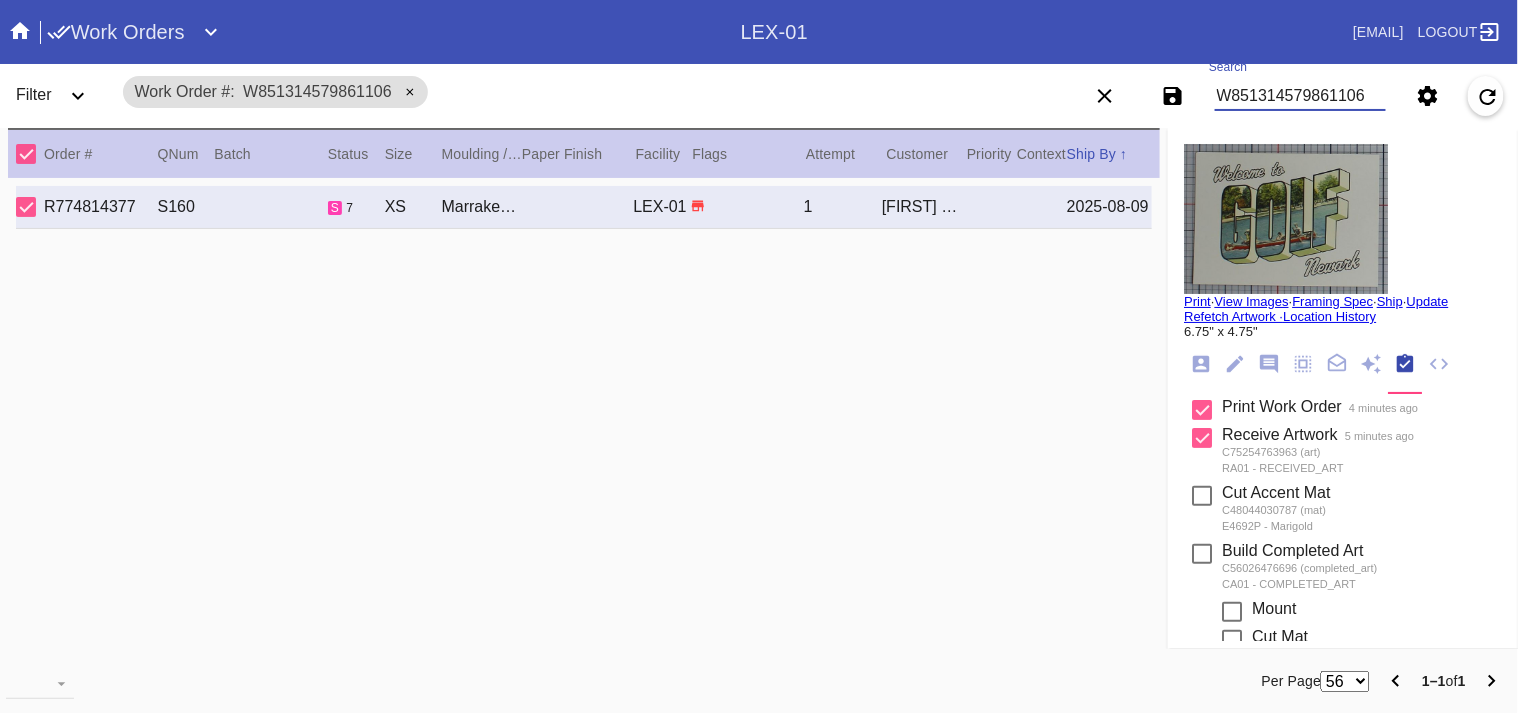 click on "W851314579861106" at bounding box center [1300, 96] 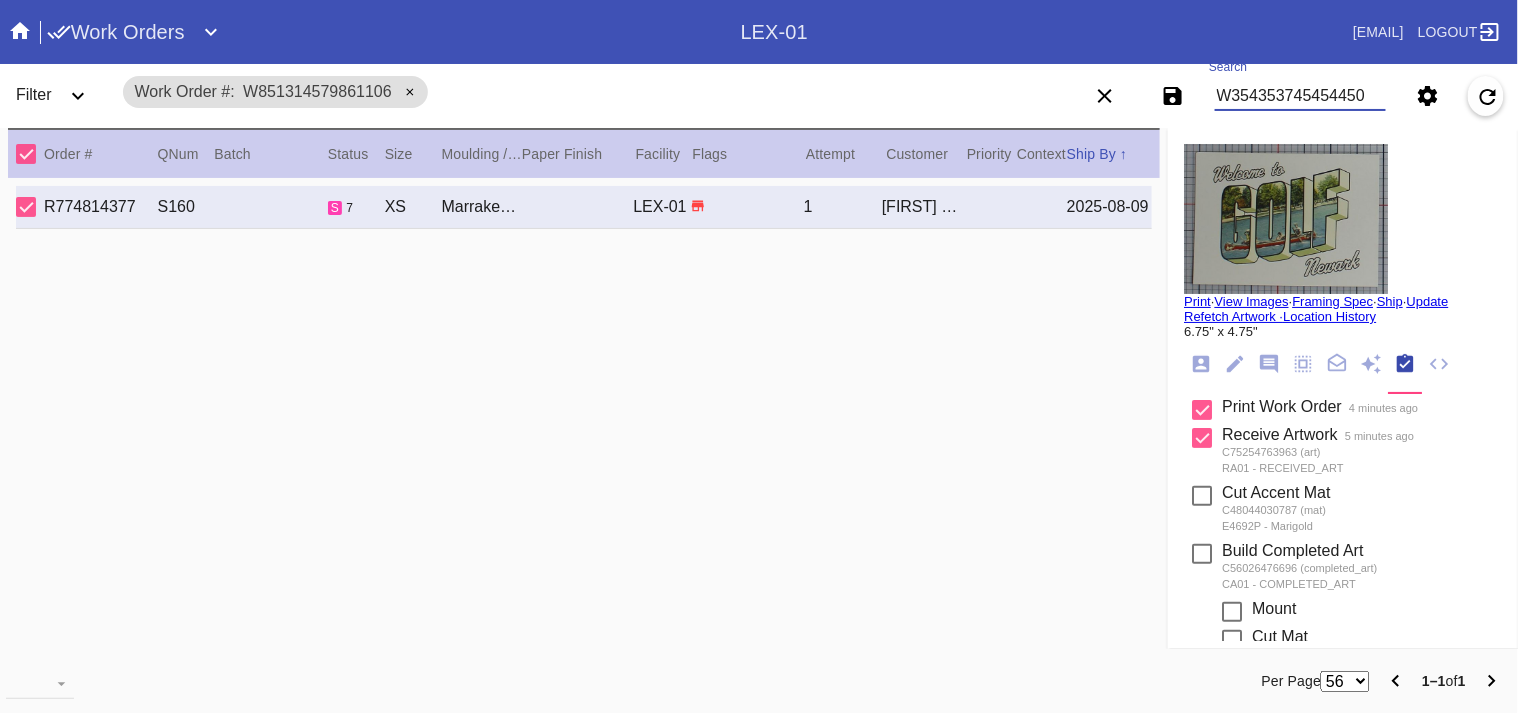 type on "W354353745454450" 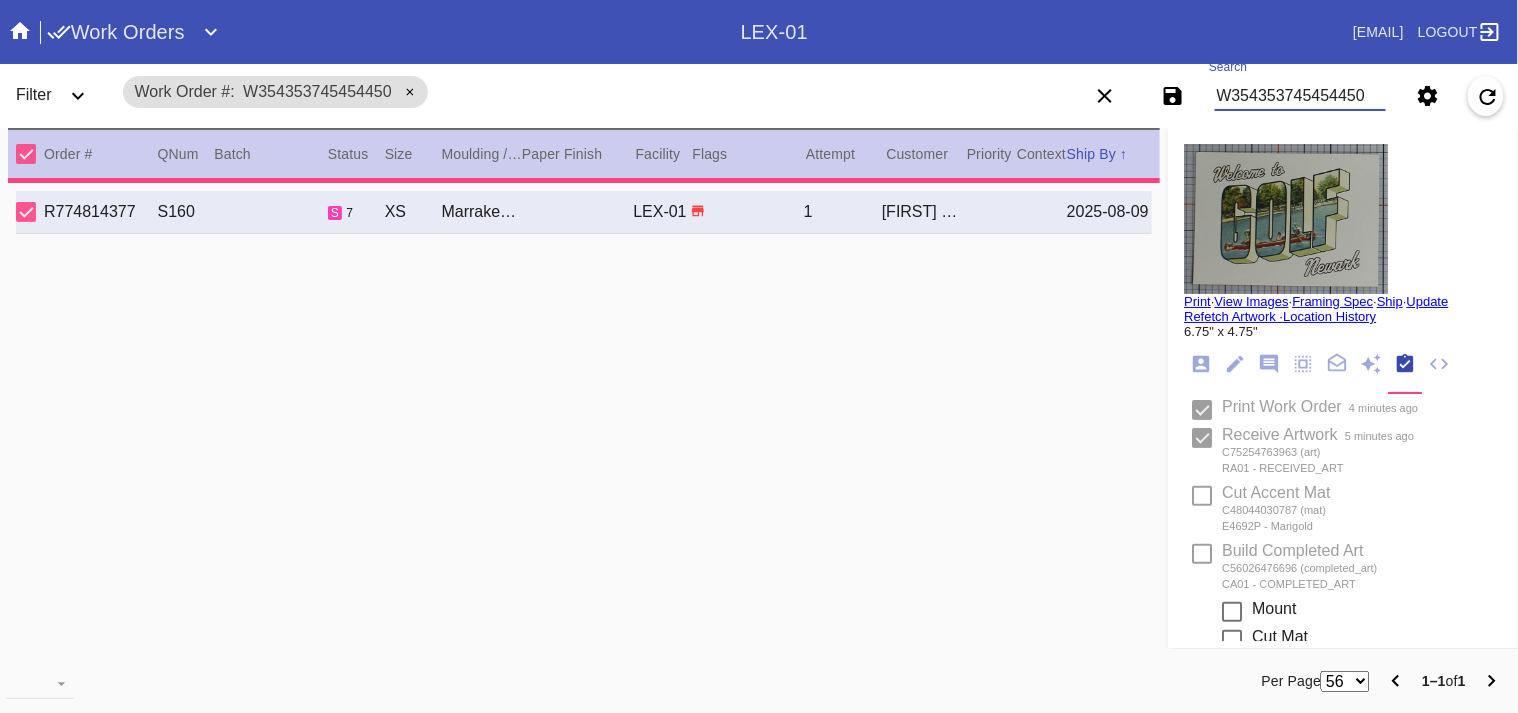 type on "2.5" 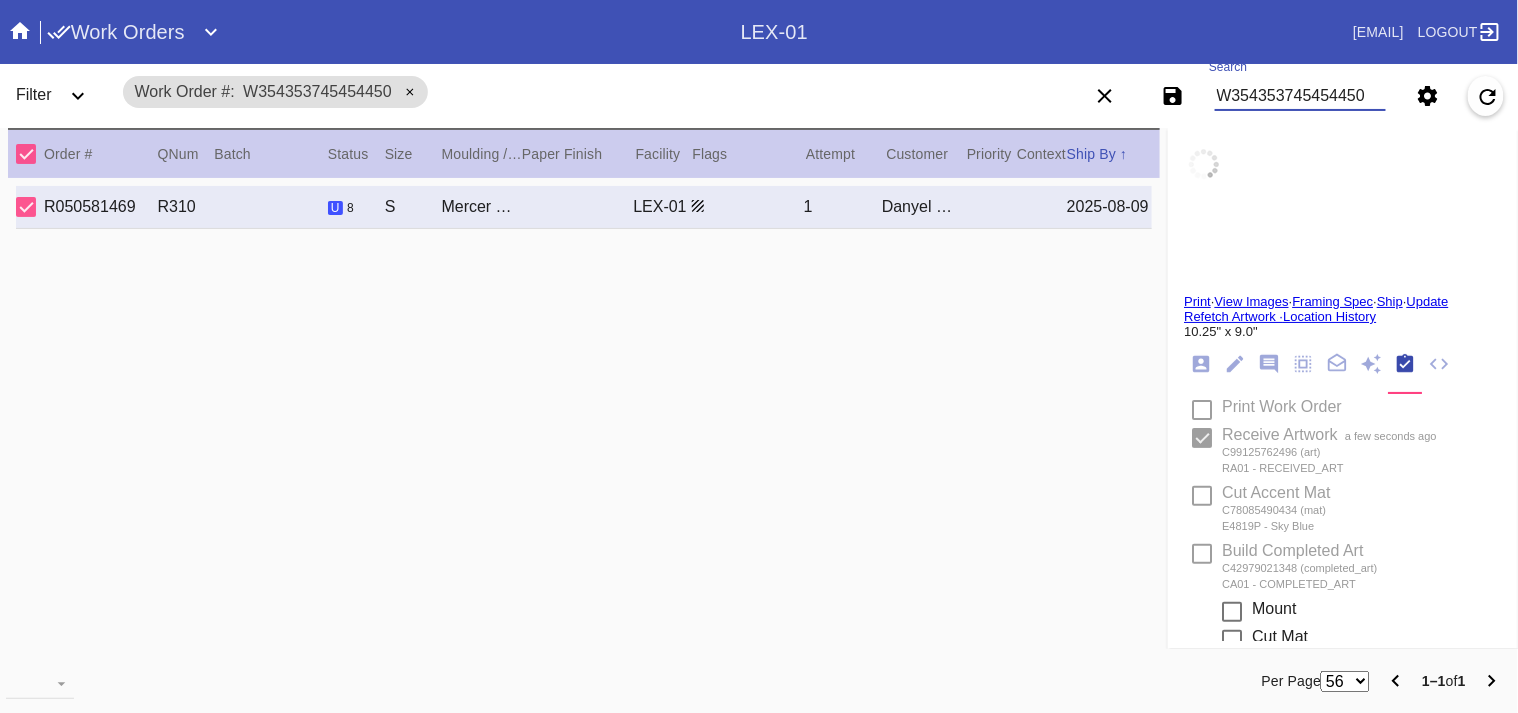 type on "Shuttle Enterprise Astronauts" 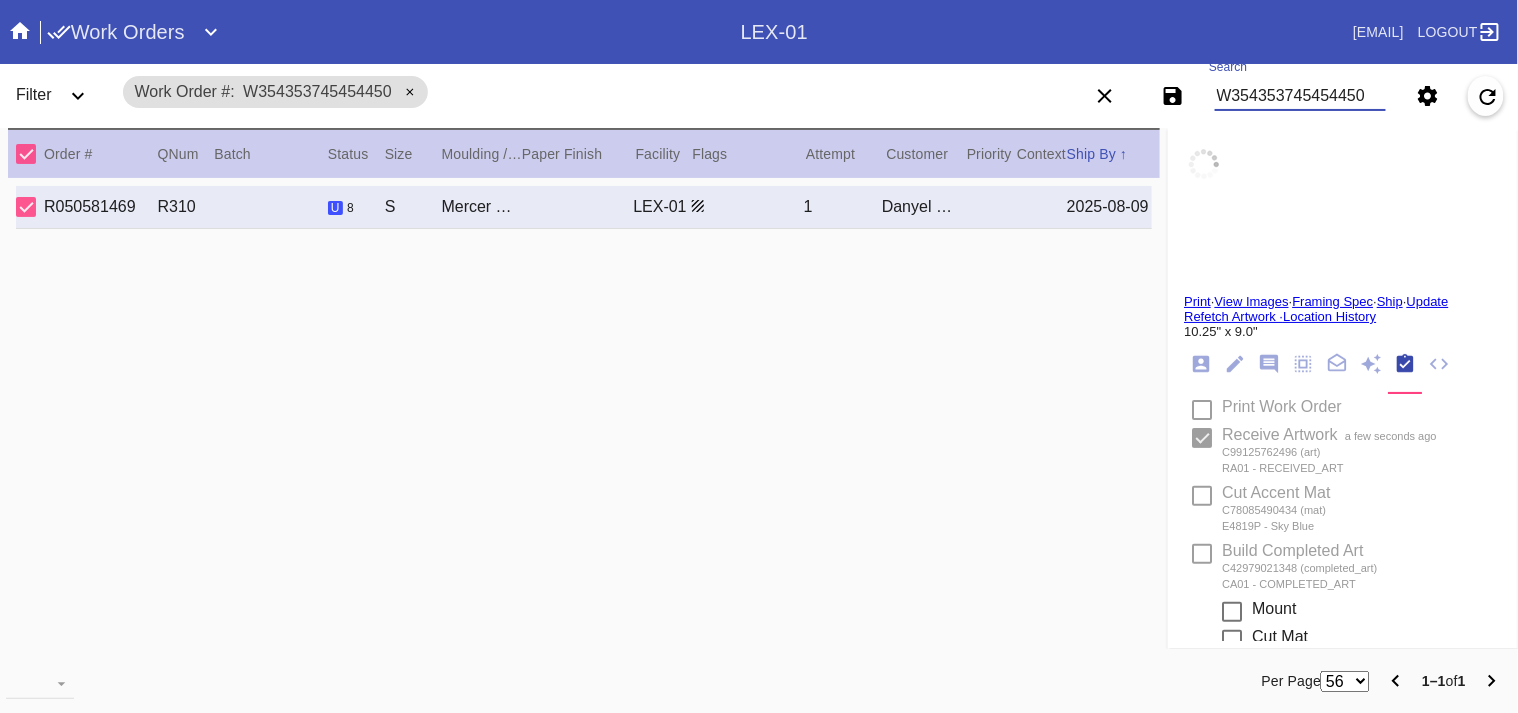 type on "Fred Haise (Apollo 13)" 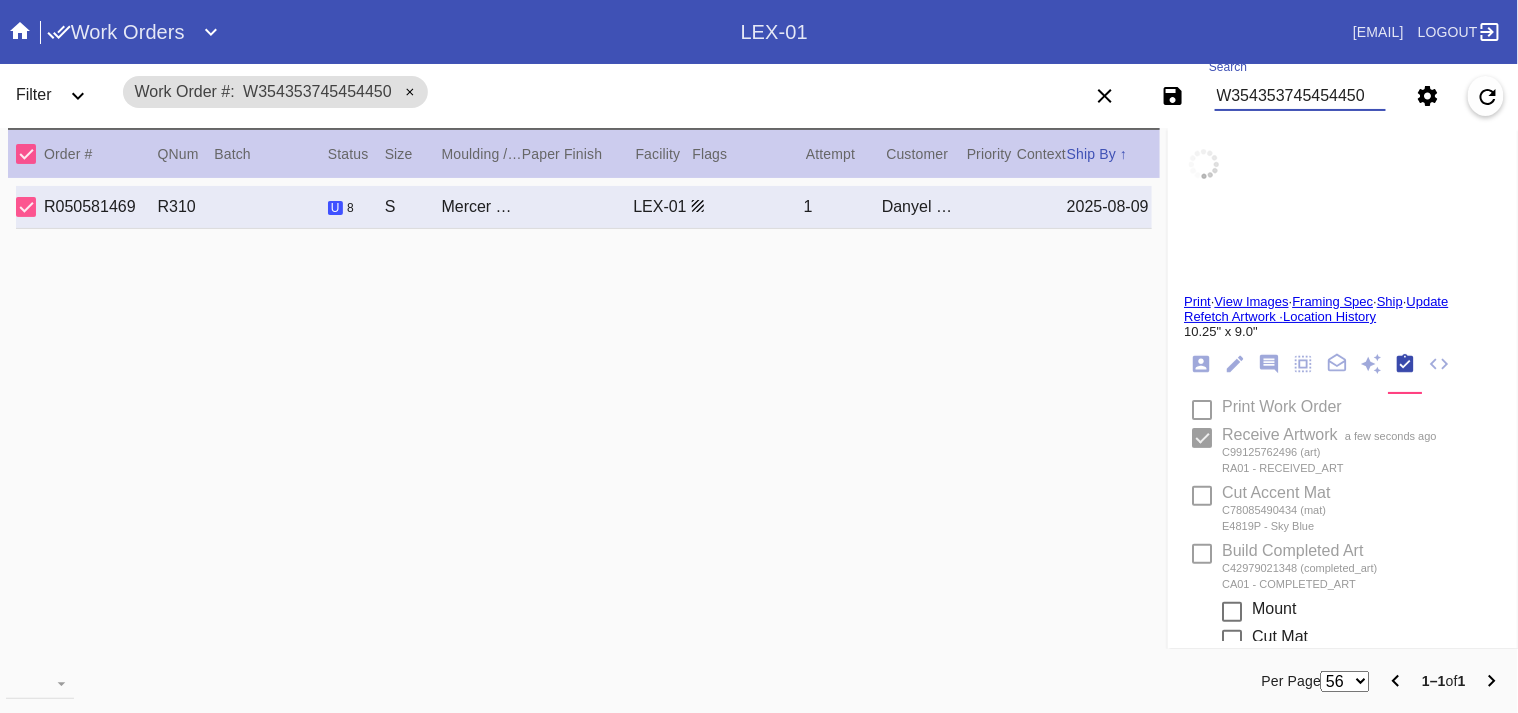 type on "Joe Engle" 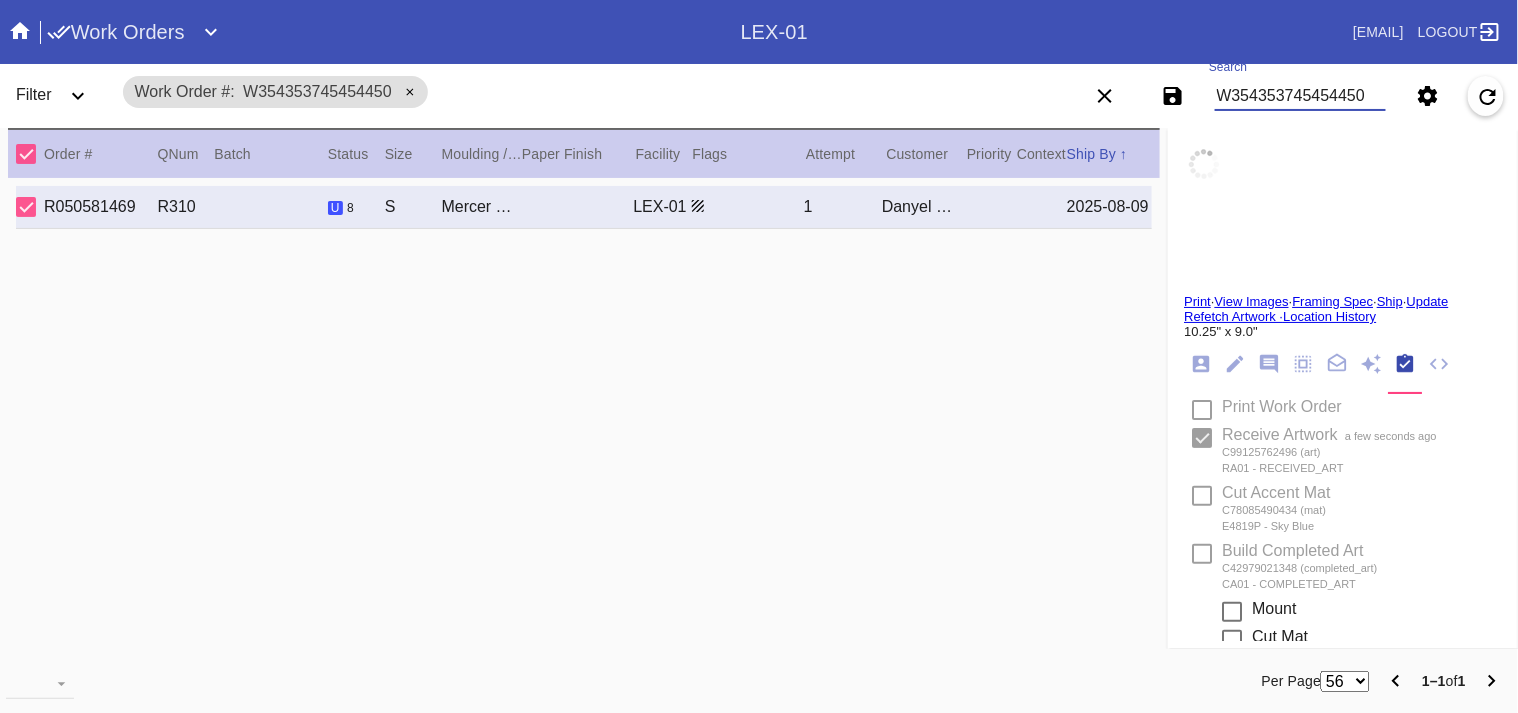 type on "Richard Truly" 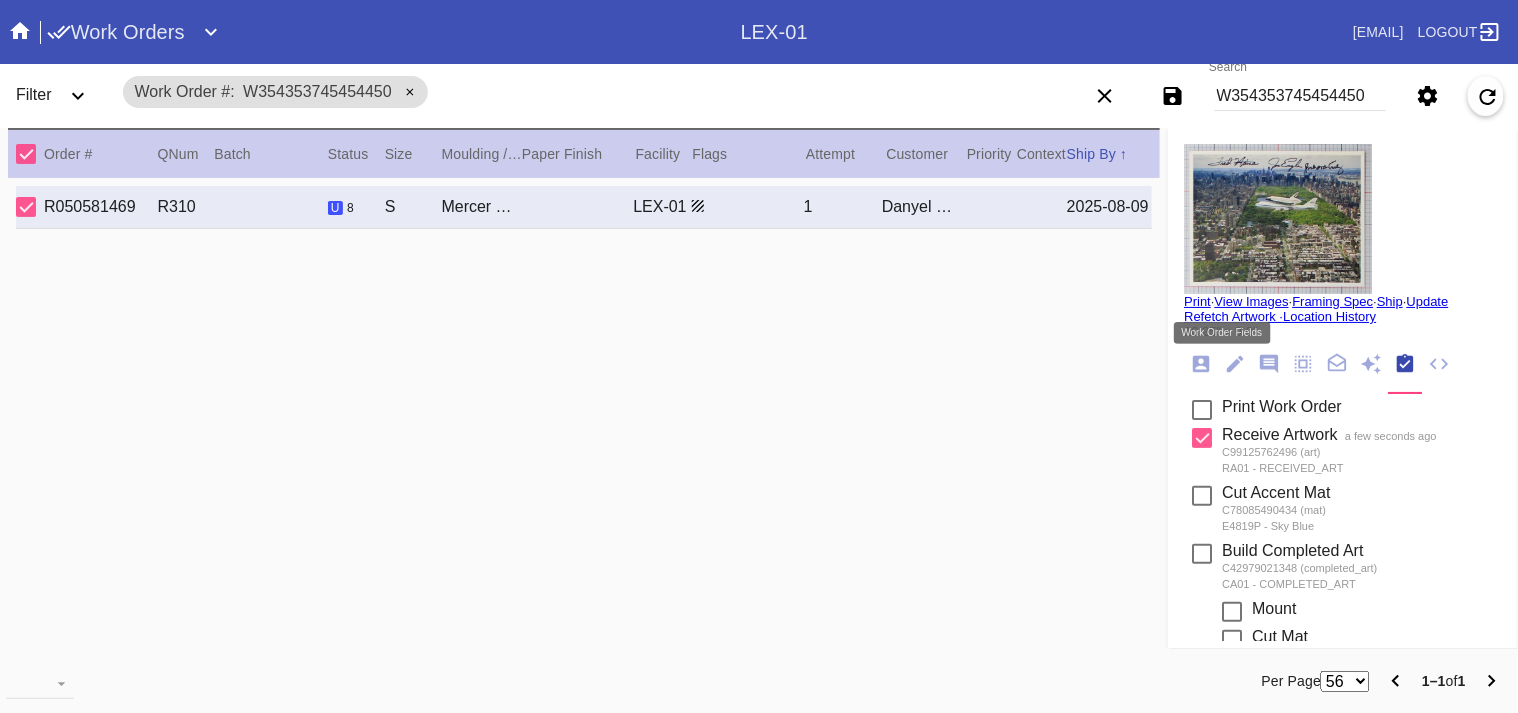 click 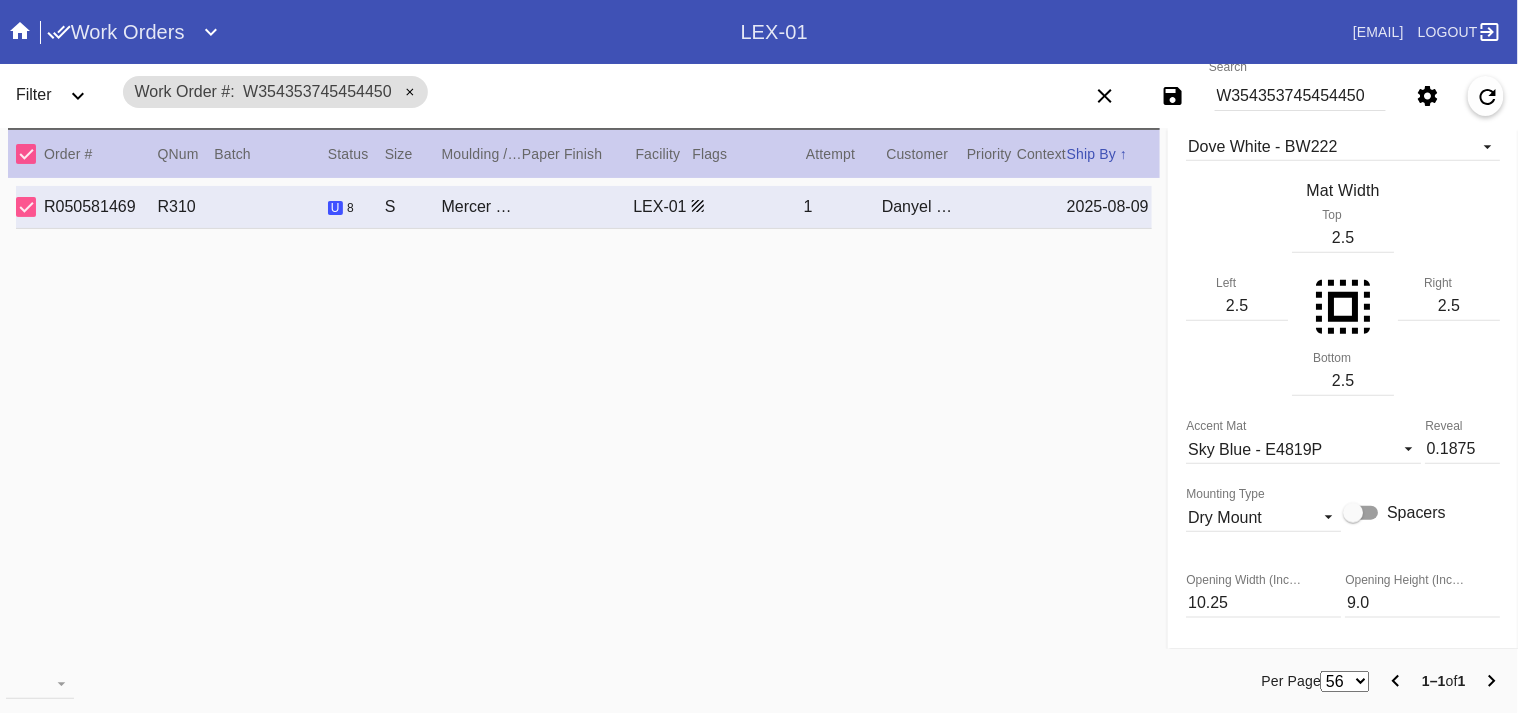 scroll, scrollTop: 909, scrollLeft: 0, axis: vertical 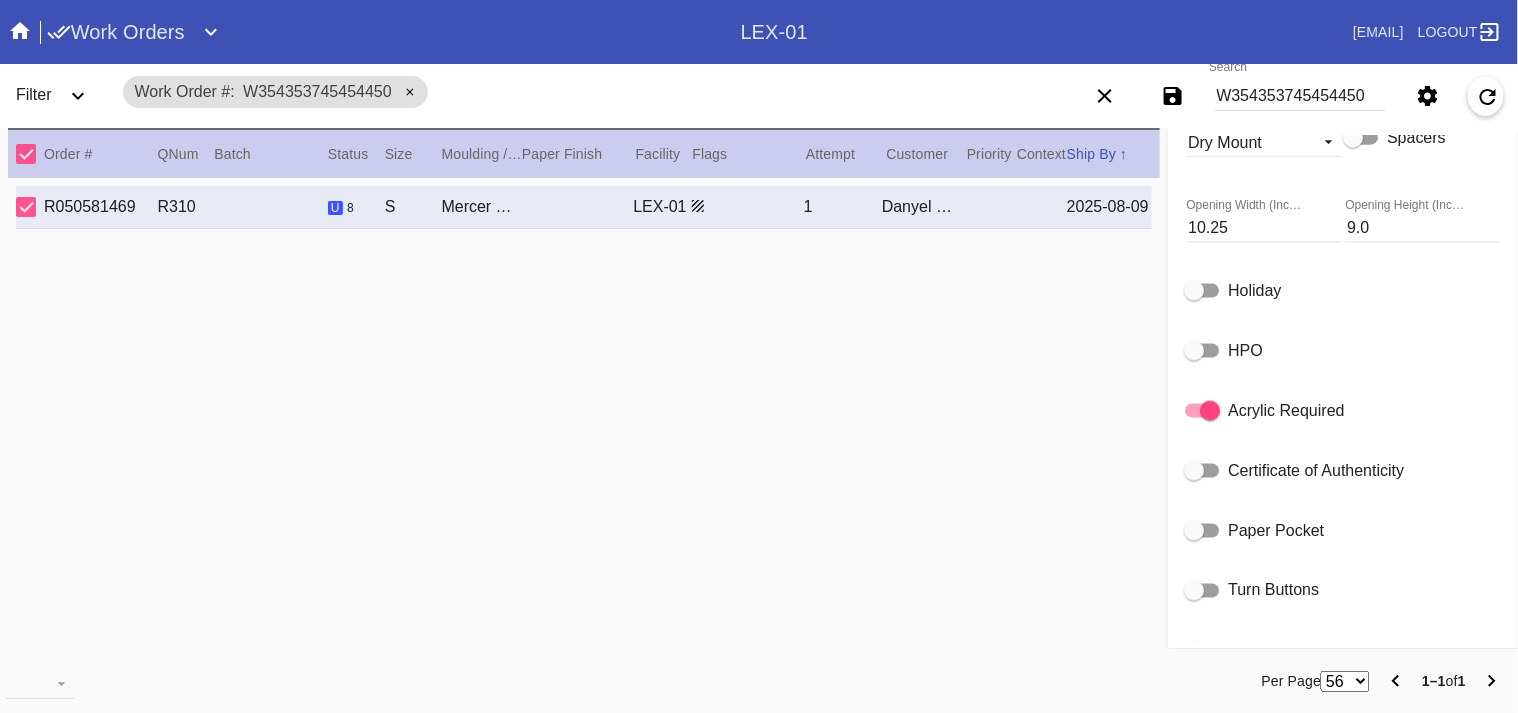 click on "9.0" at bounding box center [1422, 228] 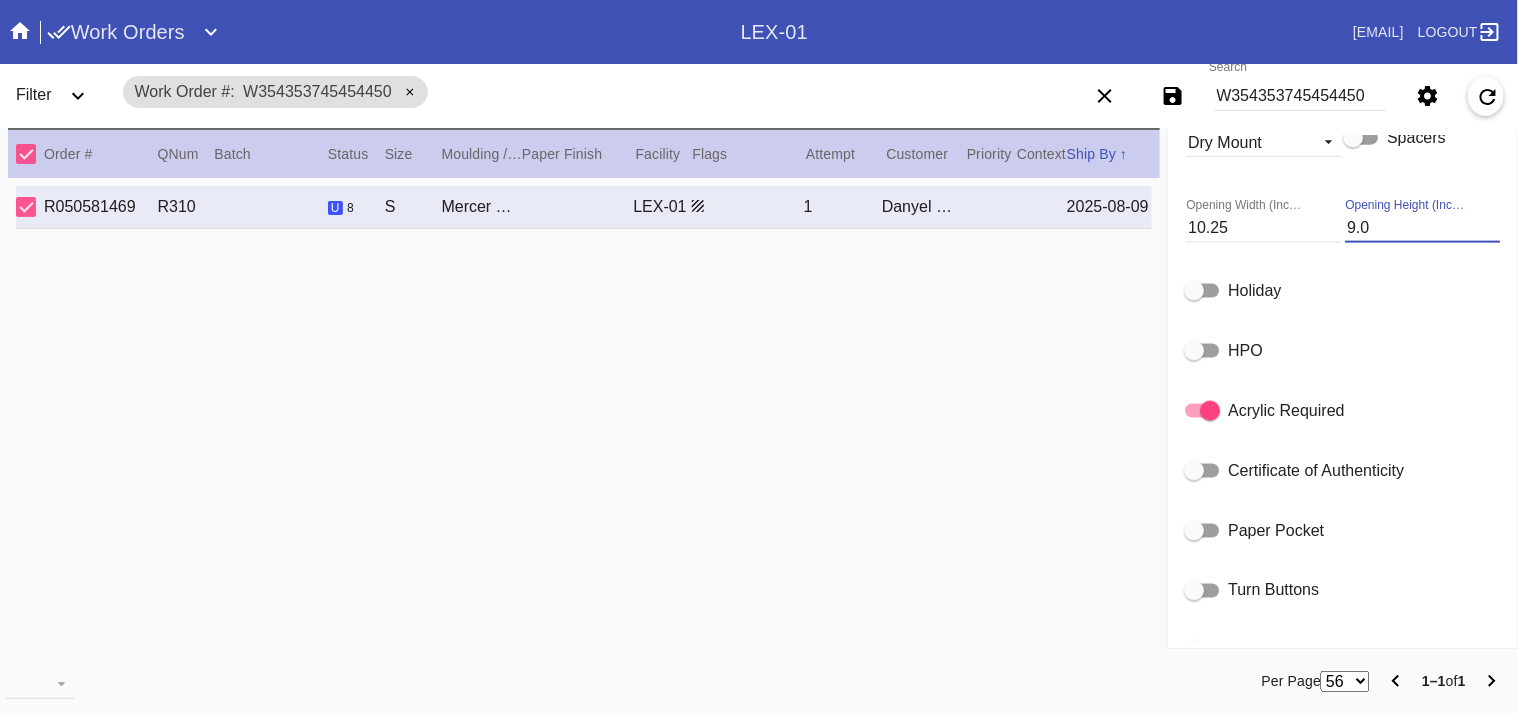 click on "9.0" at bounding box center (1422, 228) 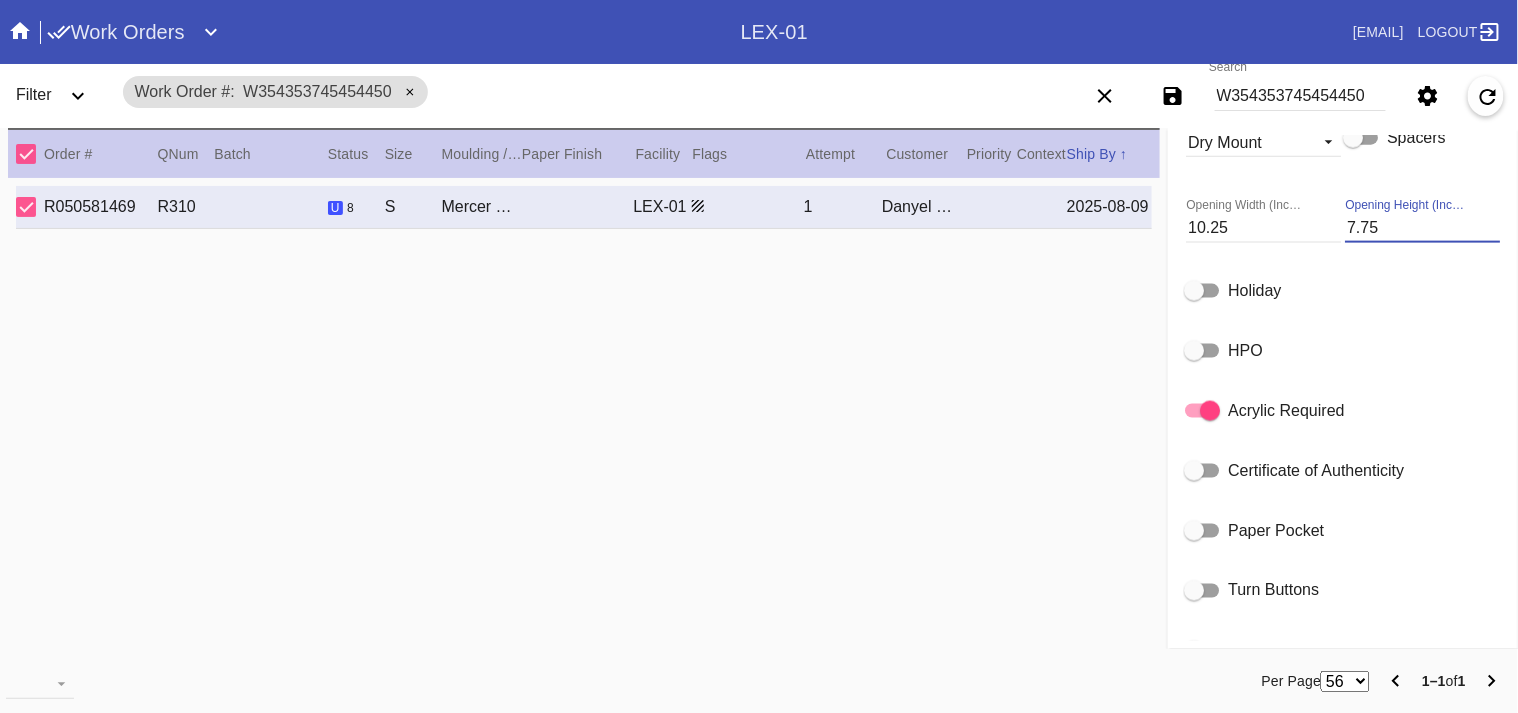 type on "7.75" 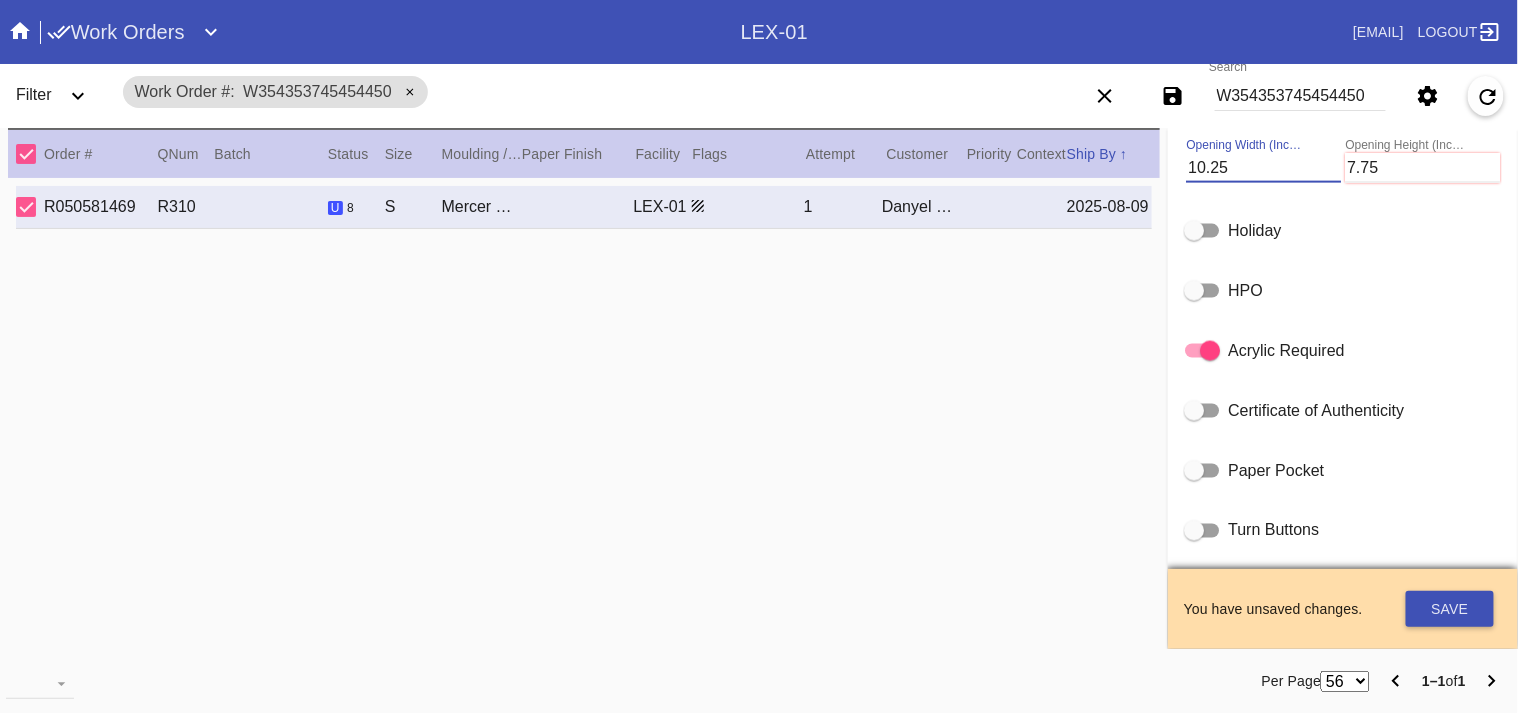 drag, startPoint x: 1231, startPoint y: 227, endPoint x: 1429, endPoint y: 409, distance: 268.93866 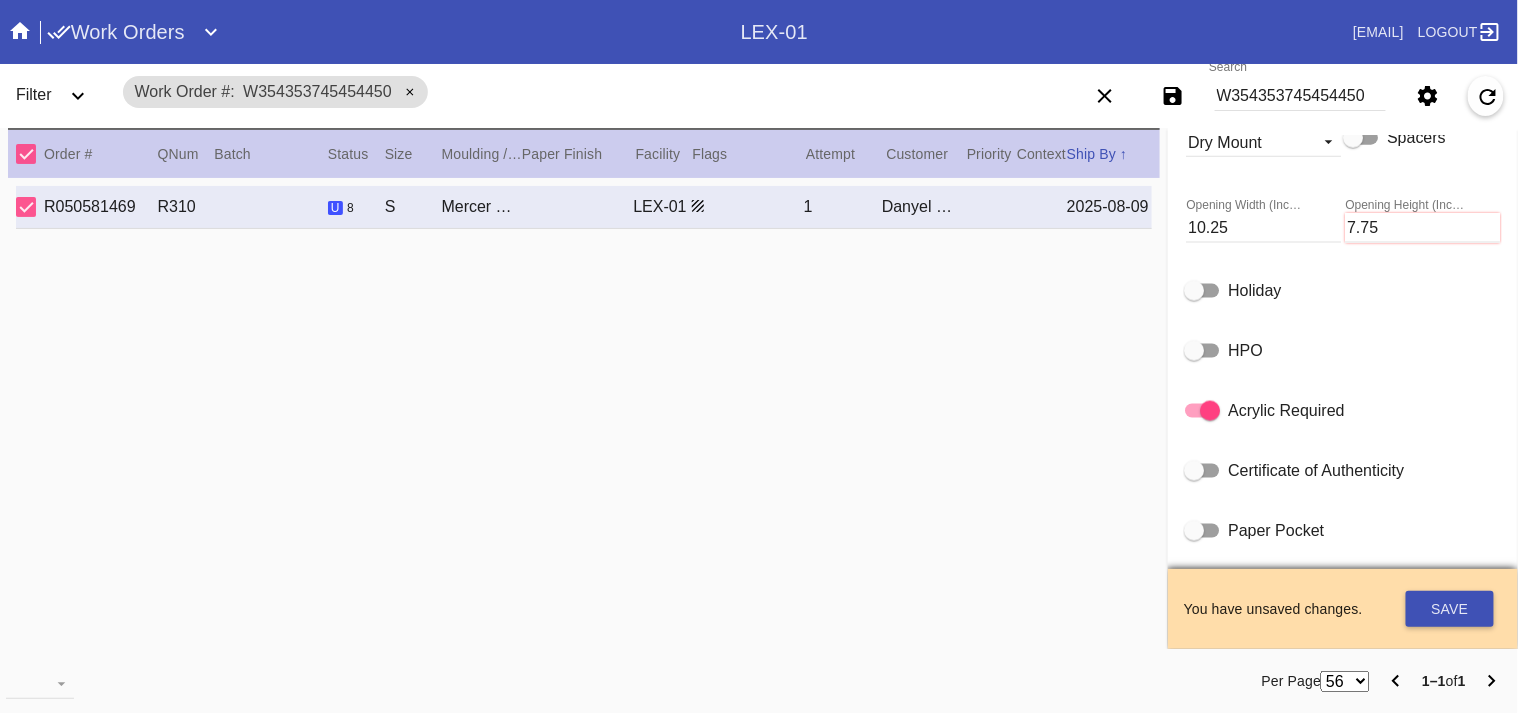 click on "You have unsaved changes. Saving your changes... Save" at bounding box center (1343, 609) 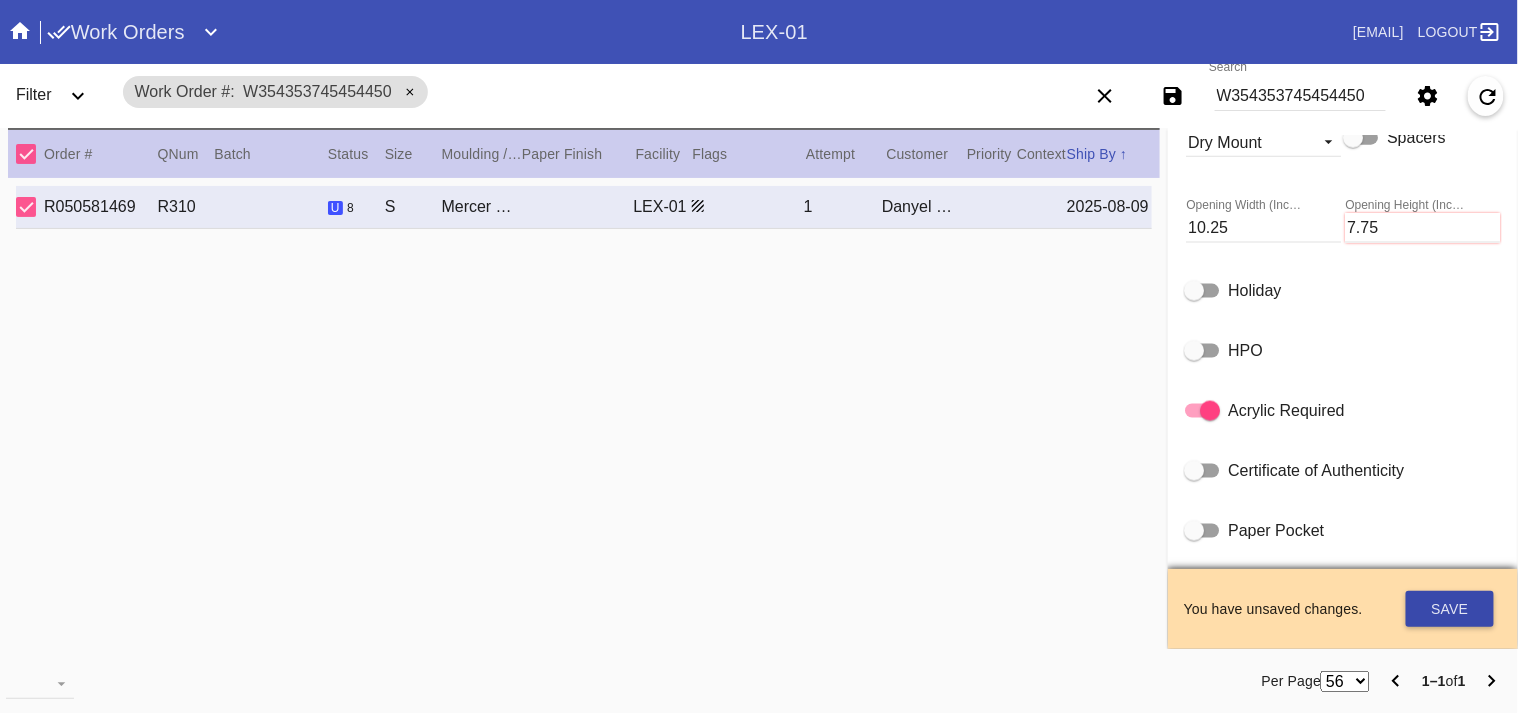 drag, startPoint x: 1440, startPoint y: 605, endPoint x: 1436, endPoint y: 591, distance: 14.56022 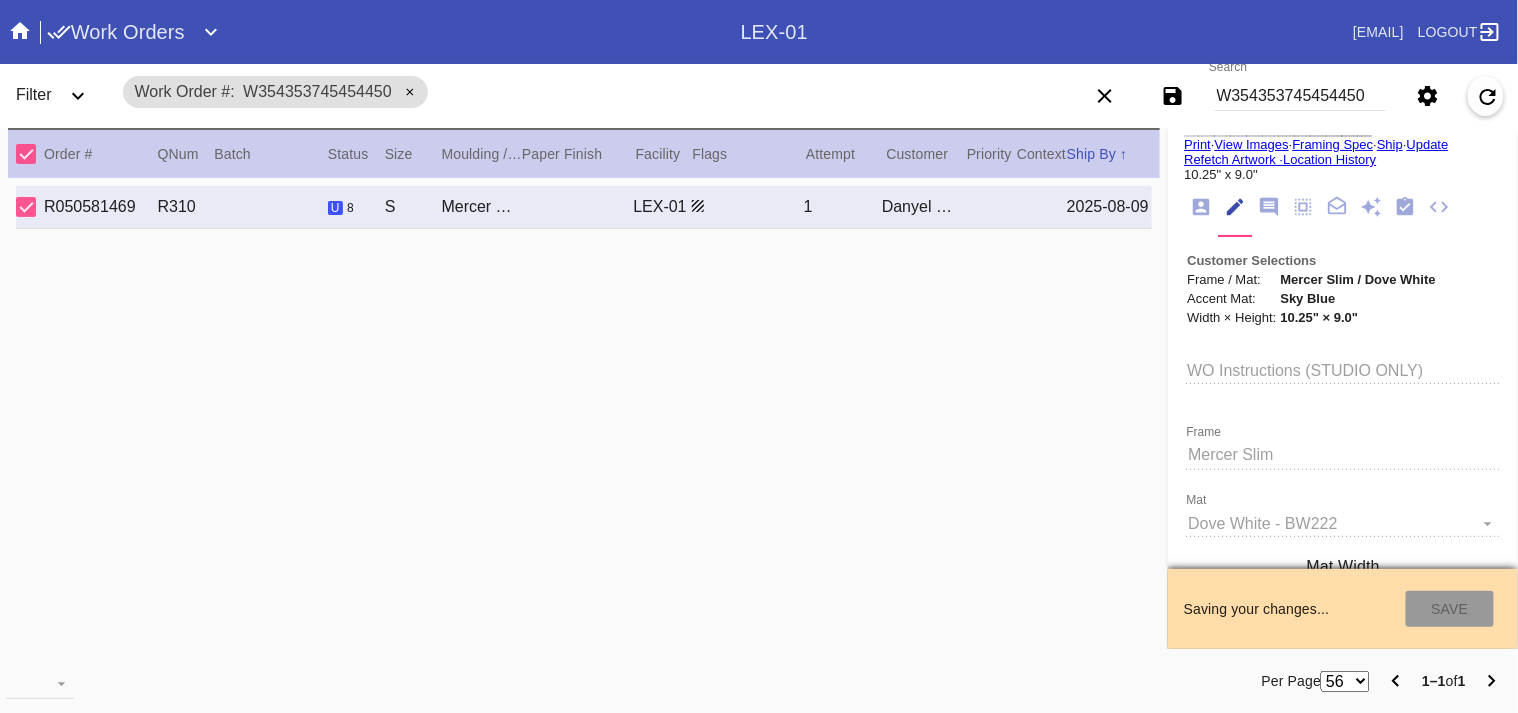 scroll, scrollTop: 0, scrollLeft: 0, axis: both 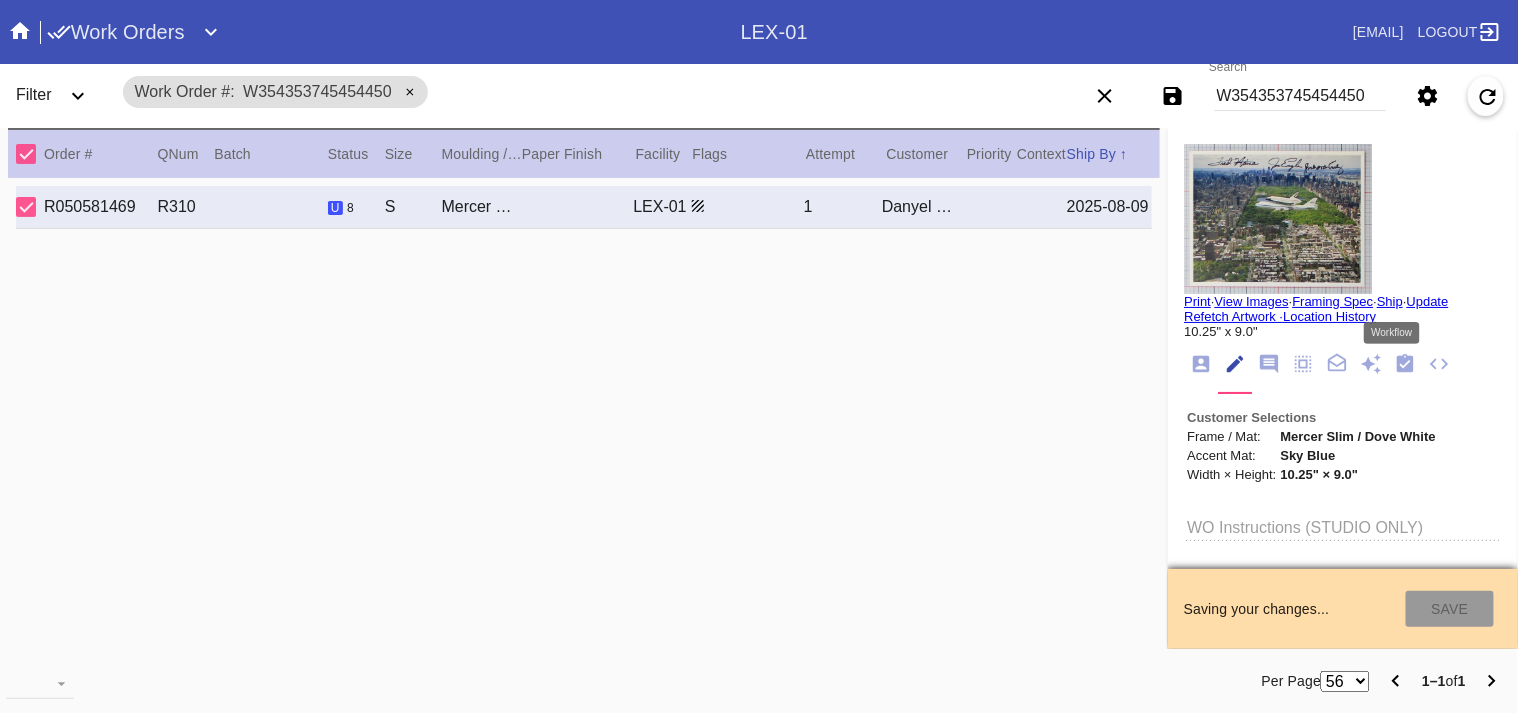 type on "8/4/2025" 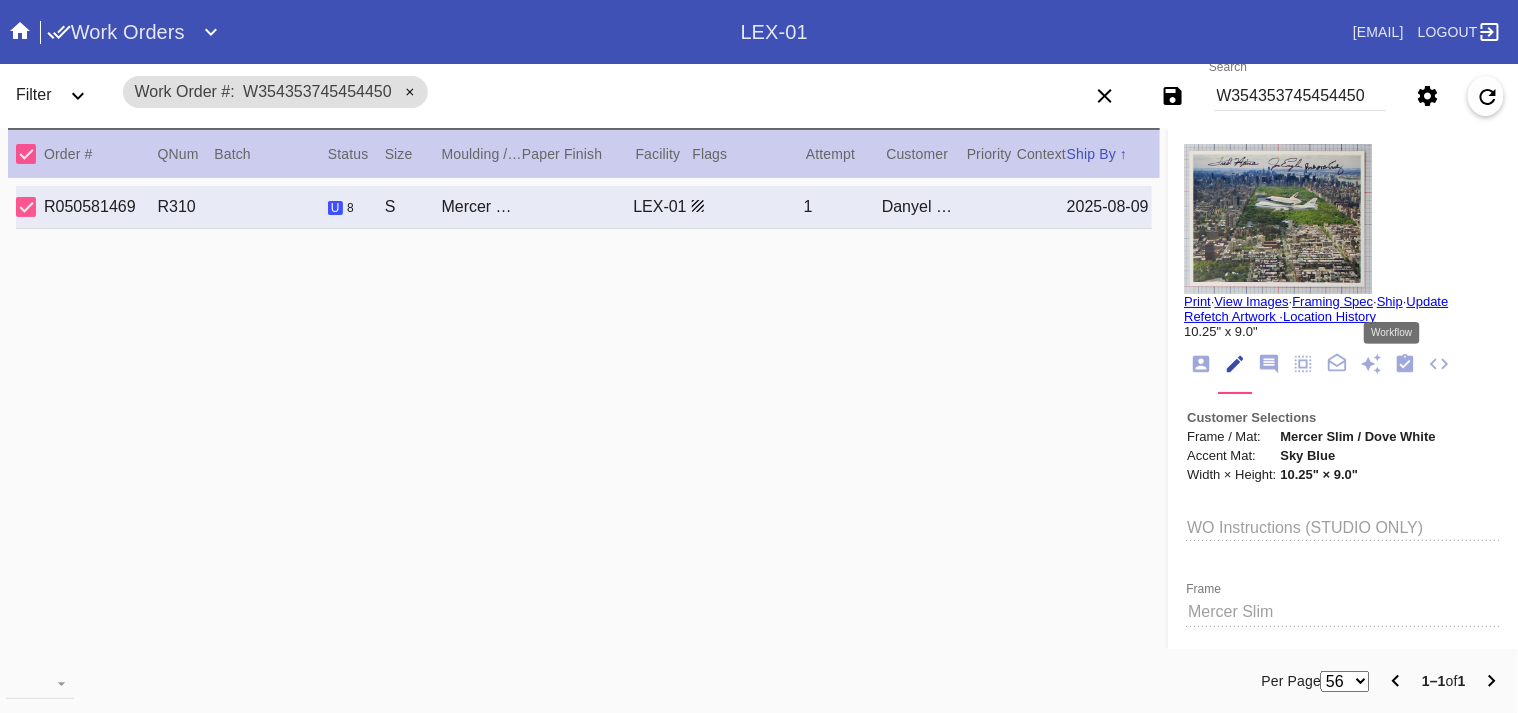 type on "Shuttle Enterprise Astronauts" 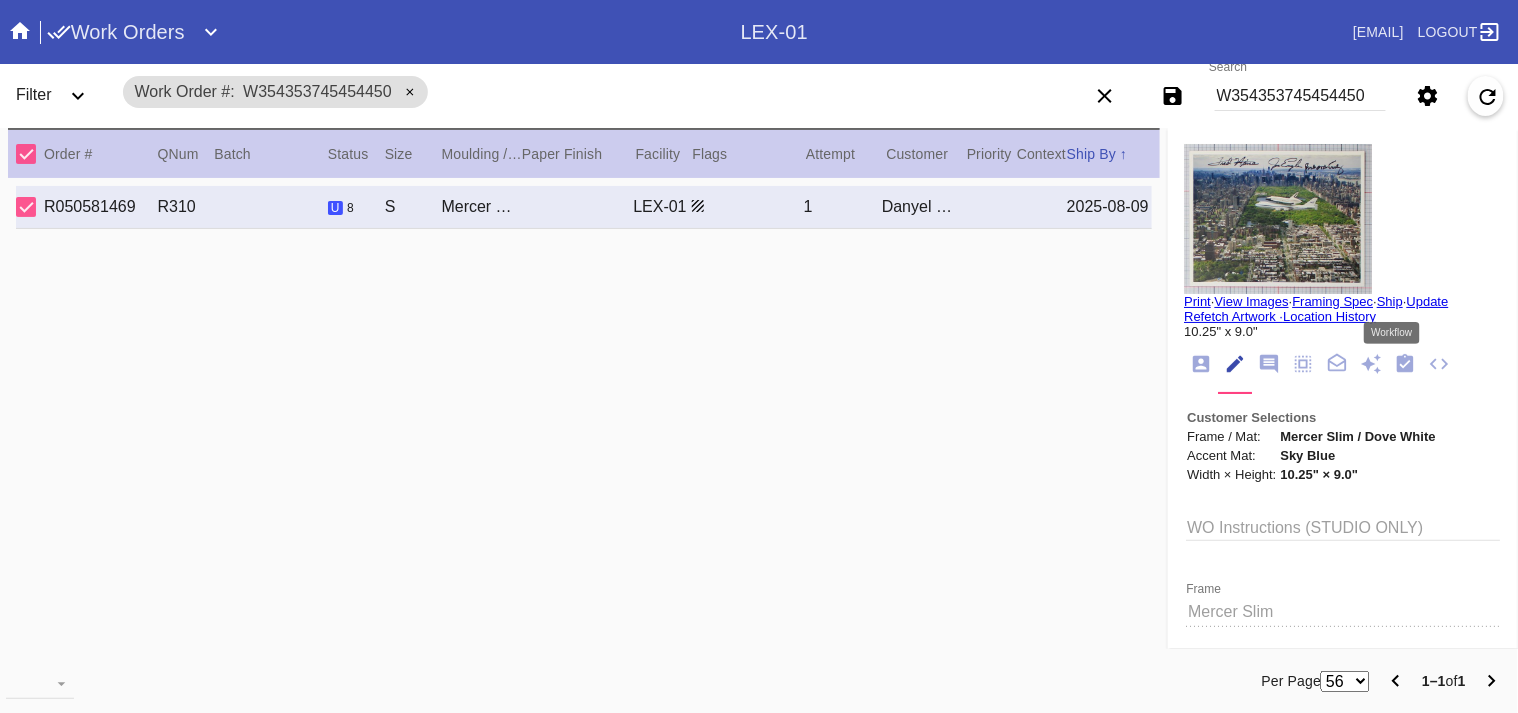 click 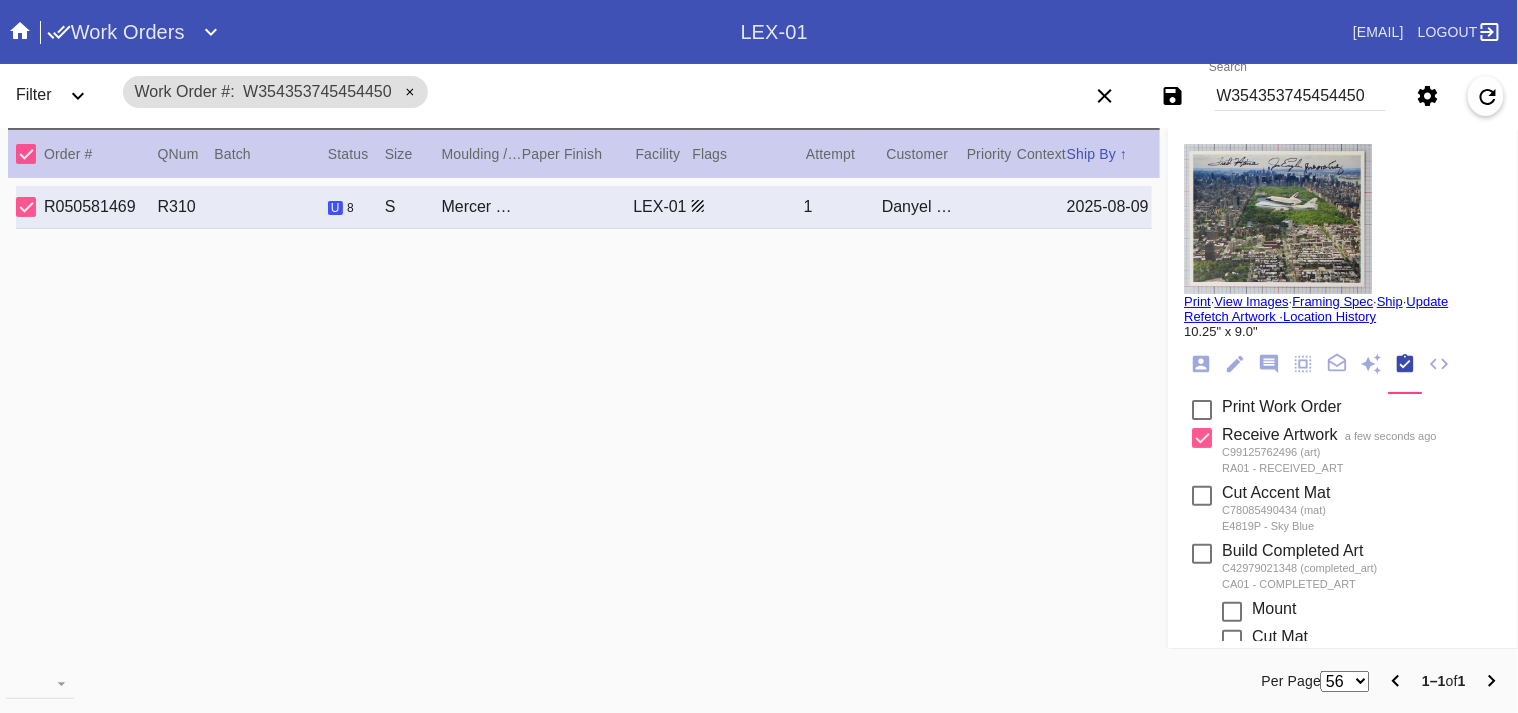 click at bounding box center (1202, 410) 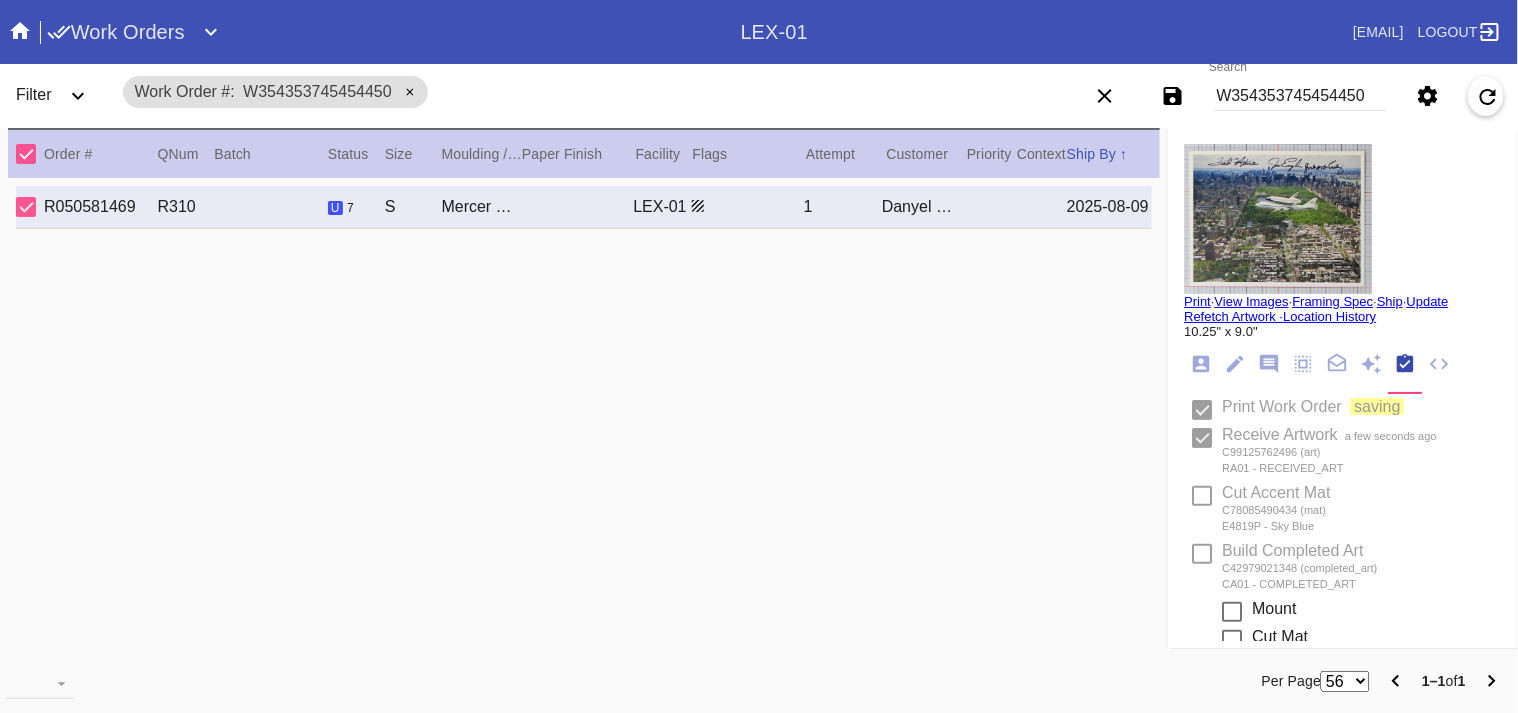 type 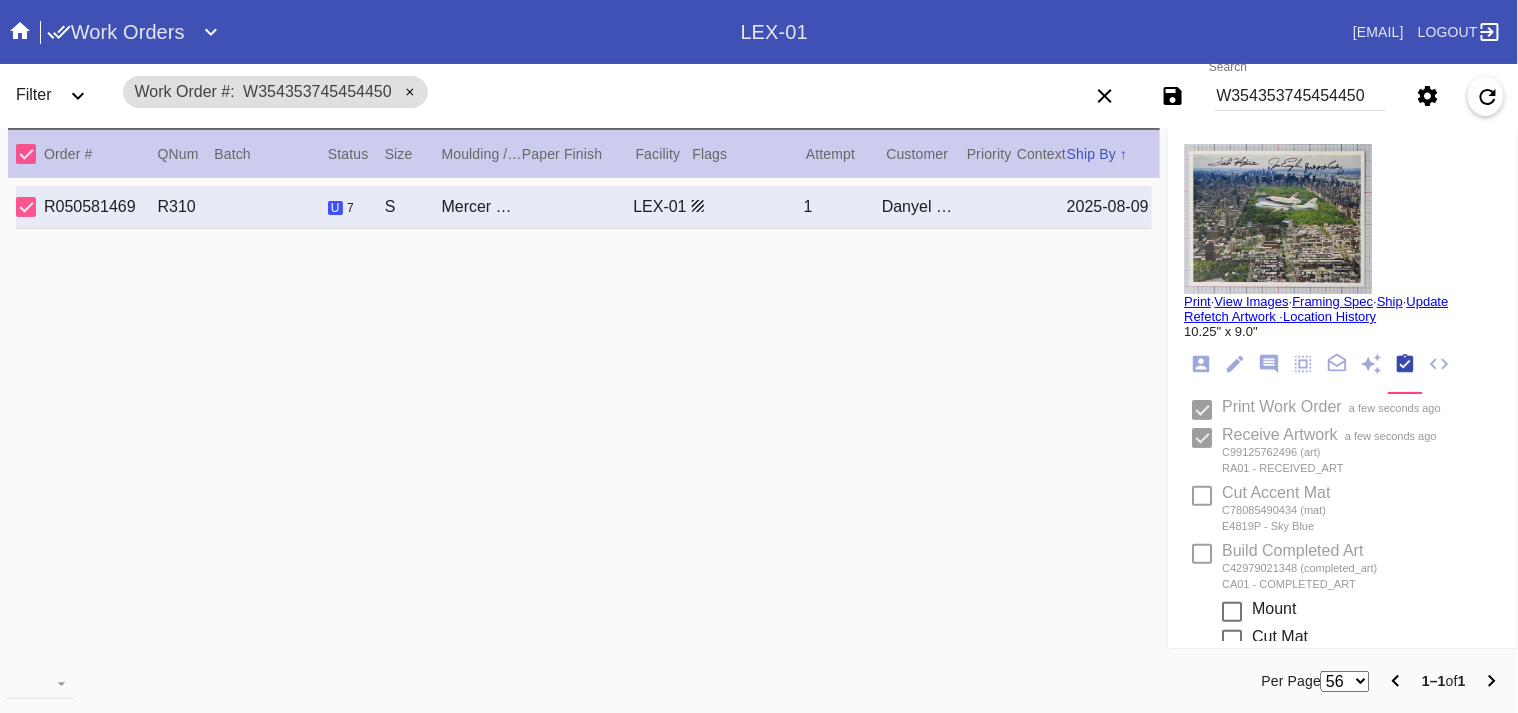 type on "8/3/2025" 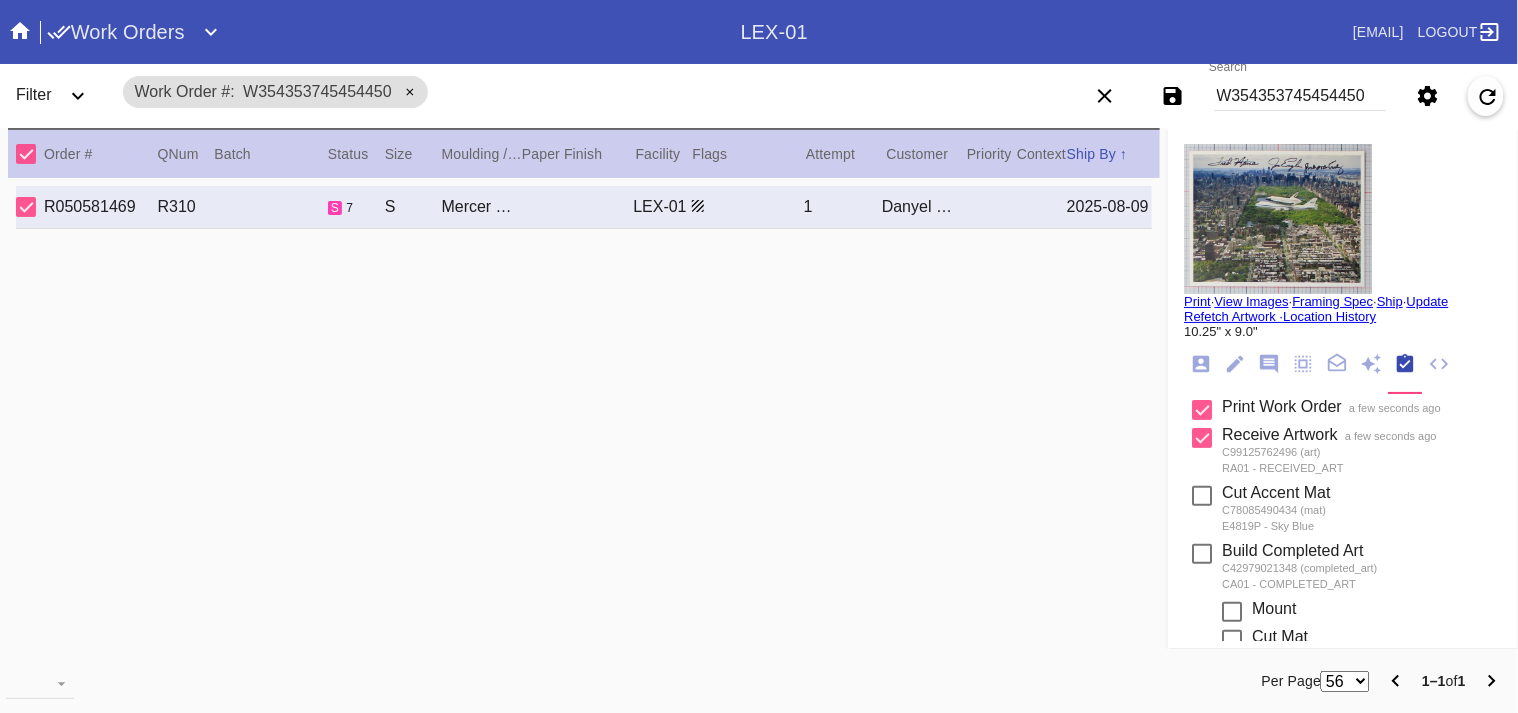 type on "Shuttle Enterprise Astronauts" 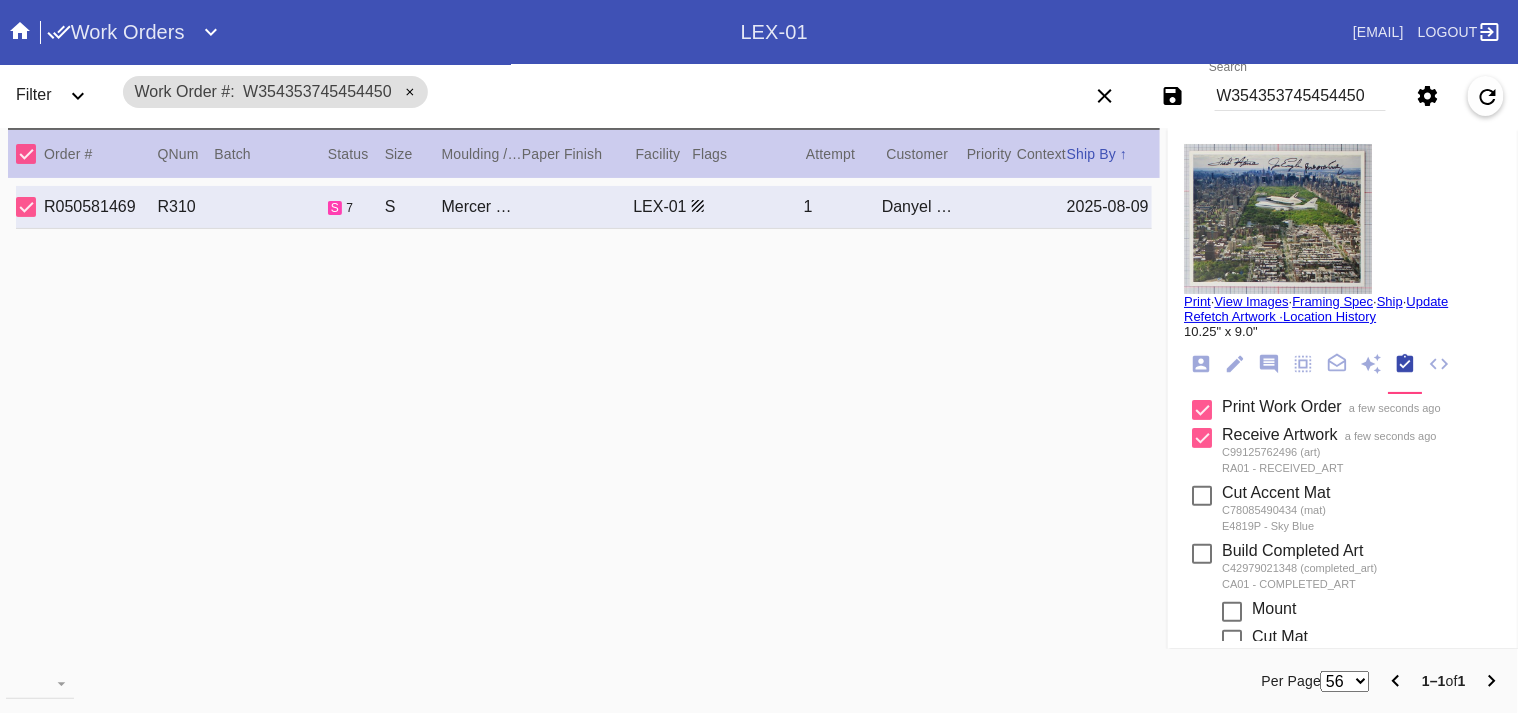 click on "Print" at bounding box center [1197, 301] 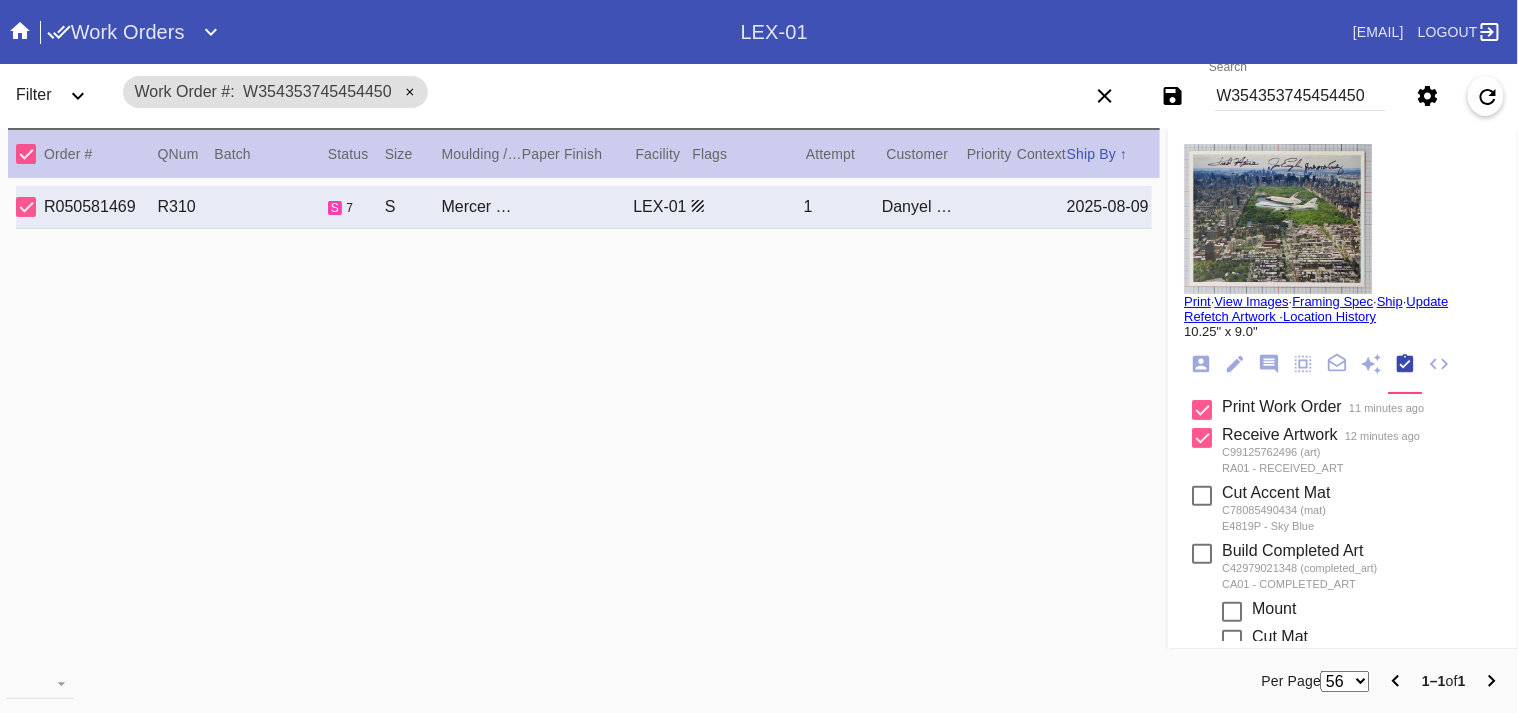 click on "W354353745454450" at bounding box center (1300, 96) 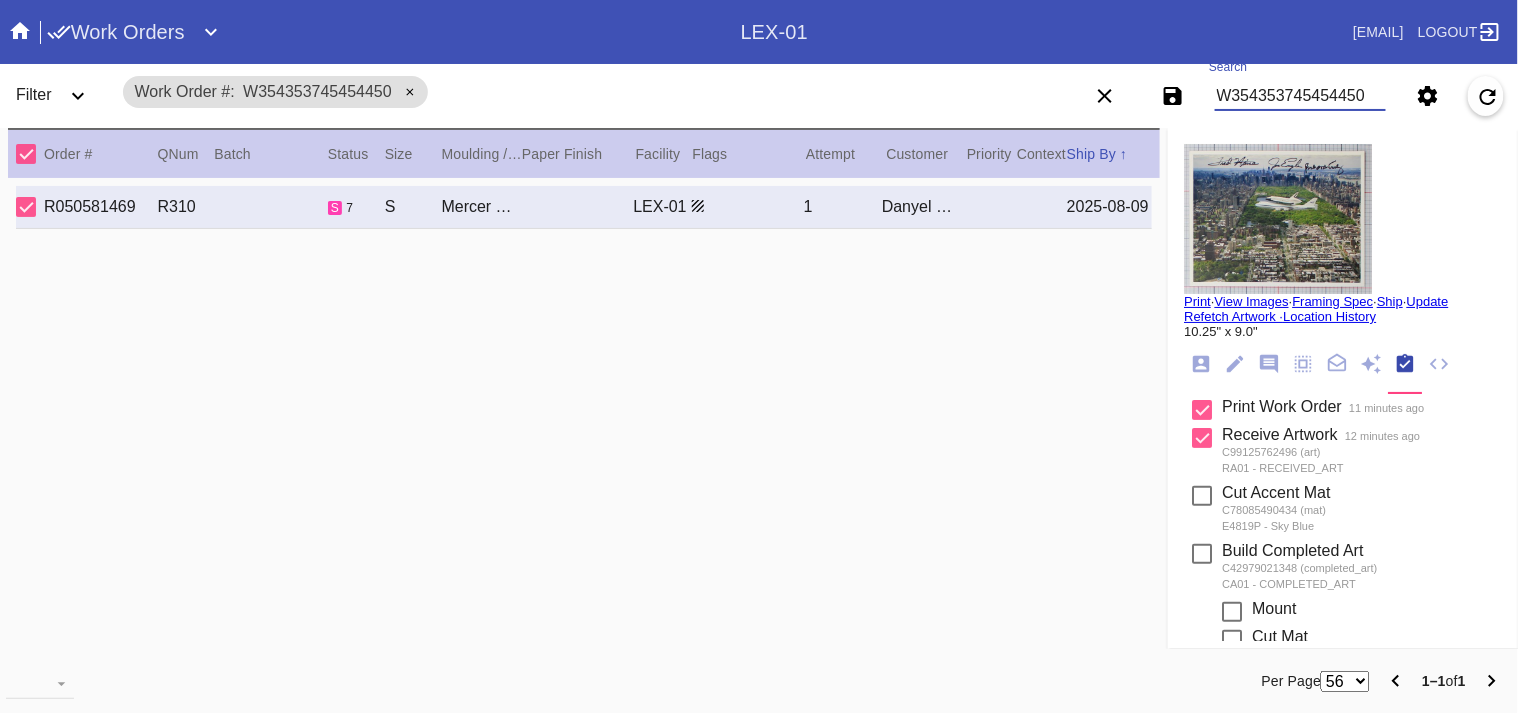 click on "W354353745454450" at bounding box center (1300, 96) 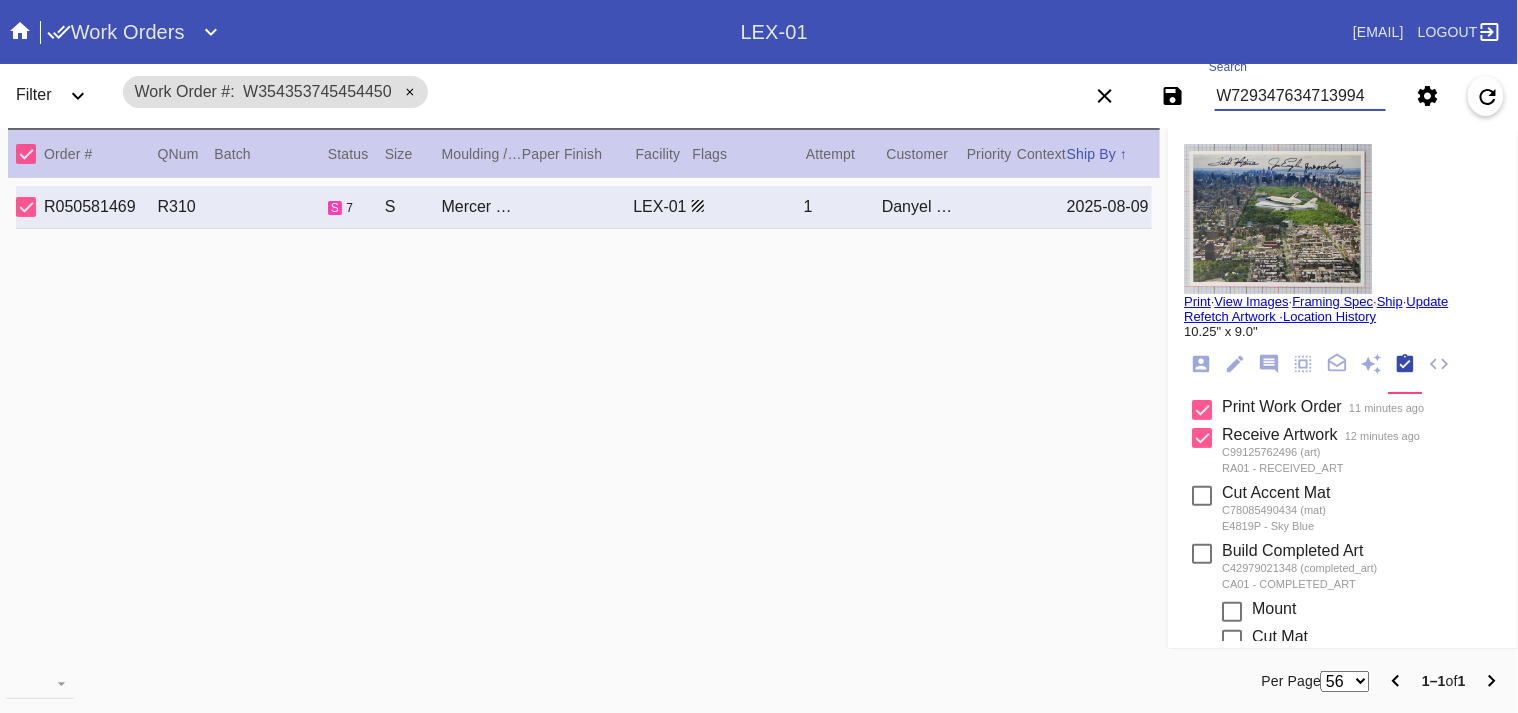 type on "W729347634713994" 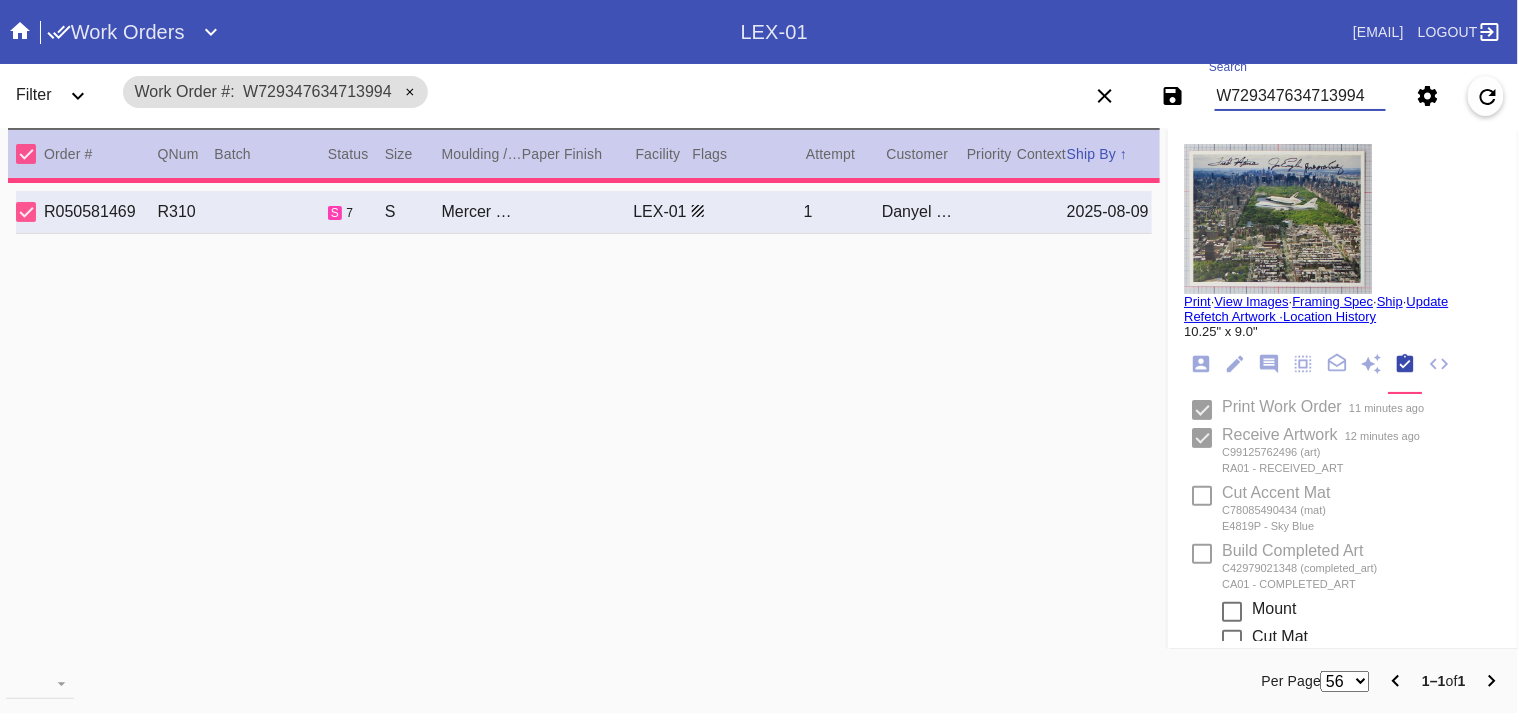 type on "1.5" 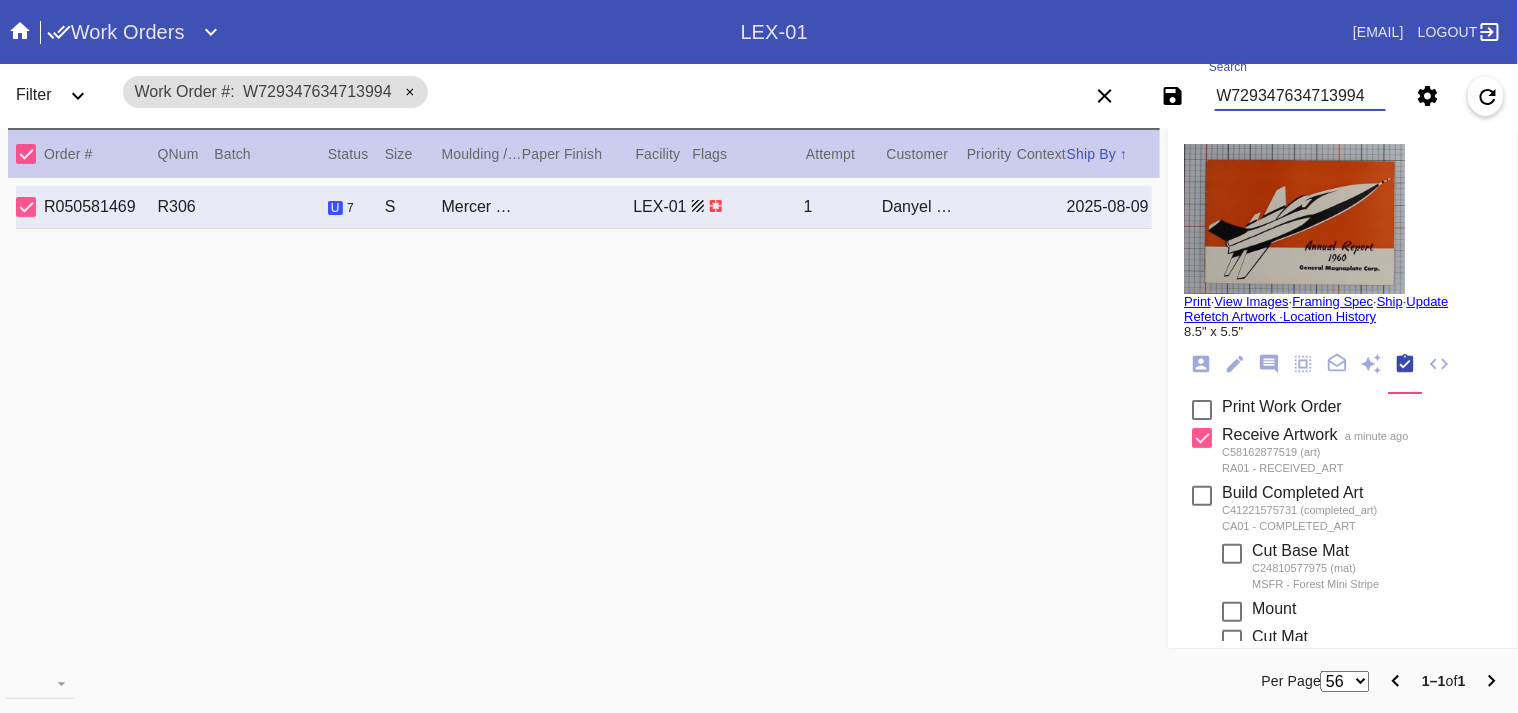 click at bounding box center [1202, 410] 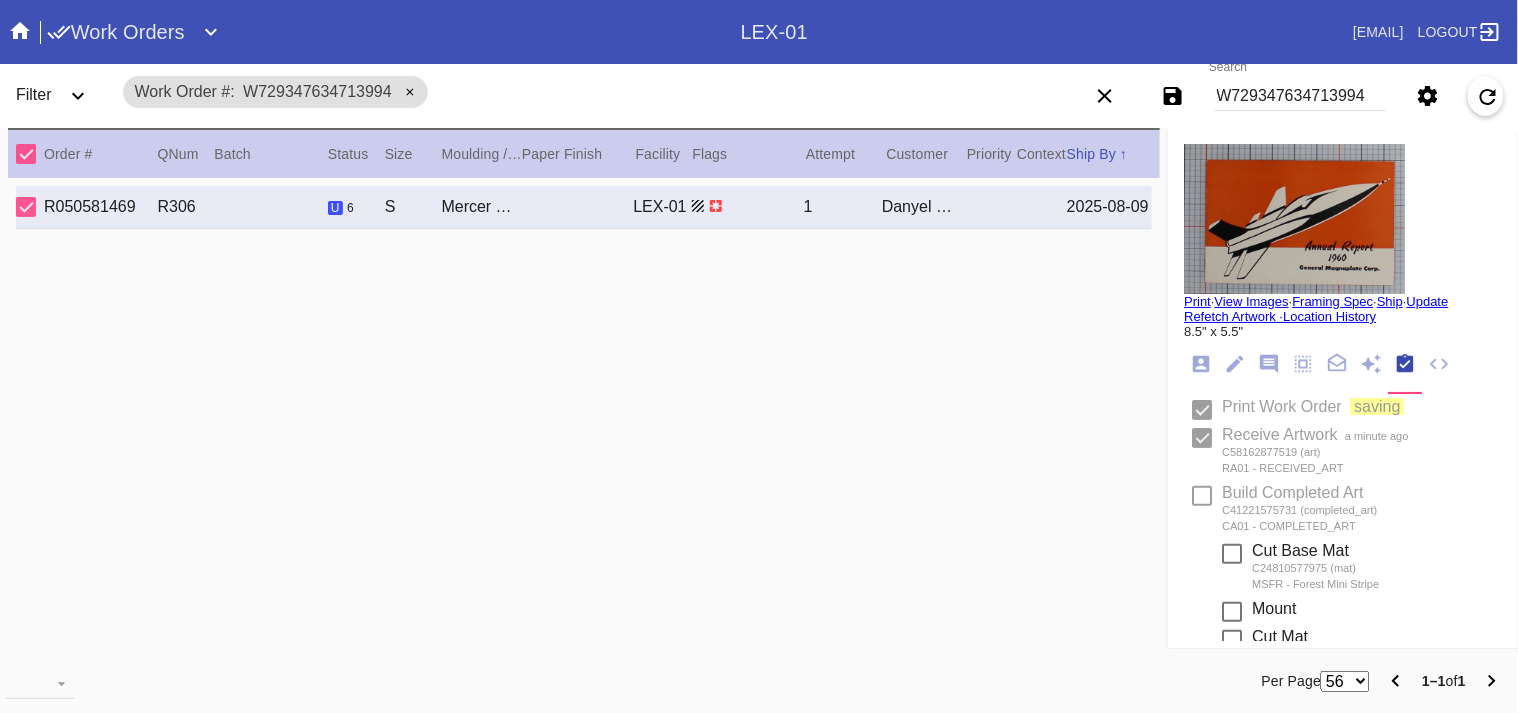 type 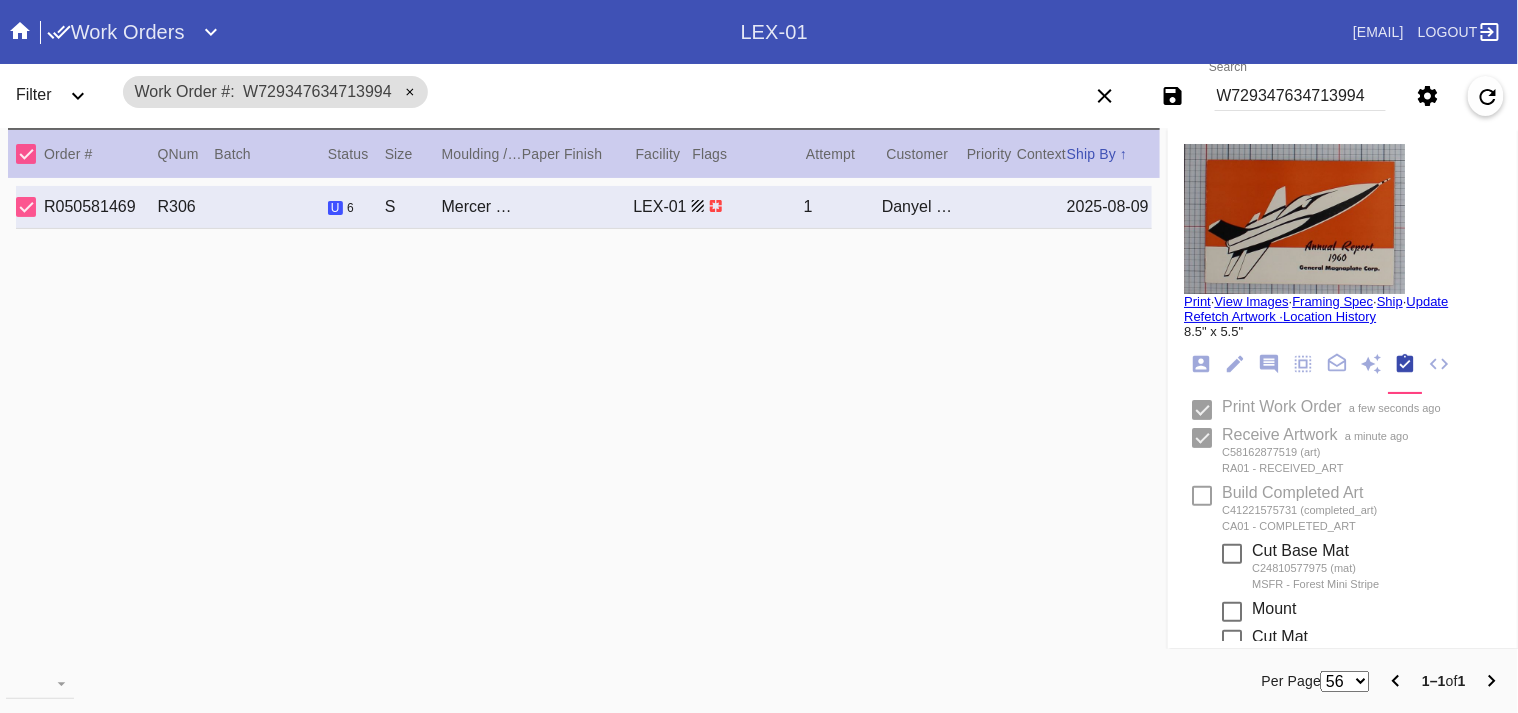 type on "8/4/2025" 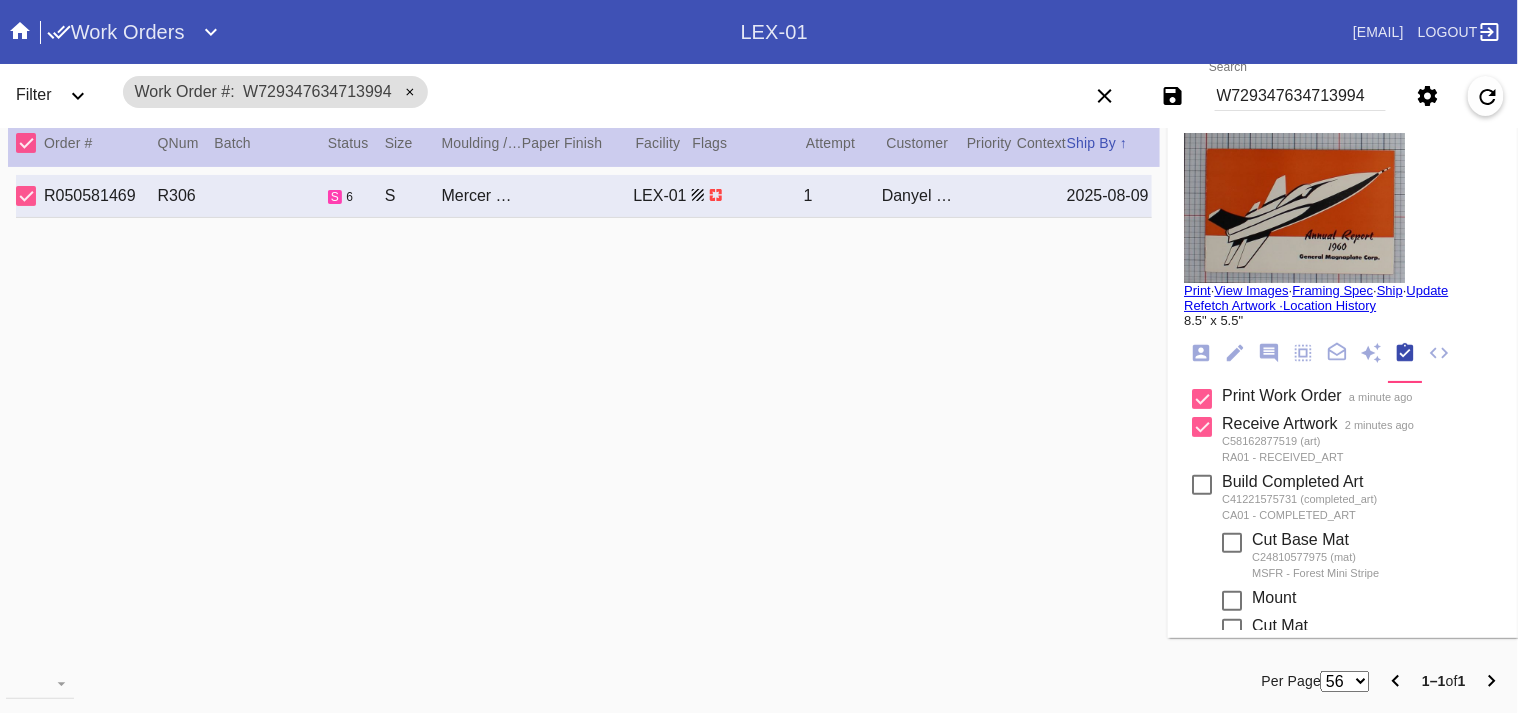 scroll, scrollTop: 13, scrollLeft: 0, axis: vertical 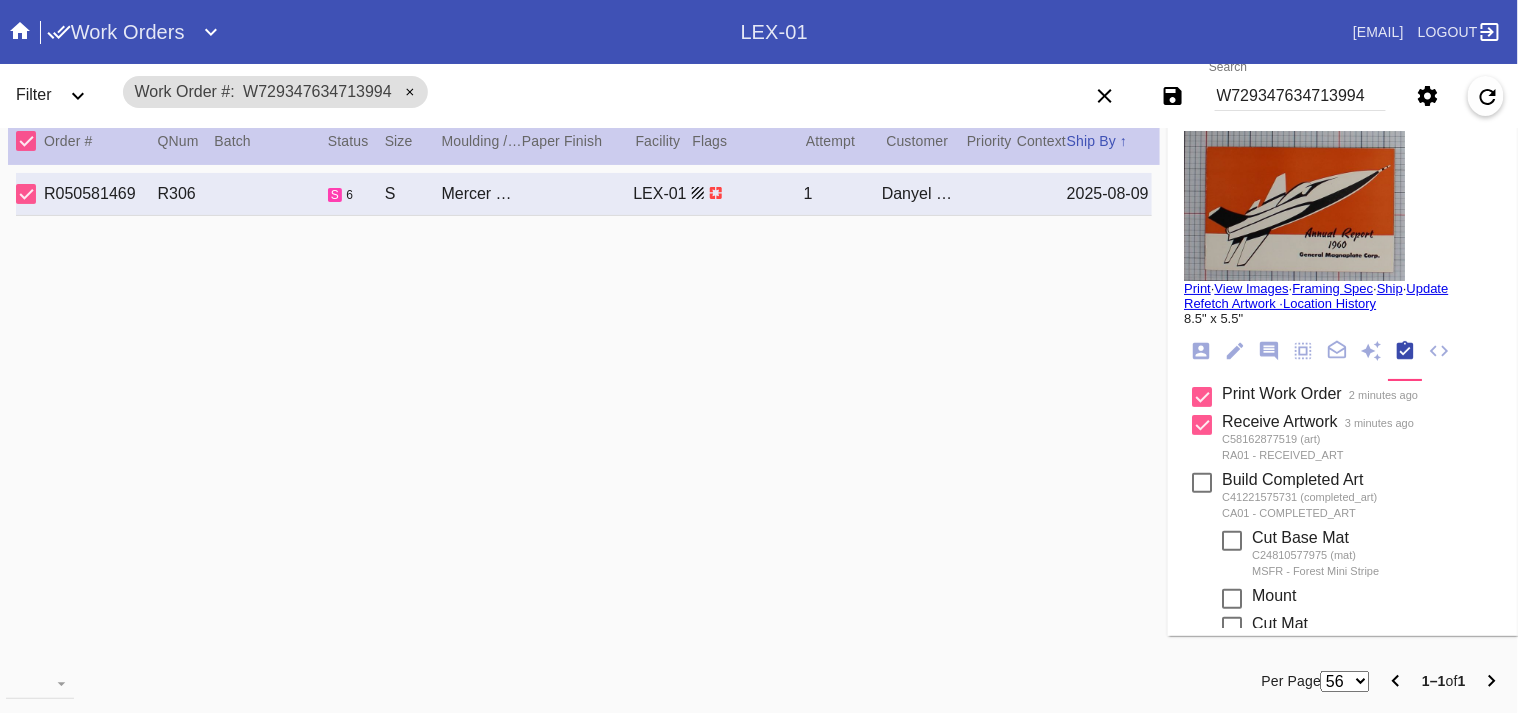 click on "Print" at bounding box center [1197, 288] 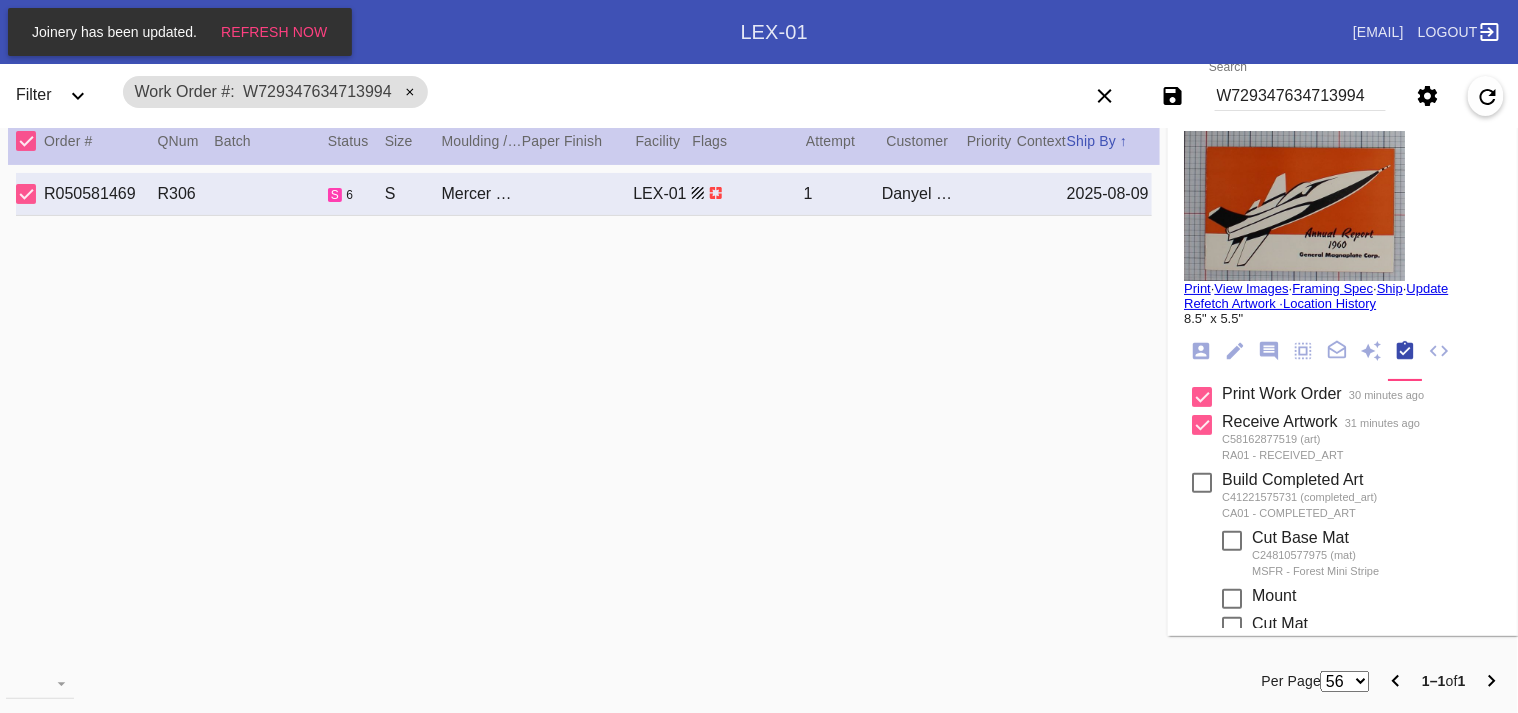 click on "W729347634713994" at bounding box center (1300, 96) 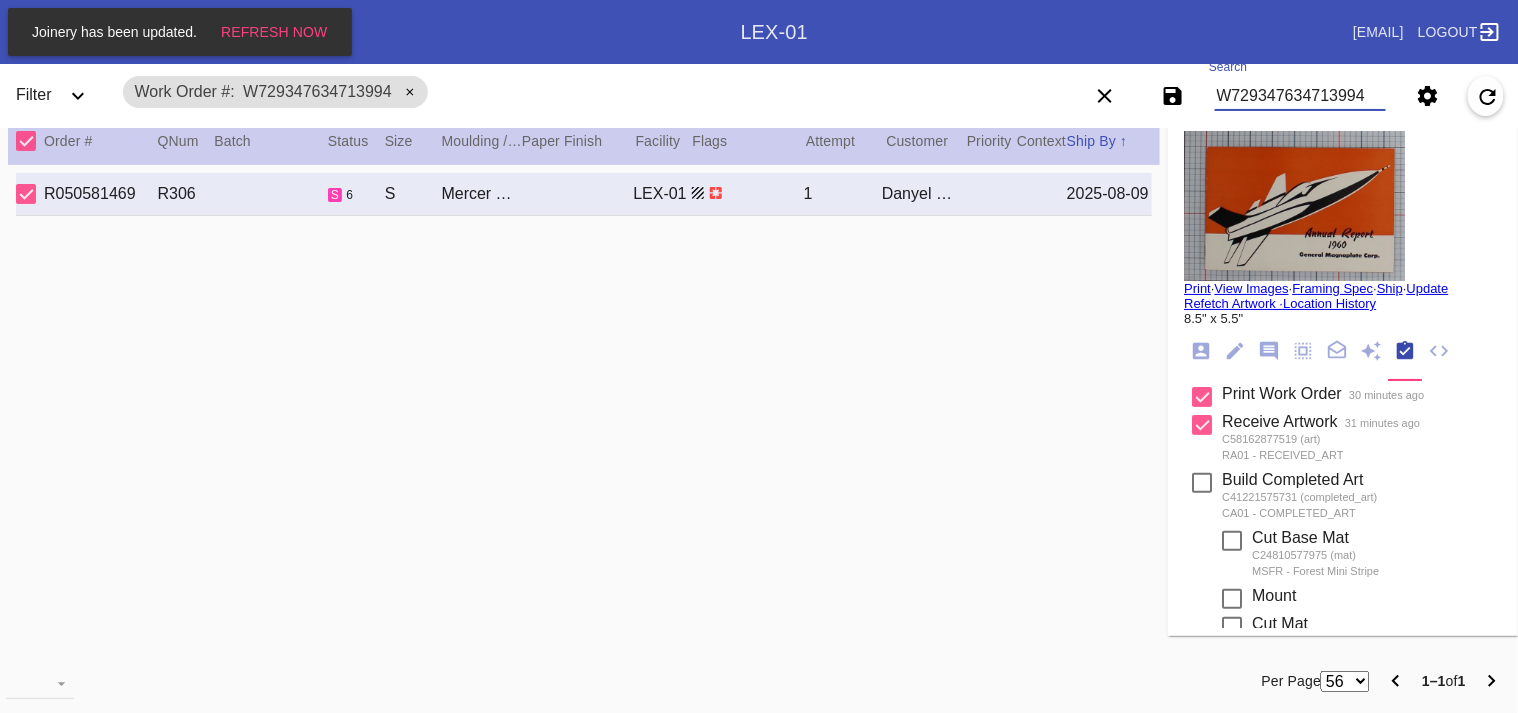 click on "W729347634713994" at bounding box center [1300, 96] 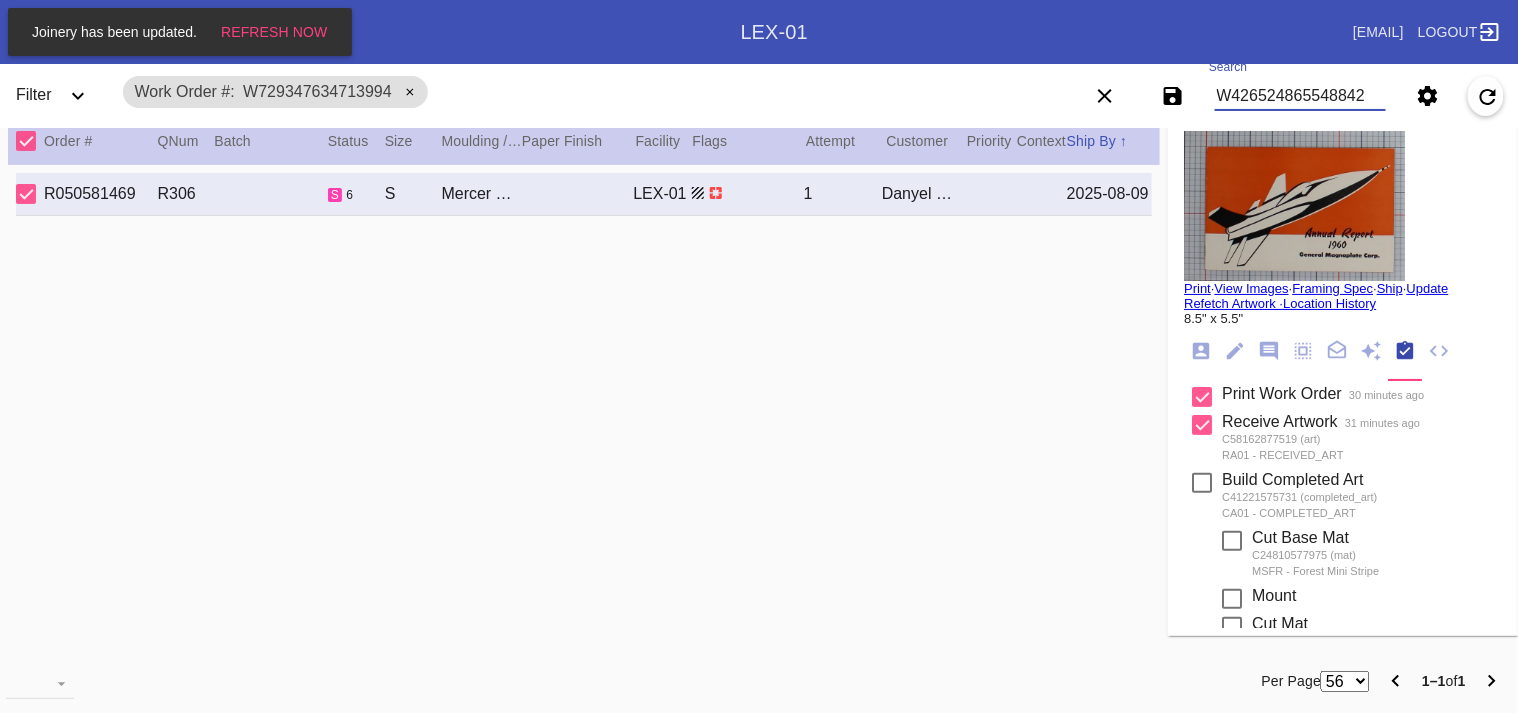 type on "W426524865548842" 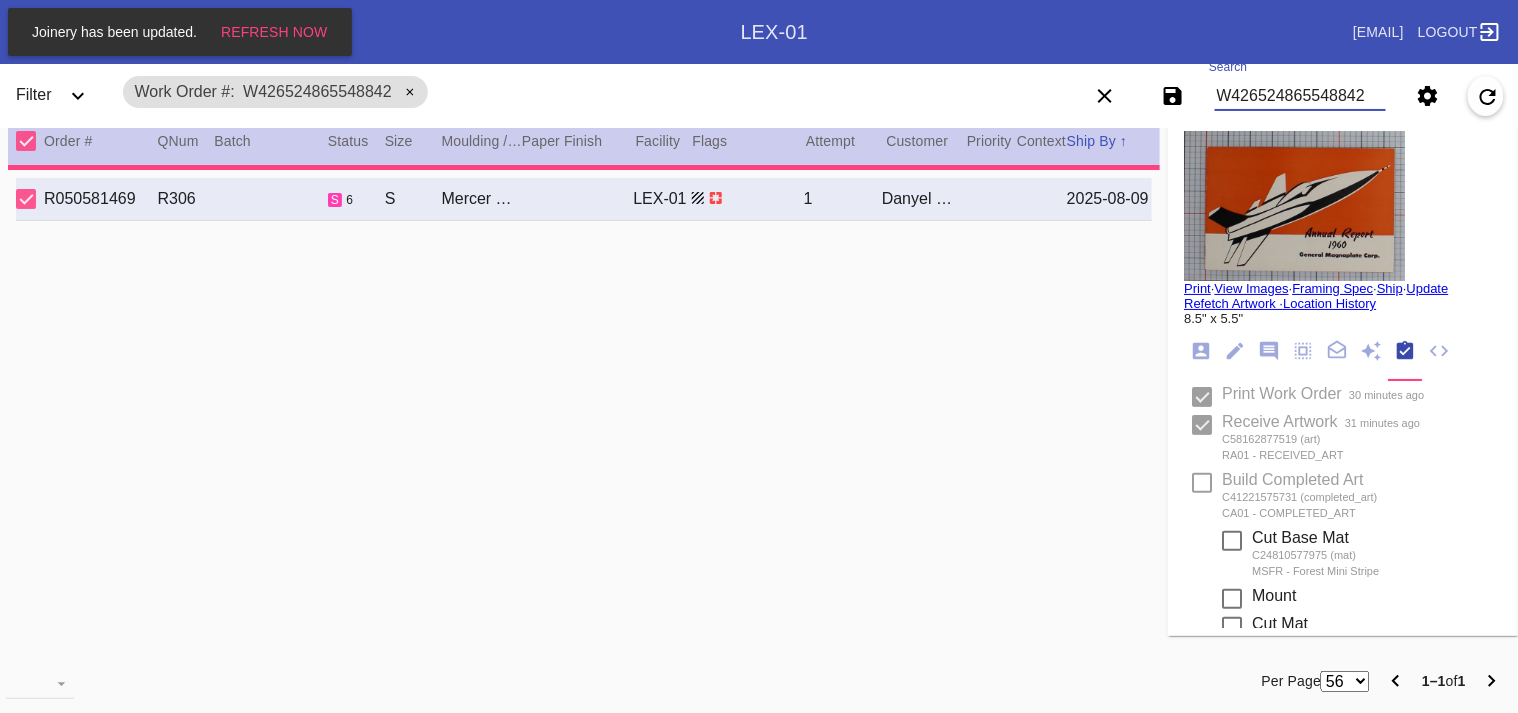 type on "11.5" 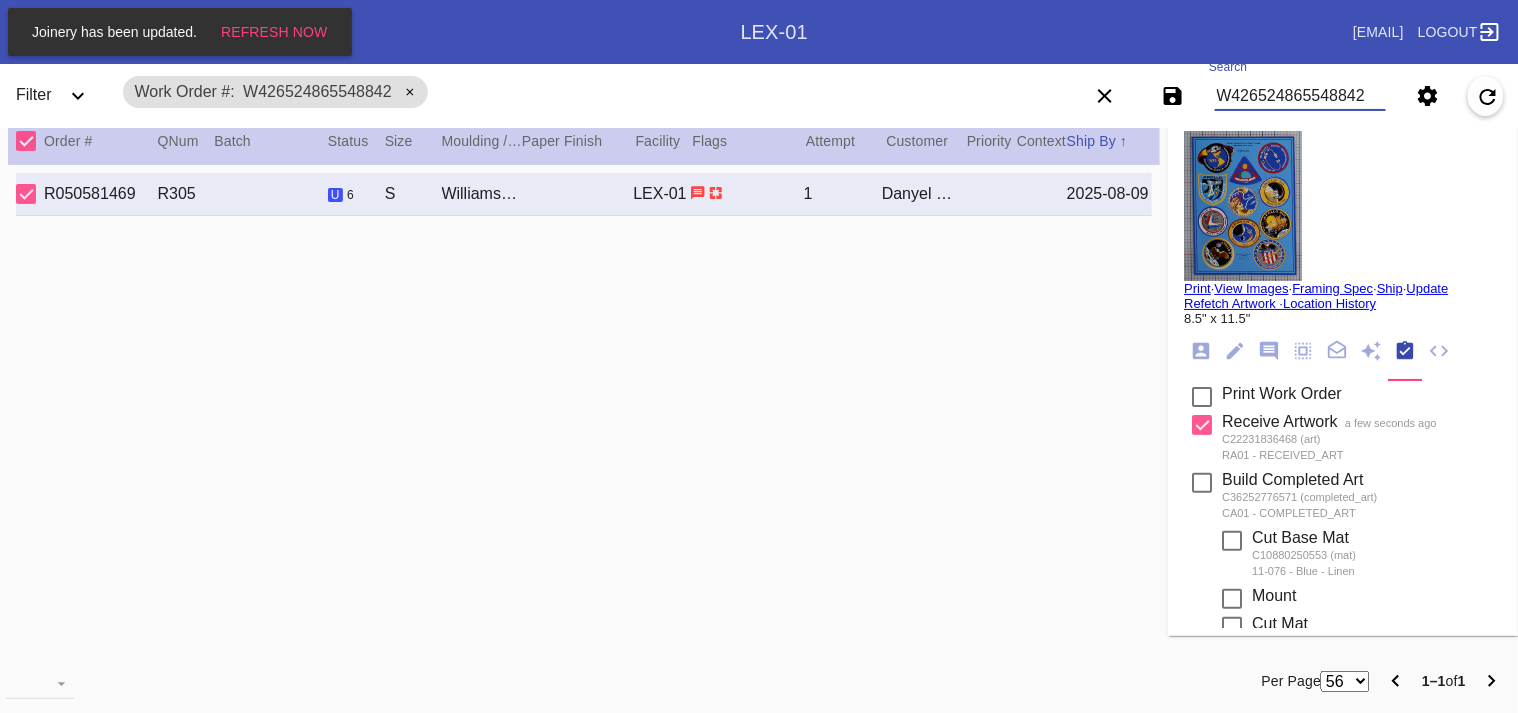click 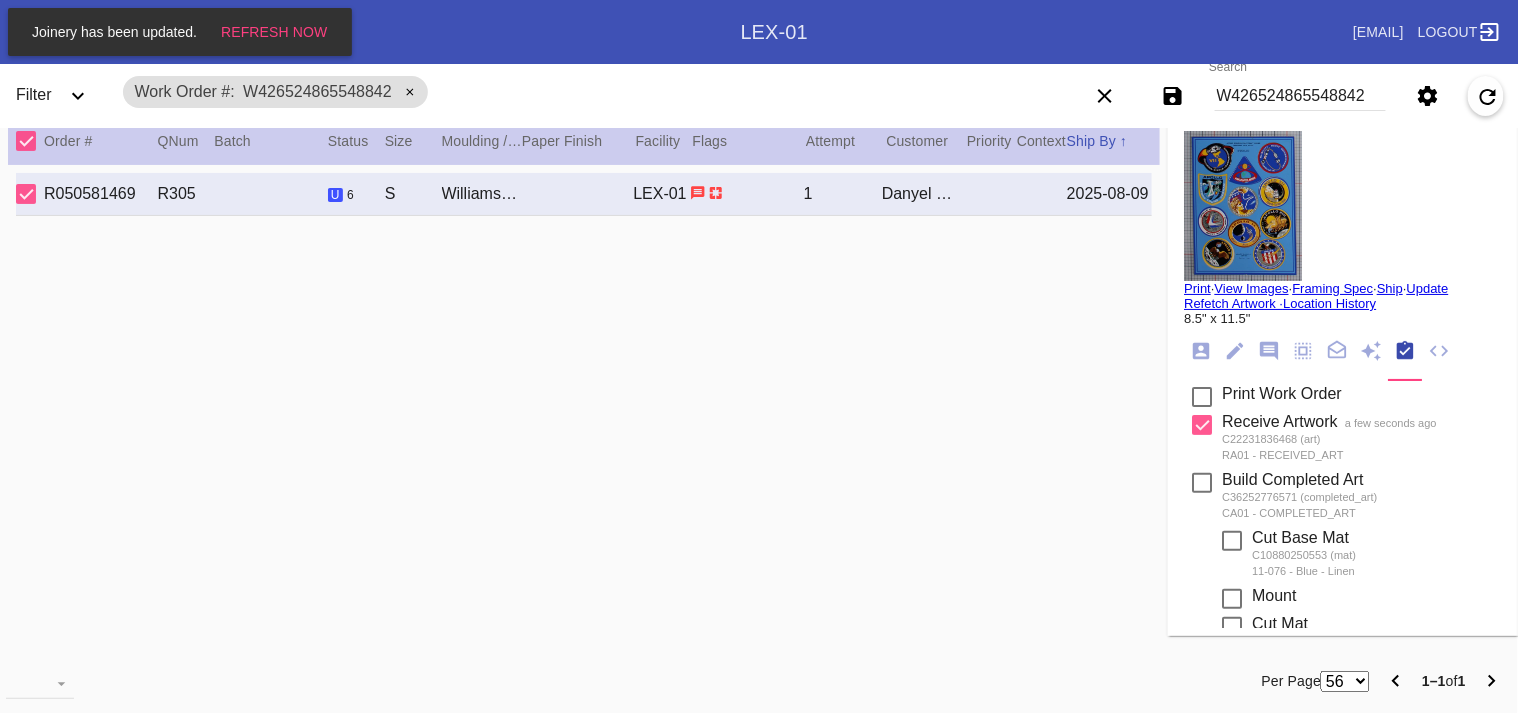 click at bounding box center (1202, 397) 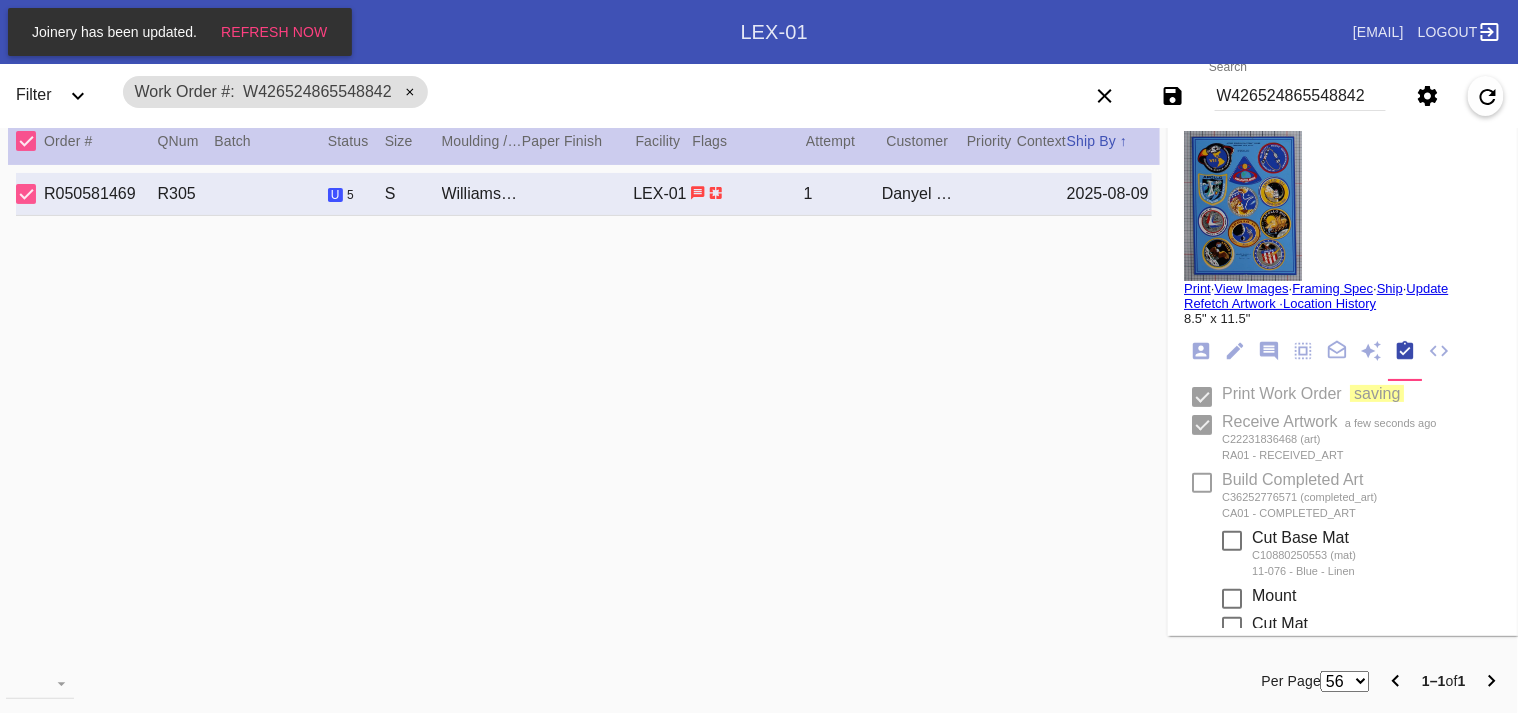 type 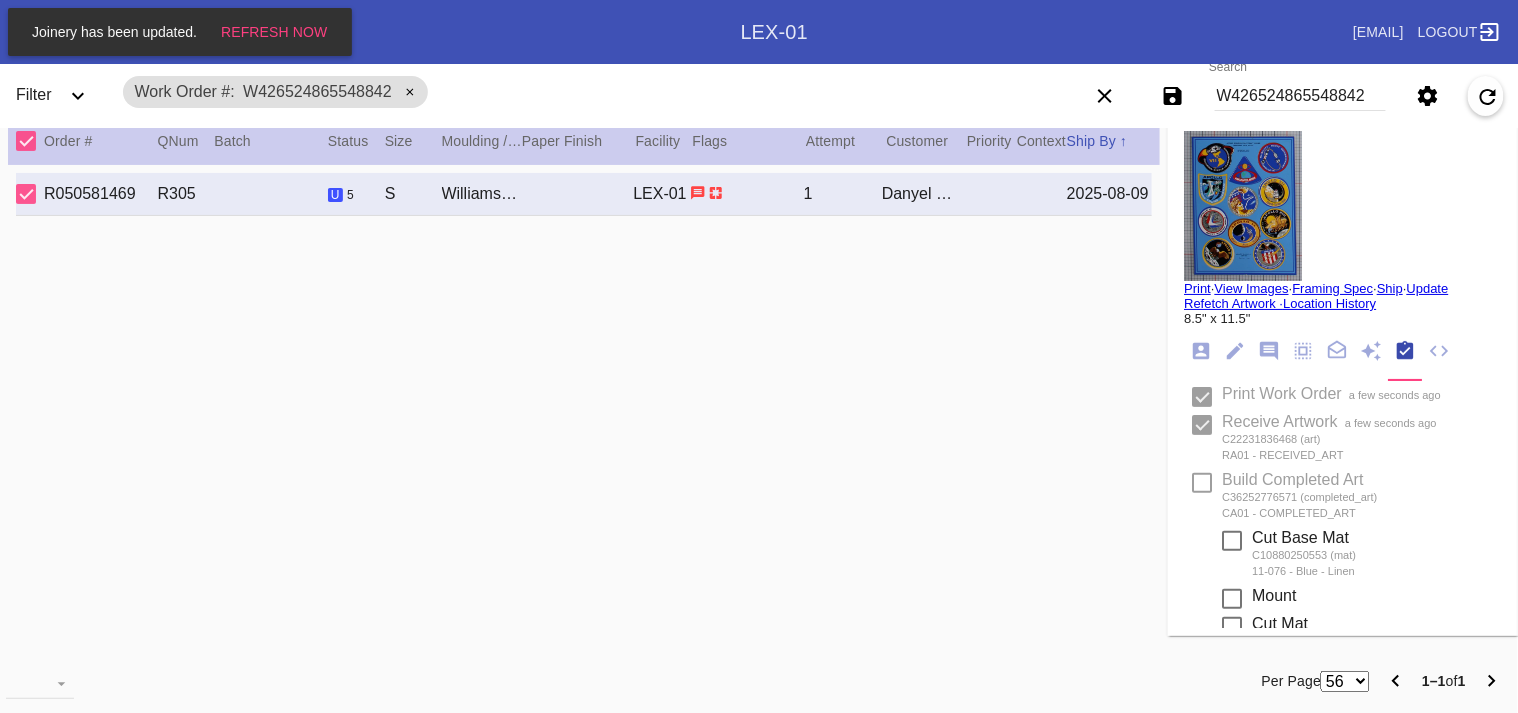 type on "8/4/2025" 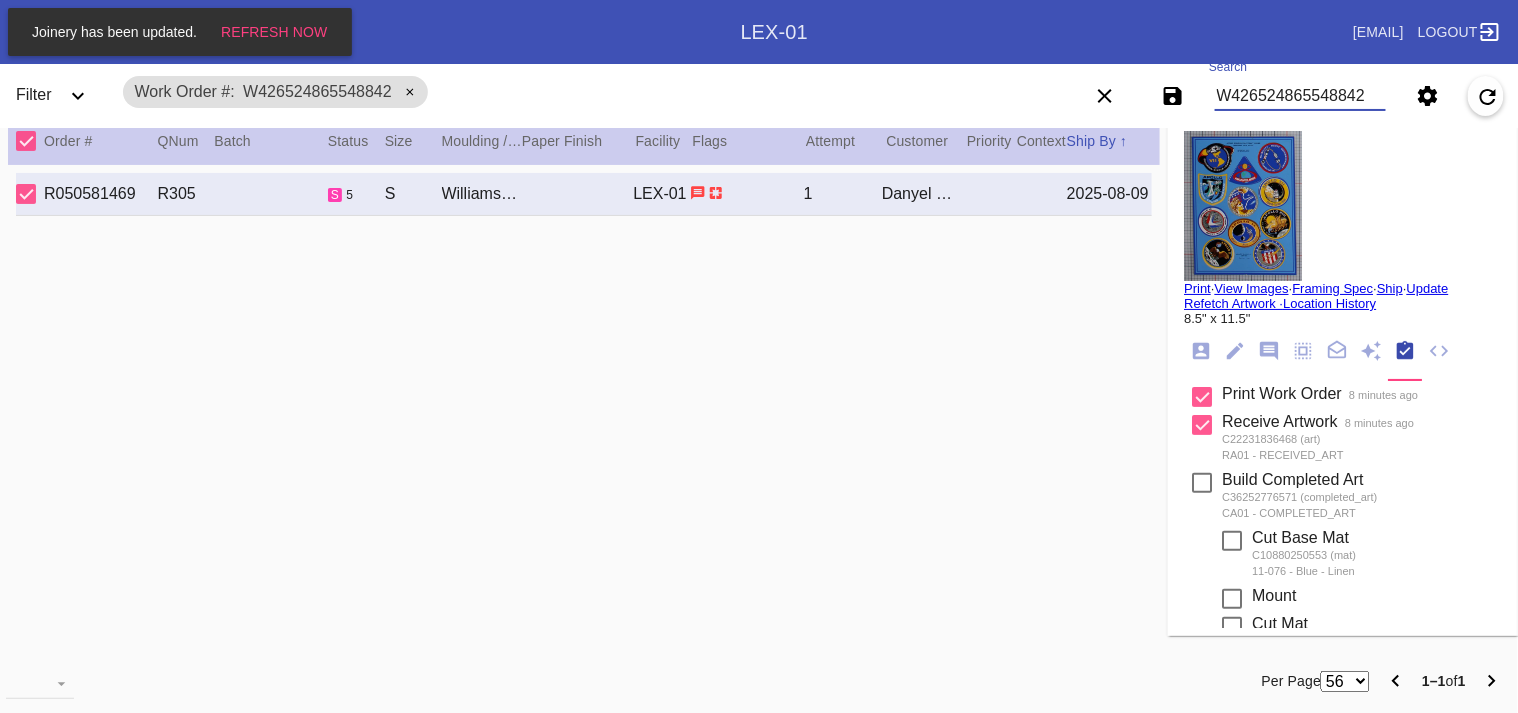 click on "W426524865548842" at bounding box center (1300, 96) 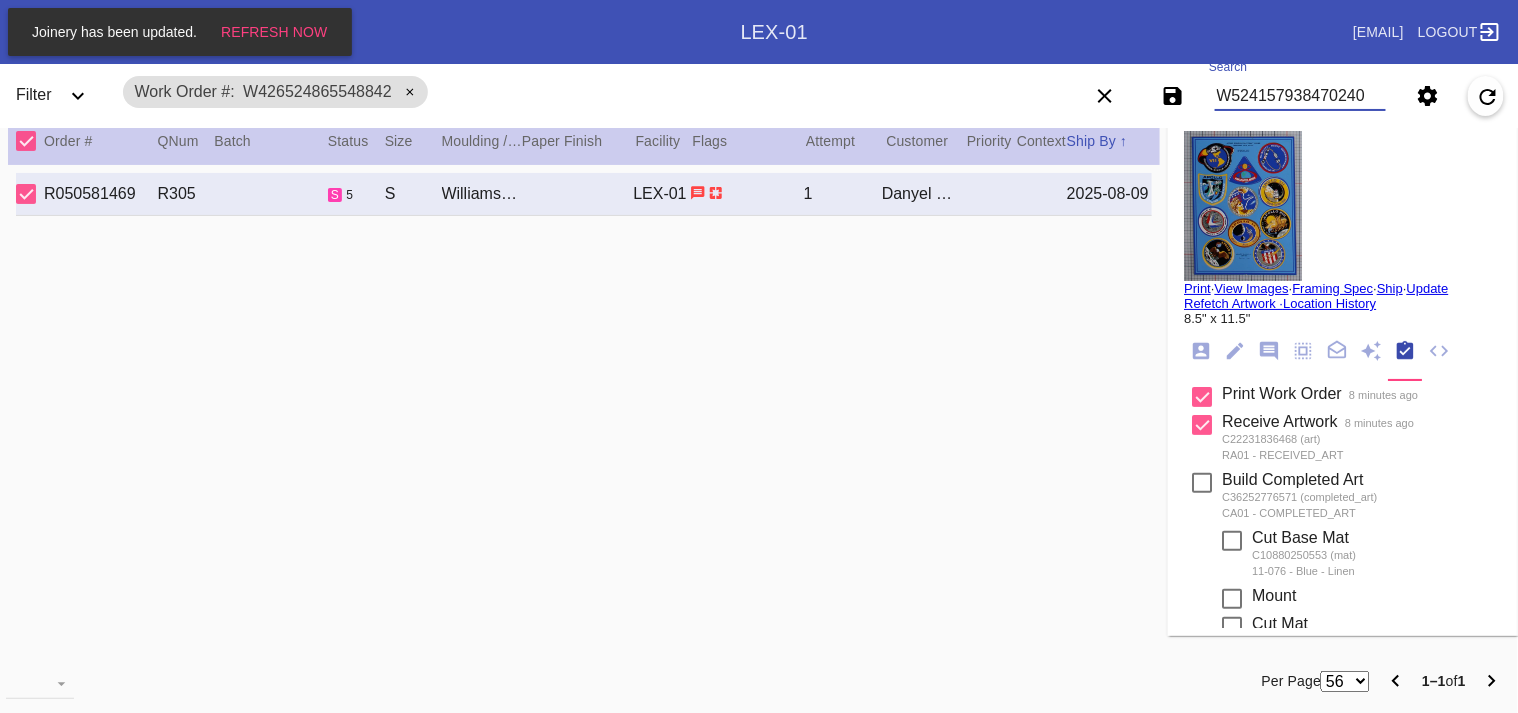 type on "W524157938470240" 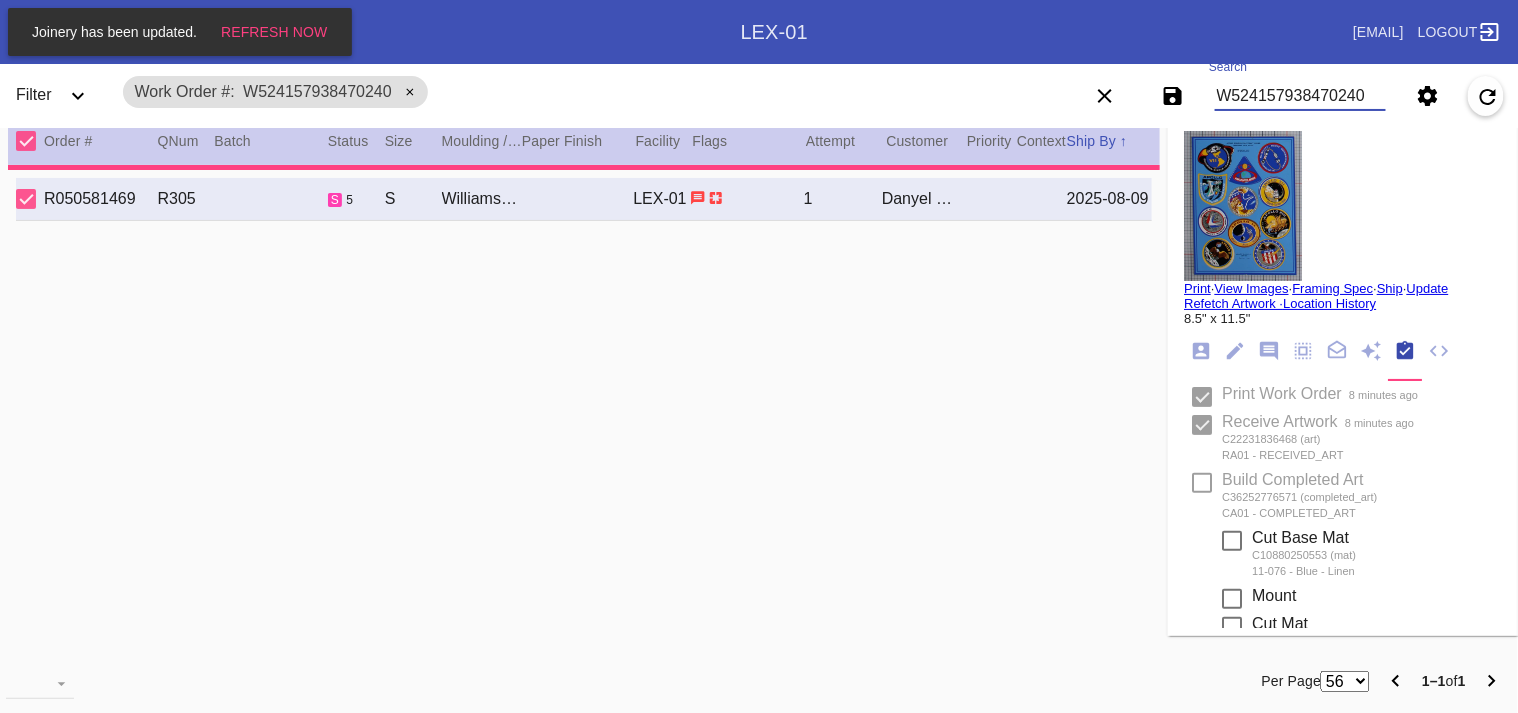 type on "12.5" 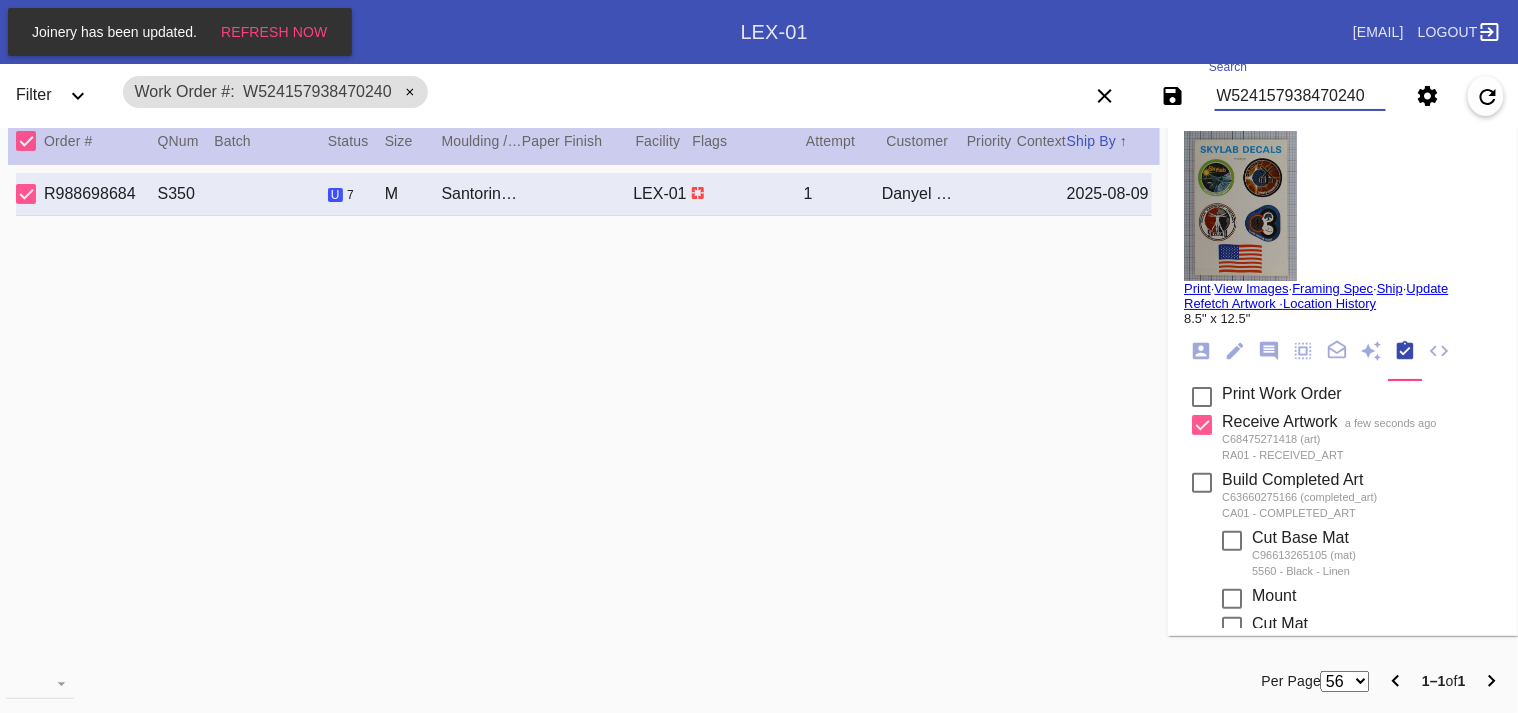 click at bounding box center [1202, 397] 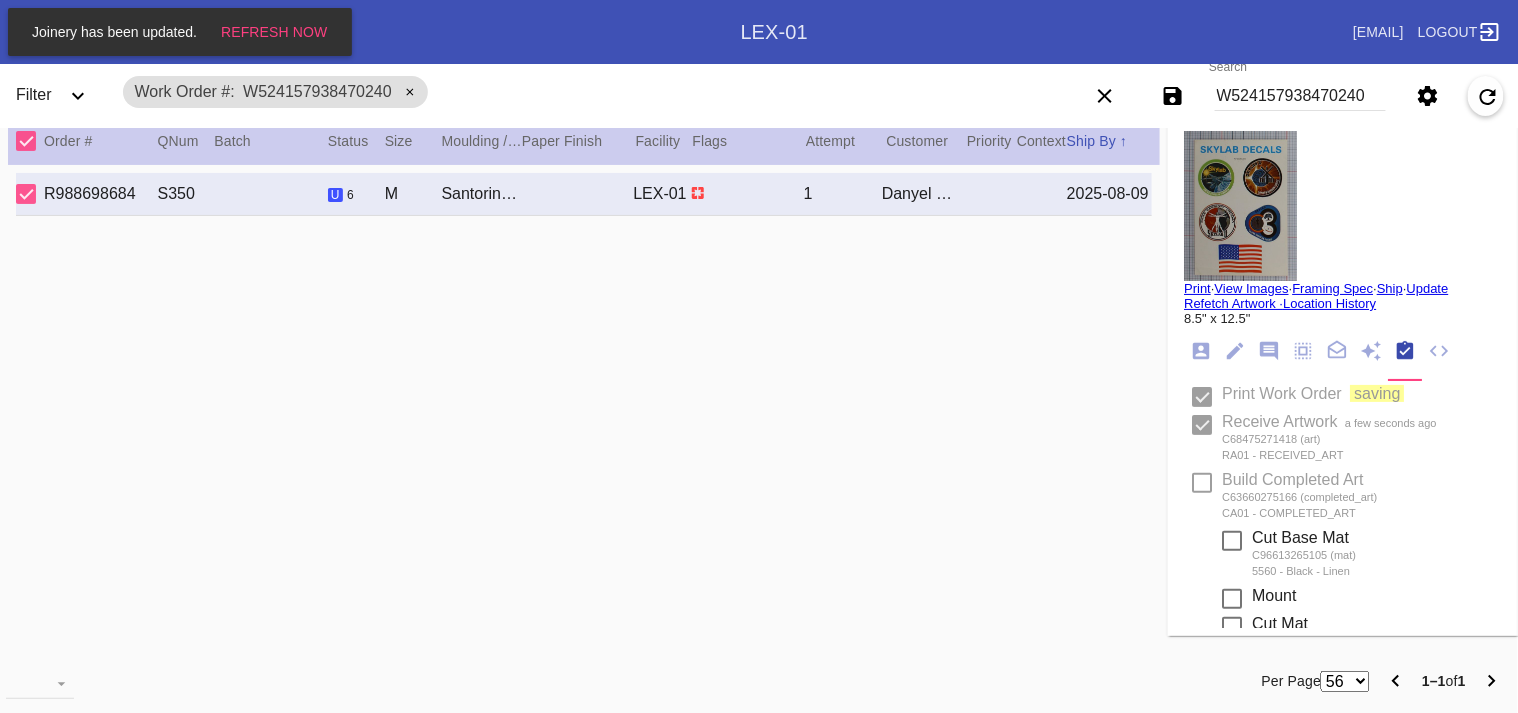 type 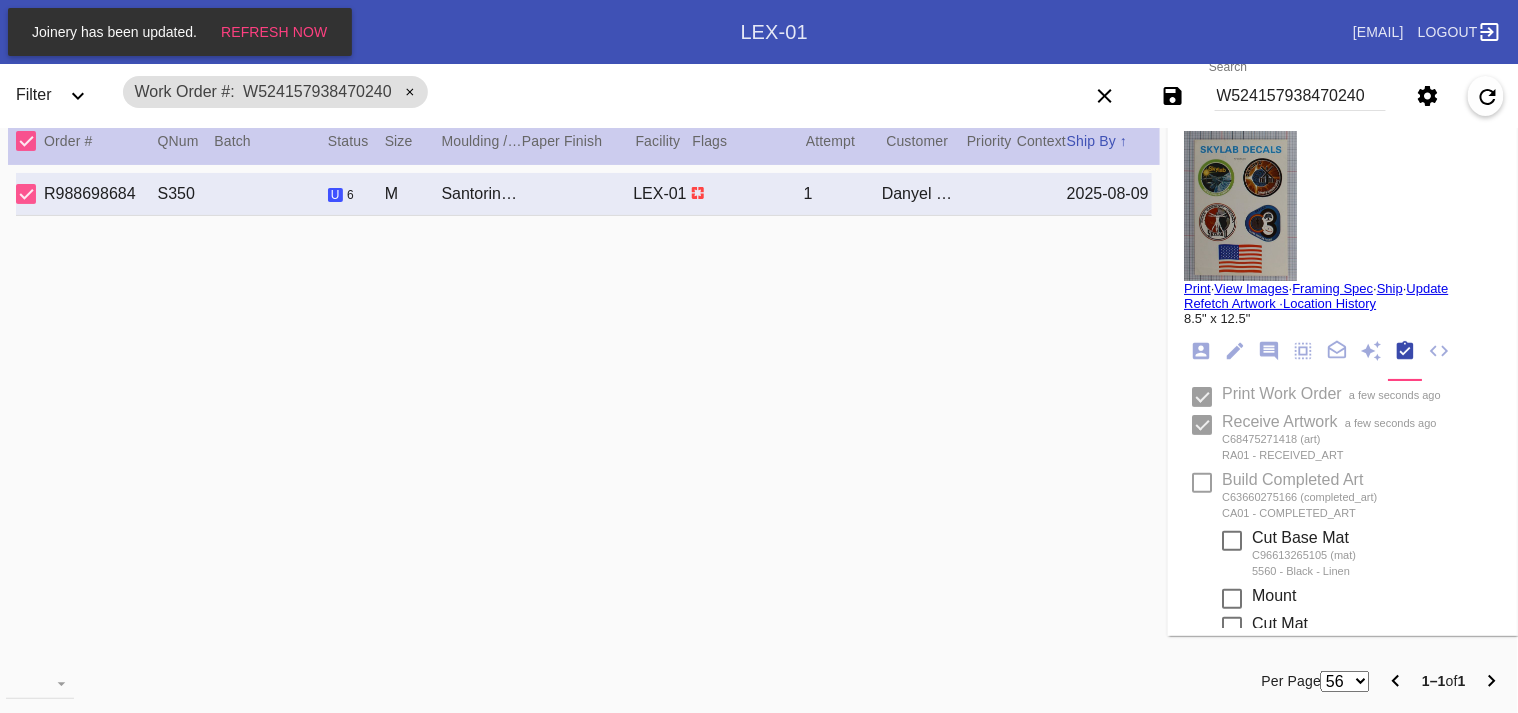 type on "8/4/2025" 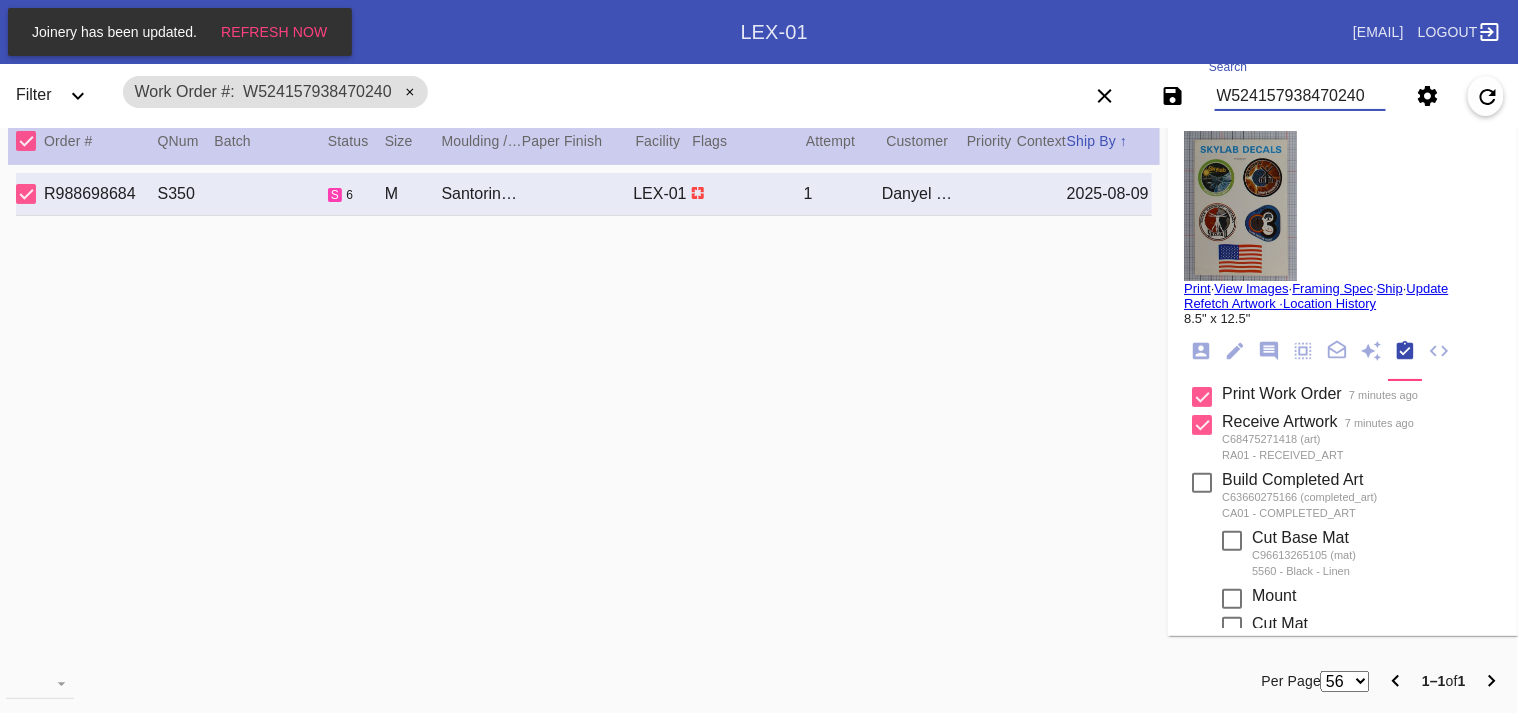click on "W524157938470240" at bounding box center [1300, 96] 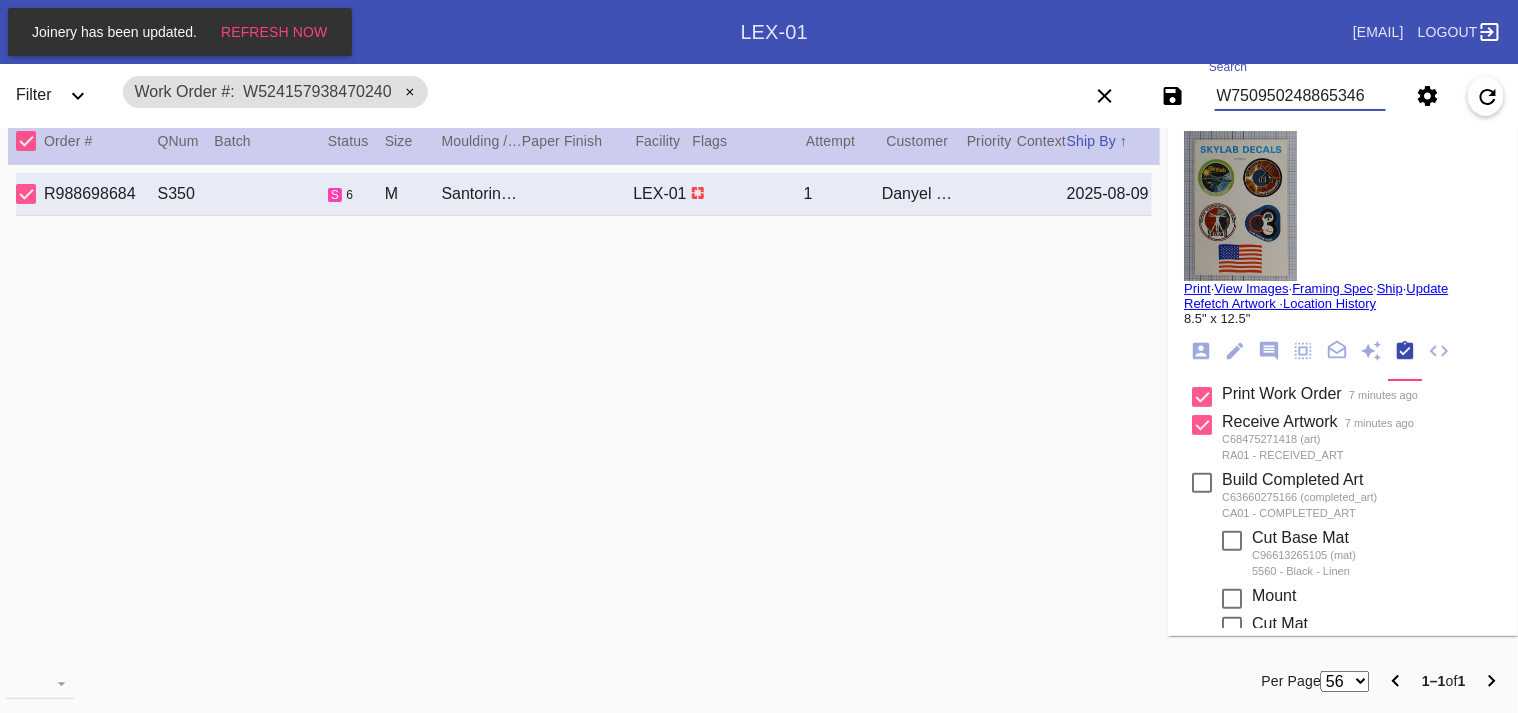 type on "W750950248865346" 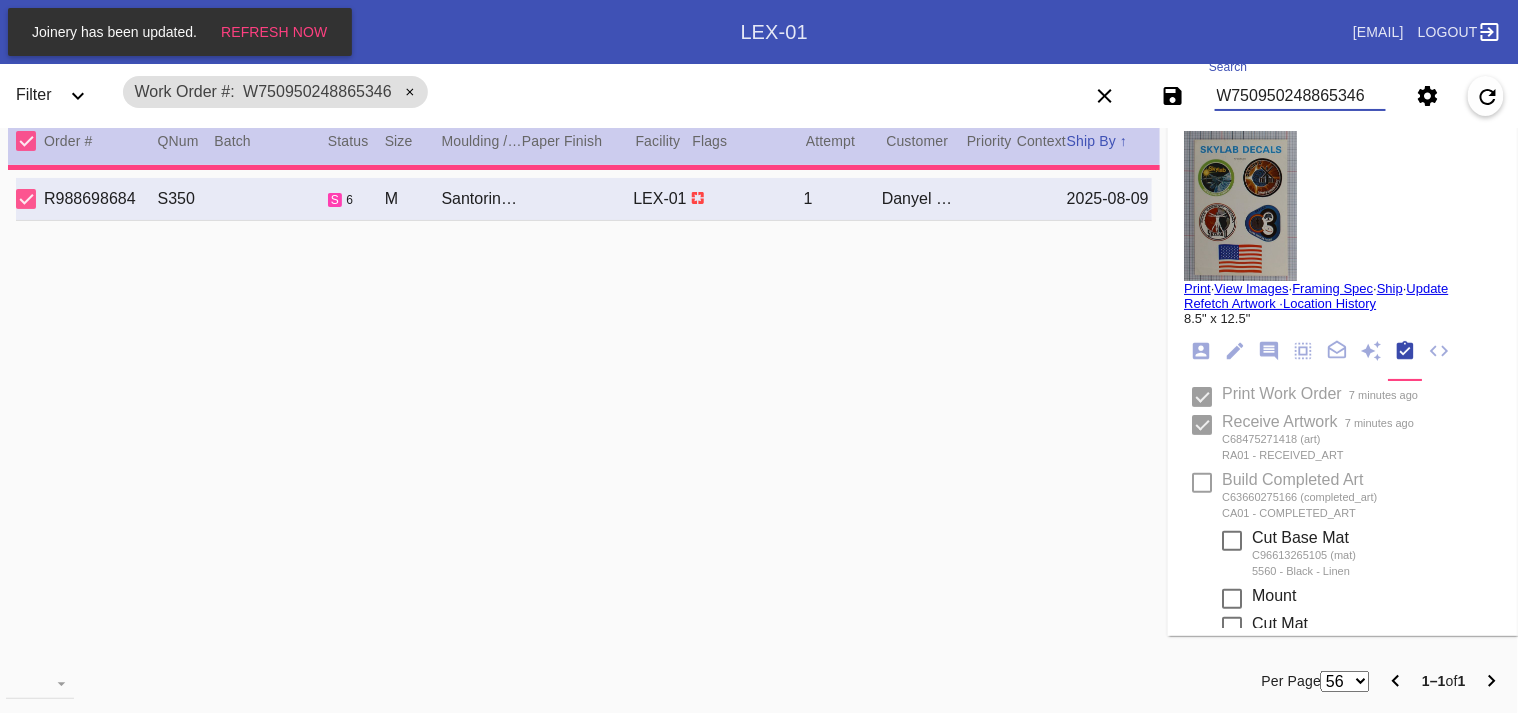 type on "2.5" 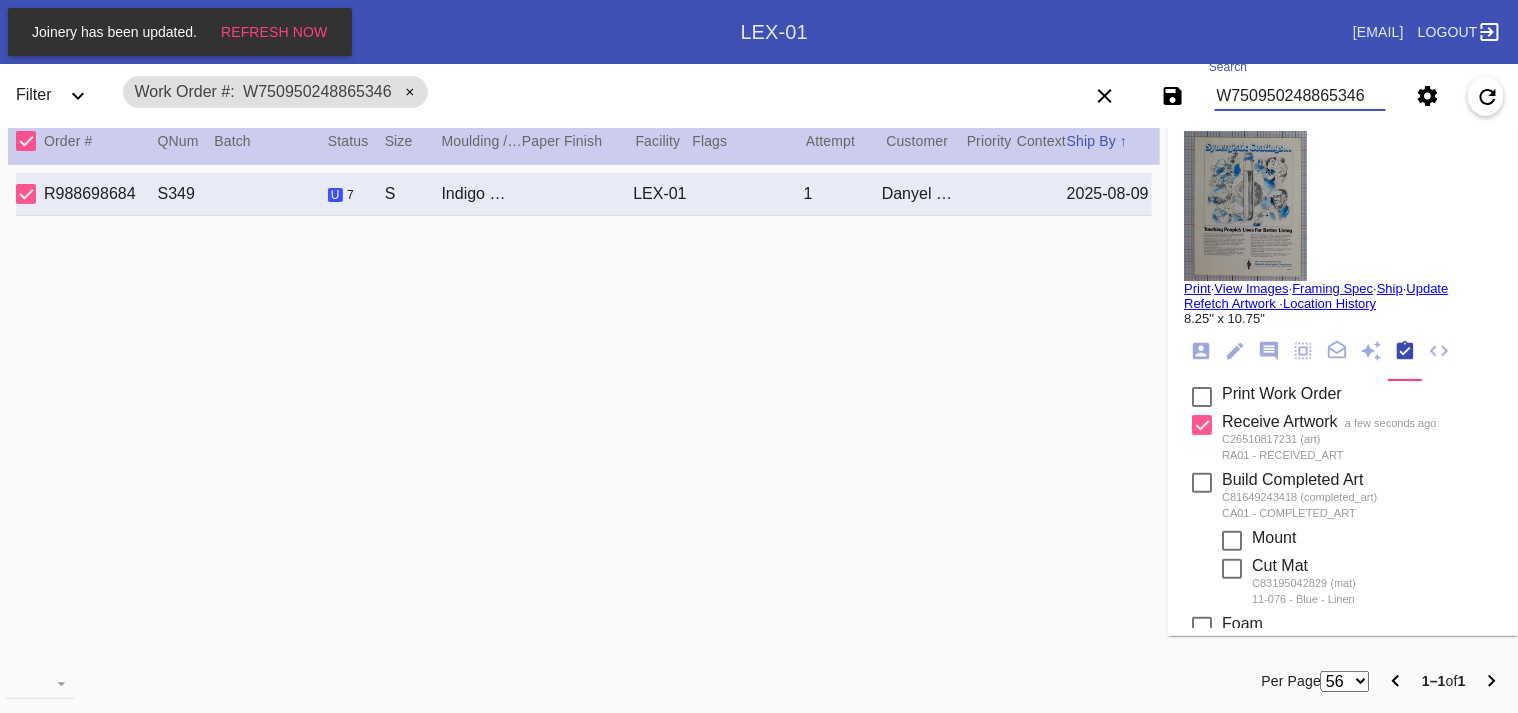 click at bounding box center [1202, 397] 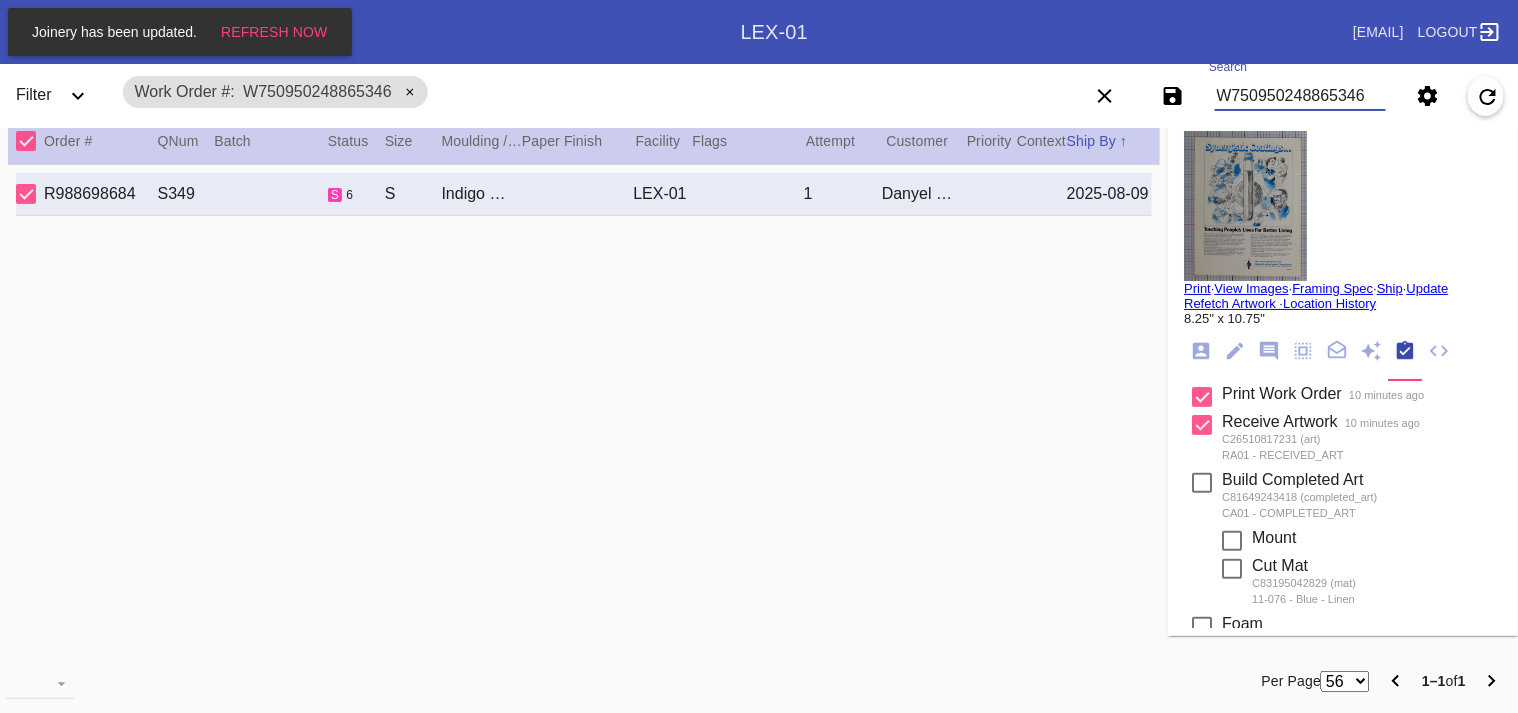 click on "W750950248865346" at bounding box center [1300, 96] 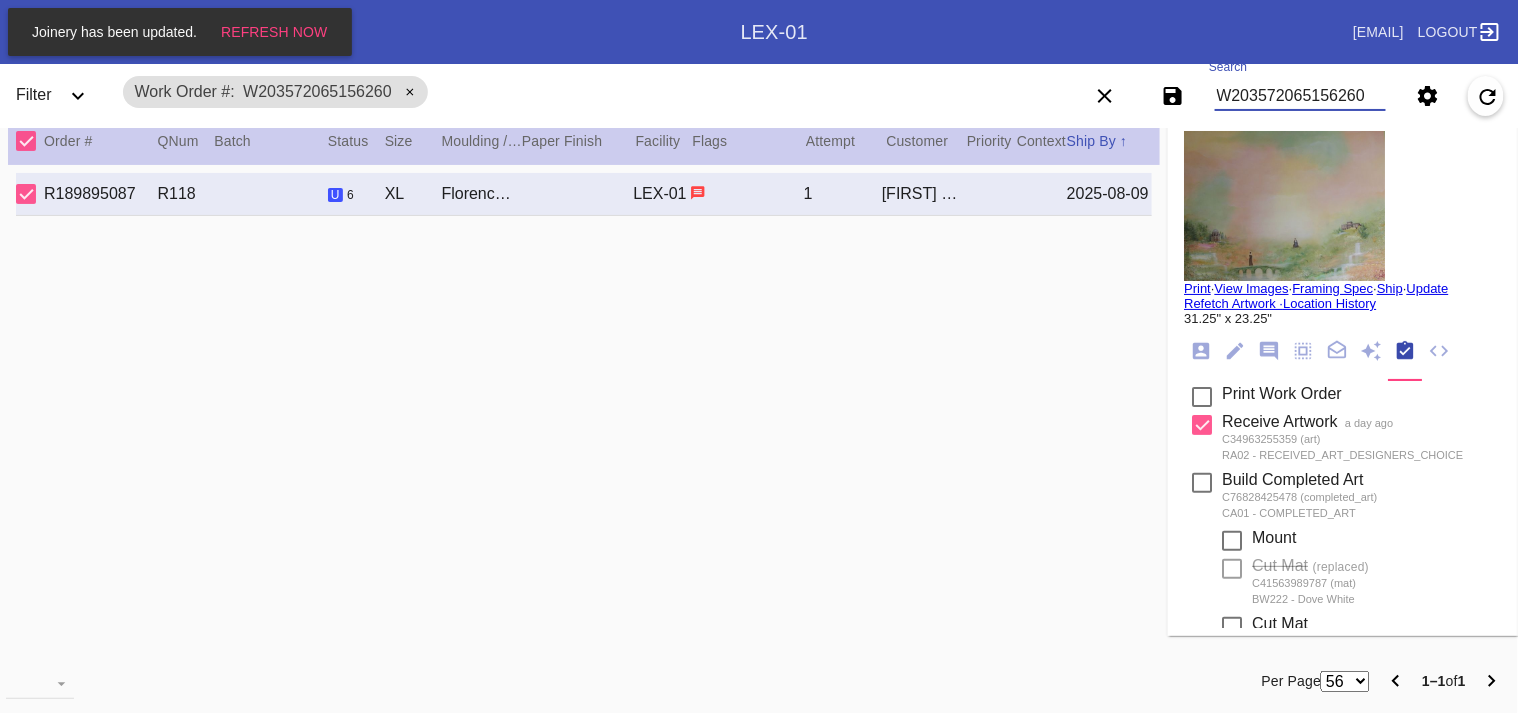 click at bounding box center [1202, 397] 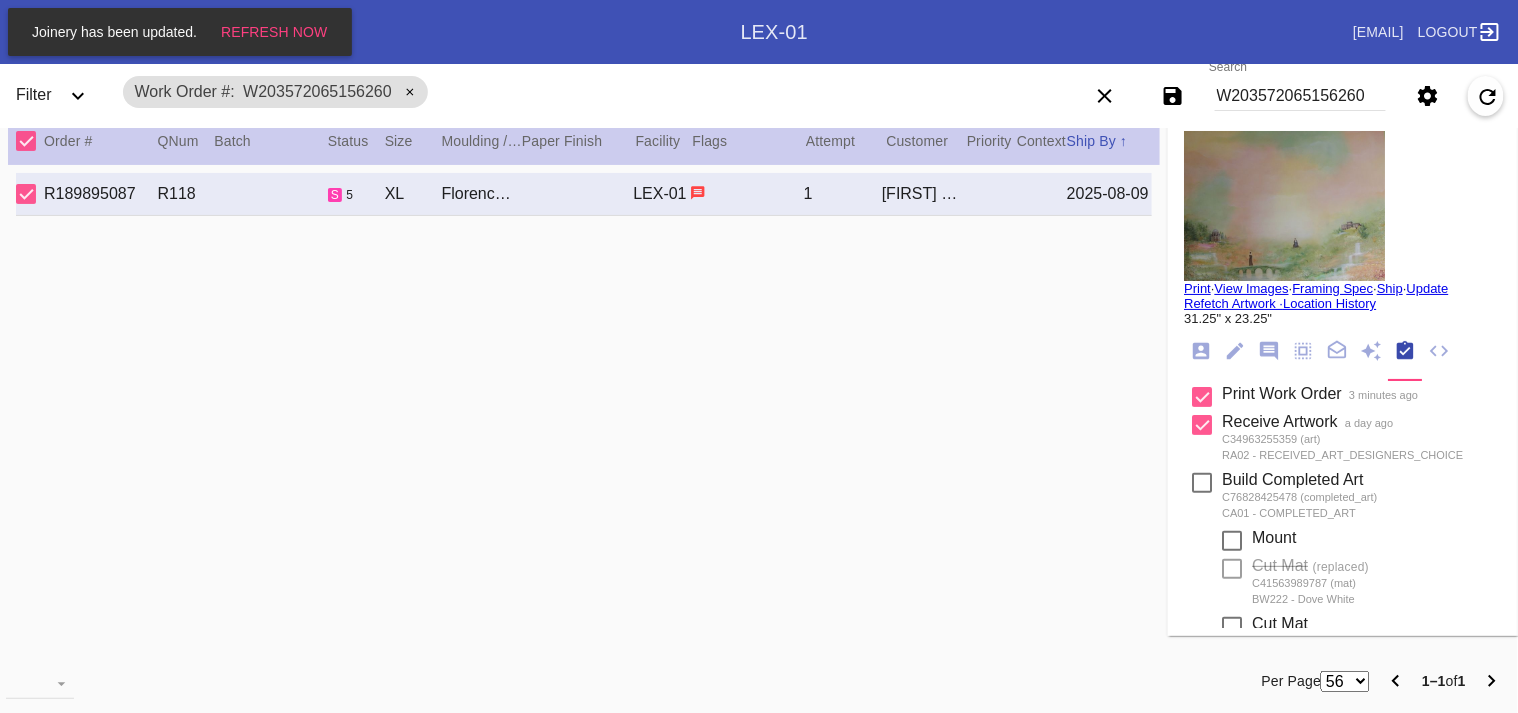 click on "Print" at bounding box center [1197, 288] 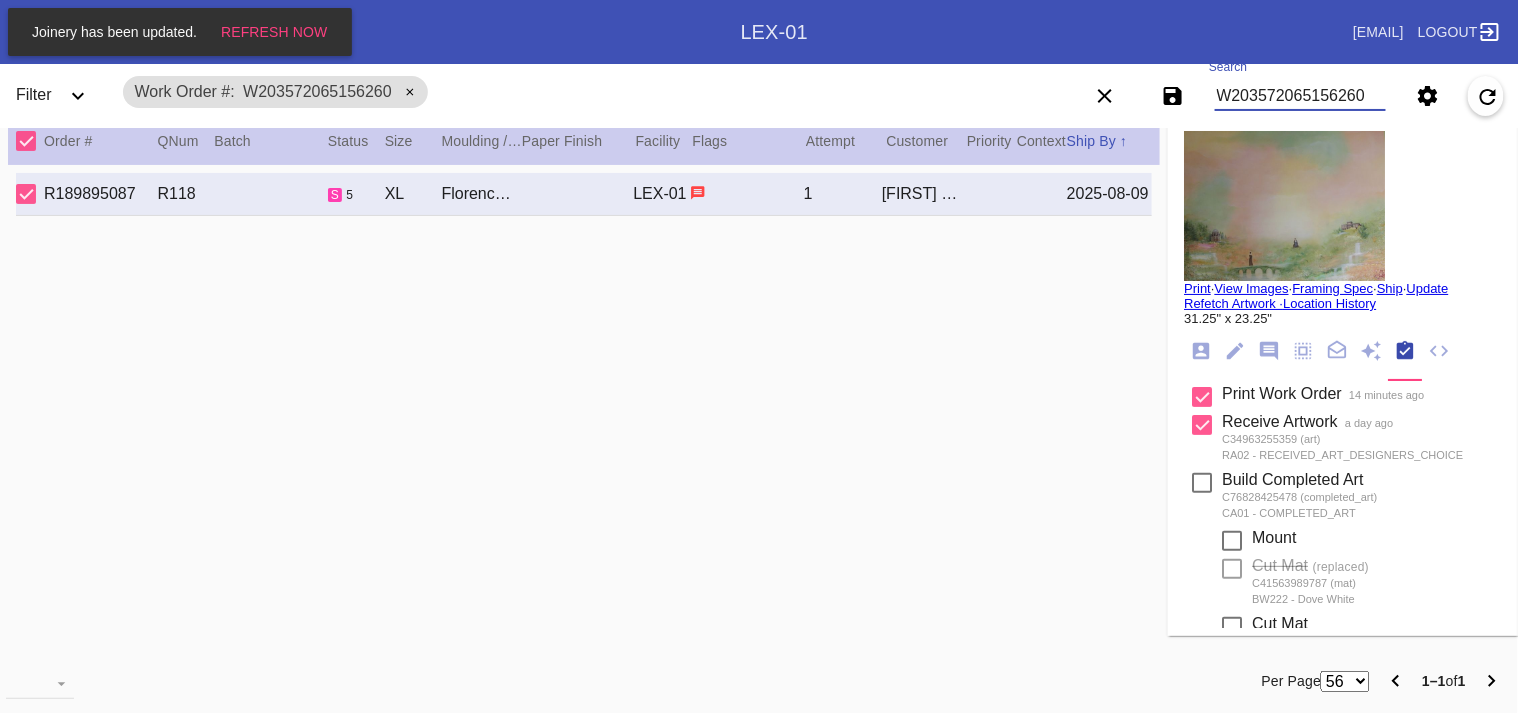click on "W203572065156260" at bounding box center [1300, 96] 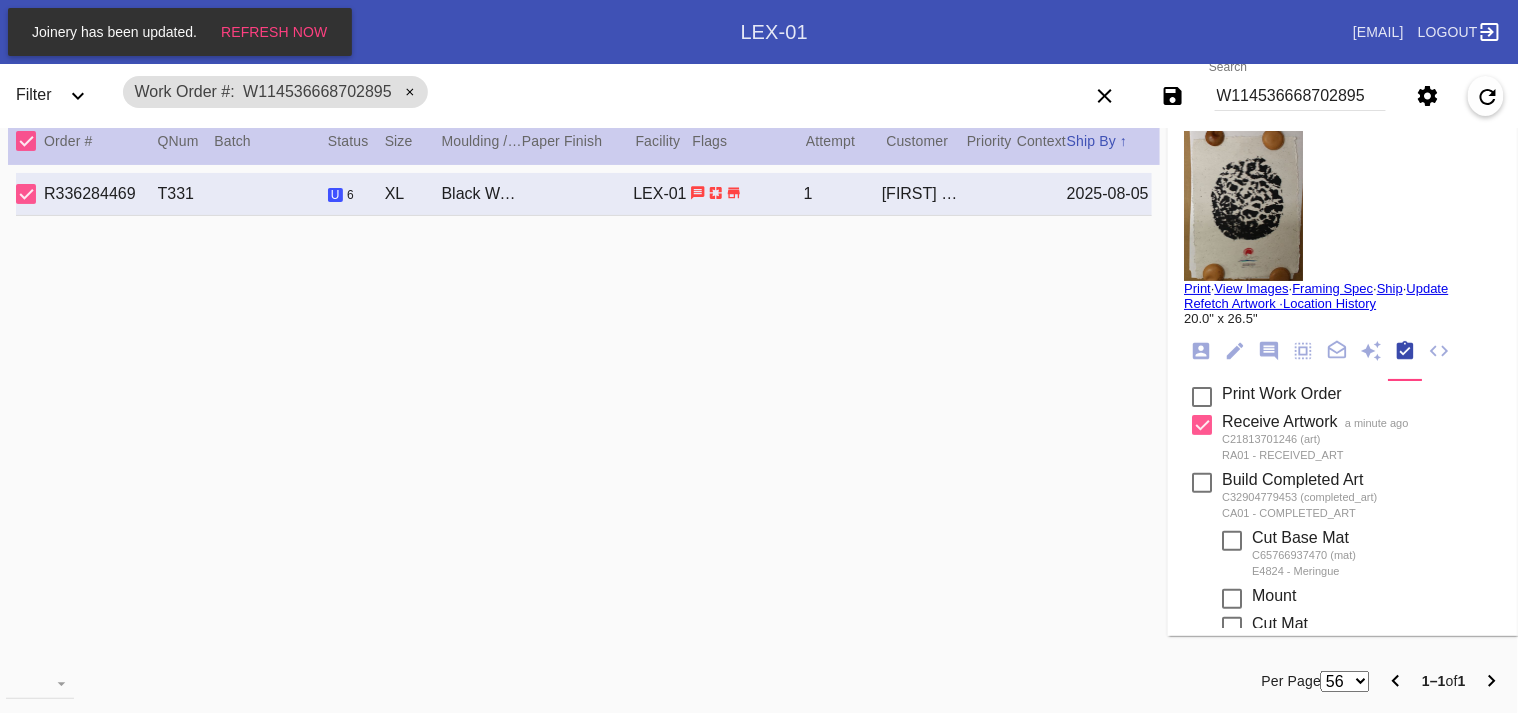 click at bounding box center [1202, 397] 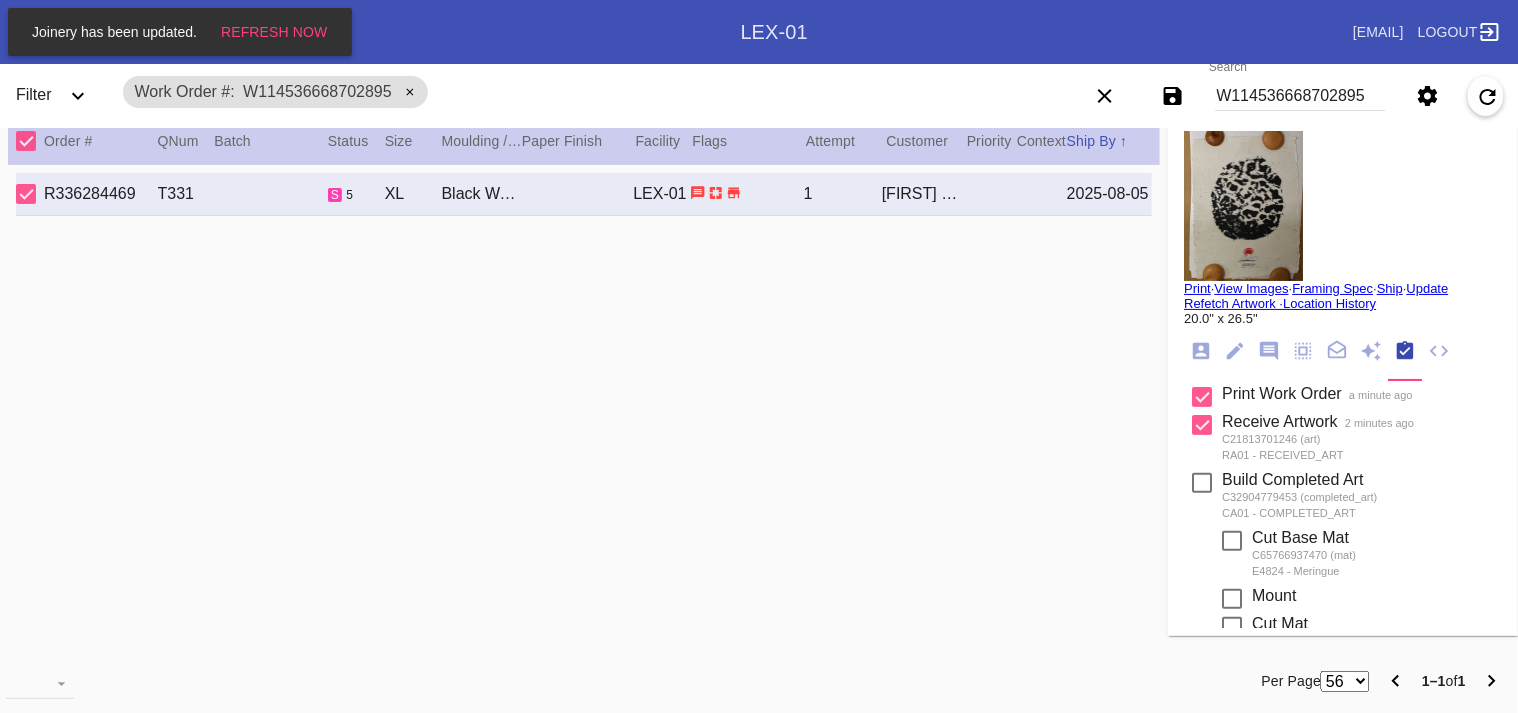 click on "Print  ·  View Images  ·  Framing Spec  ·  Ship  ·  Update   Refetch Artwork ·  Location History 20.0" x 26.5"                                 Order: R336284469 Shopify Order: #M761742390 Line Item: L9753240 Item Name: Black Walnut Gallery - XL / Physical Work Order: W114536668702895 Location: Workstation LEX-01 al1-r2 Batch: Ship Group Schedule Work (Beta) Facility: LEX-01  change RFID:
Assign RFID
Batch Batch New Batch LEX01-250715-001 () LEX01-250327-001 () LEX01-250319-006 () LEX01-250306-004 () LEX01-250220-010 () LEX01-250219-008 () LEX01-250211-016 () LEX01-250211-012 () LEX01-250121-012 () LEX01-241224-002 () LEX01-241119-022 () LEX01-241119-014 () LEX01-241021-002 () LEX01-241017-003 () LEX01-241014-006 () LEX01-241003-002 () LEX01-210426-026 () LEX01-210412-039 () LEX01-210313-028 () LEX01-210228-001 () LEX01-210124-003 () LEX01-201218-082 () 200616-38 () 191125-107 () Add to Batch Special Instructions on Order:" at bounding box center (1343, 861) 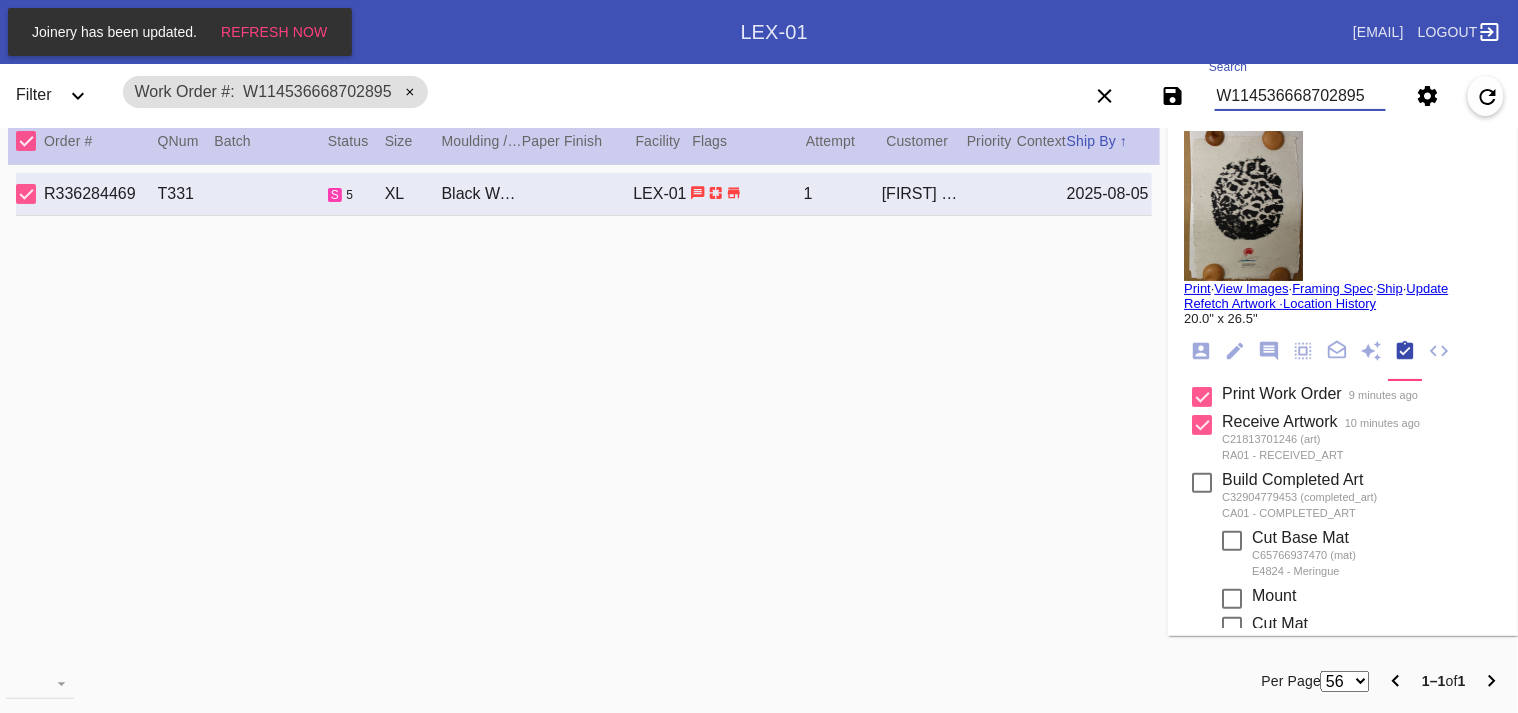 click on "W114536668702895" at bounding box center (1300, 96) 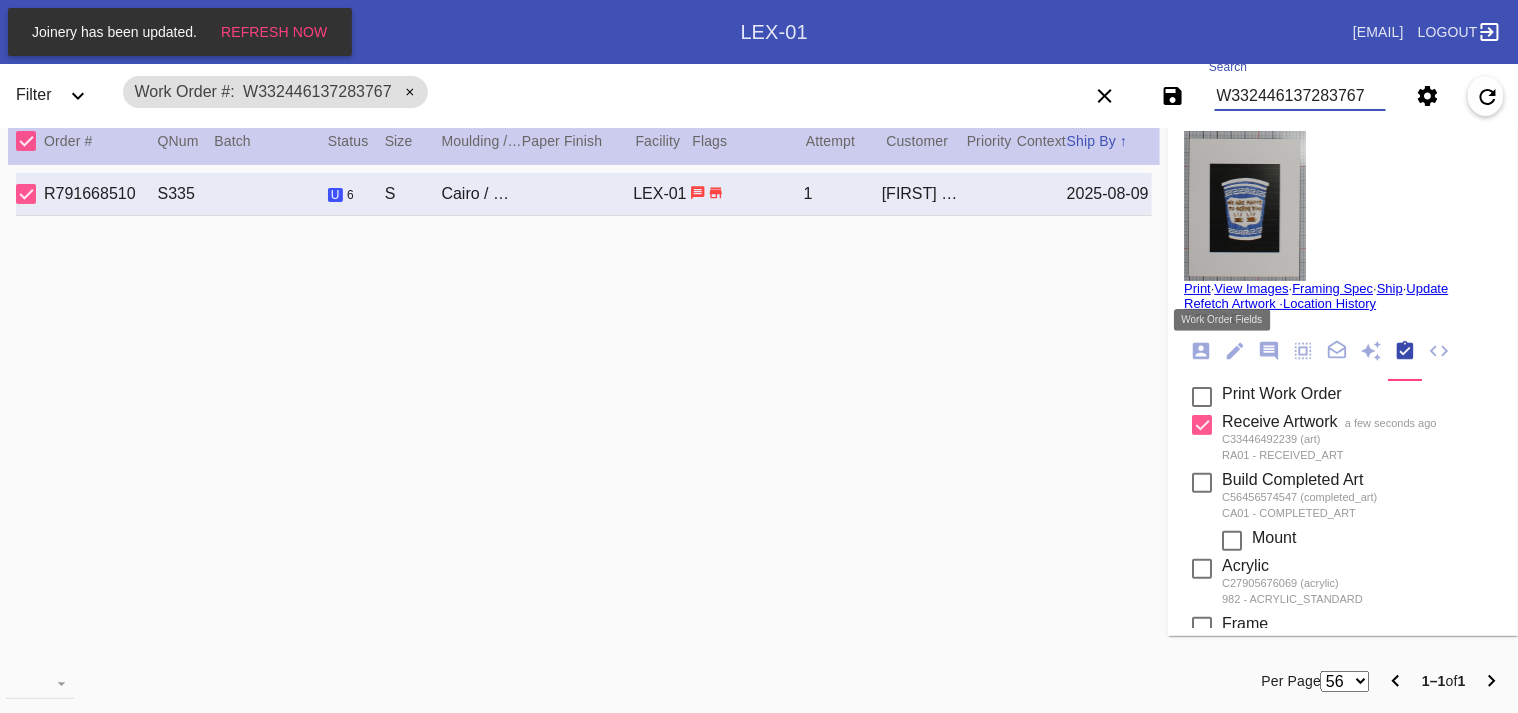 click 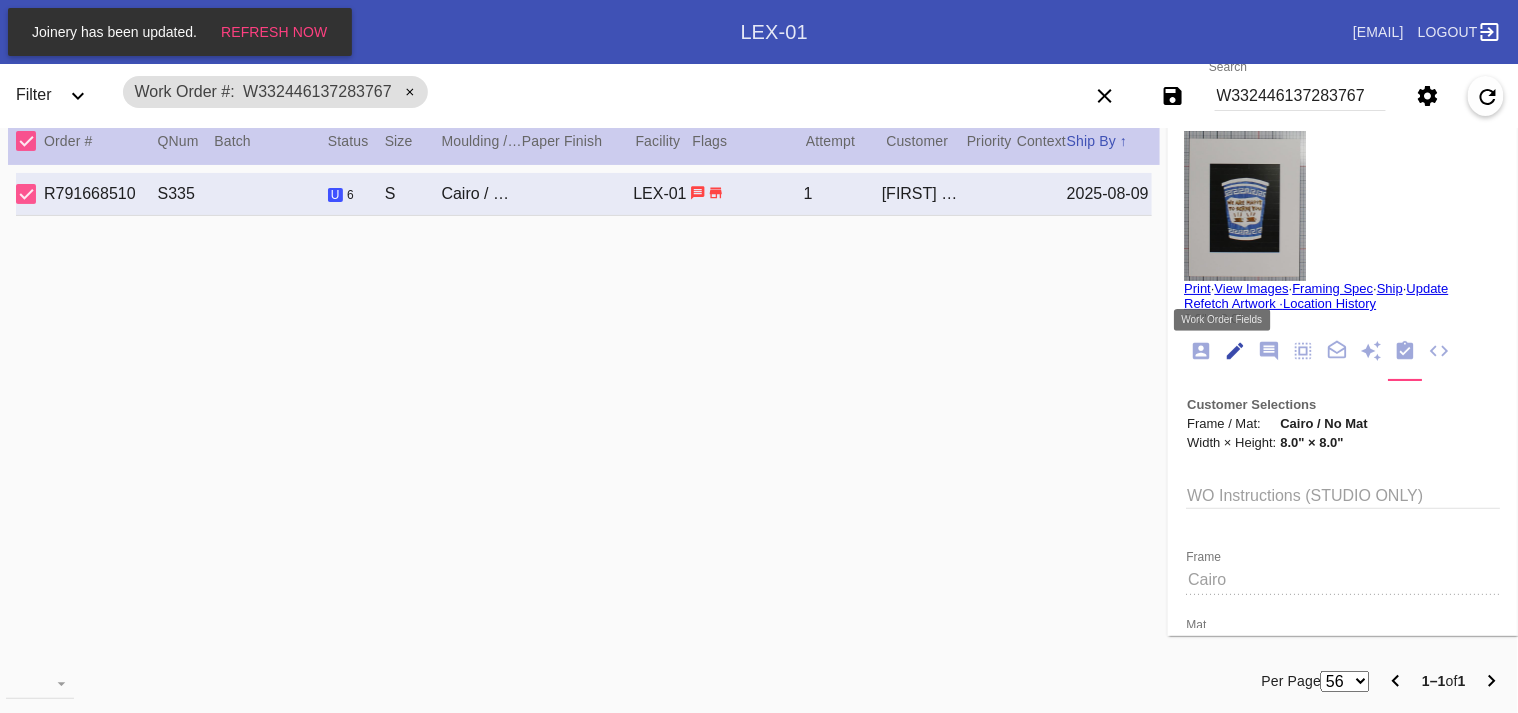 scroll, scrollTop: 73, scrollLeft: 0, axis: vertical 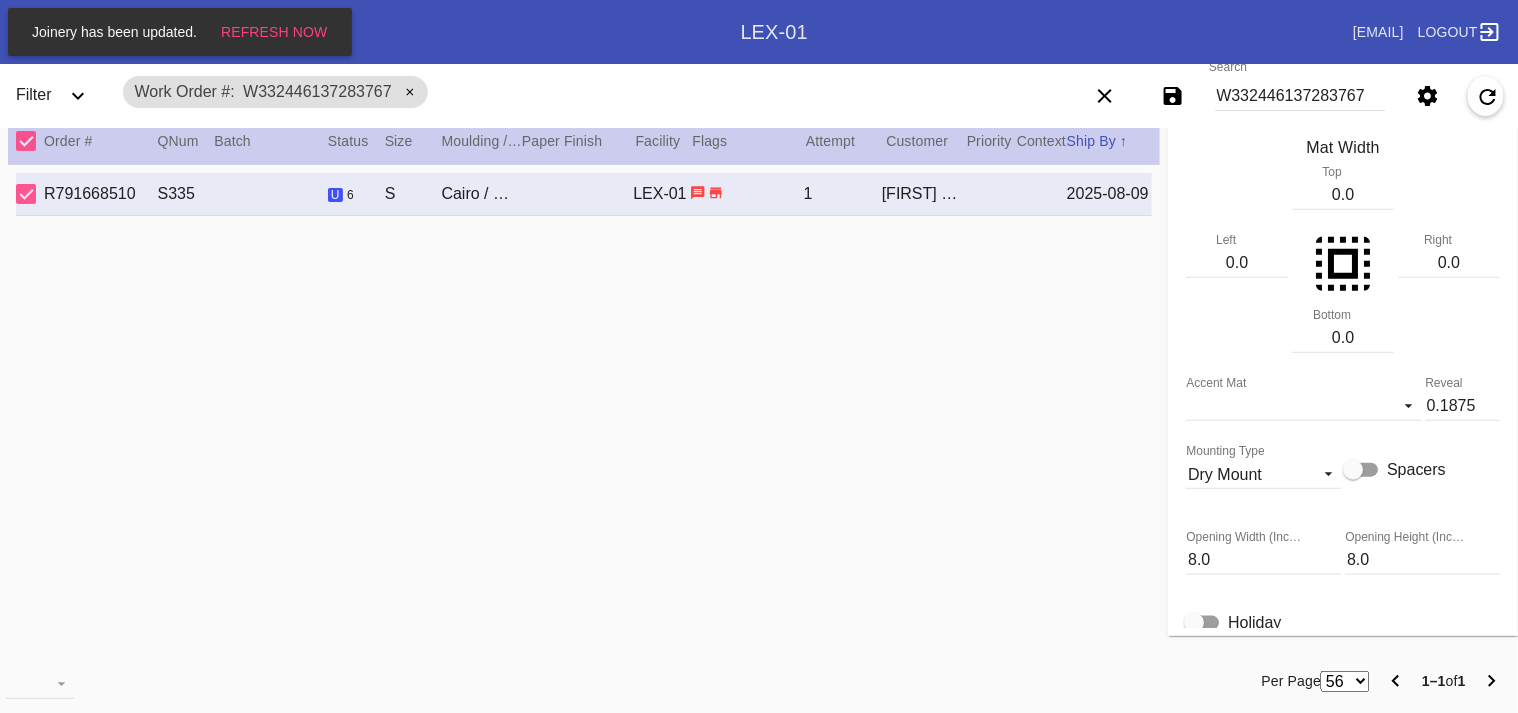 click on "Opening Width (Inches) 8.0 Opening Height (Inches) 8.0" at bounding box center (1343, 559) 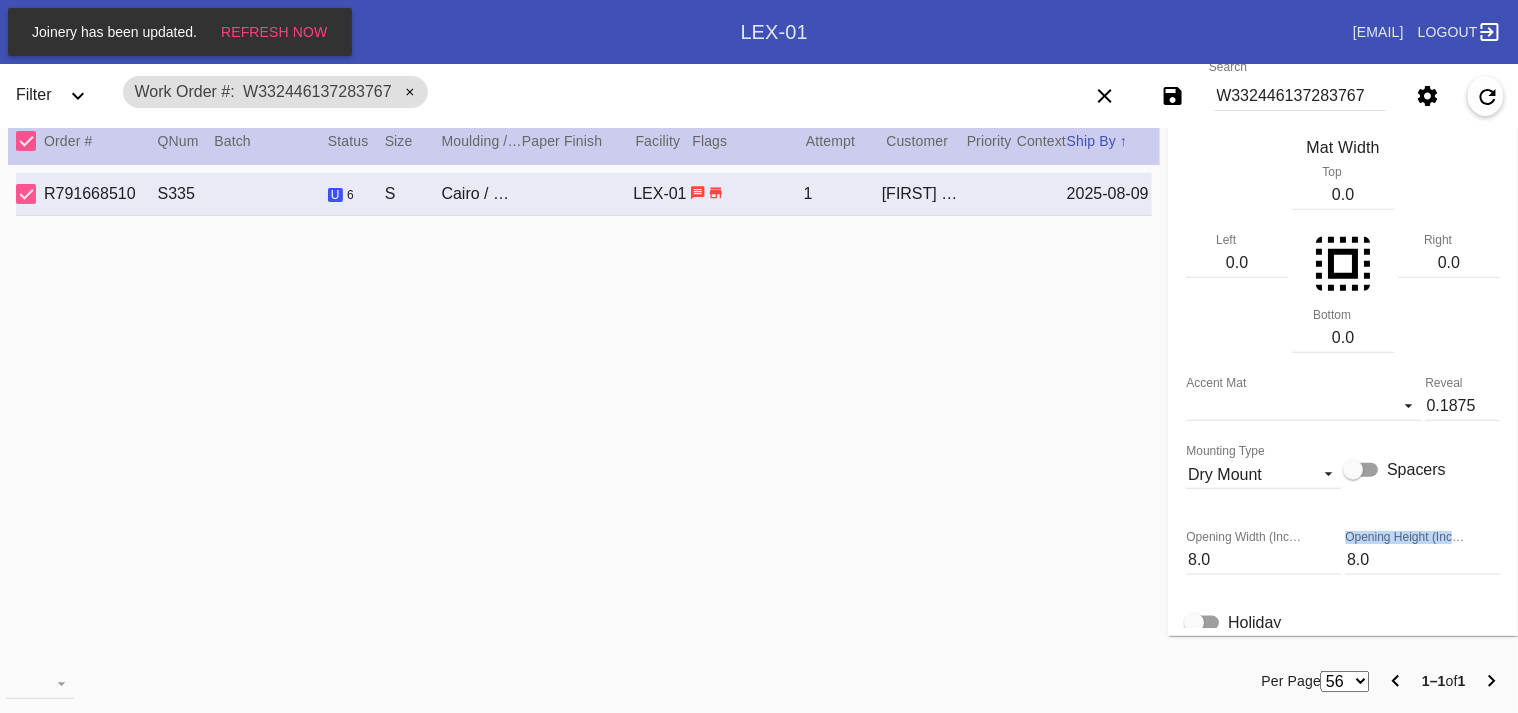 click on "Opening Width (Inches) 8.0 Opening Height (Inches) 8.0" at bounding box center (1343, 559) 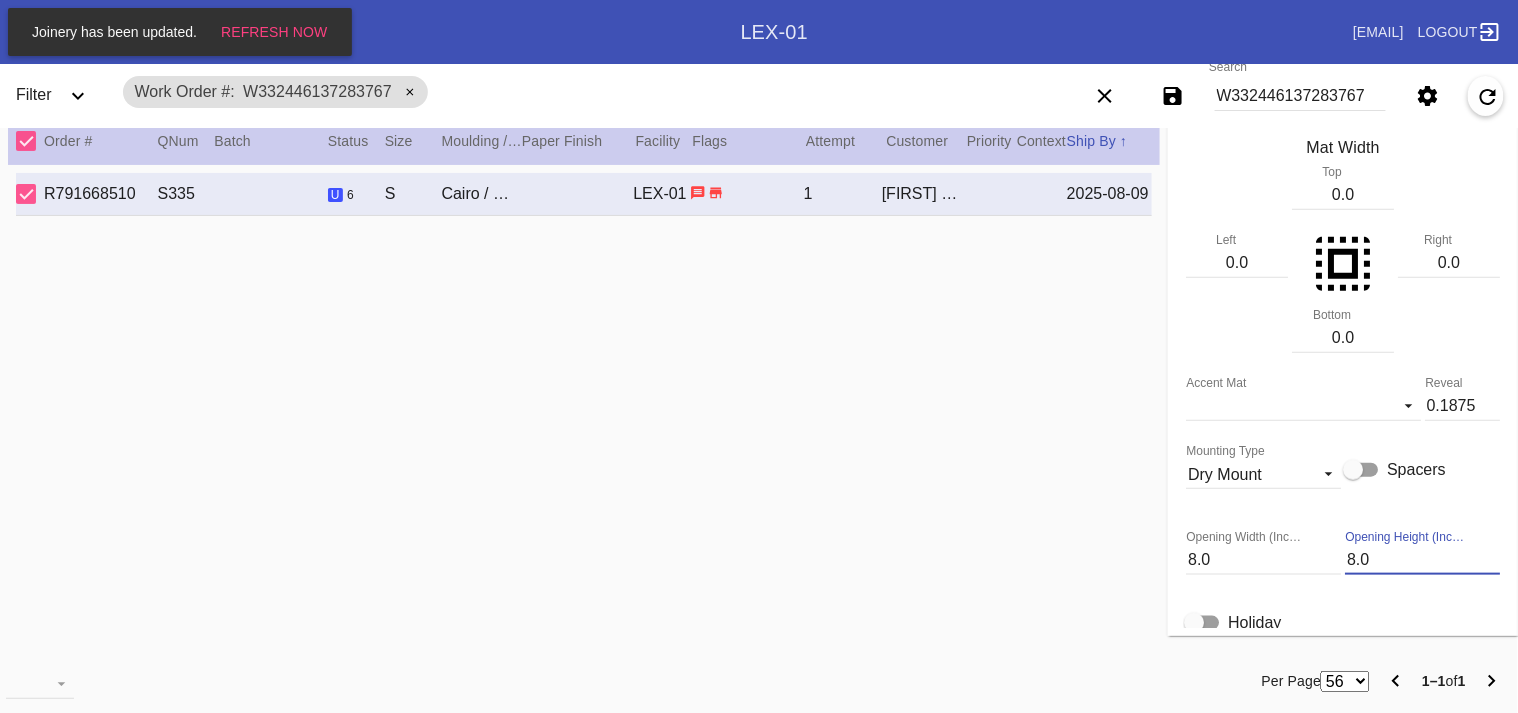 click on "8.0" at bounding box center (1422, 560) 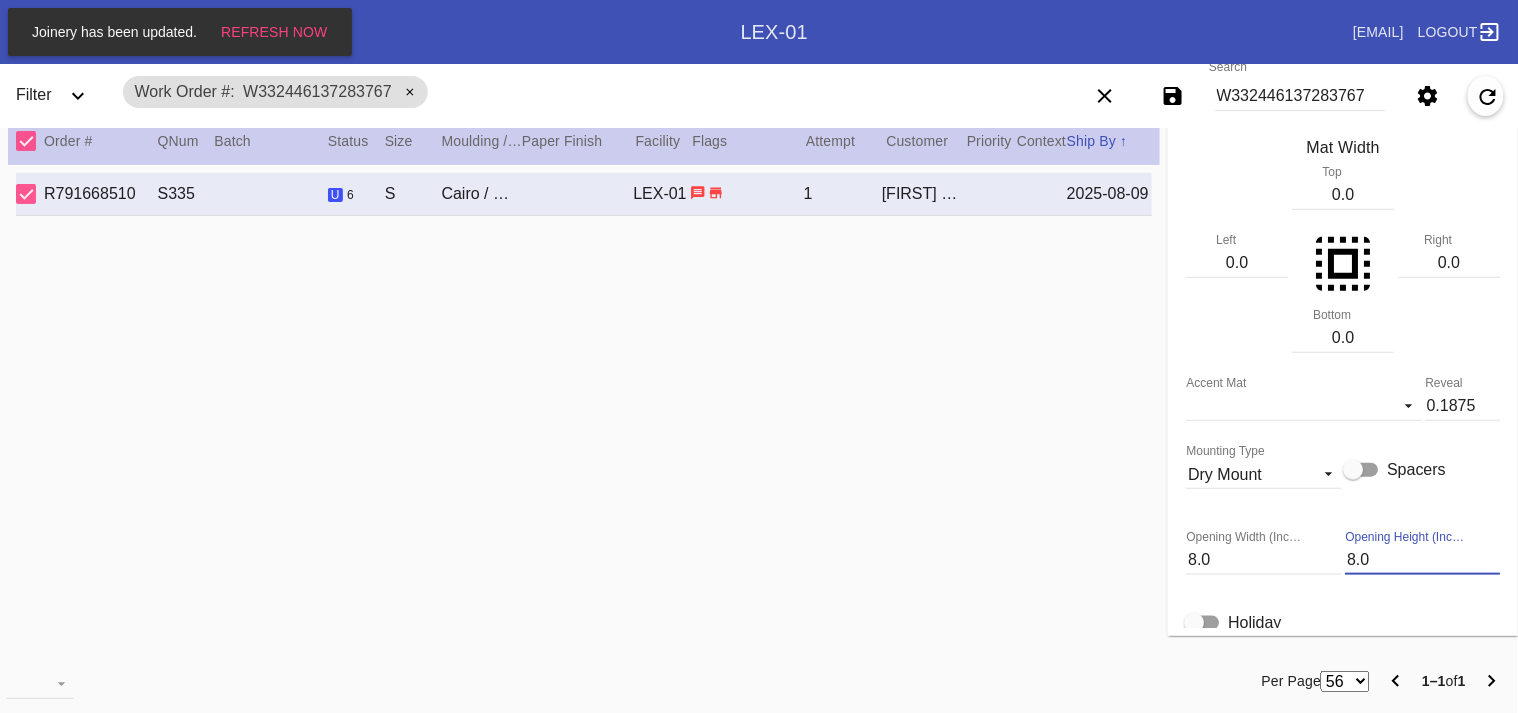click on "8.0" at bounding box center [1422, 560] 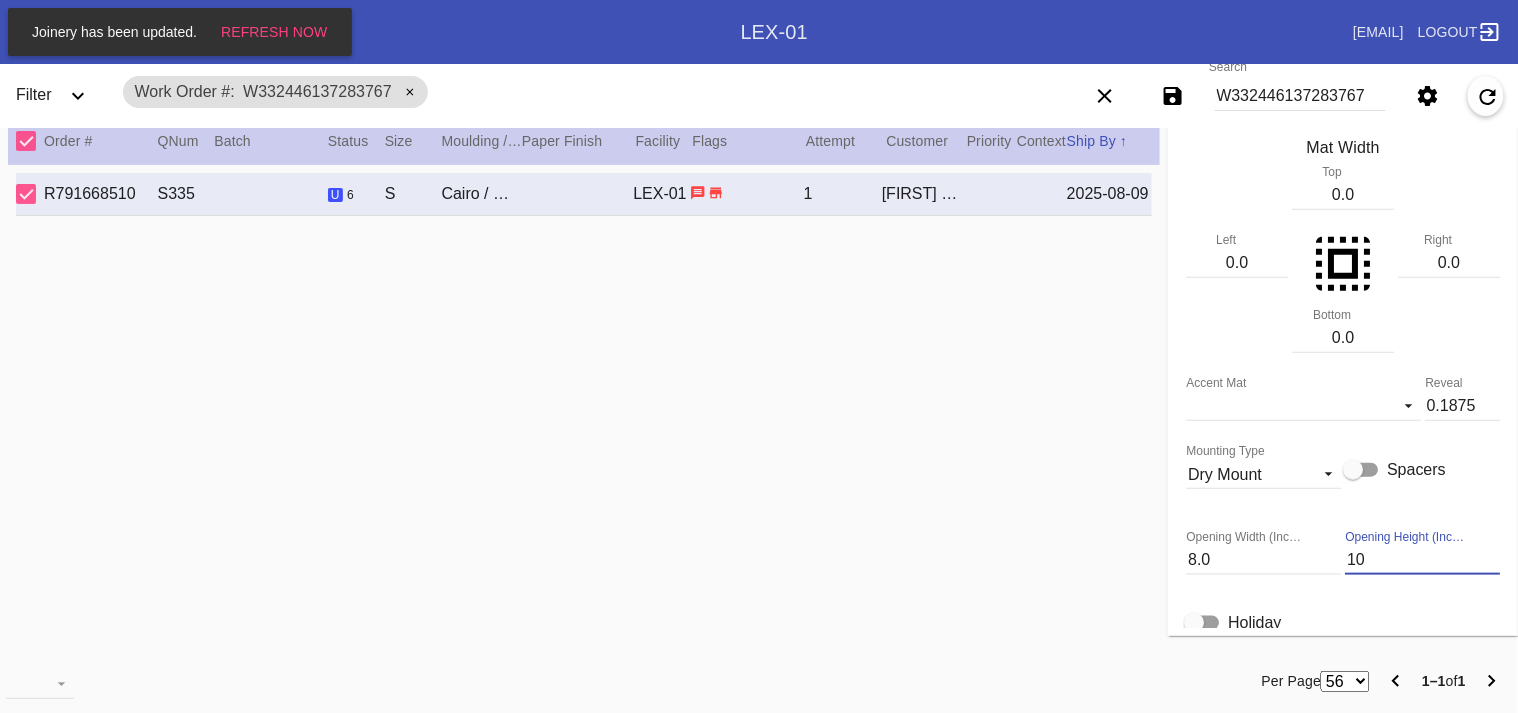 click on "WO Instructions (STUDIO ONLY) Frame Mat No Mat - NM00 Acrylic - ACRY01 Black with Black Core, novacore - 5089 Black - BL42 Black - Linen - 5560 Black Oversized - BLOV-1 Blue Floral Mat - FL01 Blue - Linen - 11-076 Blush - BW9571C Bottle Blue - BW334 Brazilian White, novacore - E4346 Brulée - E4770 Burgundy - BW038 Burgundy Mini Stripe - MSBG Burgundy Mini Stripe - Horizontal - MSBG-H Burgundy Mini Stripe Horizontal - Oversized - MSBG-OS-H Burgundy Mini Stripe - Oversized - MSBG-OS Cake - E4203 Camel - Linen - 5561 Canvas - CV62 Chai - 11-080 Chocolate - 11-065 Cool Gray - BW802 Cool White - 8 Ply - 229502 Corner Garden Landscape - KV02-L Cream - Linen - 5632 Dark Green - E4804P Dark Olive - 11-071 Denim - 11-074 Designer's Choice Mat - DC52 Digital White - BW8701 Digital White Oversized - BW8701O Dove White - BW222 Dove White Oversized - BW222O Dusty Blue - 11-073 Fabric White - SRM3567 Fabric White Oversized - SRM3567O Fern - 11-063 Float Mounting (+$25) - Float Flour White - E4065 Forest Green - E4084 Top" at bounding box center [1343, 777] 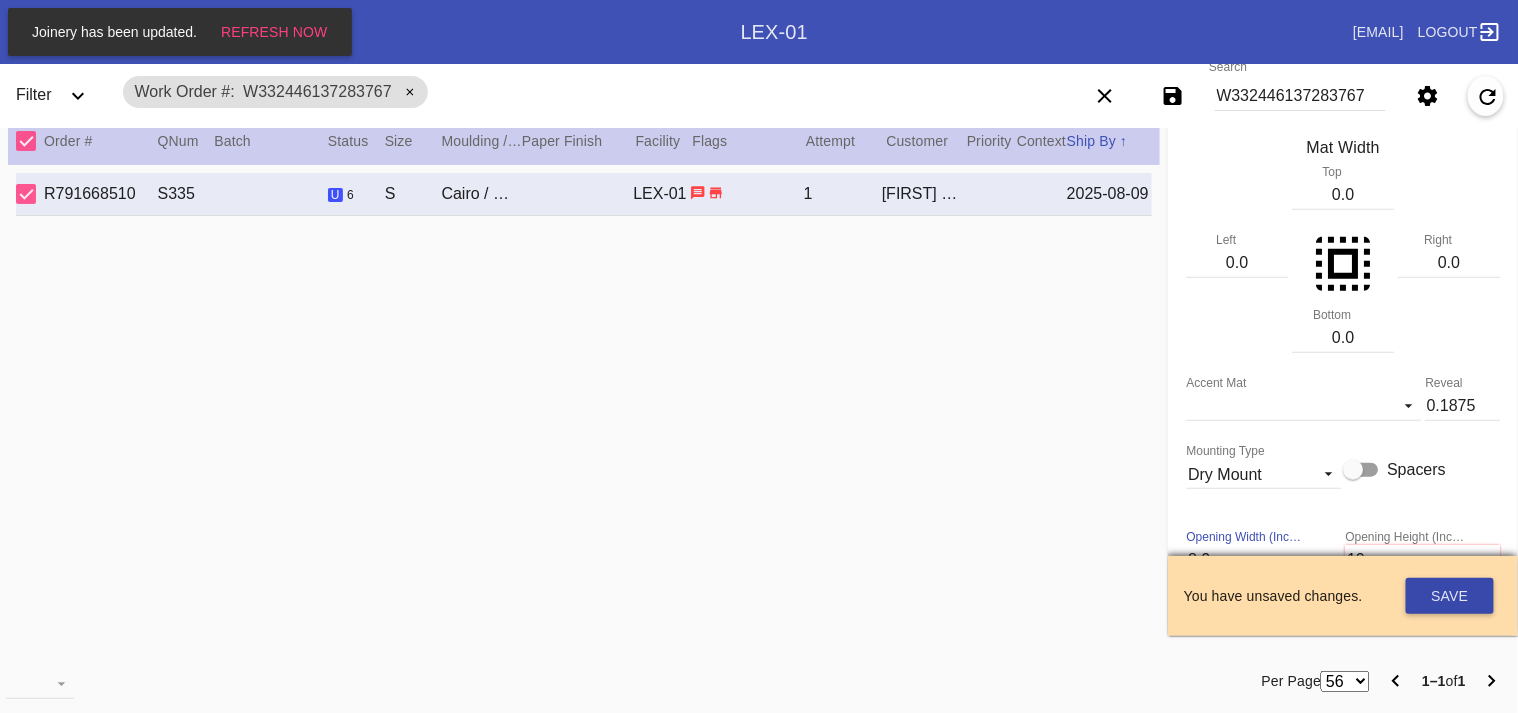 click on "Save" at bounding box center (1450, 596) 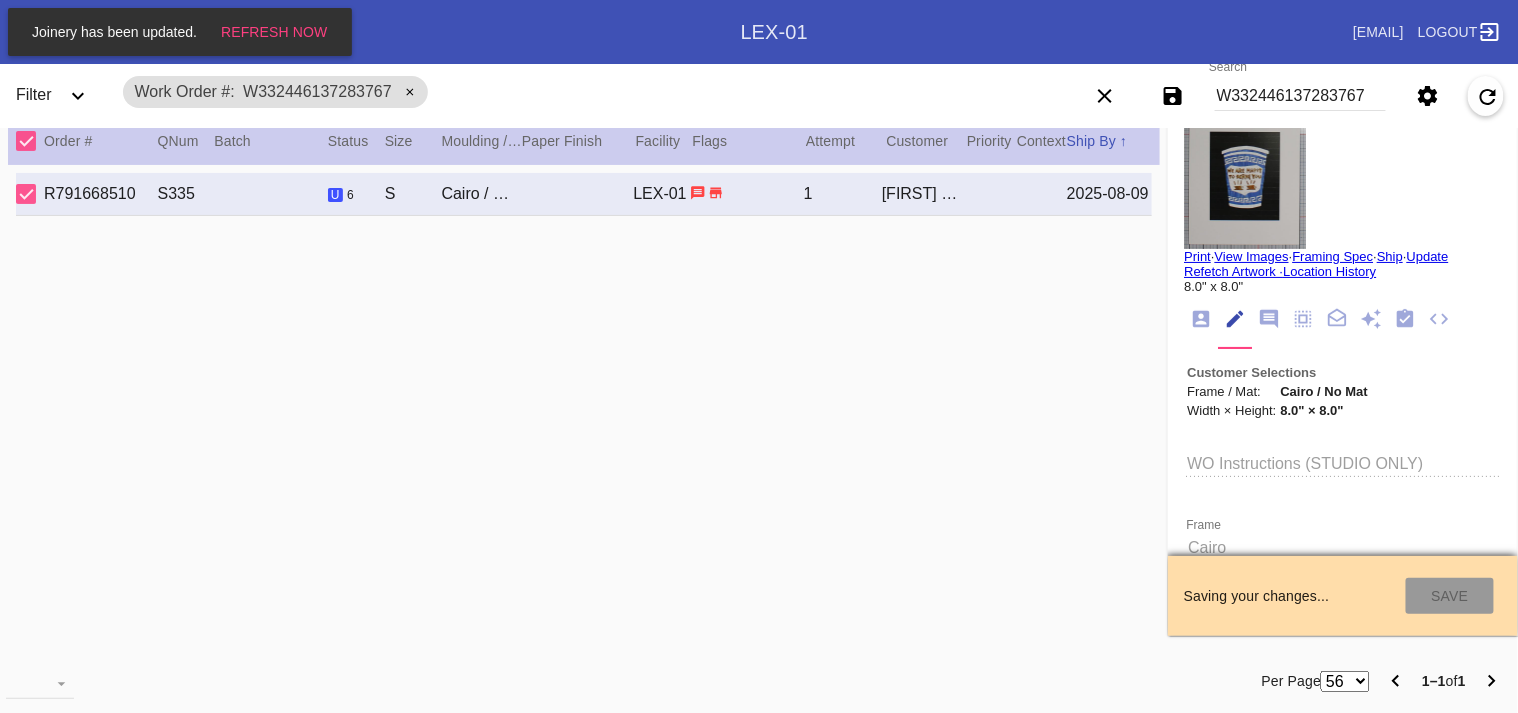 scroll, scrollTop: 0, scrollLeft: 0, axis: both 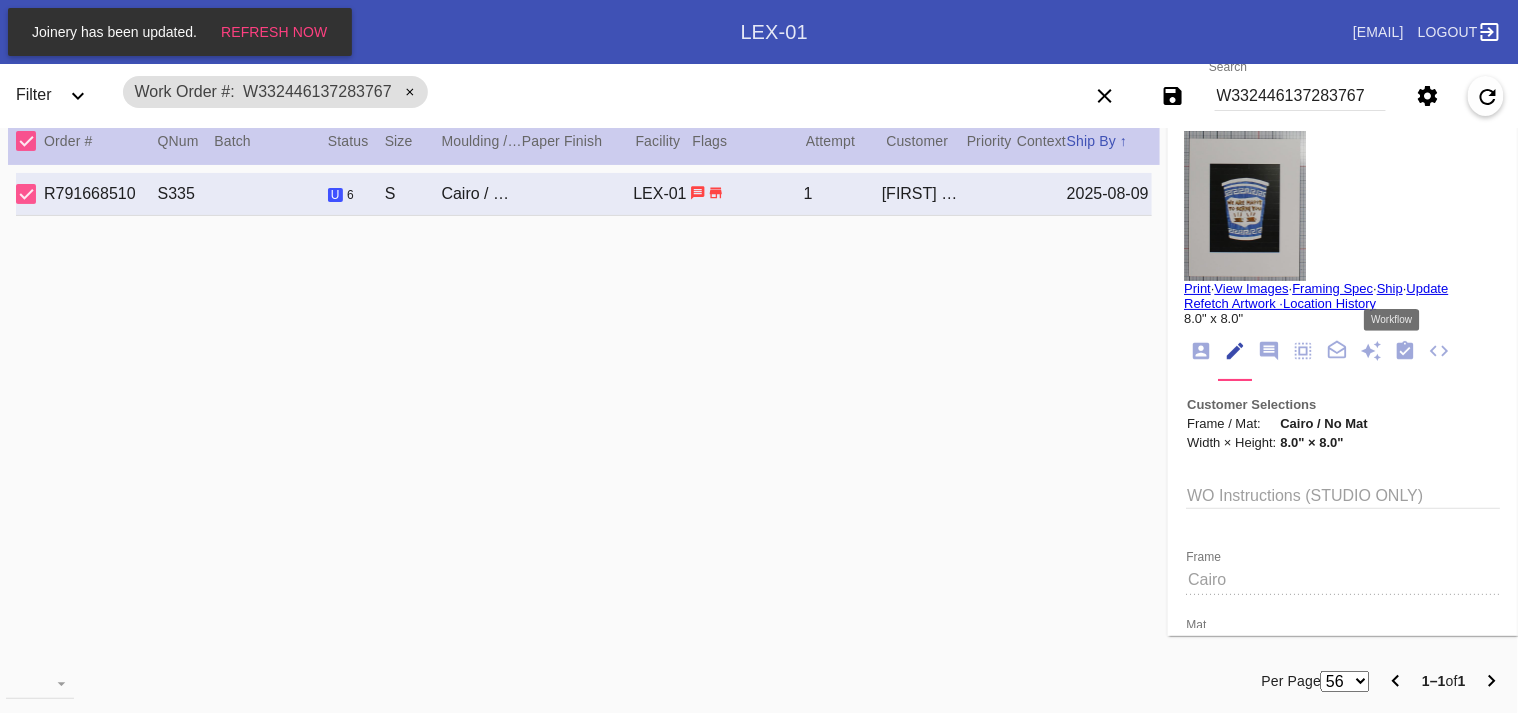 click 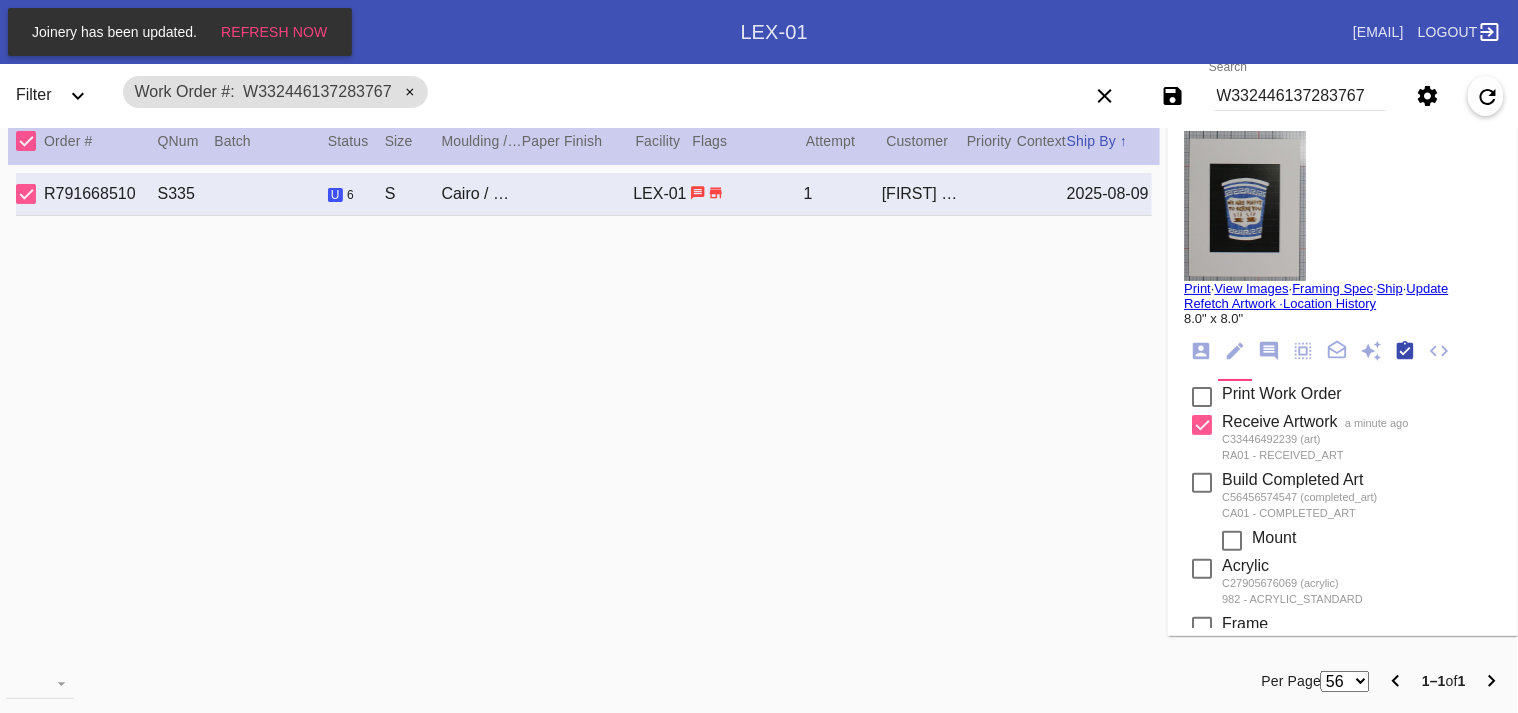 scroll, scrollTop: 320, scrollLeft: 0, axis: vertical 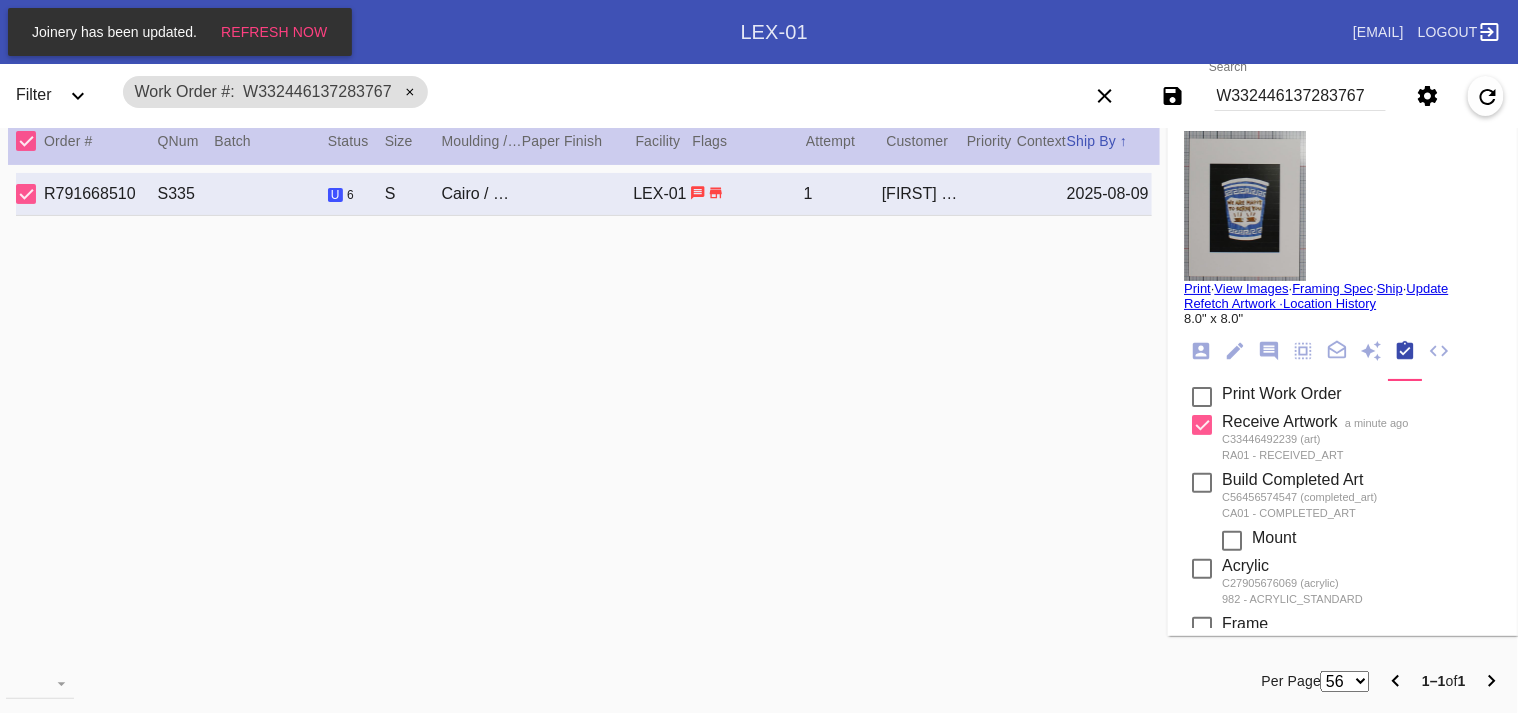 click at bounding box center (1202, 397) 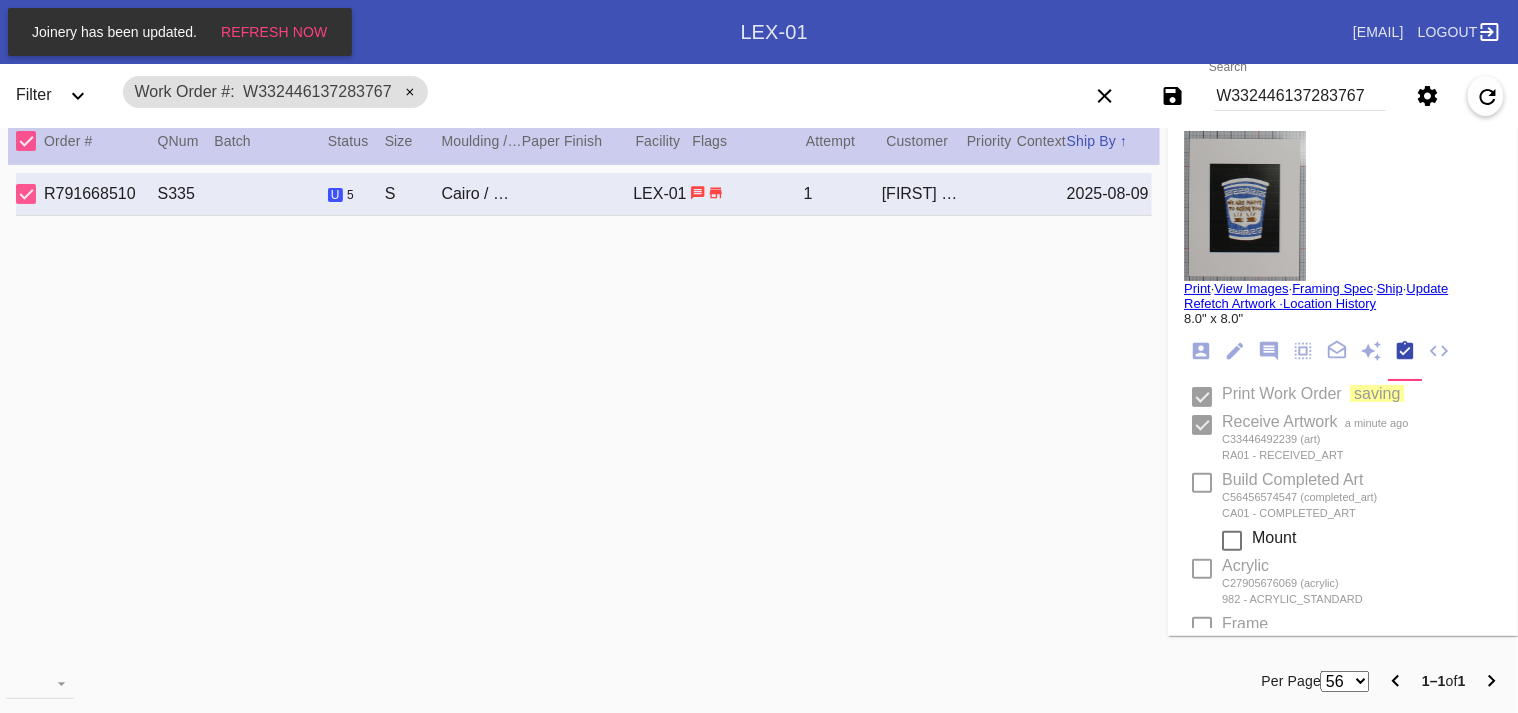 click on "Print" at bounding box center (1197, 288) 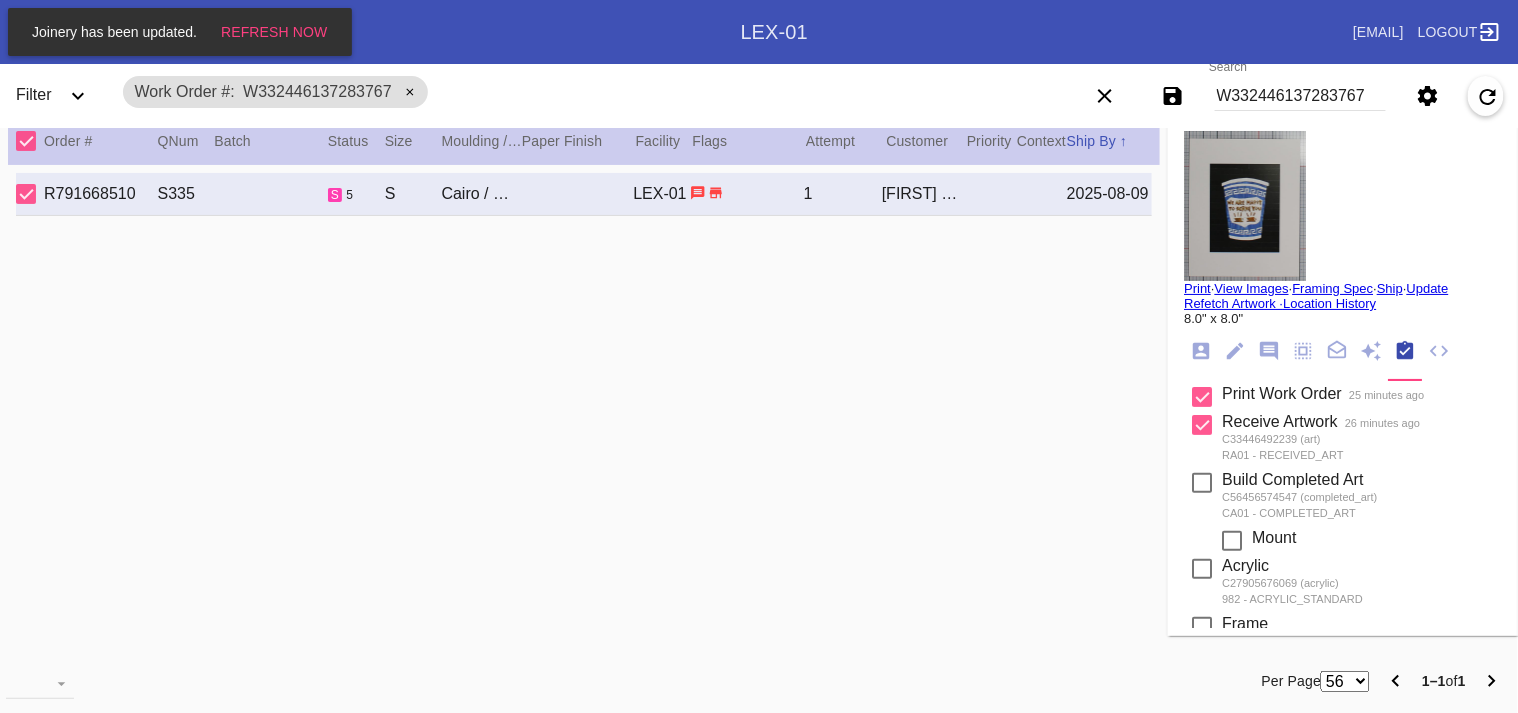 click on "Search W332446137283767" at bounding box center [1300, 96] 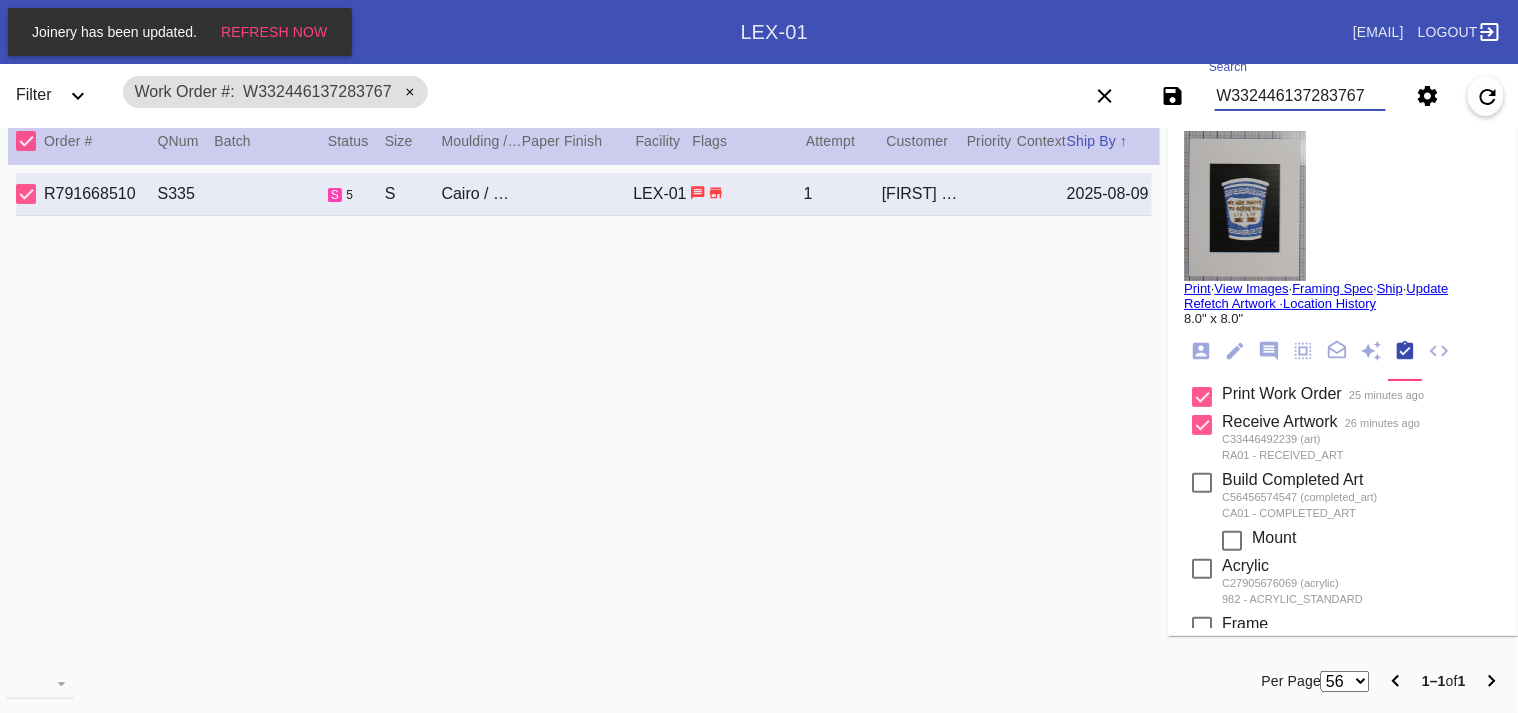 drag, startPoint x: 1247, startPoint y: 86, endPoint x: 1268, endPoint y: 87, distance: 21.023796 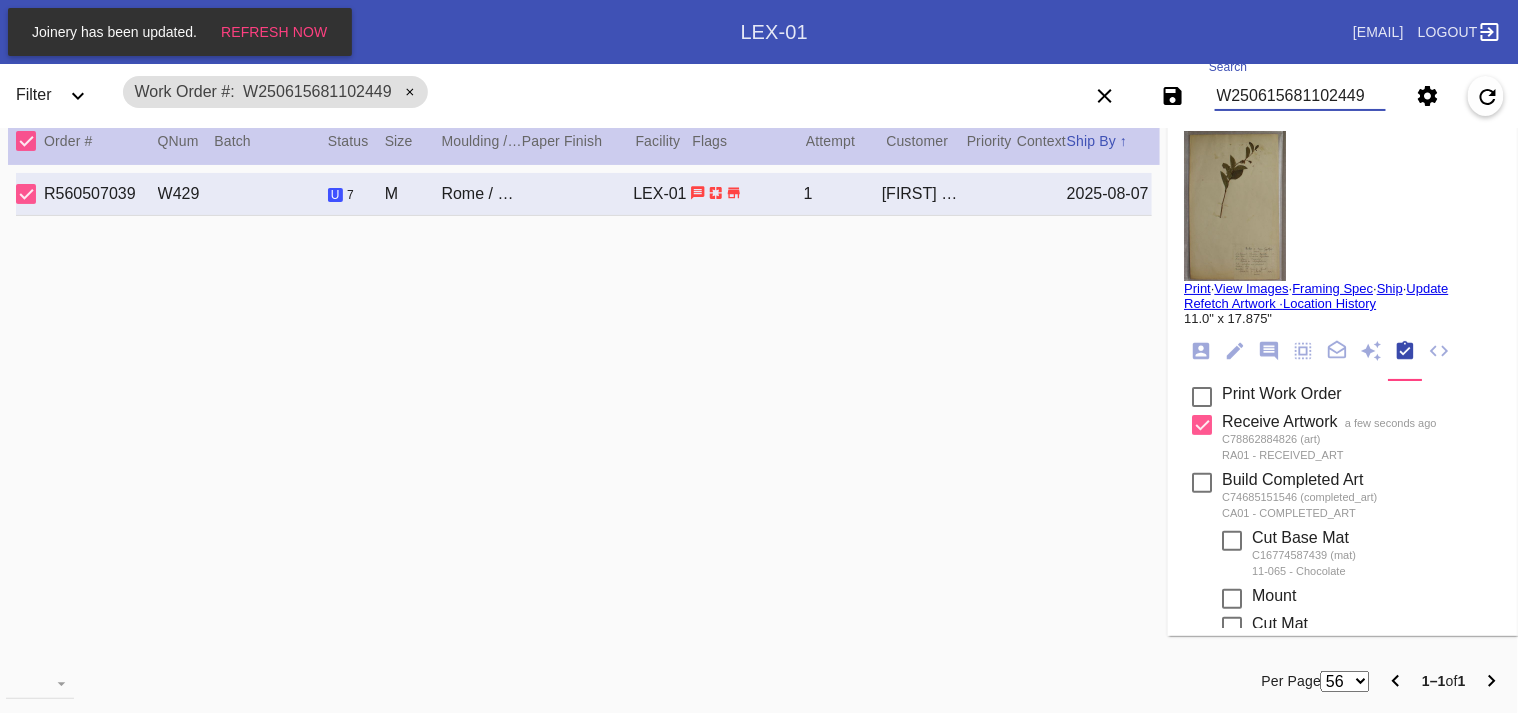 click at bounding box center (1202, 397) 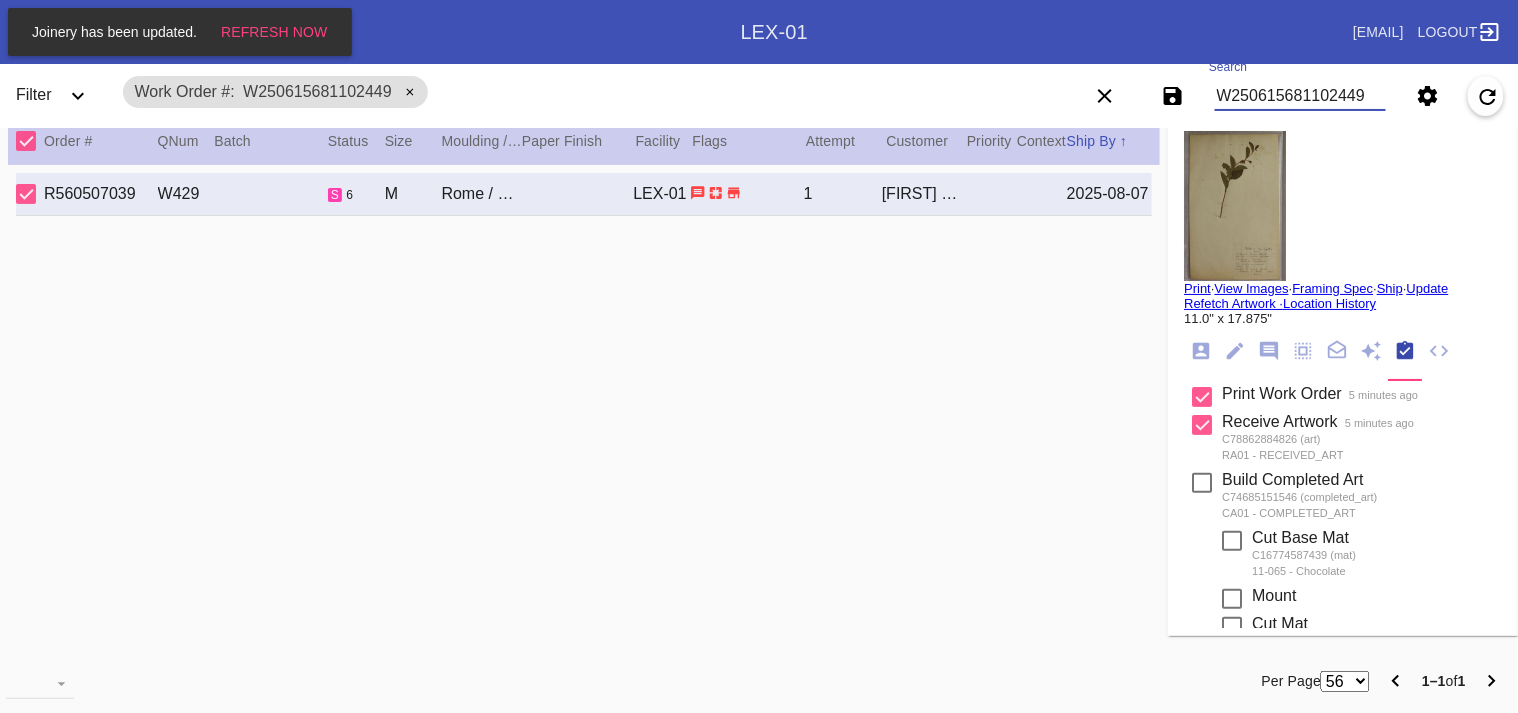 click on "W250615681102449" at bounding box center (1300, 96) 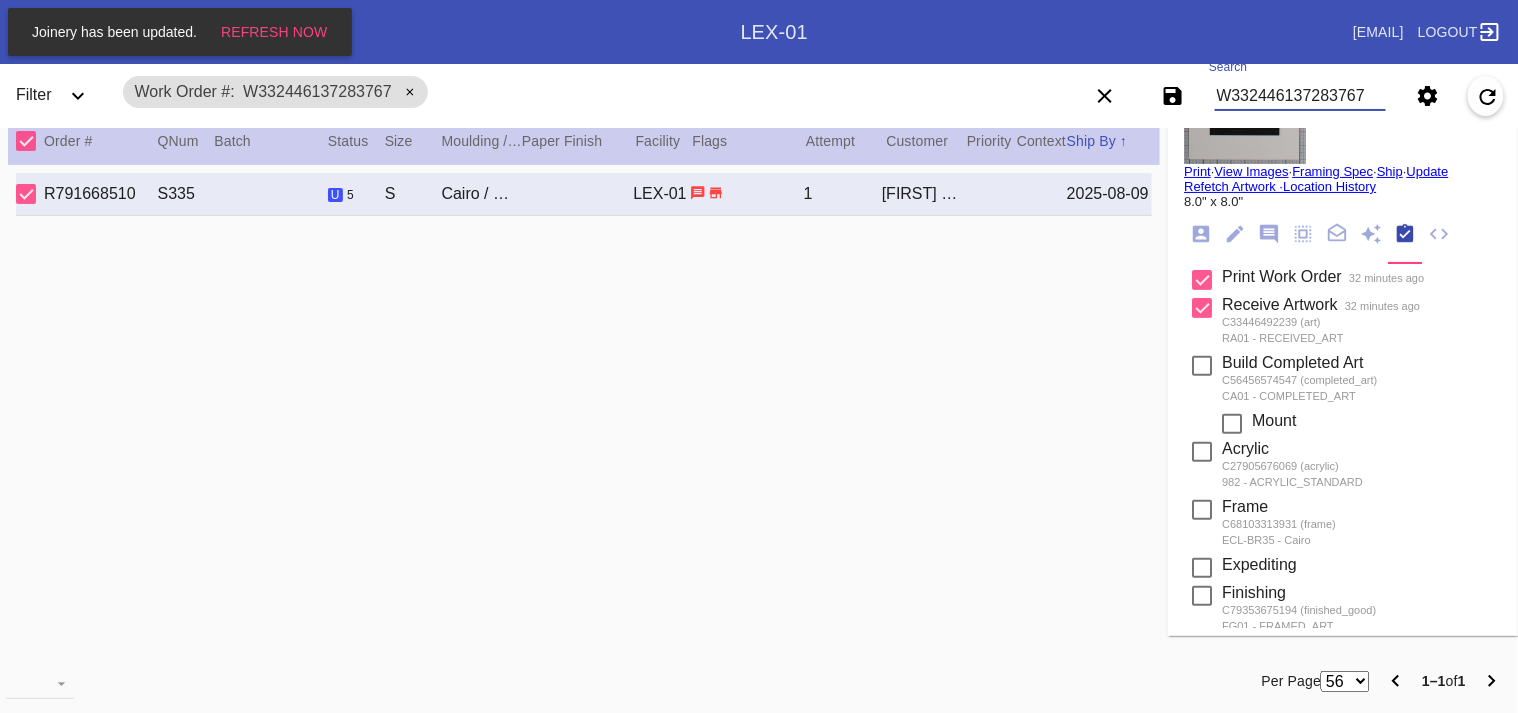 scroll, scrollTop: 0, scrollLeft: 0, axis: both 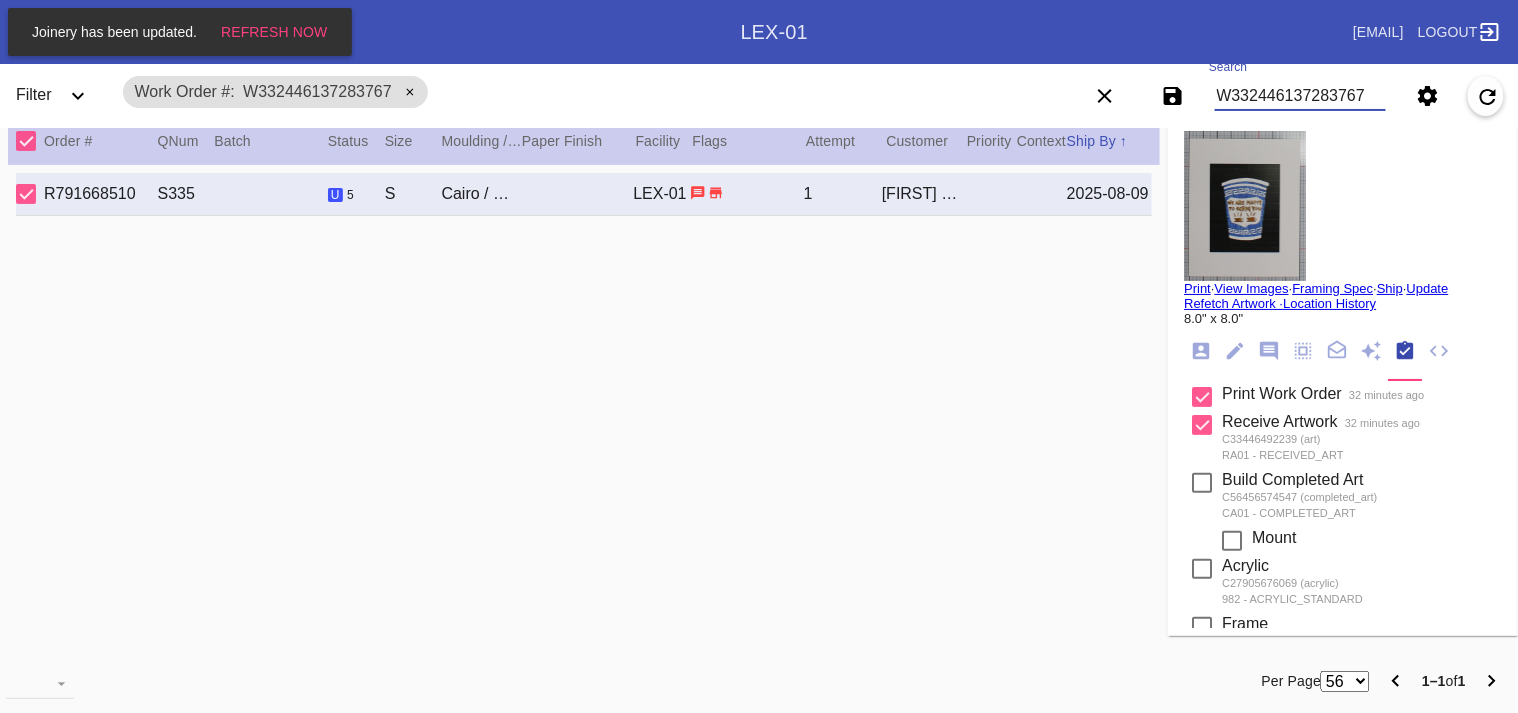 click 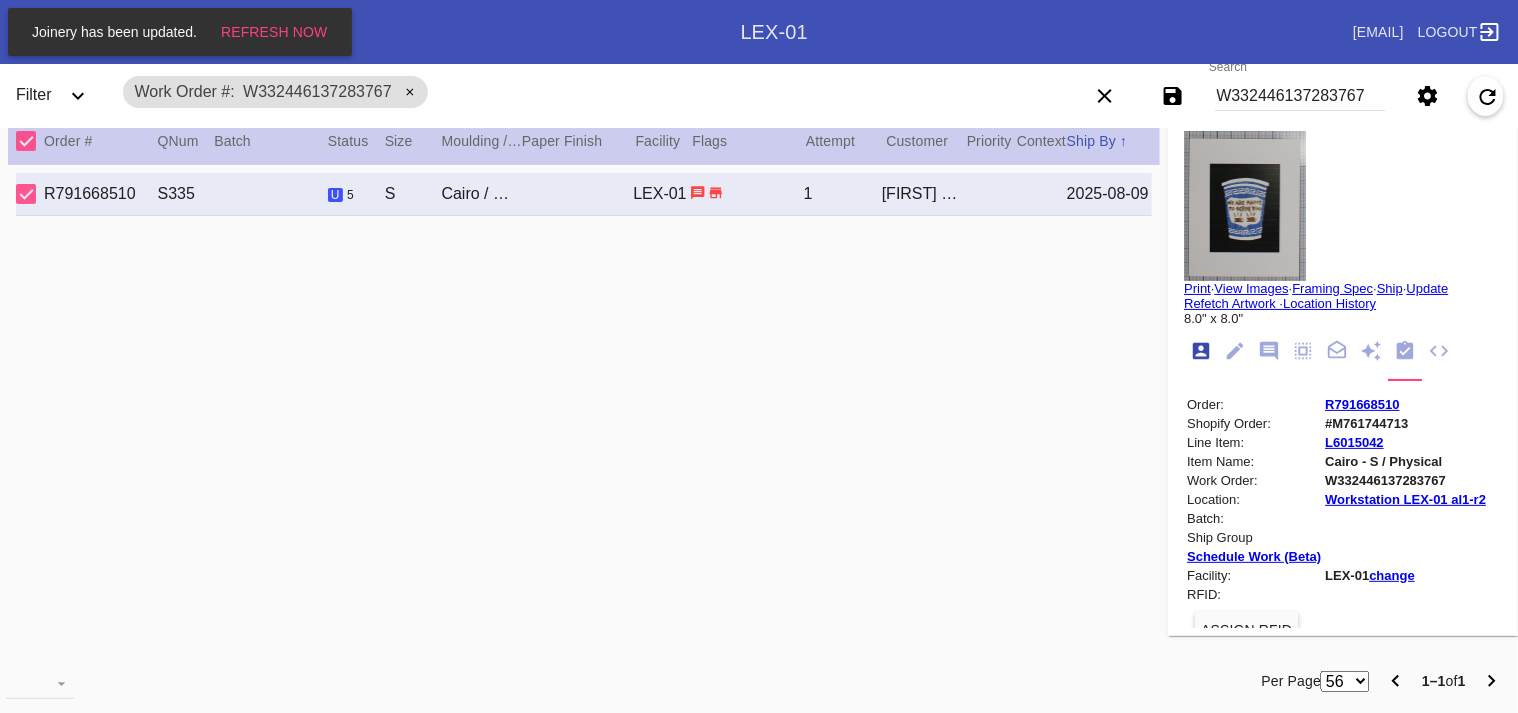 scroll, scrollTop: 24, scrollLeft: 0, axis: vertical 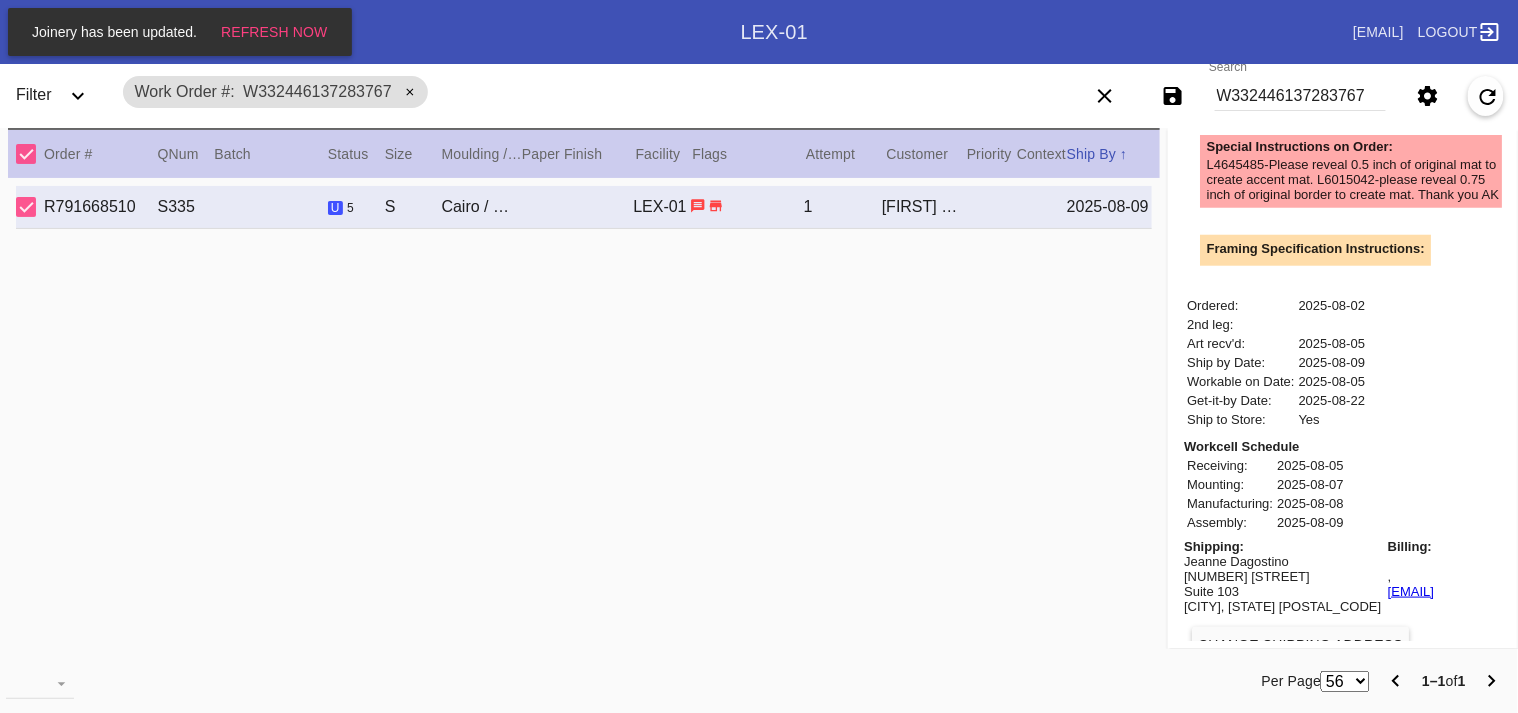 click on "85 Pondfield Rd" at bounding box center (1282, 576) 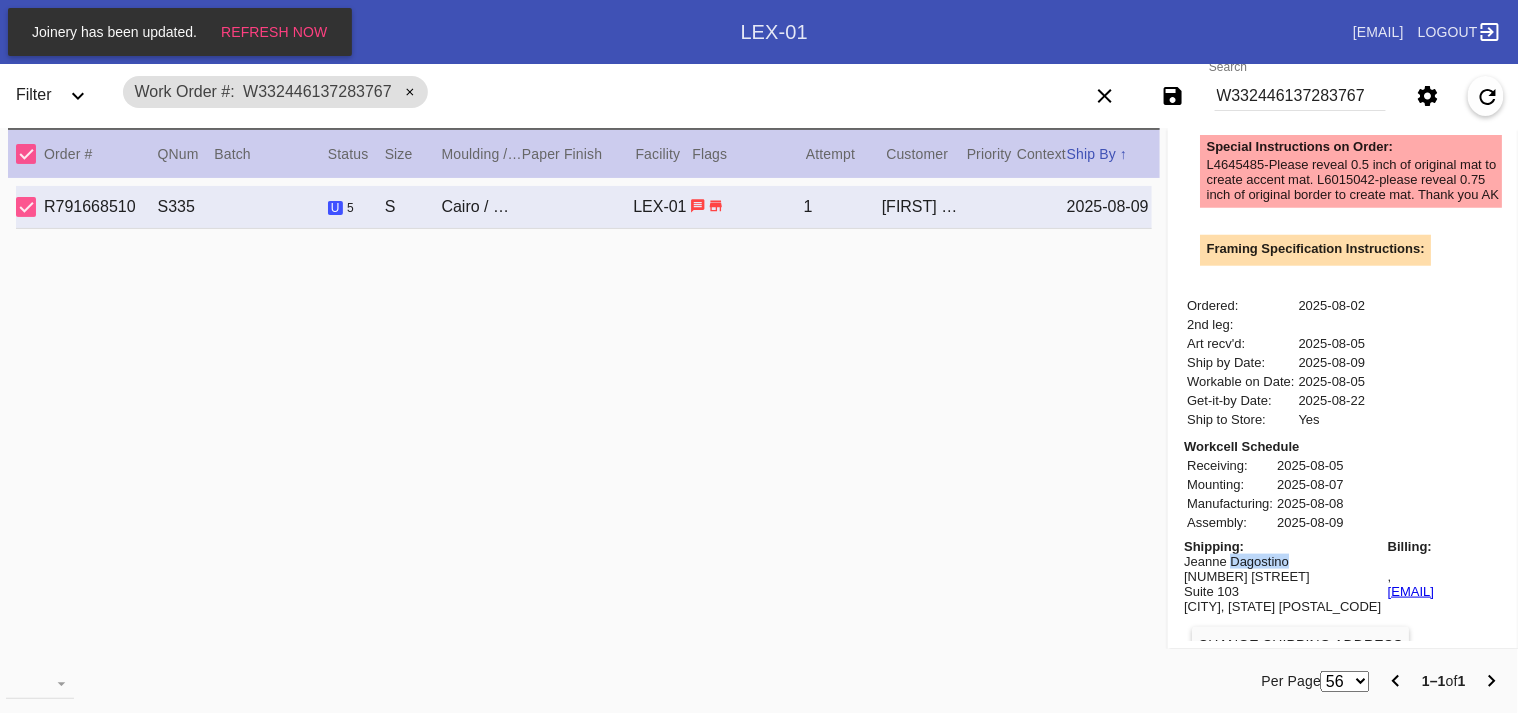 click on "Jeanne Dagostino" at bounding box center [1282, 561] 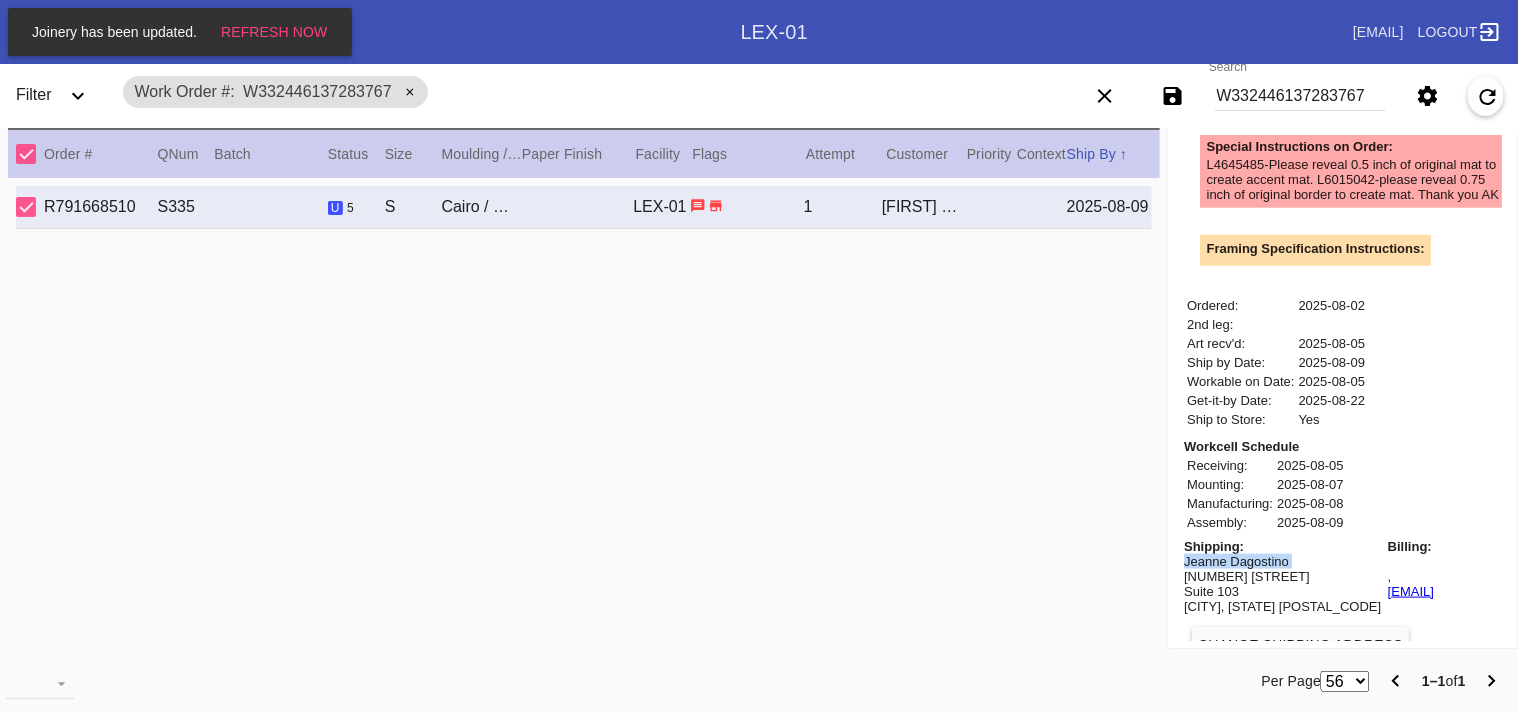 click on "Jeanne Dagostino" at bounding box center [1282, 561] 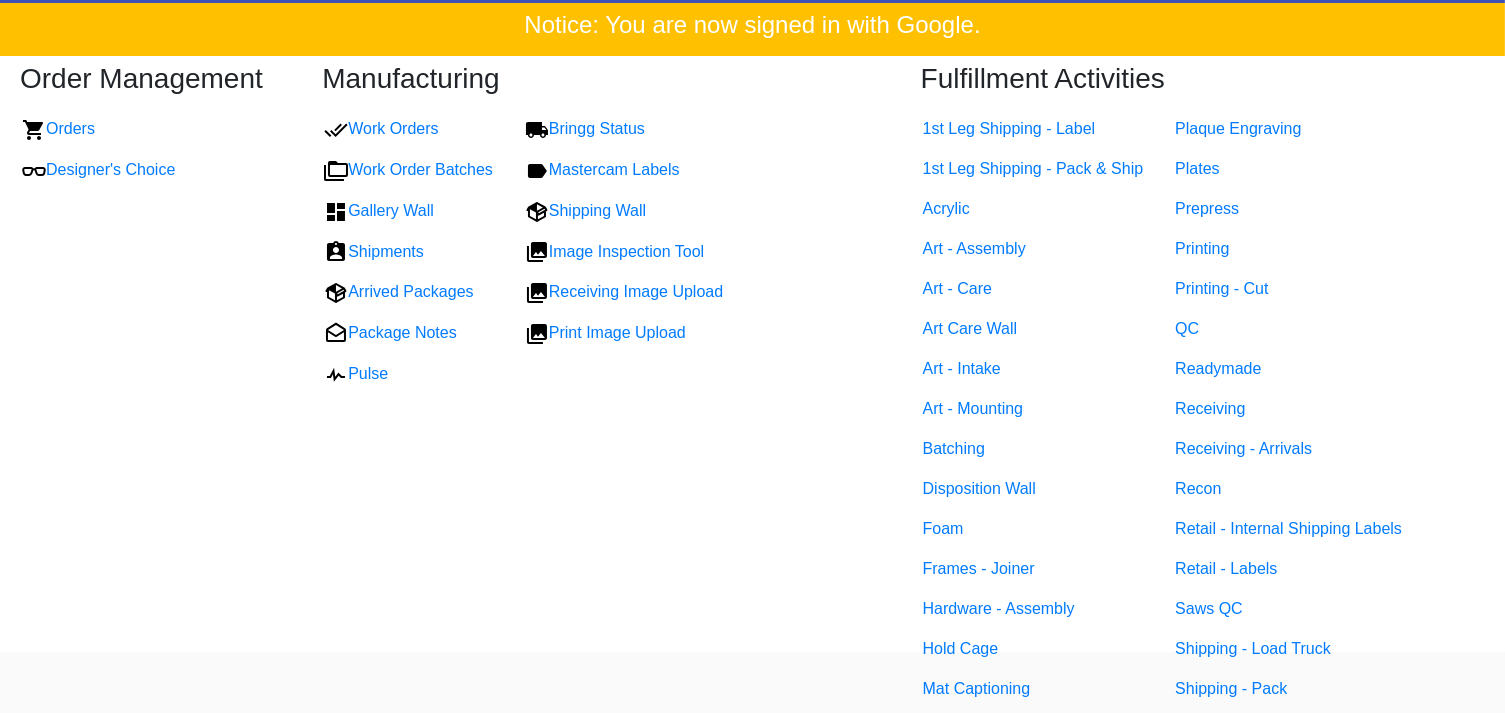 scroll, scrollTop: 102, scrollLeft: 0, axis: vertical 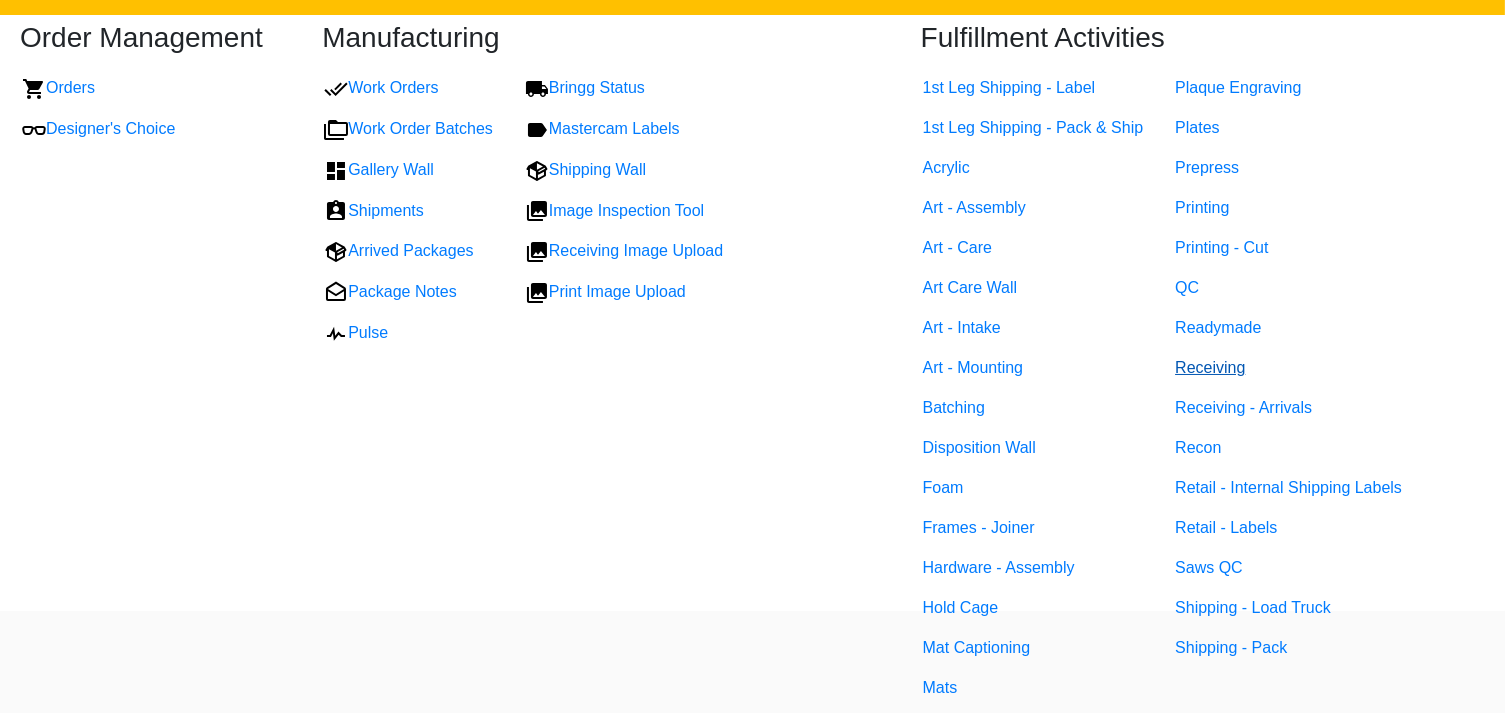click on "Receiving" at bounding box center (1210, 367) 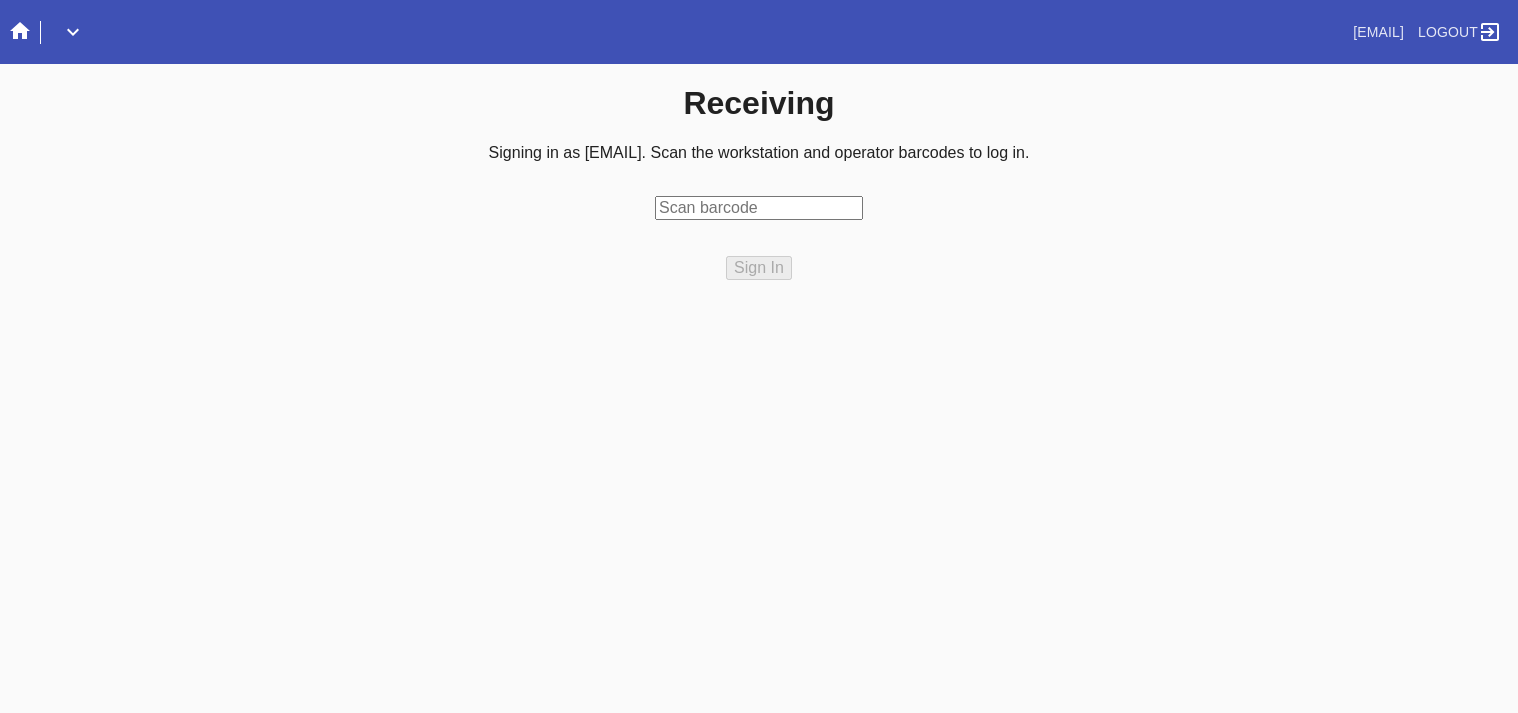 scroll, scrollTop: 0, scrollLeft: 0, axis: both 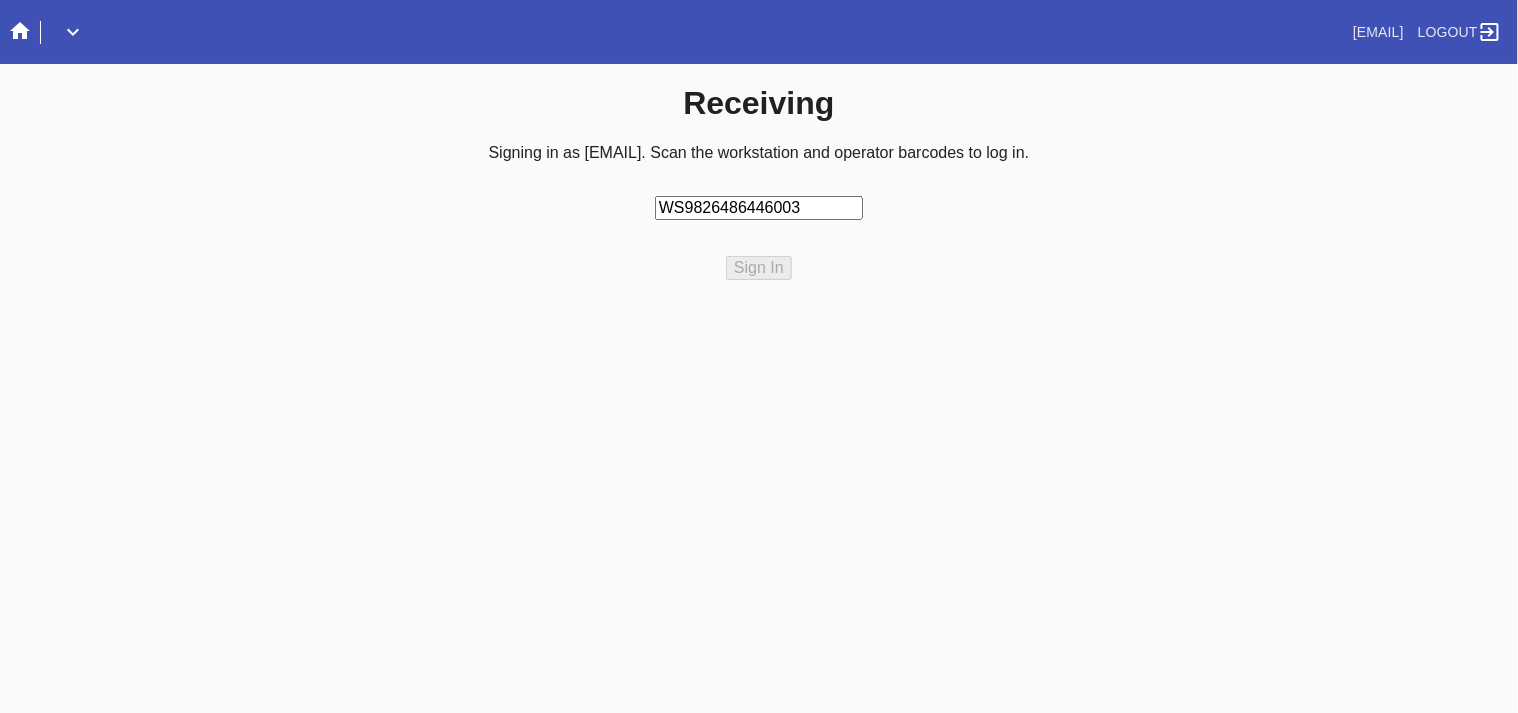 type on "WS98264864460037" 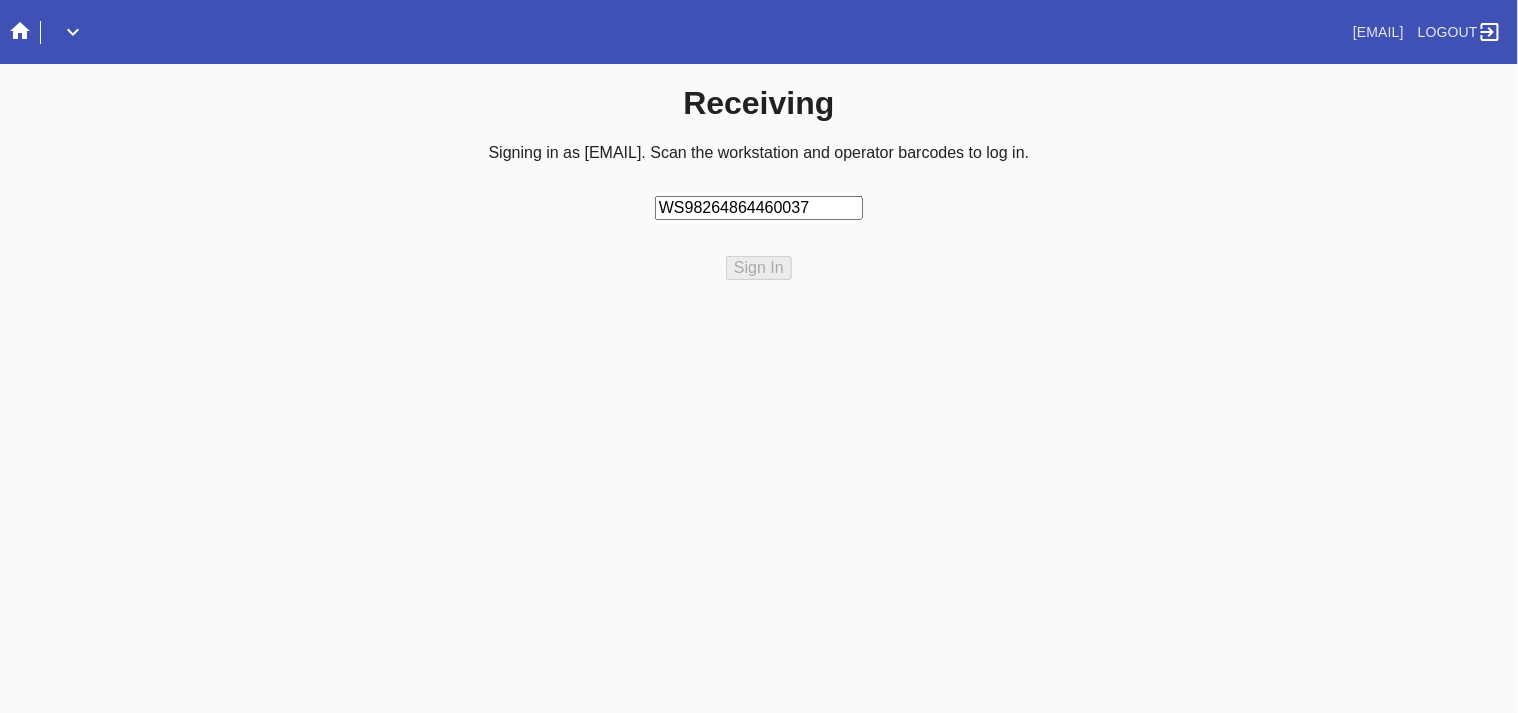 type 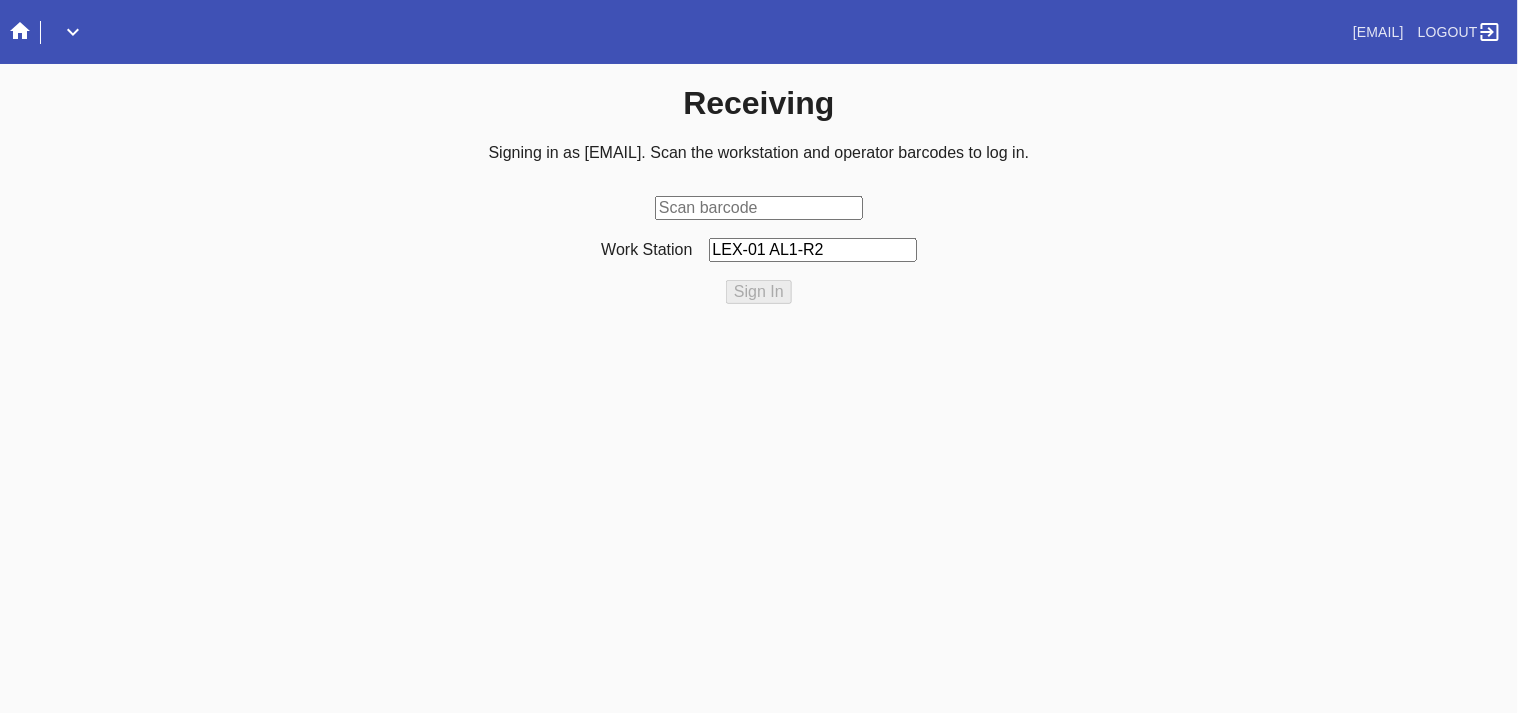 click at bounding box center [759, 208] 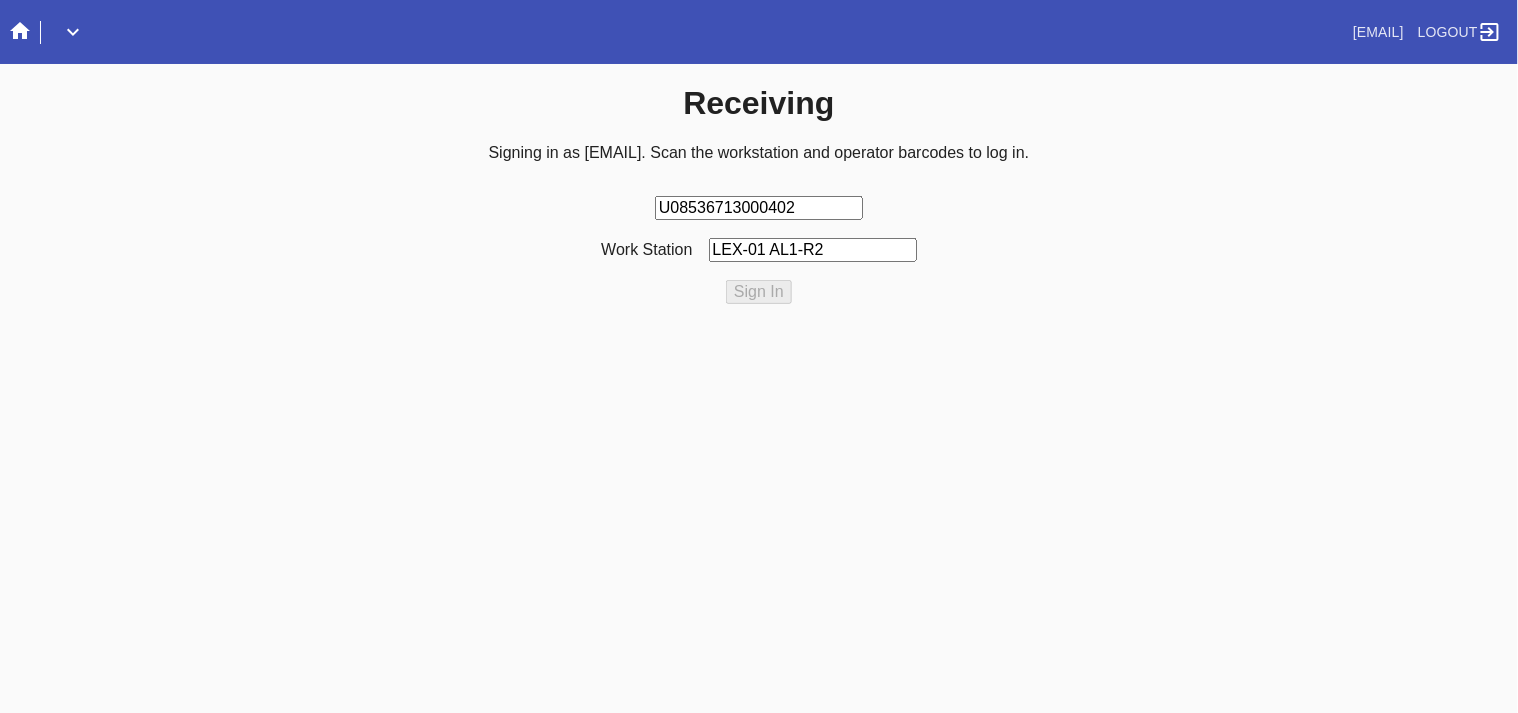 type on "U085367130004023" 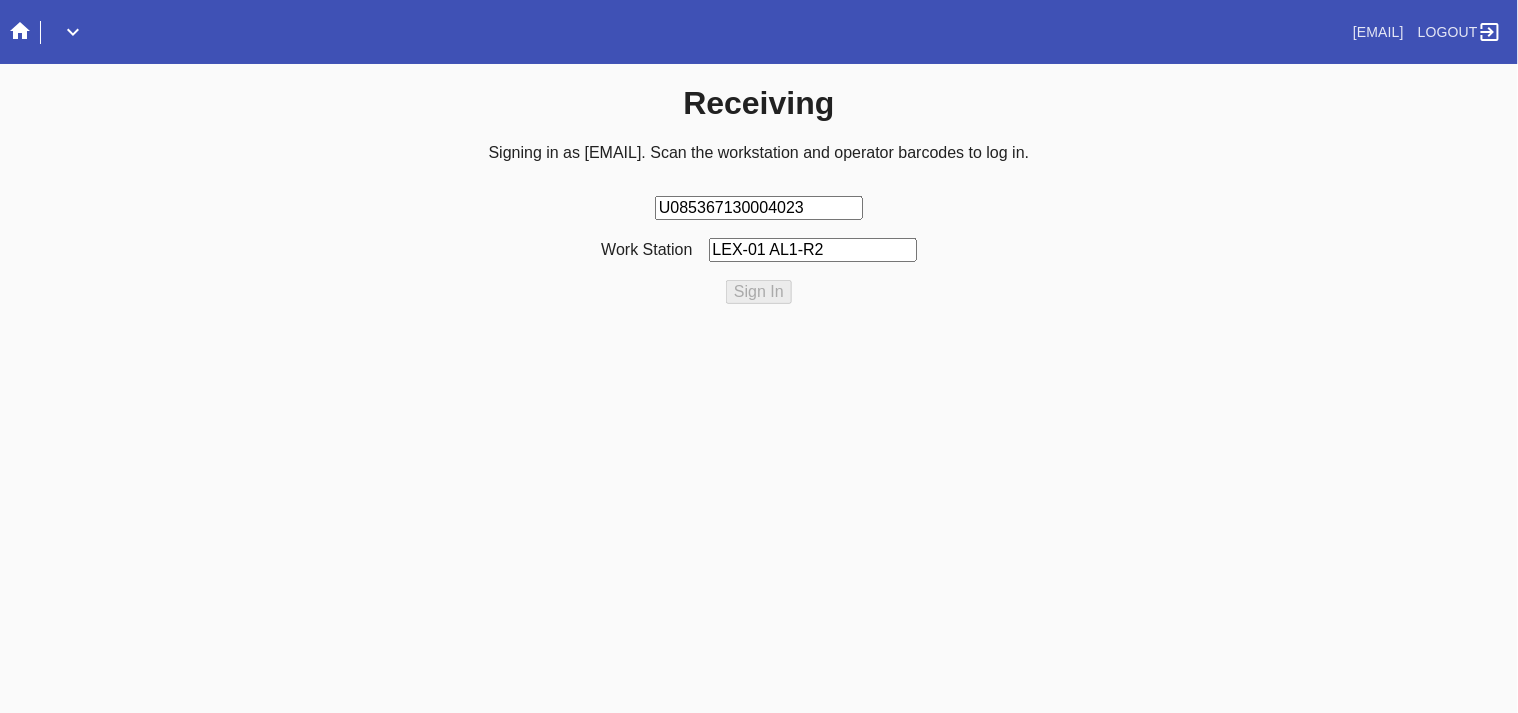 type 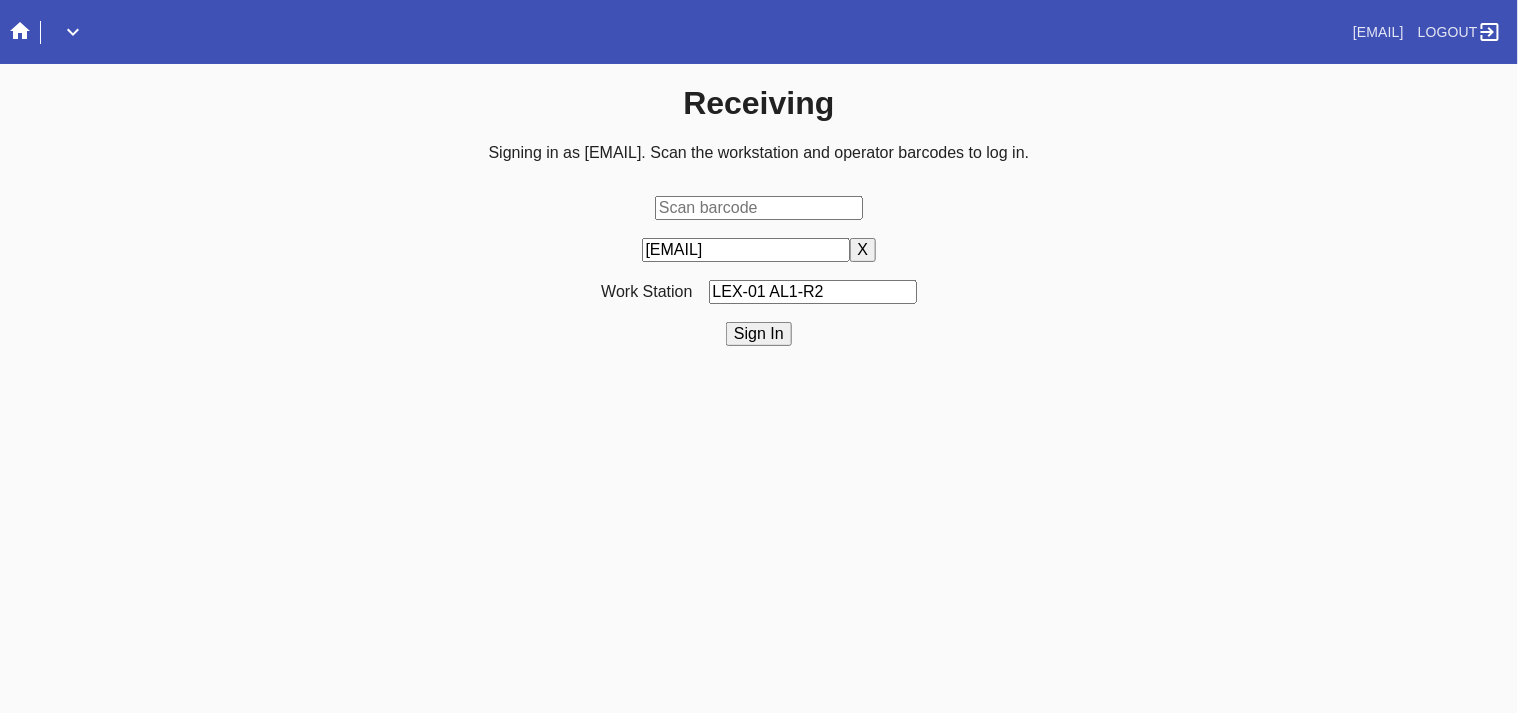 click on "Sign In" at bounding box center [759, 334] 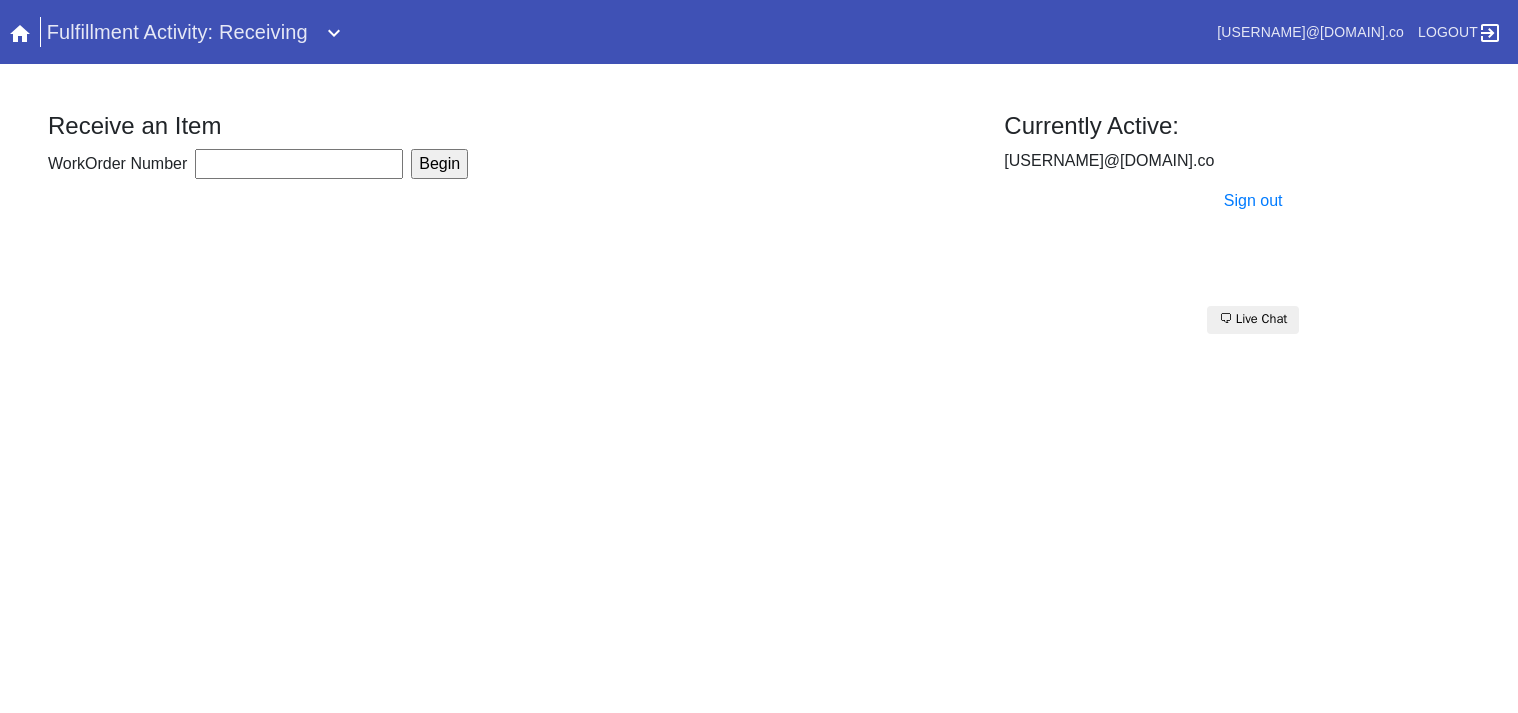 scroll, scrollTop: 0, scrollLeft: 0, axis: both 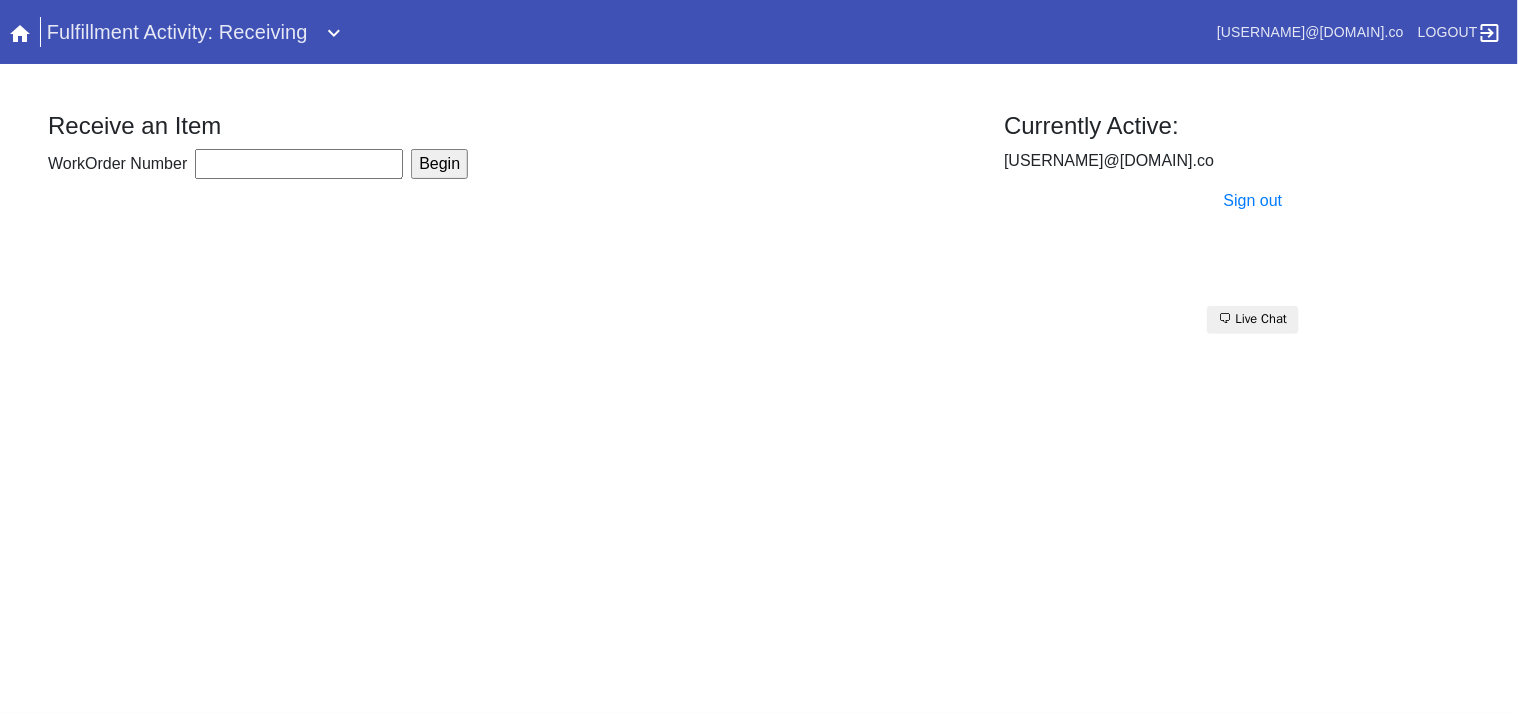 click on "WorkOrder Number" at bounding box center (299, 164) 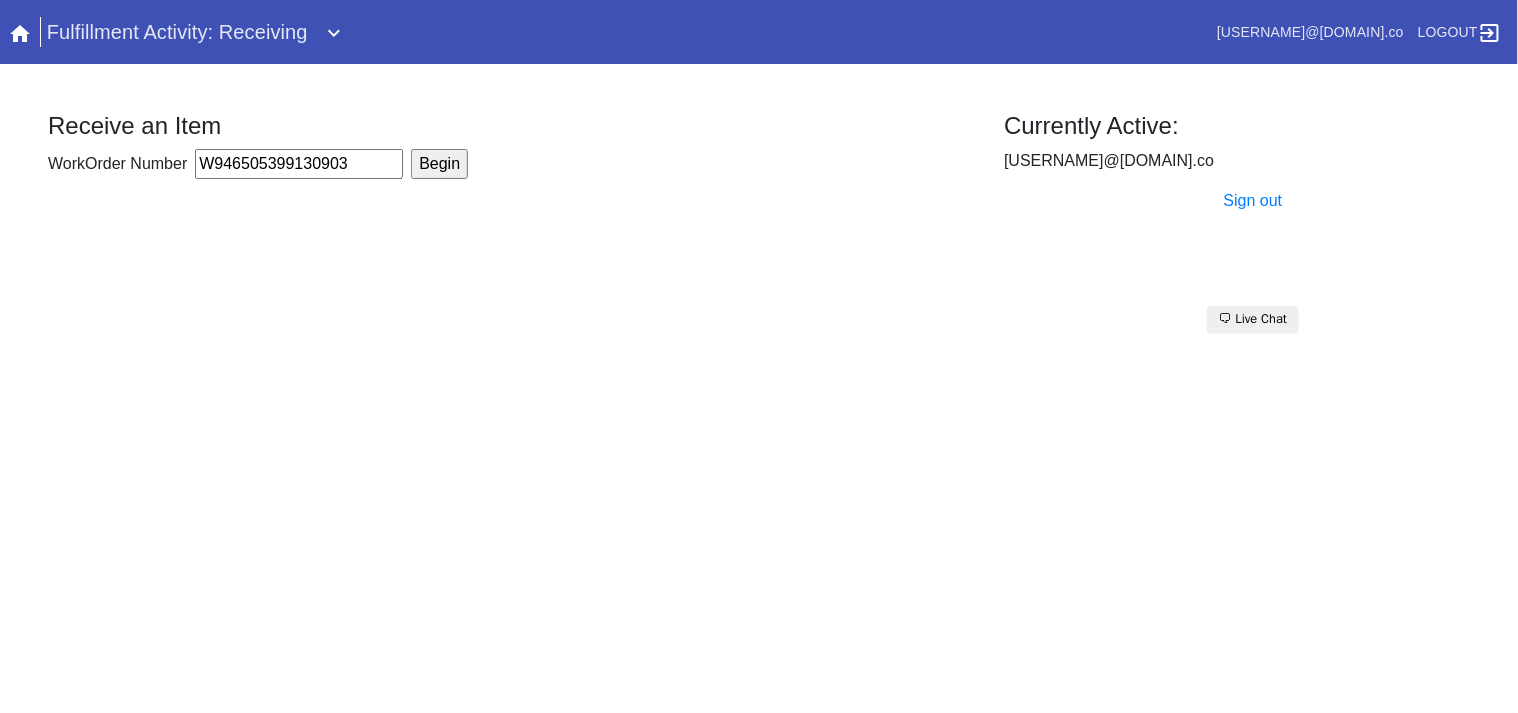 type on "W946505399130903" 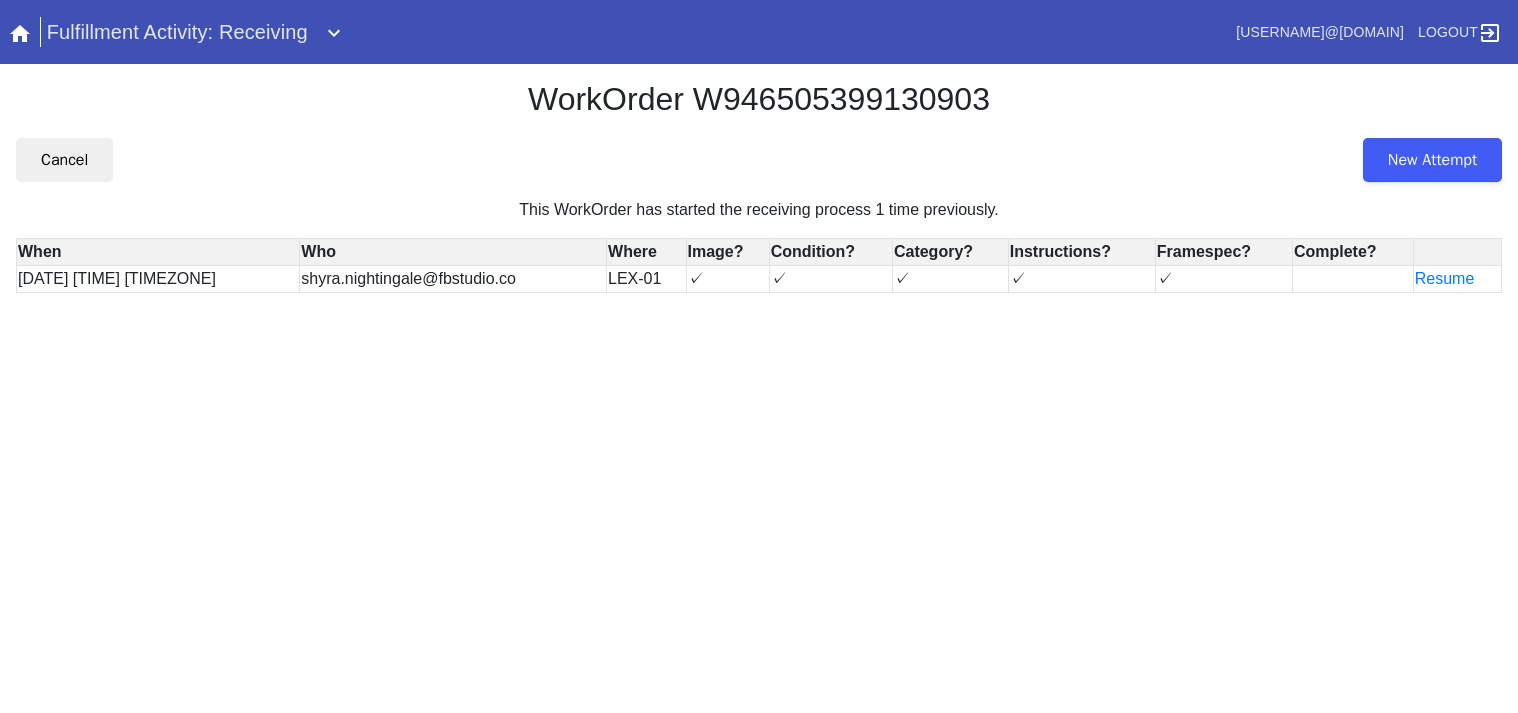 scroll, scrollTop: 0, scrollLeft: 0, axis: both 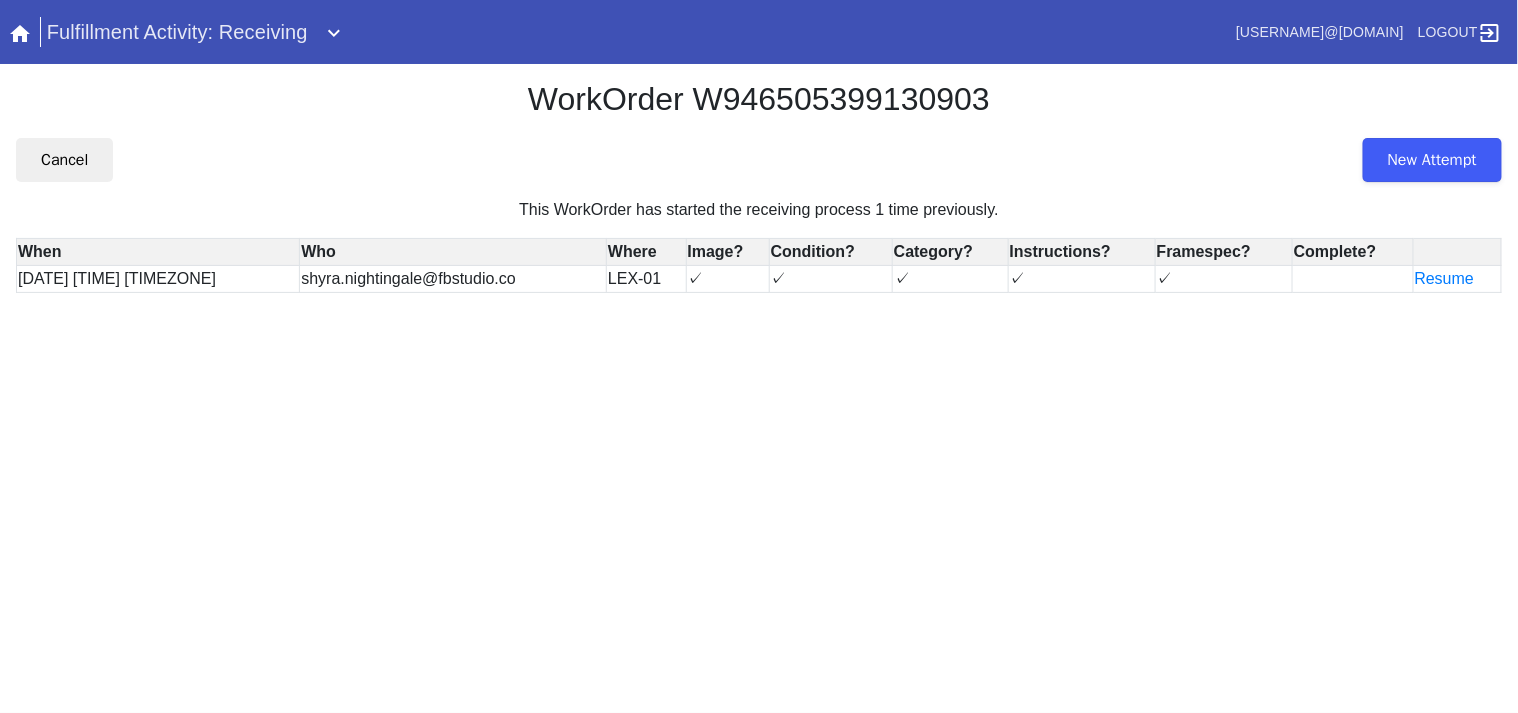 click on "New Attempt" at bounding box center [1432, 160] 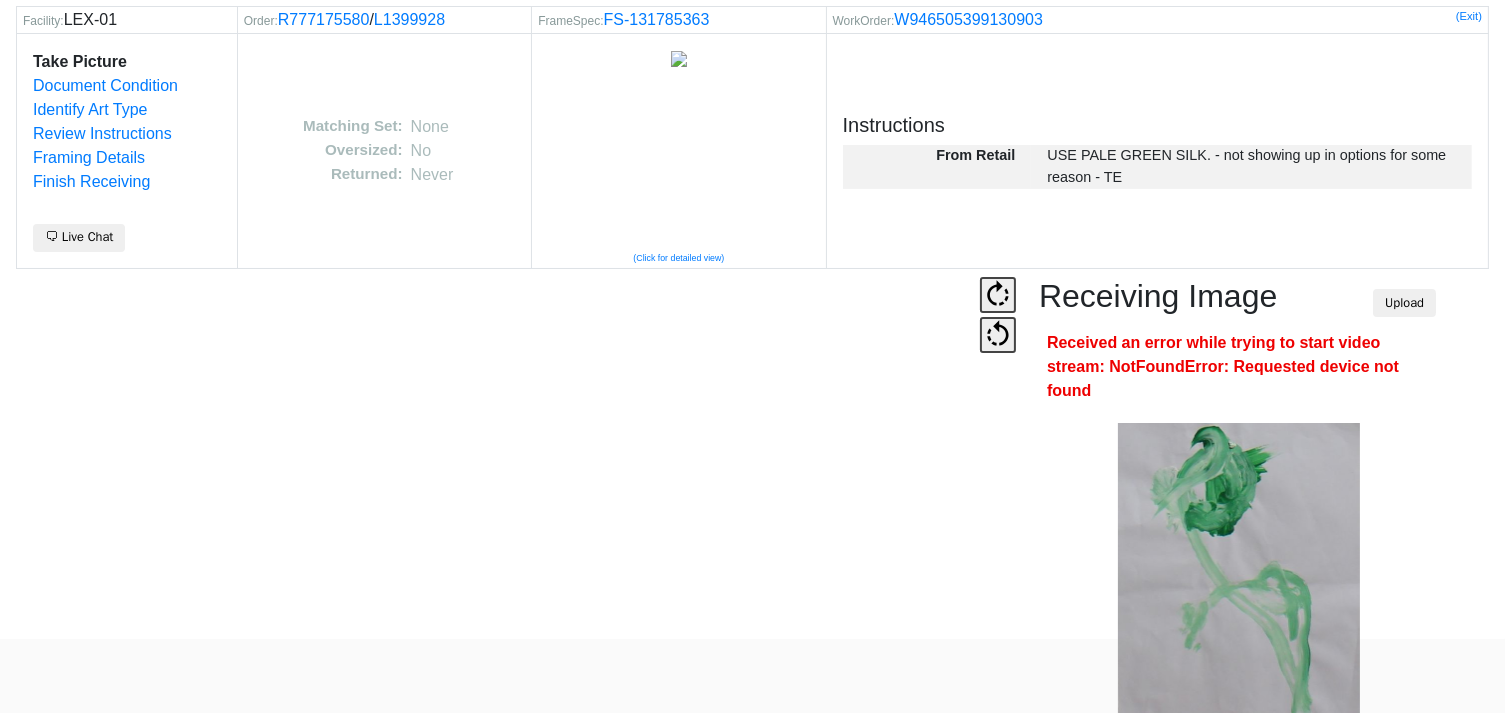 scroll, scrollTop: 124, scrollLeft: 0, axis: vertical 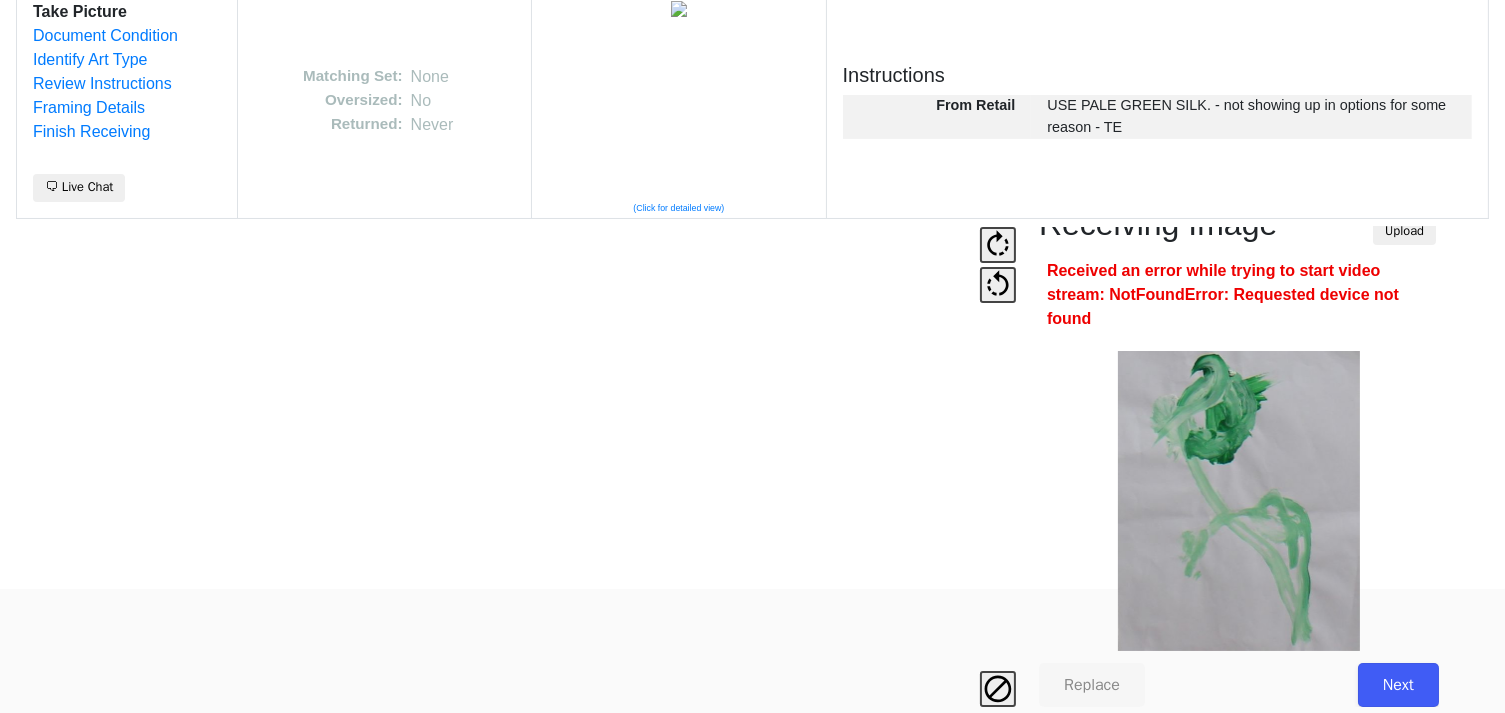 click on "Next" at bounding box center [1398, 685] 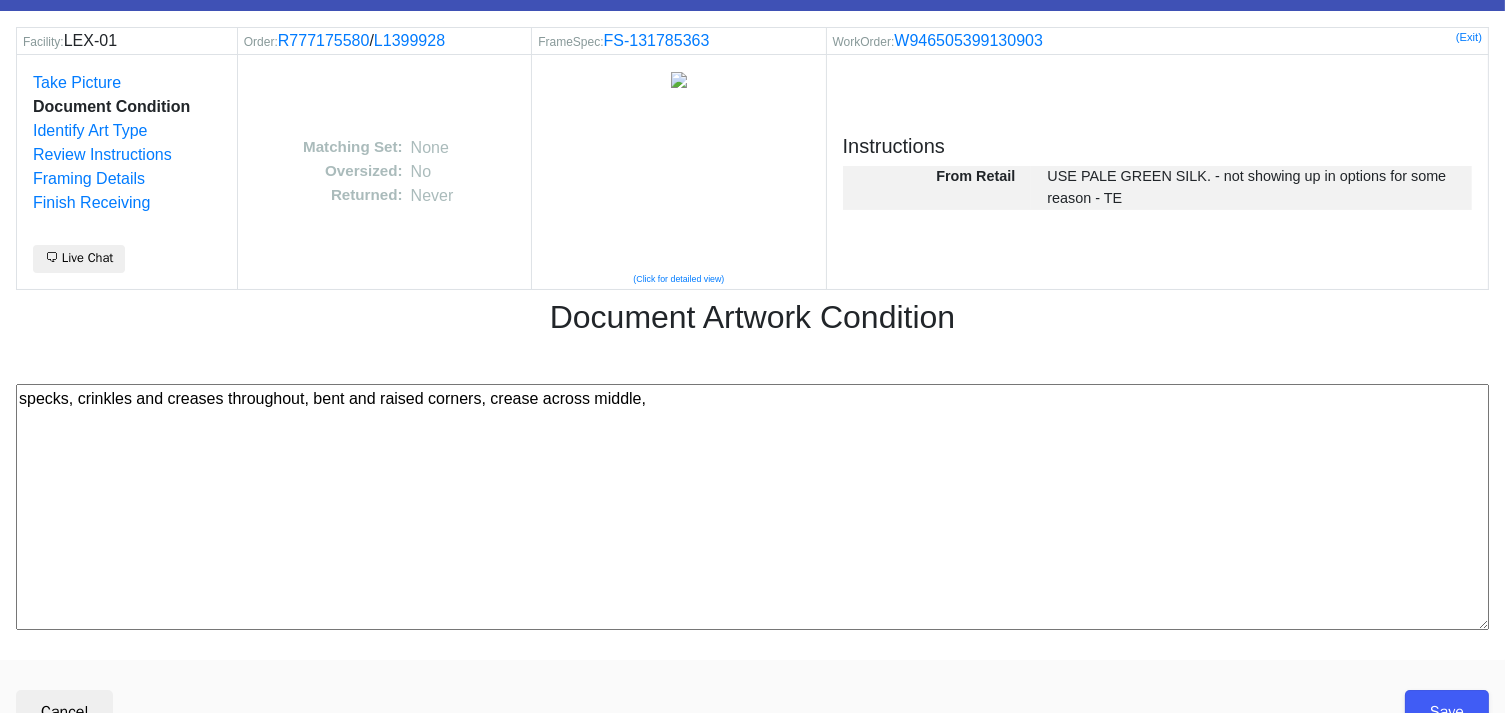 scroll, scrollTop: 80, scrollLeft: 0, axis: vertical 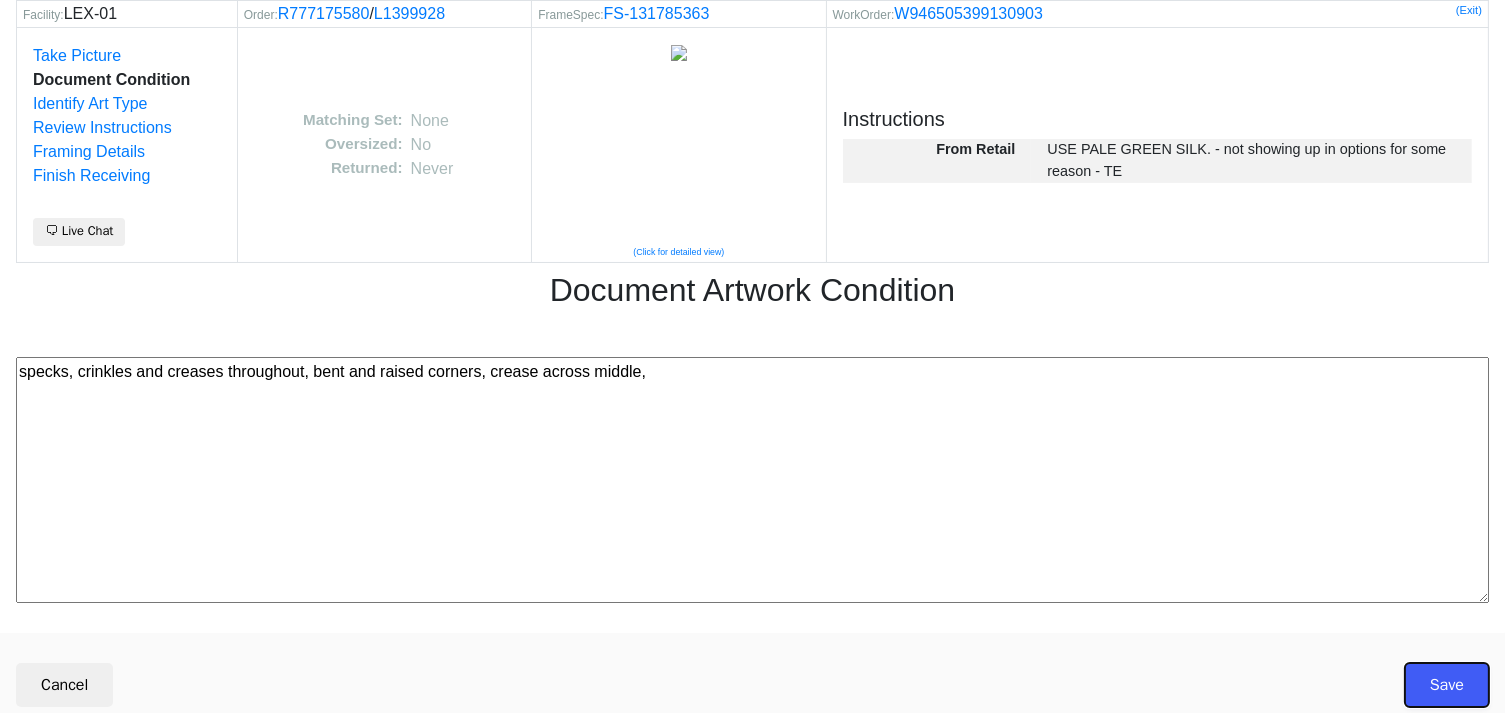 click on "Save" at bounding box center (1447, 685) 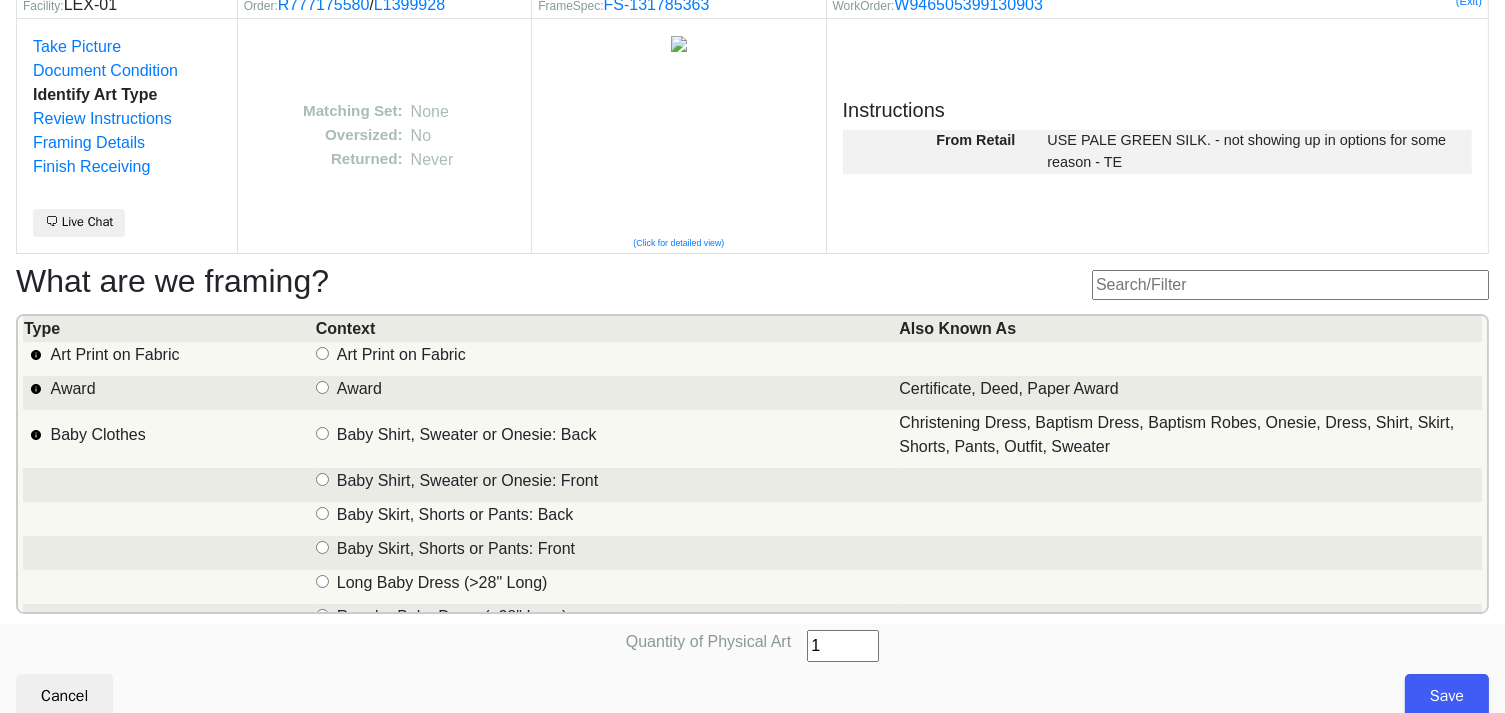 scroll, scrollTop: 101, scrollLeft: 0, axis: vertical 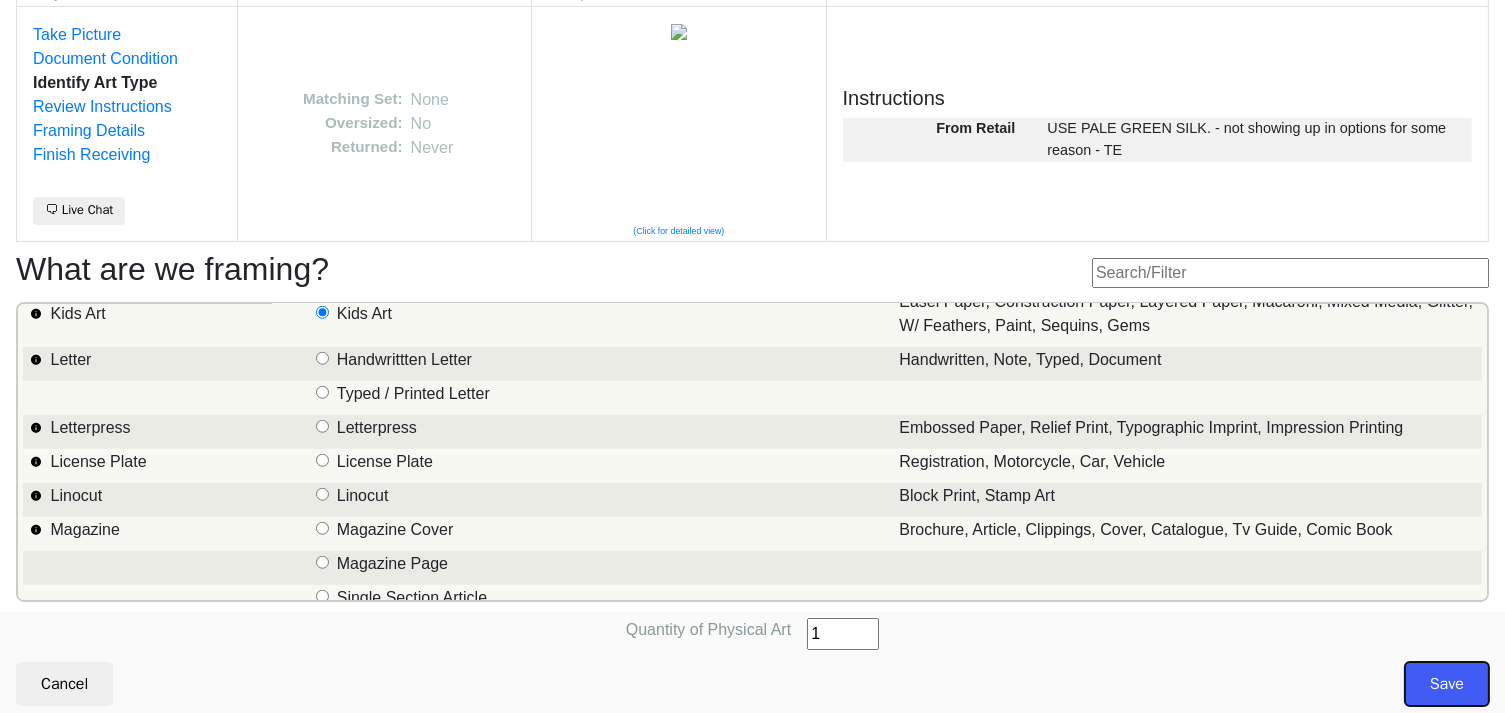 click on "Save" at bounding box center (1447, 684) 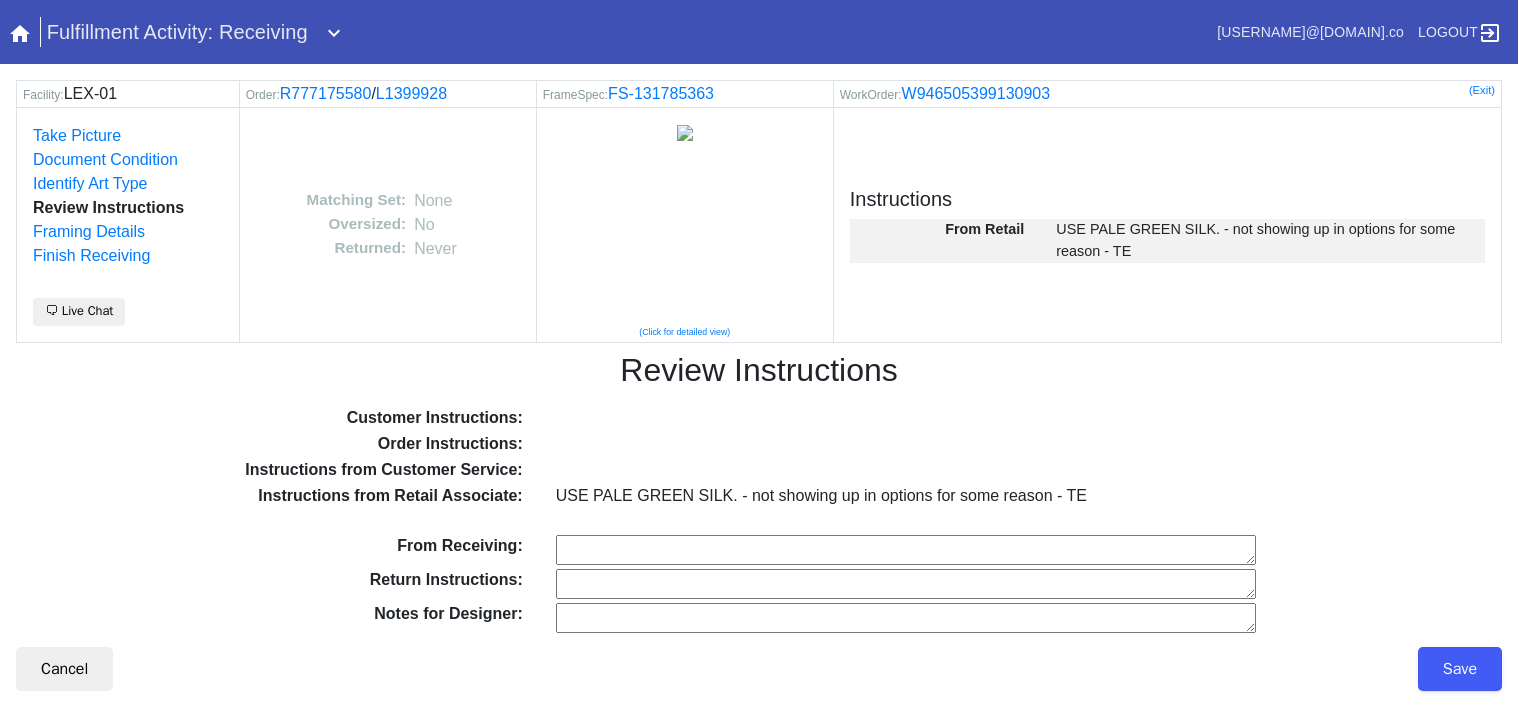 scroll, scrollTop: 0, scrollLeft: 0, axis: both 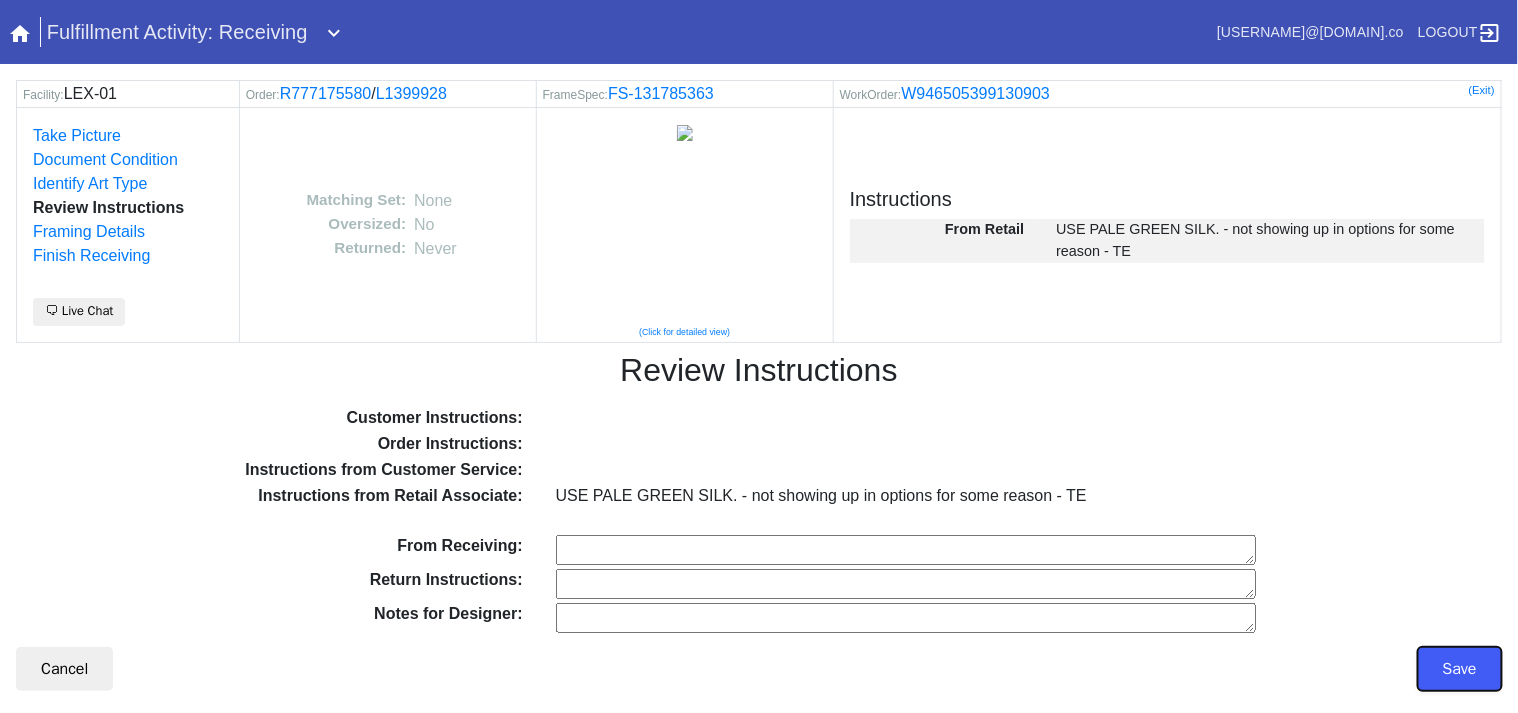 click on "Save" at bounding box center [1460, 669] 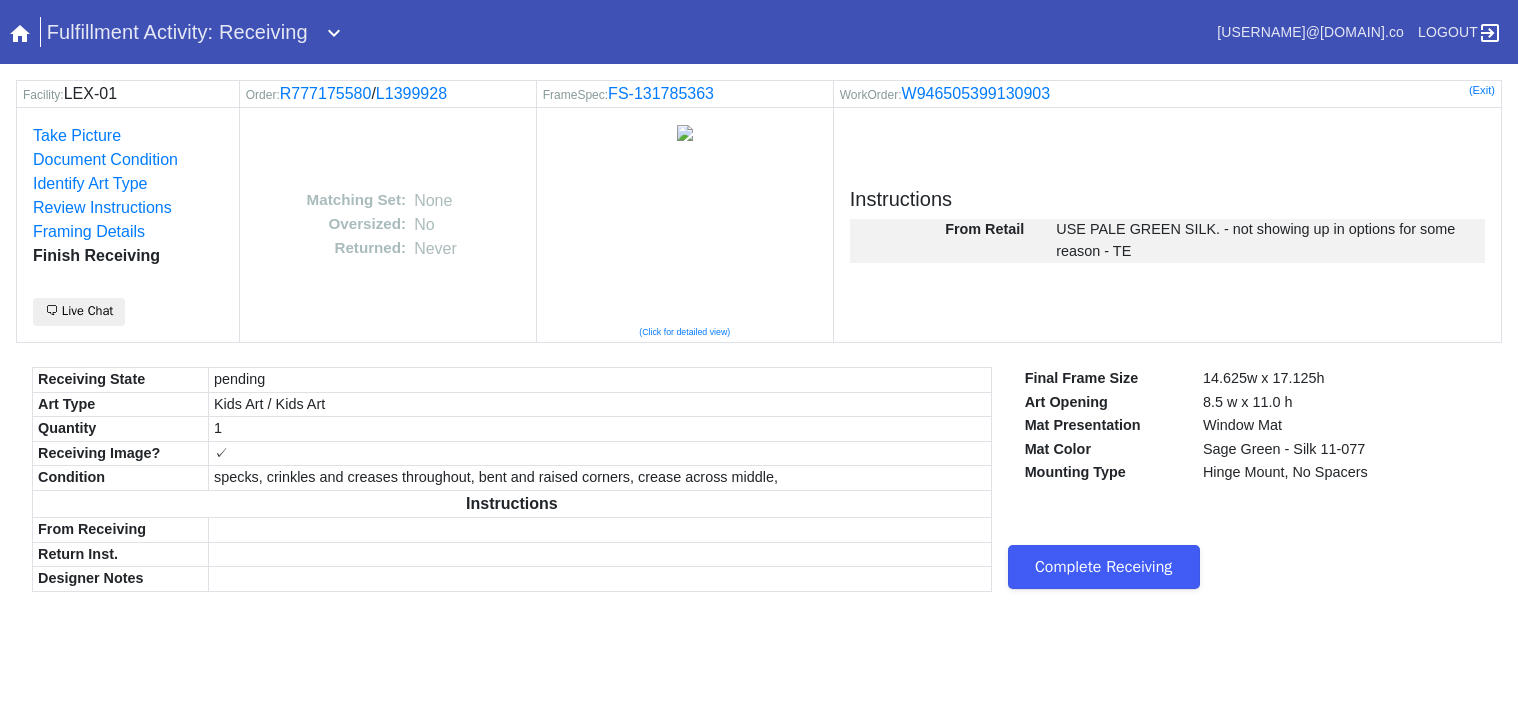 scroll, scrollTop: 0, scrollLeft: 0, axis: both 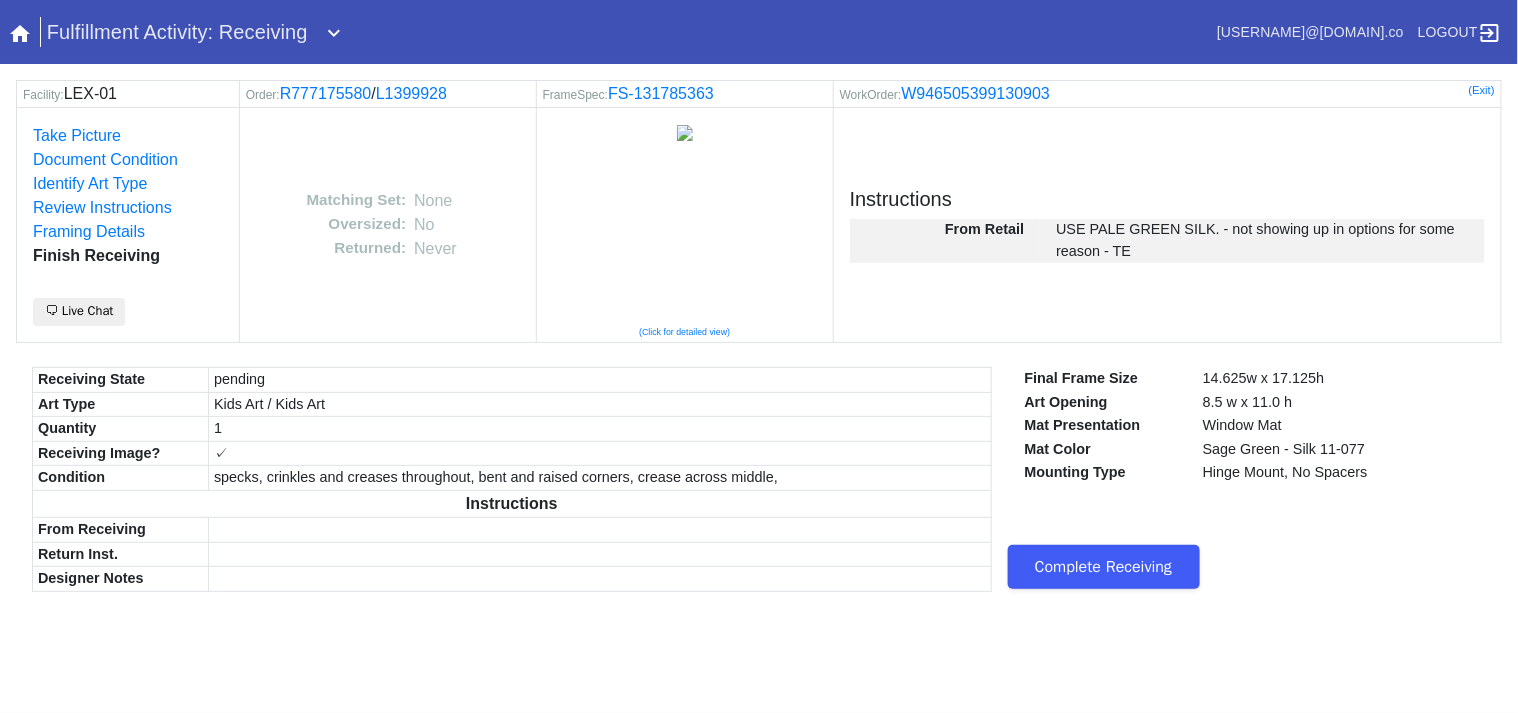 click on "Complete Receiving" at bounding box center (1104, 567) 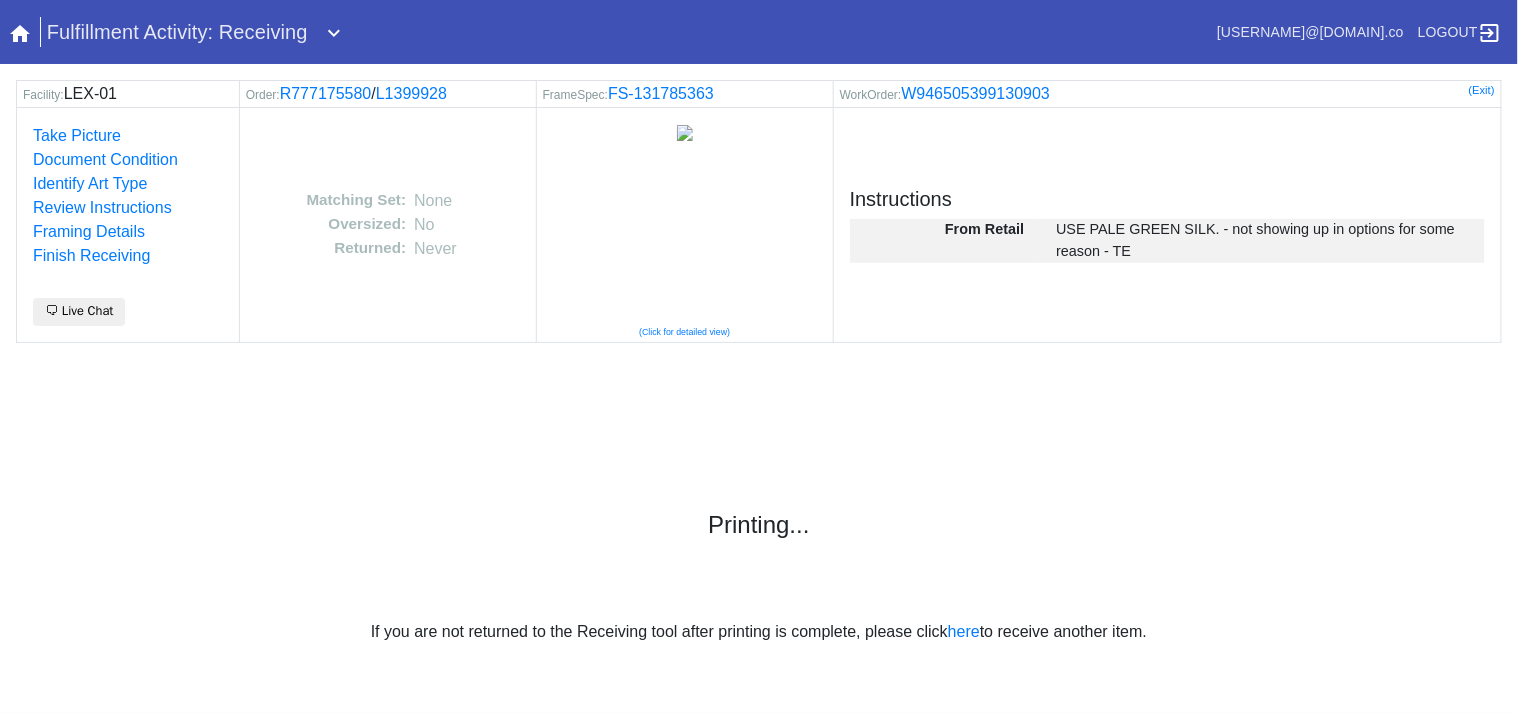 scroll, scrollTop: 0, scrollLeft: 0, axis: both 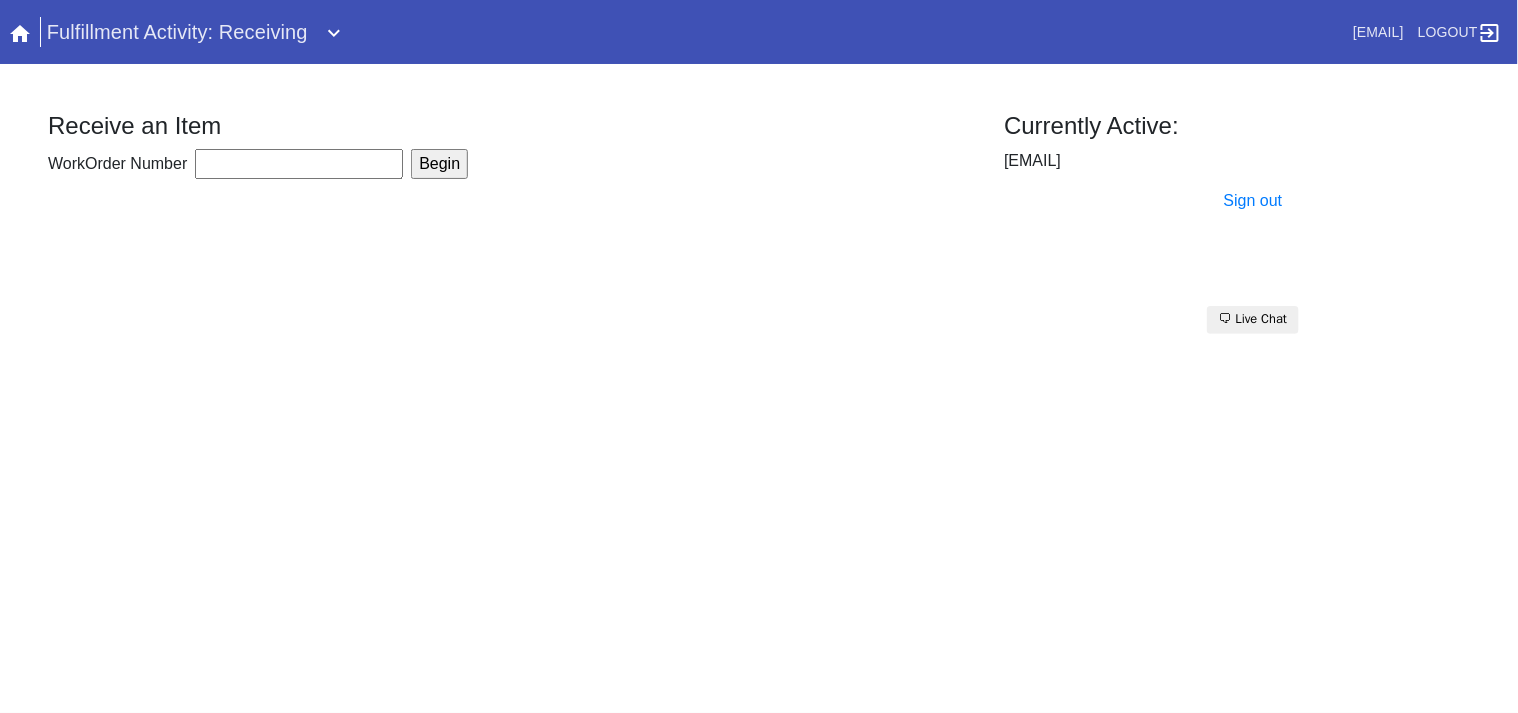 click on "Receive an Item WorkOrder Number Begin Currently Active: [EMAIL] Sign out 🗨 Live Chat" at bounding box center [759, 203] 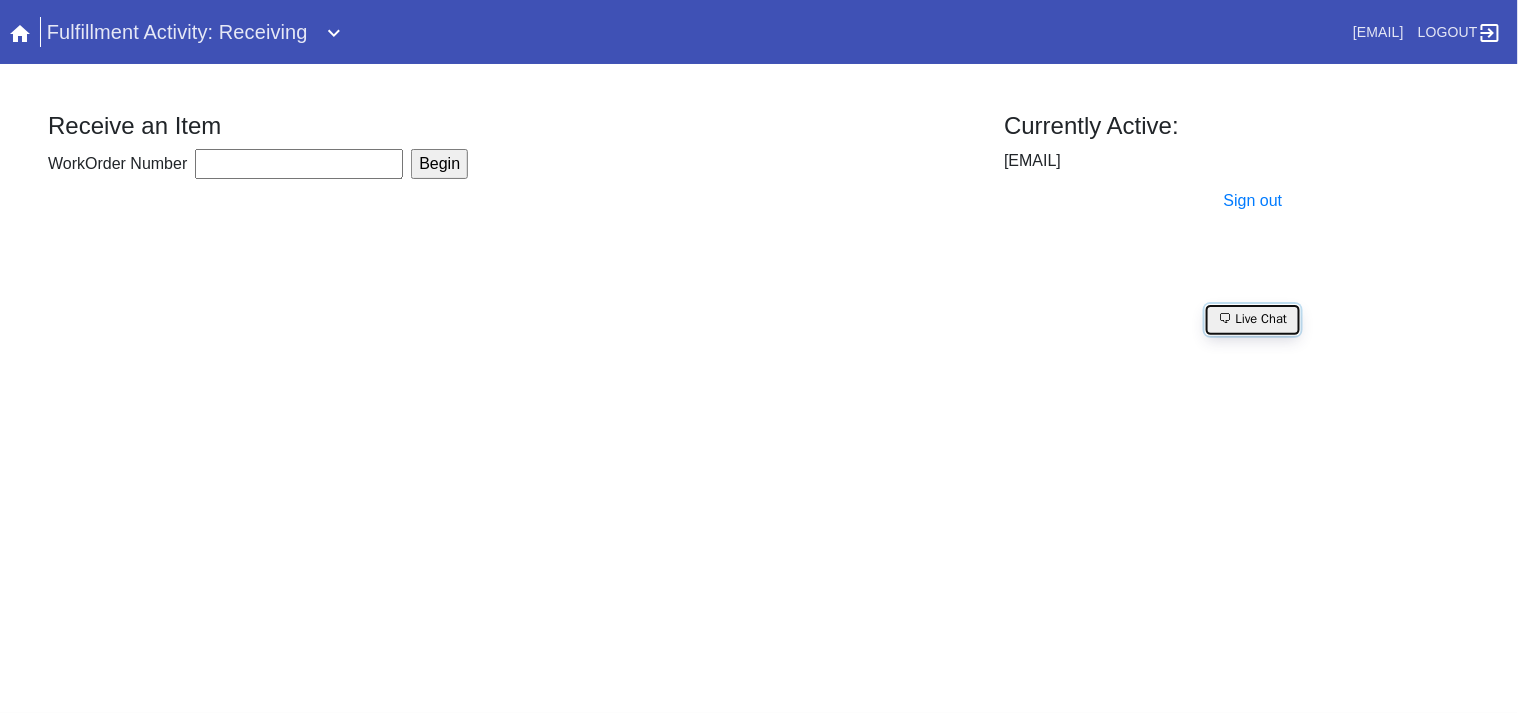 click on "🗨 Live Chat" at bounding box center [1253, 320] 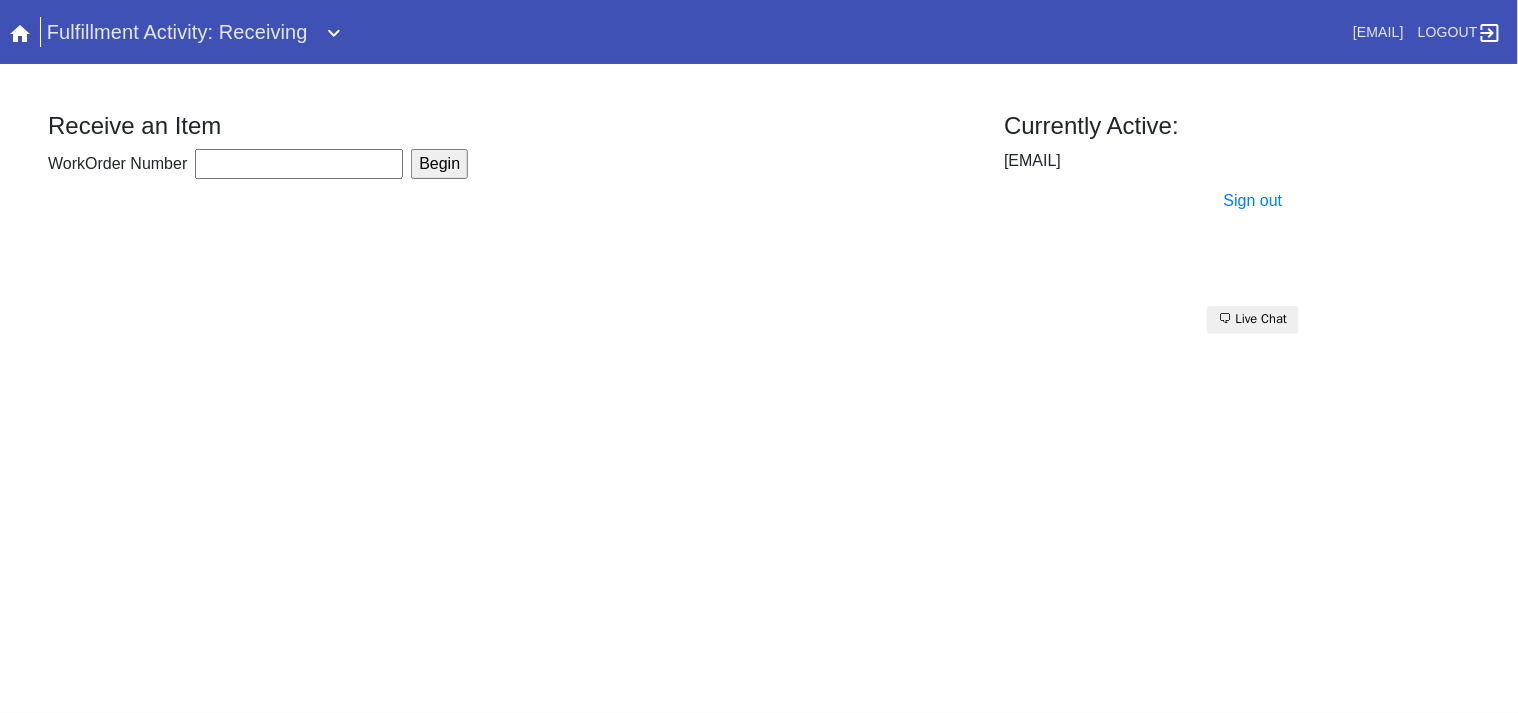 click on "WorkOrder Number" at bounding box center [299, 164] 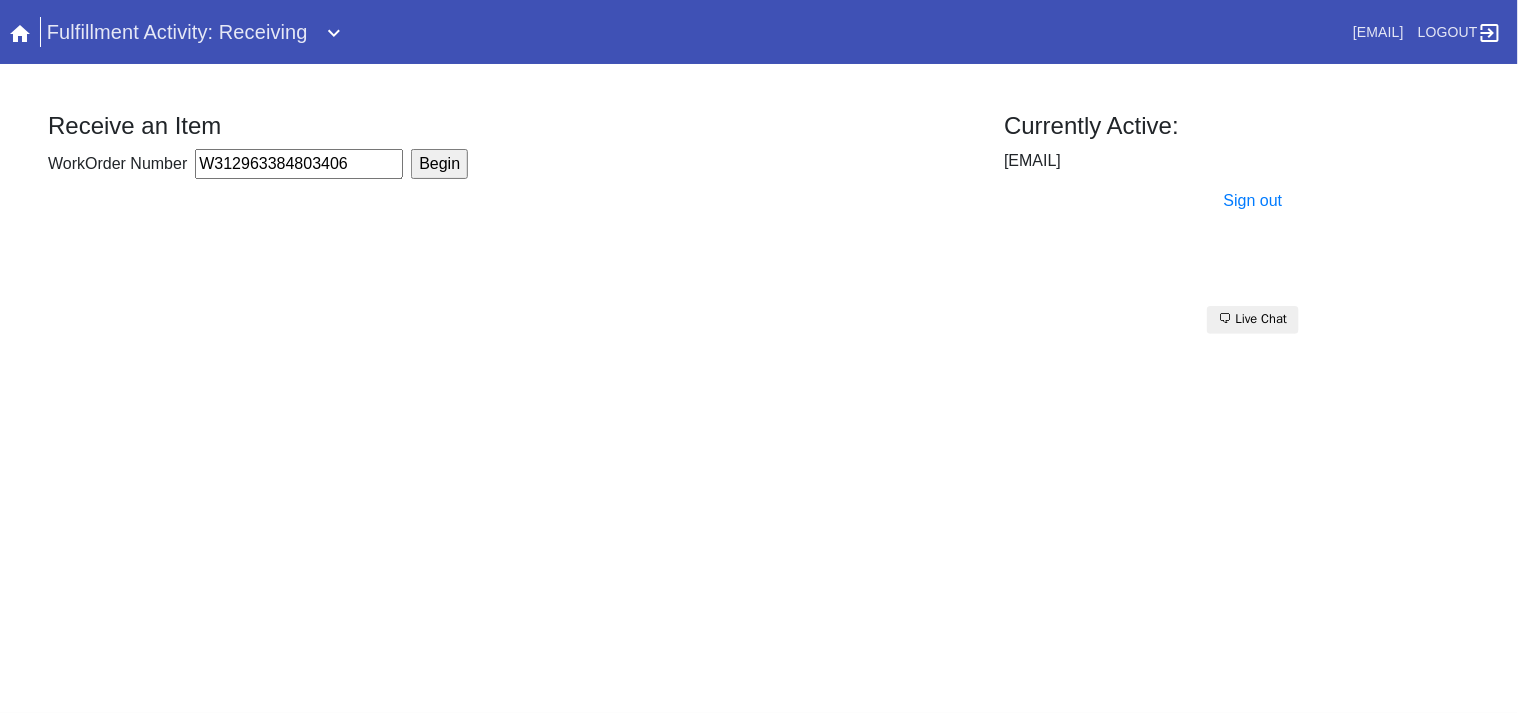 type on "W312963384803406" 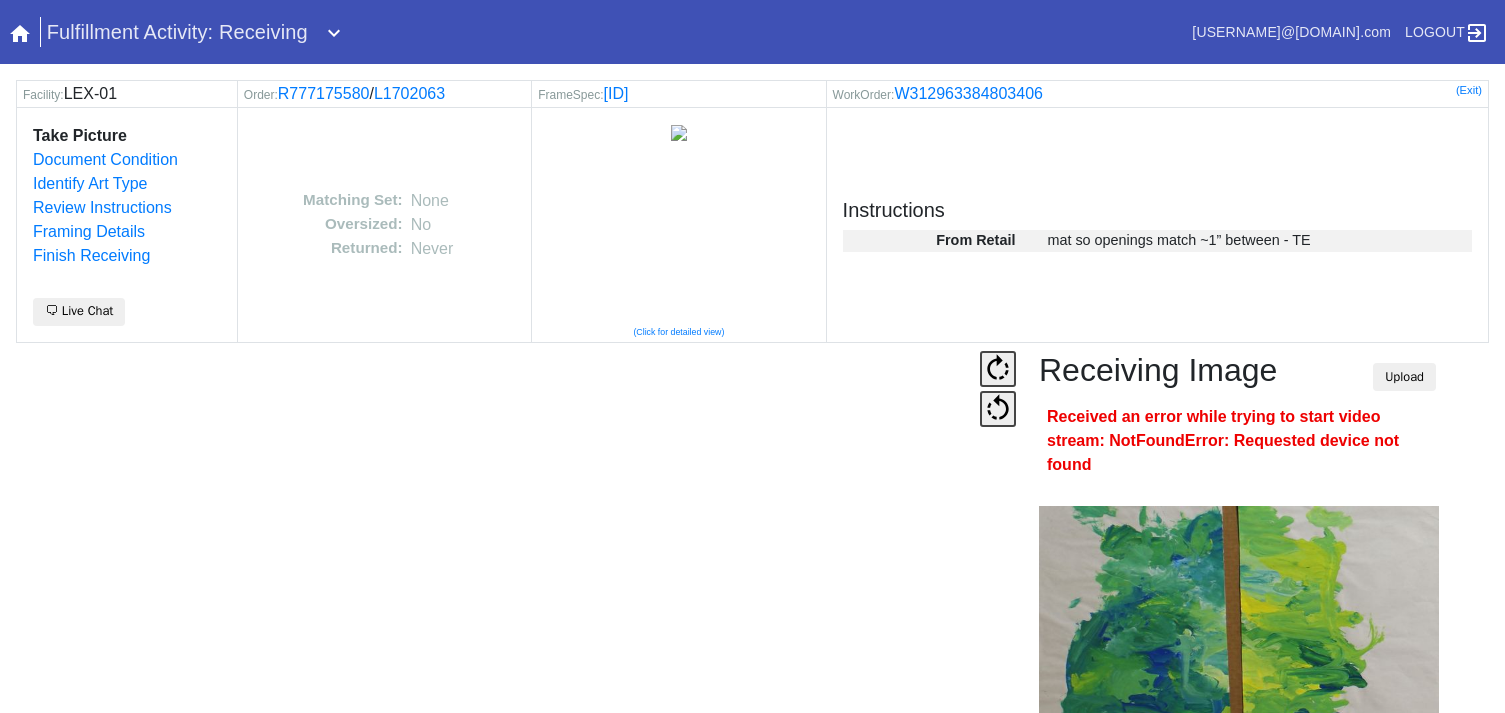 scroll, scrollTop: 0, scrollLeft: 0, axis: both 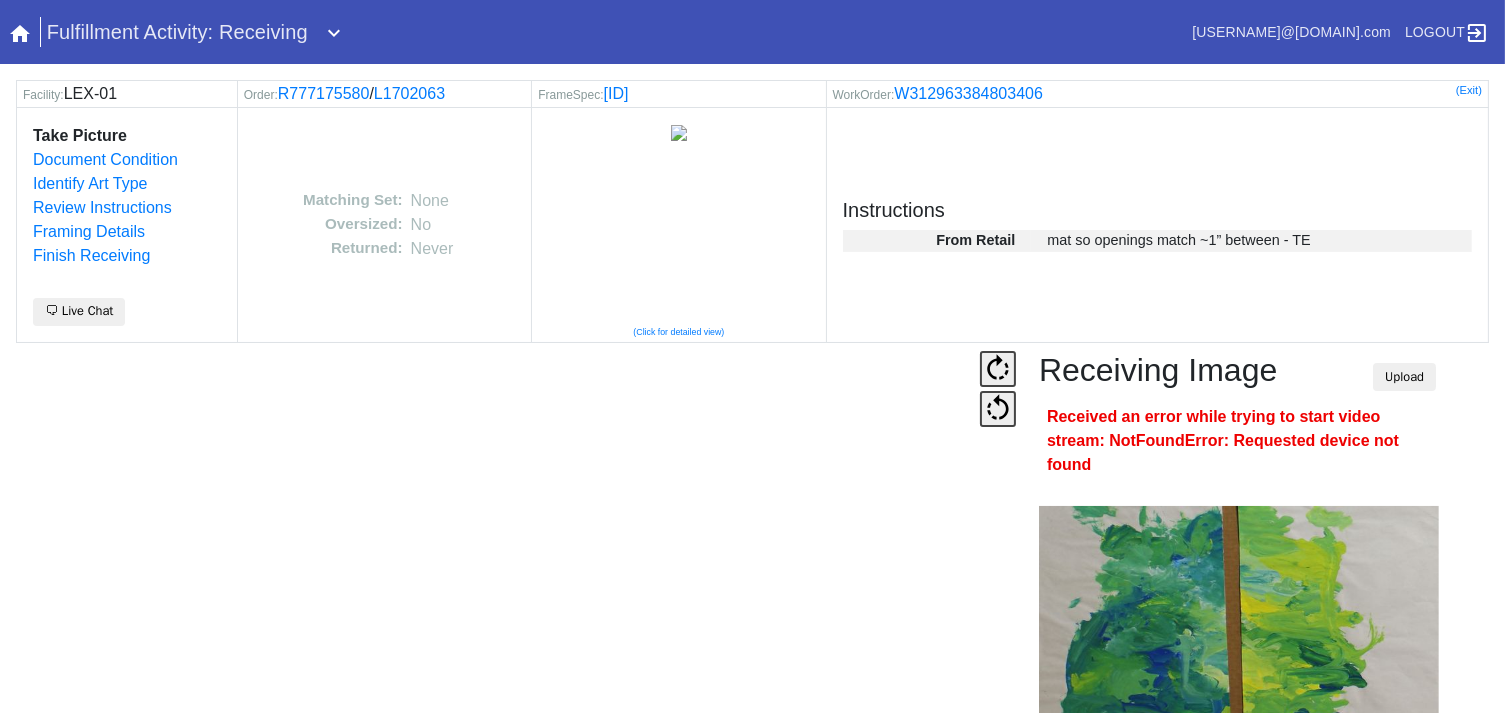 click at bounding box center (496, 591) 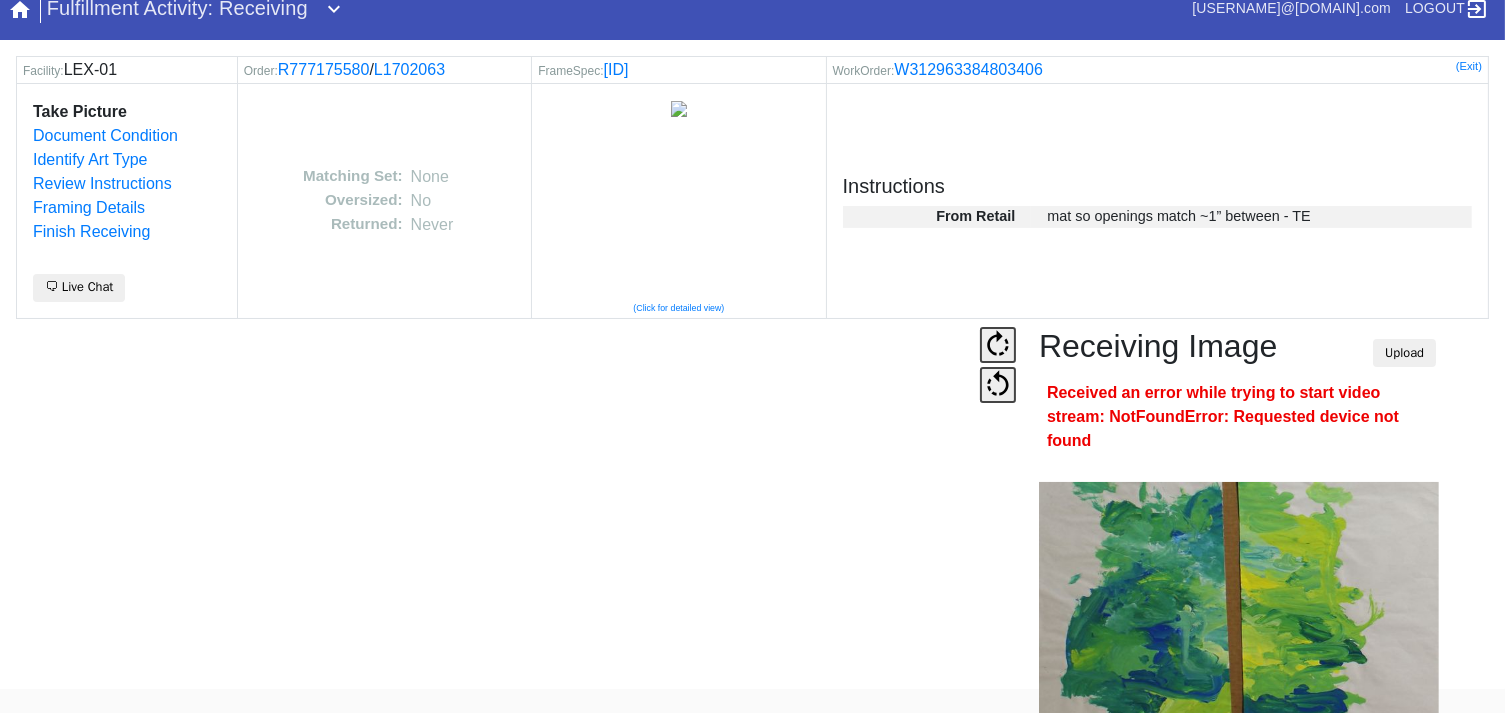 scroll, scrollTop: 124, scrollLeft: 0, axis: vertical 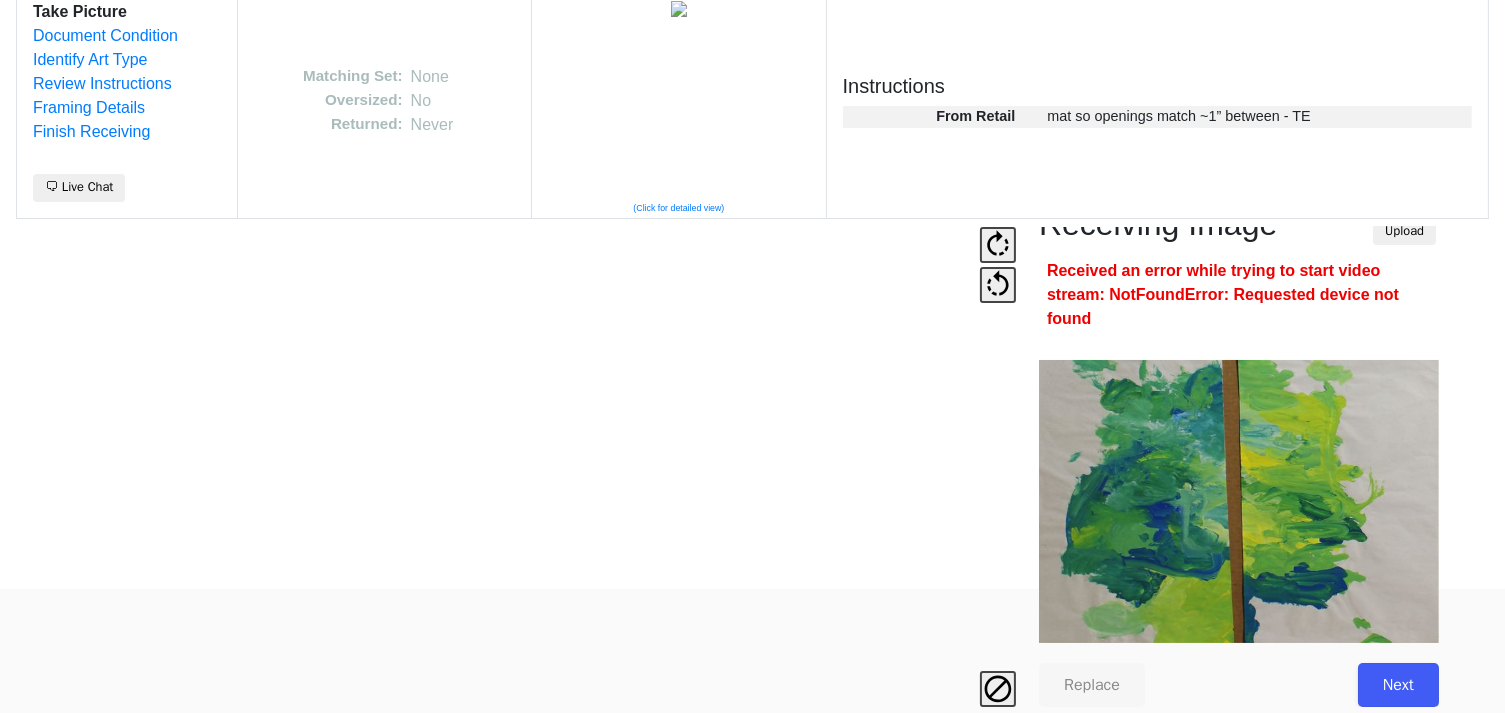 click on "Next" at bounding box center [1398, 685] 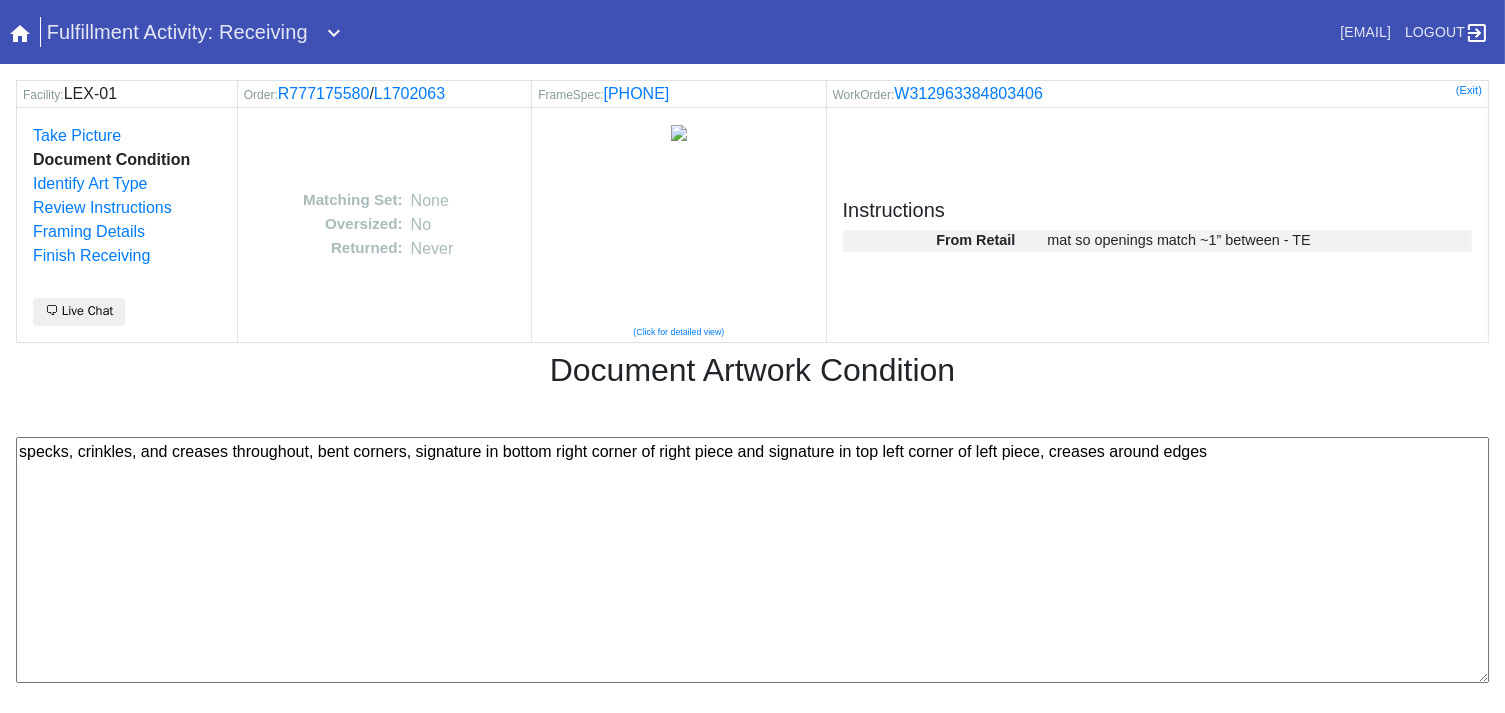 scroll, scrollTop: 80, scrollLeft: 0, axis: vertical 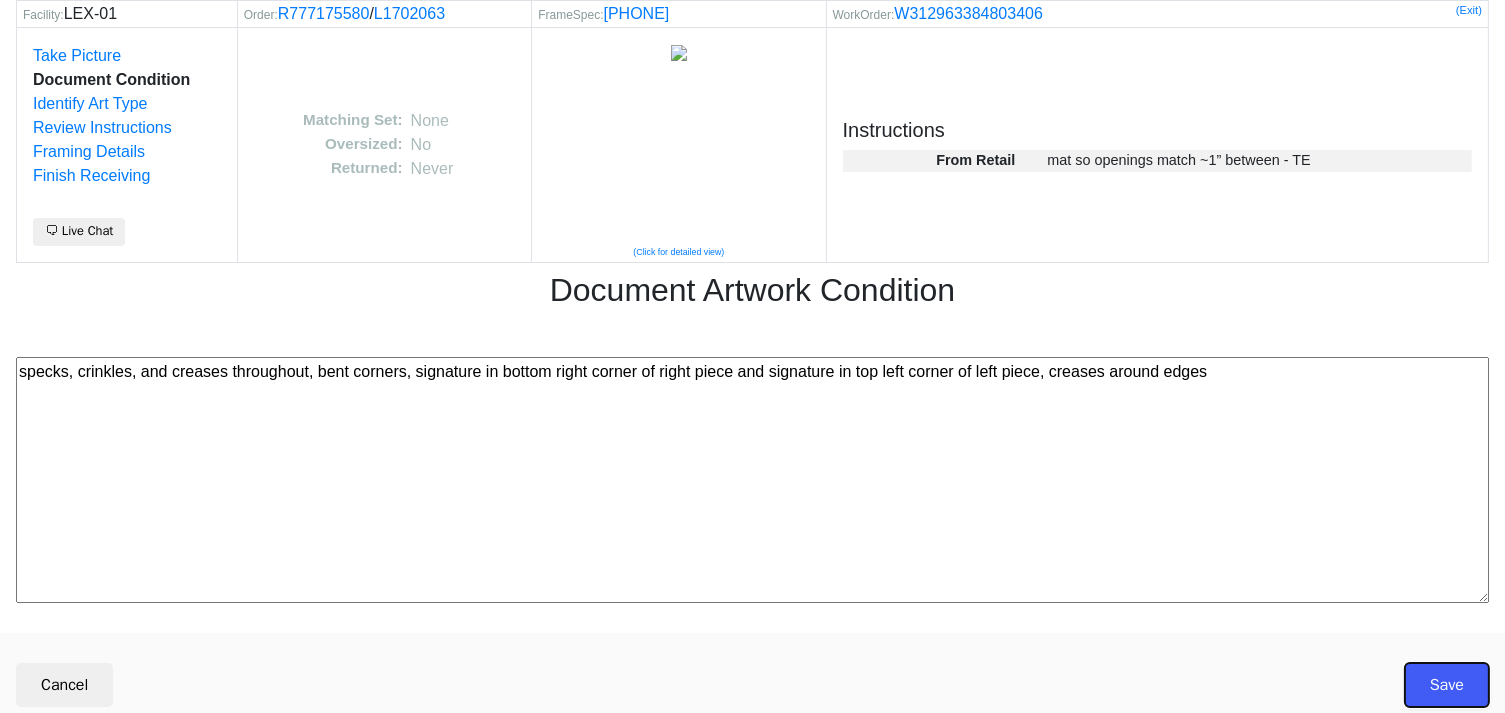 click on "Save" at bounding box center (1447, 685) 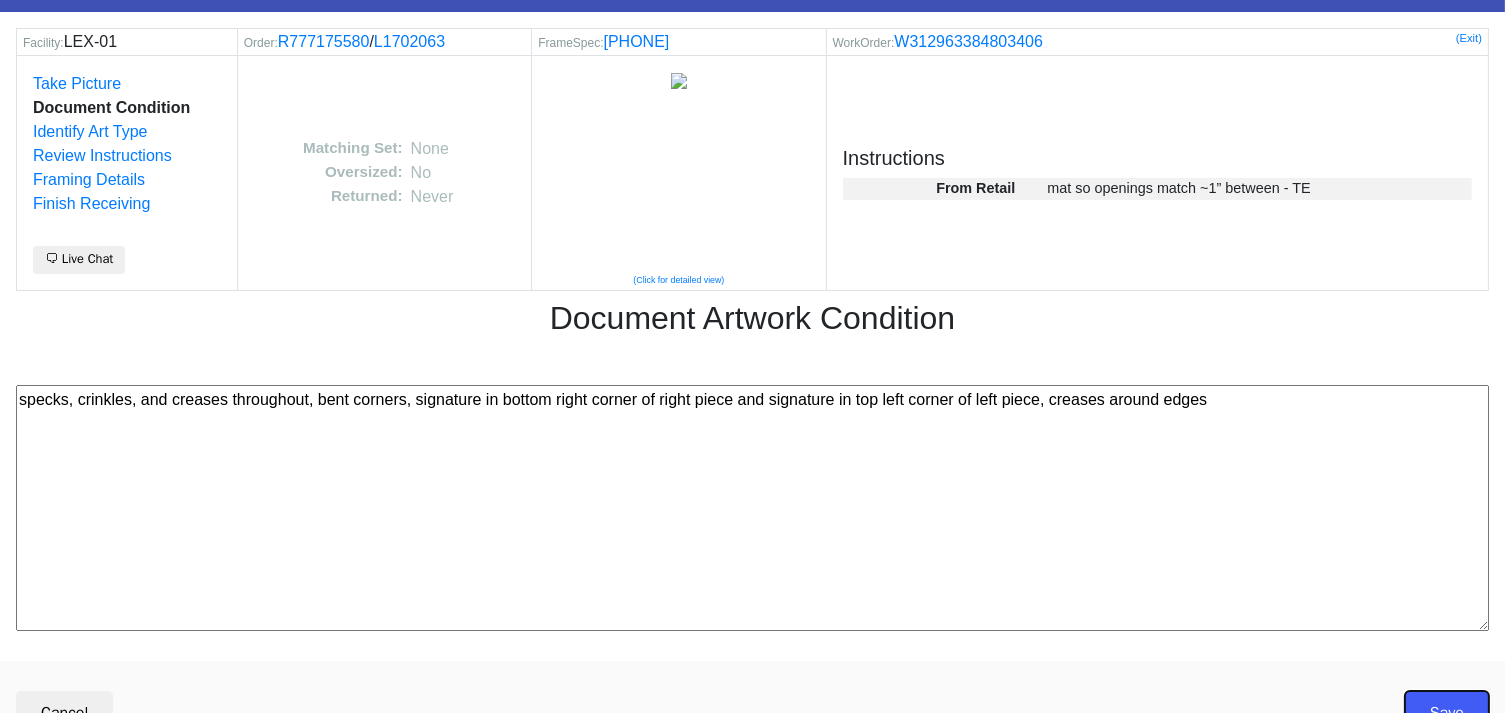 scroll, scrollTop: 80, scrollLeft: 0, axis: vertical 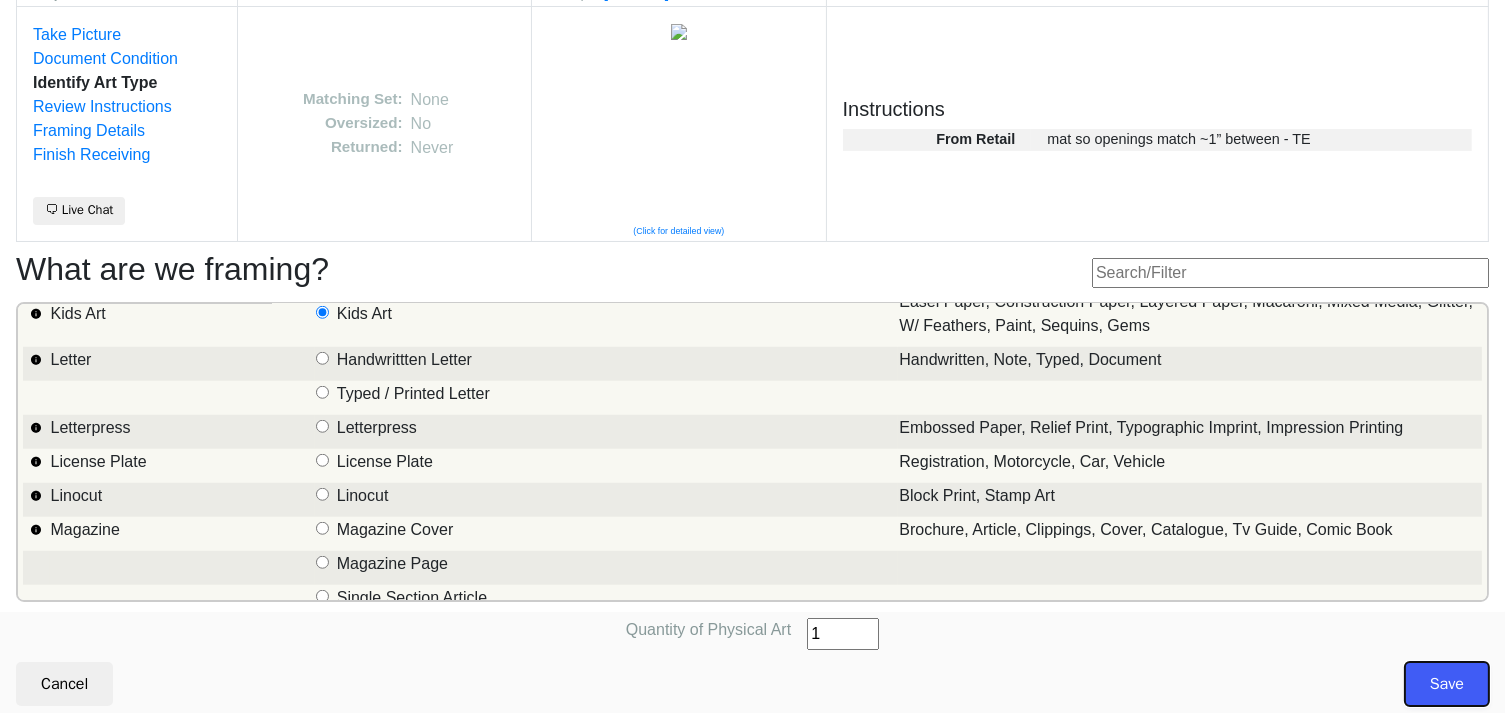 click on "Save" at bounding box center (1447, 684) 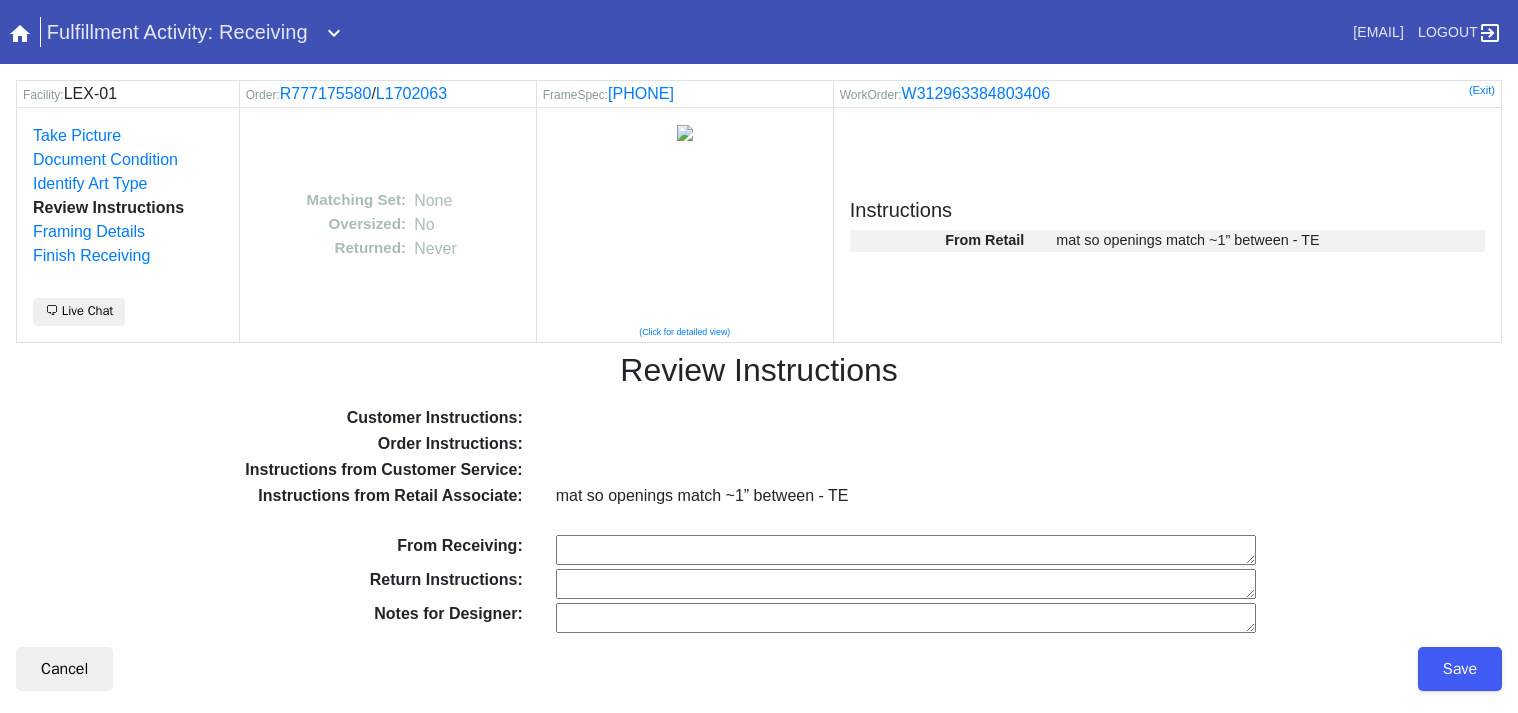 scroll, scrollTop: 0, scrollLeft: 0, axis: both 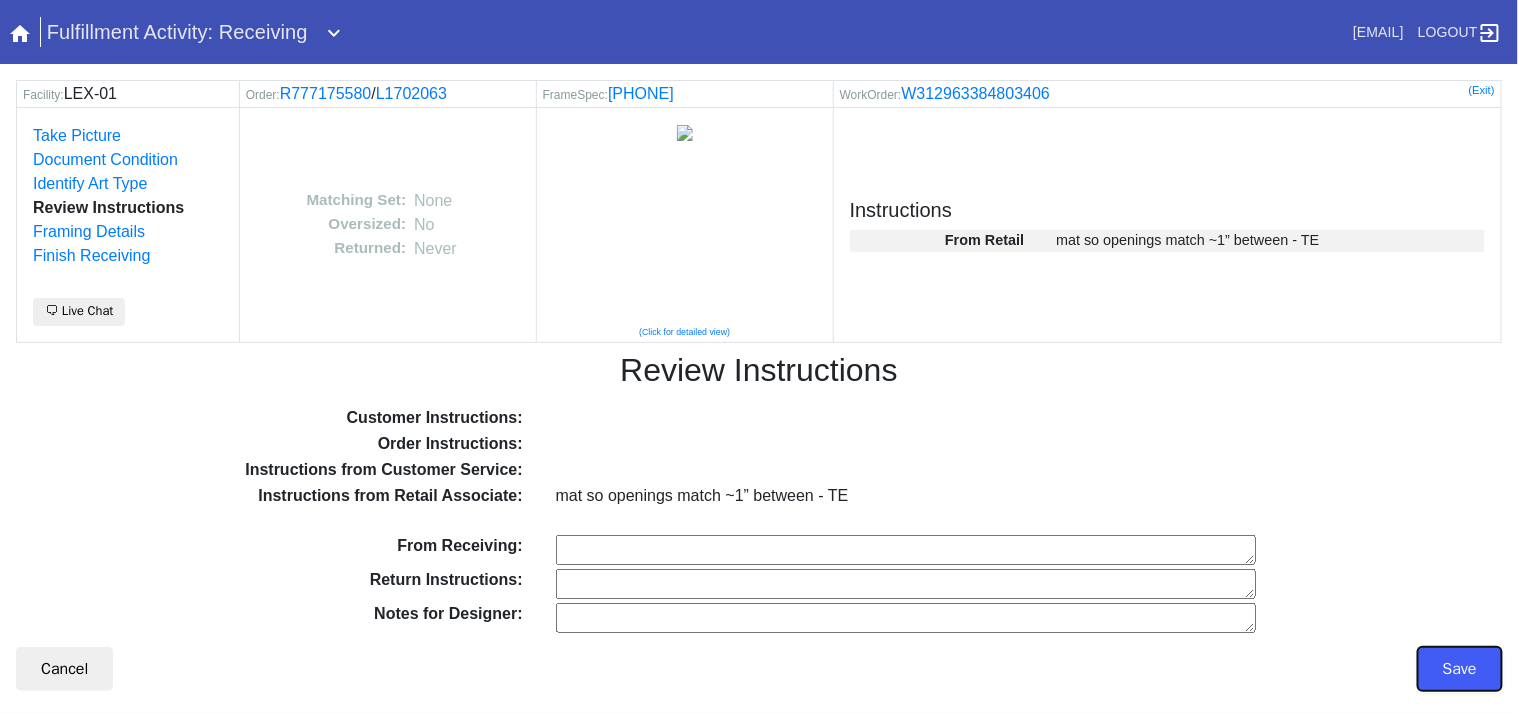 click on "Save" at bounding box center [1460, 669] 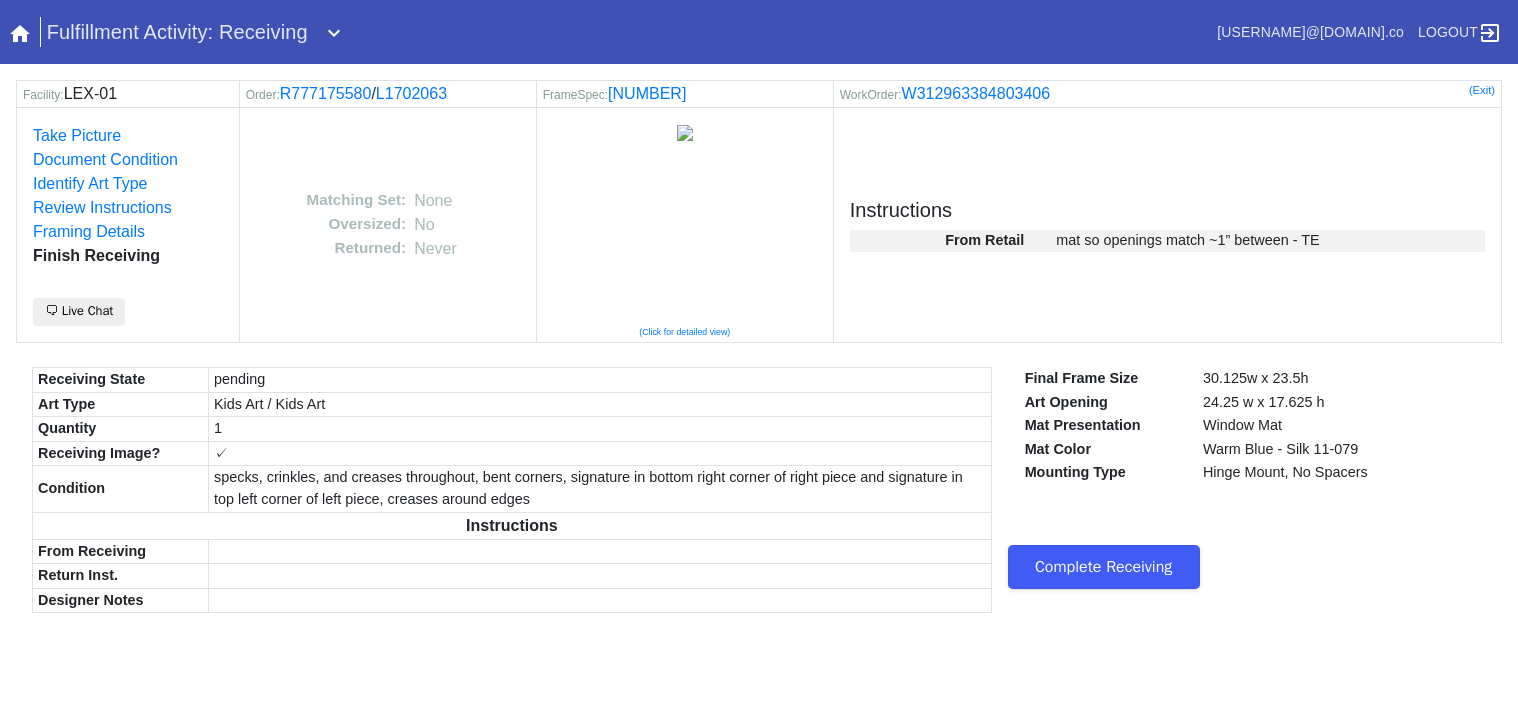 scroll, scrollTop: 0, scrollLeft: 0, axis: both 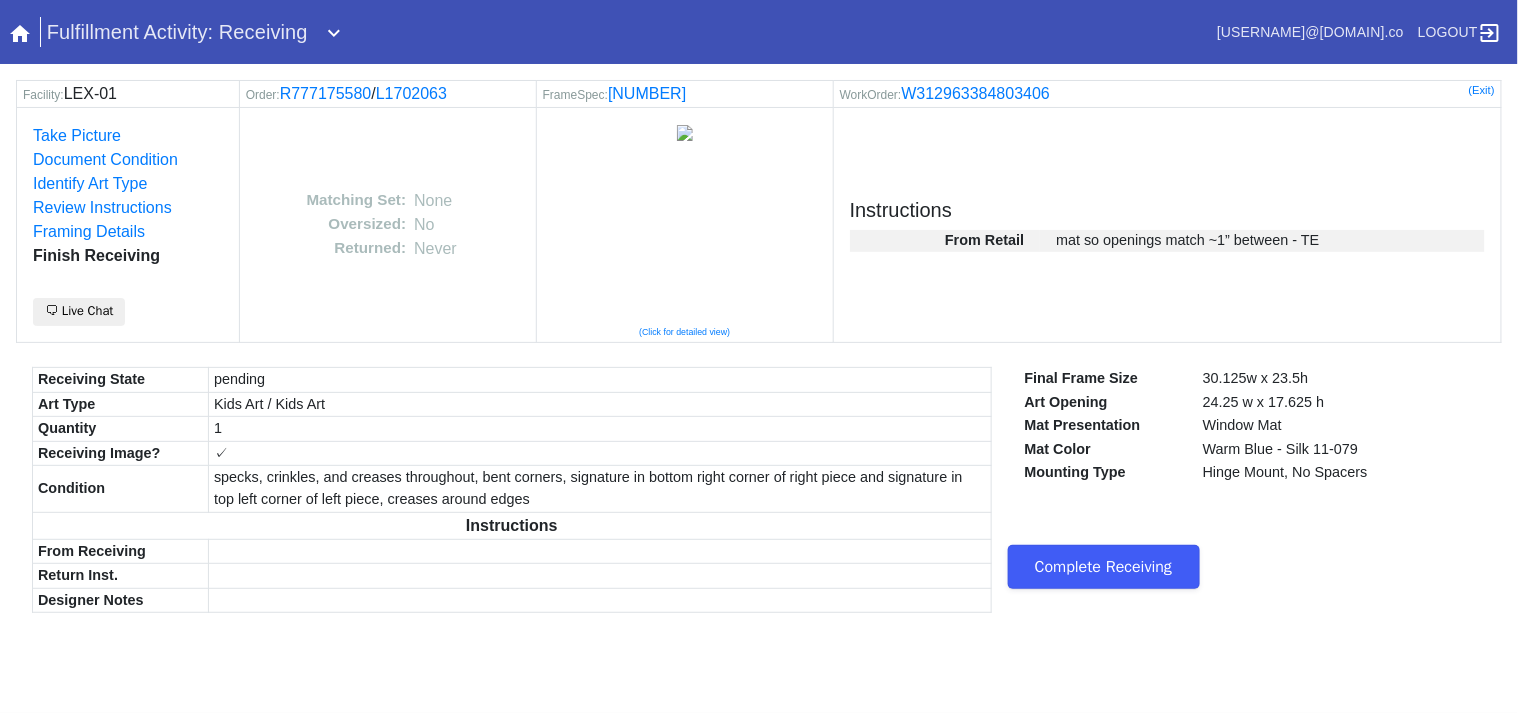 click on "Complete Receiving" at bounding box center [1104, 567] 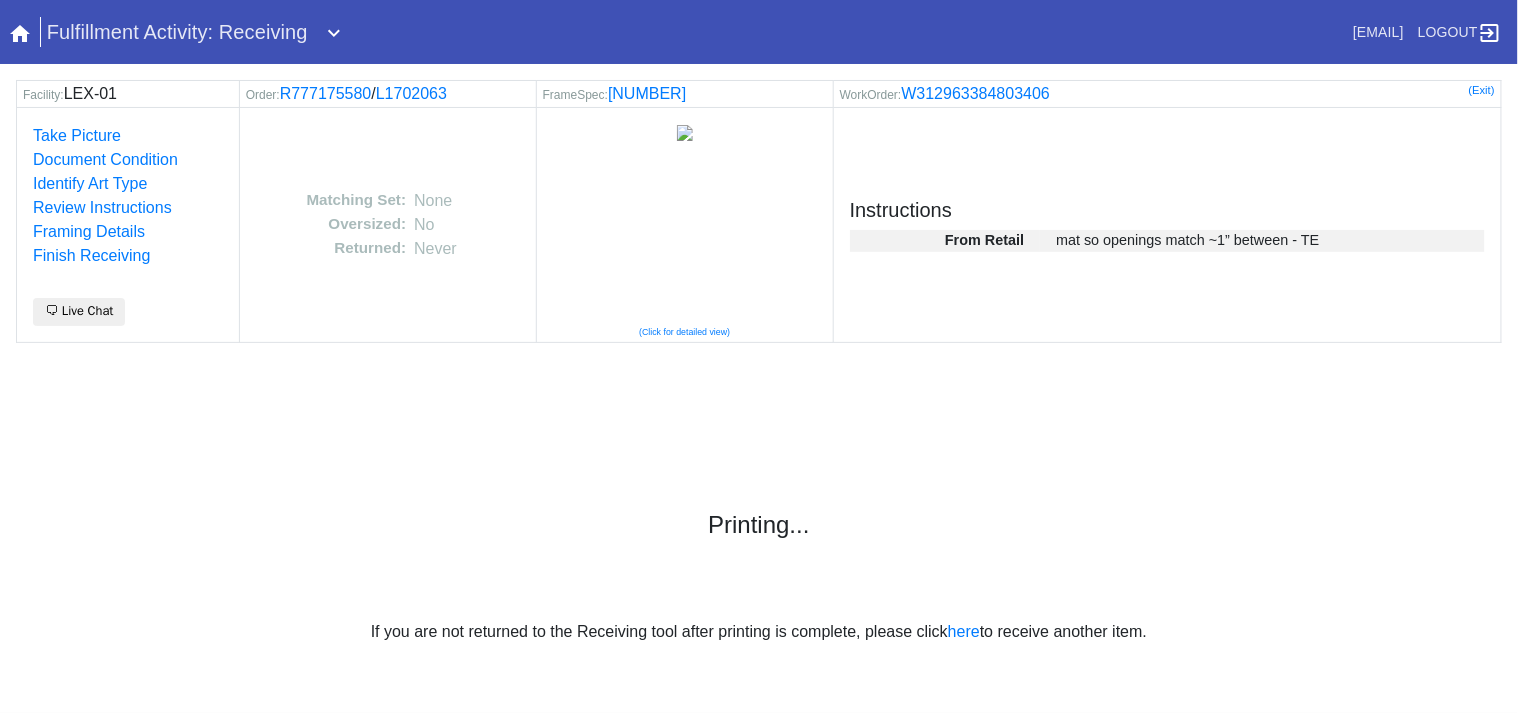 scroll, scrollTop: 0, scrollLeft: 0, axis: both 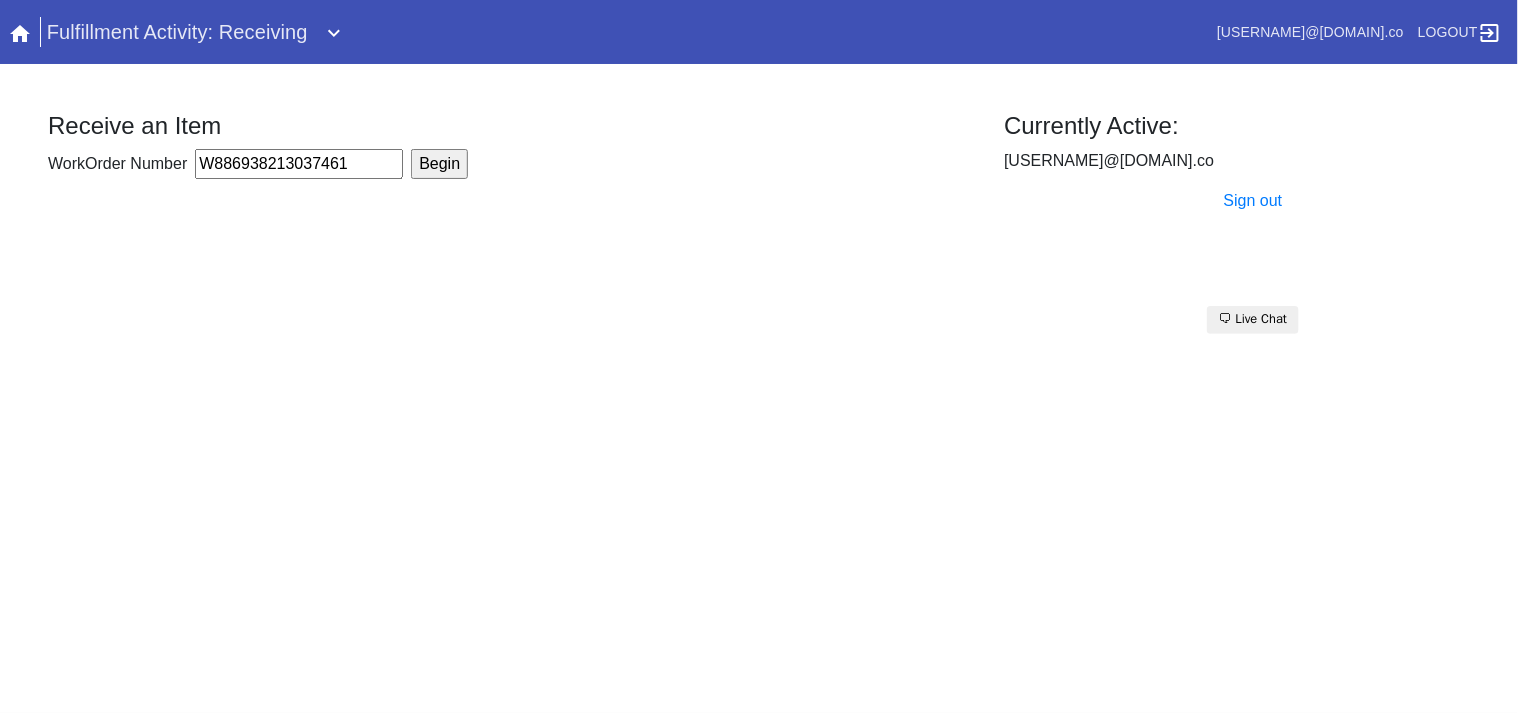 type on "W886938213037461" 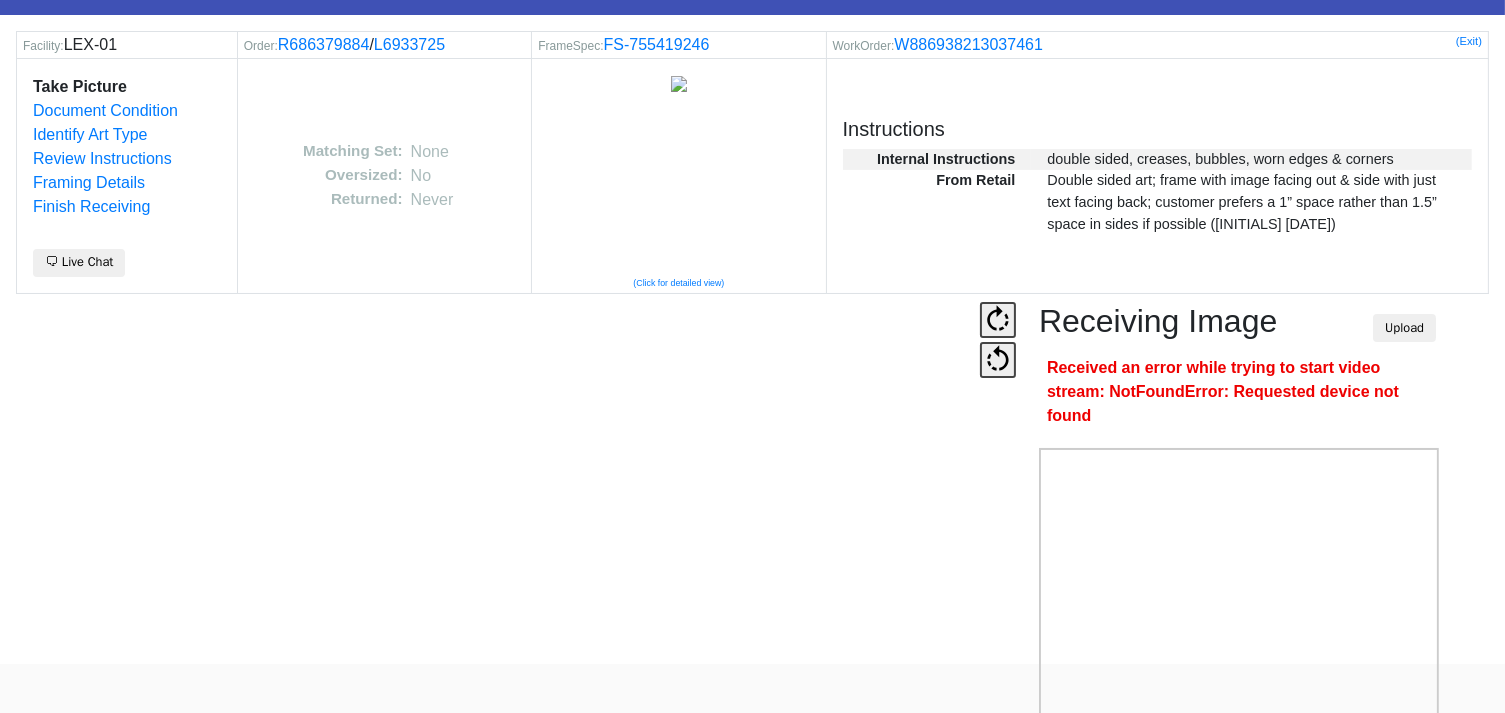 scroll, scrollTop: 90, scrollLeft: 0, axis: vertical 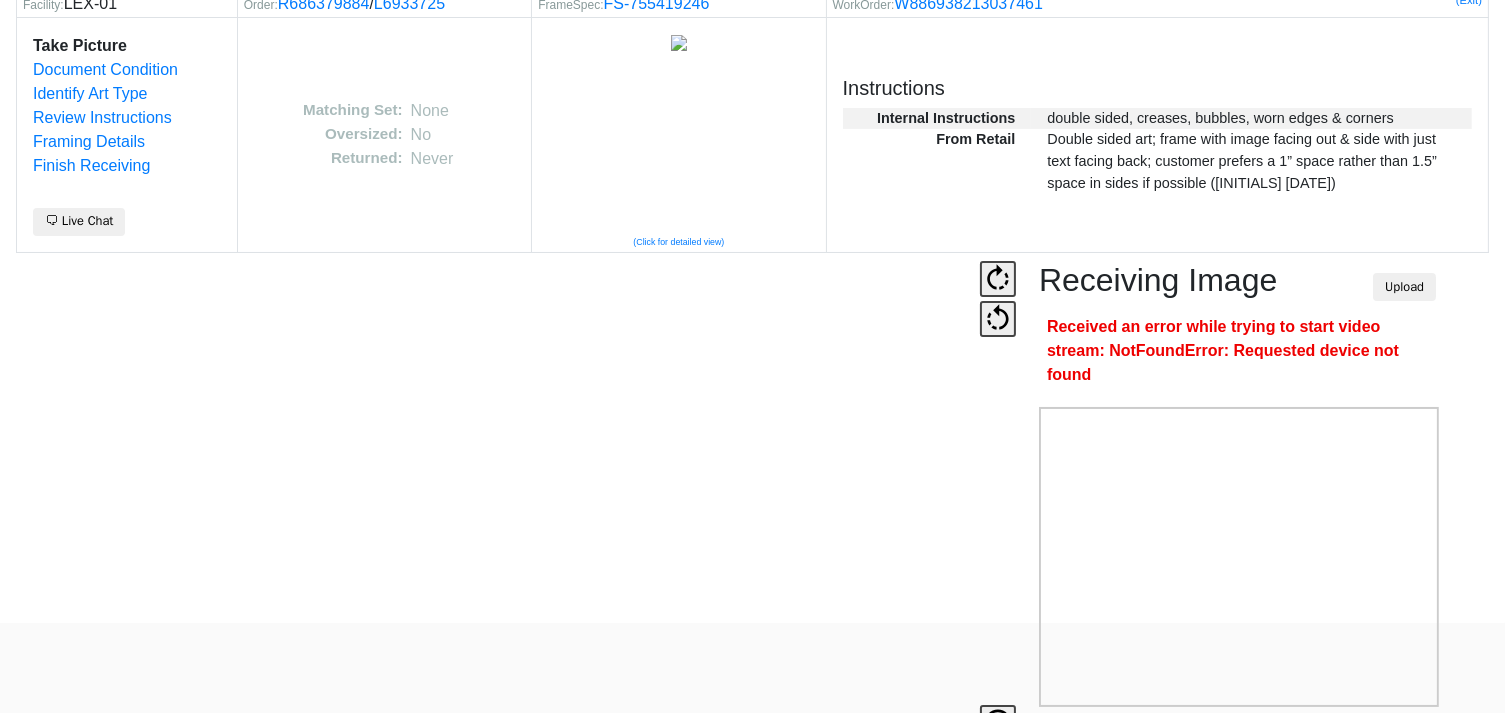 click at bounding box center [496, 501] 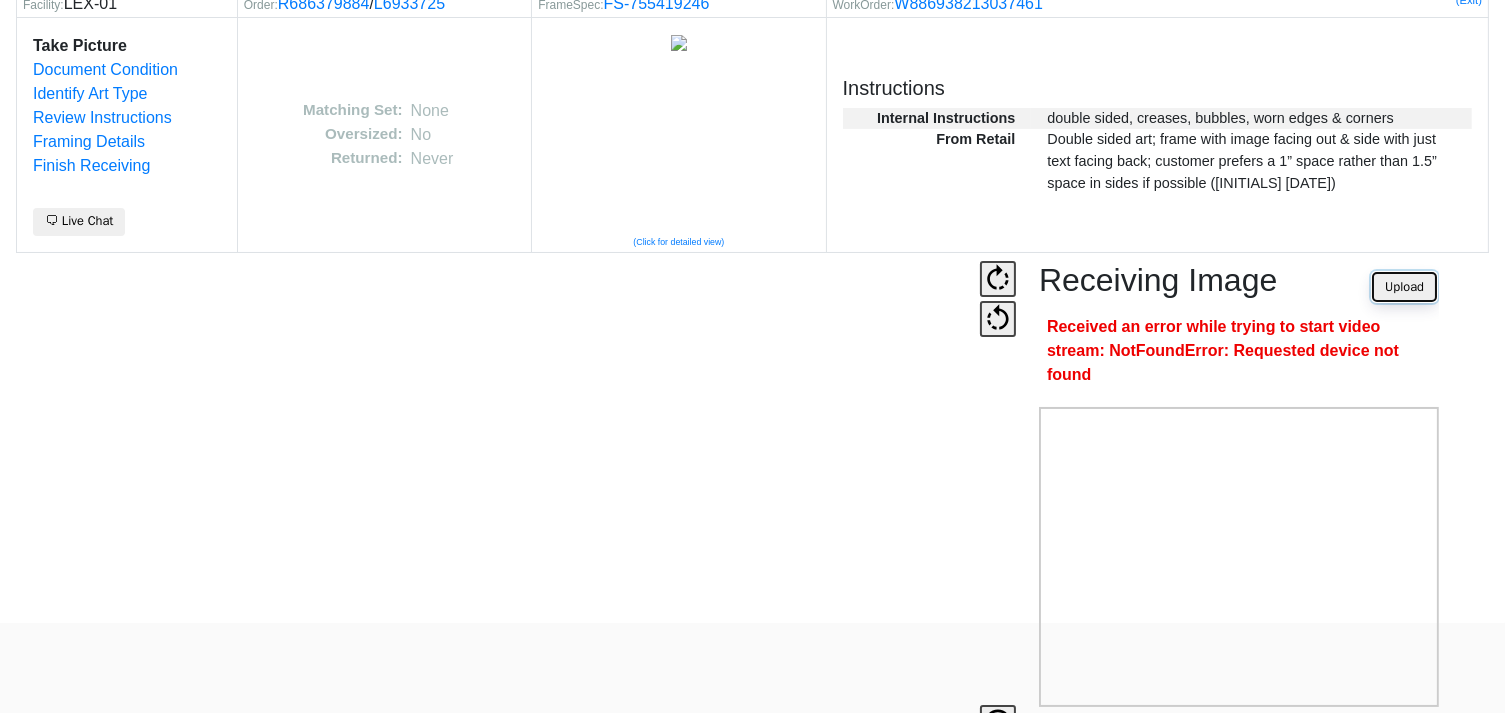 click on "Upload" at bounding box center (1404, 287) 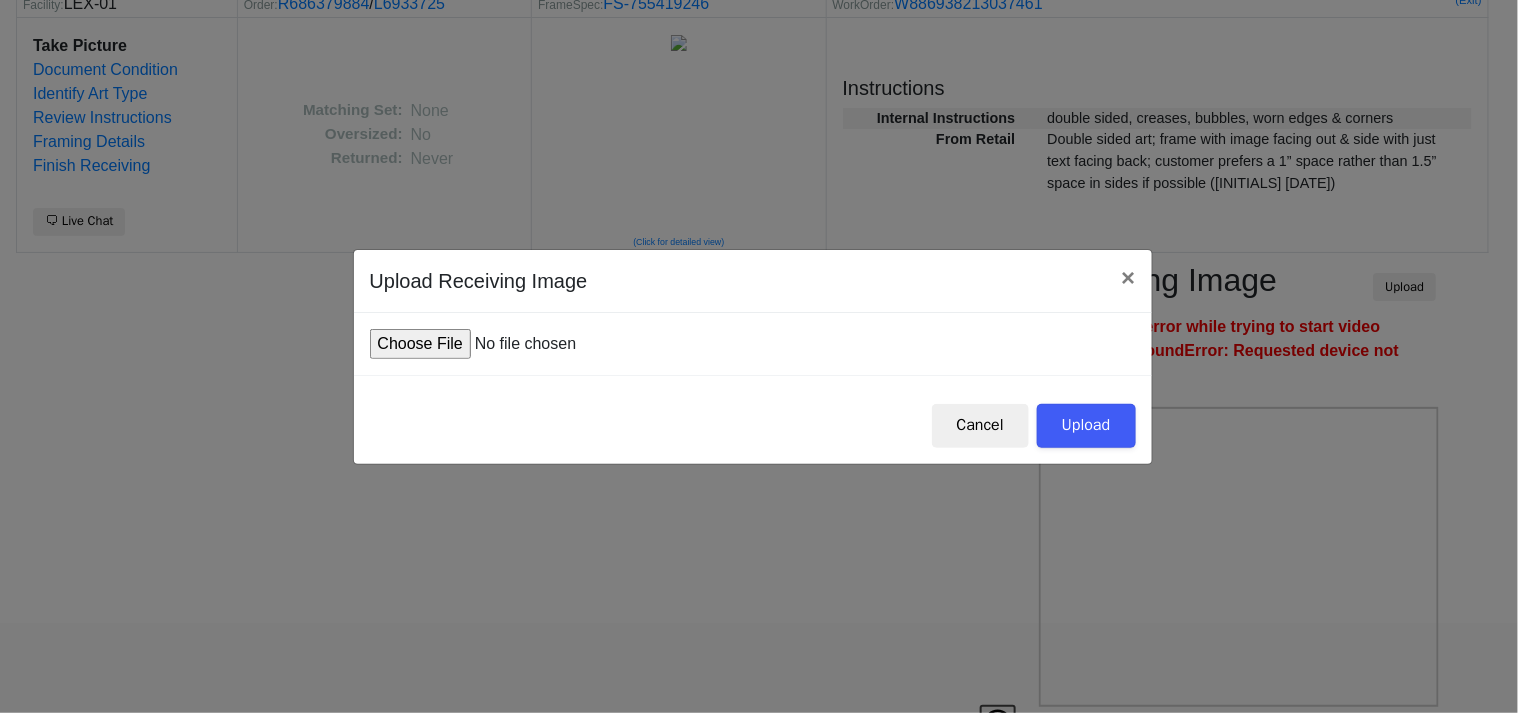 click at bounding box center [521, 344] 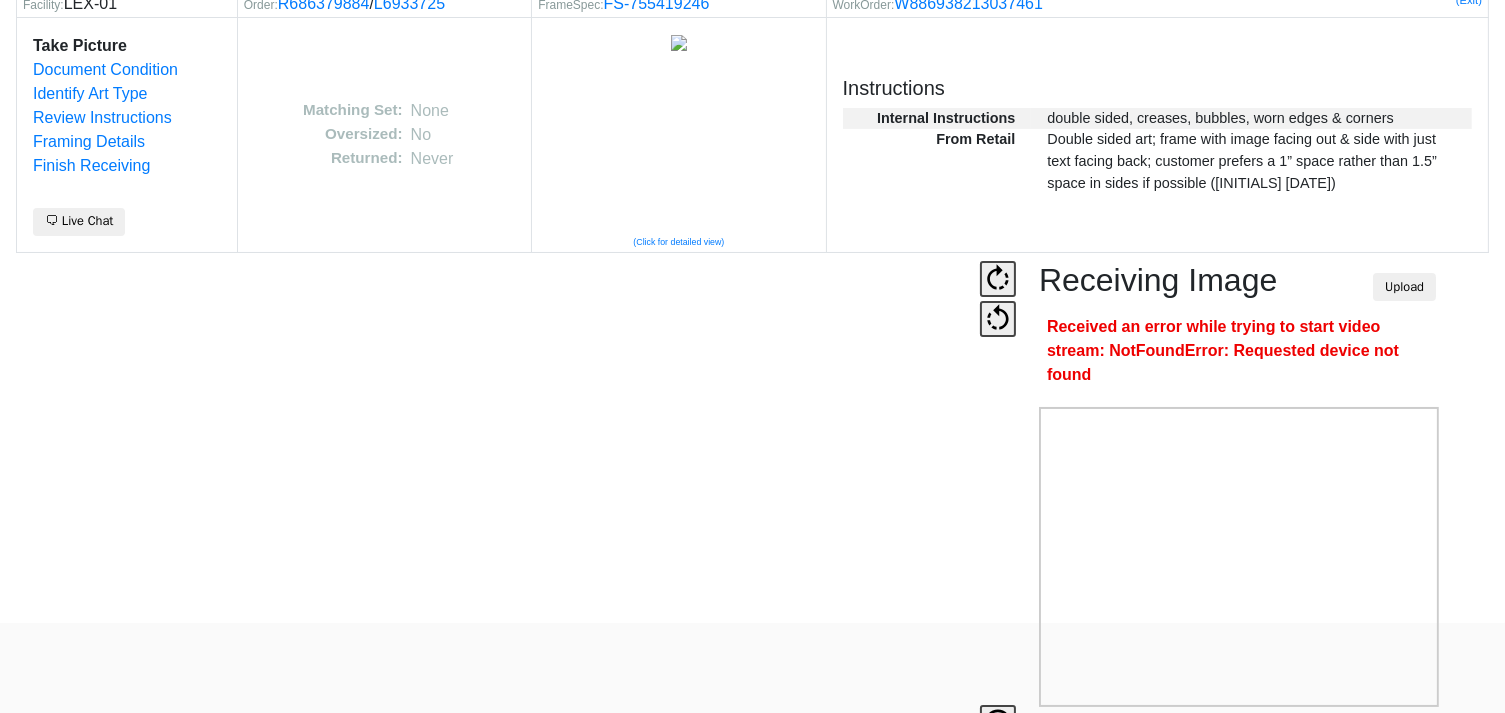 drag, startPoint x: 1456, startPoint y: 391, endPoint x: 1449, endPoint y: 379, distance: 13.892444 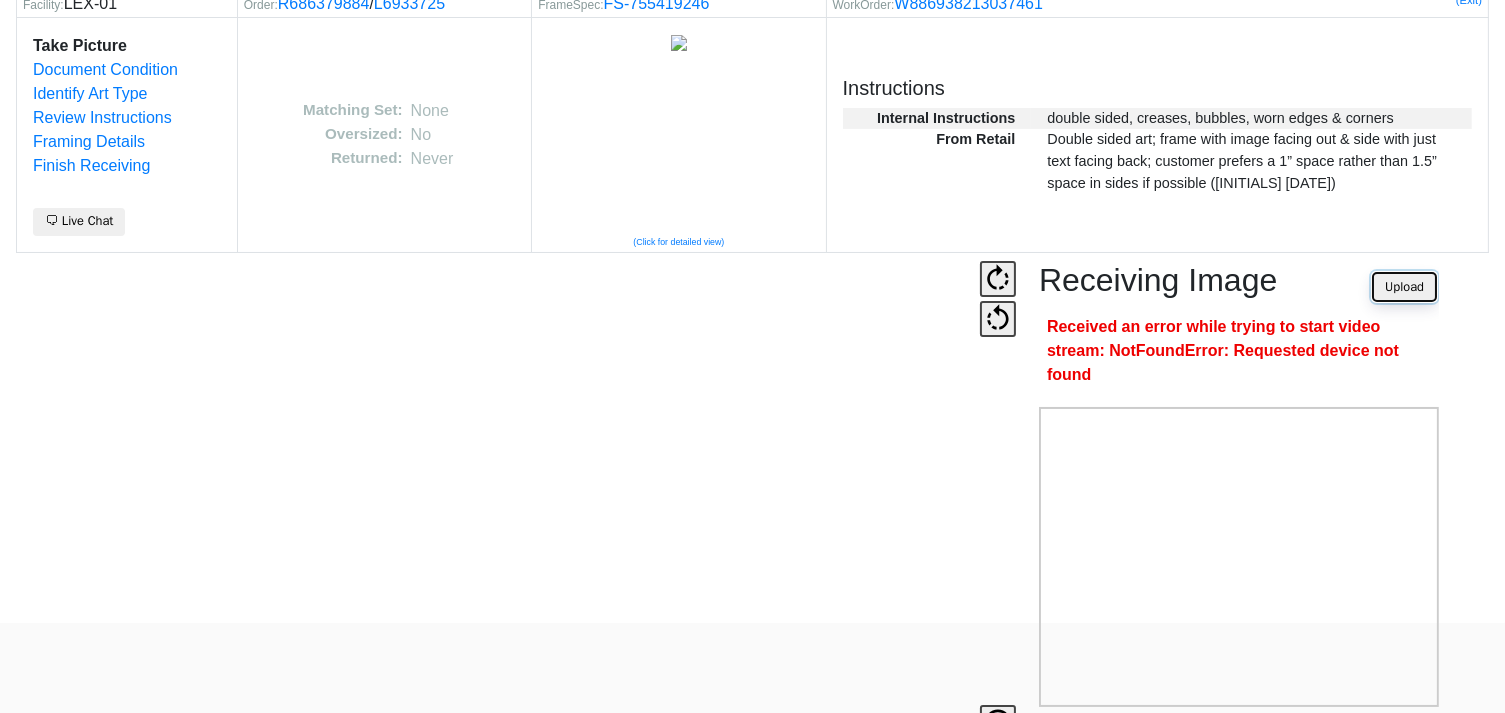click on "Upload" at bounding box center (1404, 287) 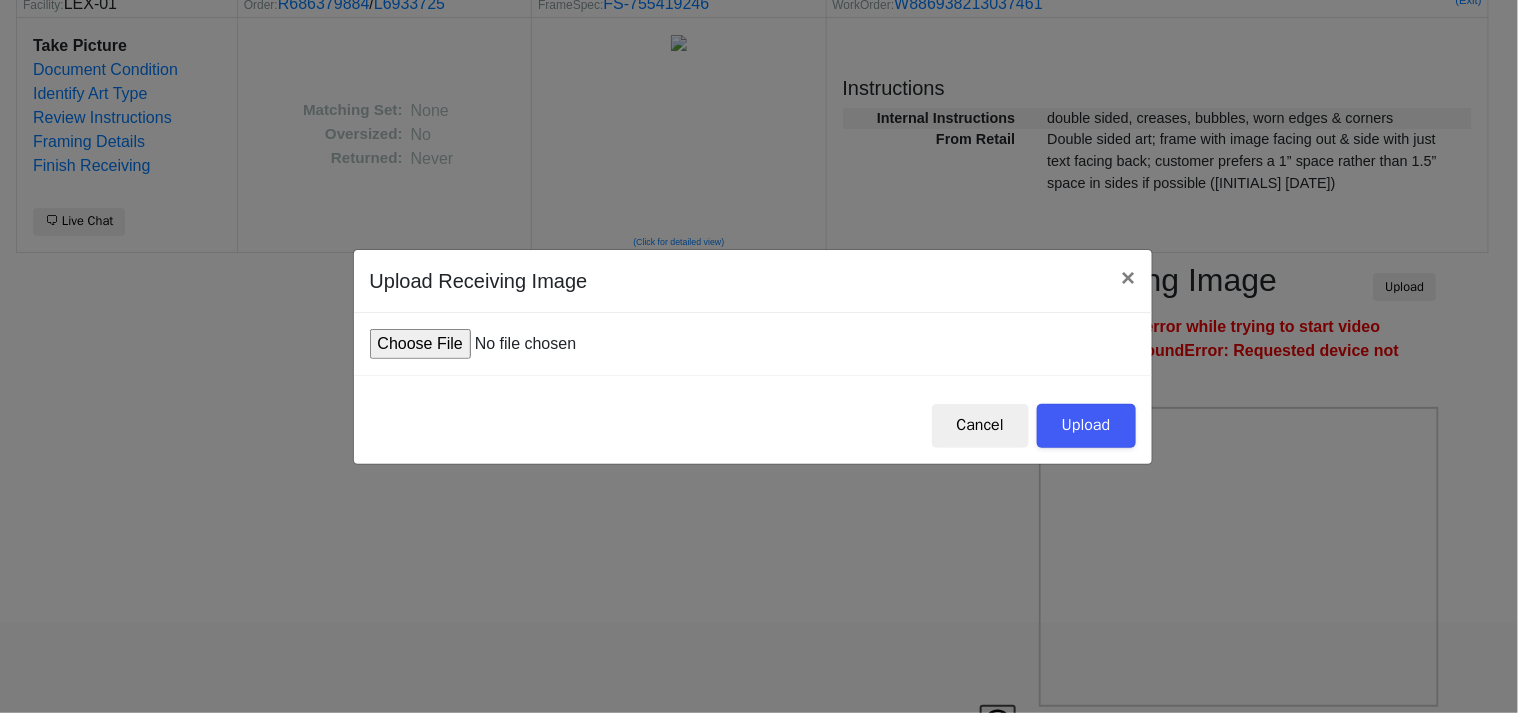 click at bounding box center [521, 344] 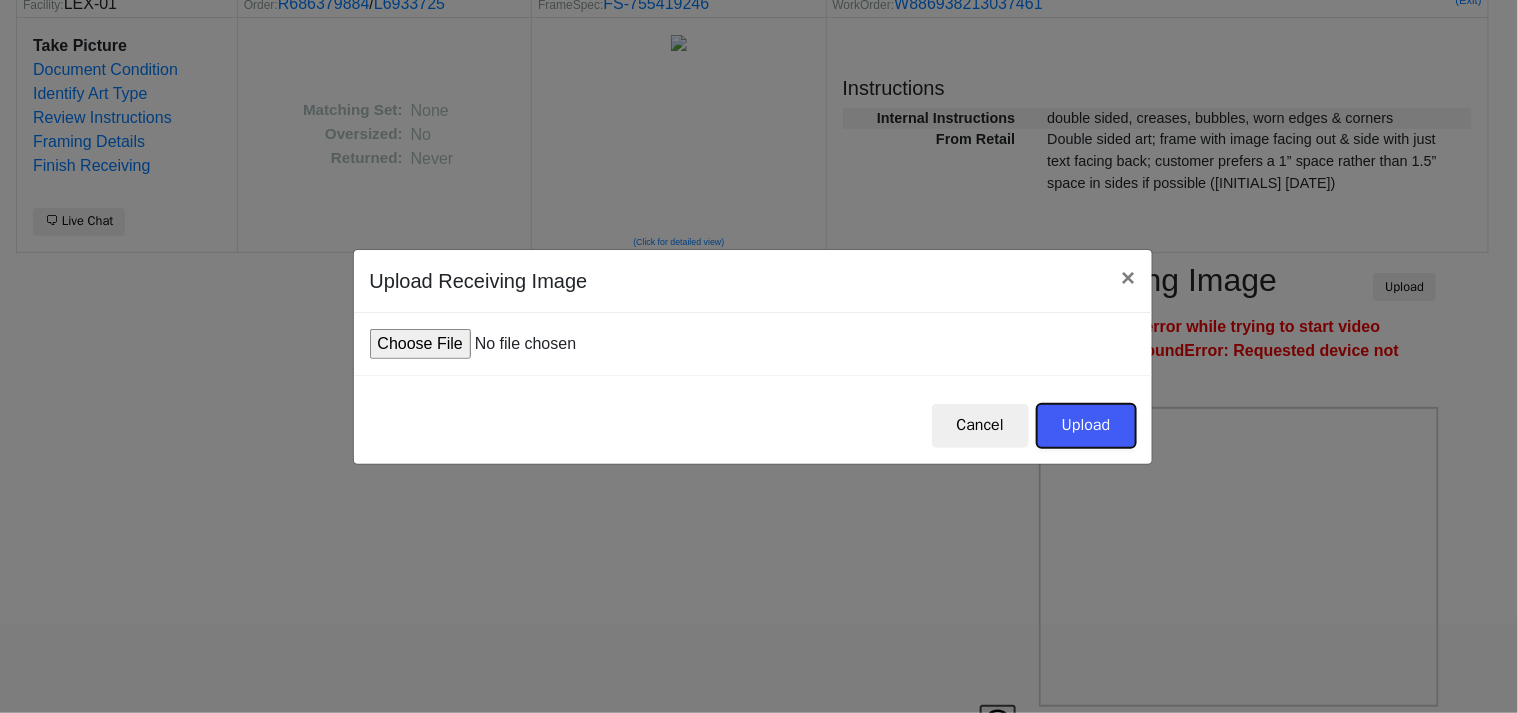 drag, startPoint x: 1071, startPoint y: 414, endPoint x: 1085, endPoint y: 422, distance: 16.124516 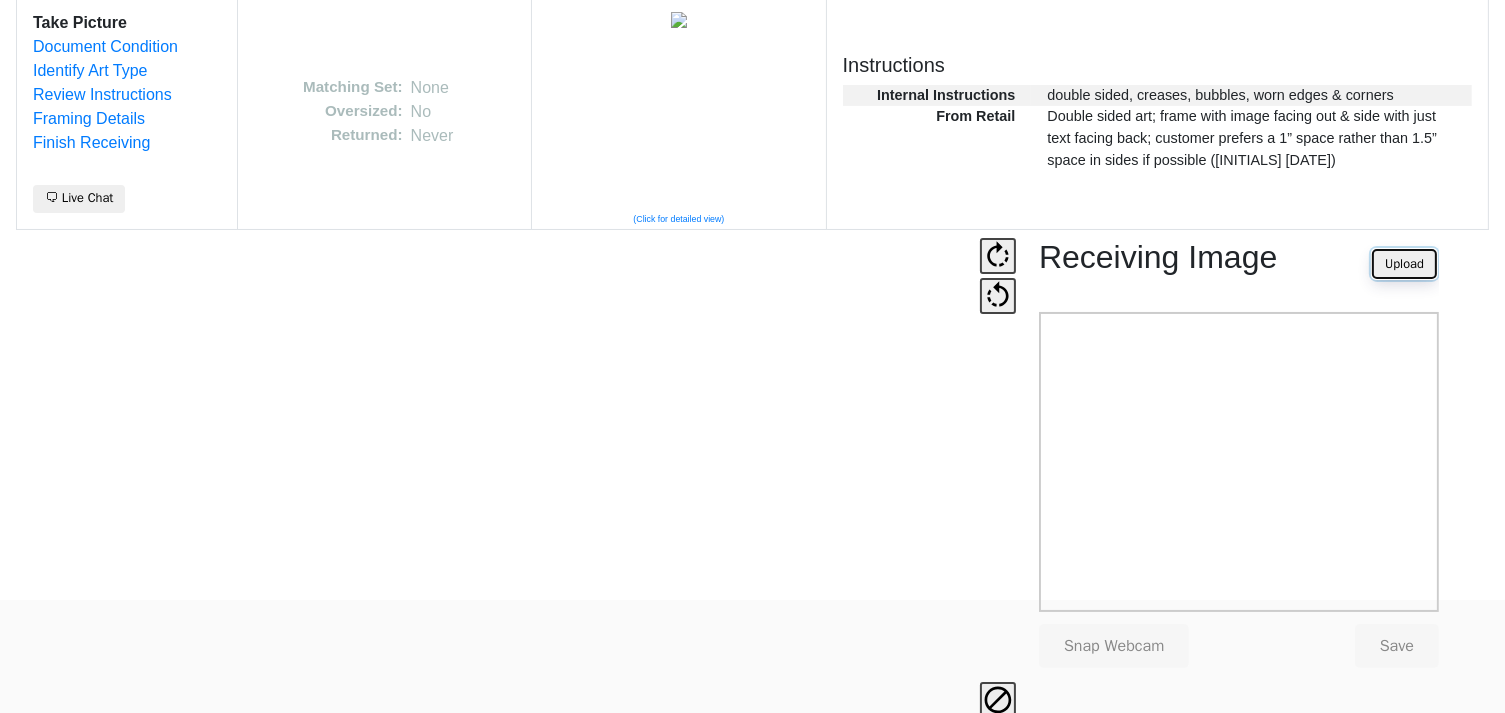 scroll, scrollTop: 124, scrollLeft: 0, axis: vertical 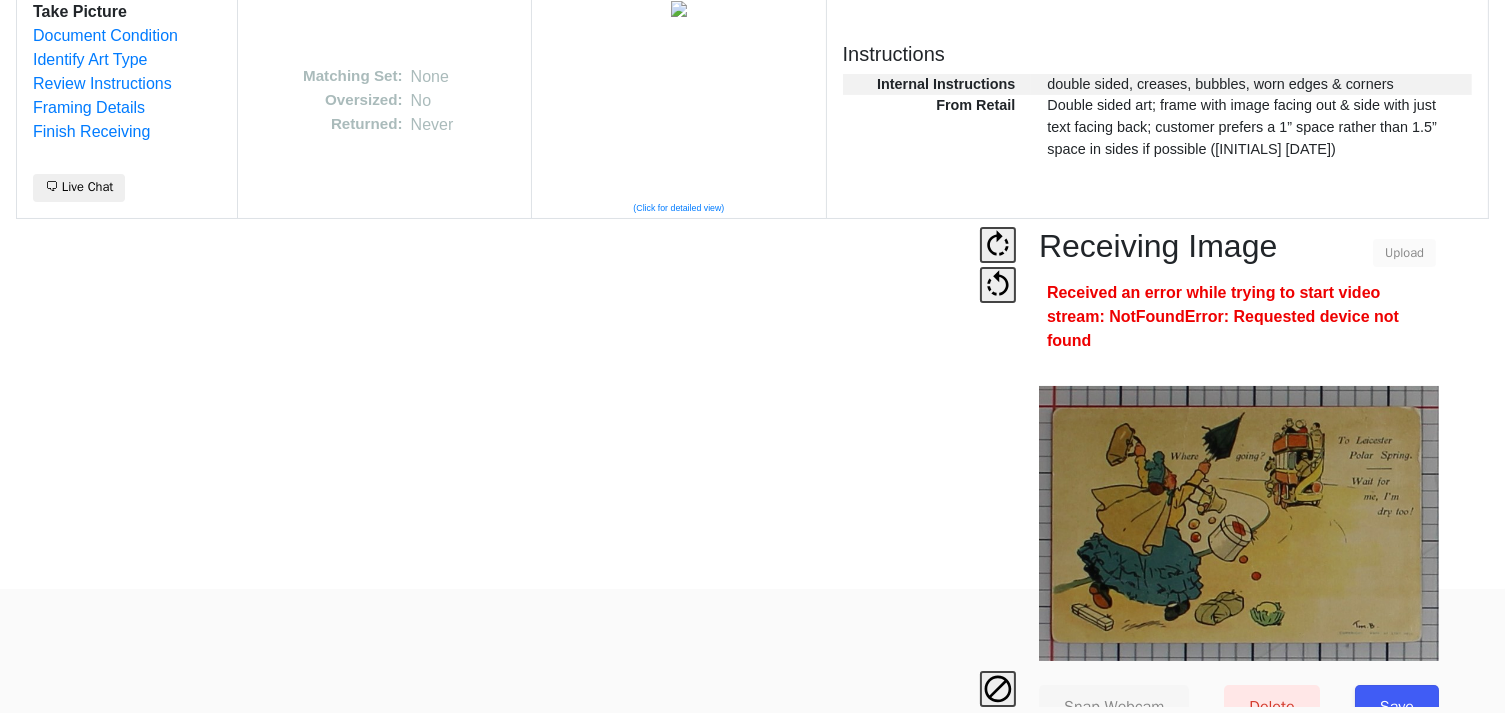 click on "Save" at bounding box center [1397, 707] 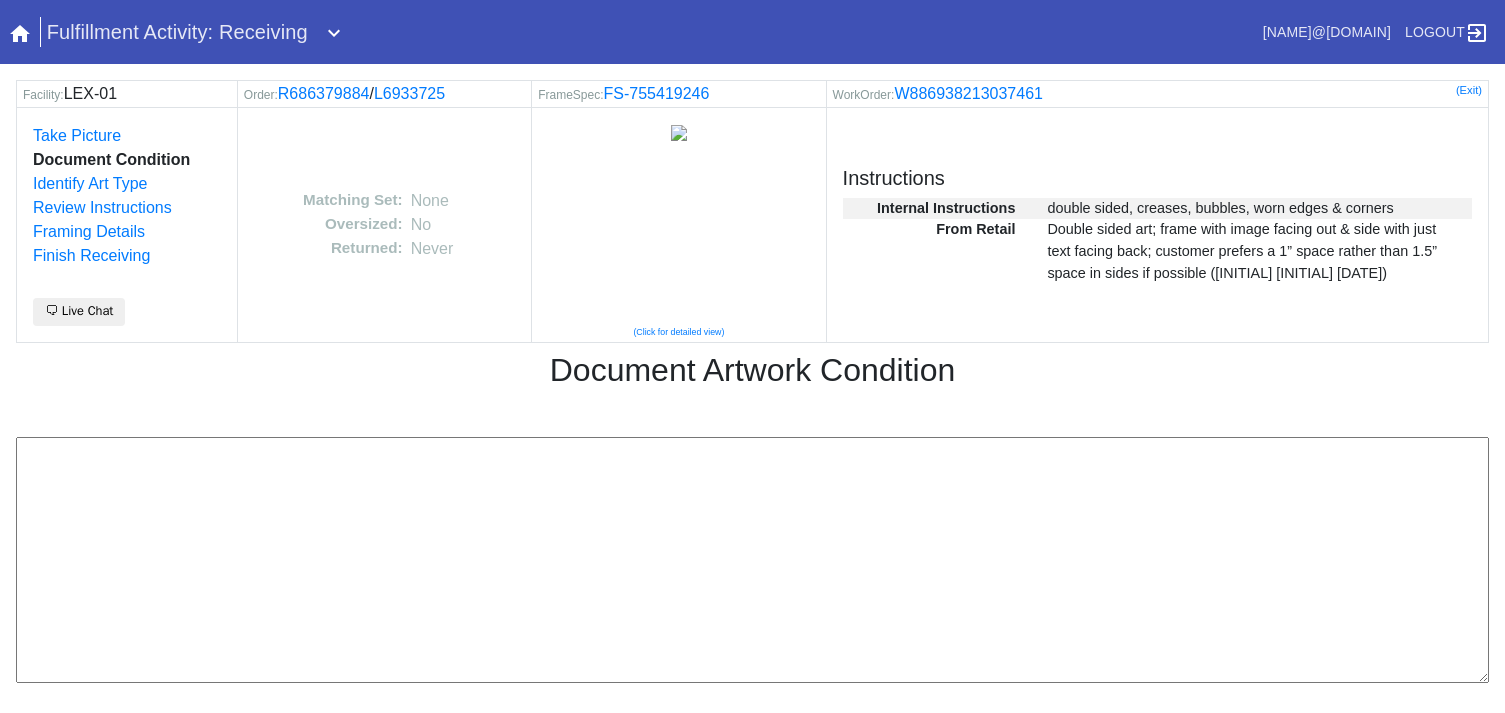 scroll, scrollTop: 0, scrollLeft: 0, axis: both 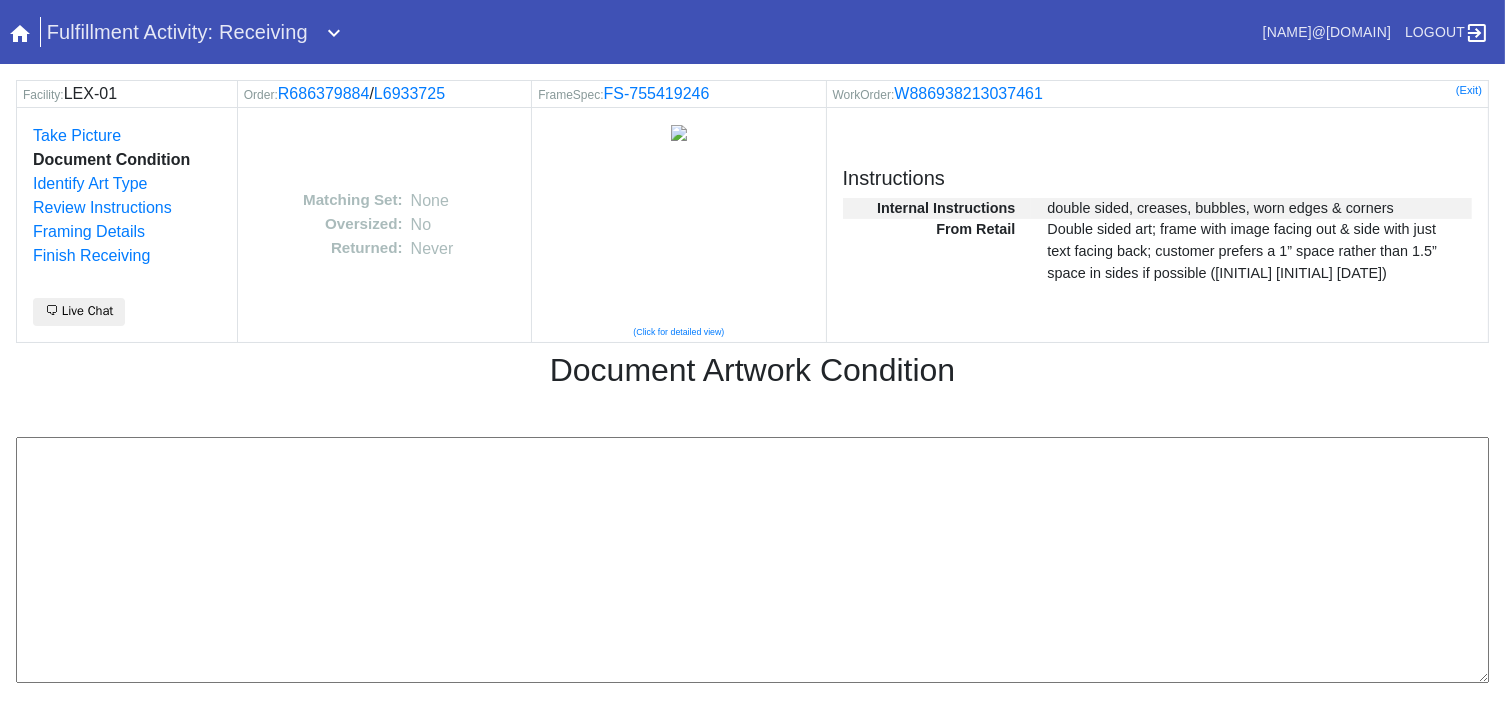 click at bounding box center [752, 560] 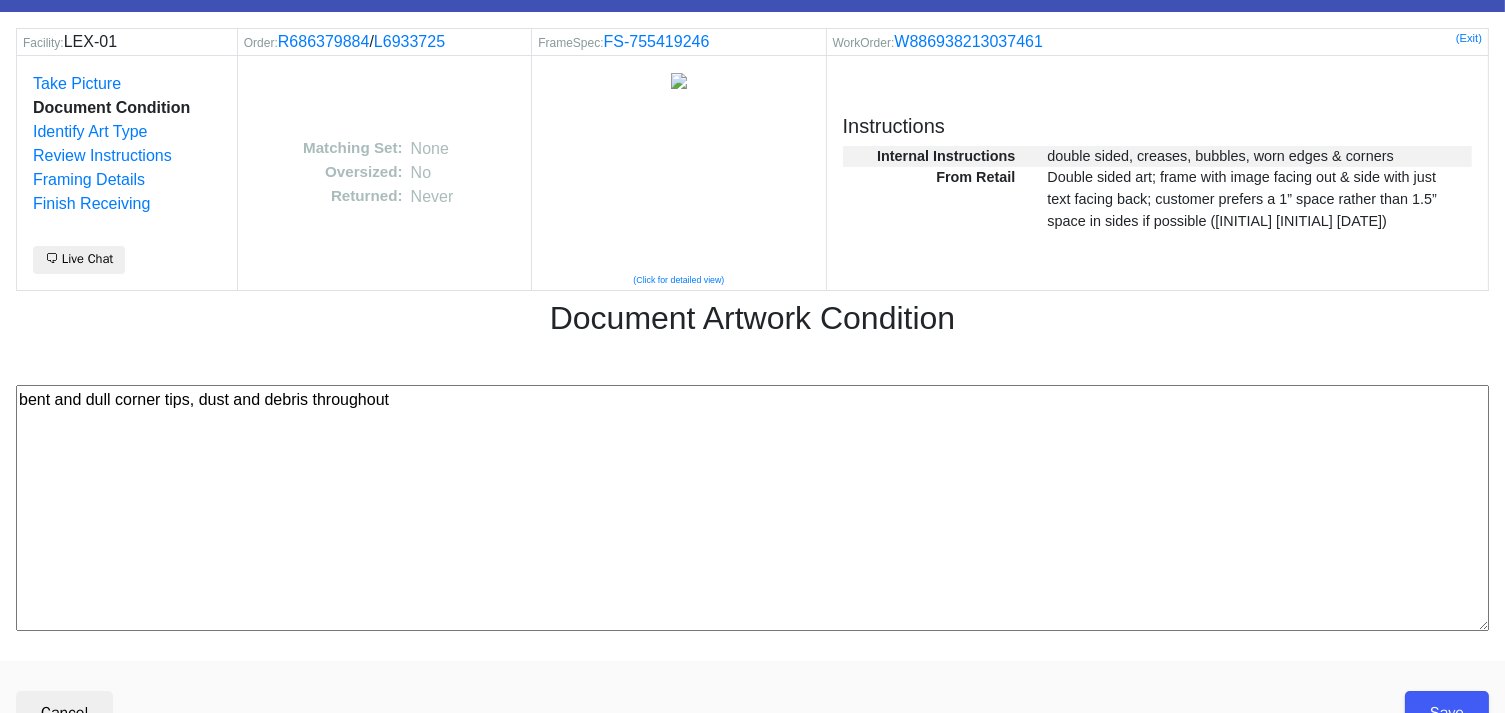 scroll, scrollTop: 80, scrollLeft: 0, axis: vertical 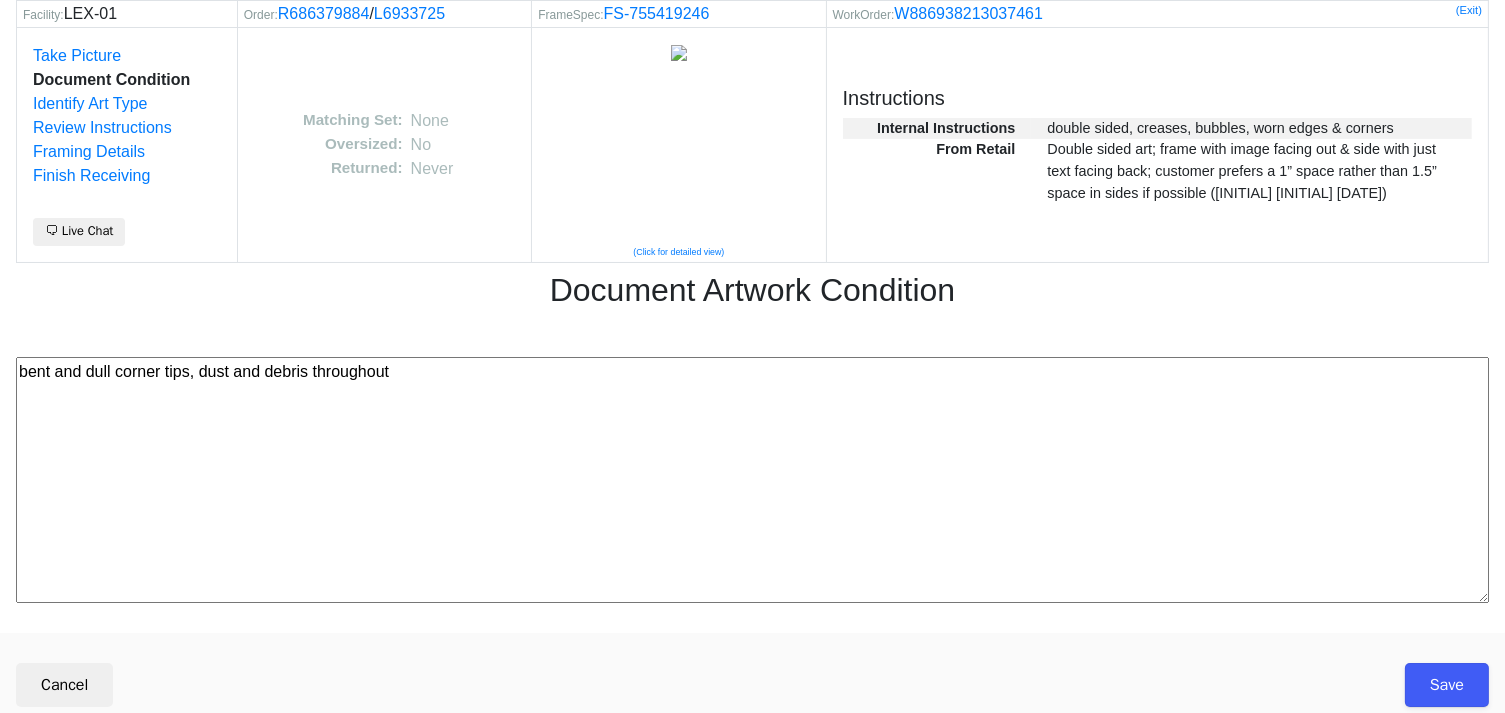 type on "bent and dull corner tips, dust and debris throughout" 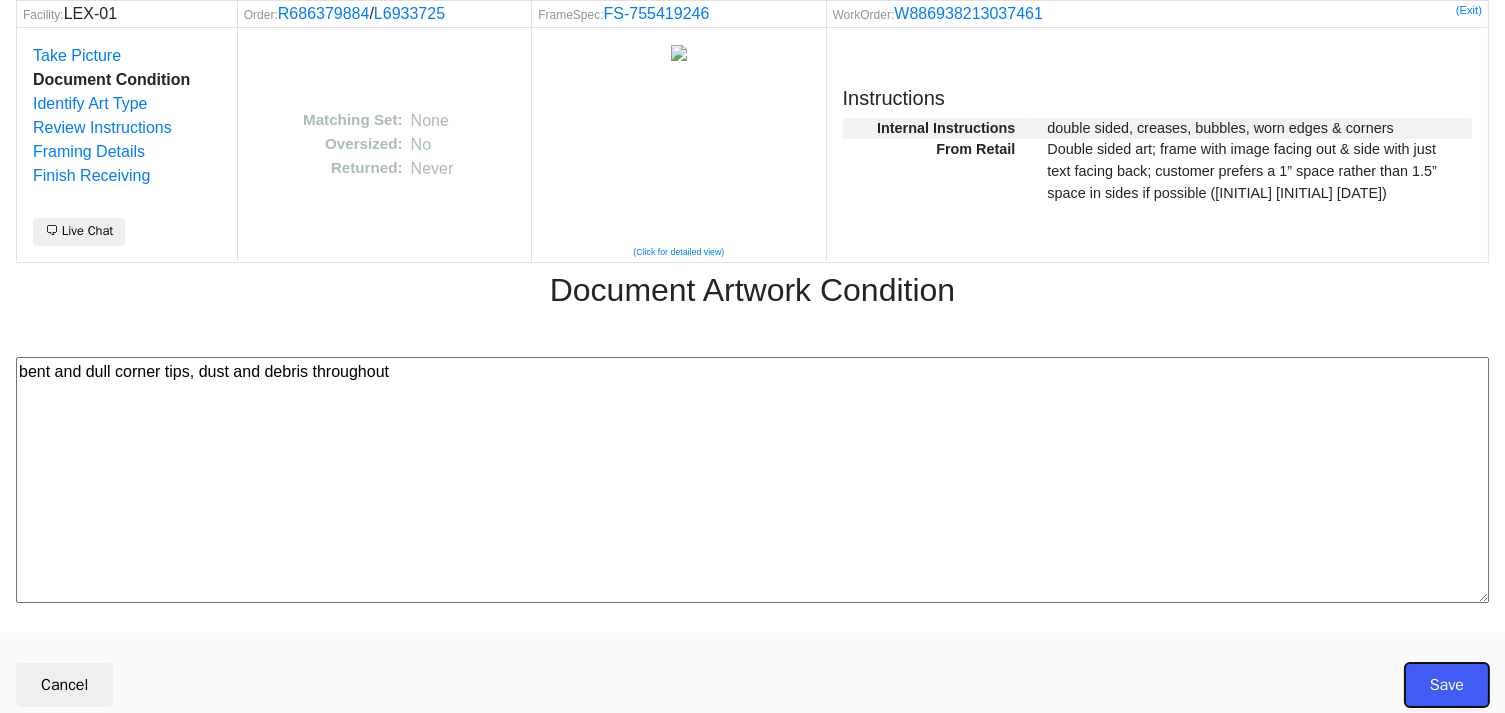 click on "Save" at bounding box center [1447, 685] 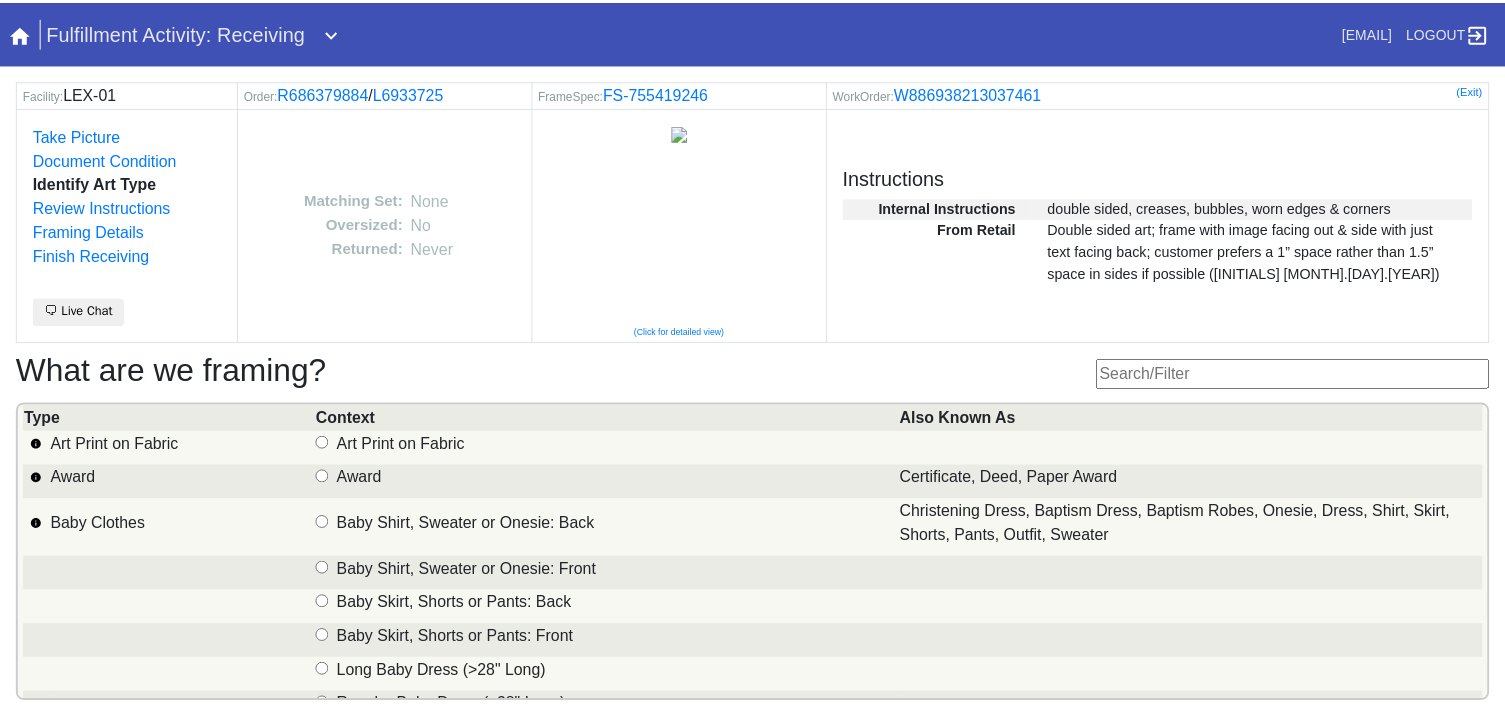 scroll, scrollTop: 0, scrollLeft: 0, axis: both 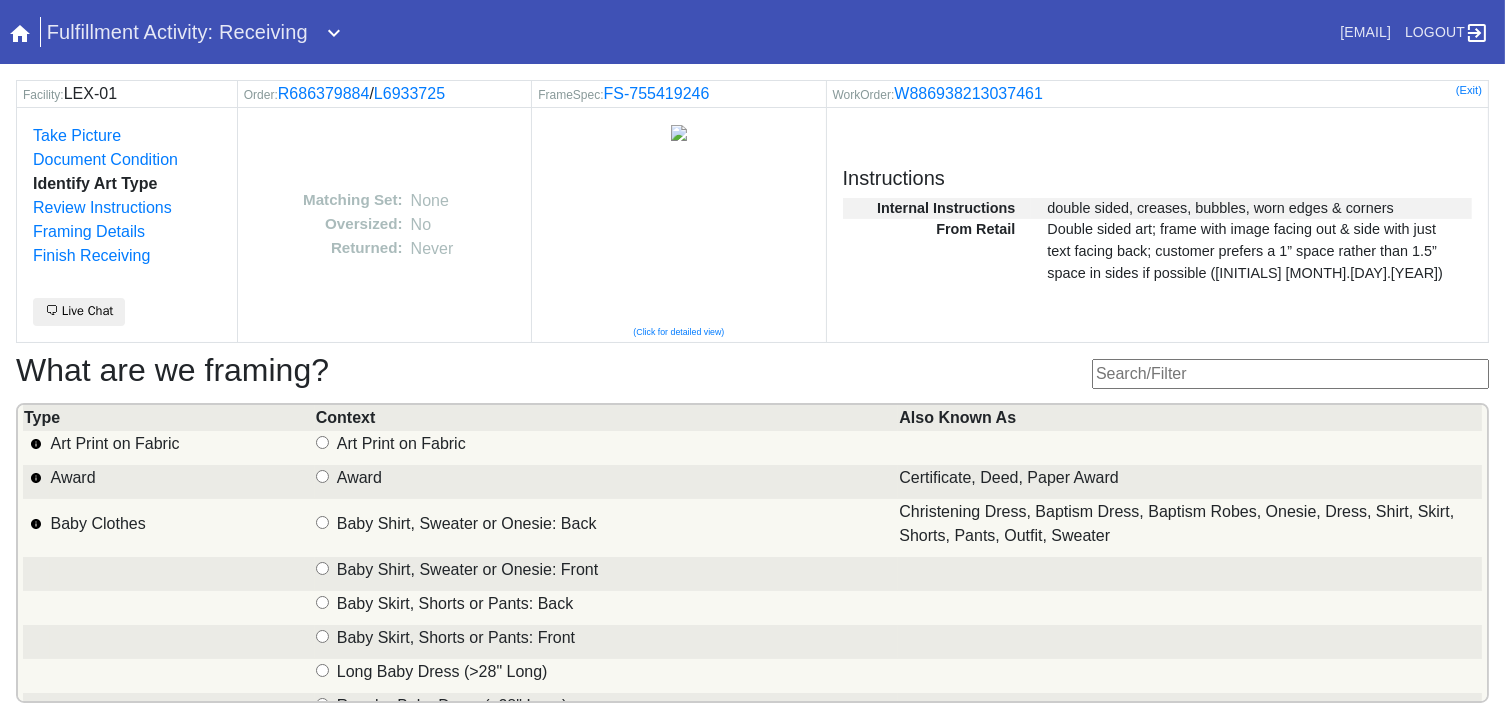 click at bounding box center (1290, 374) 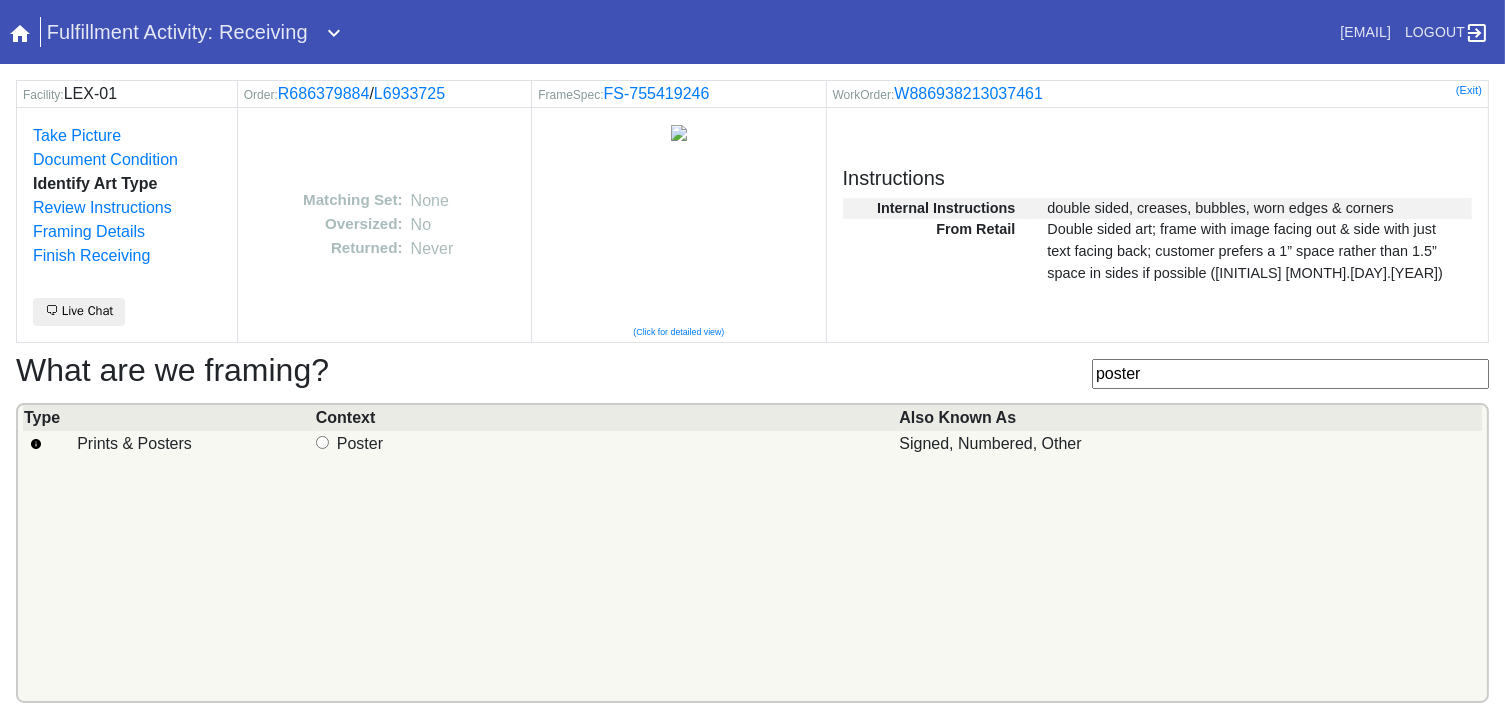 type on "poster" 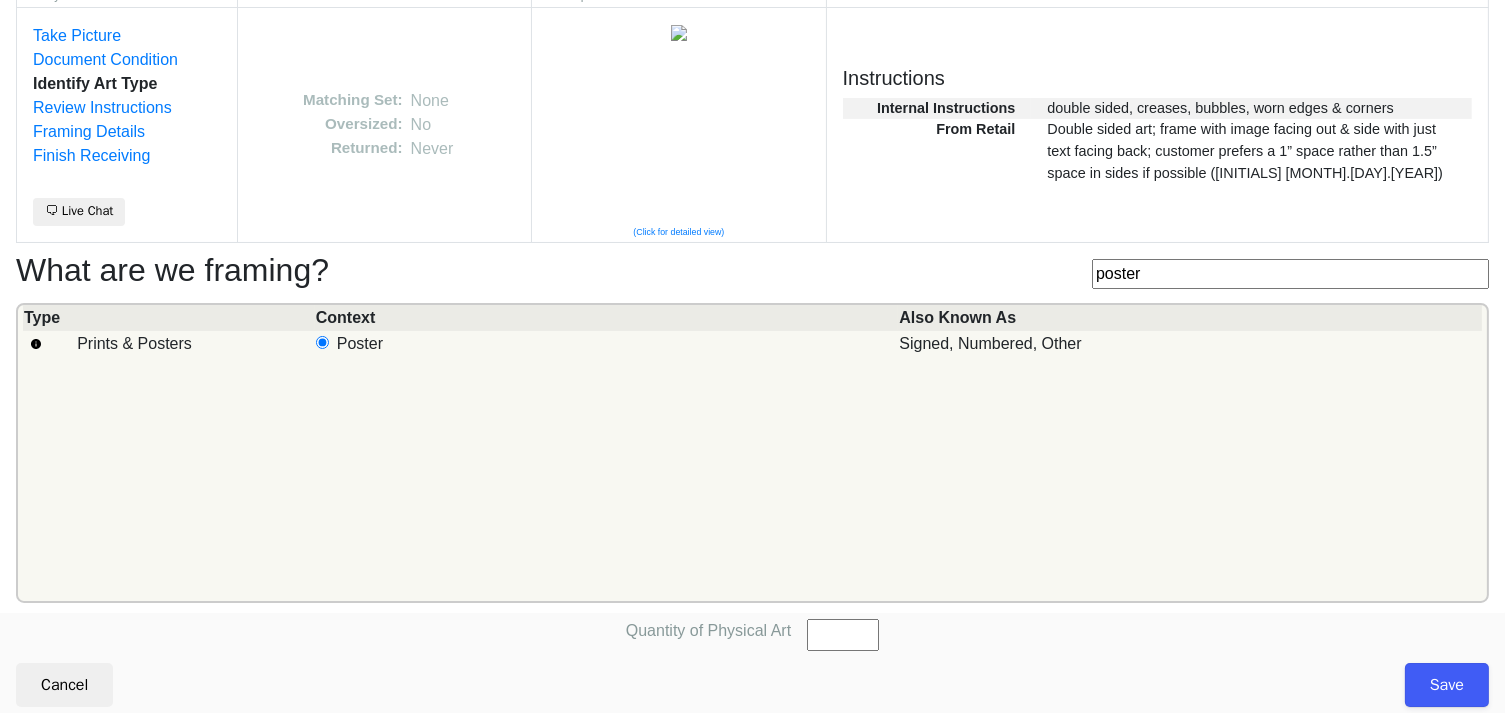 scroll, scrollTop: 101, scrollLeft: 0, axis: vertical 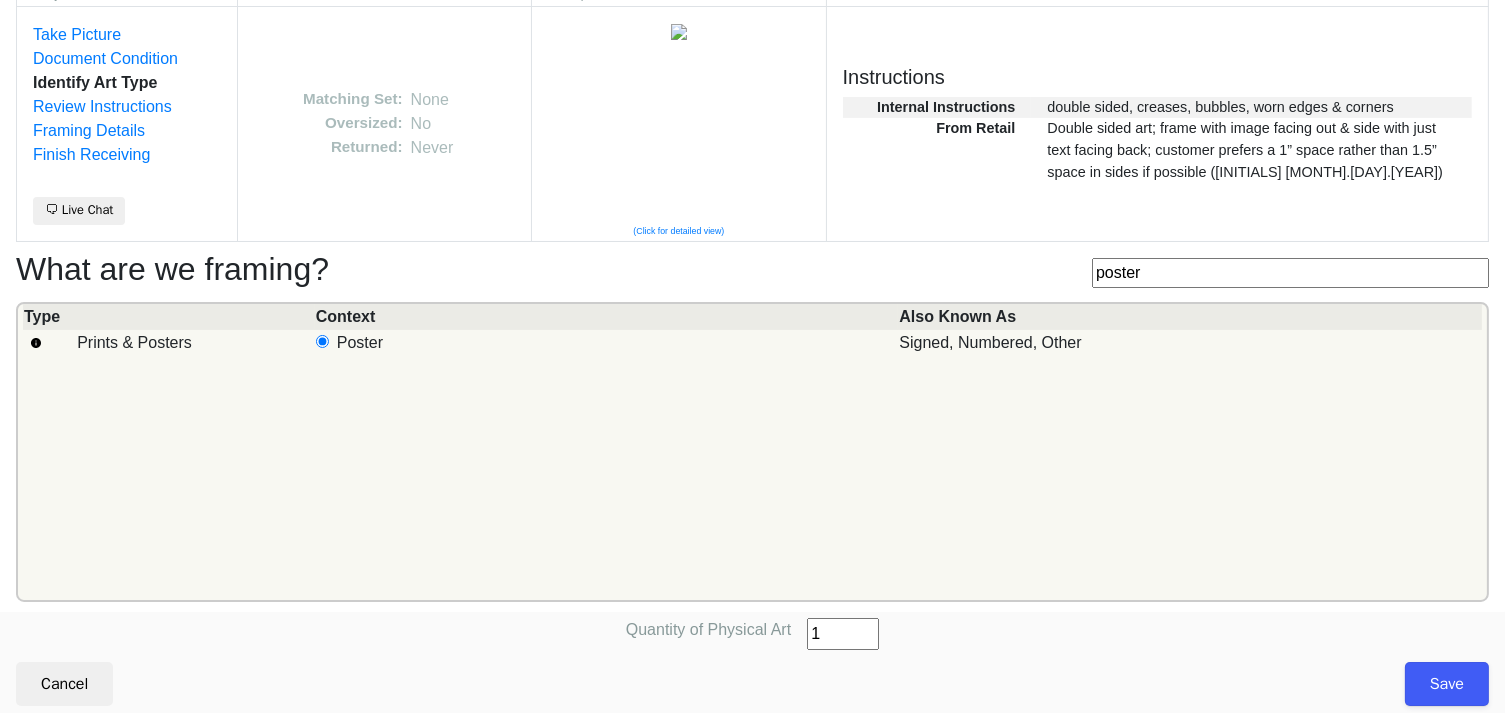 type on "1" 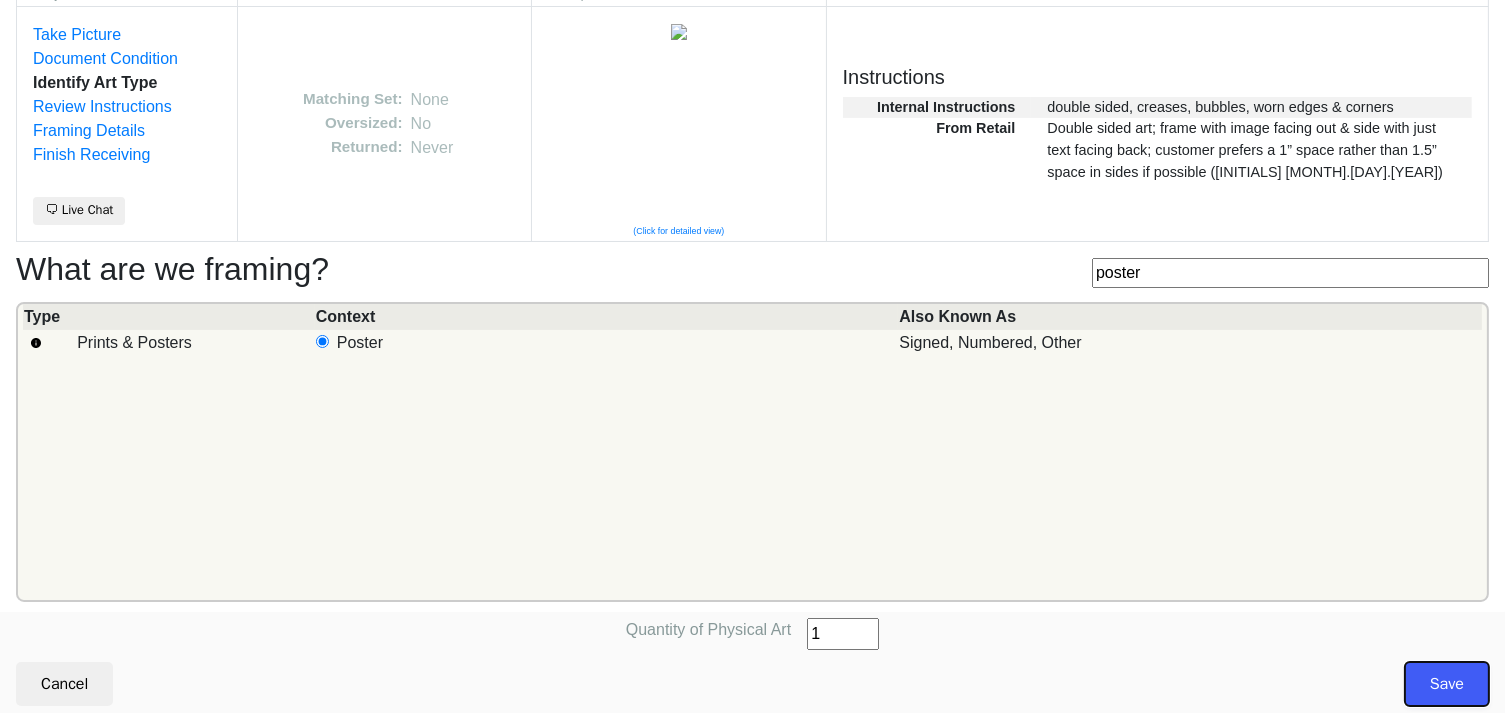 click on "Save" at bounding box center (1447, 684) 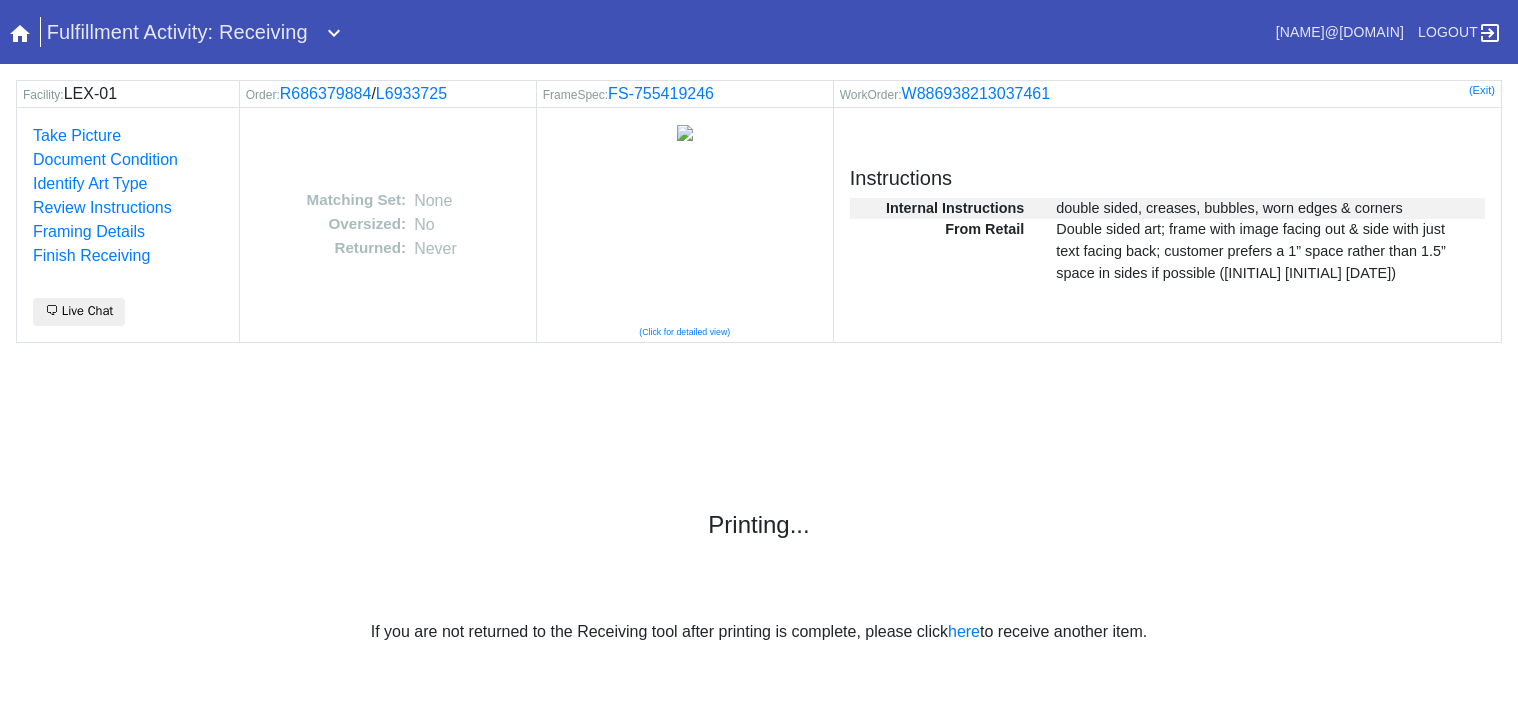 scroll, scrollTop: 0, scrollLeft: 0, axis: both 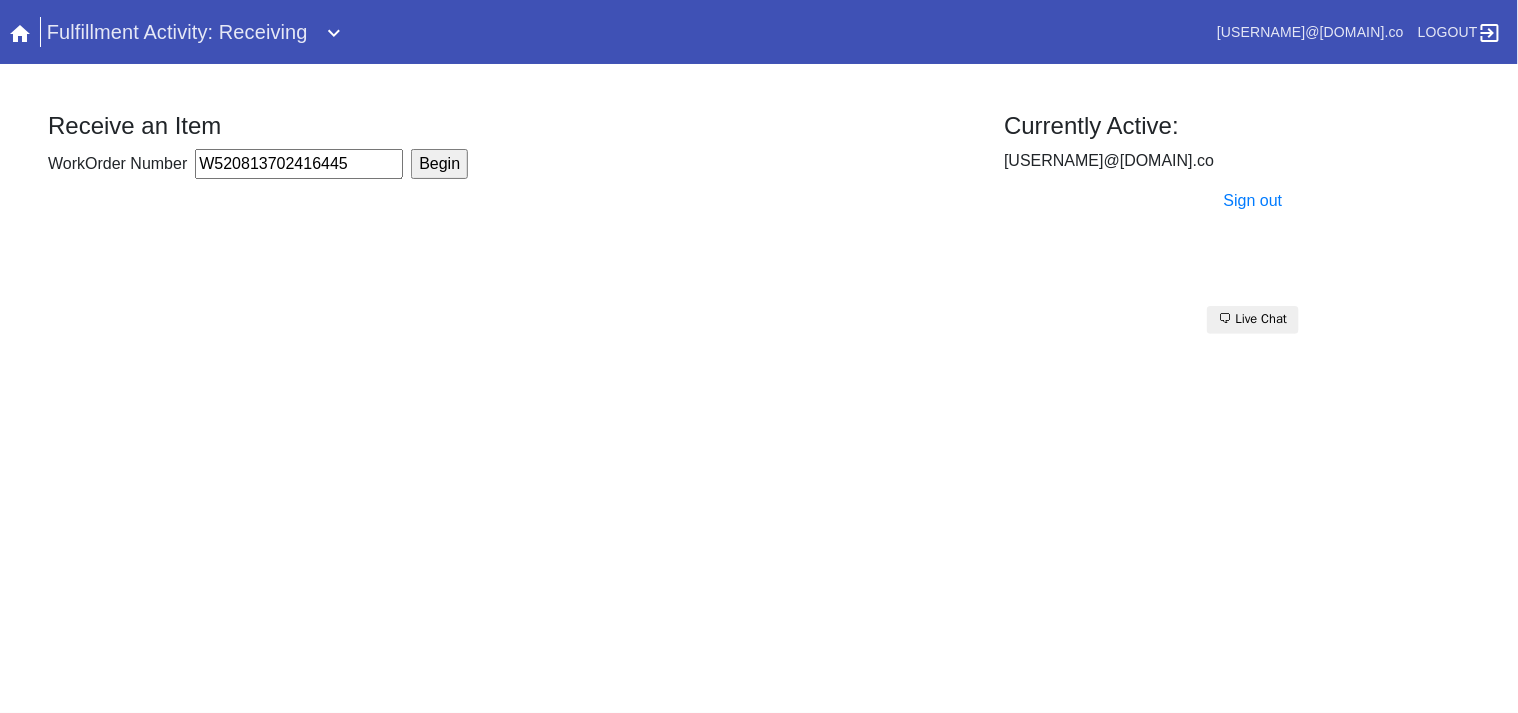 type on "W520813702416445" 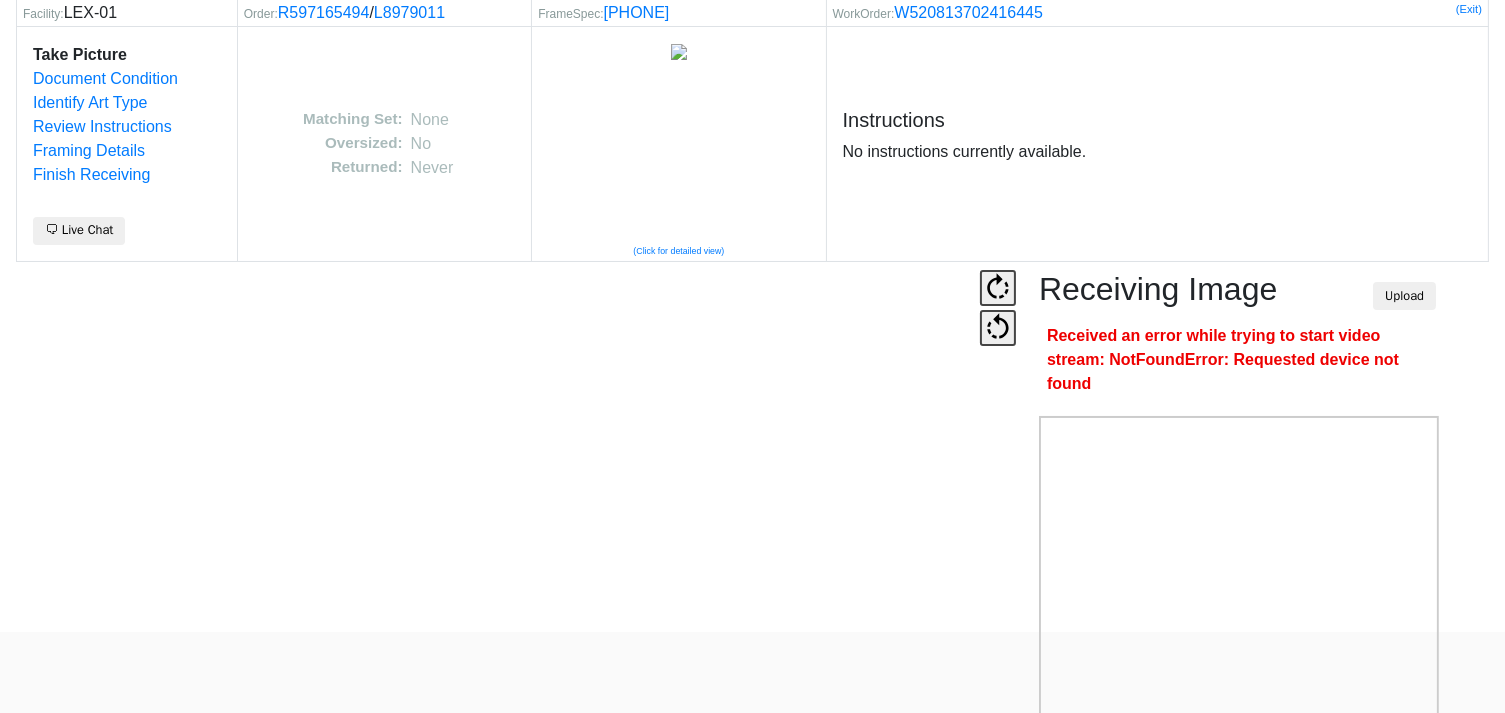 scroll, scrollTop: 124, scrollLeft: 0, axis: vertical 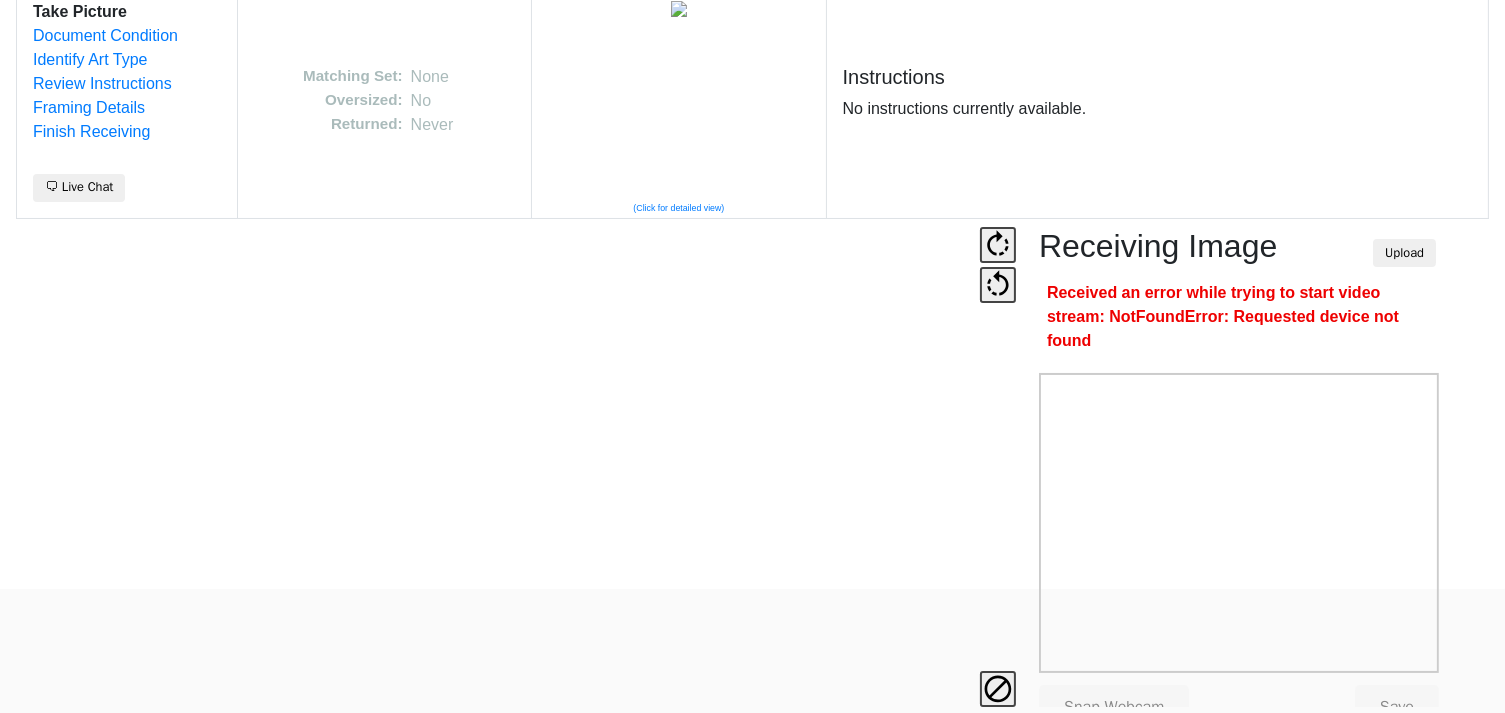 click on "Camera Disabled Click  here  to re-enable it. Receiving Image Upload Received an error while trying to start video stream: NotFoundError: Requested device not found Snap Webcam Save" at bounding box center (752, 467) 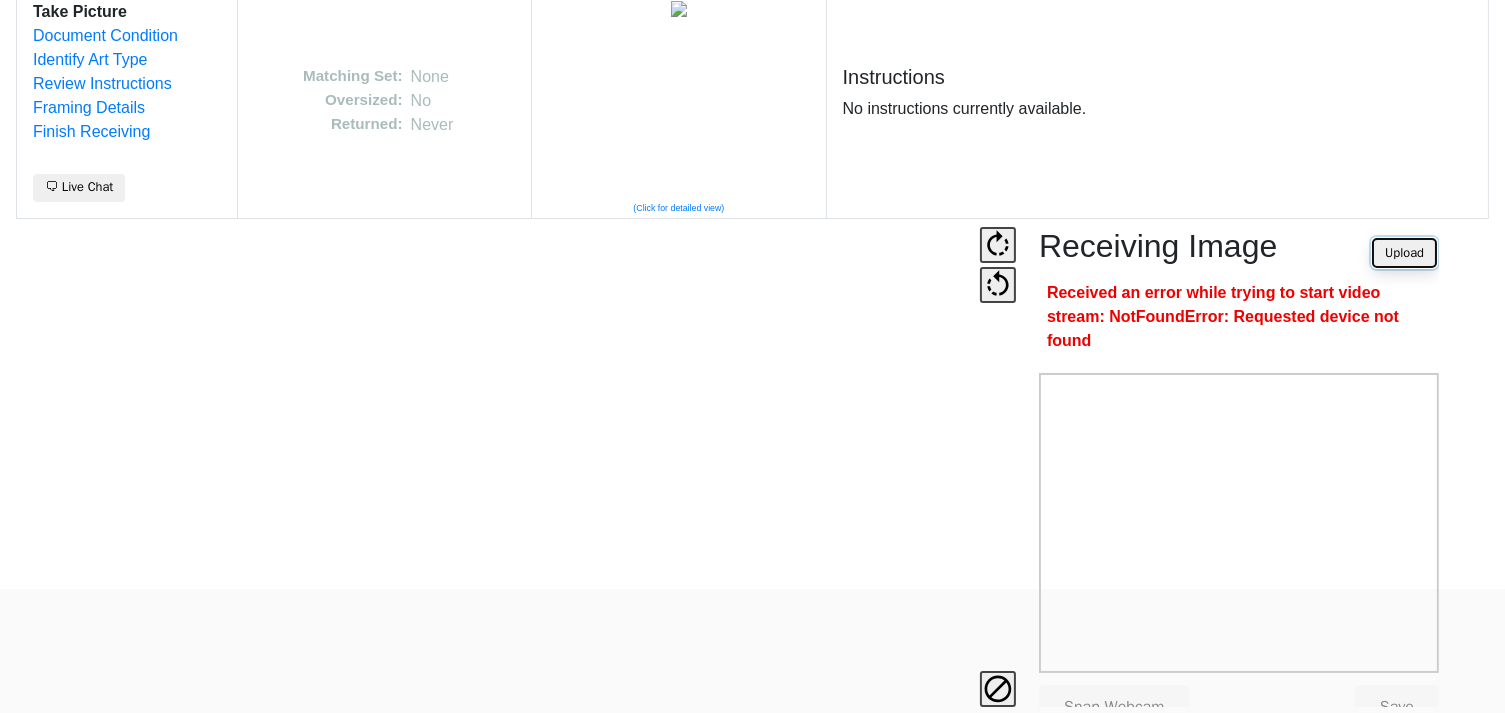 click on "Upload" at bounding box center [1404, 253] 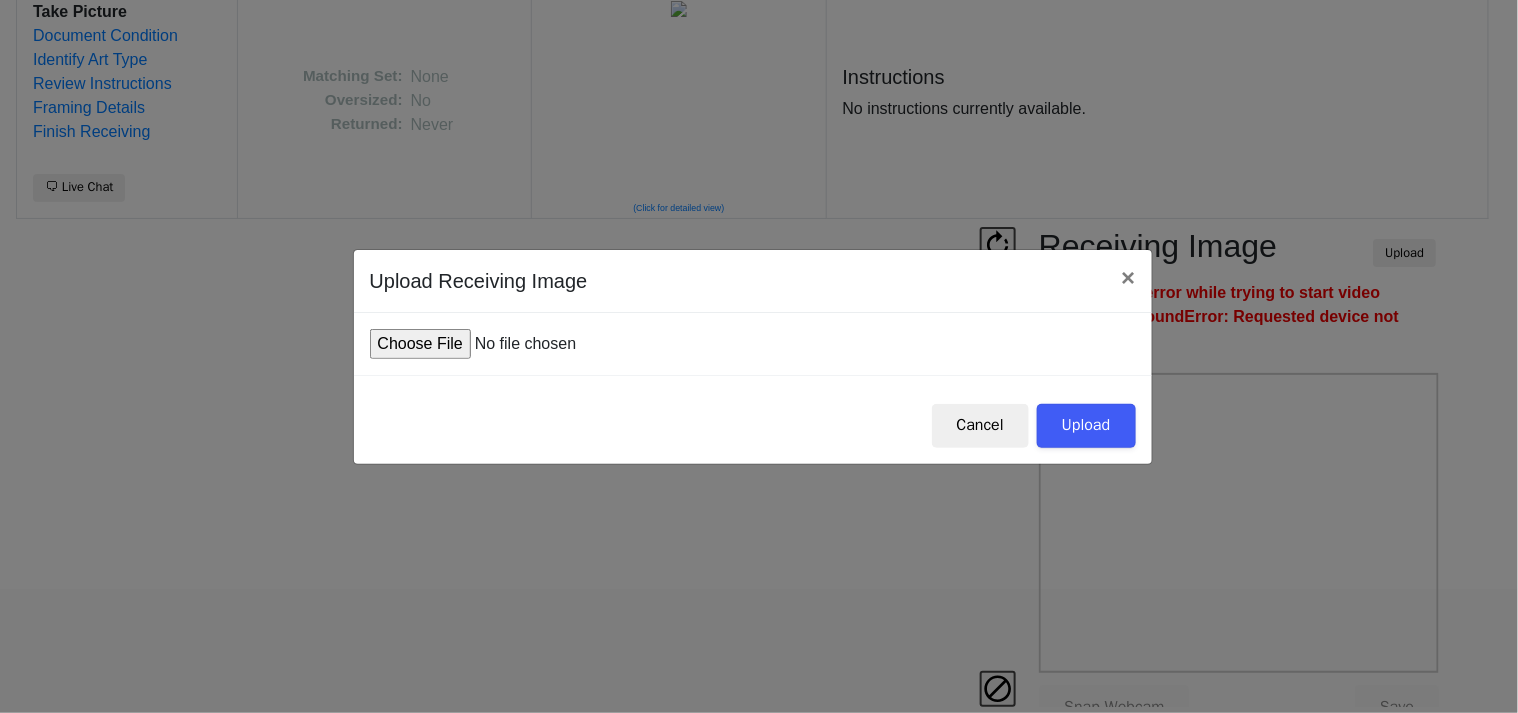 click at bounding box center (521, 344) 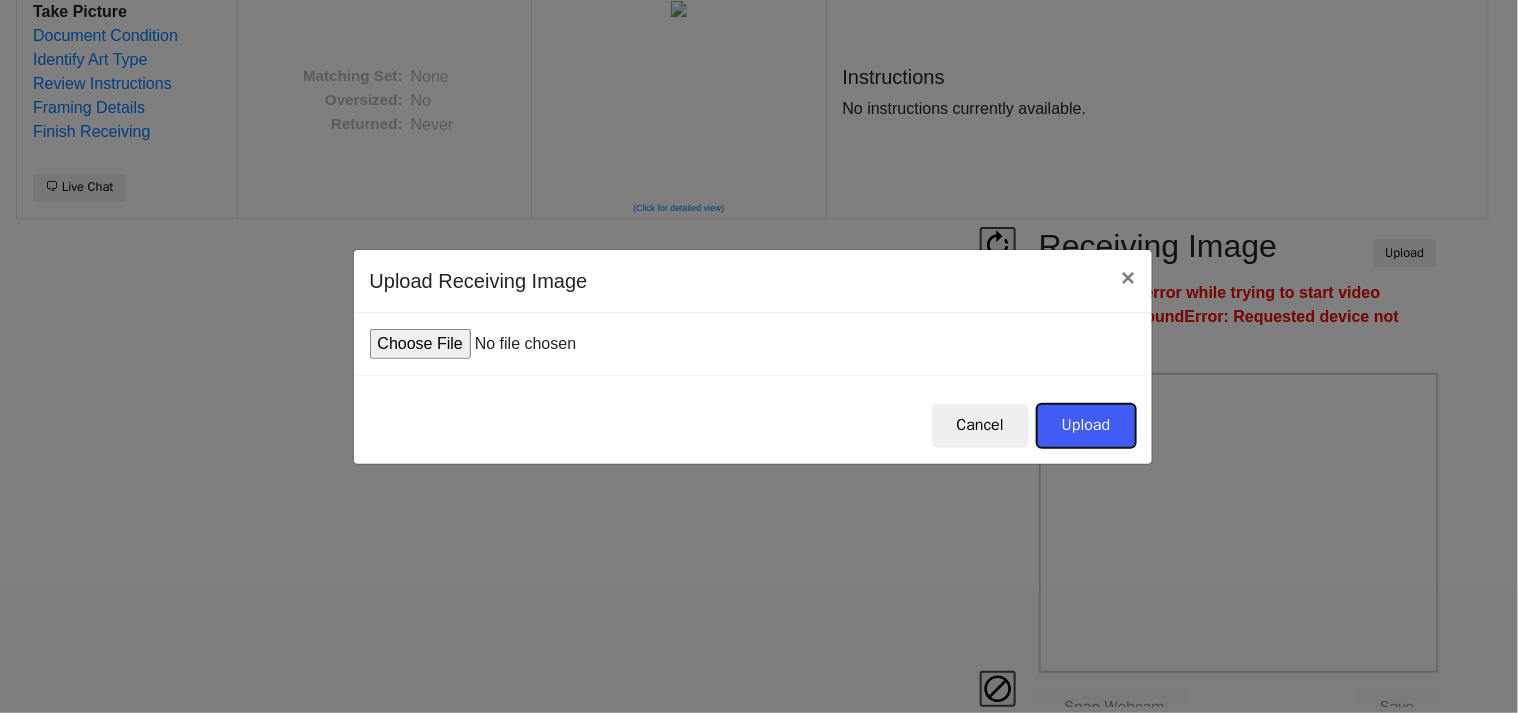 click on "Upload" at bounding box center [1086, 426] 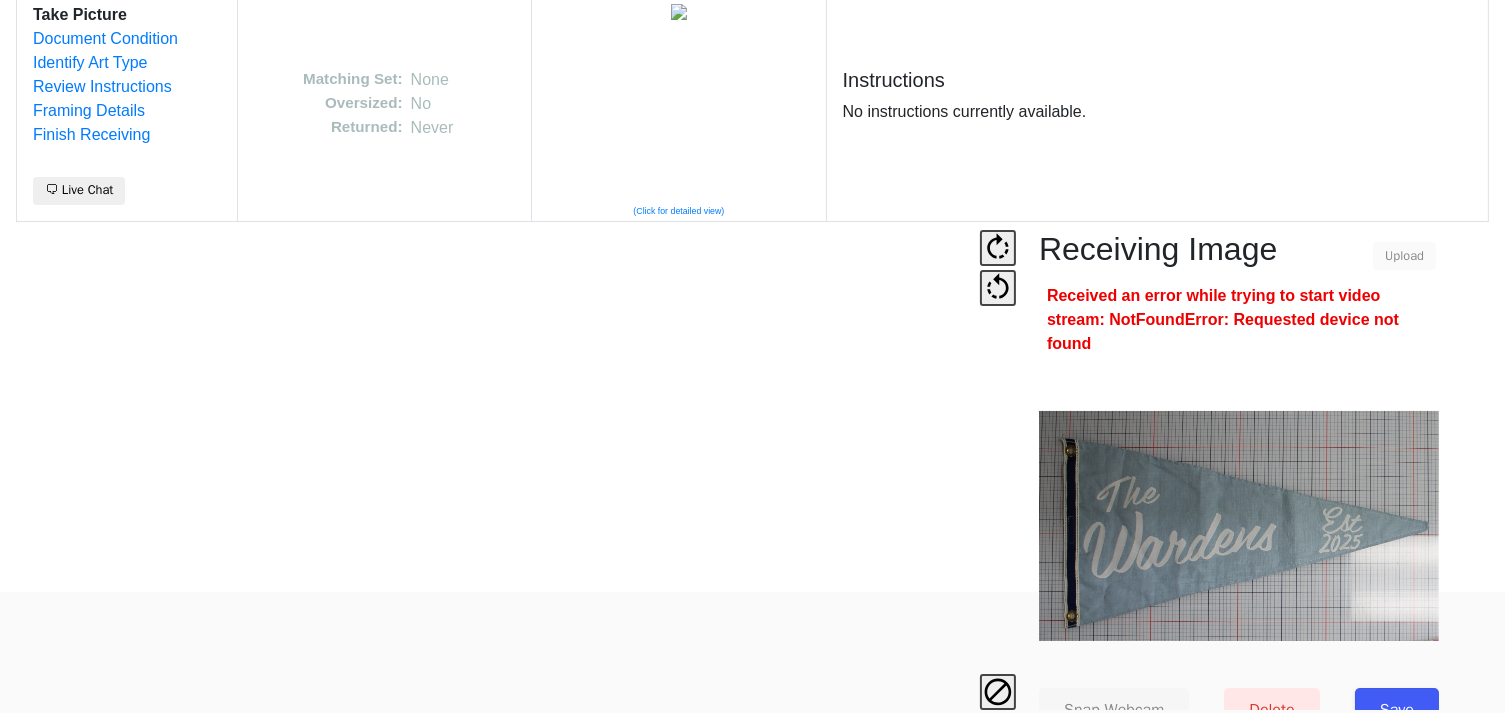 scroll, scrollTop: 124, scrollLeft: 0, axis: vertical 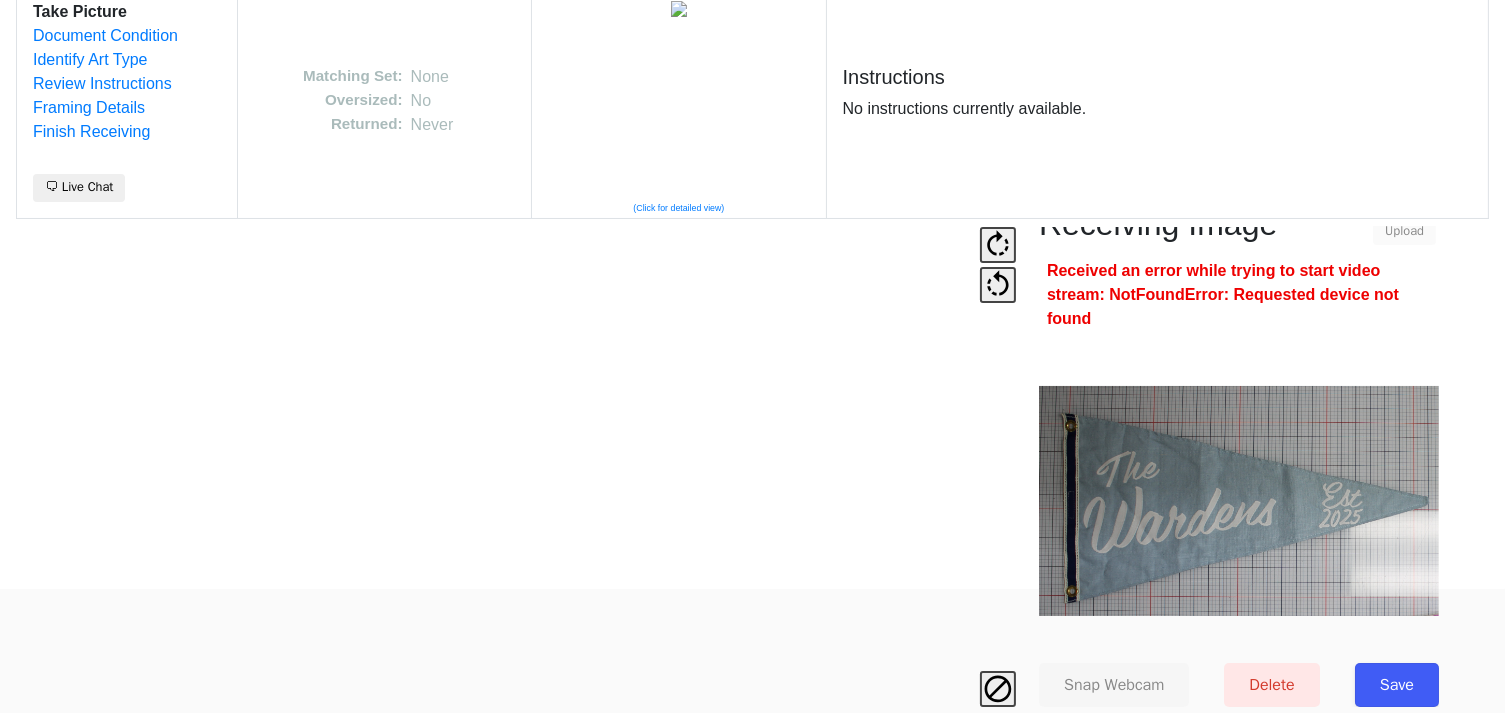 click on "Save" at bounding box center (1397, 685) 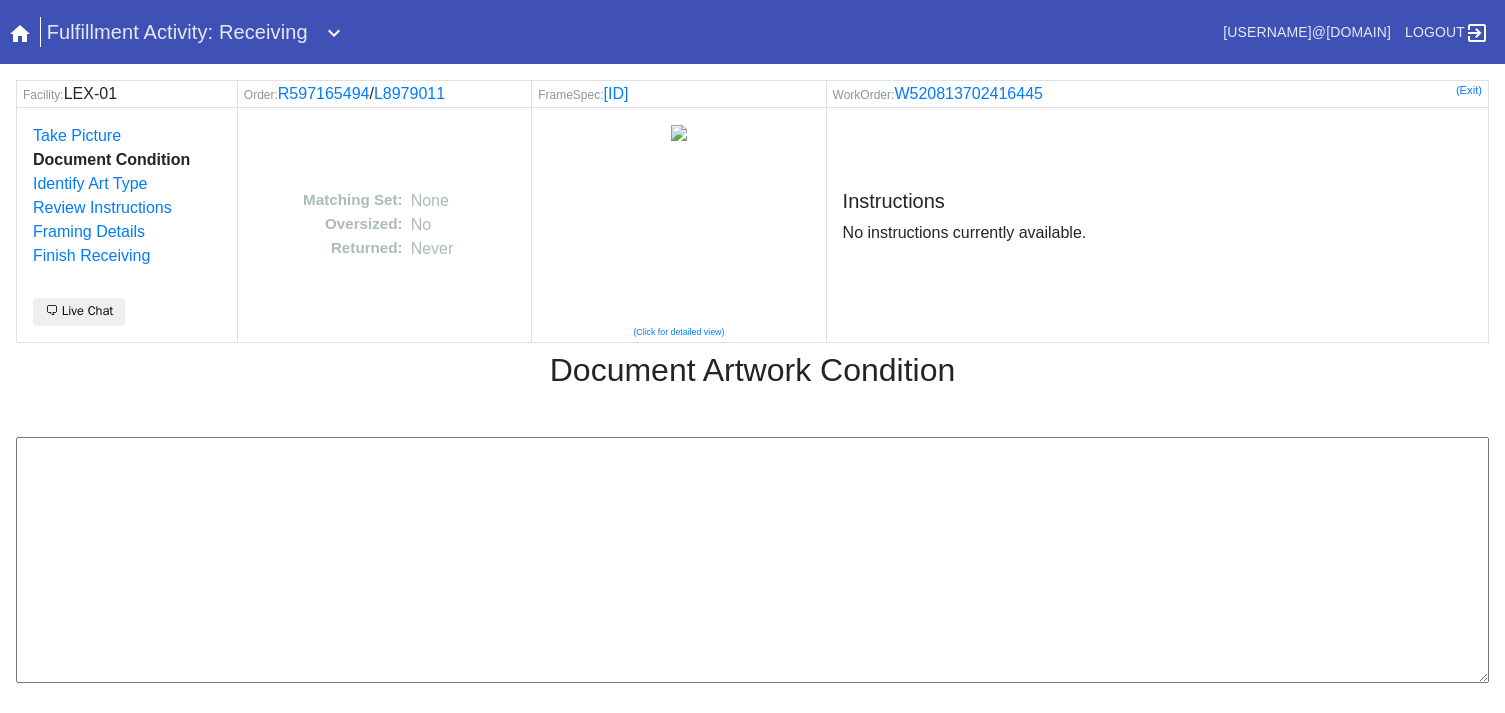 scroll, scrollTop: 0, scrollLeft: 0, axis: both 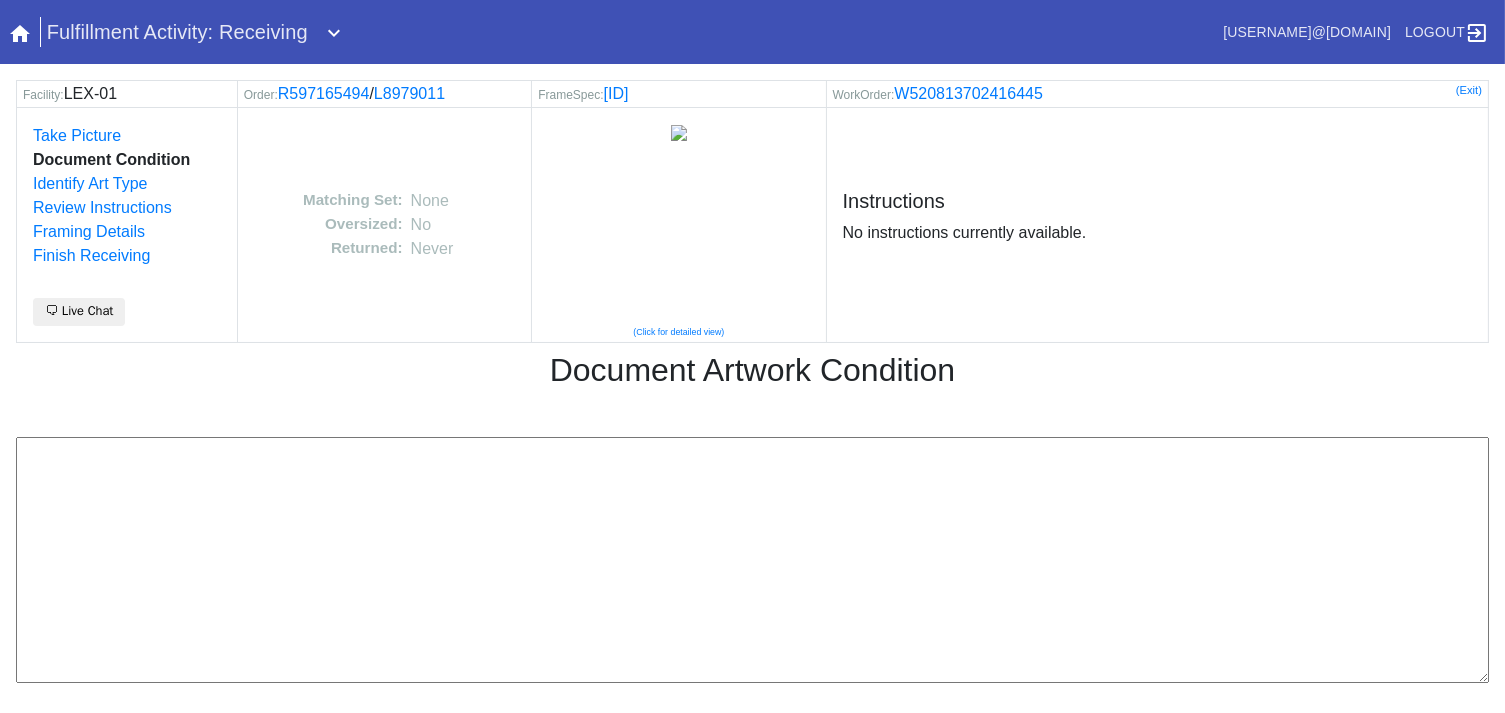 click at bounding box center [752, 560] 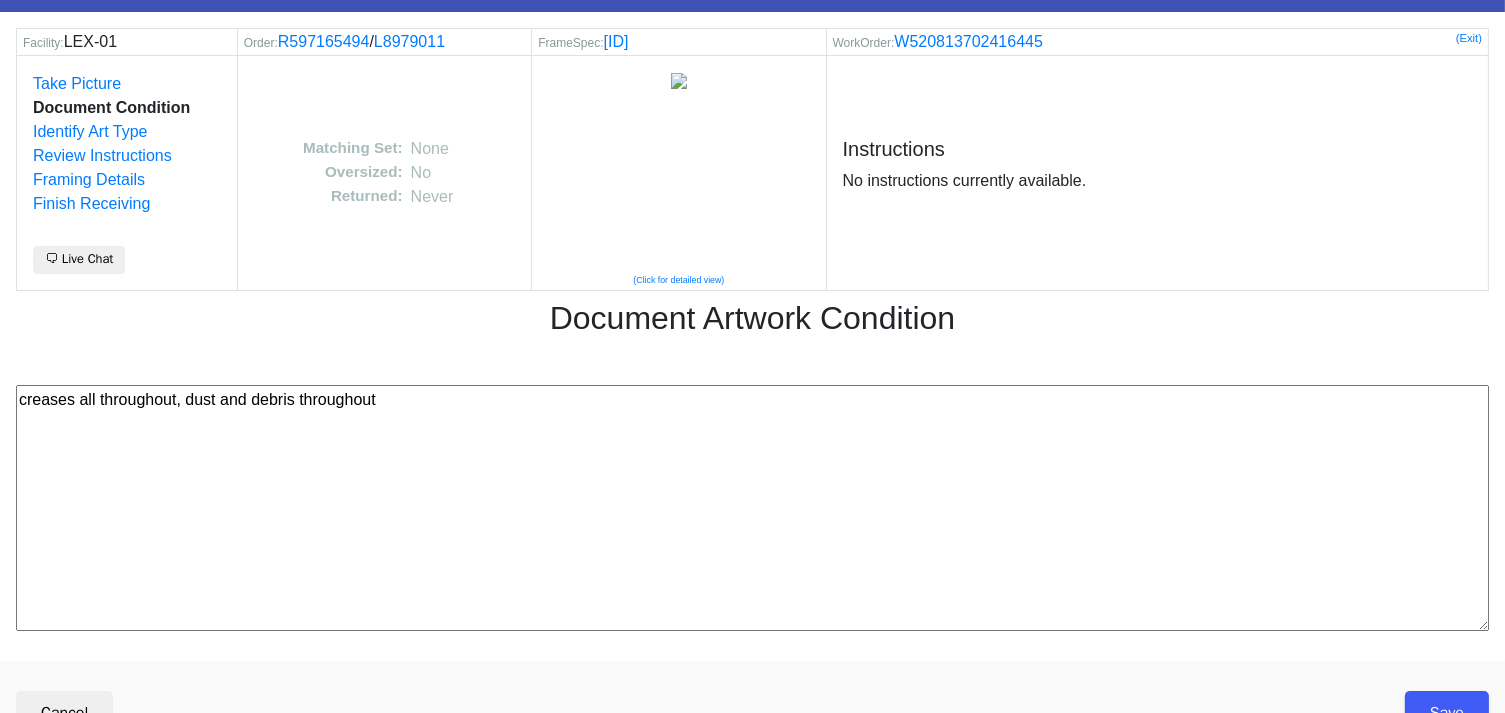 scroll, scrollTop: 80, scrollLeft: 0, axis: vertical 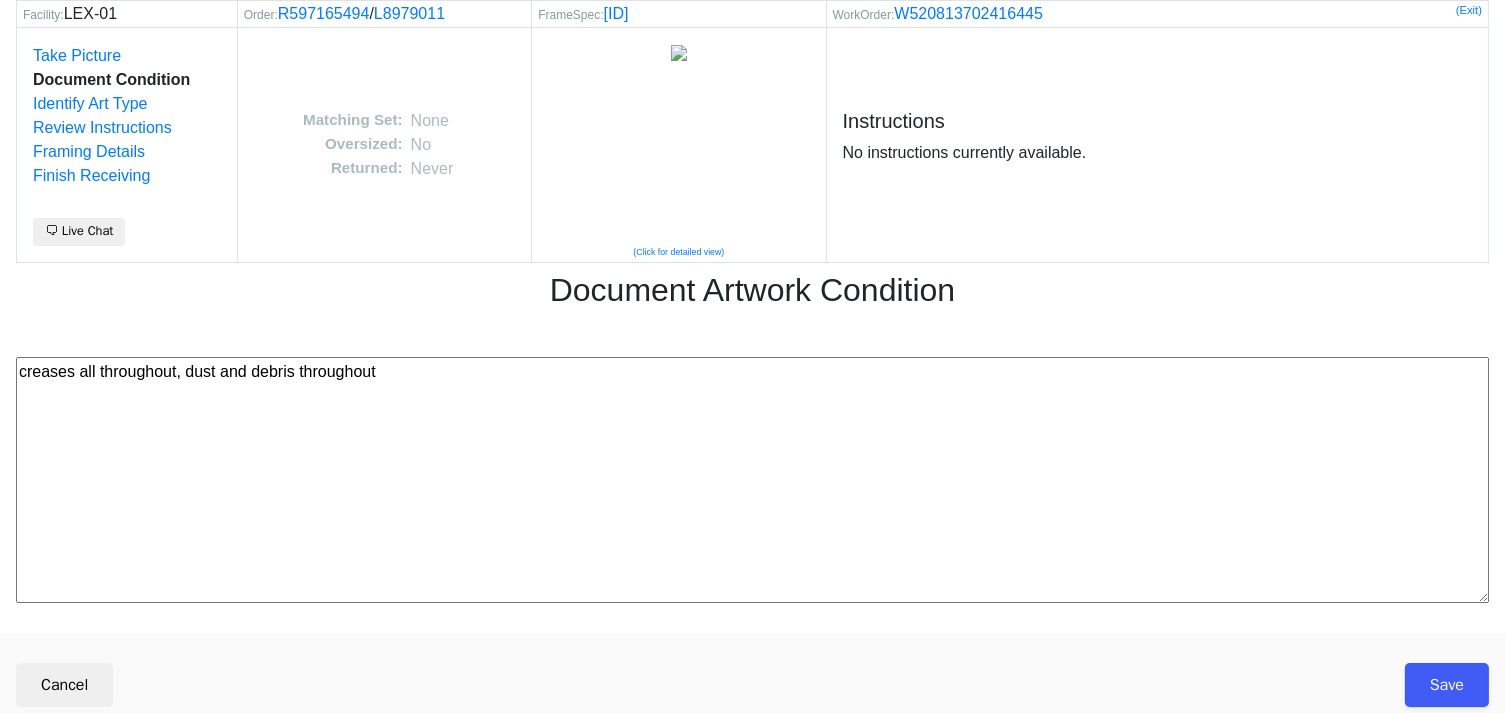 type on "creases all throughout, dust and debris throughout" 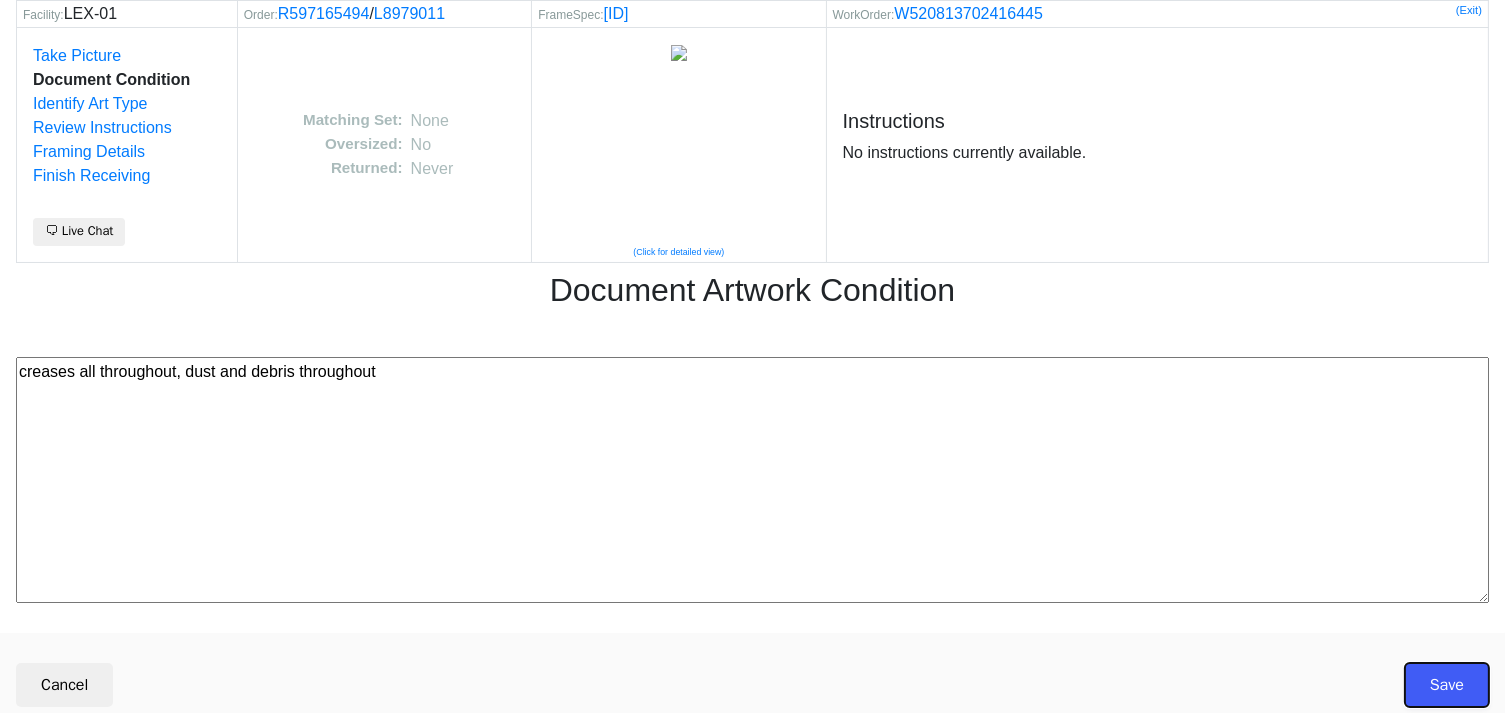 click on "Save" at bounding box center [1447, 685] 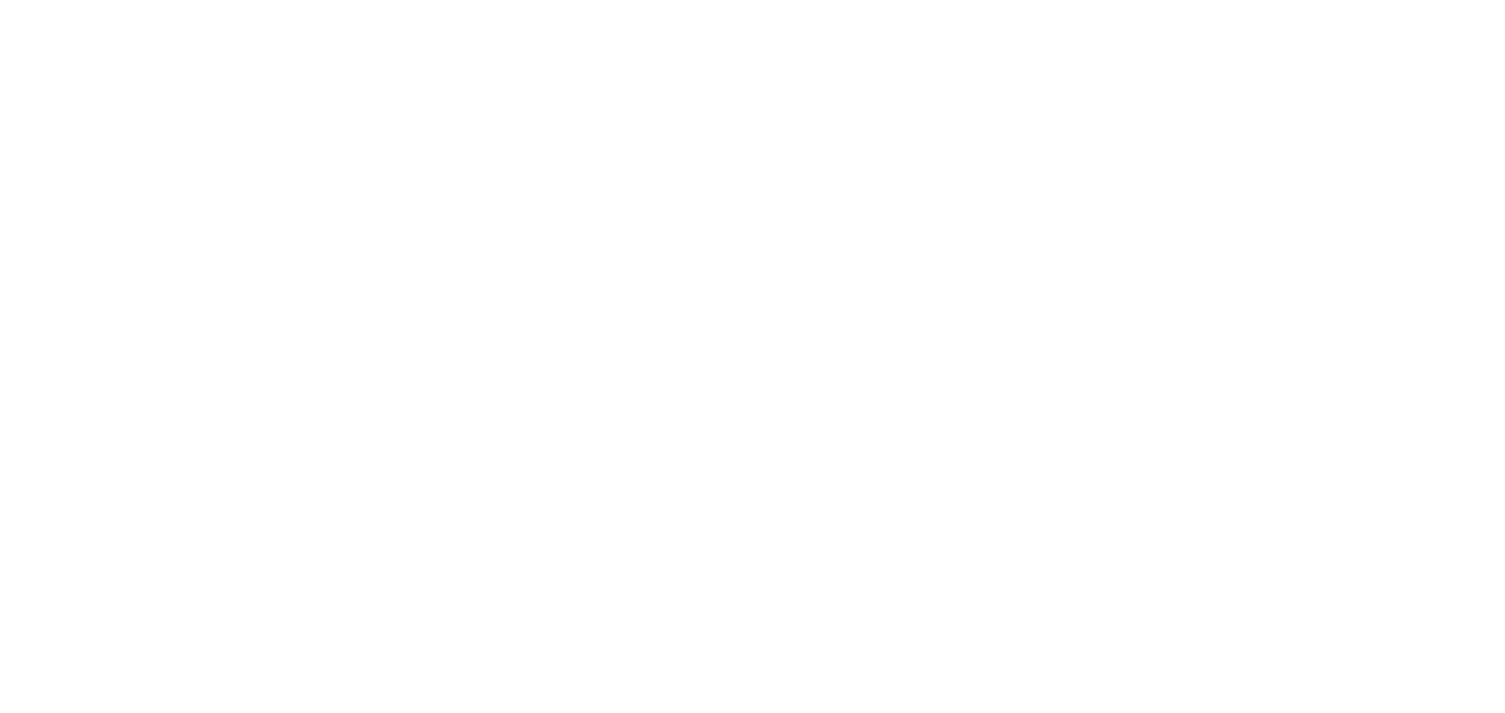 scroll, scrollTop: 0, scrollLeft: 0, axis: both 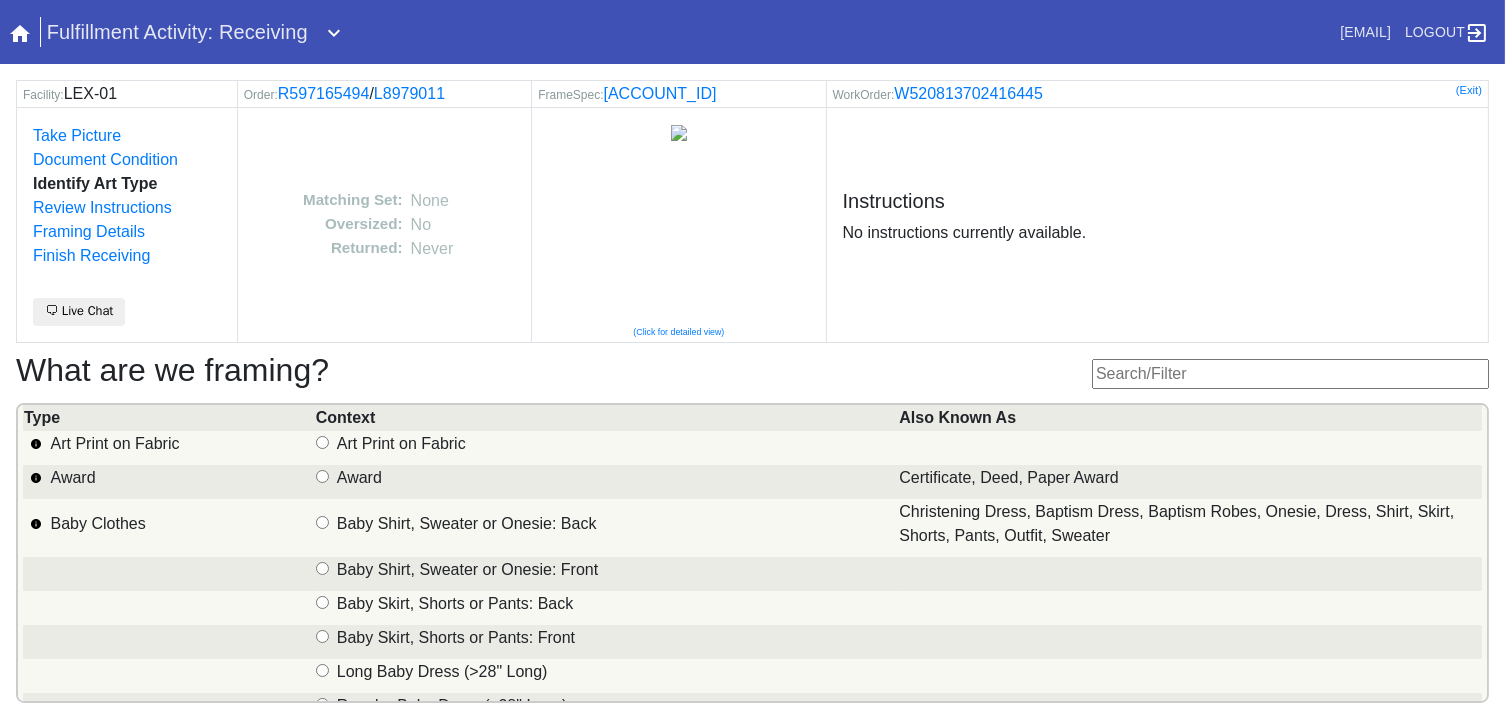 click on "What are we framing?" at bounding box center (752, 374) 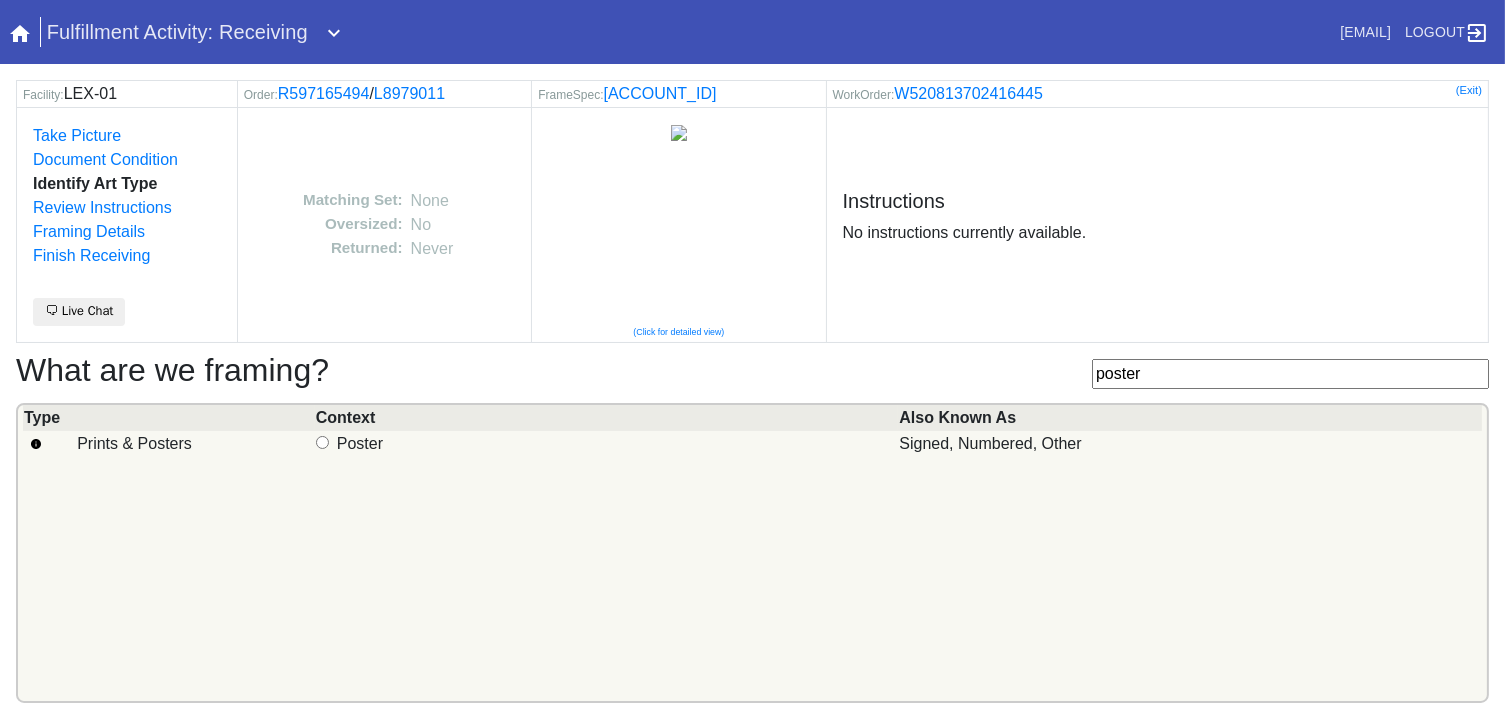 type on "poster" 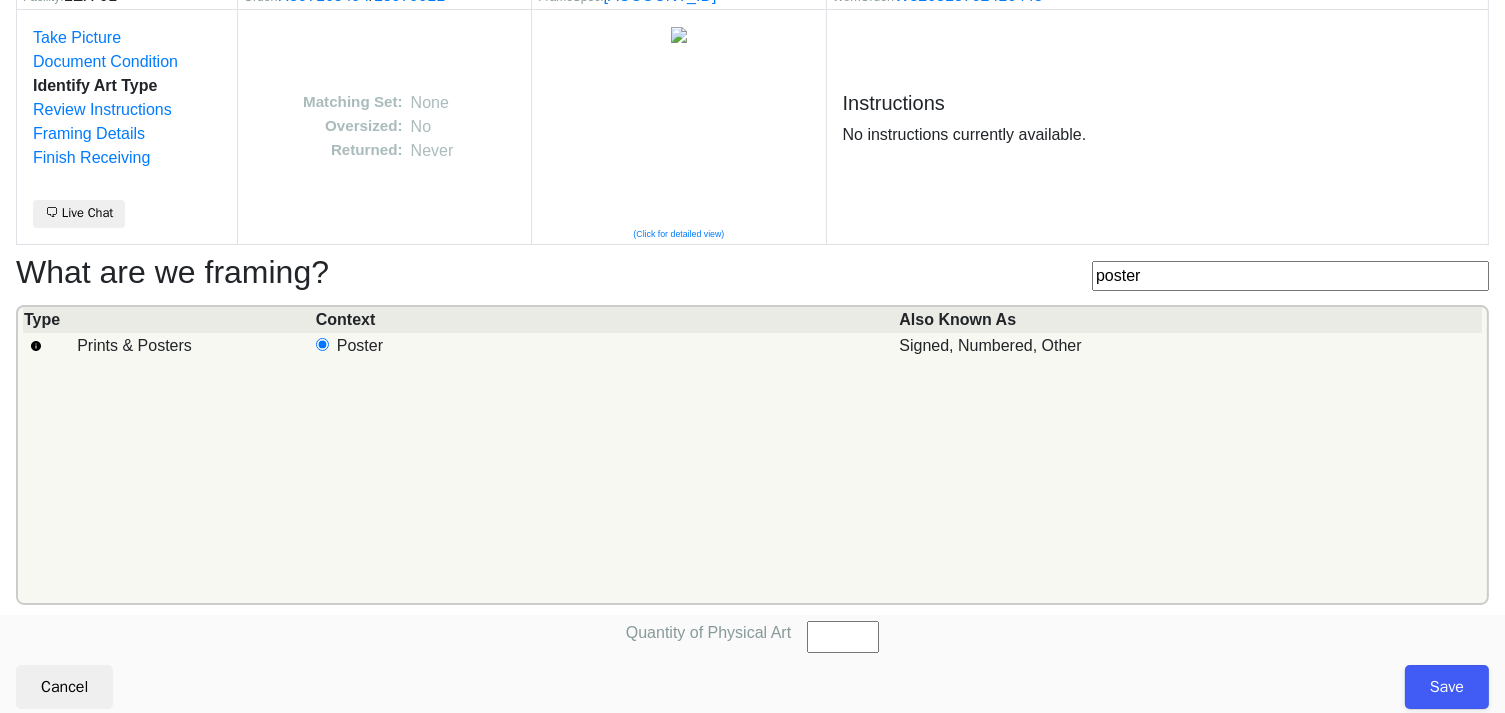 scroll, scrollTop: 101, scrollLeft: 0, axis: vertical 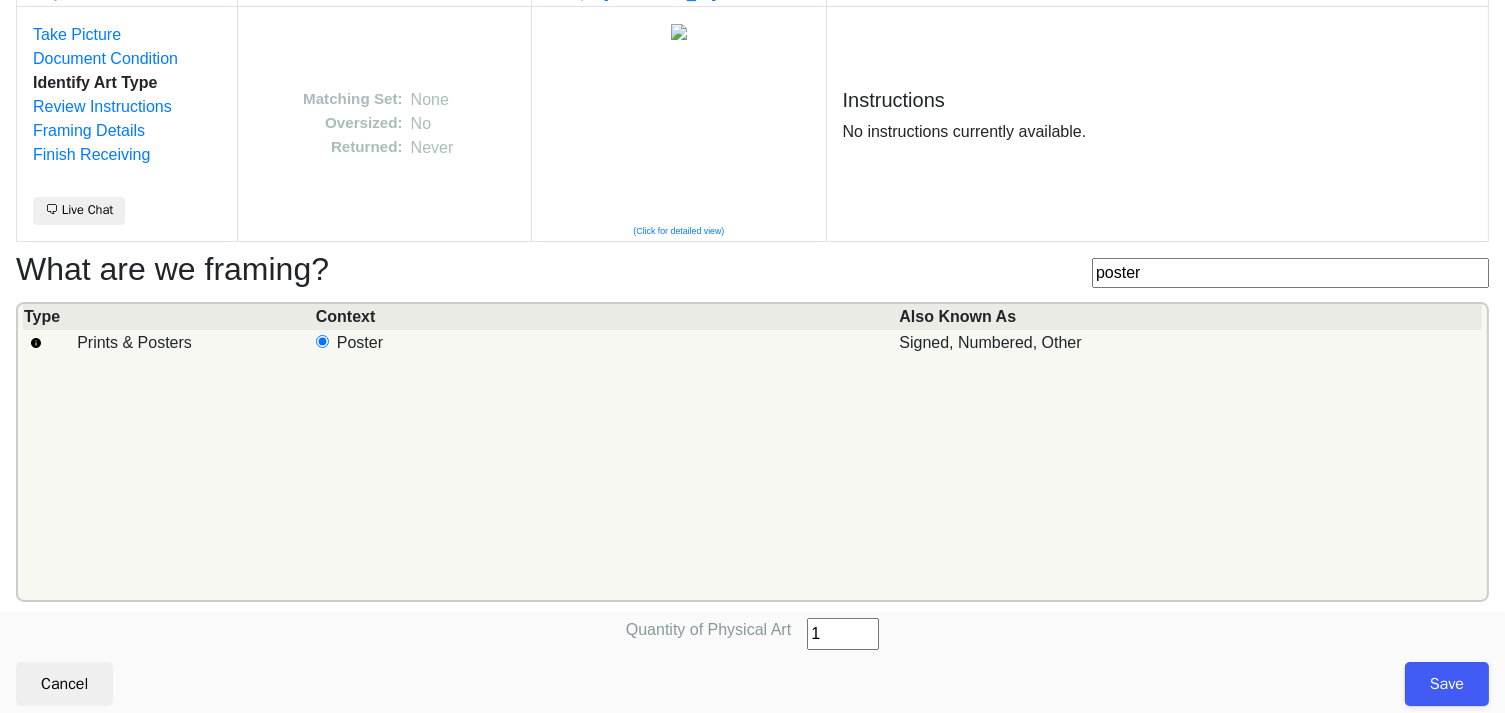 type on "1" 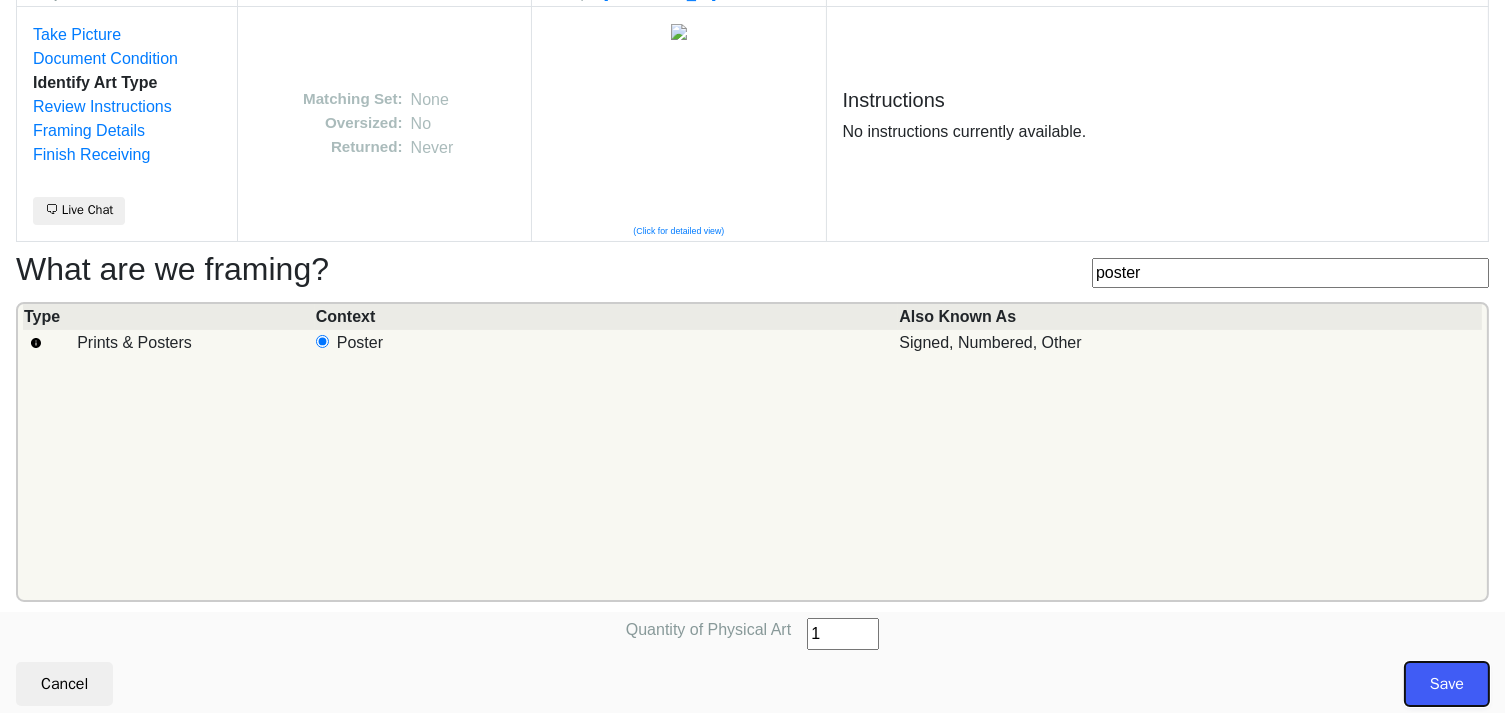 click on "Save" at bounding box center (1447, 684) 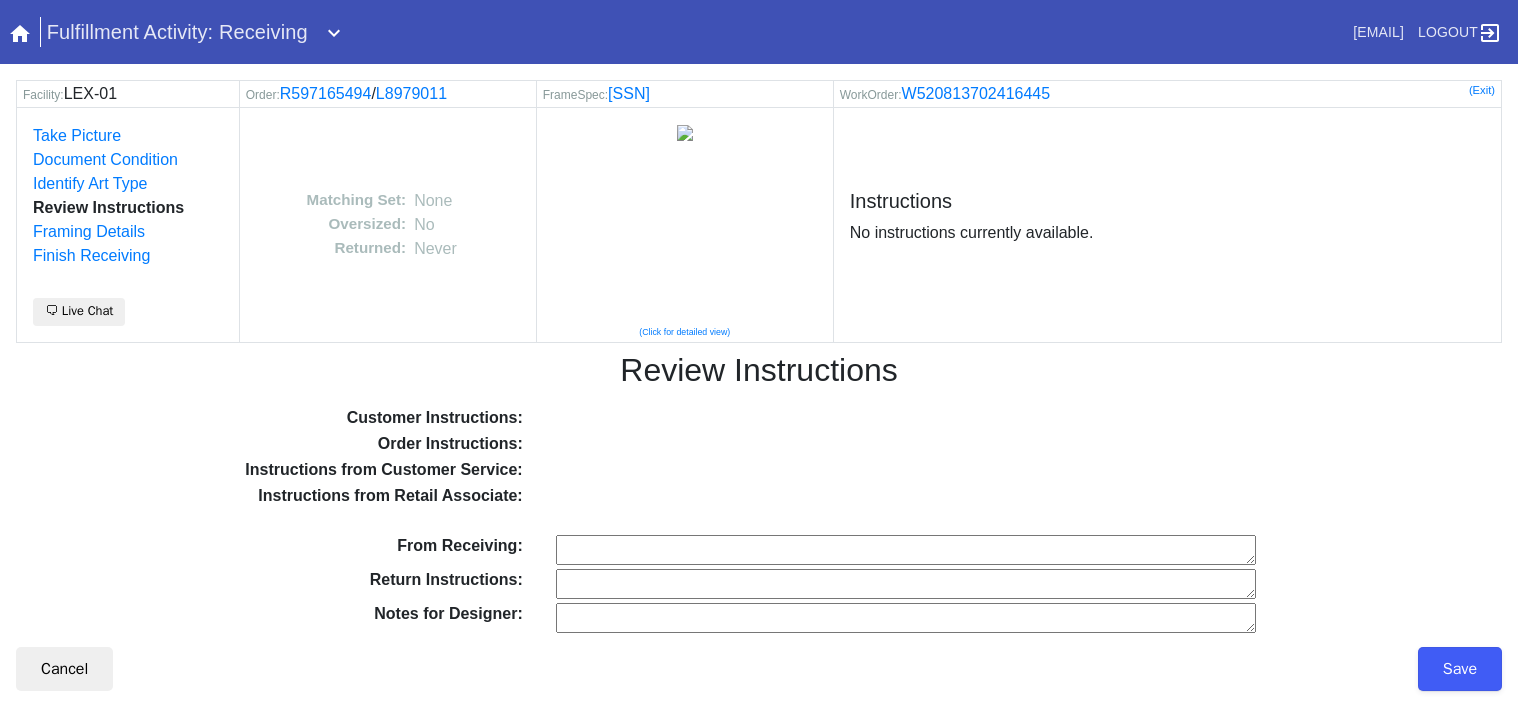 scroll, scrollTop: 0, scrollLeft: 0, axis: both 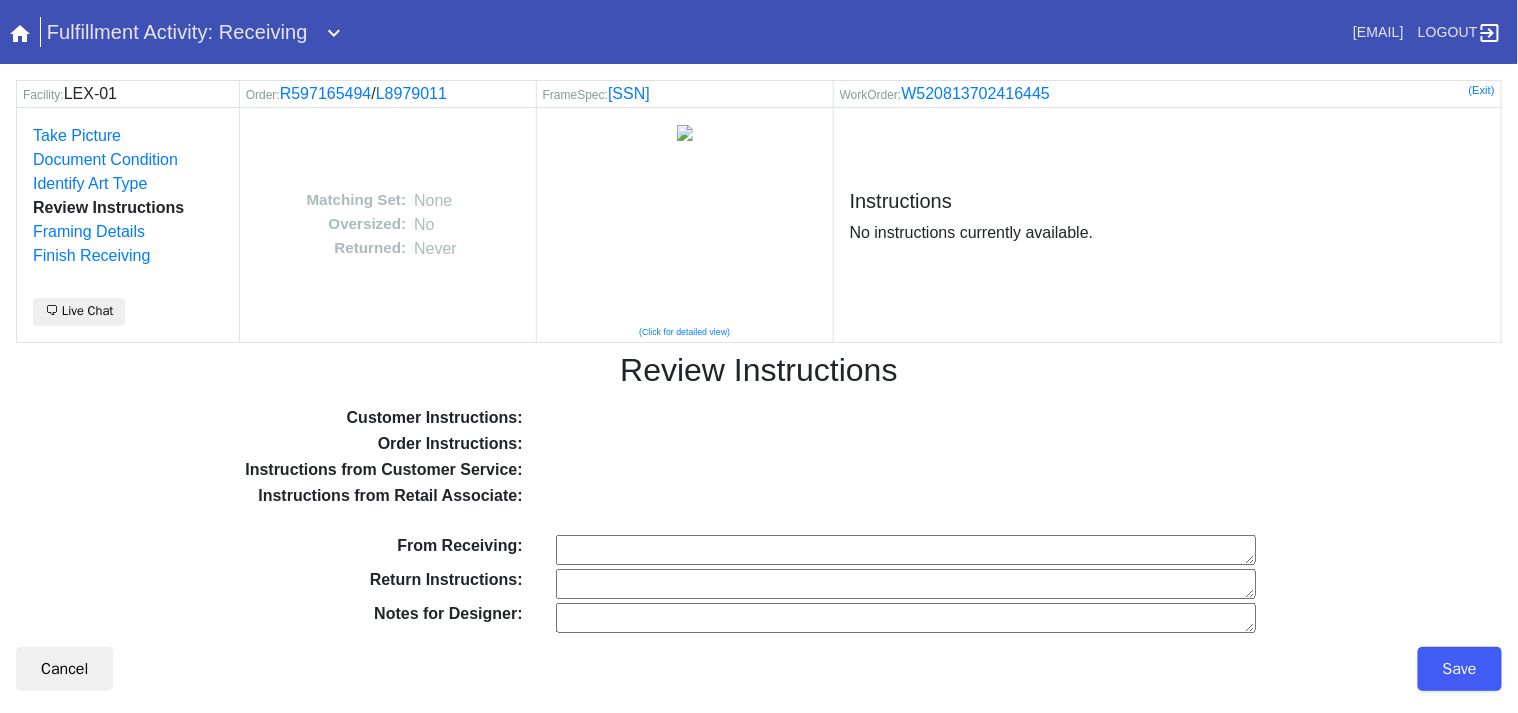 click on "From Receiving:" at bounding box center (906, 550) 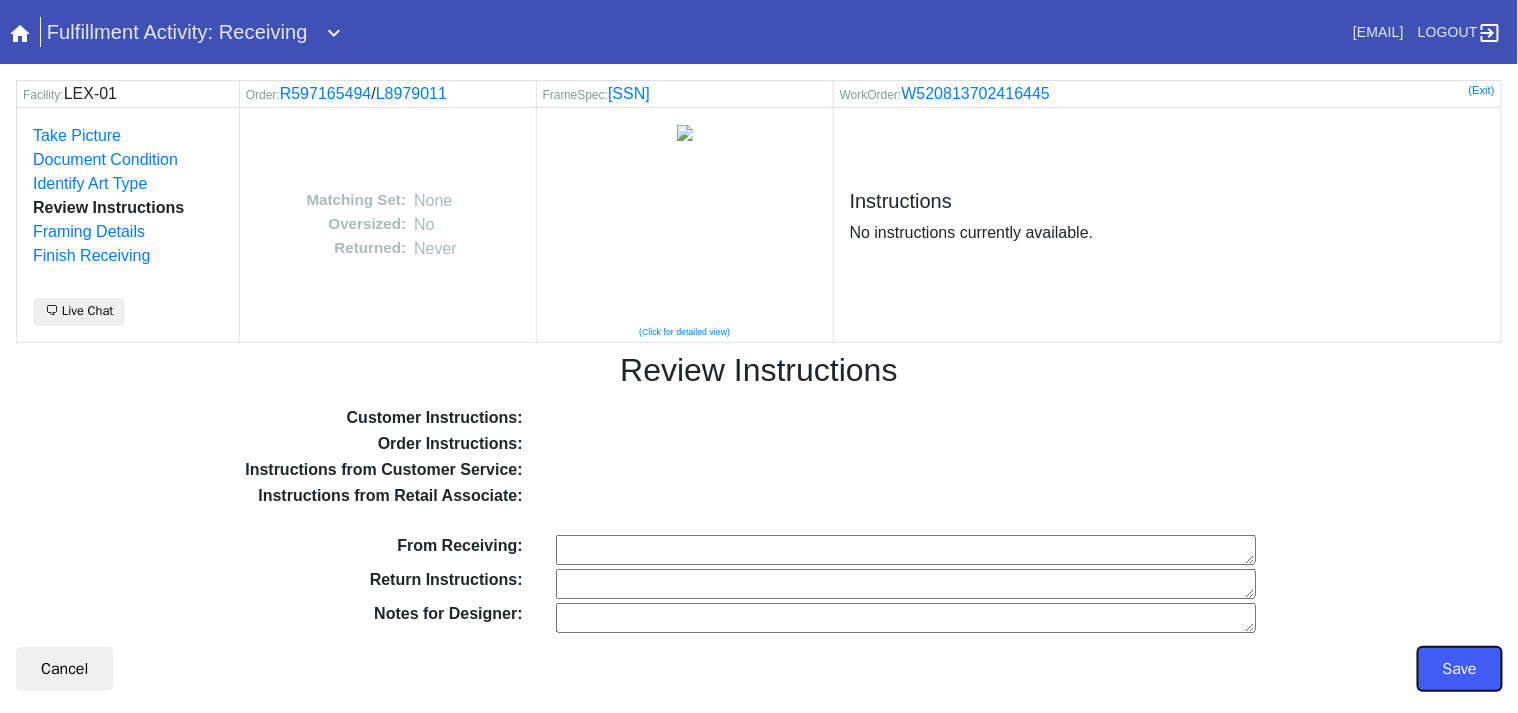 click on "Save" at bounding box center [1460, 669] 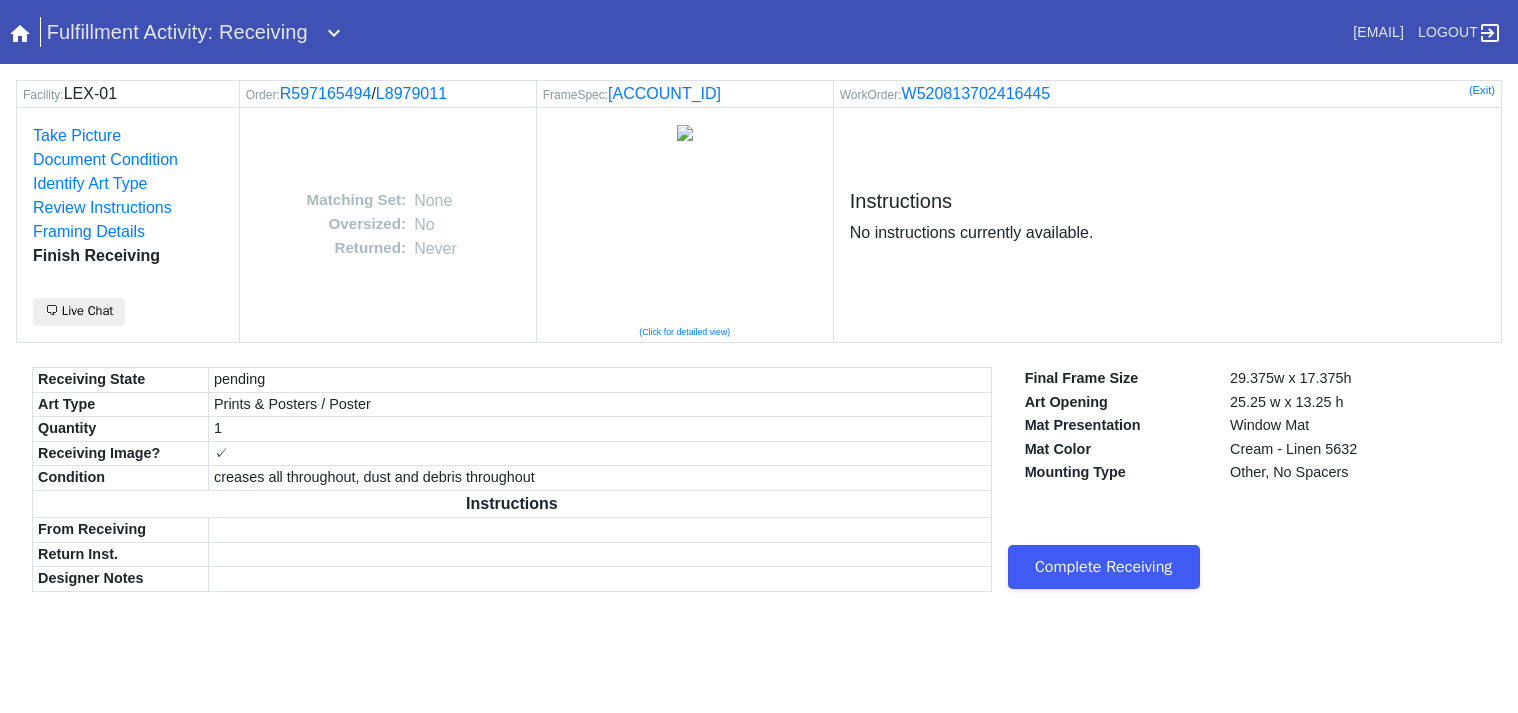 scroll, scrollTop: 0, scrollLeft: 0, axis: both 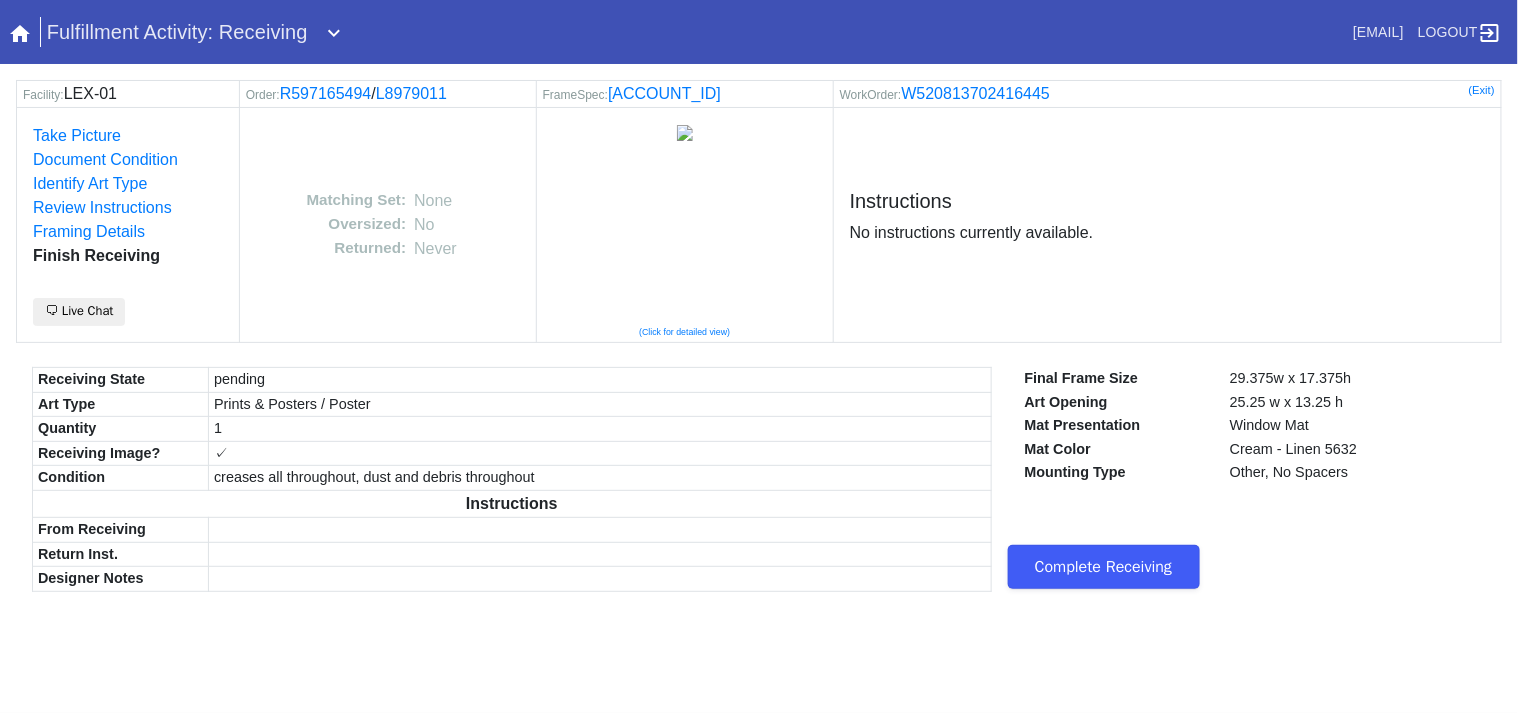 click on "Complete Receiving" at bounding box center [1104, 567] 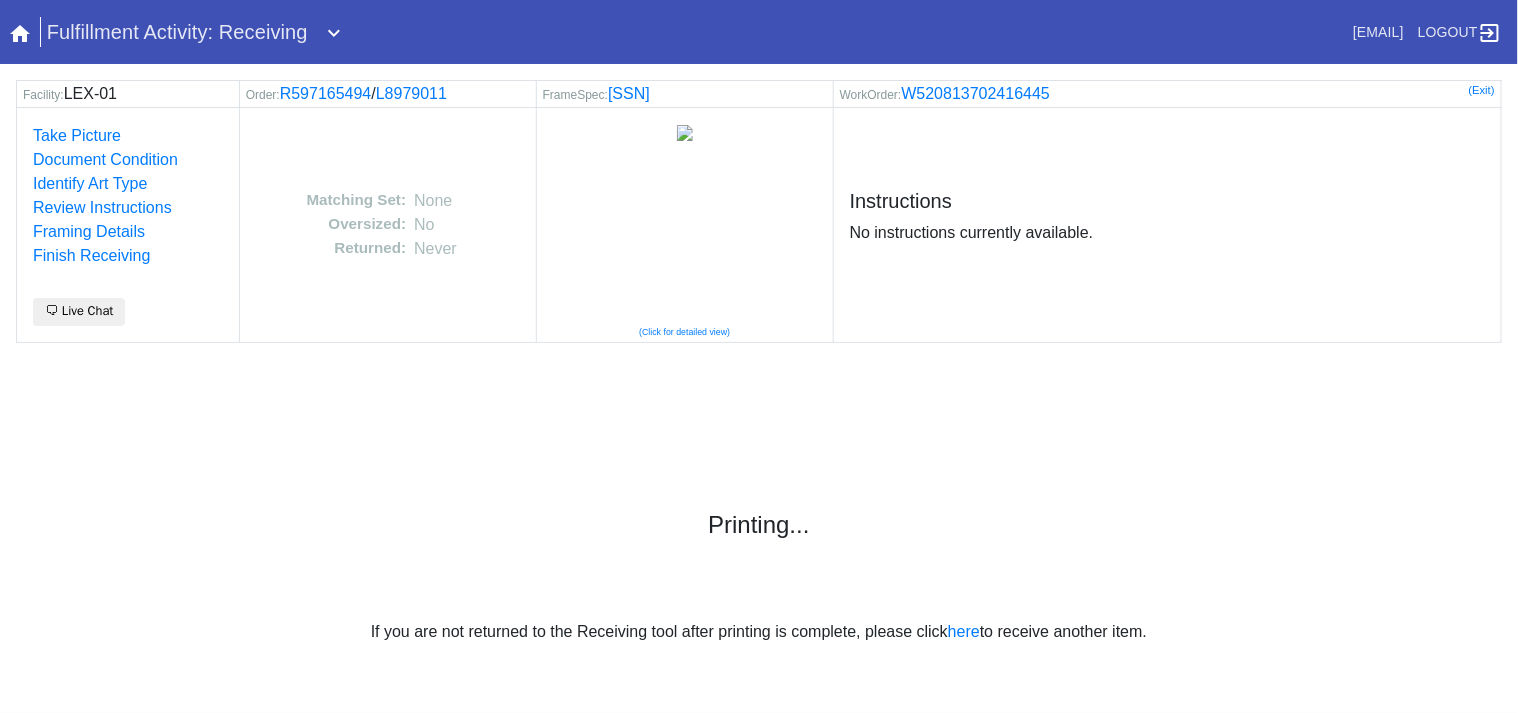 scroll, scrollTop: 0, scrollLeft: 0, axis: both 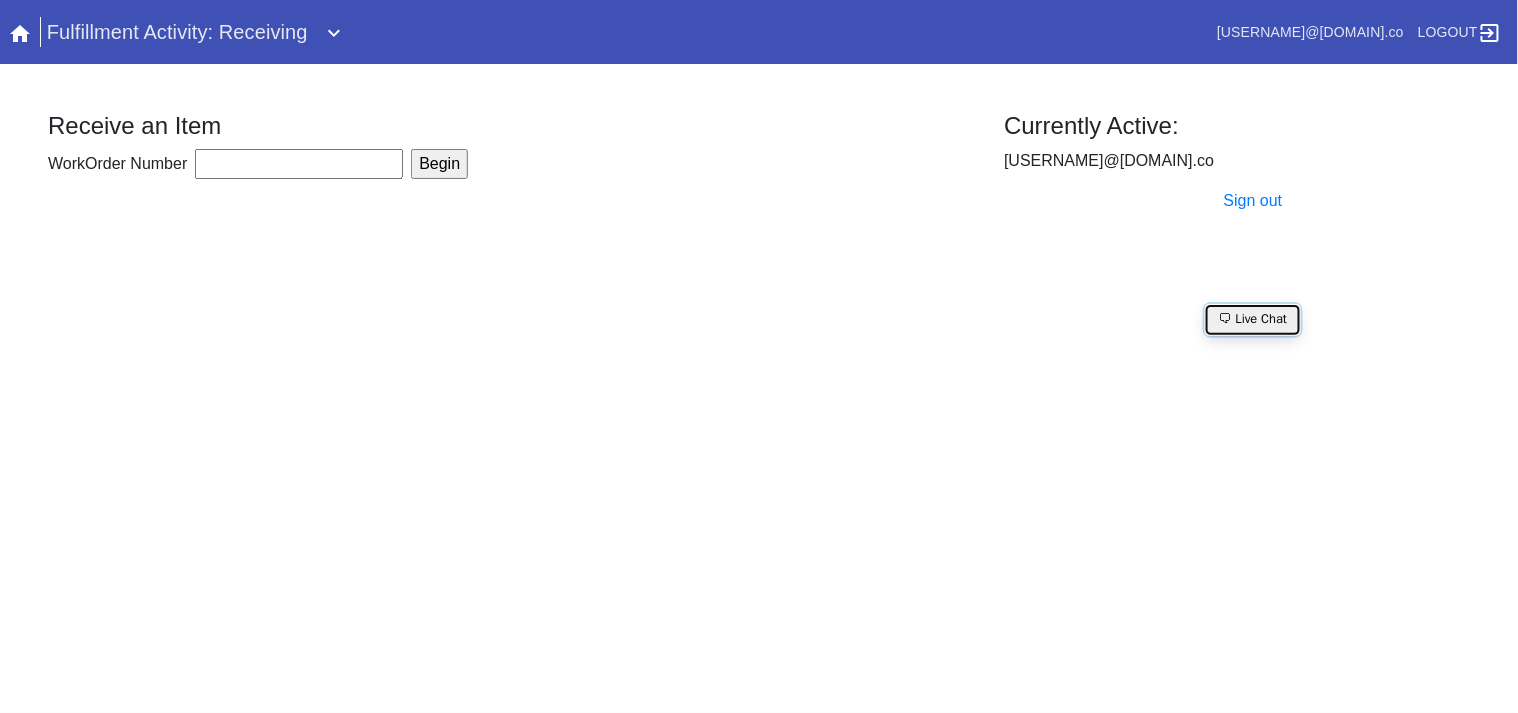 click on "🗨 Live Chat" at bounding box center [1253, 320] 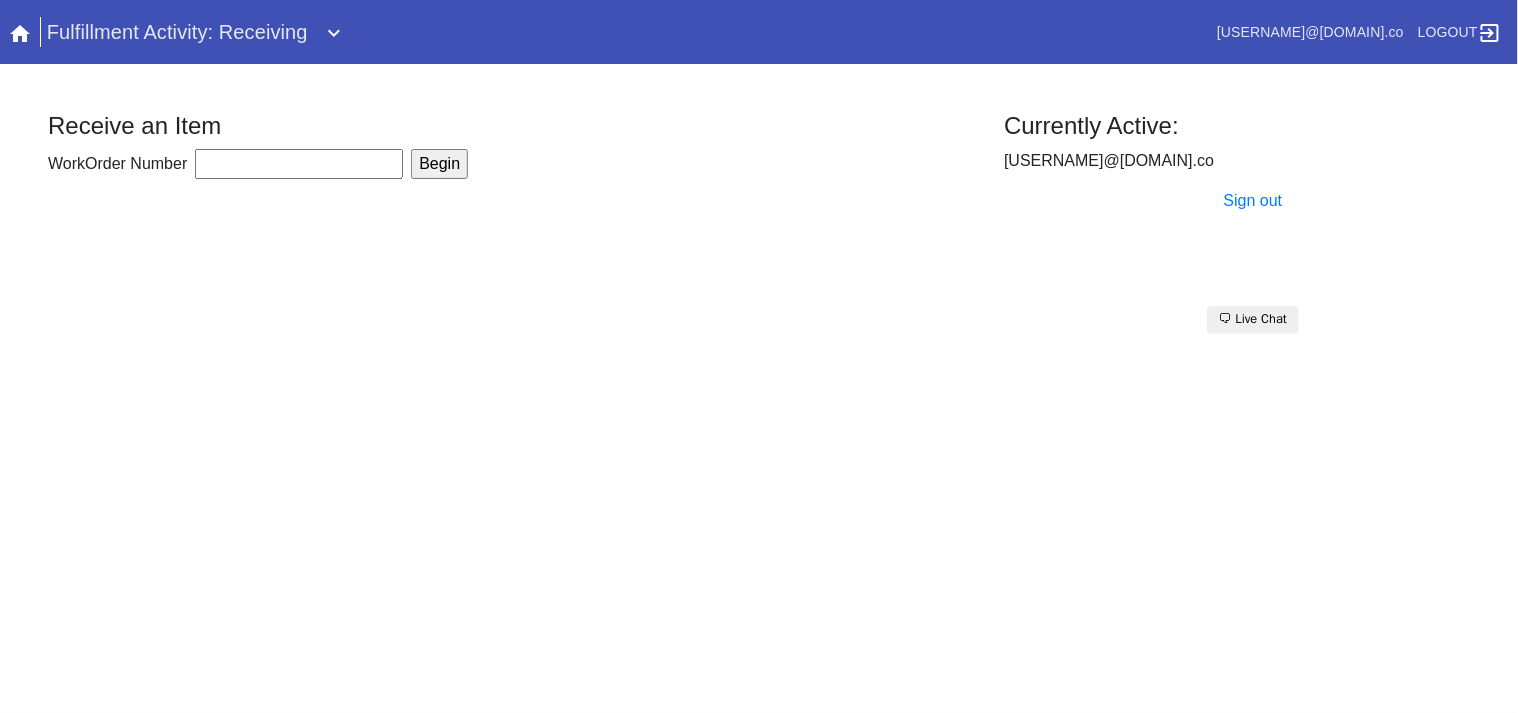 click on "WorkOrder Number" at bounding box center (299, 164) 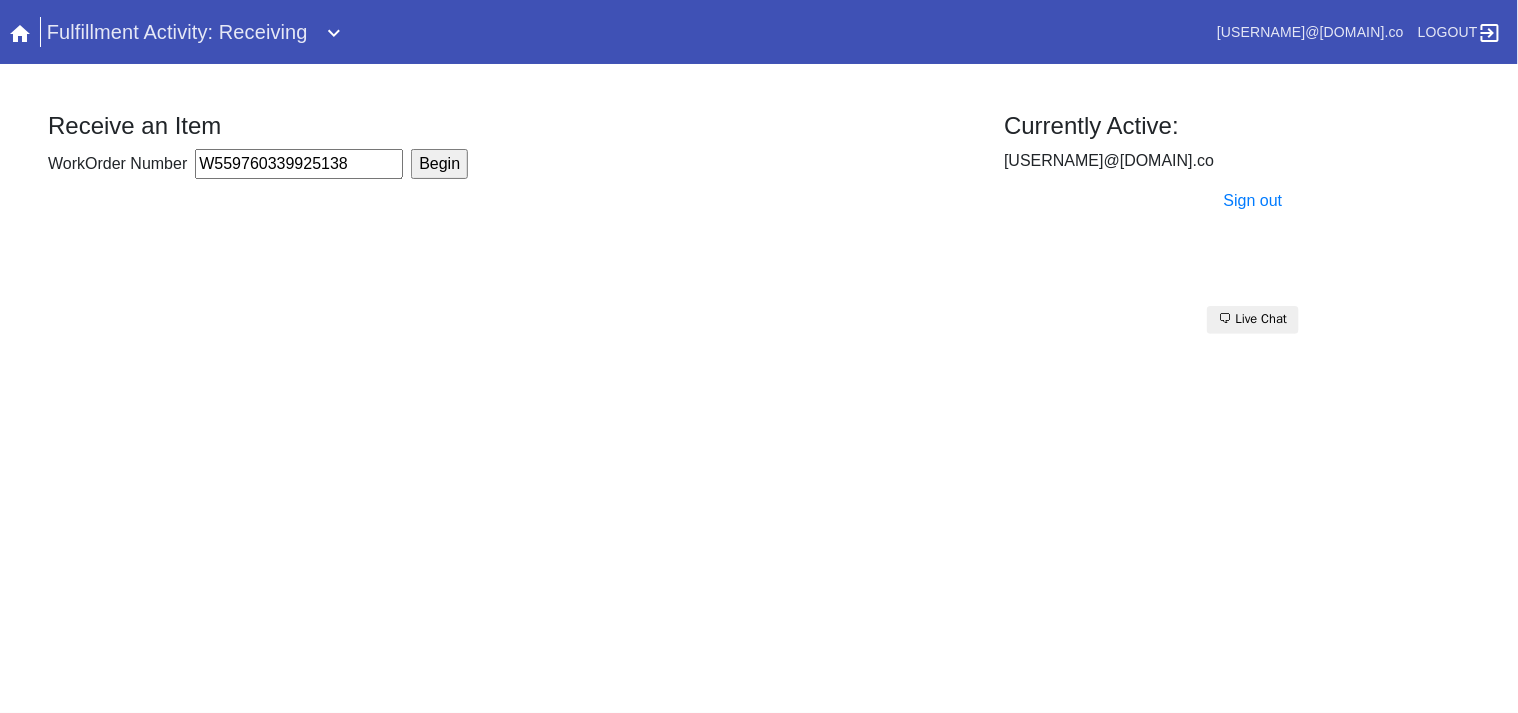 type on "W559760339925138" 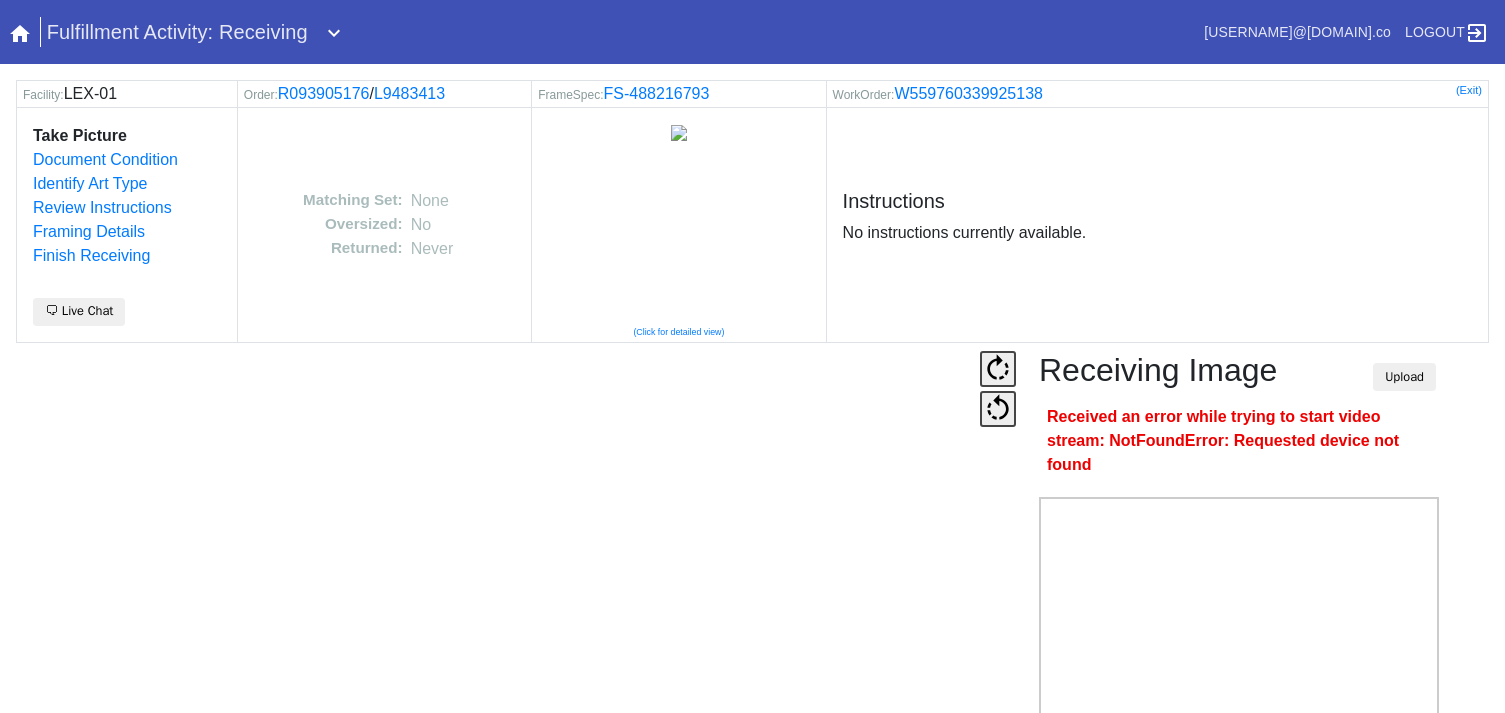 scroll, scrollTop: 0, scrollLeft: 0, axis: both 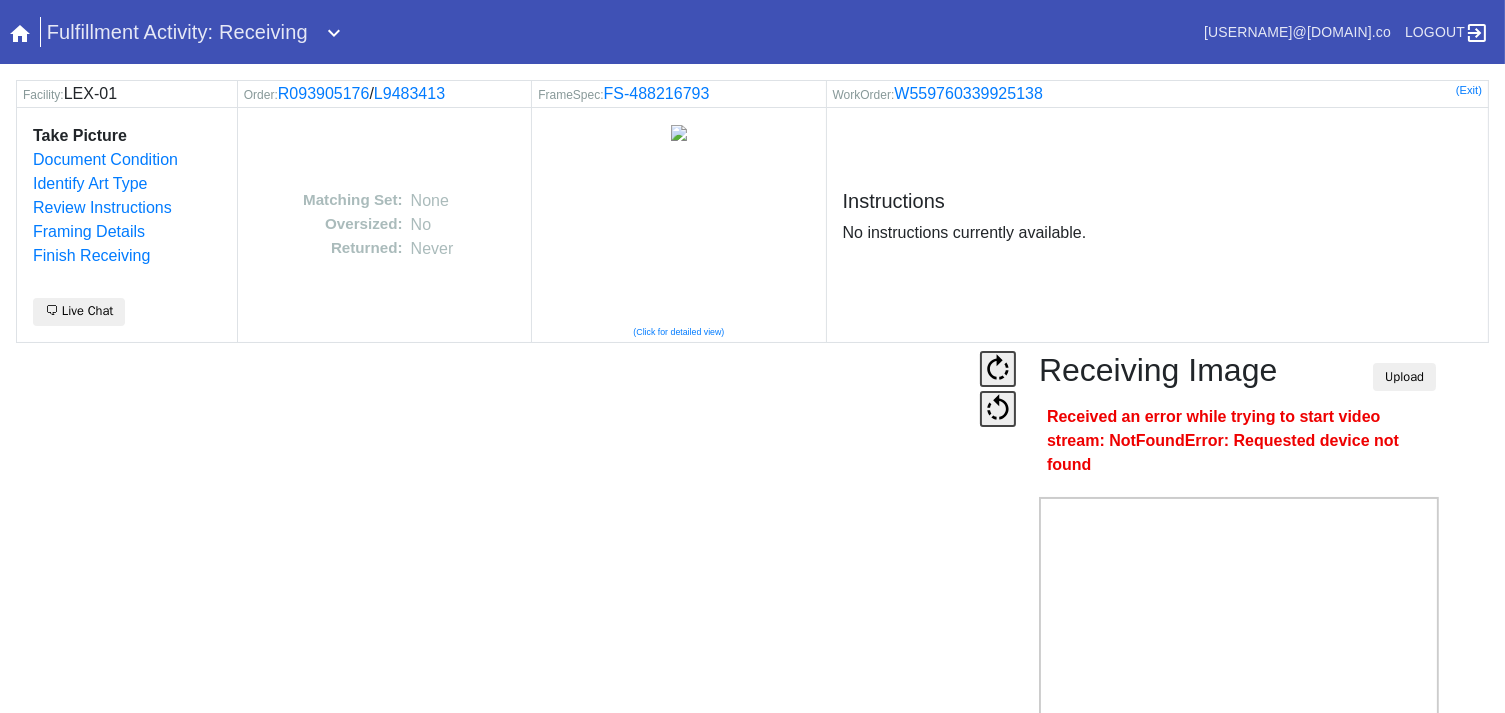 click on "Camera Disabled Click  here  to re-enable it. Receiving Image Upload Received an error while trying to start video stream: NotFoundError: Requested device not found Snap Webcam Save" at bounding box center [752, 591] 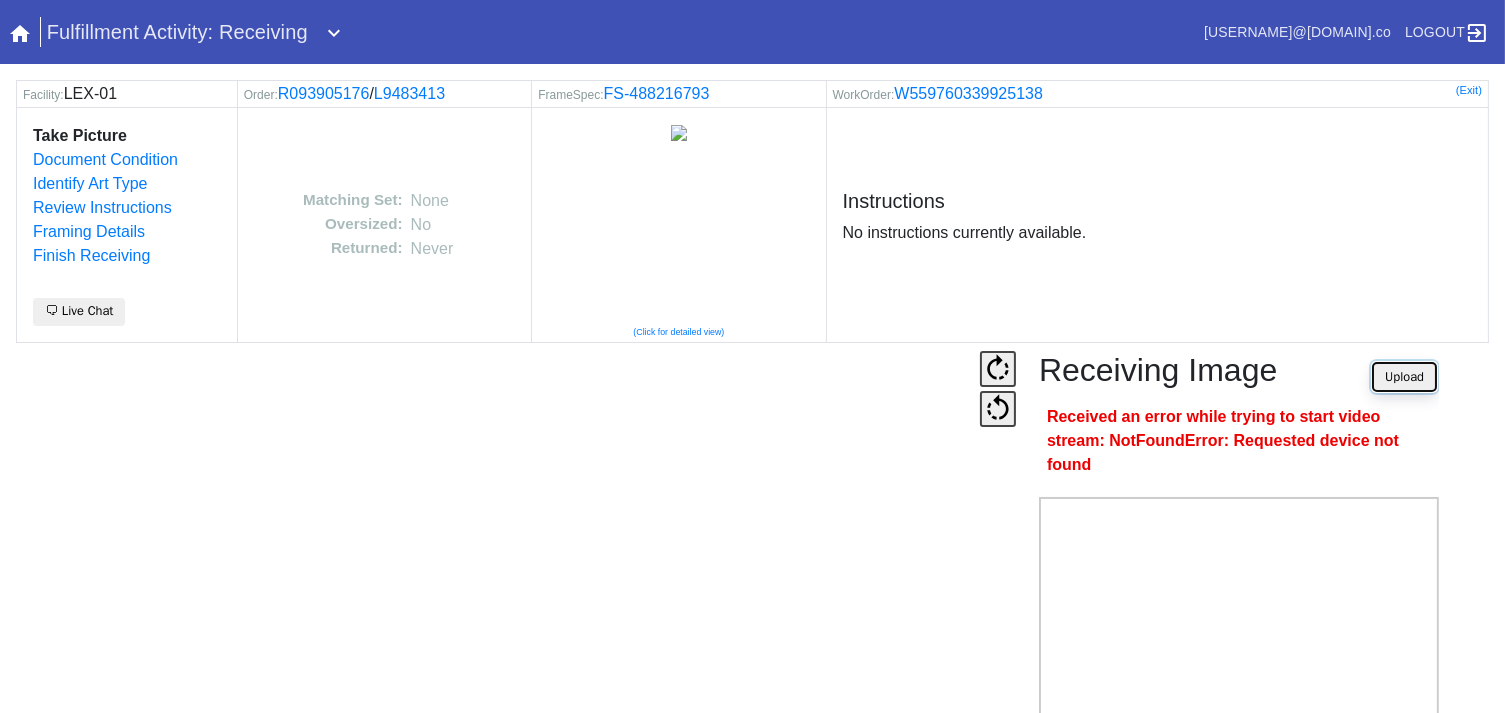 click on "Upload" at bounding box center (1404, 377) 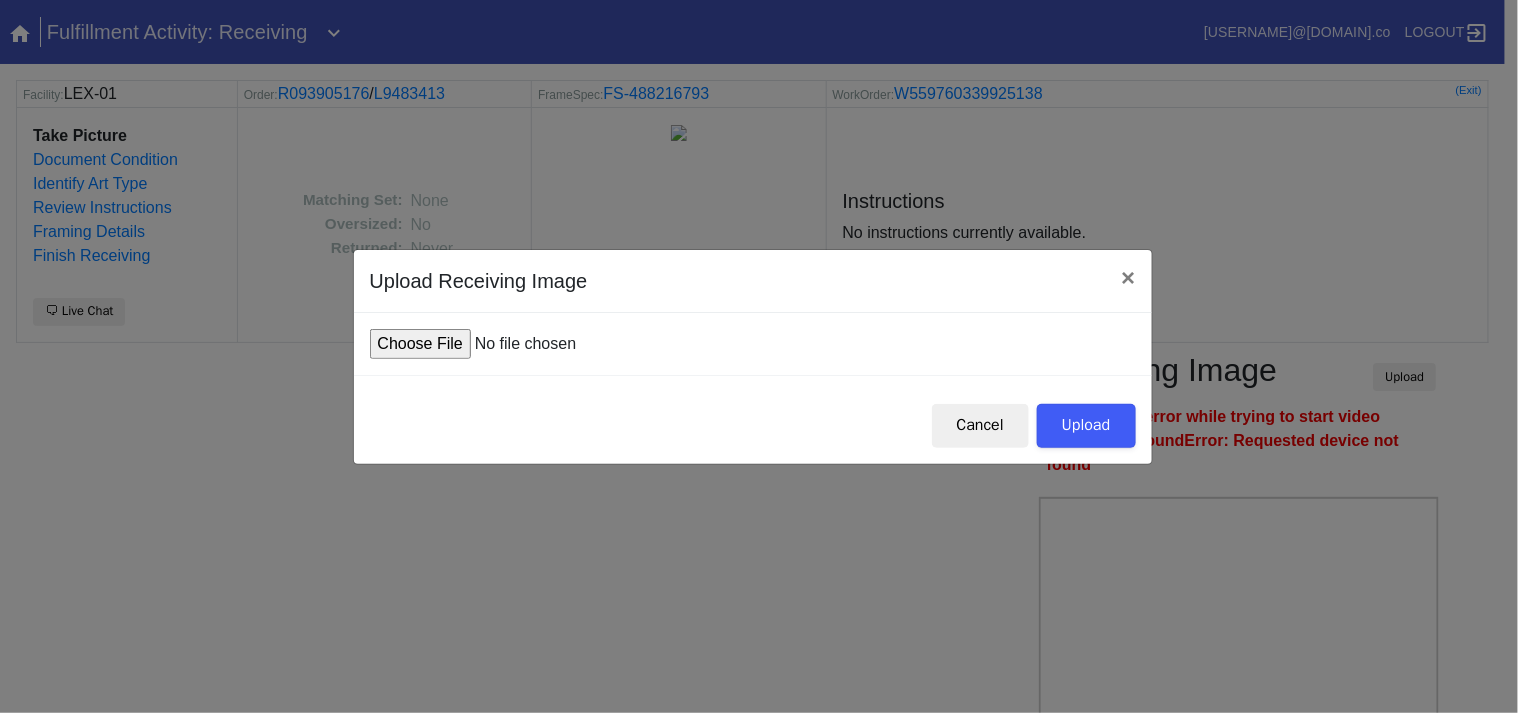 click at bounding box center (521, 344) 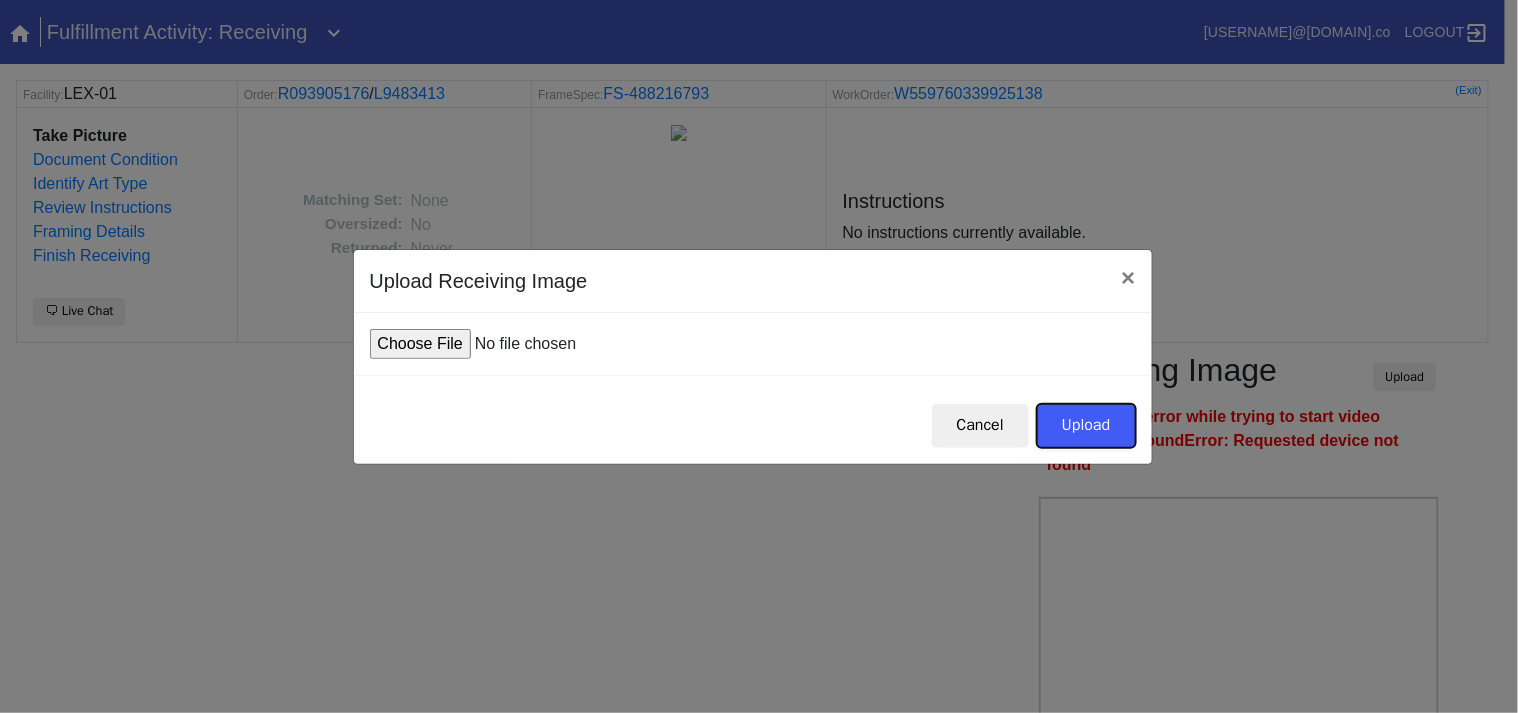 click on "Upload" at bounding box center (1086, 426) 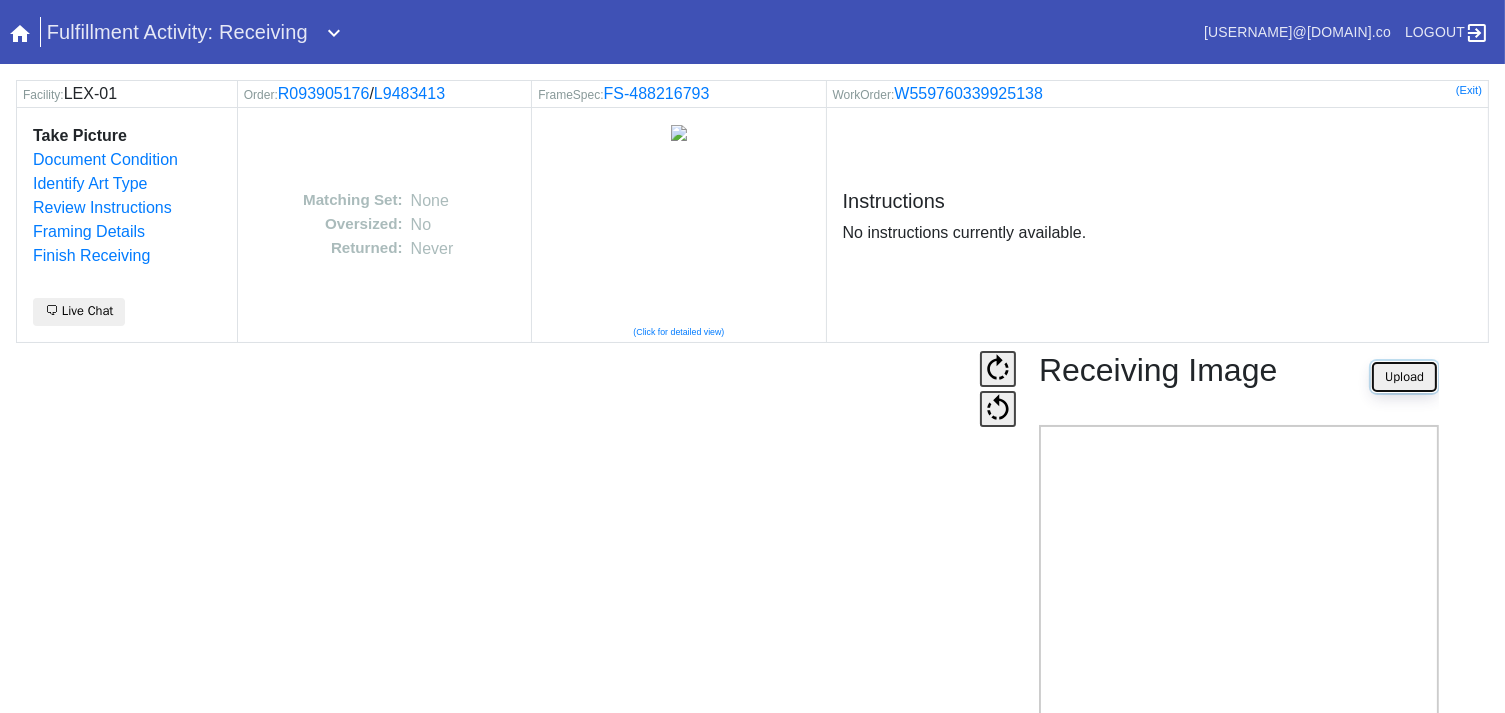 scroll, scrollTop: 124, scrollLeft: 0, axis: vertical 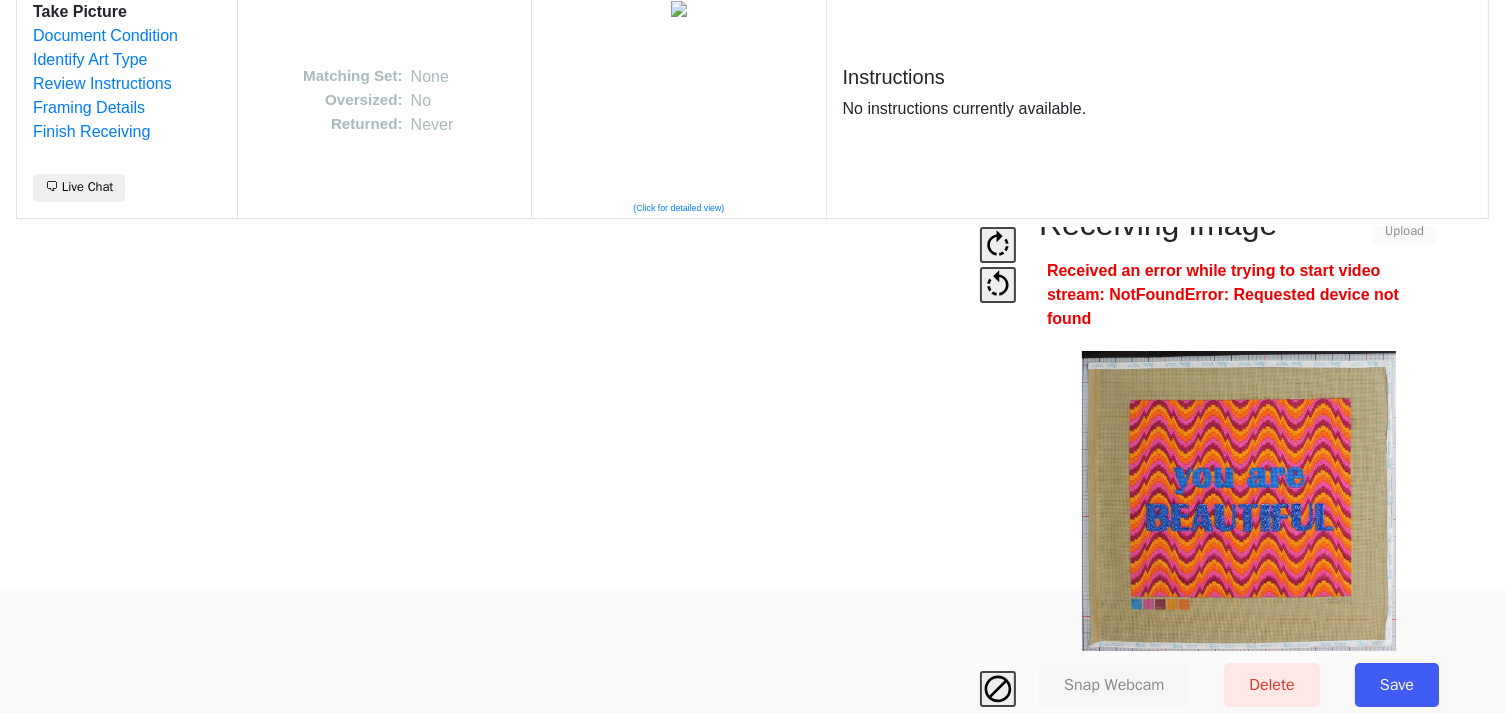 click on "Save" at bounding box center (1397, 685) 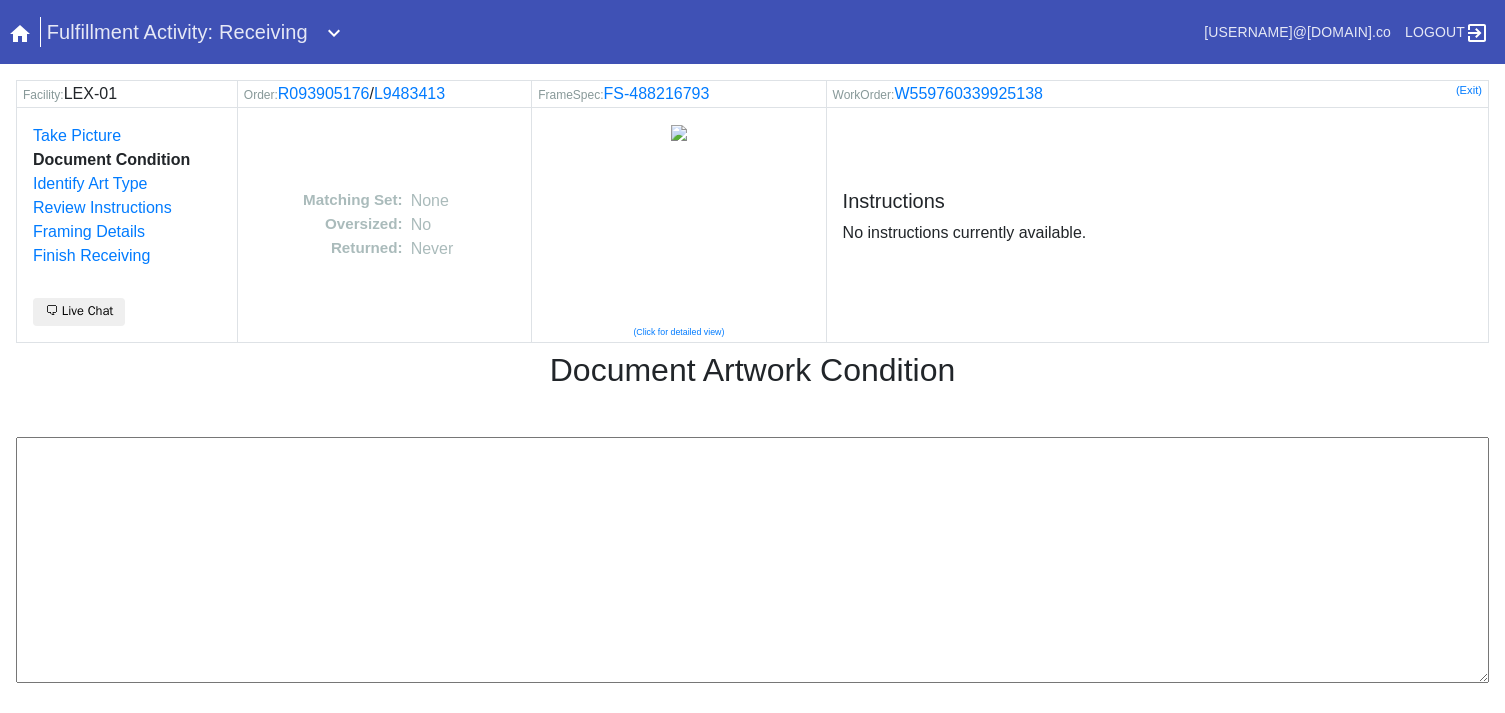 scroll, scrollTop: 0, scrollLeft: 0, axis: both 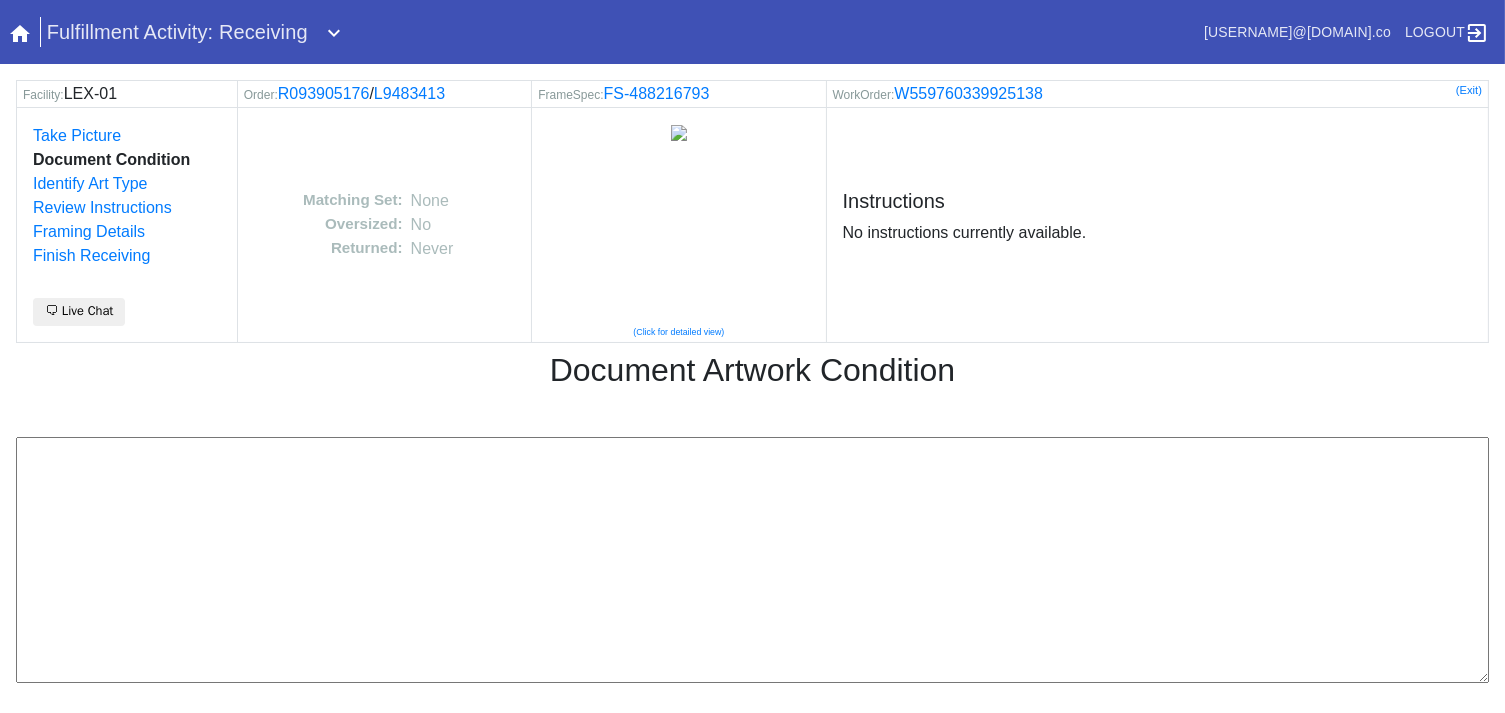 click at bounding box center (752, 560) 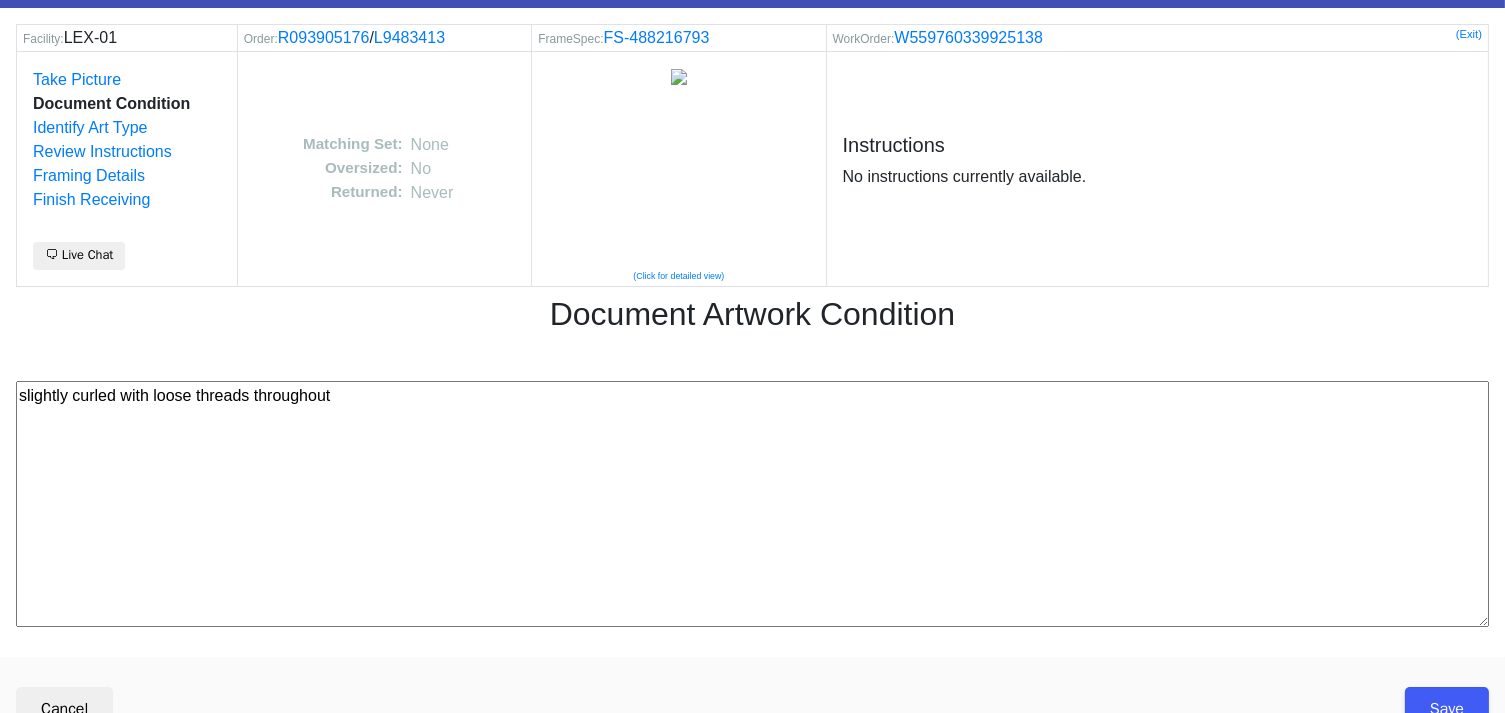 scroll, scrollTop: 80, scrollLeft: 0, axis: vertical 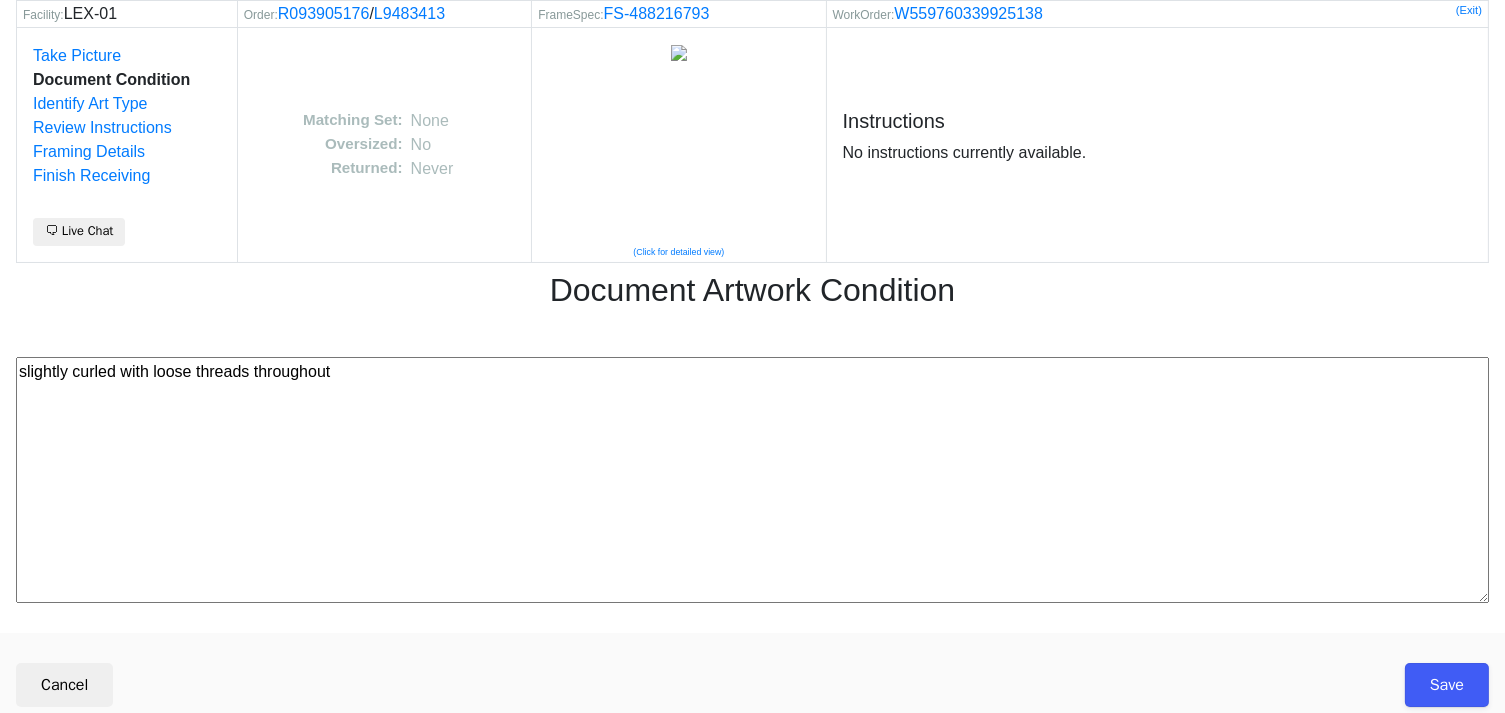 type on "slightly curled with loose threads throughout" 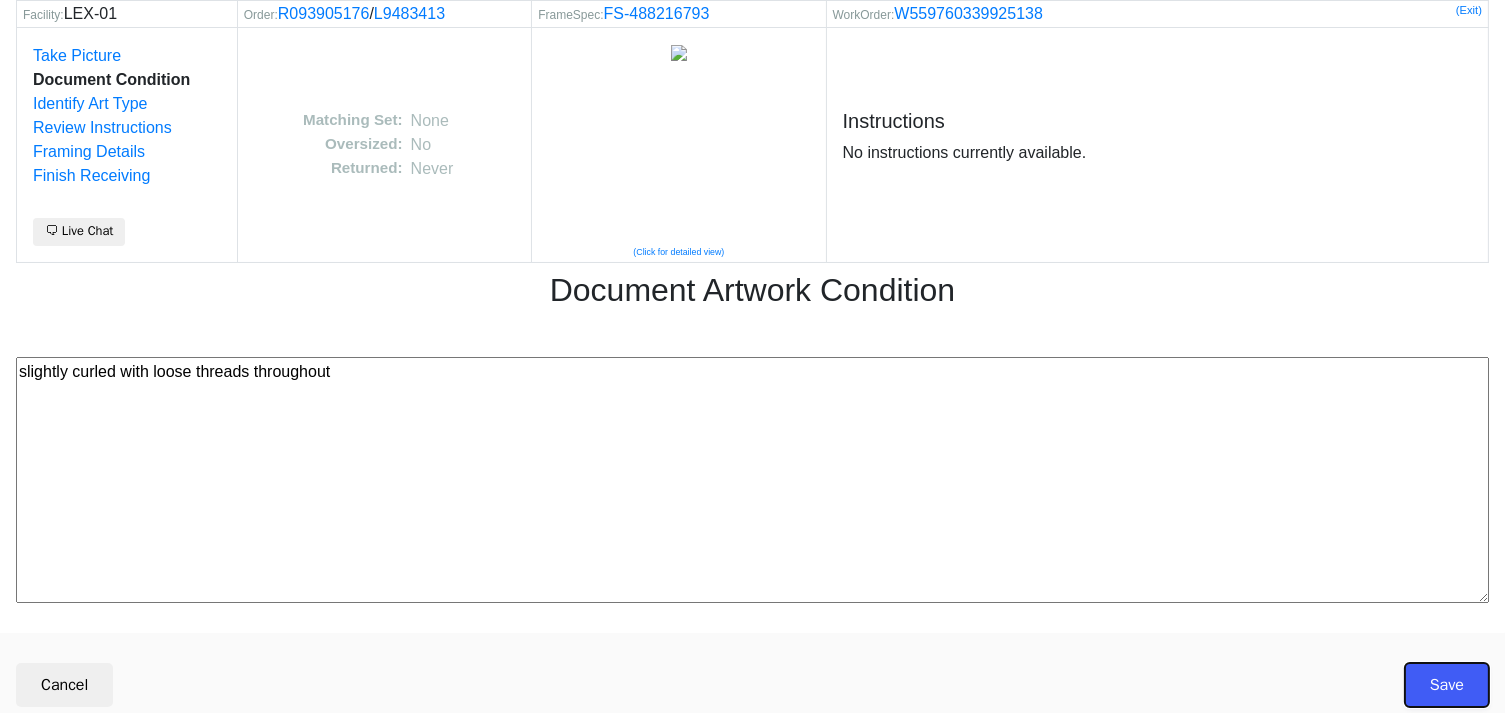 click on "Save" at bounding box center [1447, 685] 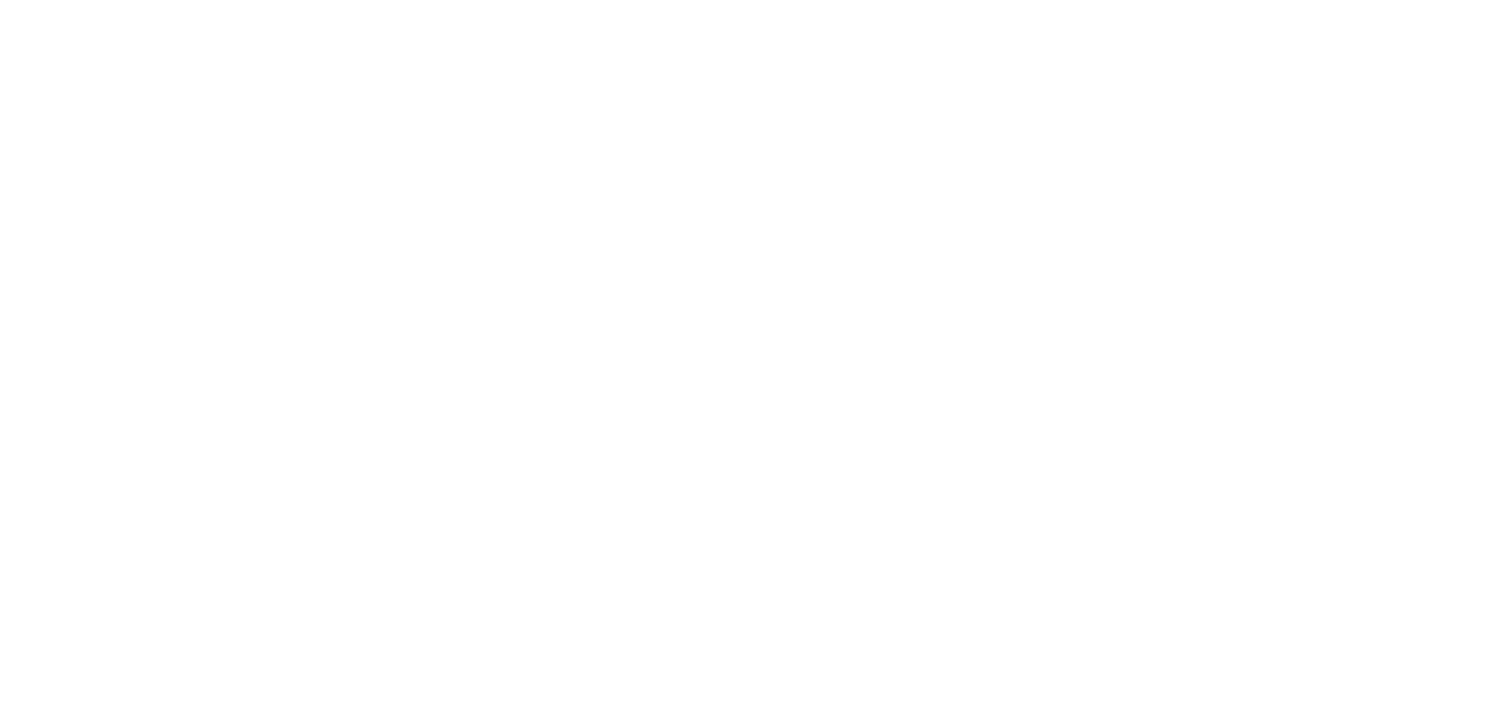 scroll, scrollTop: 0, scrollLeft: 0, axis: both 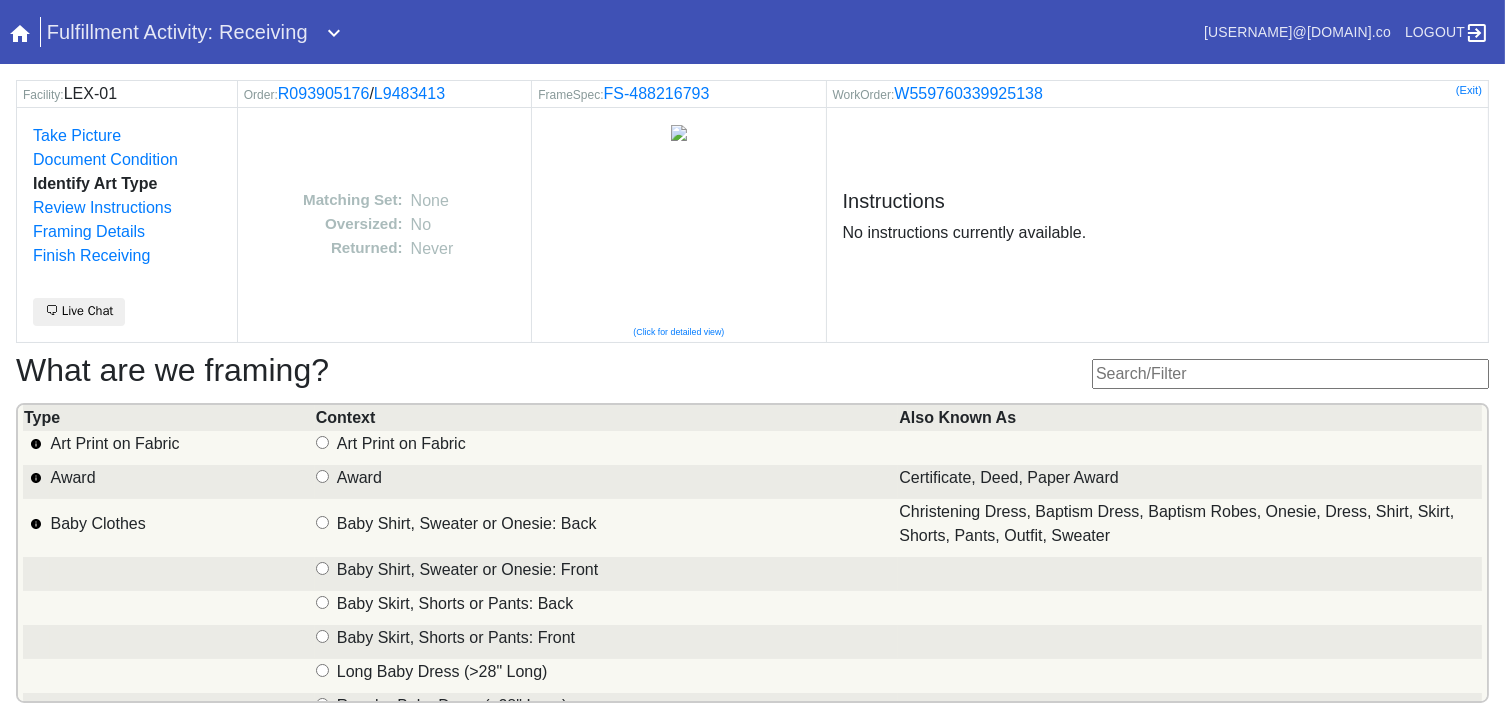 click at bounding box center [1290, 374] 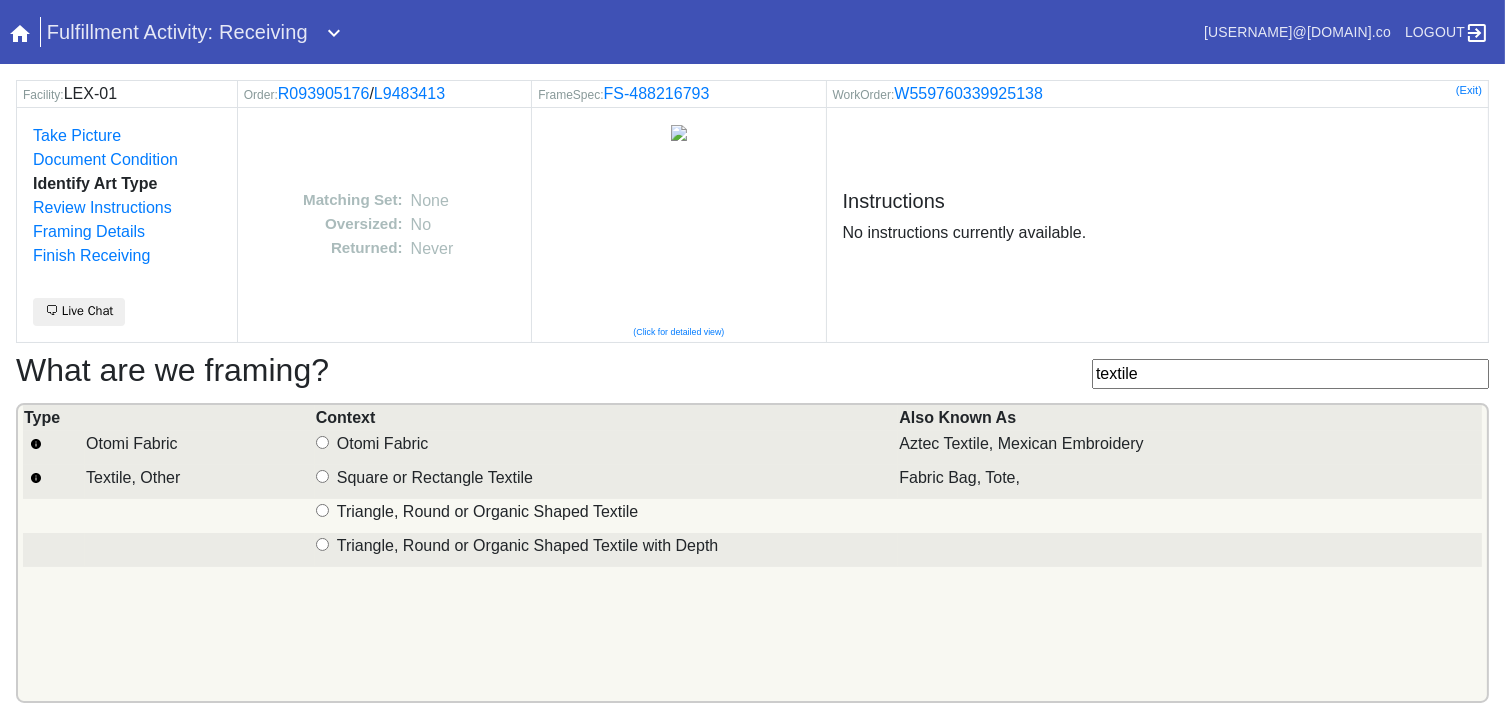 type on "textile" 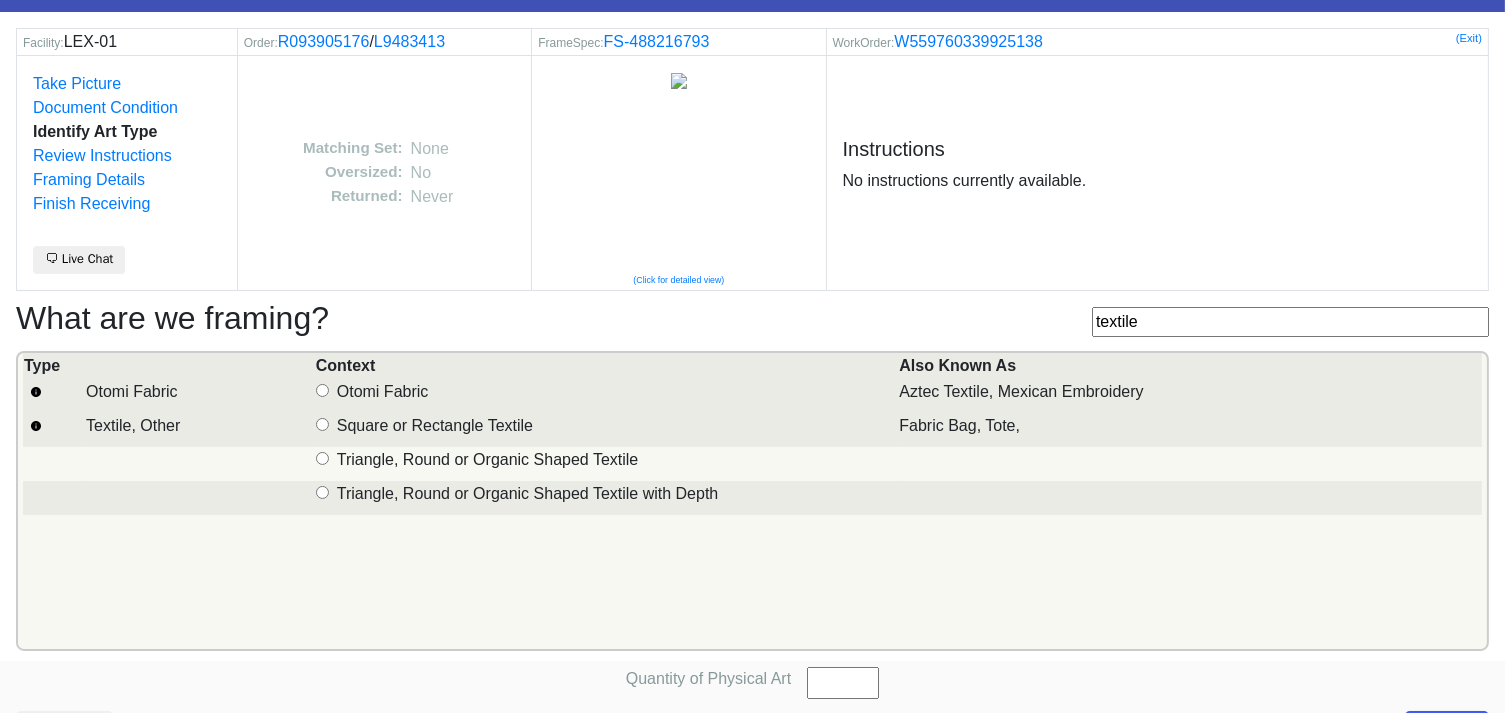 scroll, scrollTop: 101, scrollLeft: 0, axis: vertical 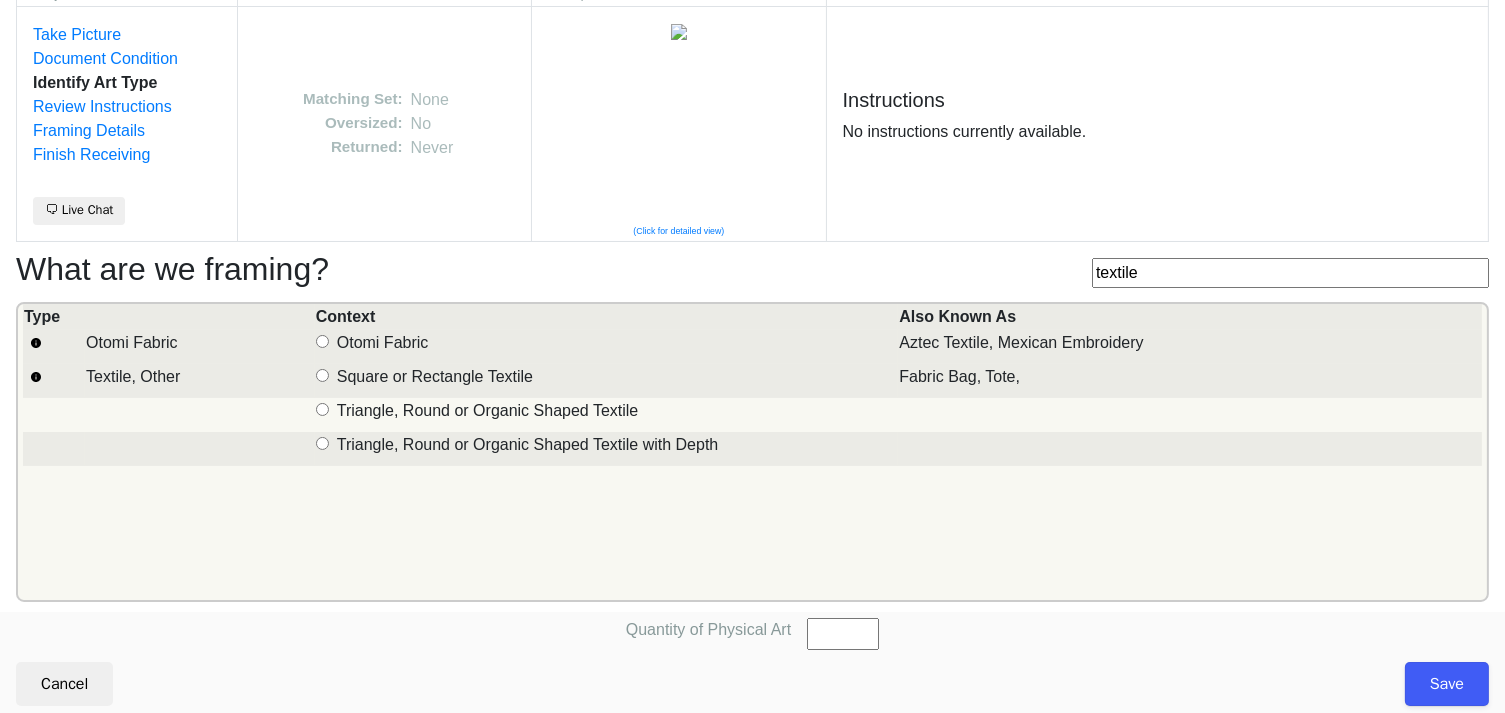 click on "Textile, Other" at bounding box center (322, 375) 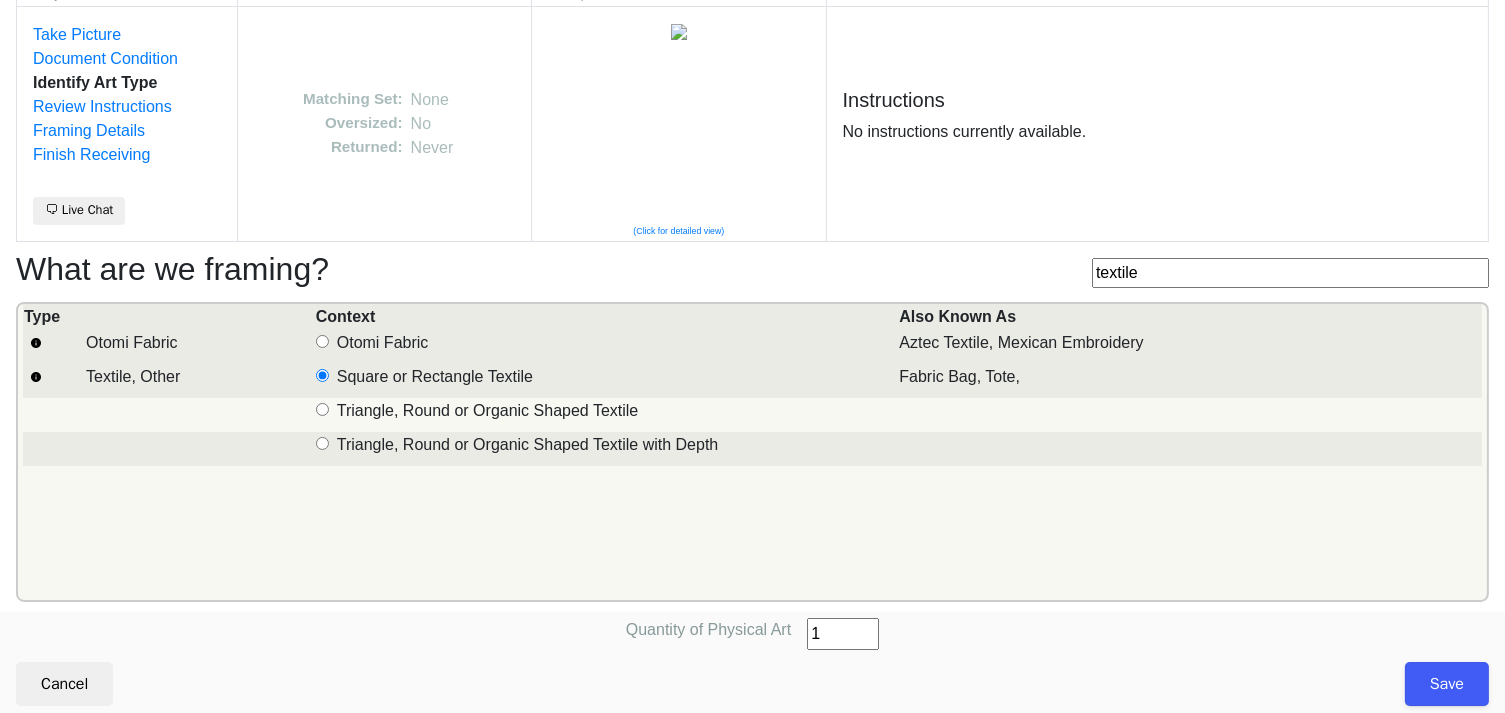 type on "1" 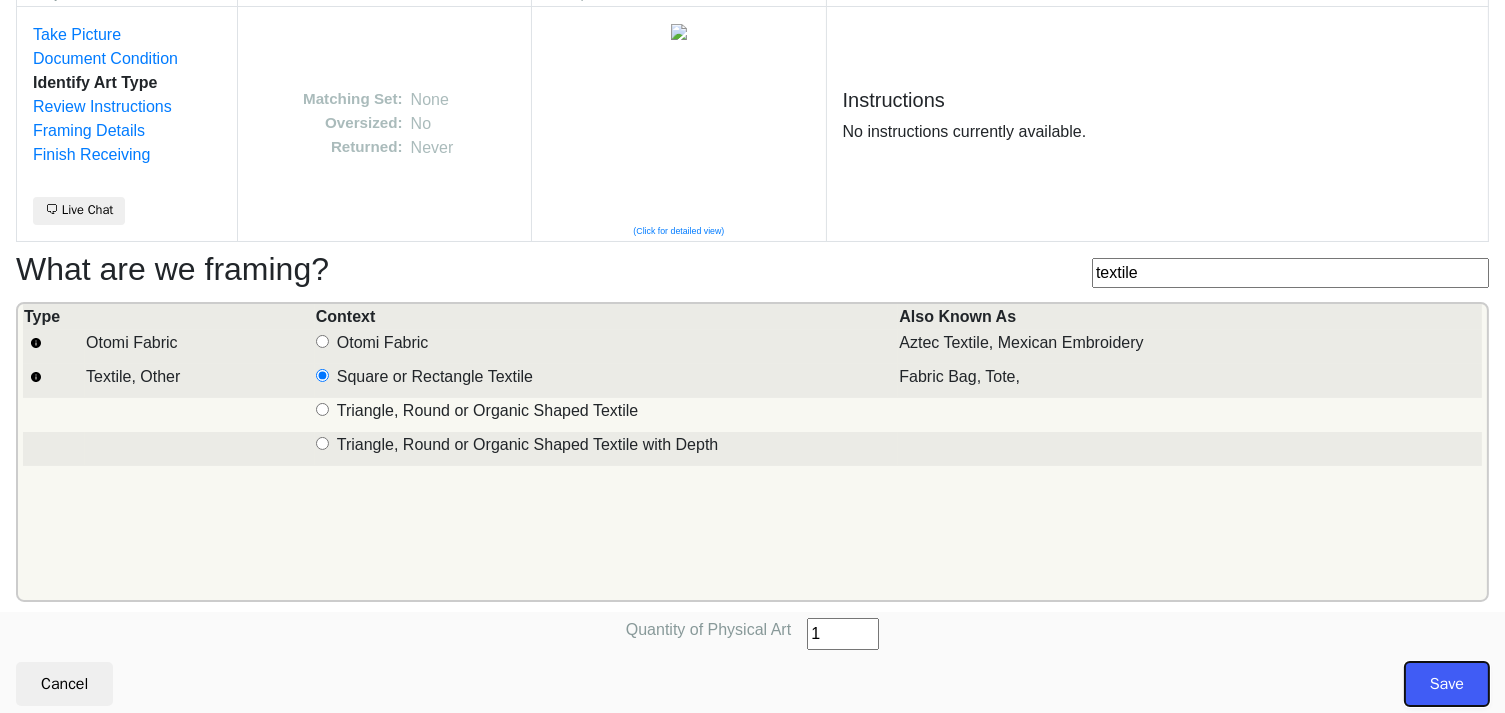click on "Save" at bounding box center (1447, 684) 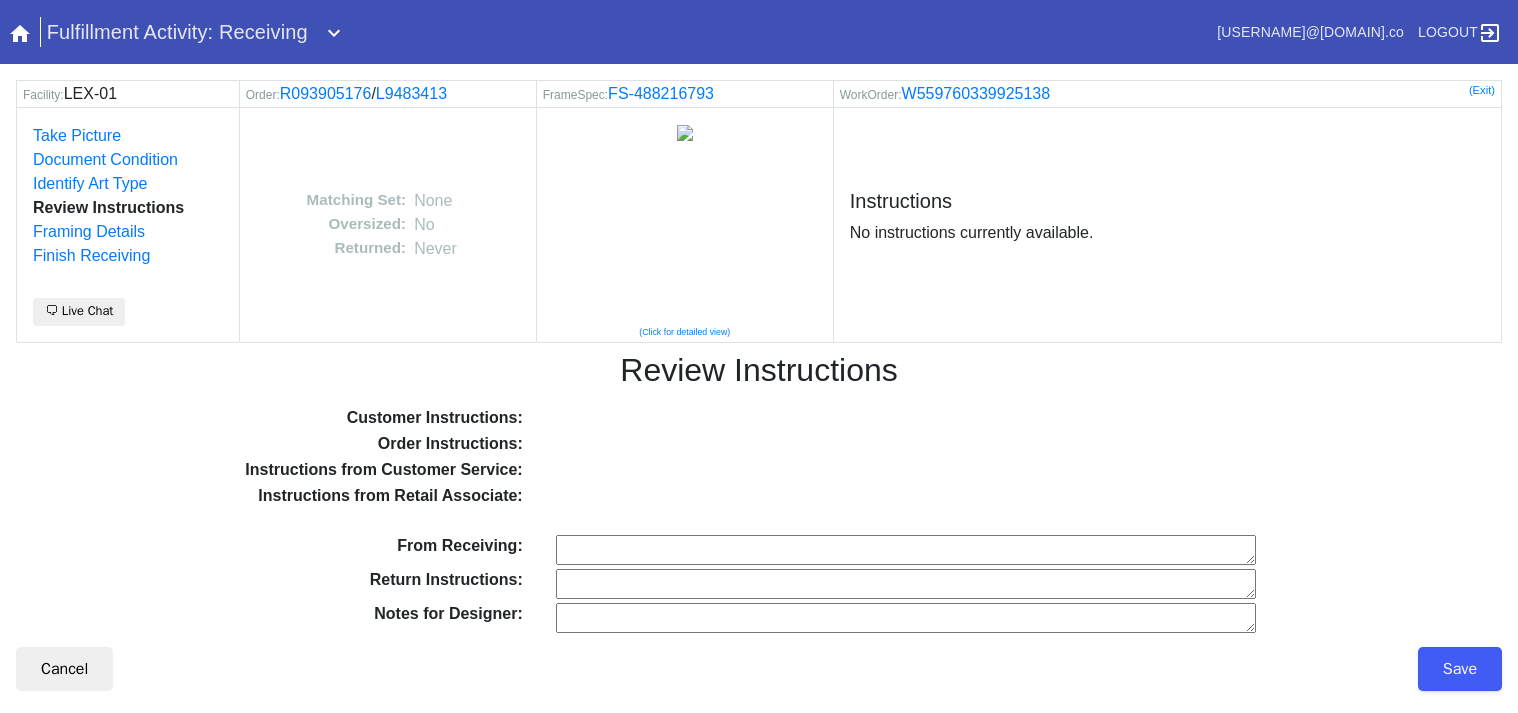 scroll, scrollTop: 0, scrollLeft: 0, axis: both 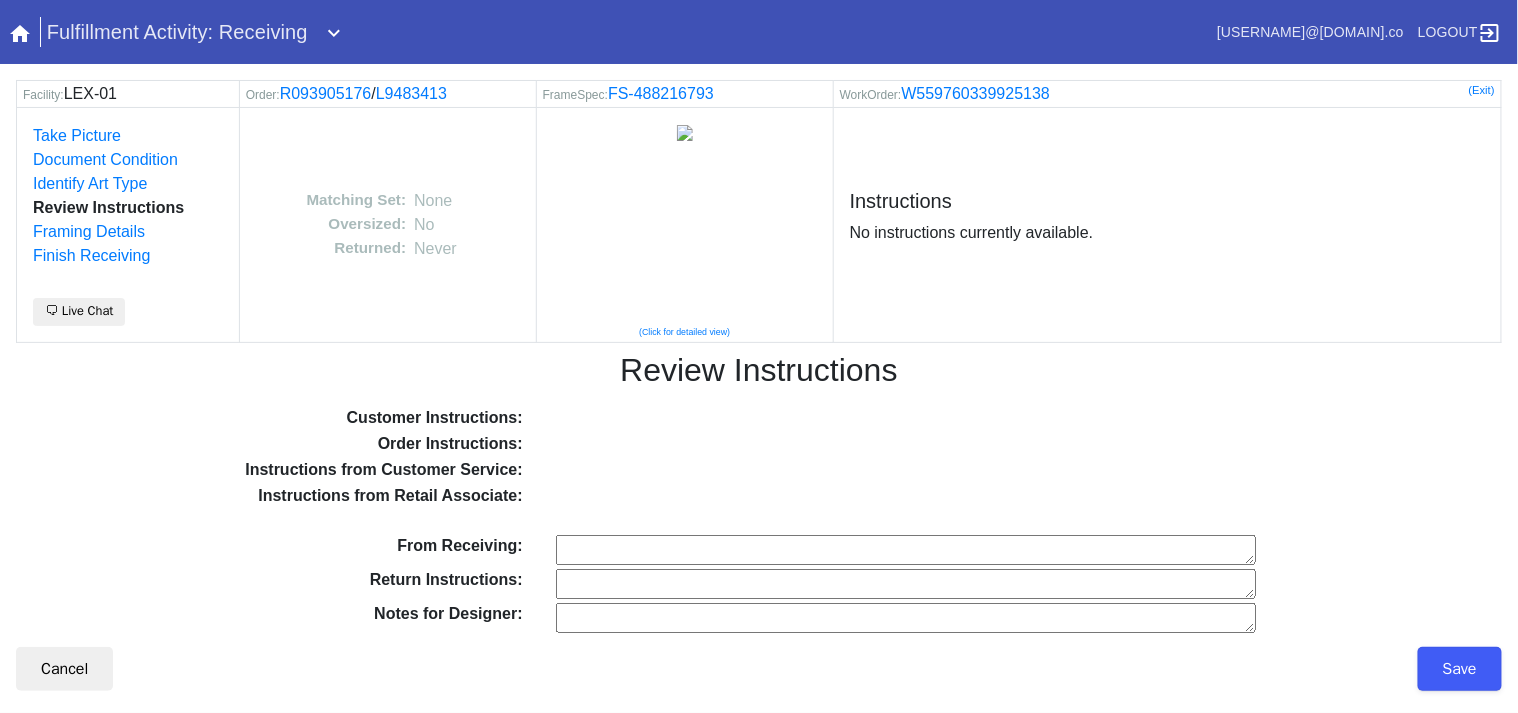 click on "From Receiving:" at bounding box center [906, 550] 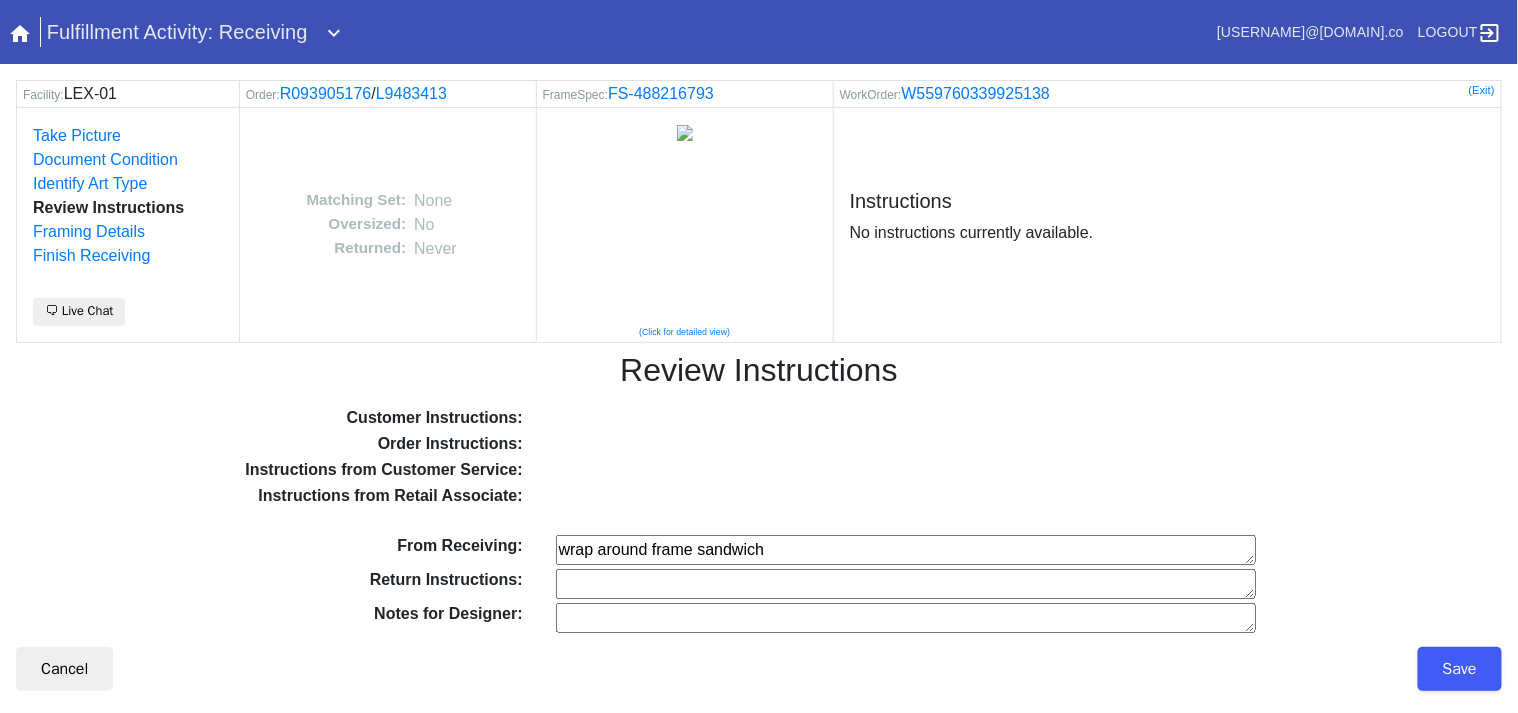 type on "wrap around frame sandwich" 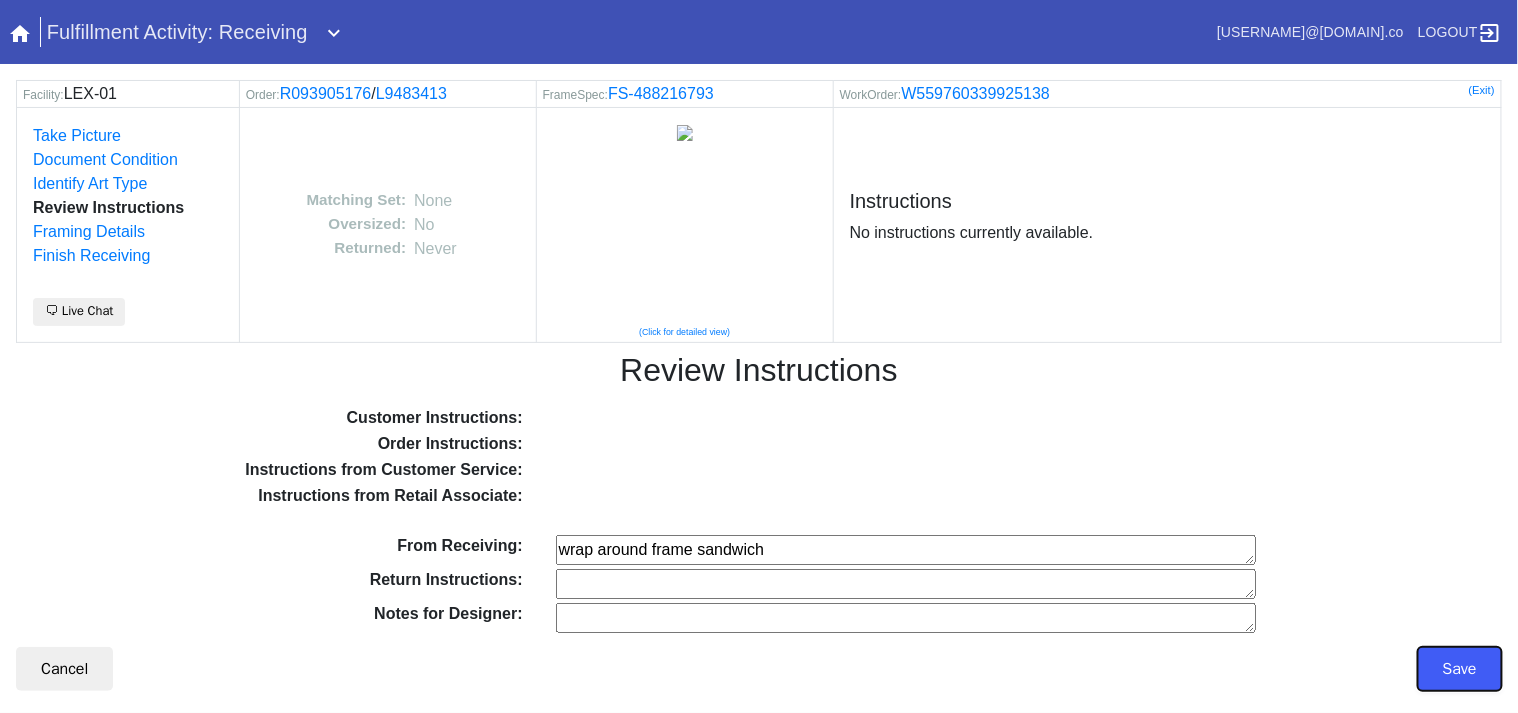 click on "Save" at bounding box center (1460, 669) 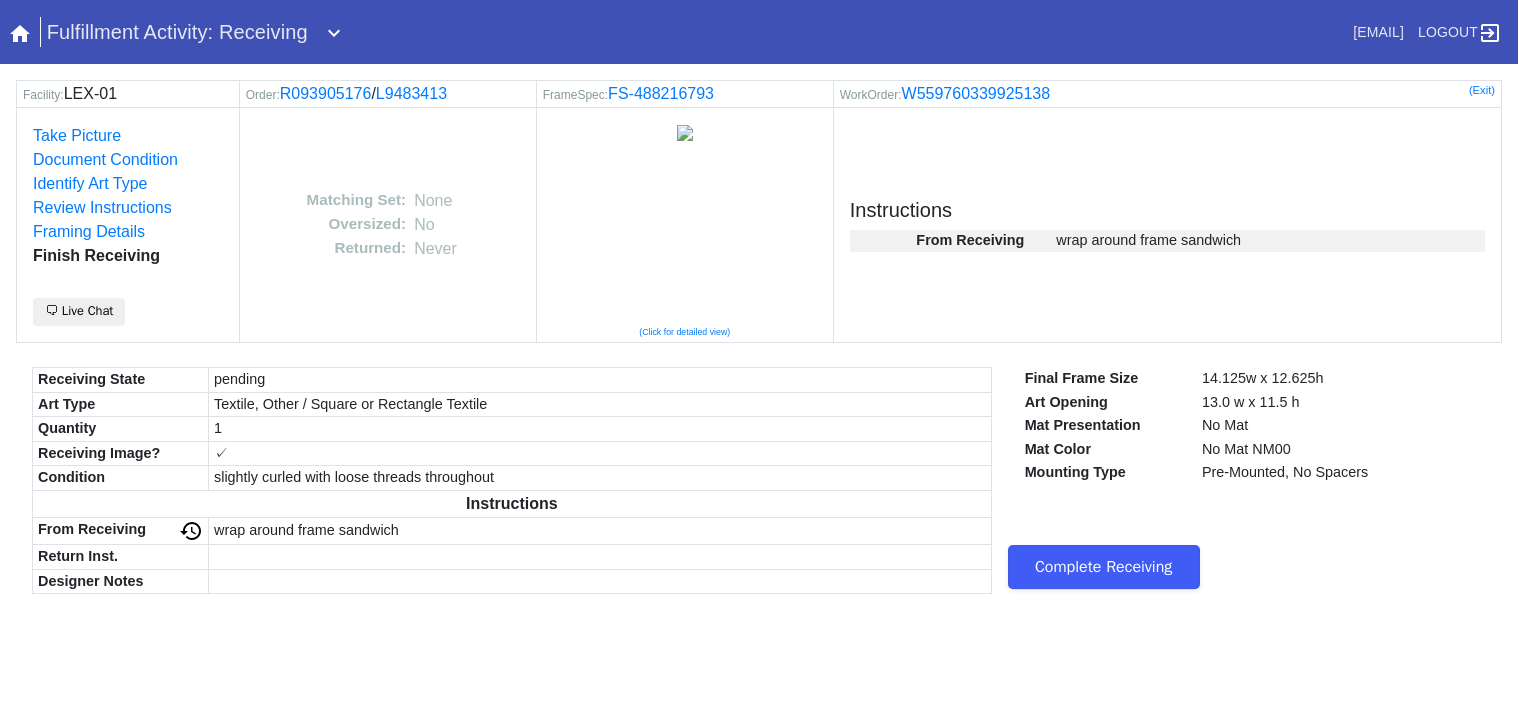 scroll, scrollTop: 0, scrollLeft: 0, axis: both 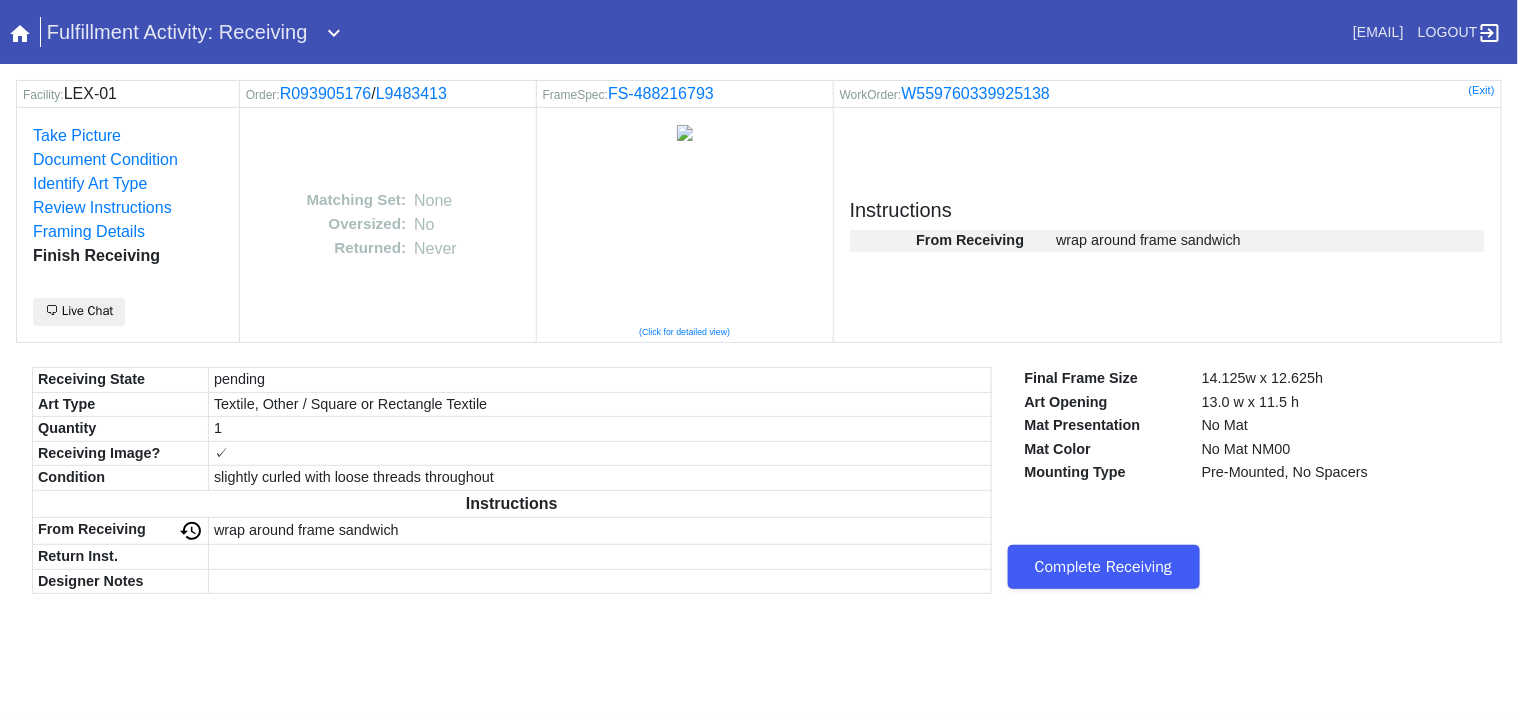 click on "Complete Receiving" at bounding box center (1239, 573) 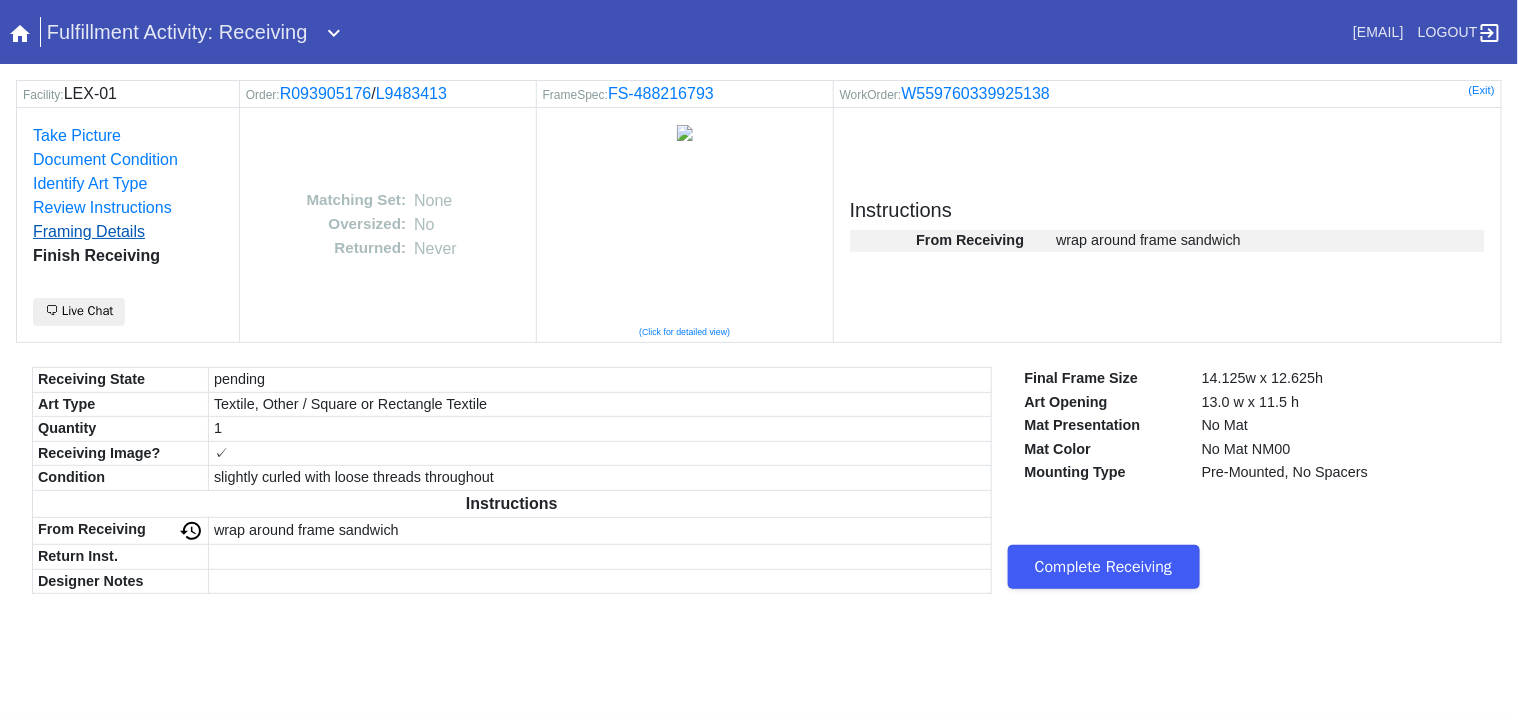 click on "Framing Details" at bounding box center [89, 231] 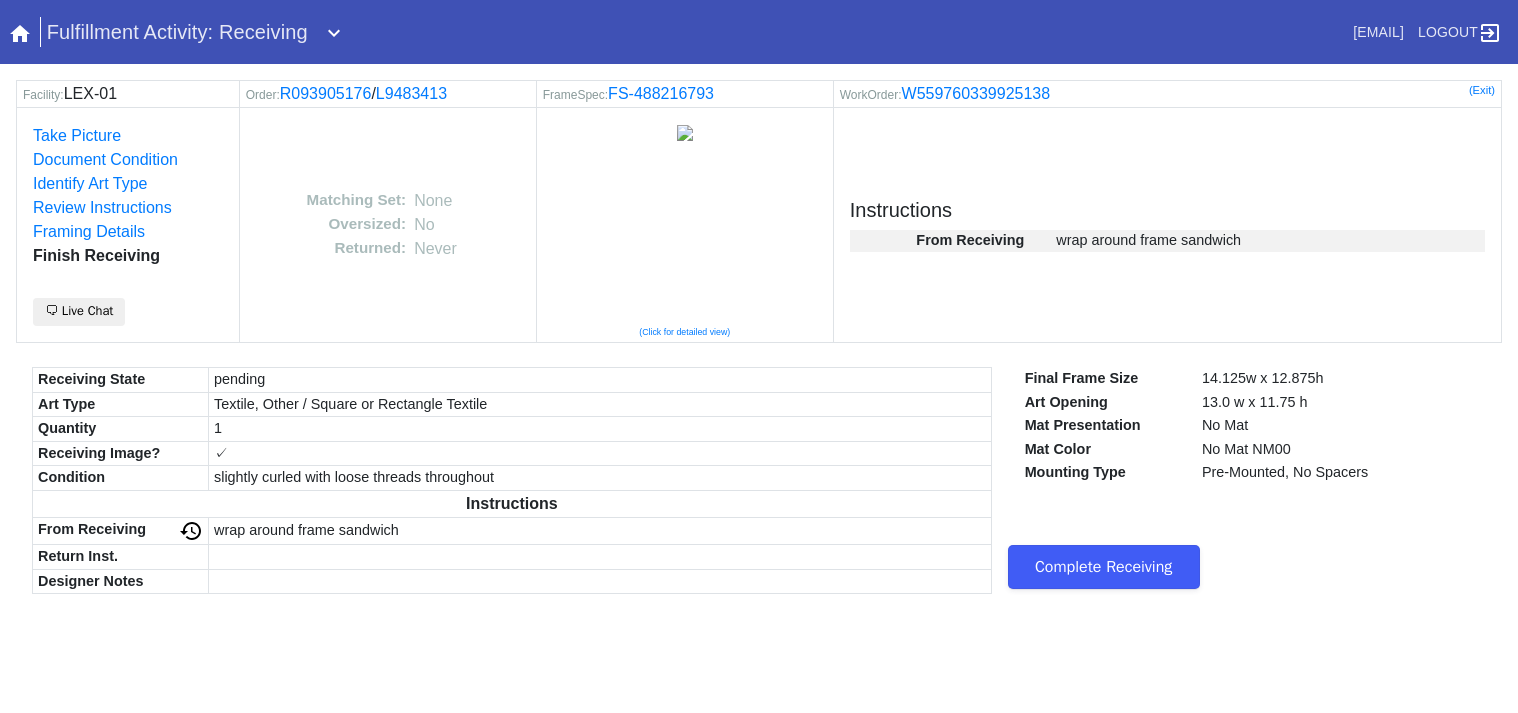 scroll, scrollTop: 0, scrollLeft: 0, axis: both 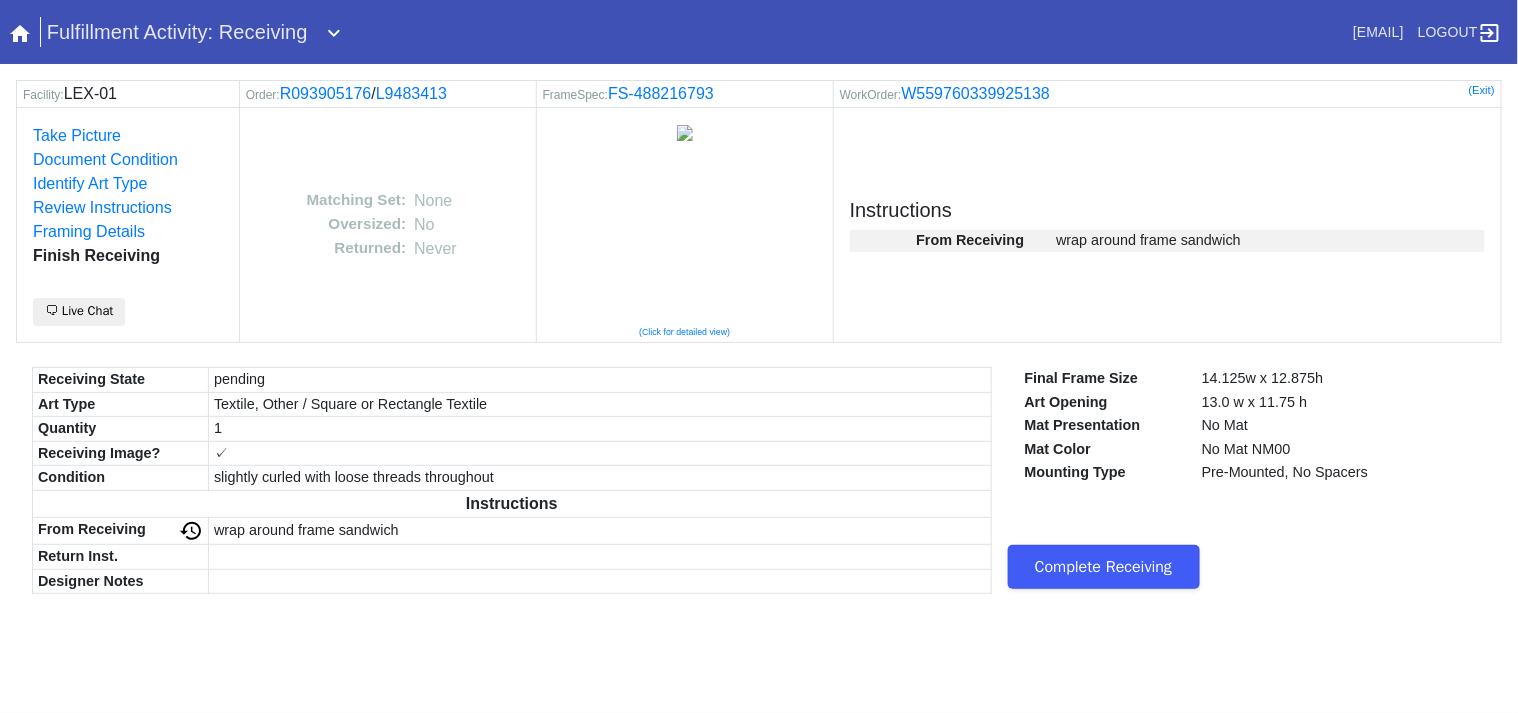 click on "Complete Receiving" at bounding box center [1239, 565] 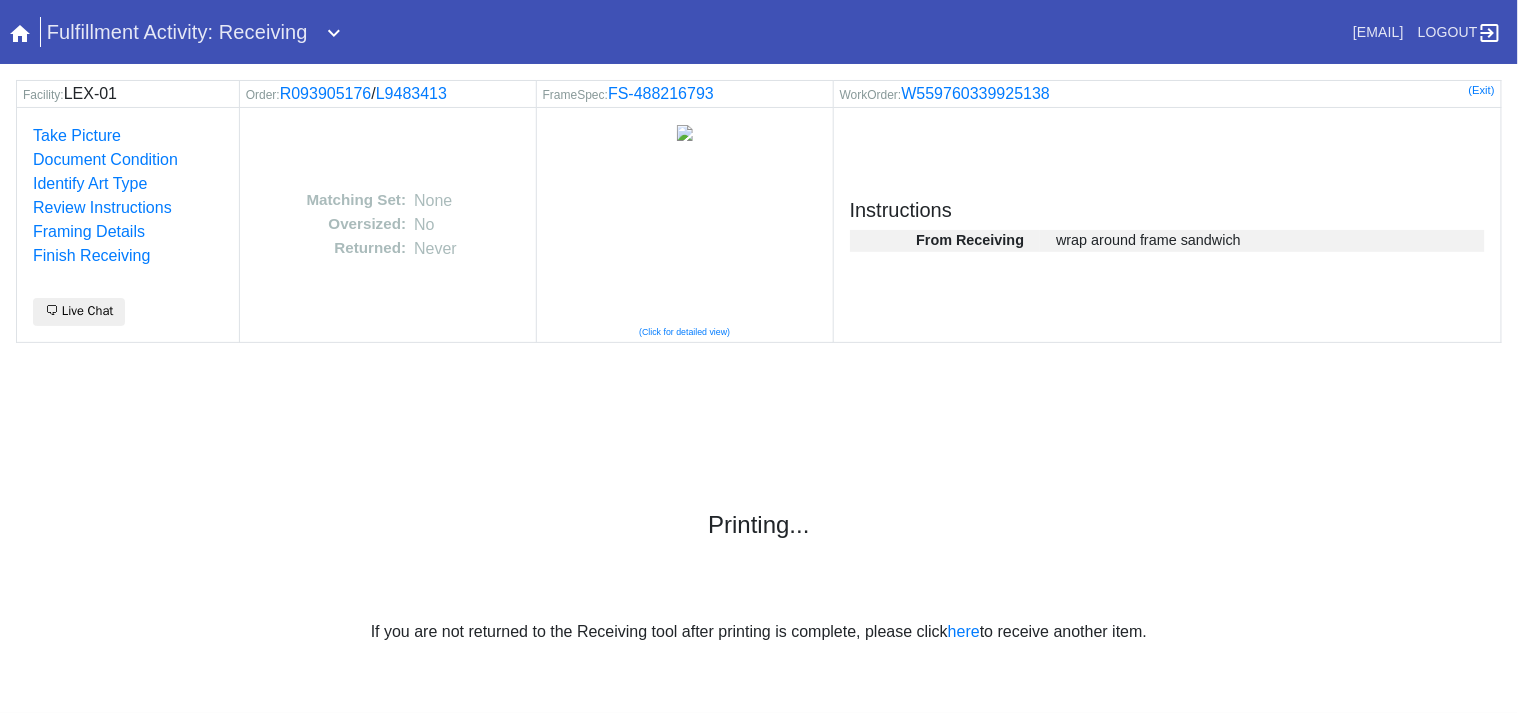 scroll, scrollTop: 0, scrollLeft: 0, axis: both 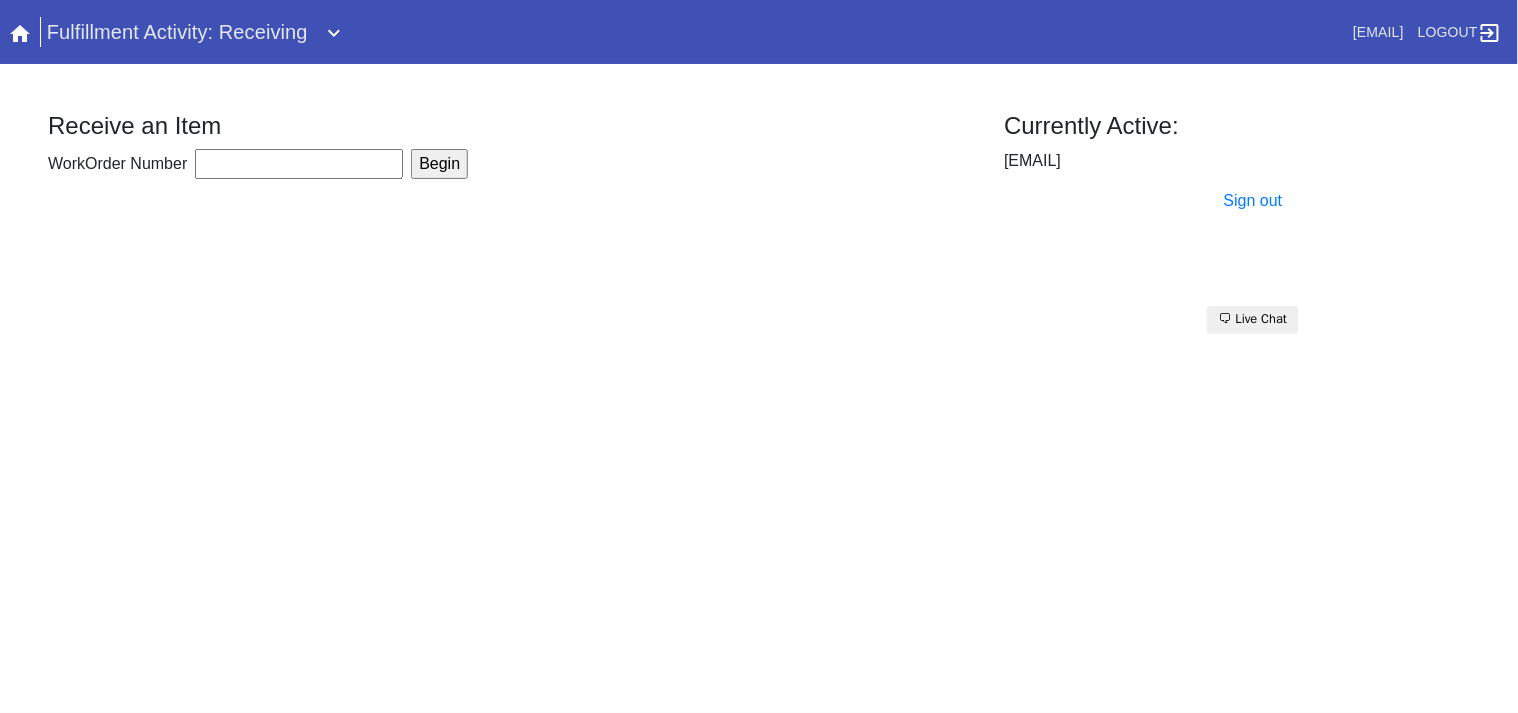 click on "Fulfillment Activity: Receiving dalaina.northern@fbstudio.co Logout  JOINERY  Work Orders  Work Order Batches  Gallery Wall  Shipments    Arrived Packages  Package Notes  Pulse  Charts  Work Orders Locations  Bringg Status  Mastercam Labels    Shipping Wall  Image Inspection Tool  Receiving Image Upload  Print Image Upload  Manifests SPREE (GLAZE)  Orders  Designer's Choice Fulfillment Activities 1st Leg Shipping - Label 1st Leg Shipping - Pack & Ship Acrylic Art - Assembly Art - Care Art Care Wall Art - Intake Art - Mounting Batching Disposition Wall Foam Frames - Joiner Hardware - Assembly Hold Cage Mat Captioning Mats Plaque Engraving Plates Prepress Printing Printing - Cut QC Readymade Receiving Receiving - Arrivals Recon Retail - Internal Shipping Labels Retail - Labels Saws QC Shipping - Load Truck Shipping - Pack Bug or abnormality?  Click here to submit a FreshService ticket Receive an Item WorkOrder Number Begin Currently Active: dalaina.northern@fbstudio.co Sign out" at bounding box center [759, 356] 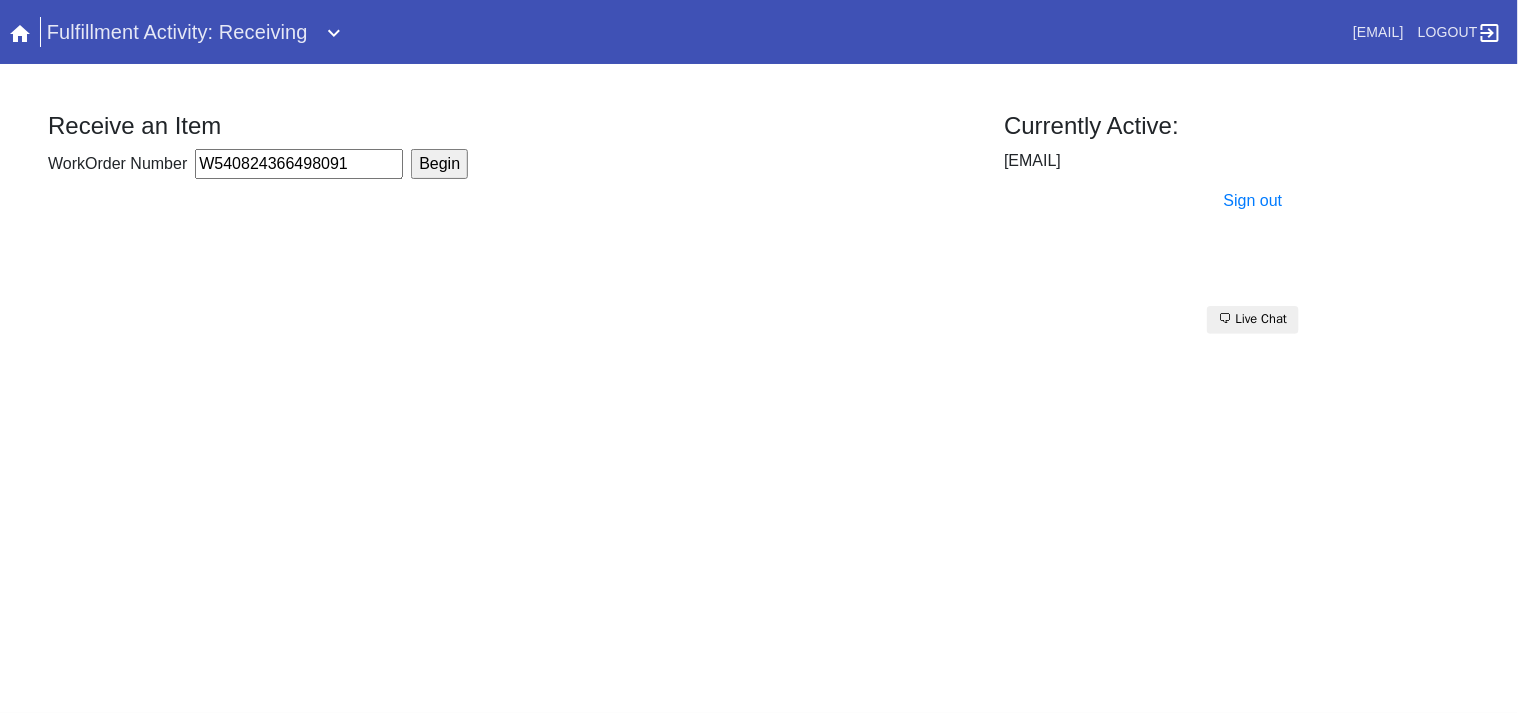 type on "W540824366498091" 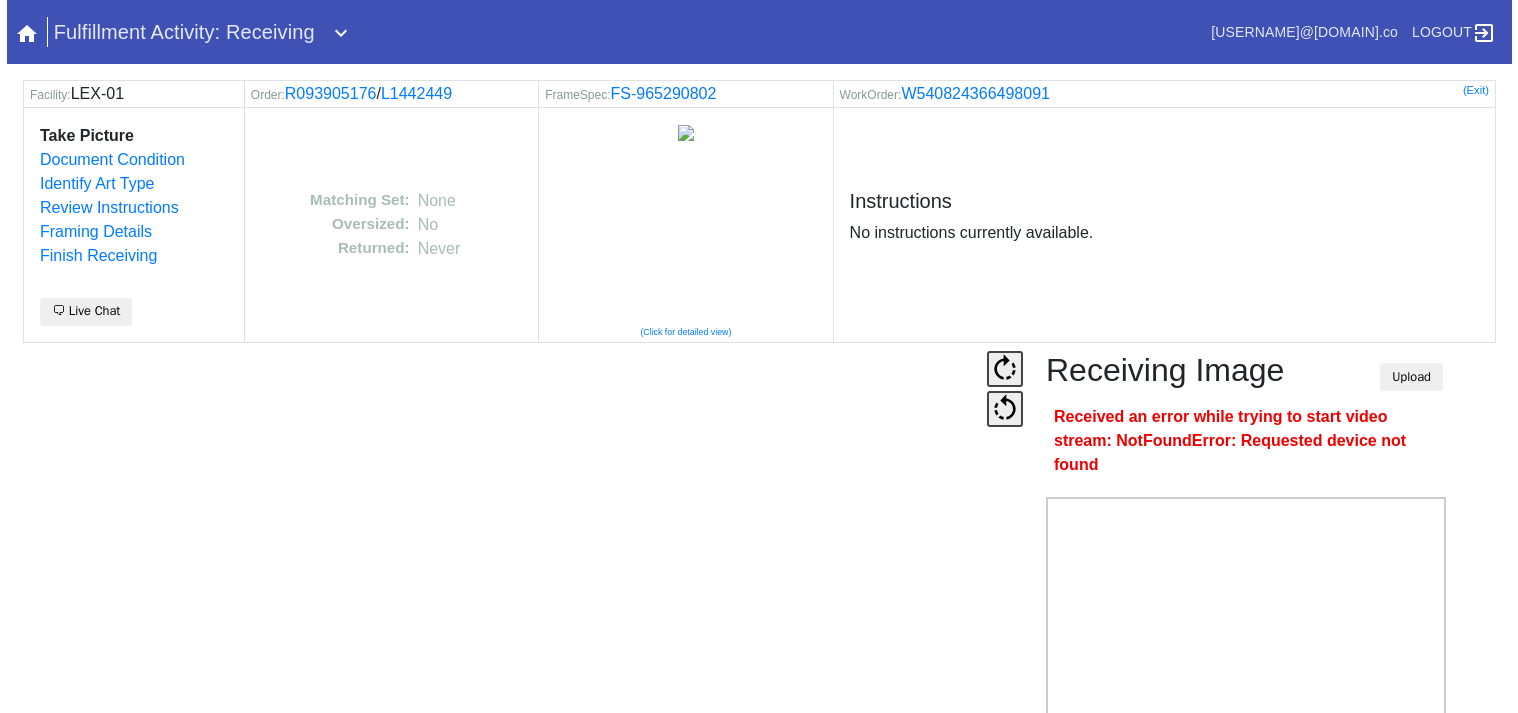 scroll, scrollTop: 0, scrollLeft: 0, axis: both 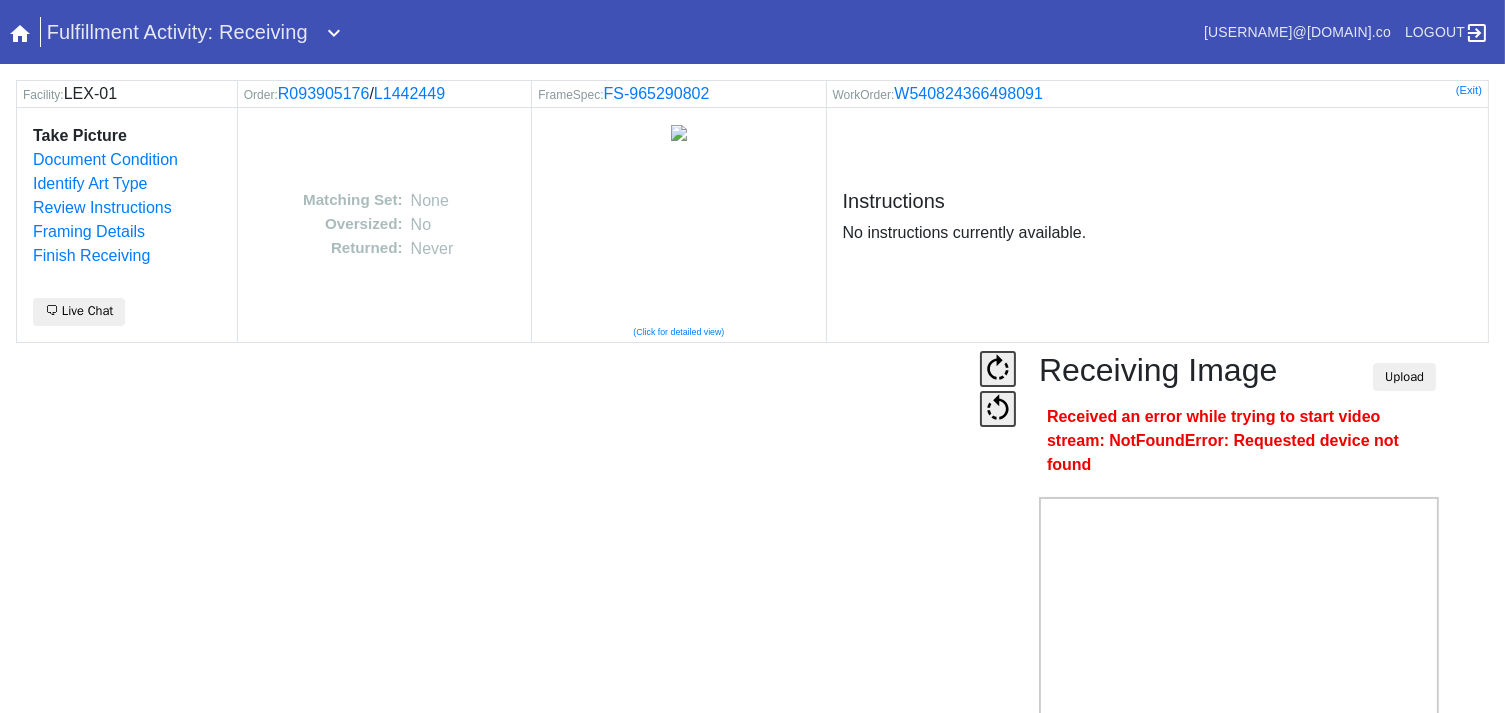 click on "Camera Disabled Click  here  to re-enable it. Receiving Image Upload Received an error while trying to start video stream: NotFoundError: Requested device not found Snap Webcam Save" at bounding box center (752, 591) 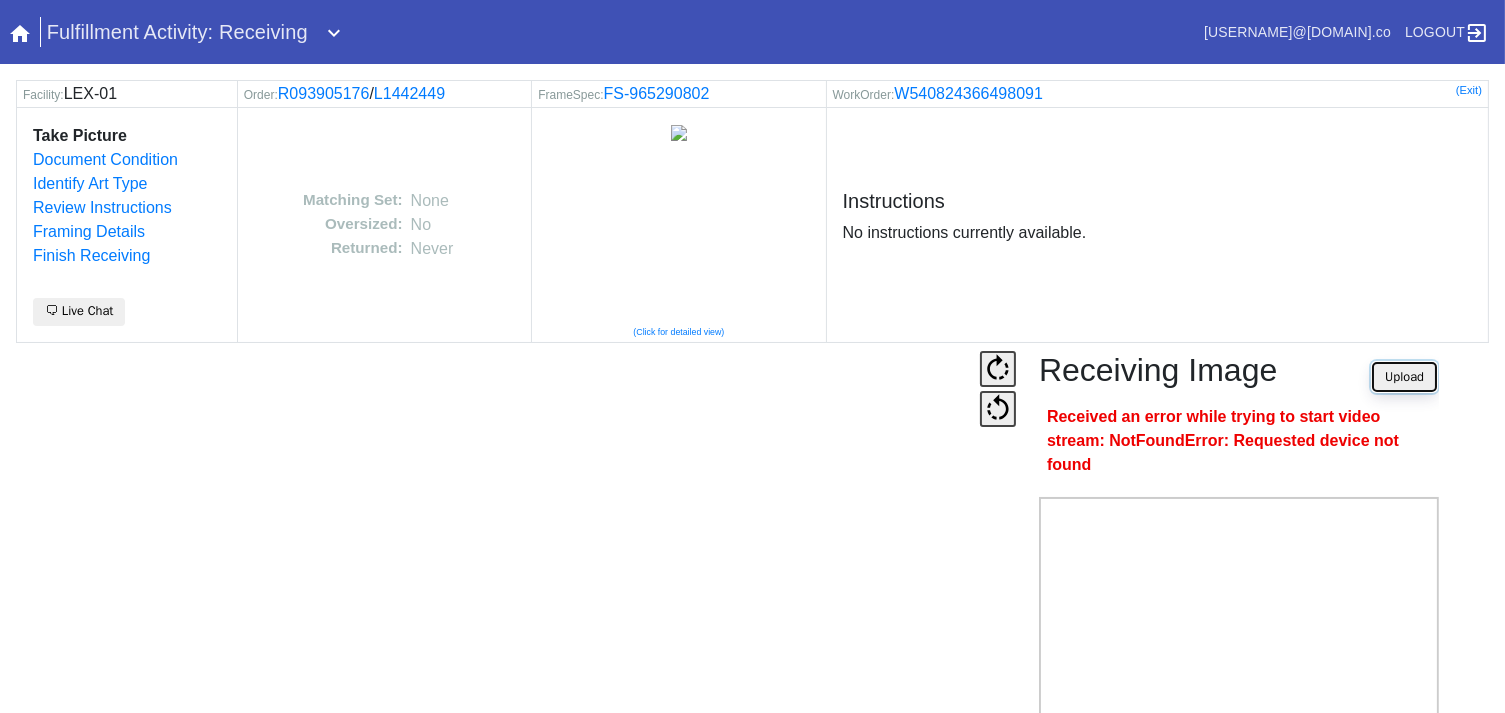 click on "Upload" at bounding box center [1404, 377] 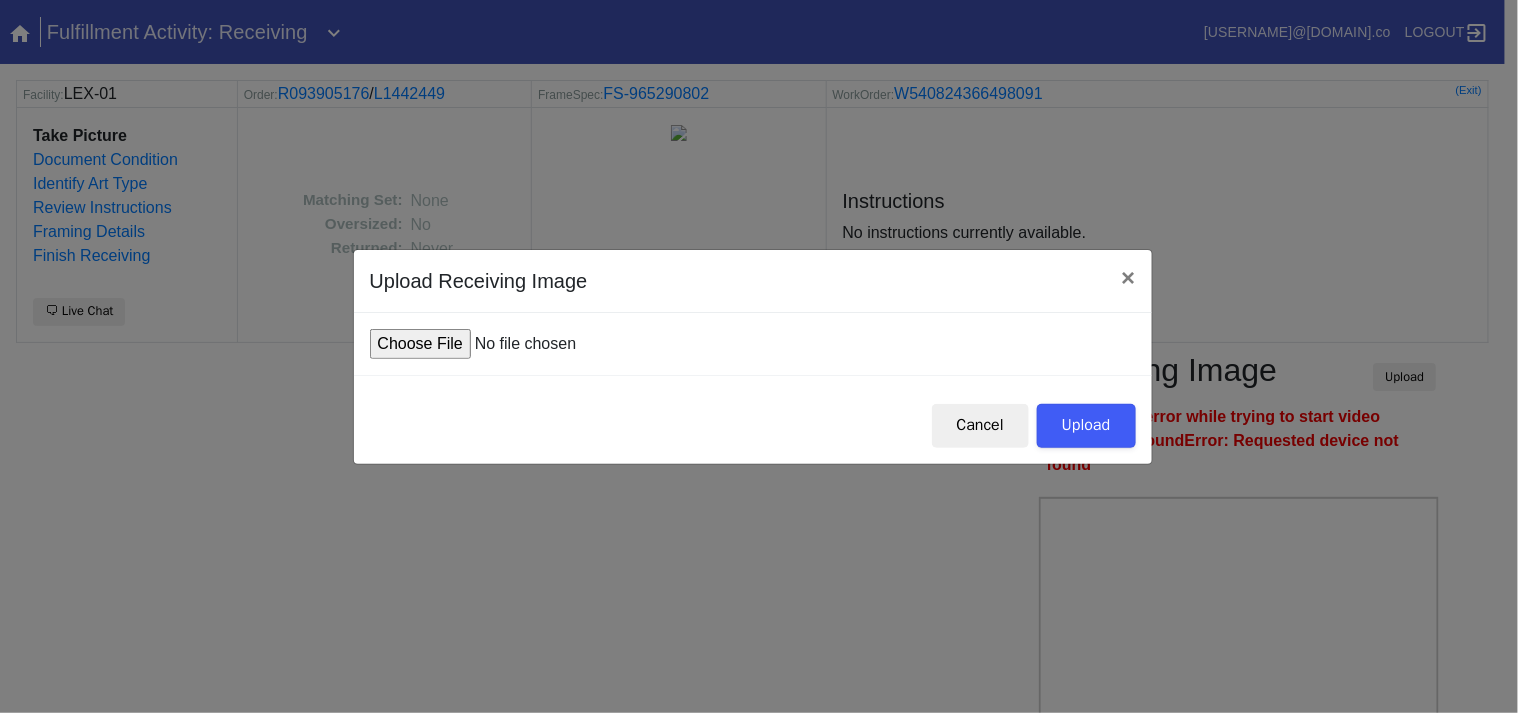 click at bounding box center [521, 344] 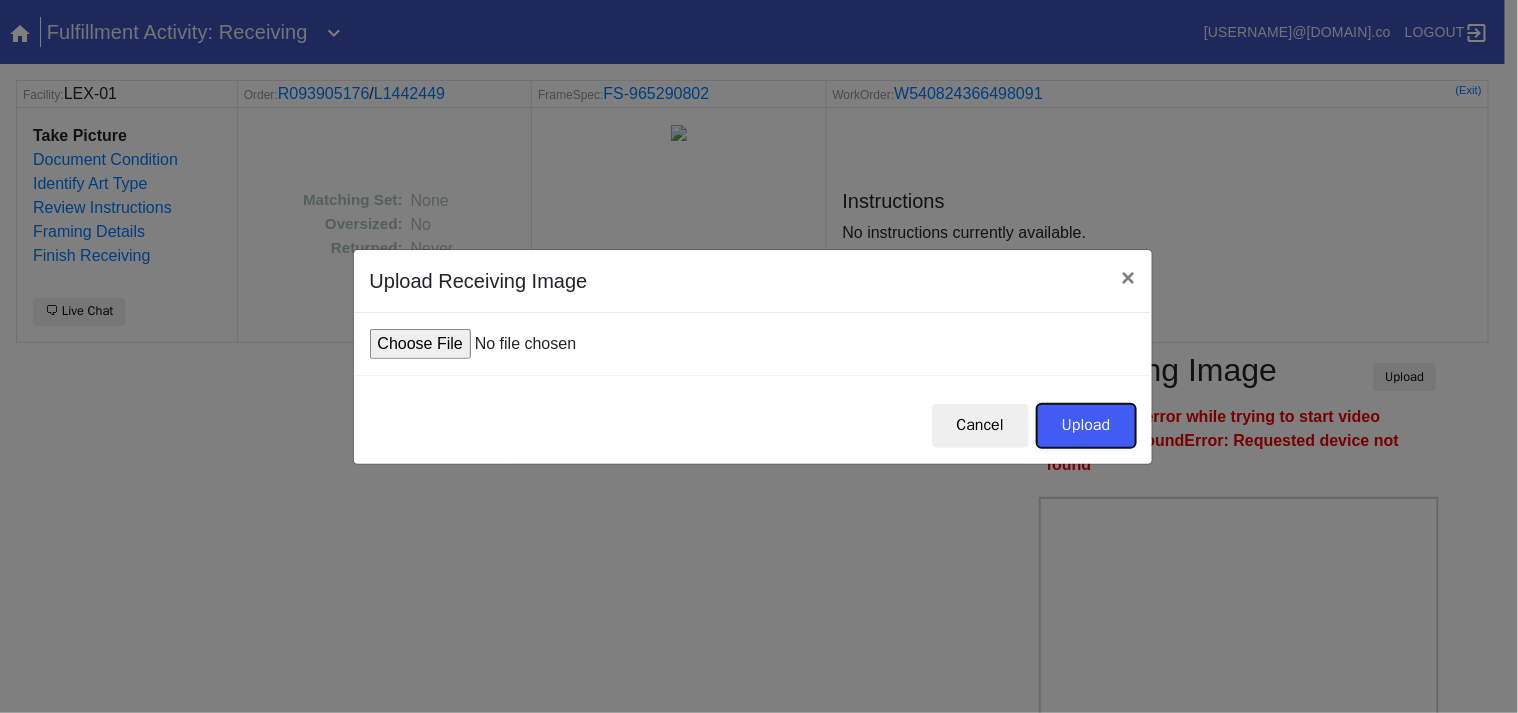 click on "Upload" at bounding box center (1086, 426) 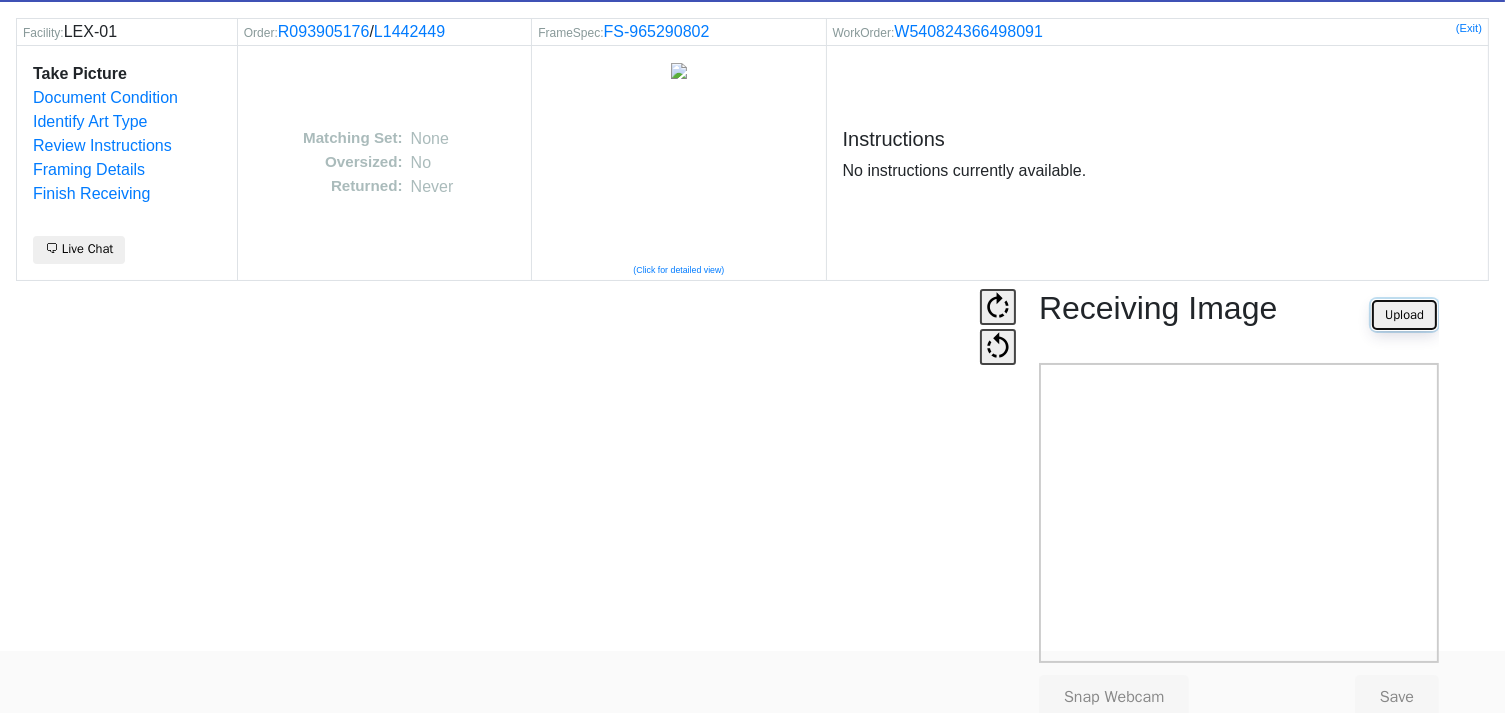 scroll, scrollTop: 124, scrollLeft: 0, axis: vertical 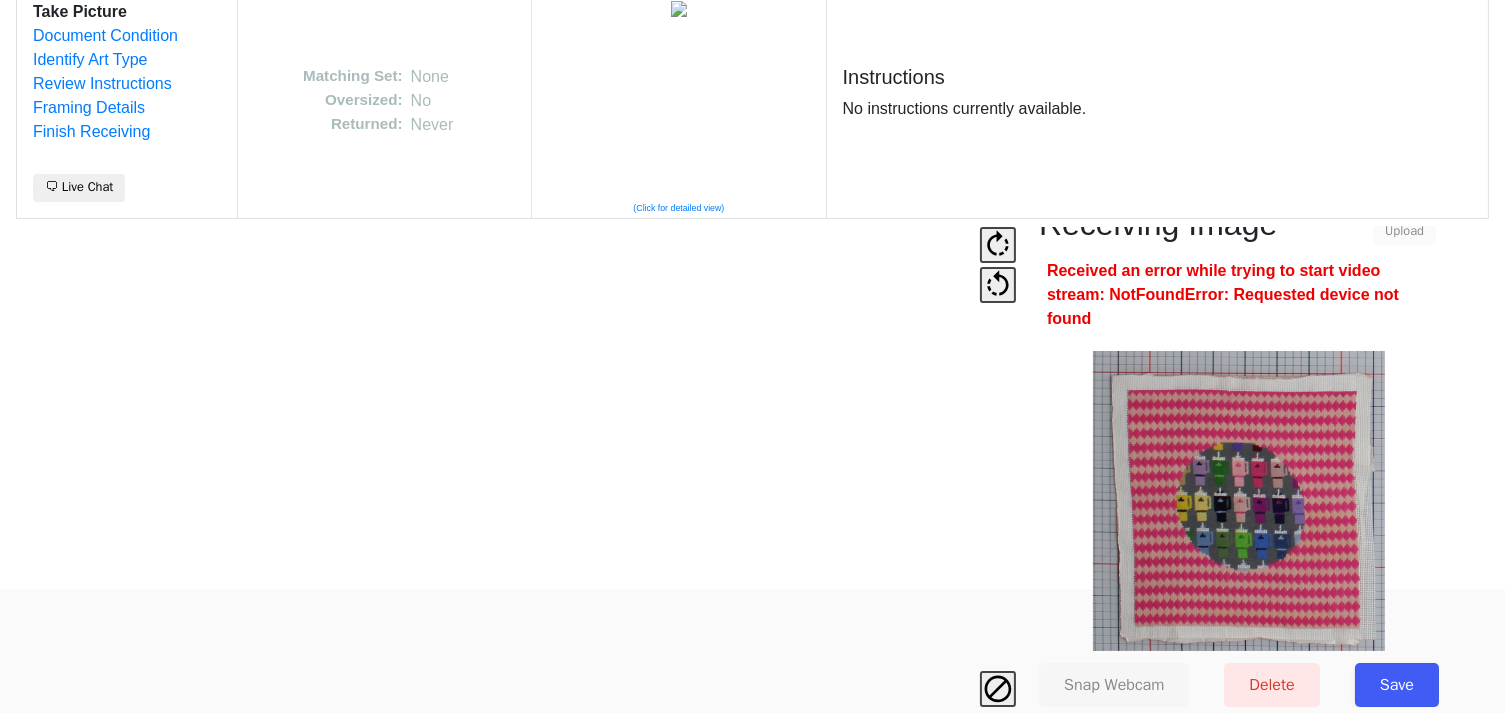 click on "Save" at bounding box center [1397, 685] 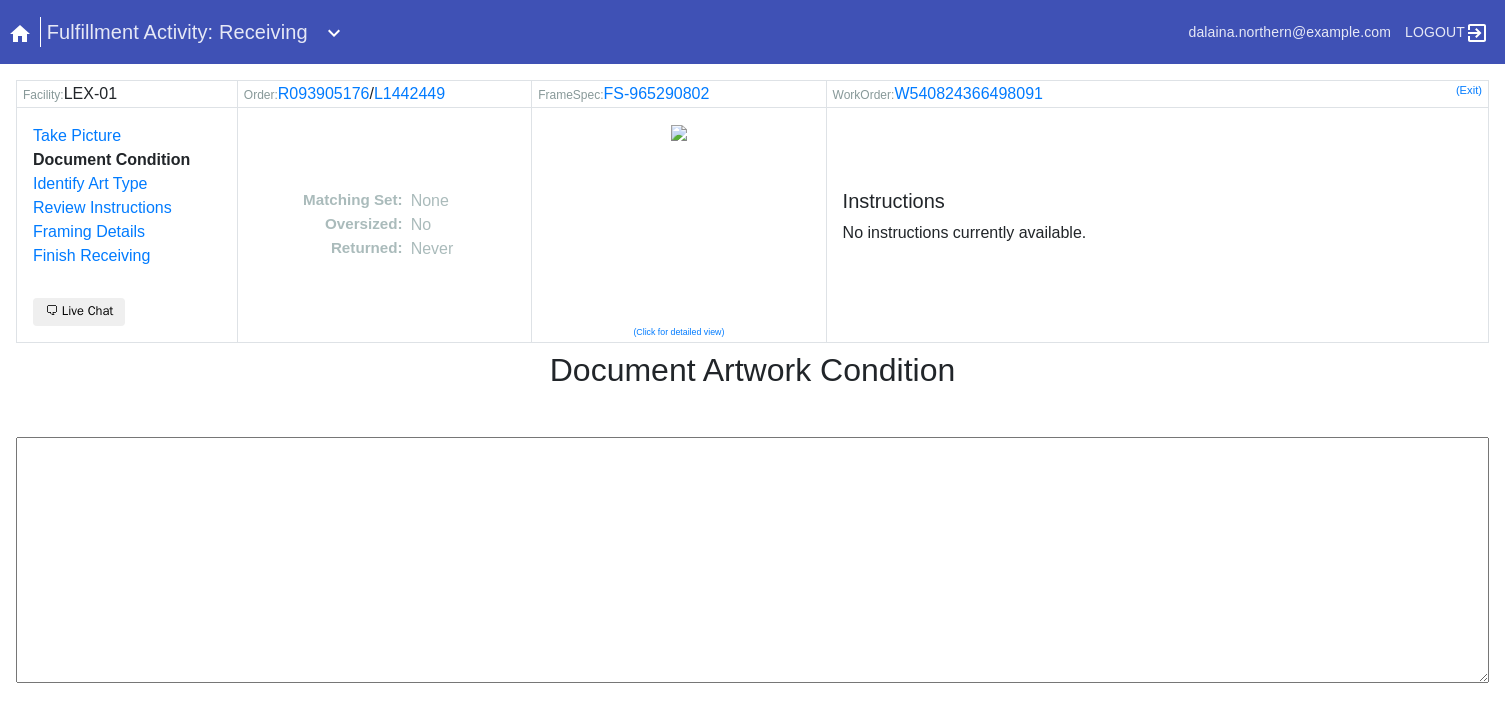 scroll, scrollTop: 0, scrollLeft: 0, axis: both 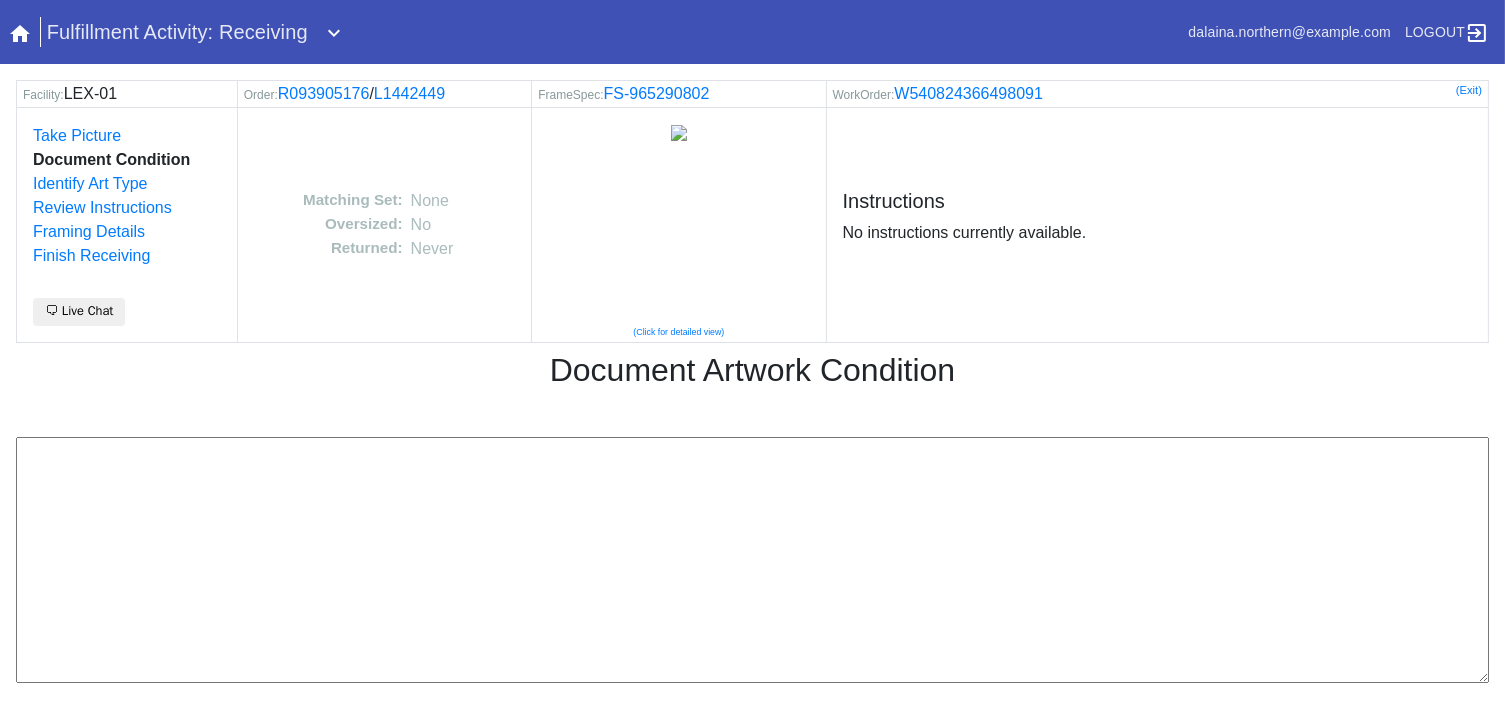 click at bounding box center (752, 560) 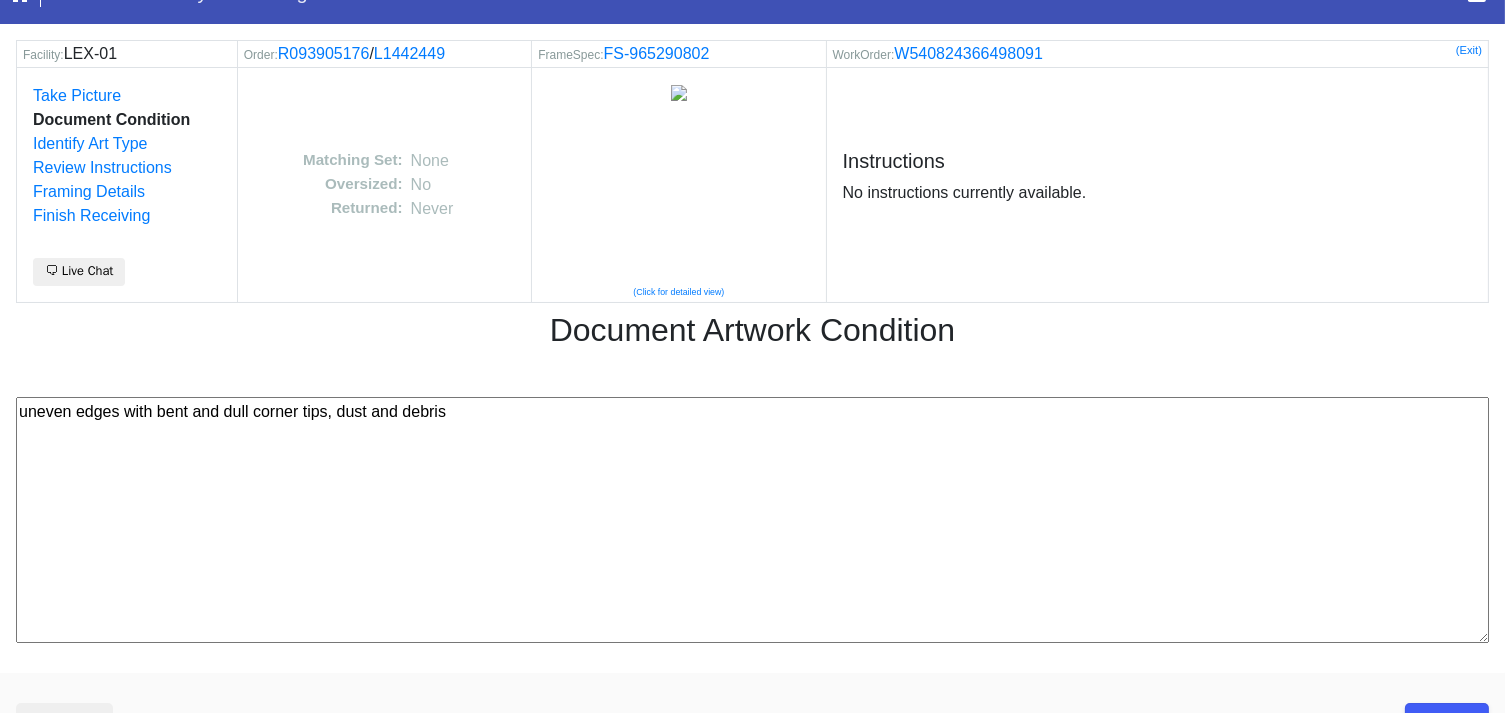 scroll, scrollTop: 80, scrollLeft: 0, axis: vertical 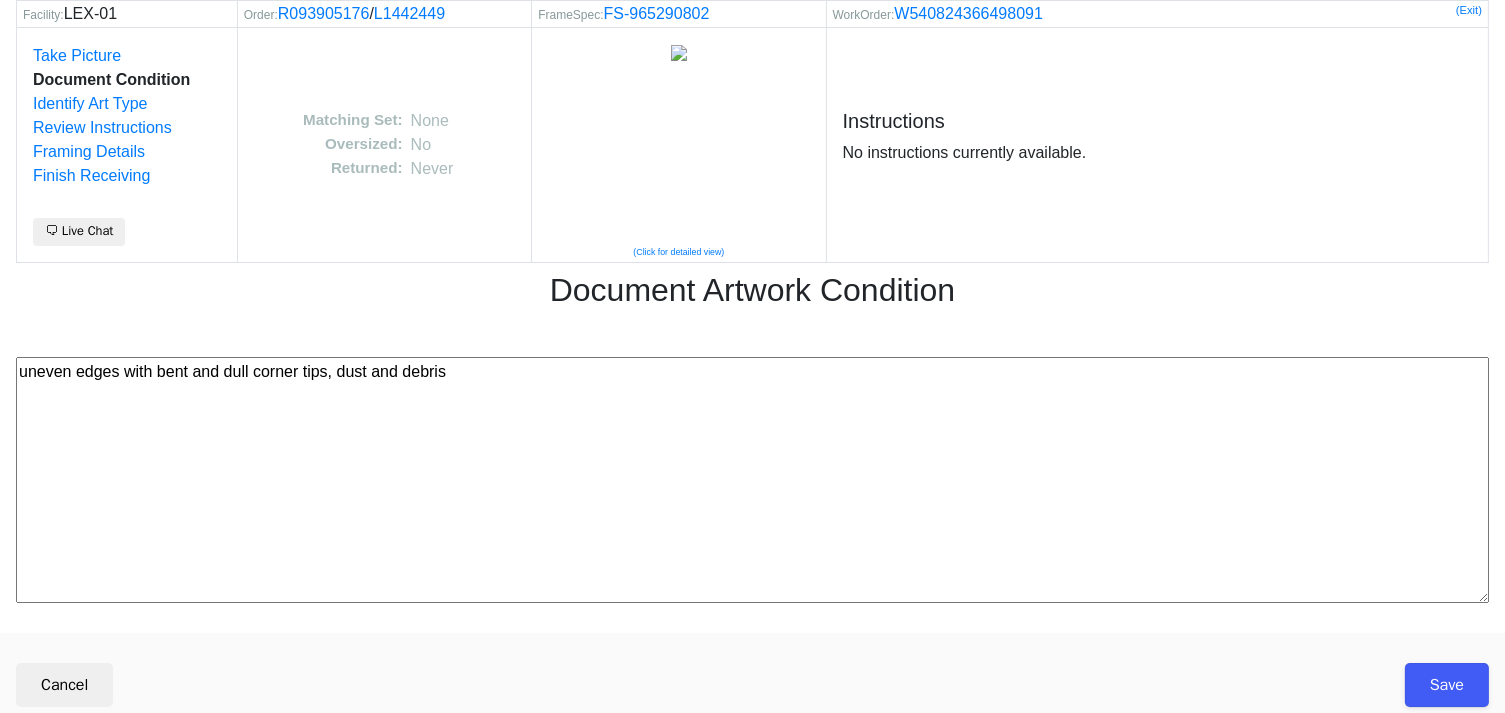 type on "uneven edges with bent and dull corner tips, dust and debris" 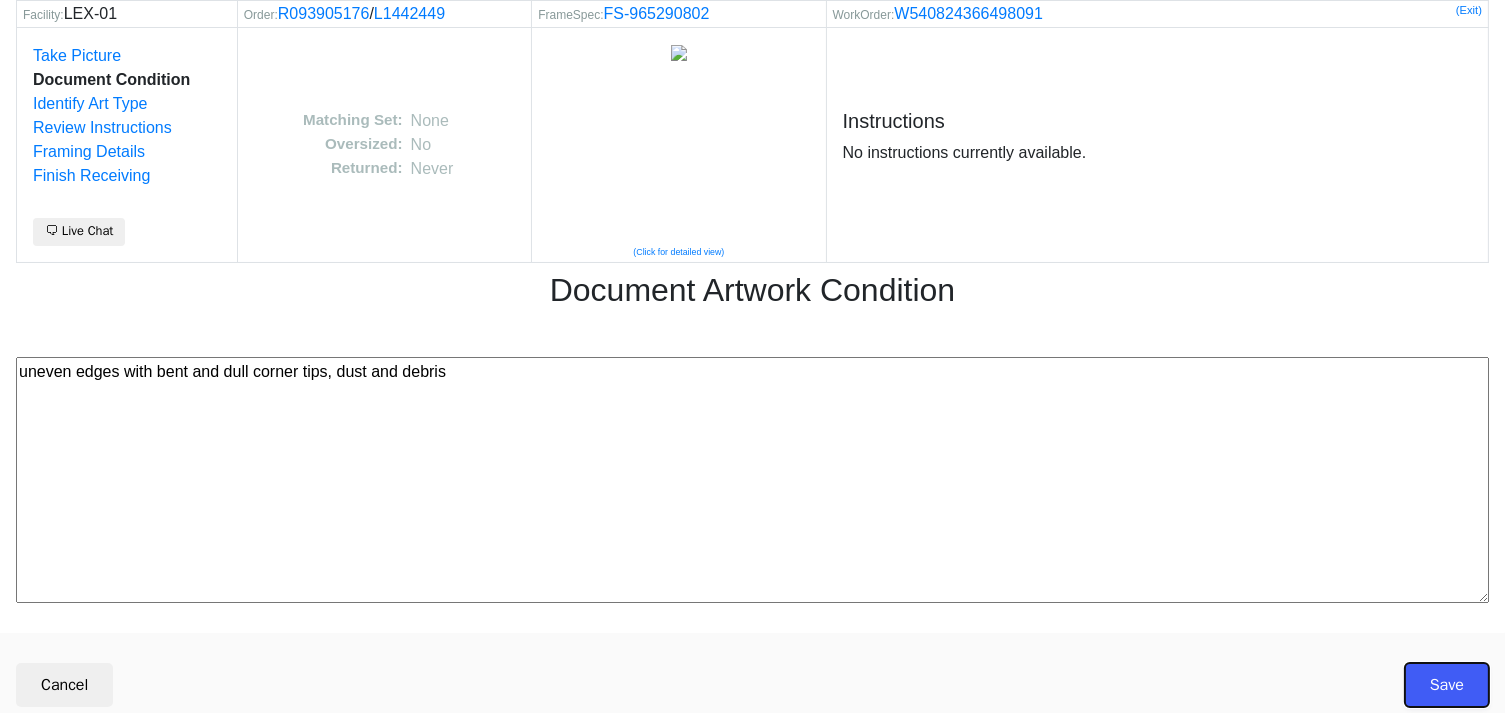 click on "Save" at bounding box center (1447, 685) 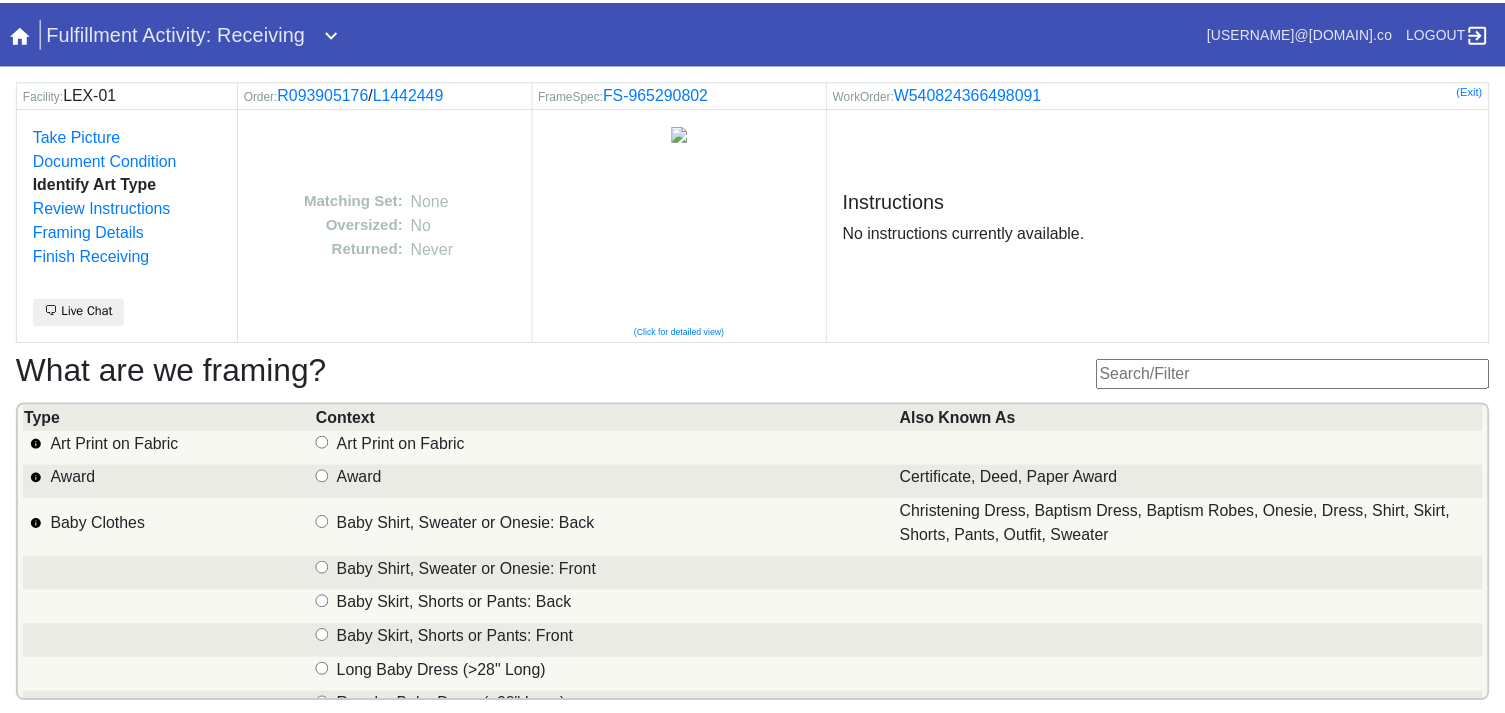 scroll, scrollTop: 0, scrollLeft: 0, axis: both 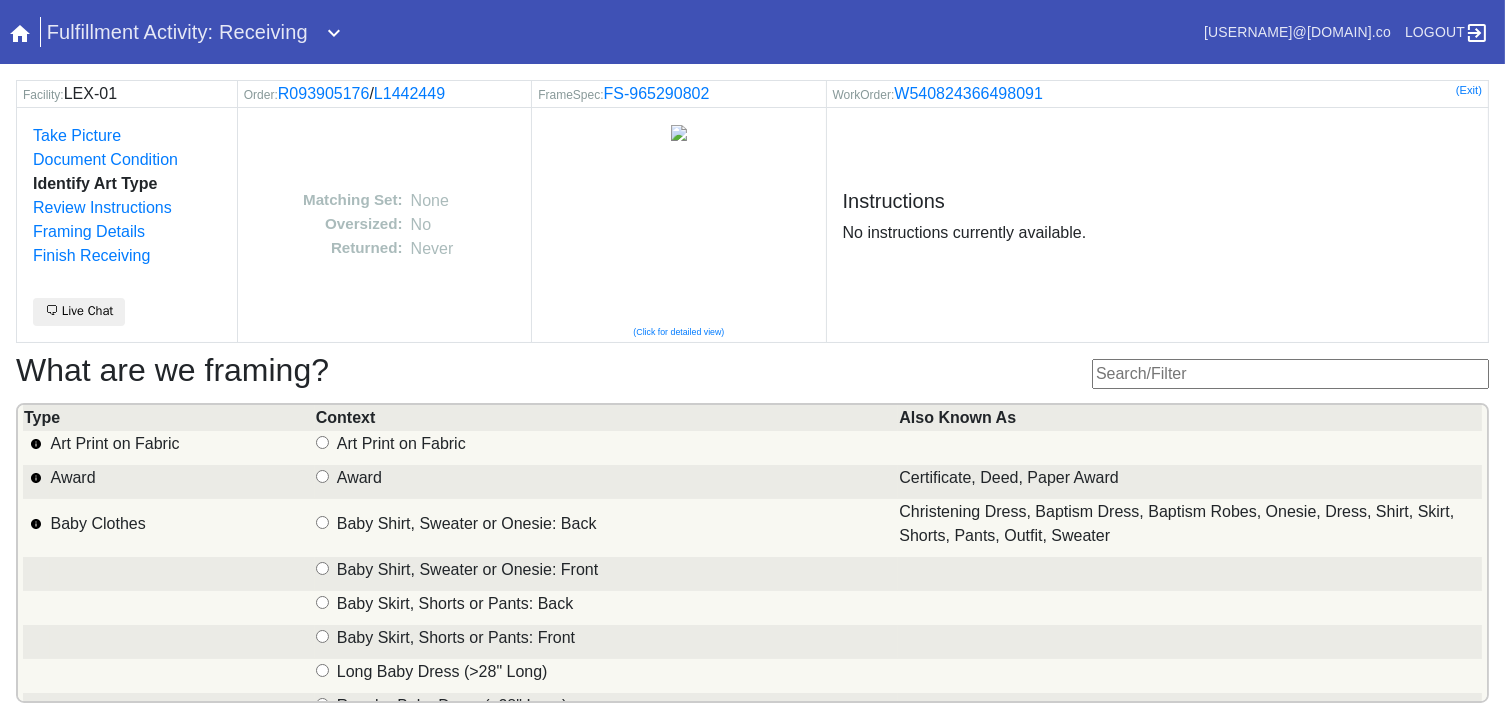 click at bounding box center [1290, 374] 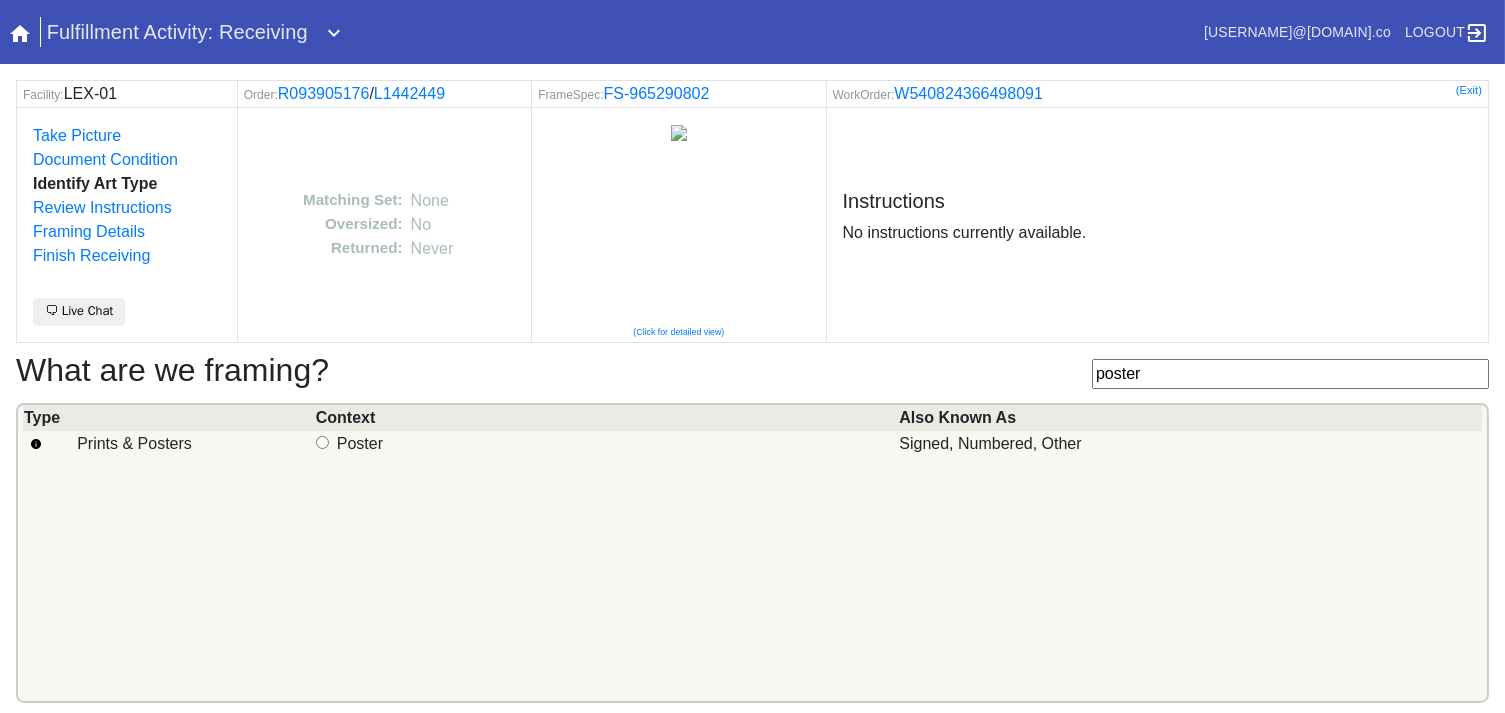 type on "poster" 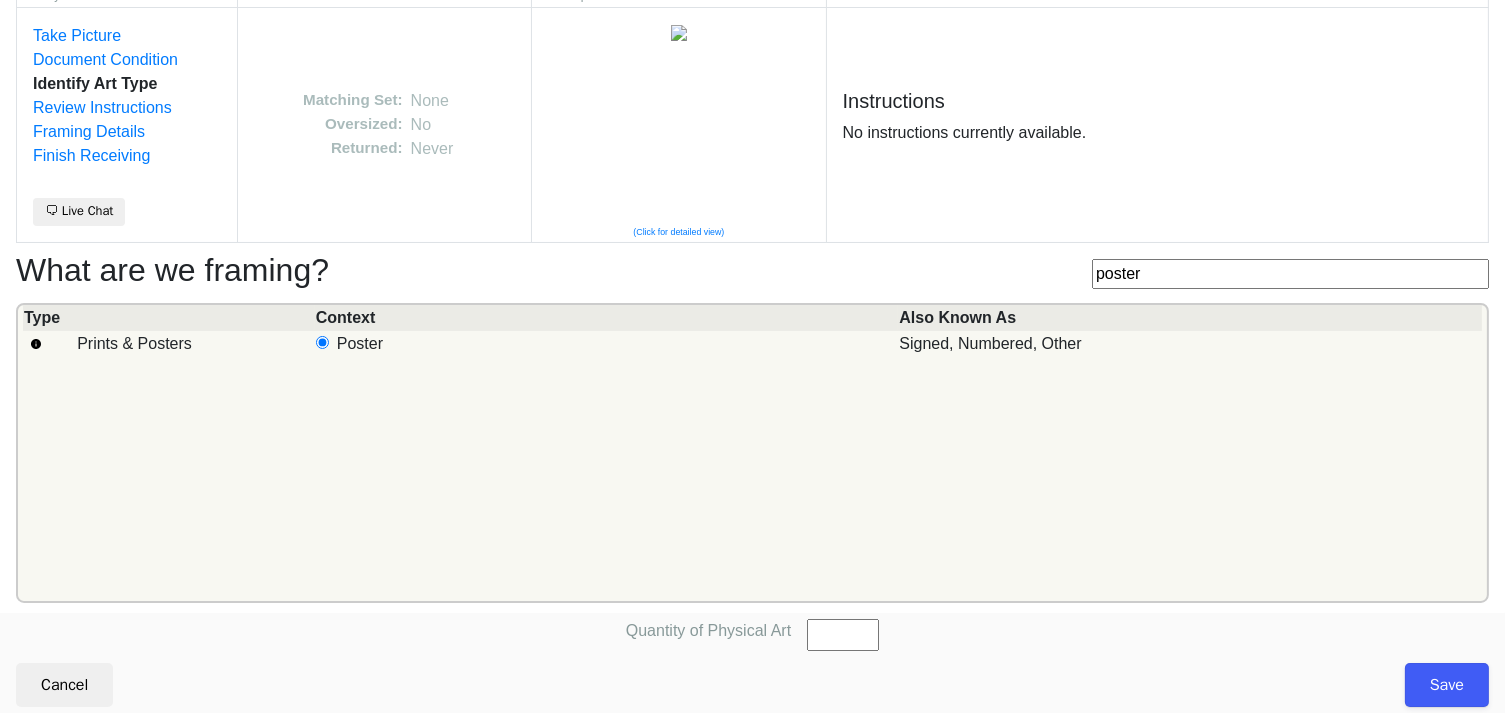 scroll, scrollTop: 101, scrollLeft: 0, axis: vertical 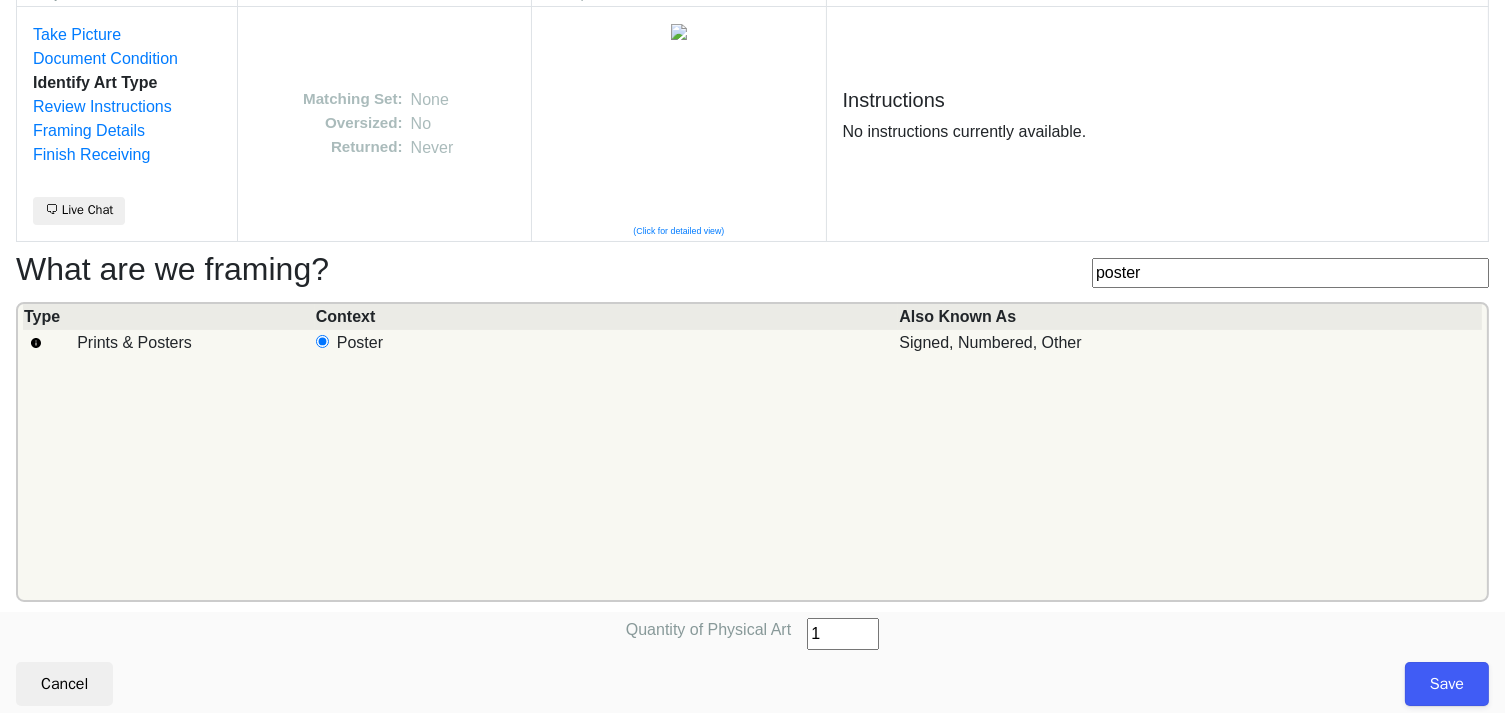 type on "1" 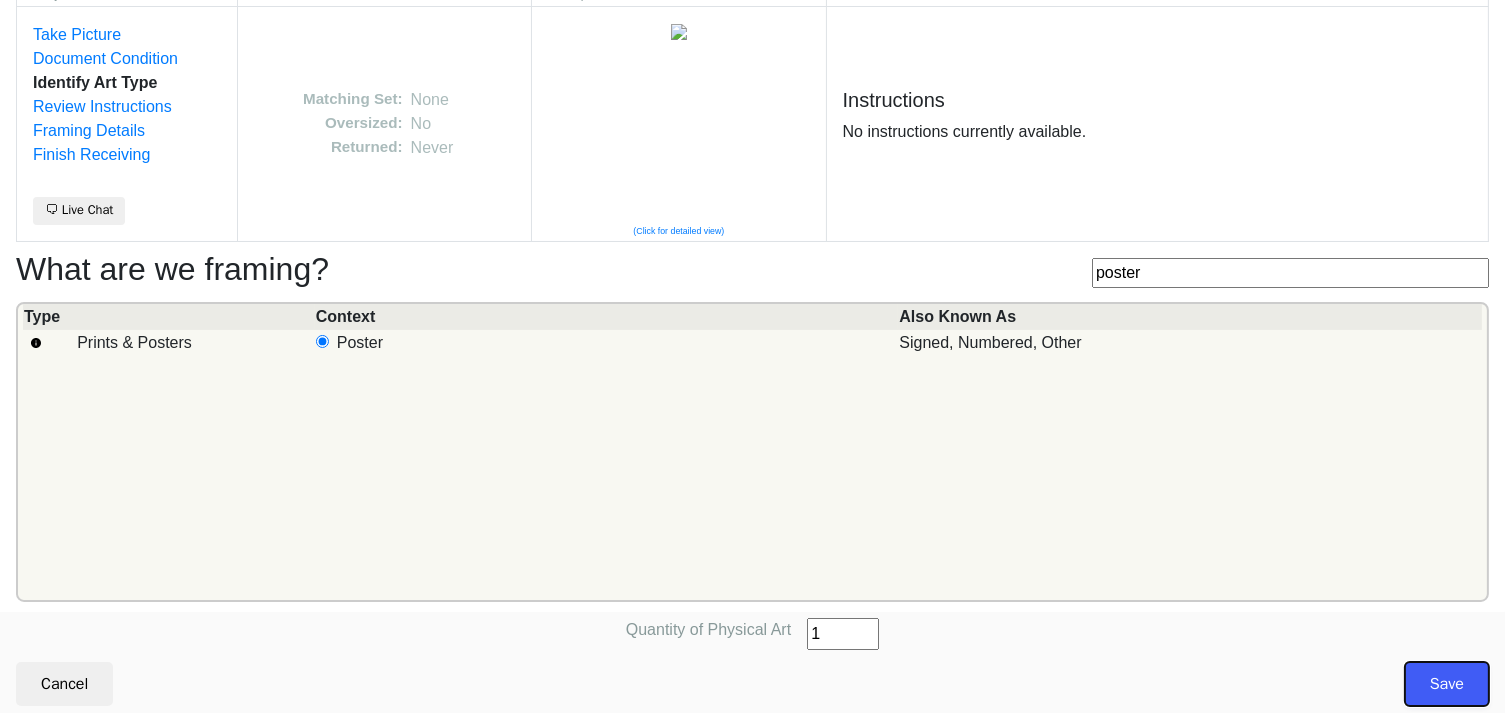 click on "Save" at bounding box center (1447, 684) 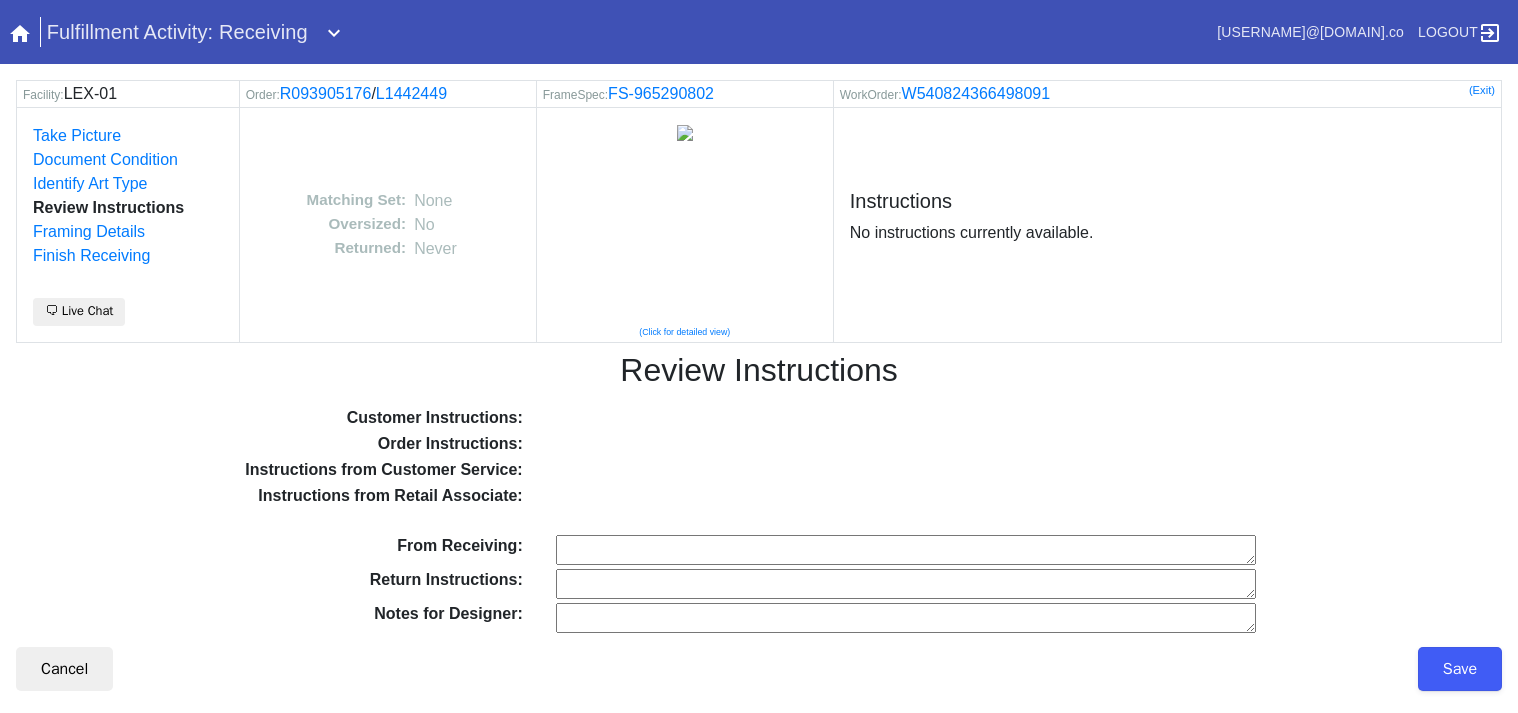 scroll, scrollTop: 0, scrollLeft: 0, axis: both 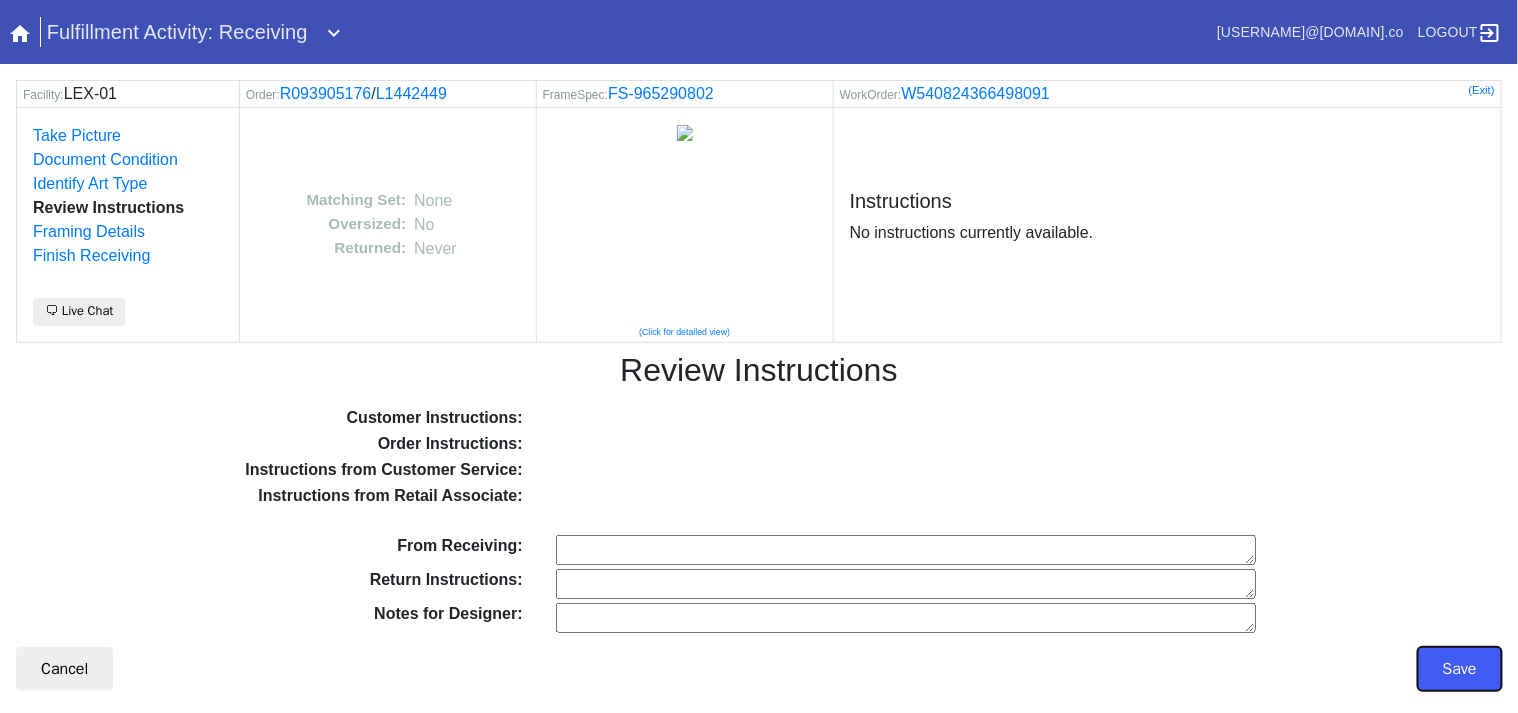 click on "Save" at bounding box center [1460, 669] 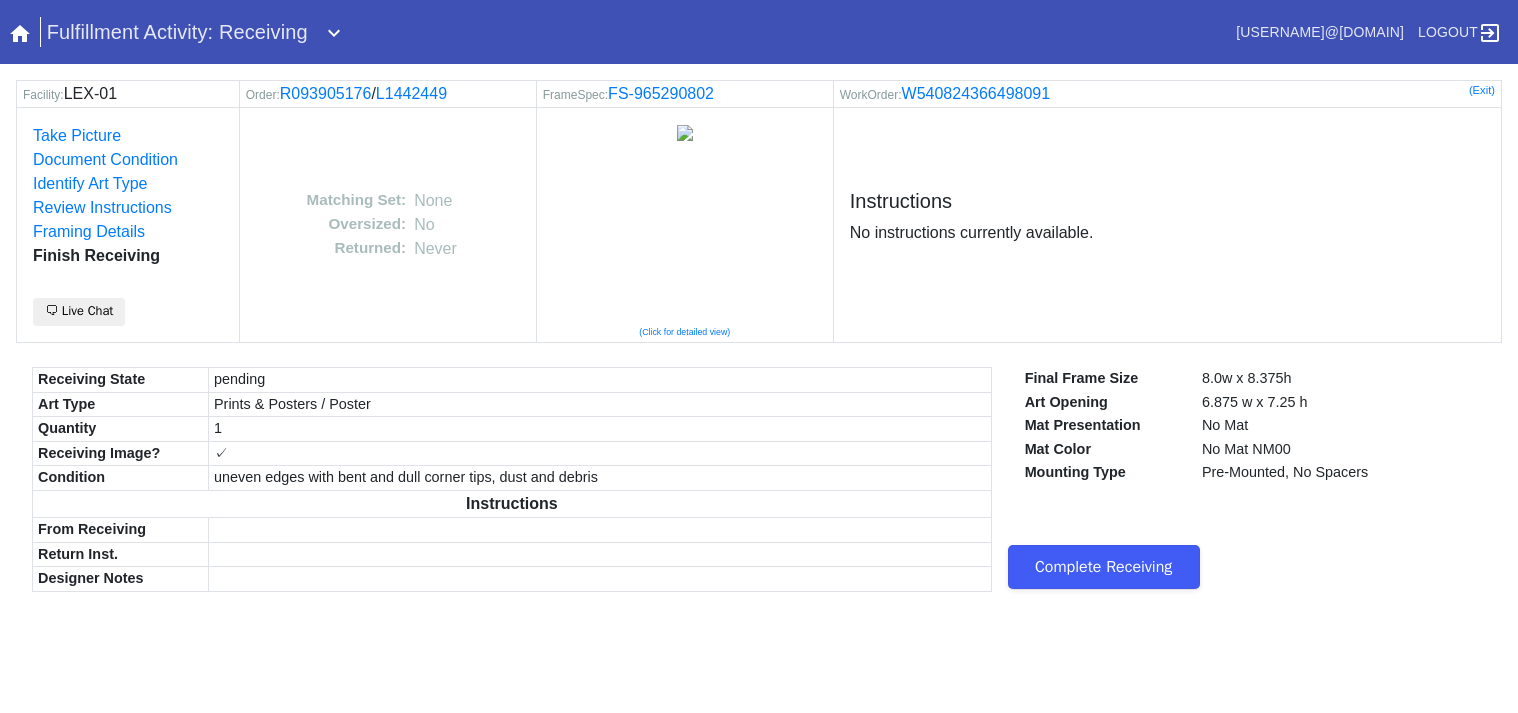 scroll, scrollTop: 0, scrollLeft: 0, axis: both 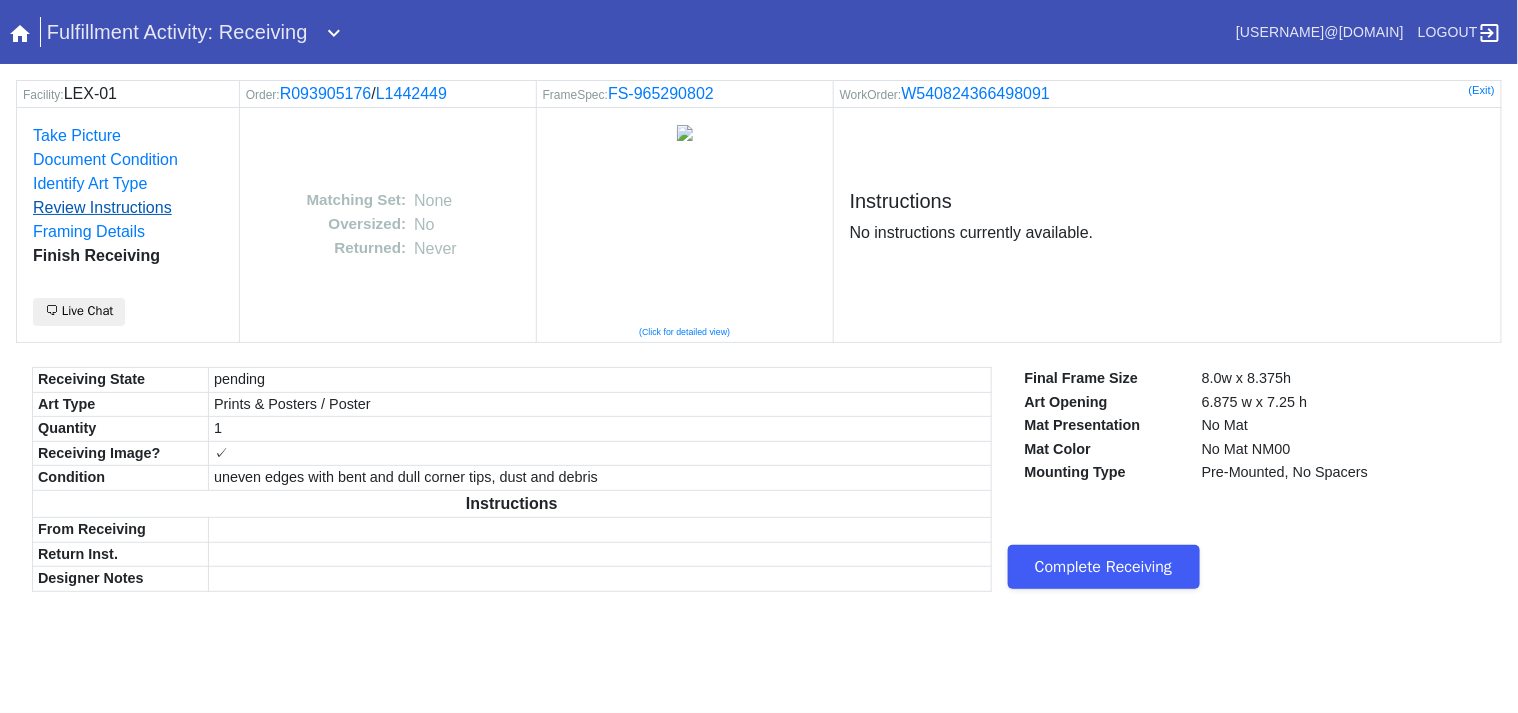 click on "Review Instructions" at bounding box center (102, 207) 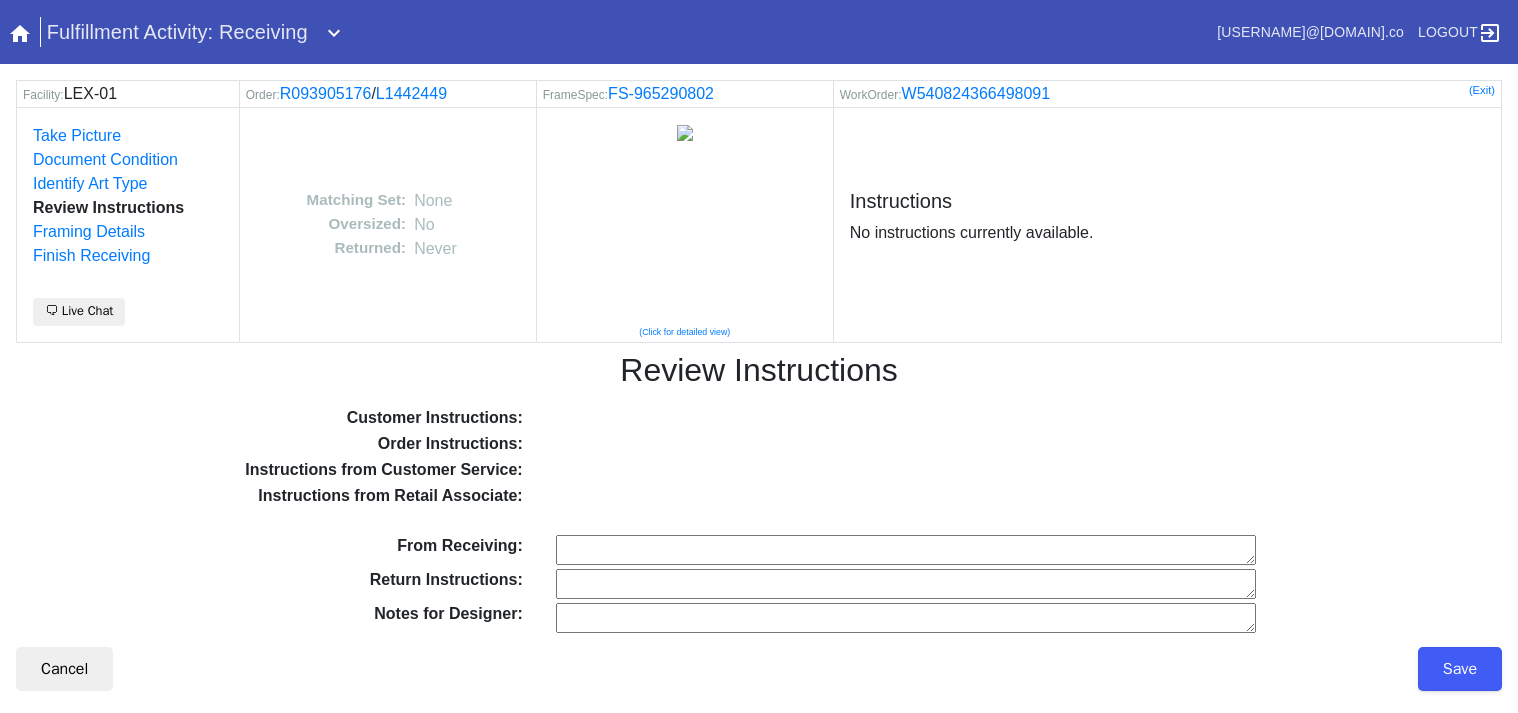 scroll, scrollTop: 0, scrollLeft: 0, axis: both 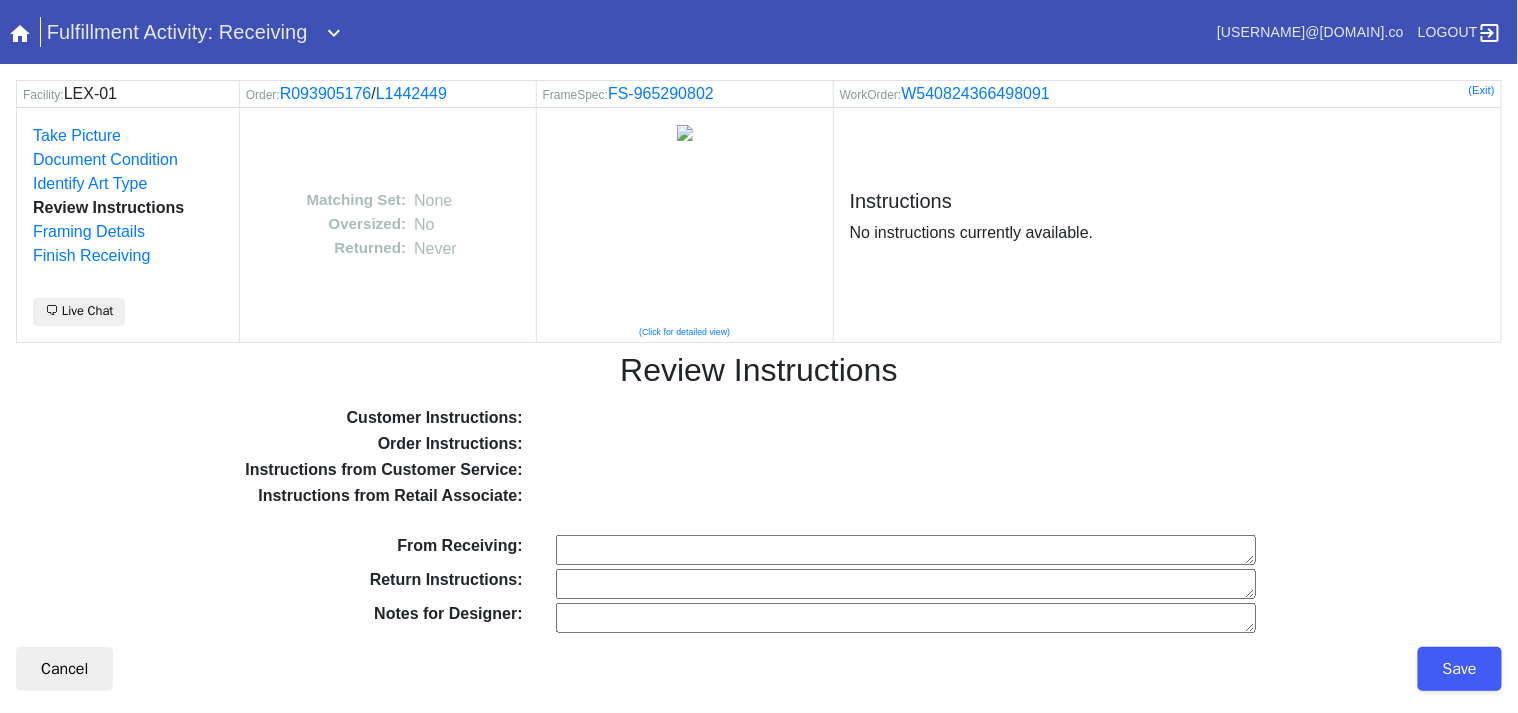click on "From Receiving:" at bounding box center (906, 550) 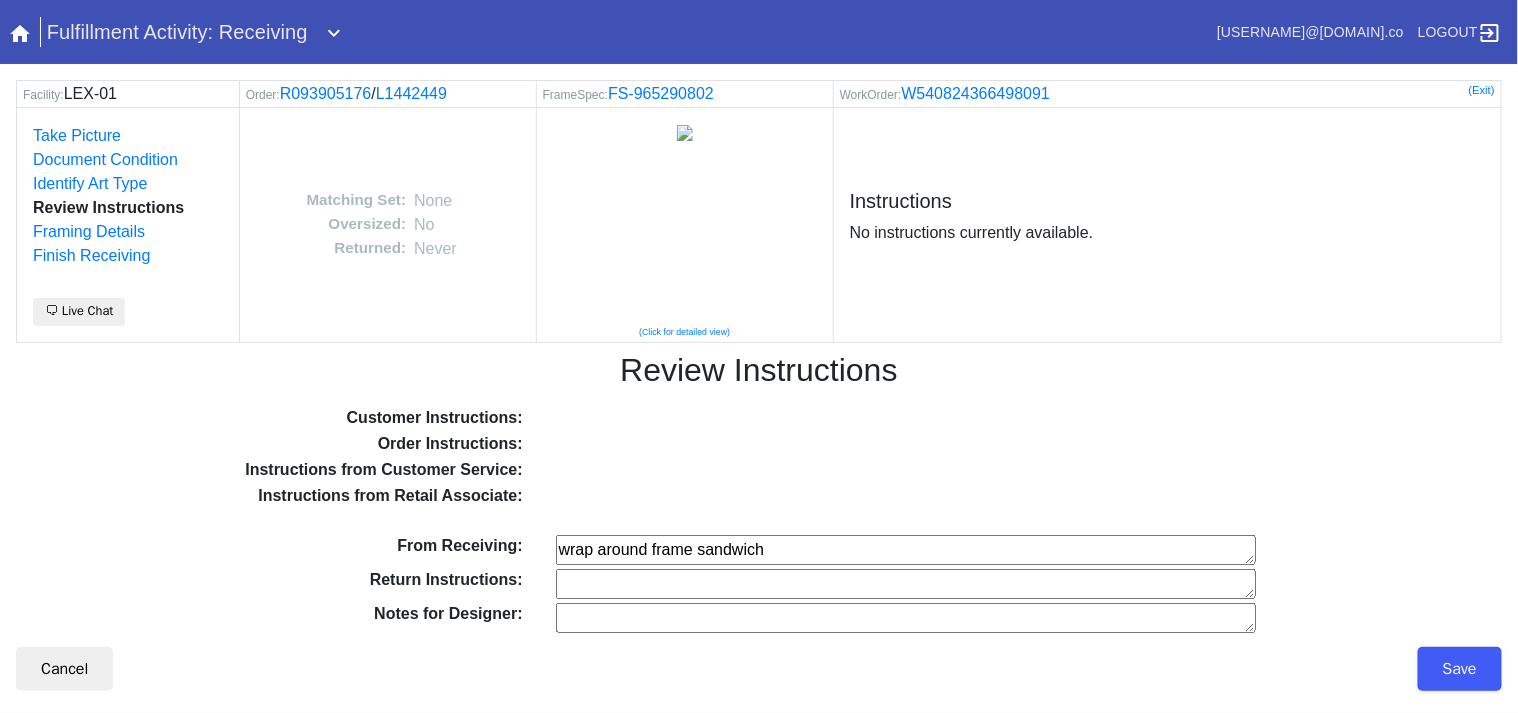 type on "wrap around frame sandwich" 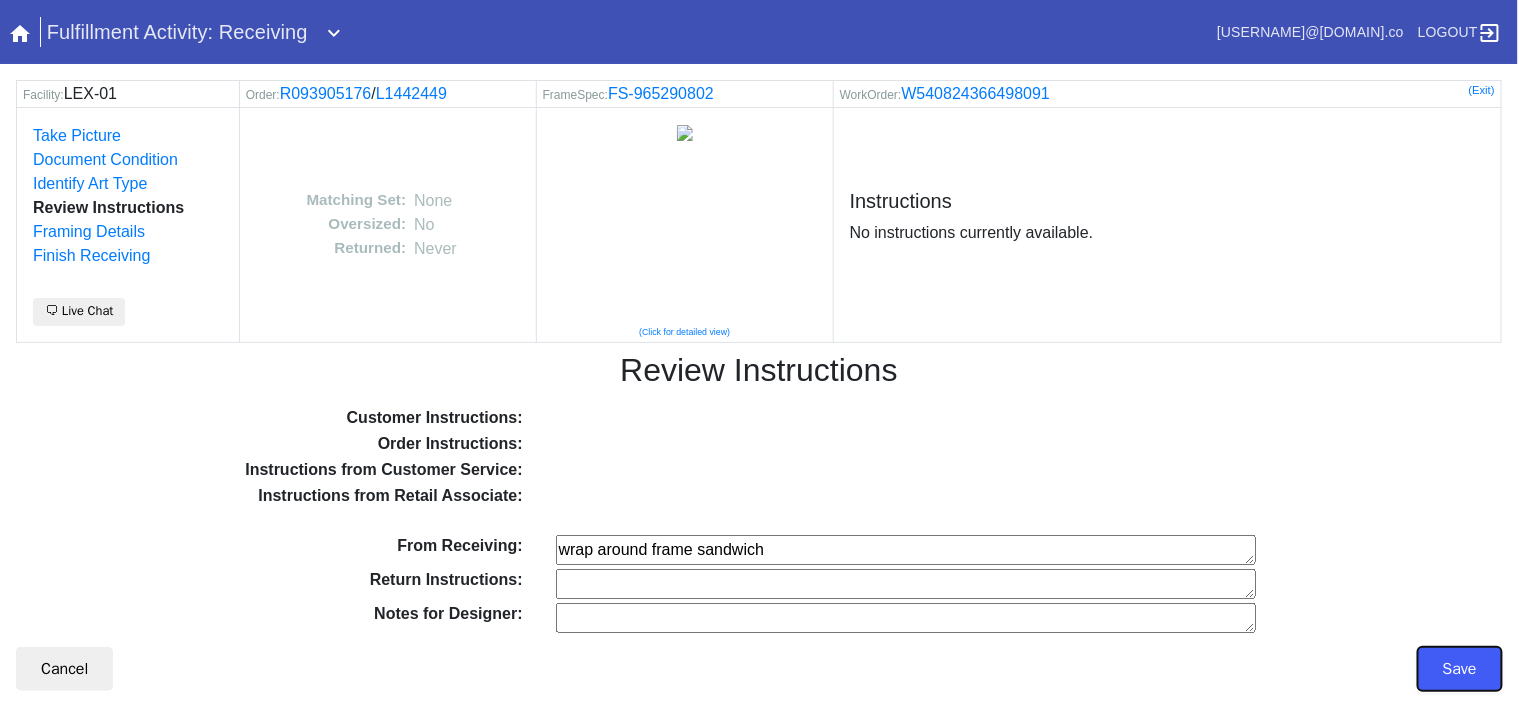 click on "Save" at bounding box center [1460, 669] 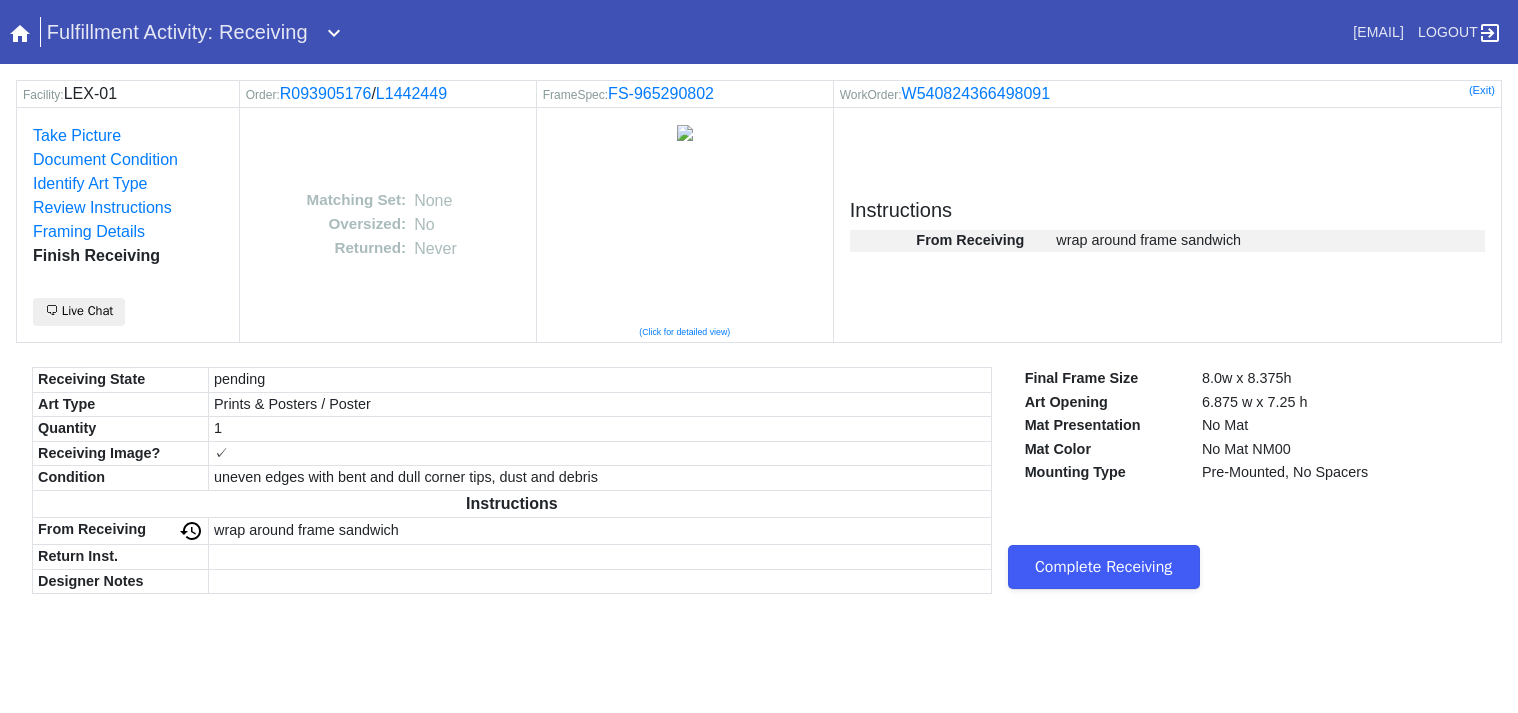 scroll, scrollTop: 0, scrollLeft: 0, axis: both 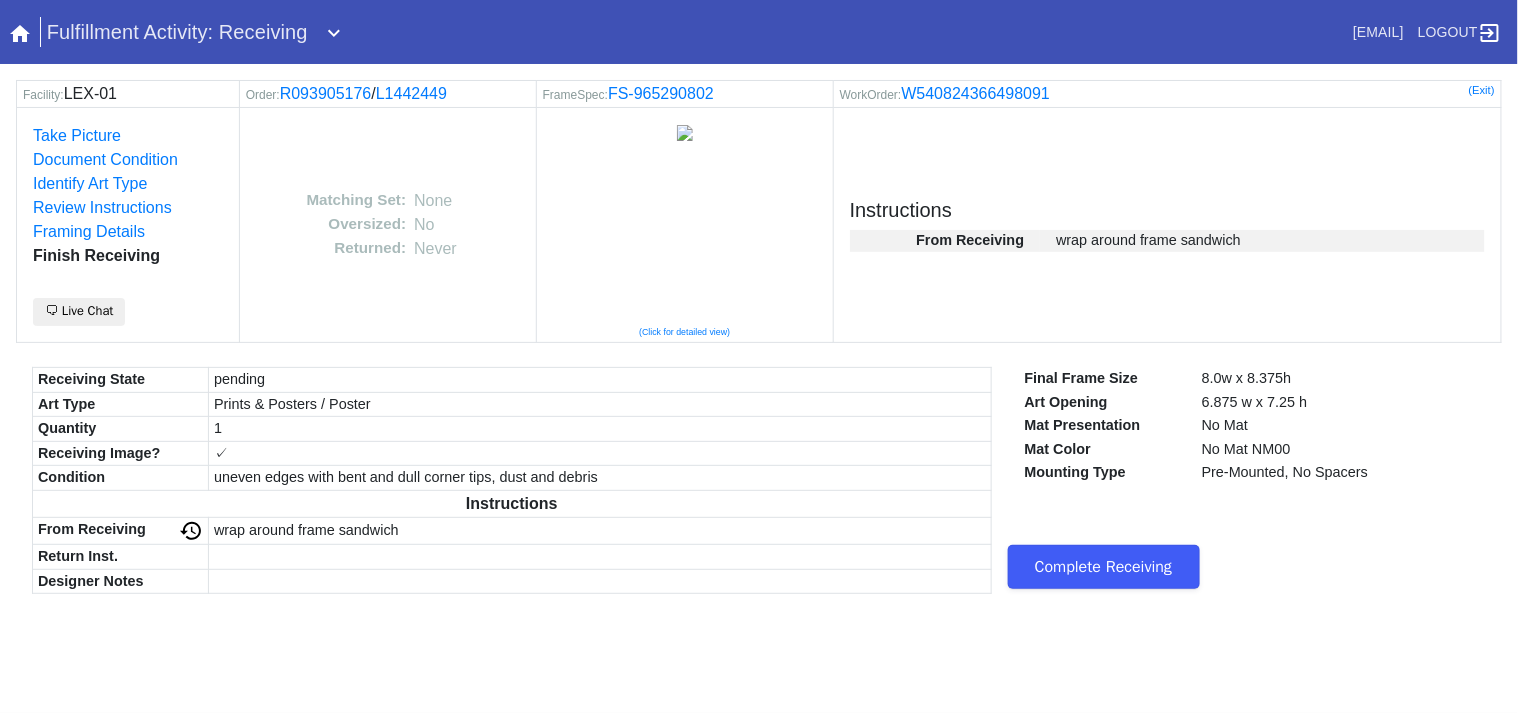 click on "Complete Receiving" at bounding box center (1104, 567) 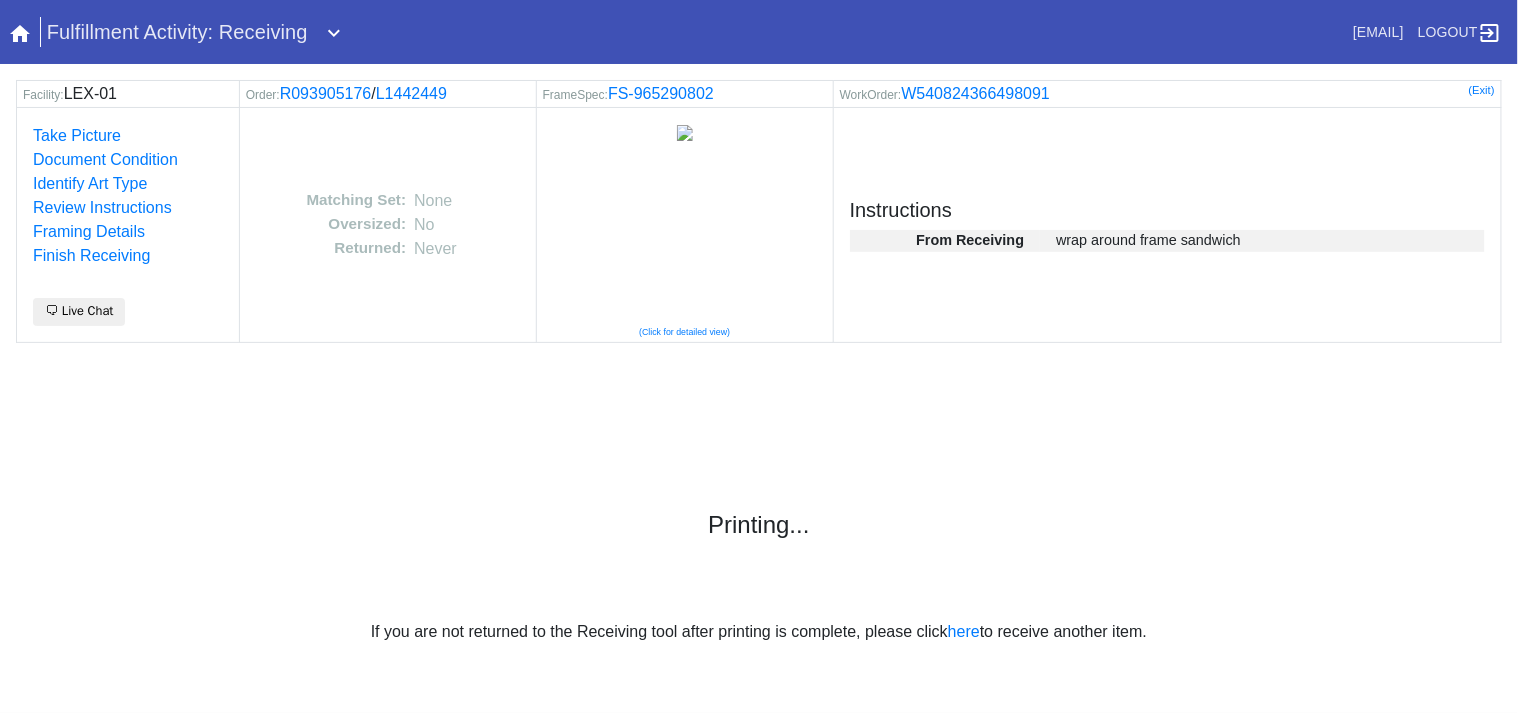 scroll, scrollTop: 0, scrollLeft: 0, axis: both 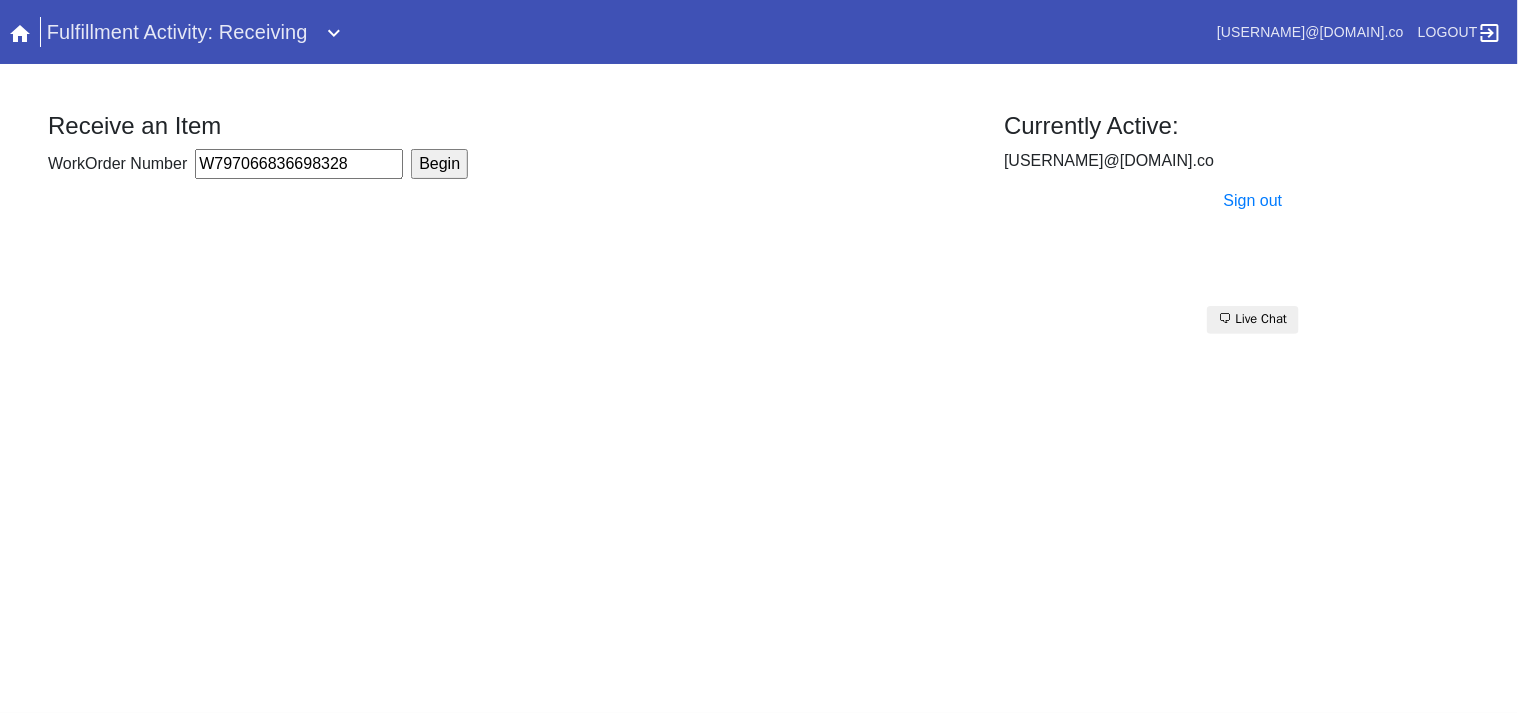 type on "W797066836698328" 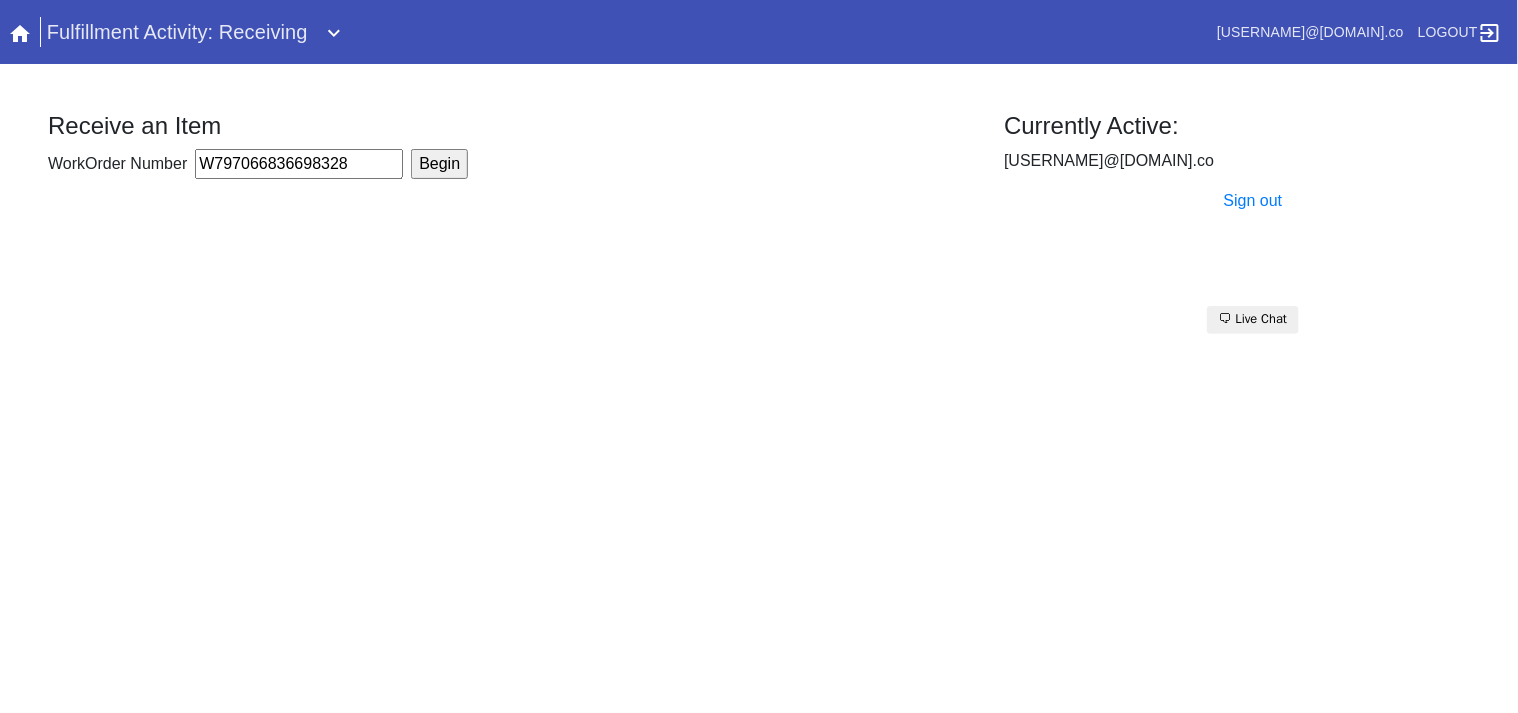 click on "Begin" at bounding box center (439, 164) 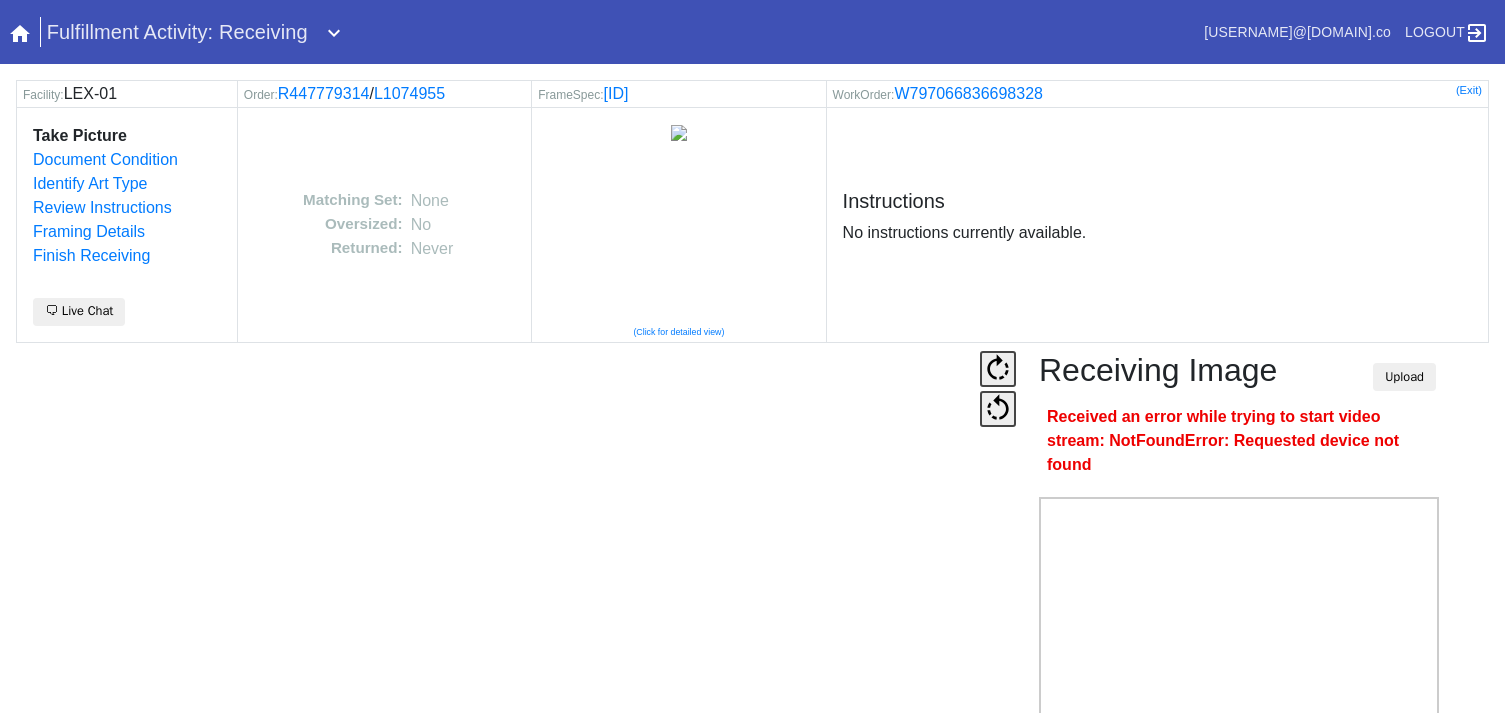 scroll, scrollTop: 0, scrollLeft: 0, axis: both 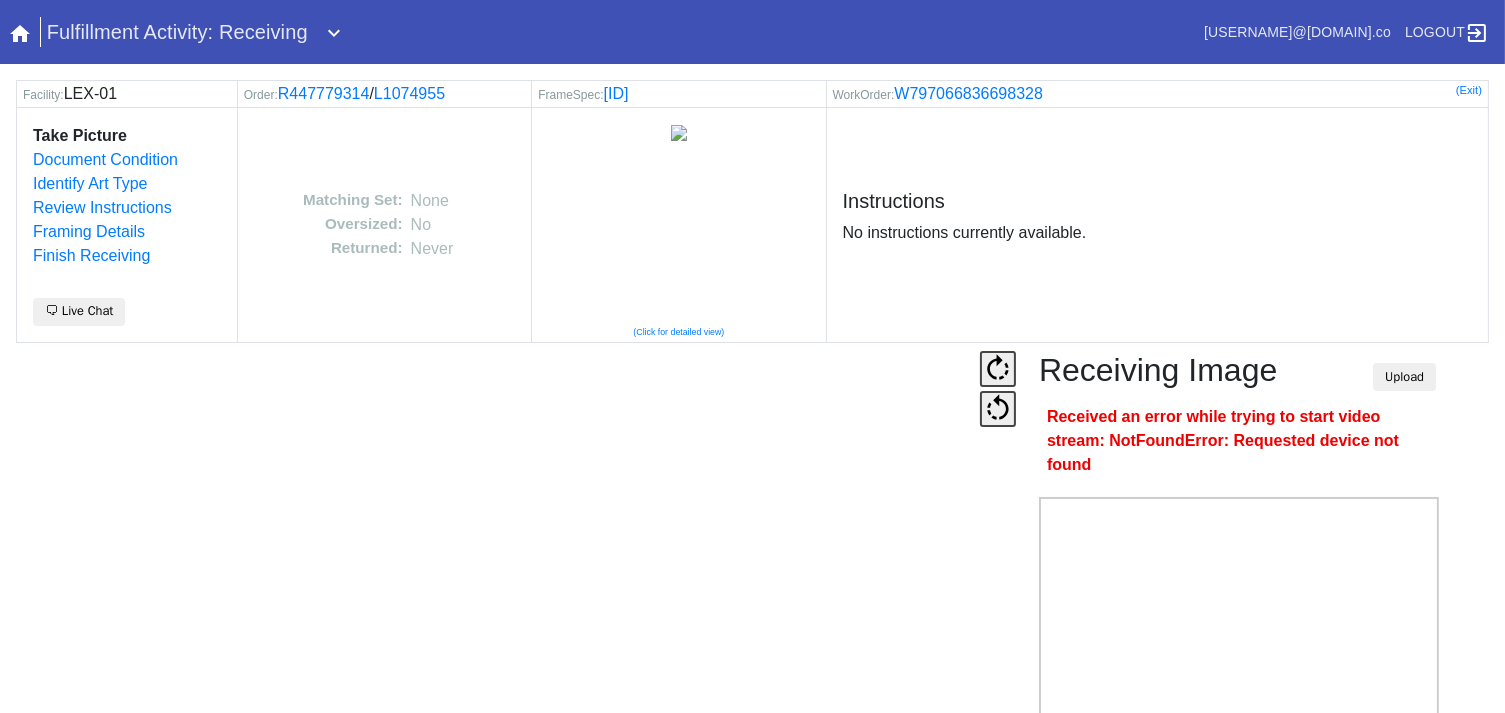 click on "Camera Disabled Click  here  to re-enable it. Receiving Image Upload Received an error while trying to start video stream: NotFoundError: Requested device not found Snap Webcam Save" at bounding box center [752, 591] 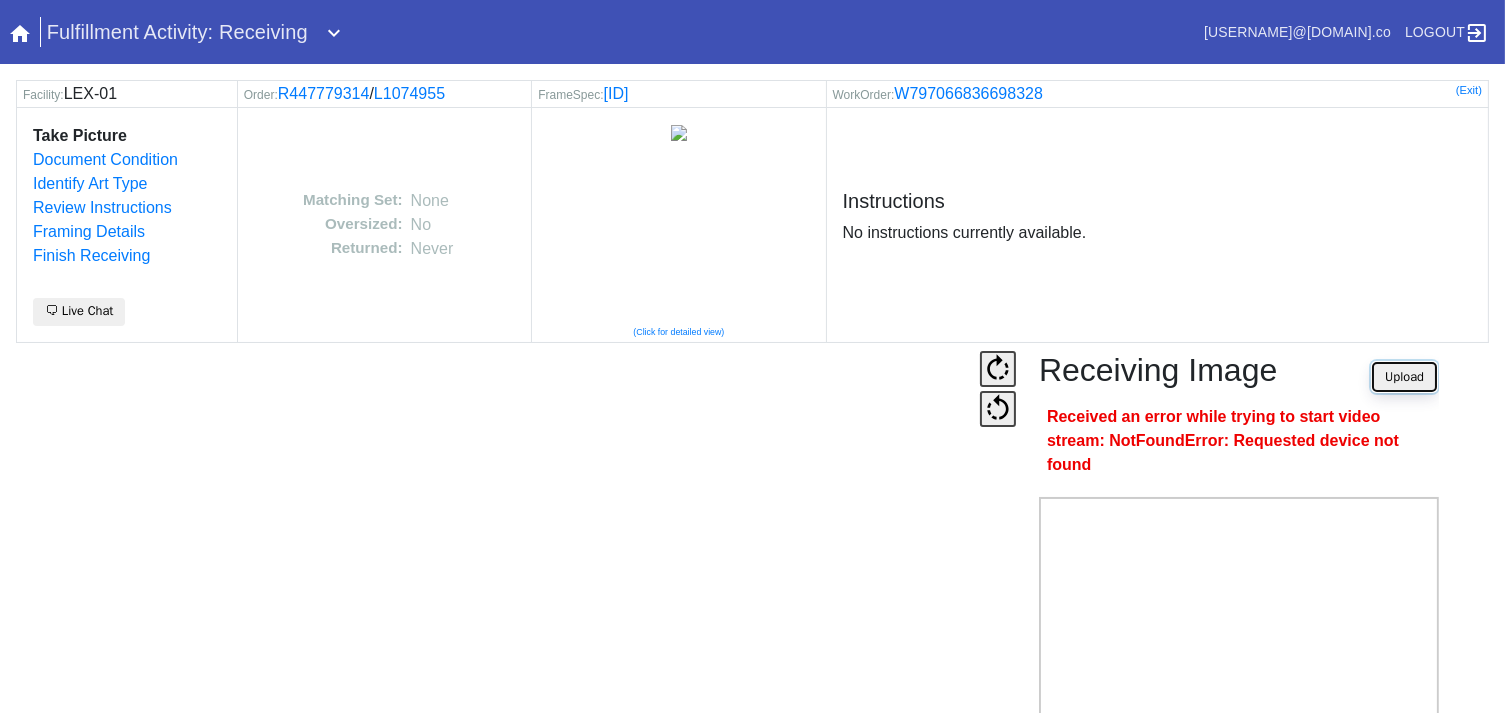 click on "Upload" at bounding box center (1404, 377) 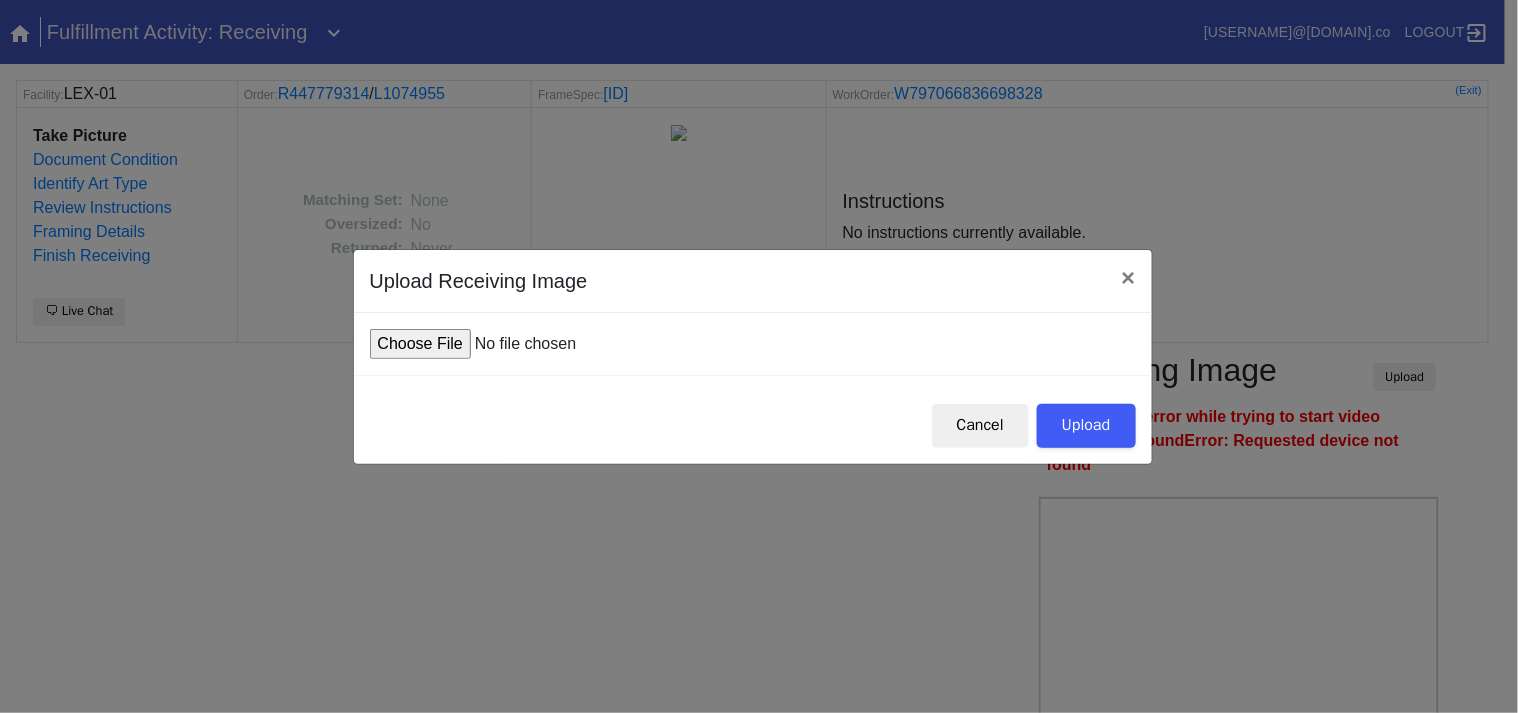 click at bounding box center [521, 344] 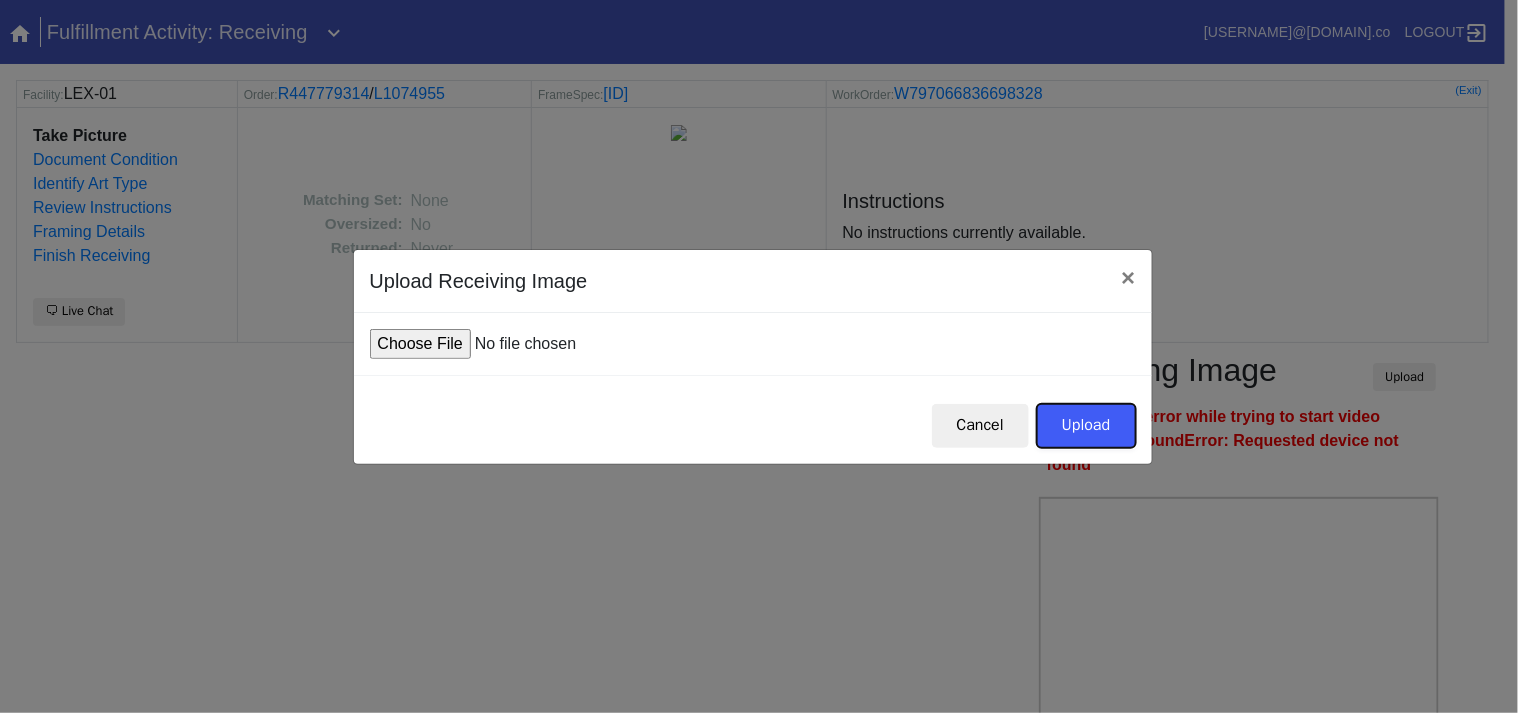 click on "Upload" at bounding box center [1086, 426] 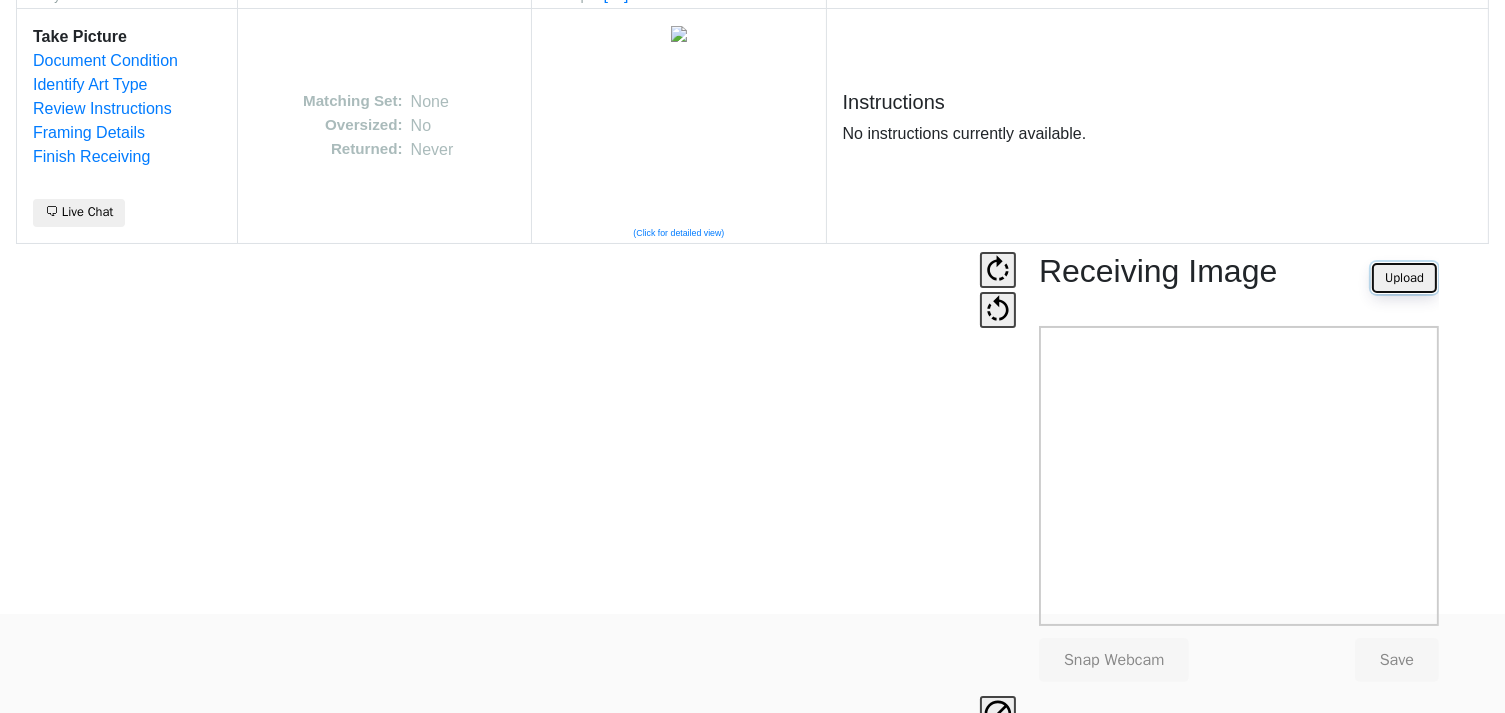 scroll, scrollTop: 124, scrollLeft: 0, axis: vertical 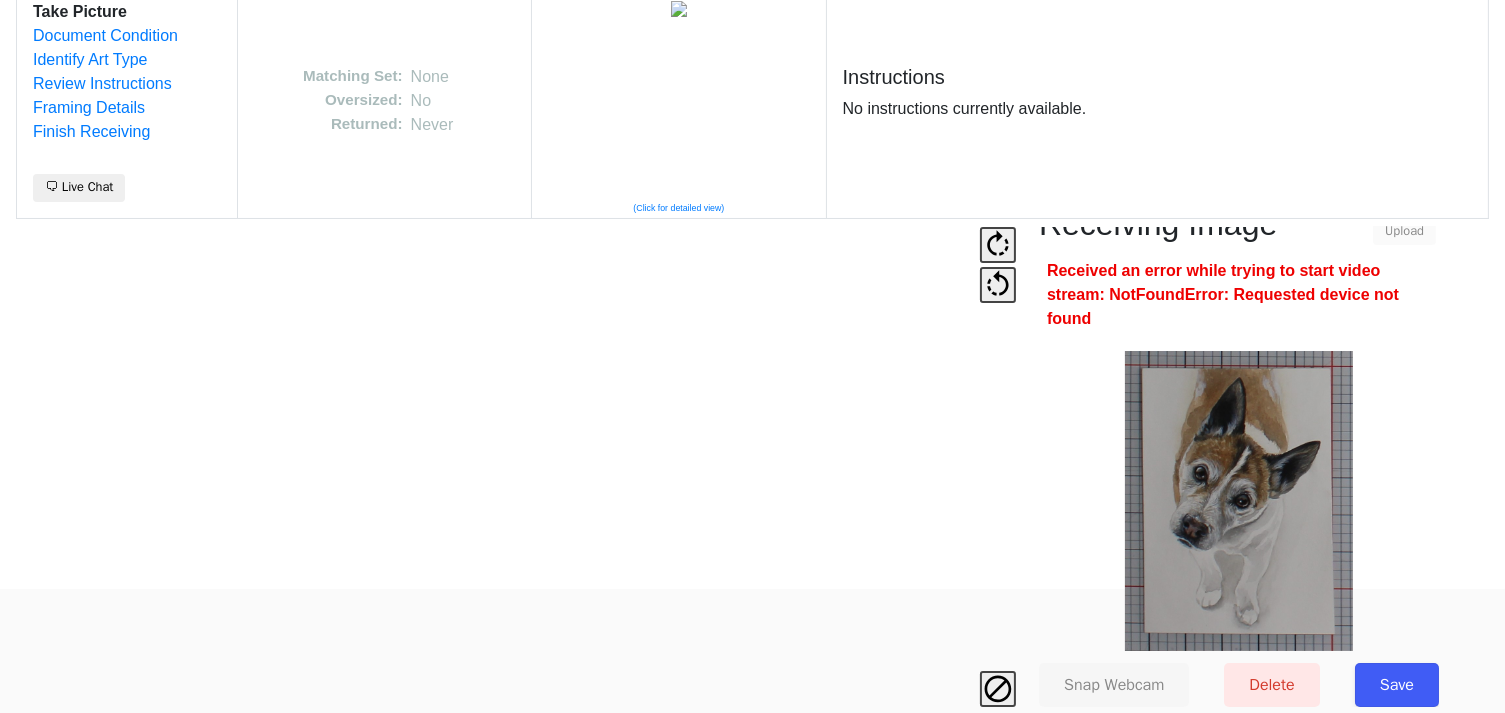 drag, startPoint x: 1380, startPoint y: 658, endPoint x: 1377, endPoint y: 644, distance: 14.3178215 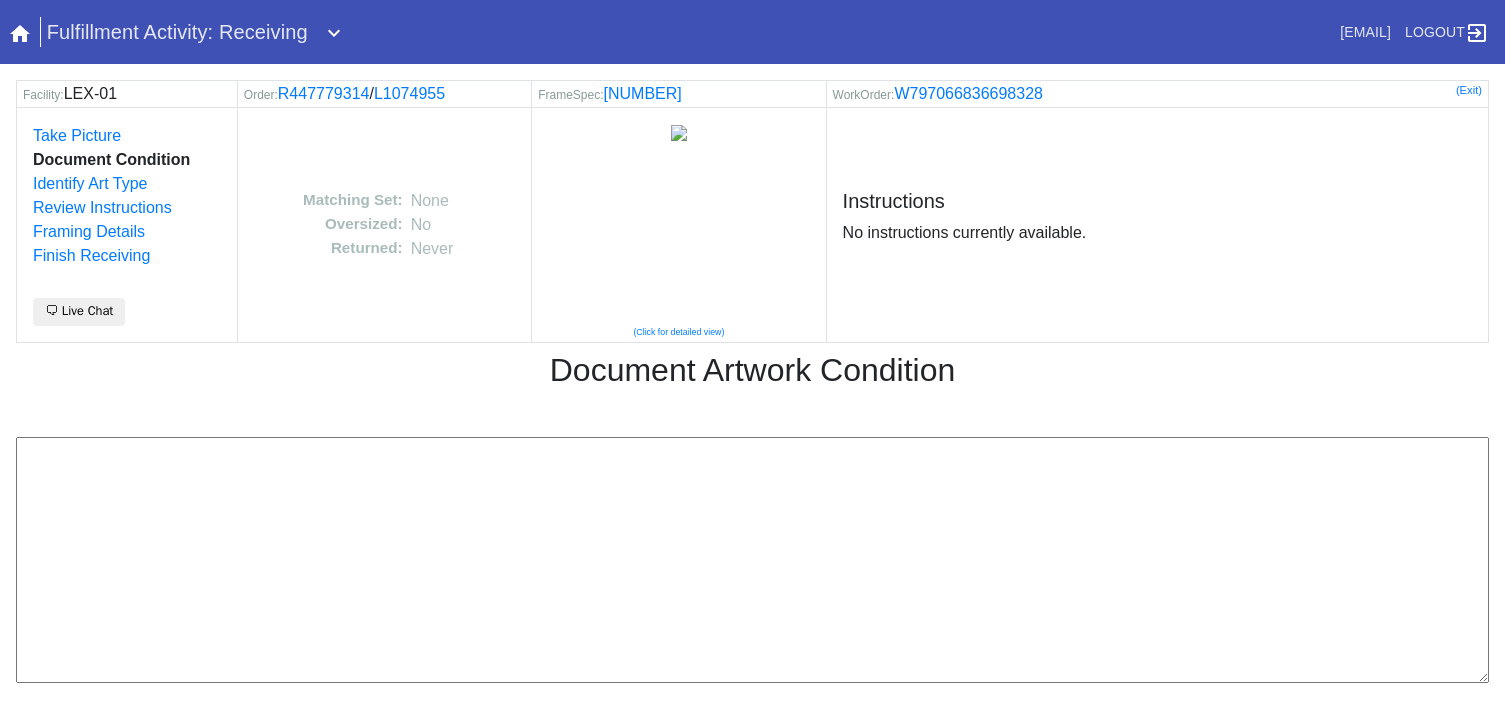 scroll, scrollTop: 0, scrollLeft: 0, axis: both 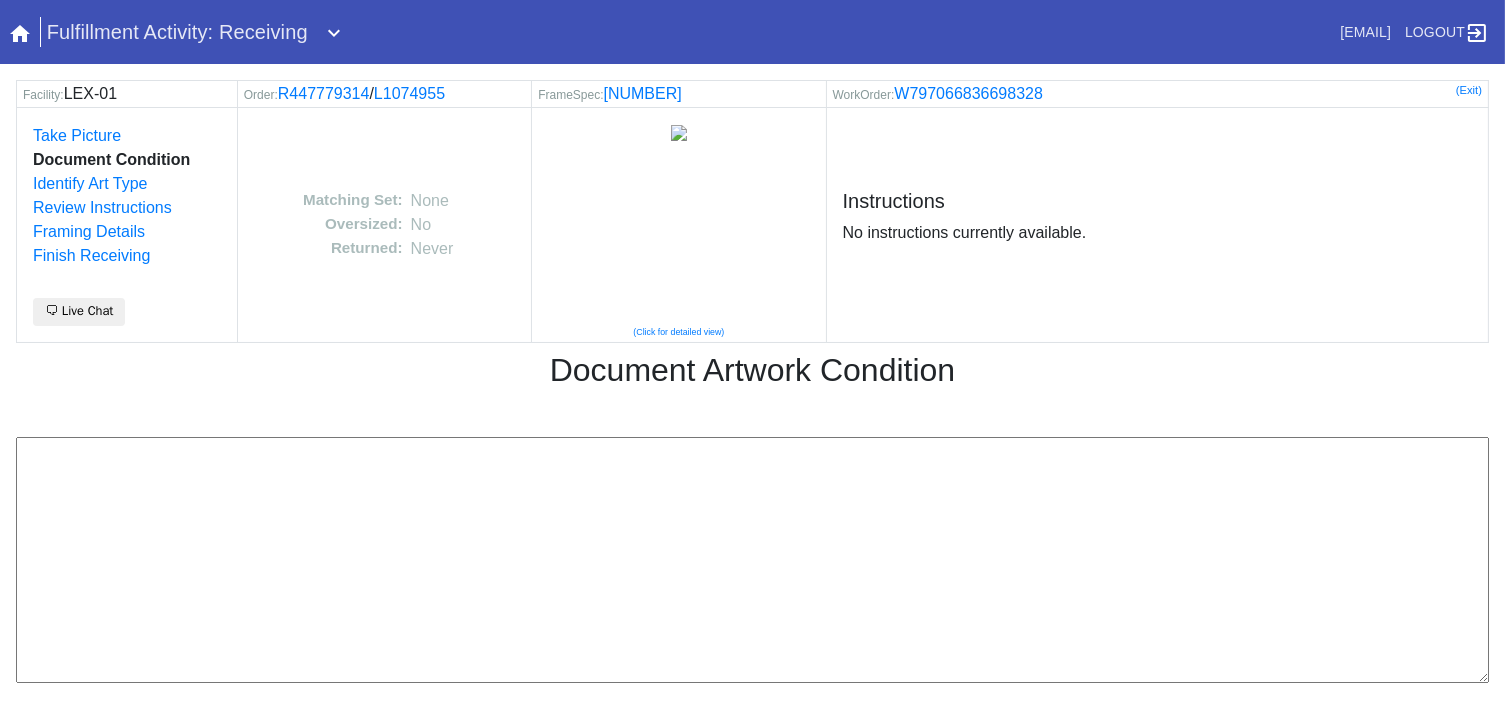 click at bounding box center (752, 560) 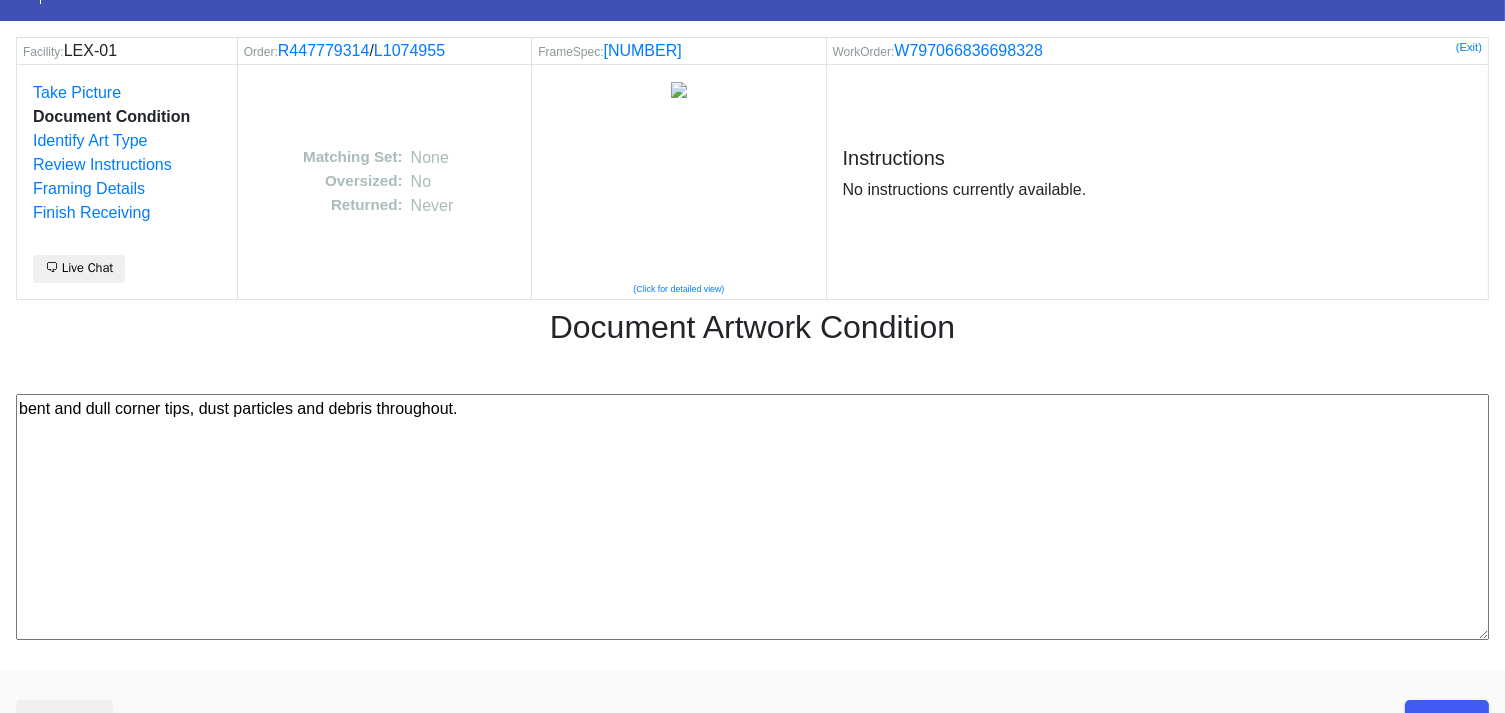 scroll, scrollTop: 80, scrollLeft: 0, axis: vertical 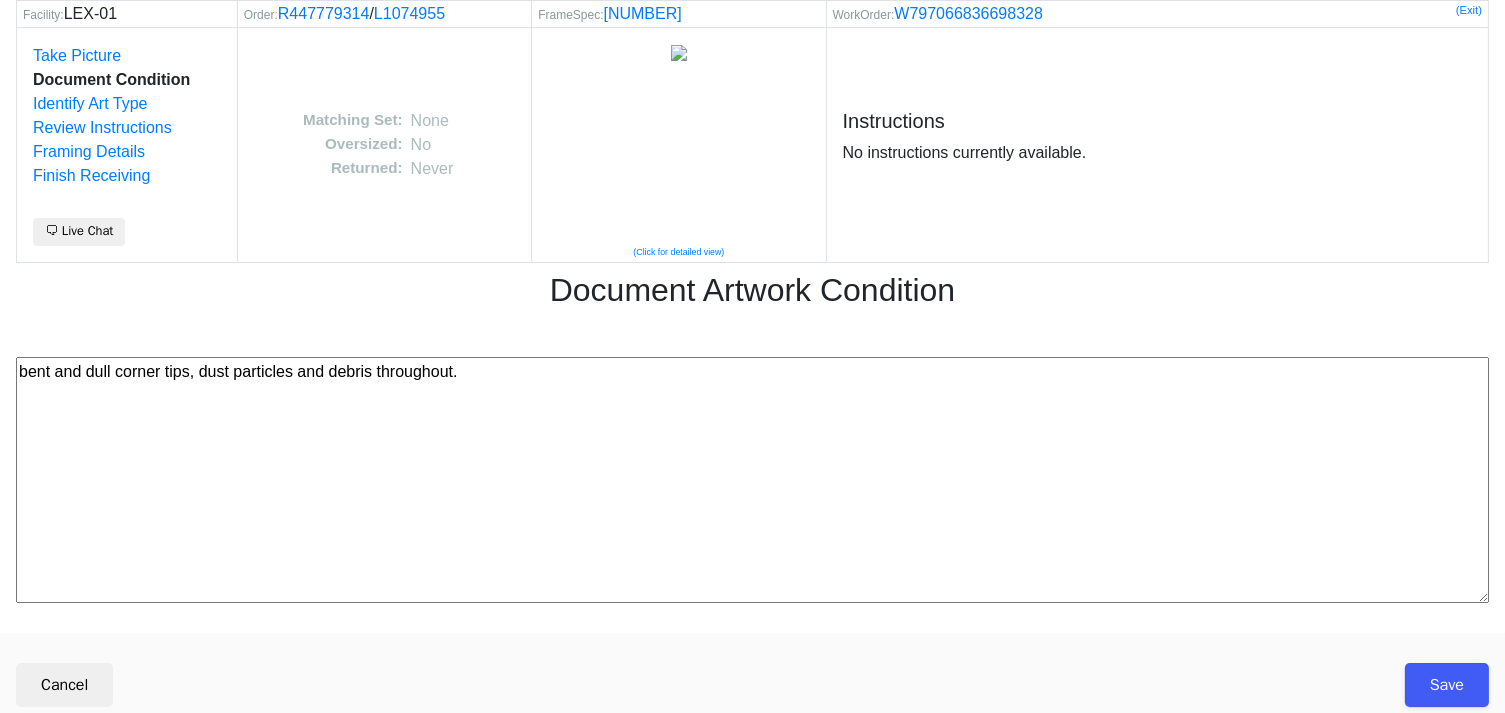 type on "bent and dull corner tips, dust particles and debris throughout." 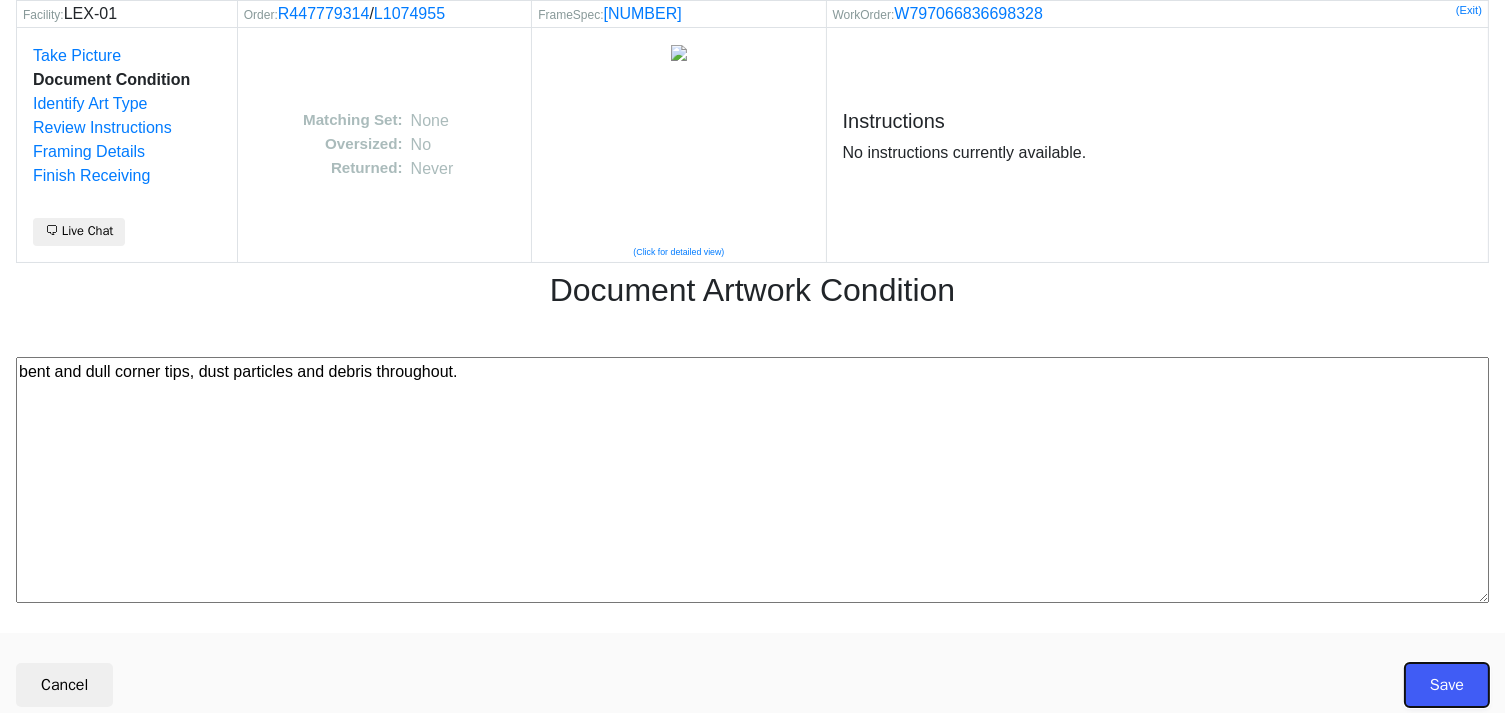 click on "Save" at bounding box center (1447, 685) 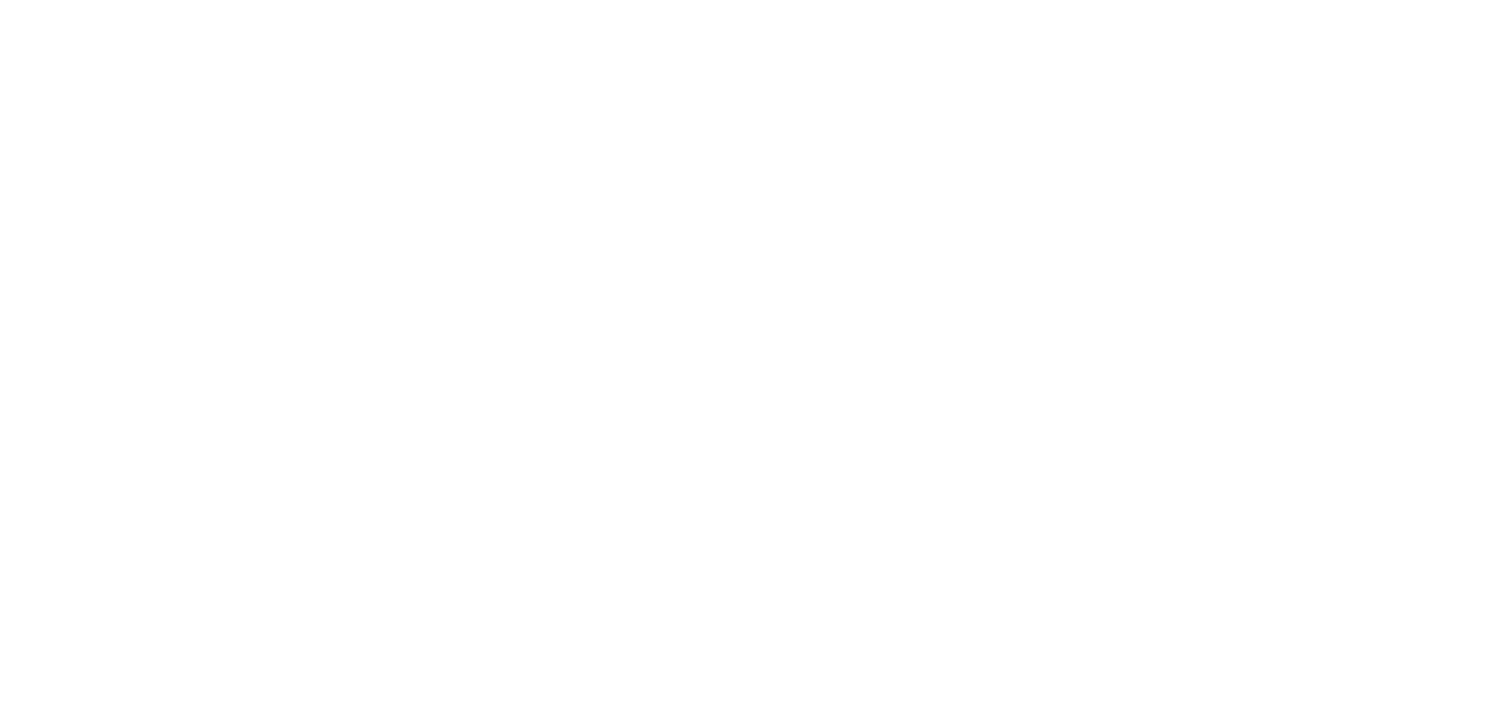 scroll, scrollTop: 0, scrollLeft: 0, axis: both 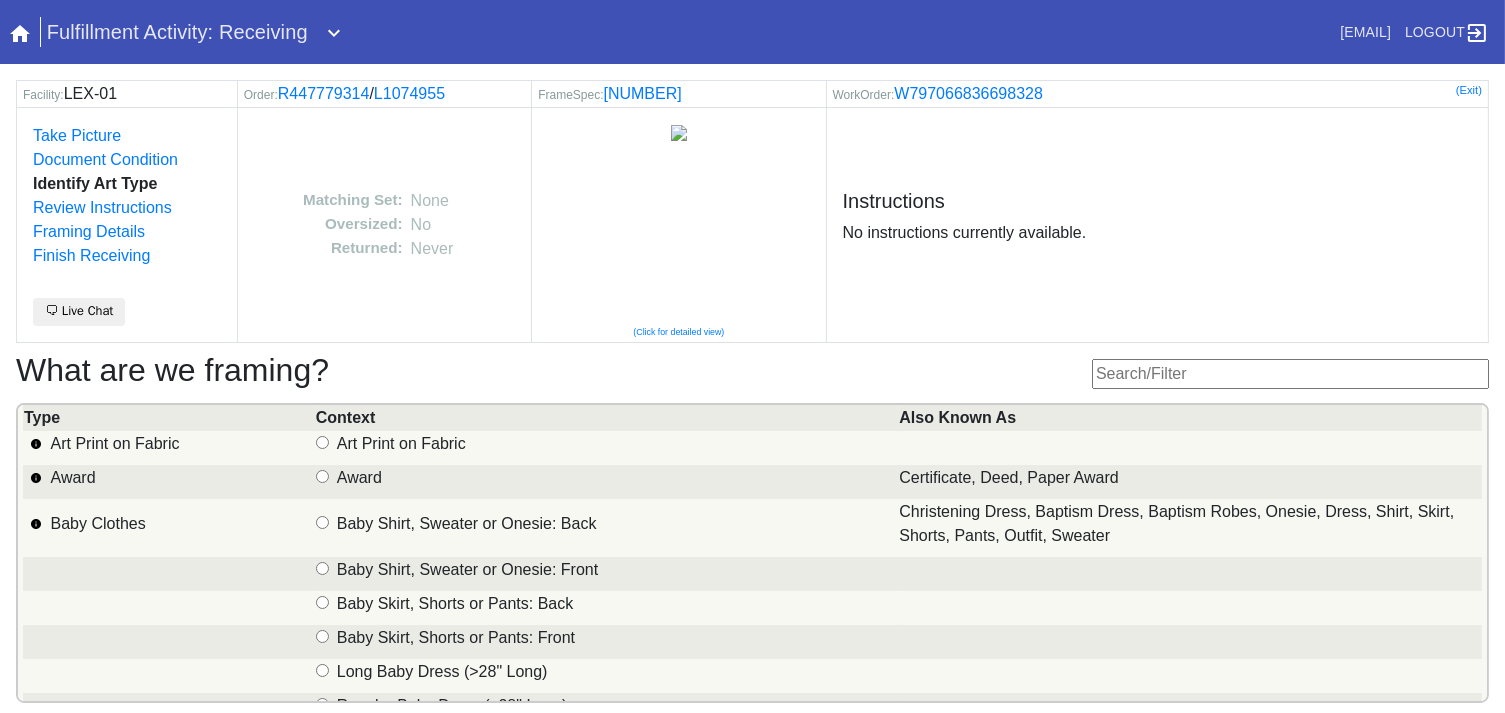 click at bounding box center (1290, 374) 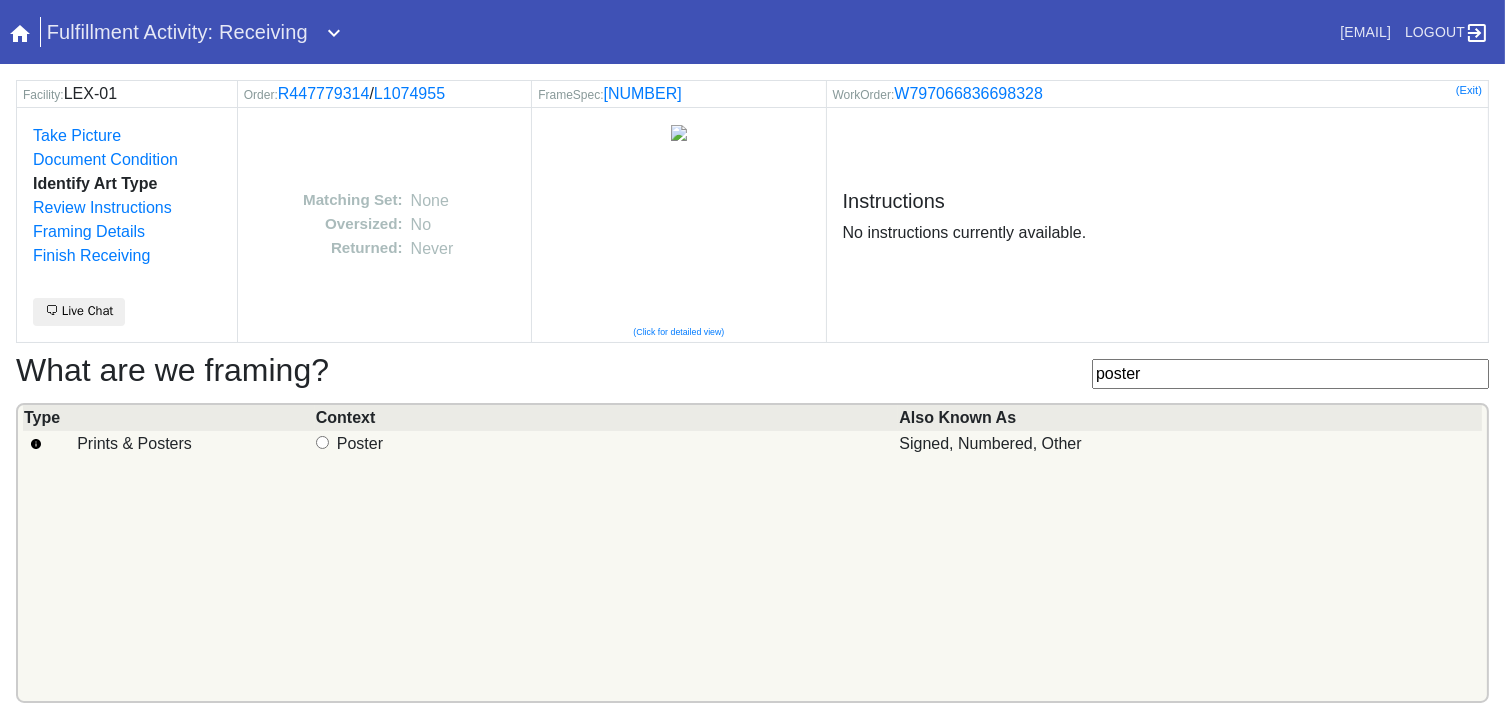 type on "poster" 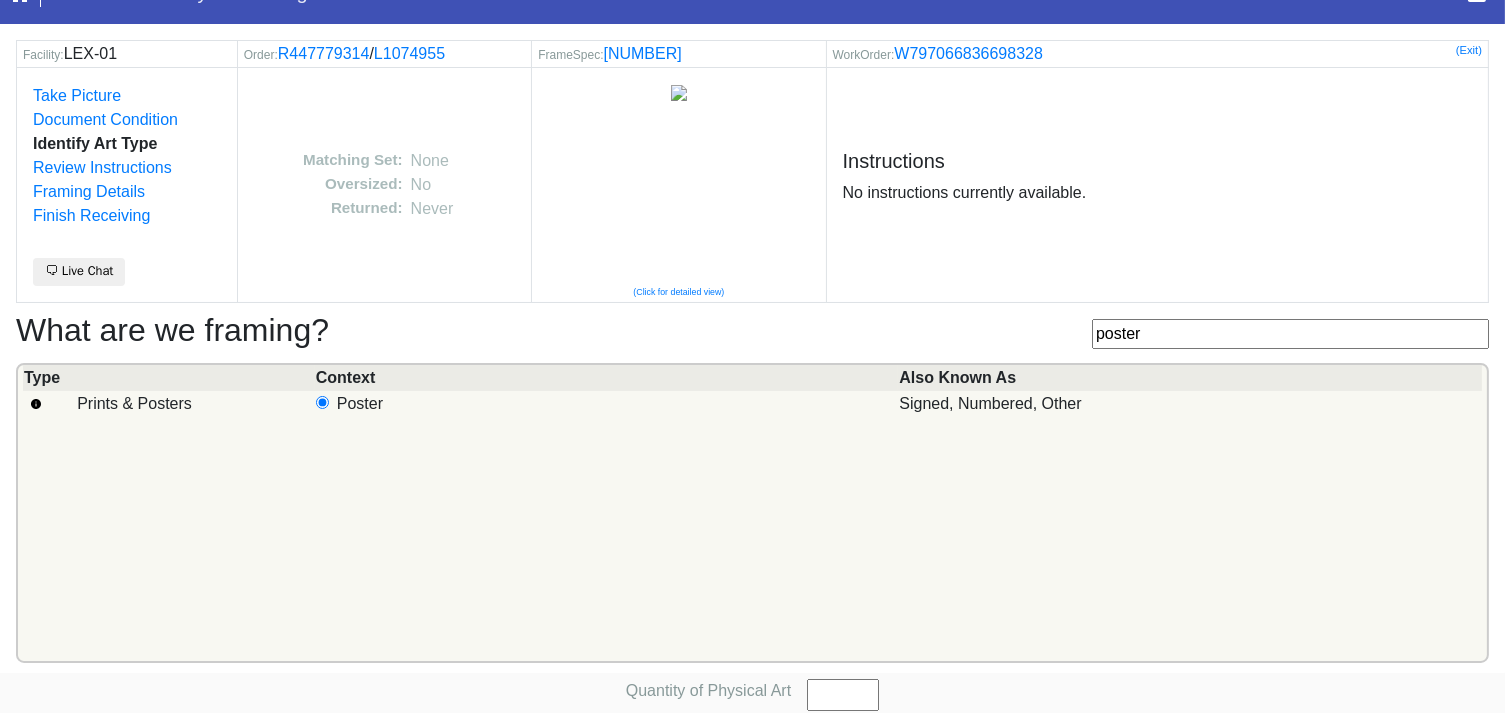 scroll, scrollTop: 101, scrollLeft: 0, axis: vertical 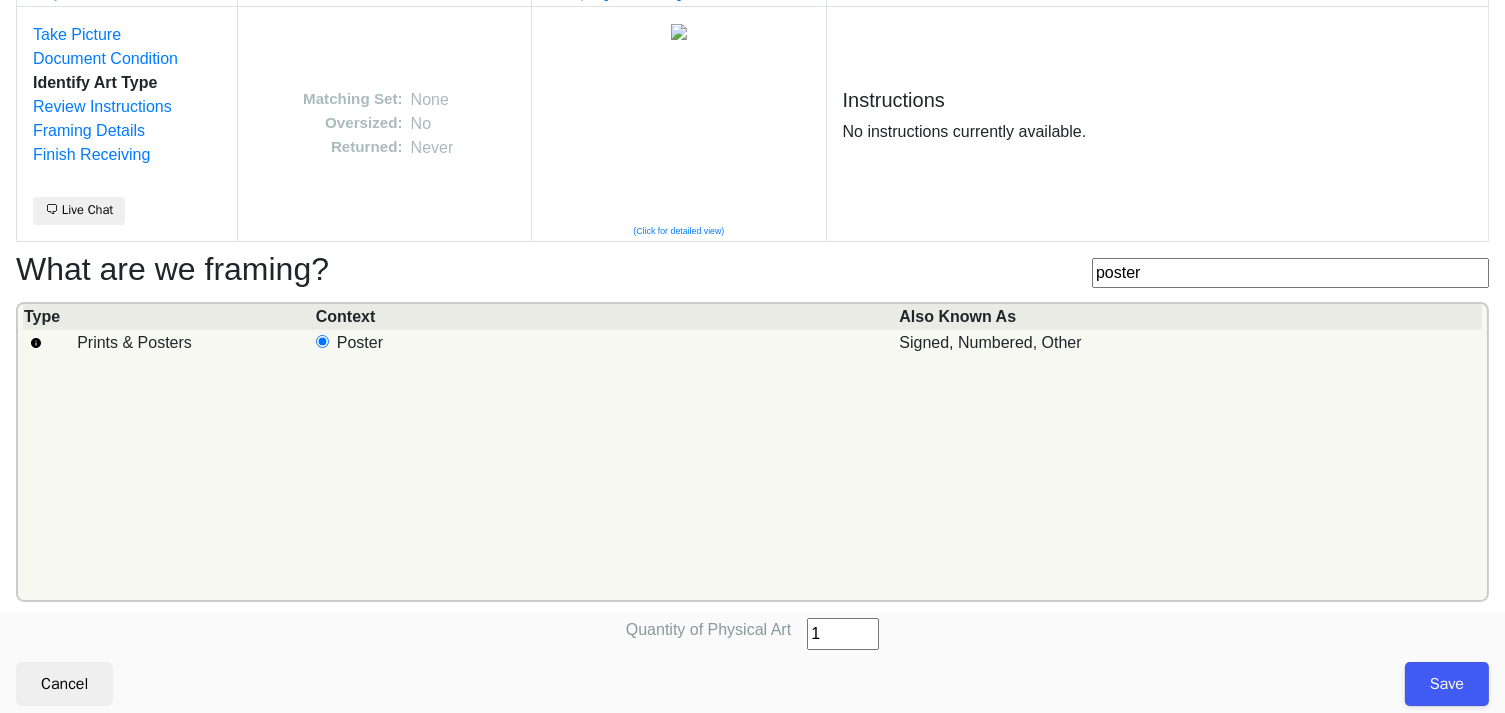 type on "1" 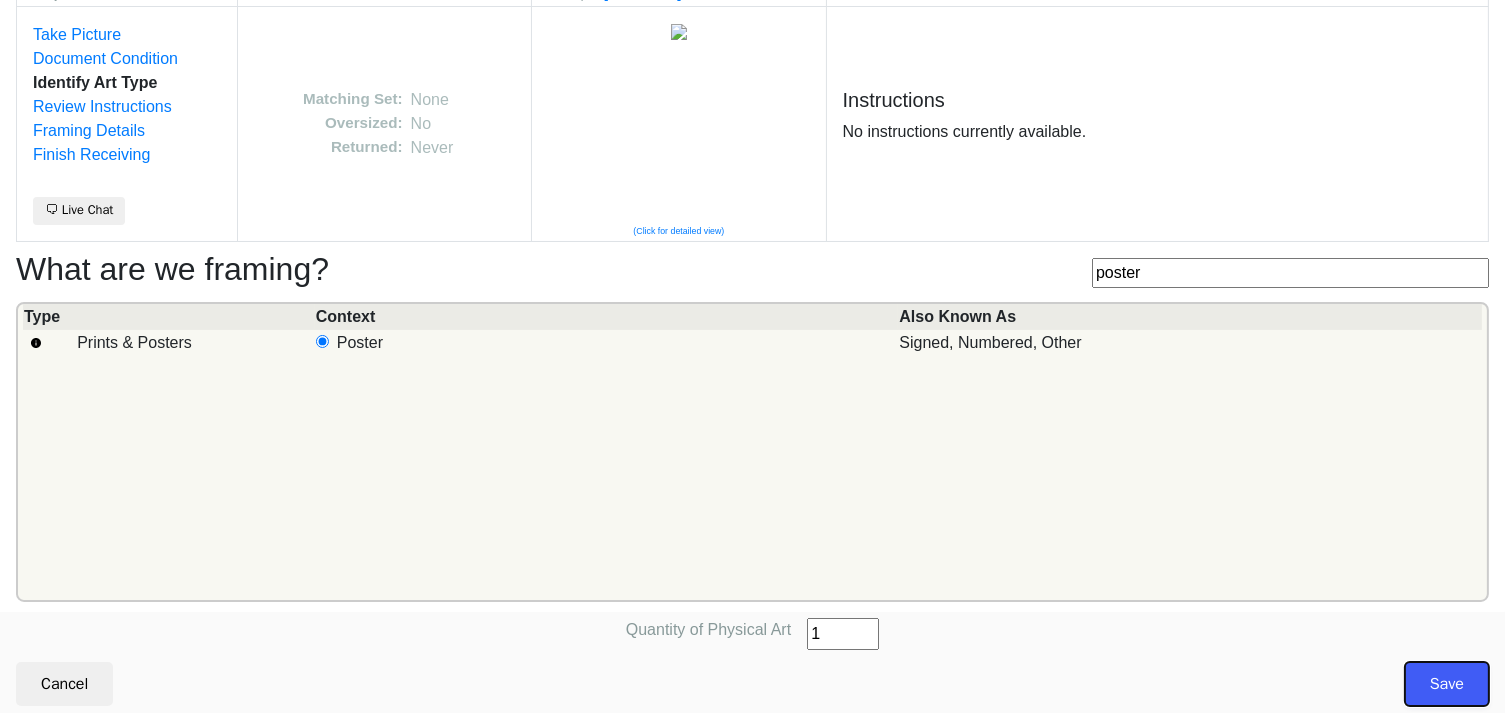 click on "Save" at bounding box center (1447, 684) 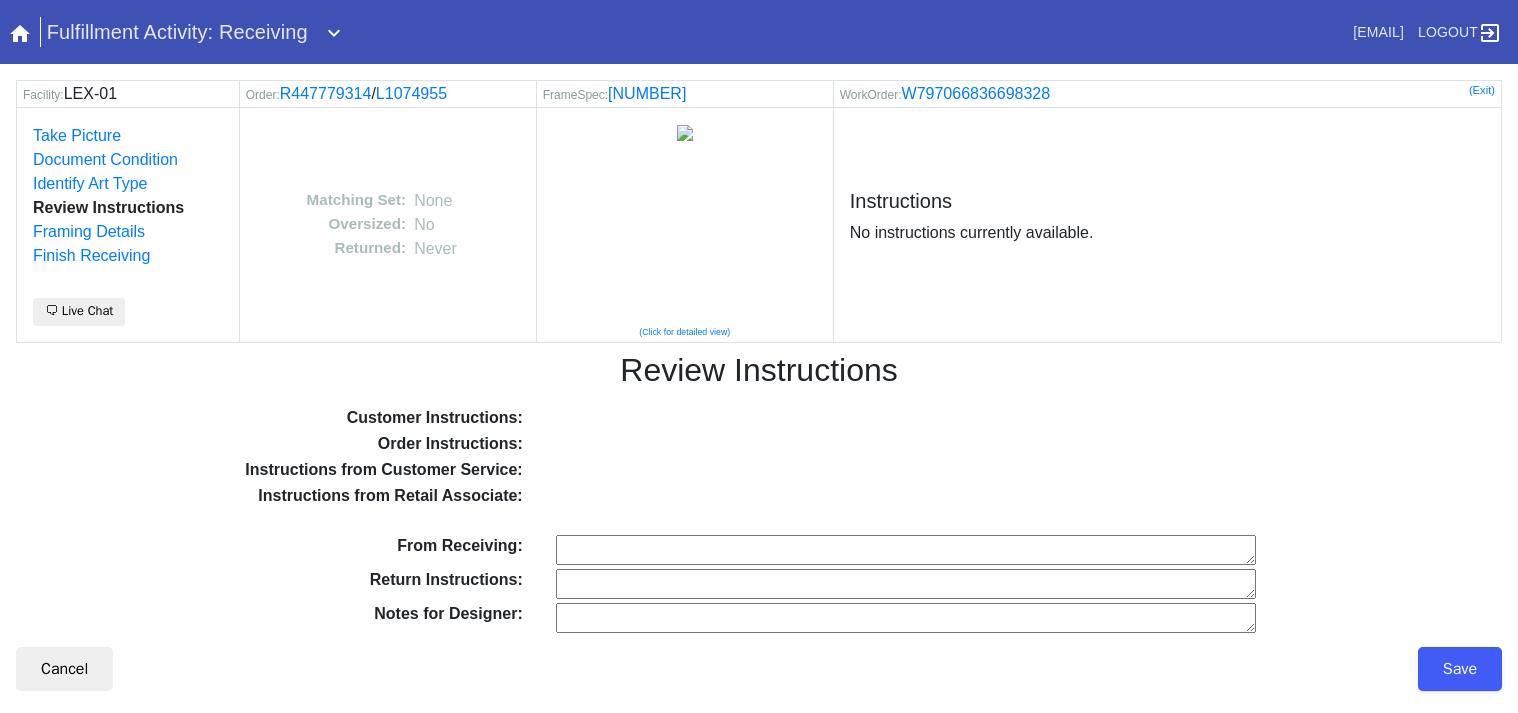 scroll, scrollTop: 0, scrollLeft: 0, axis: both 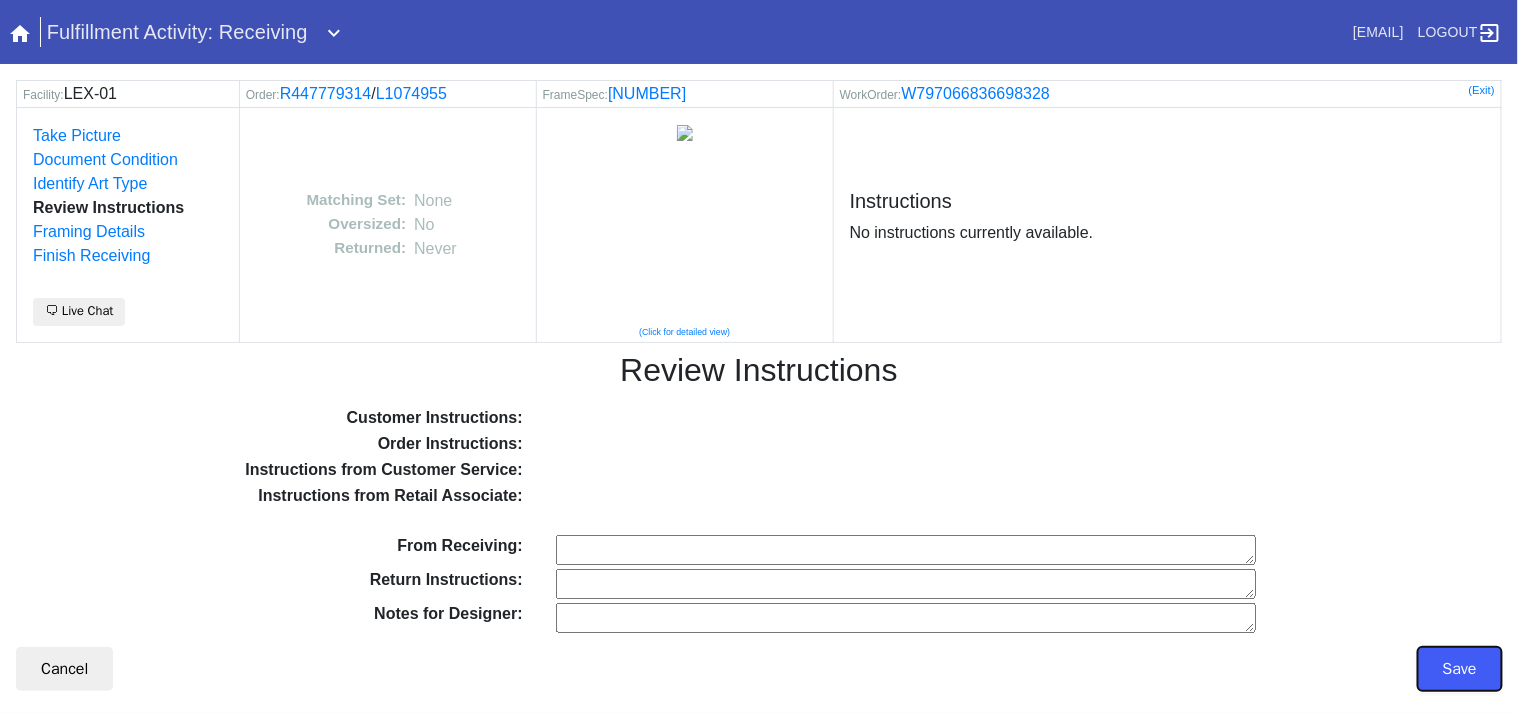 click on "Save" at bounding box center [1460, 669] 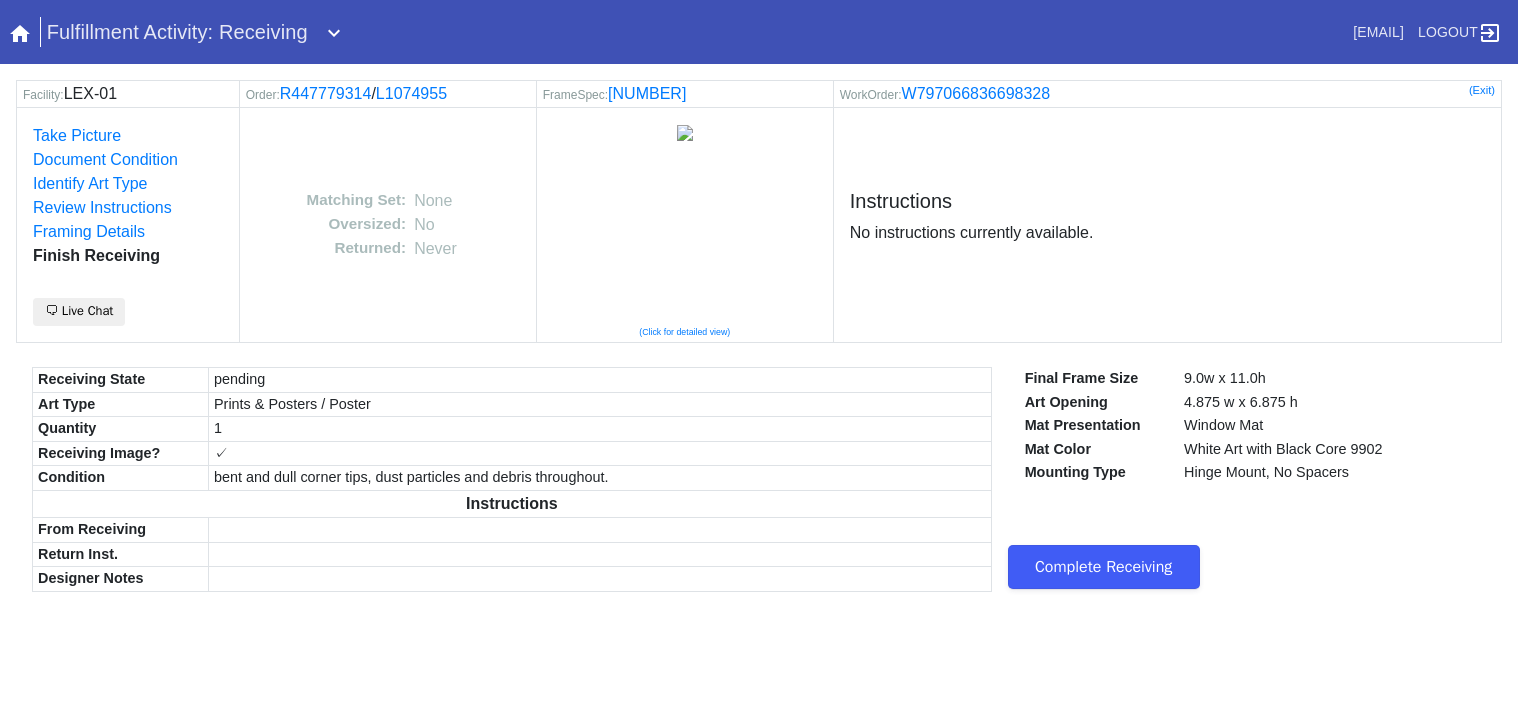 scroll, scrollTop: 0, scrollLeft: 0, axis: both 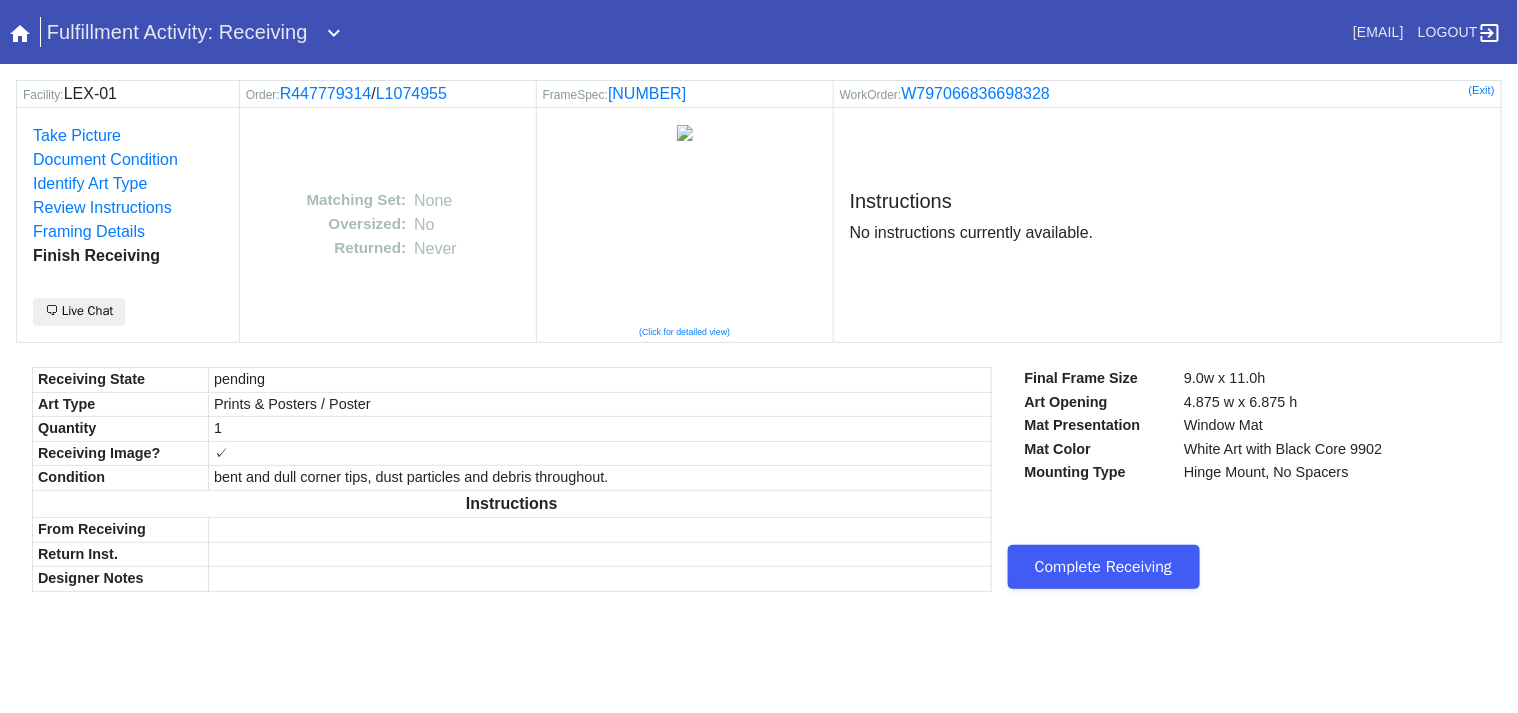 click on "Complete Receiving" at bounding box center (1104, 567) 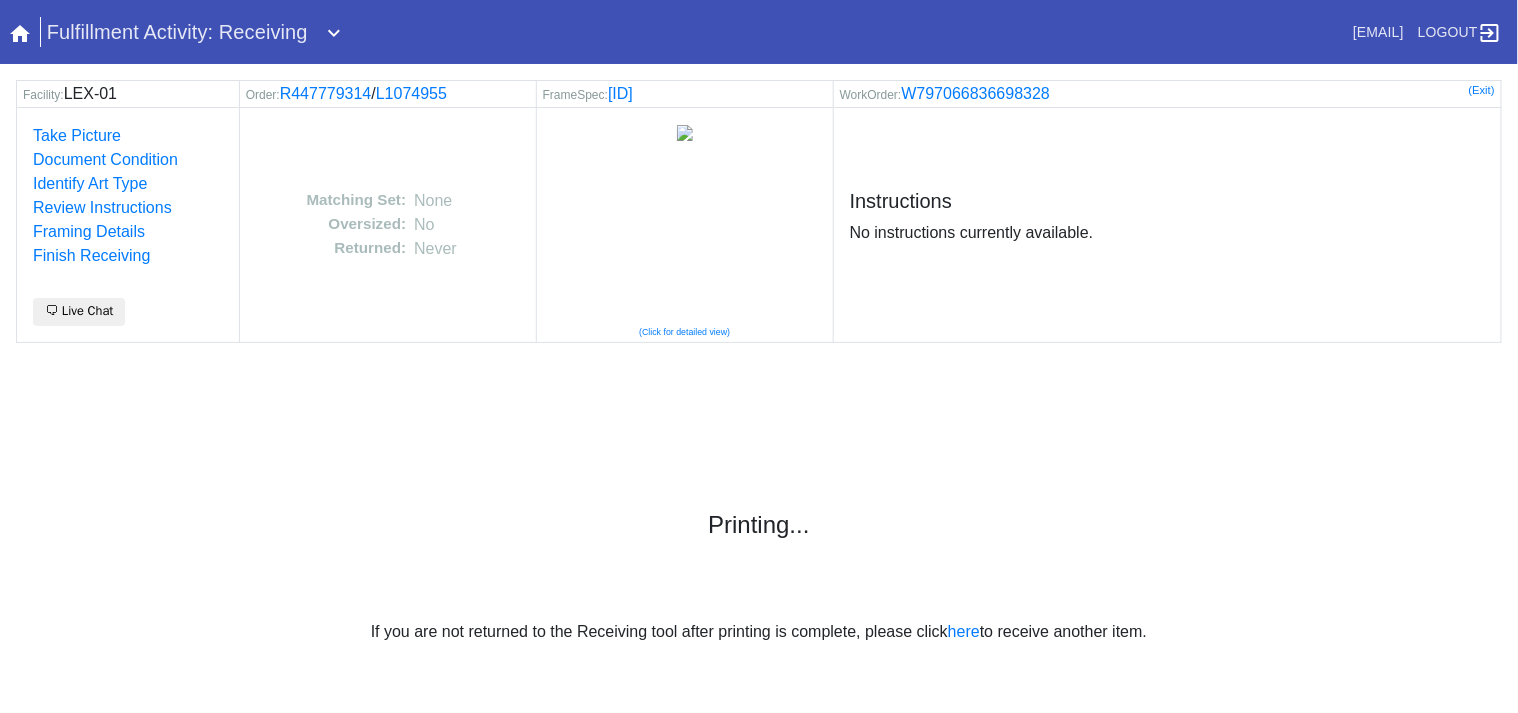 scroll, scrollTop: 0, scrollLeft: 0, axis: both 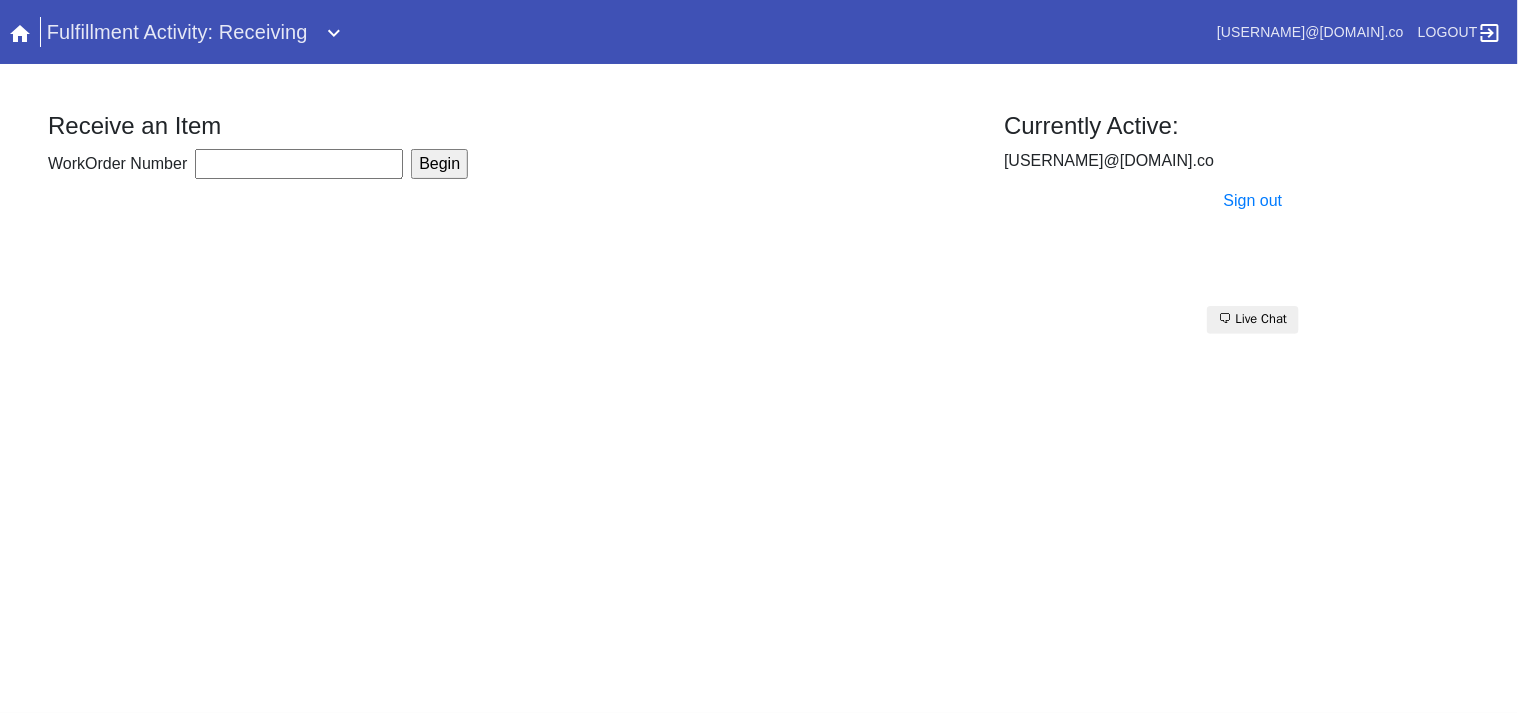 click on "WorkOrder Number" at bounding box center [299, 164] 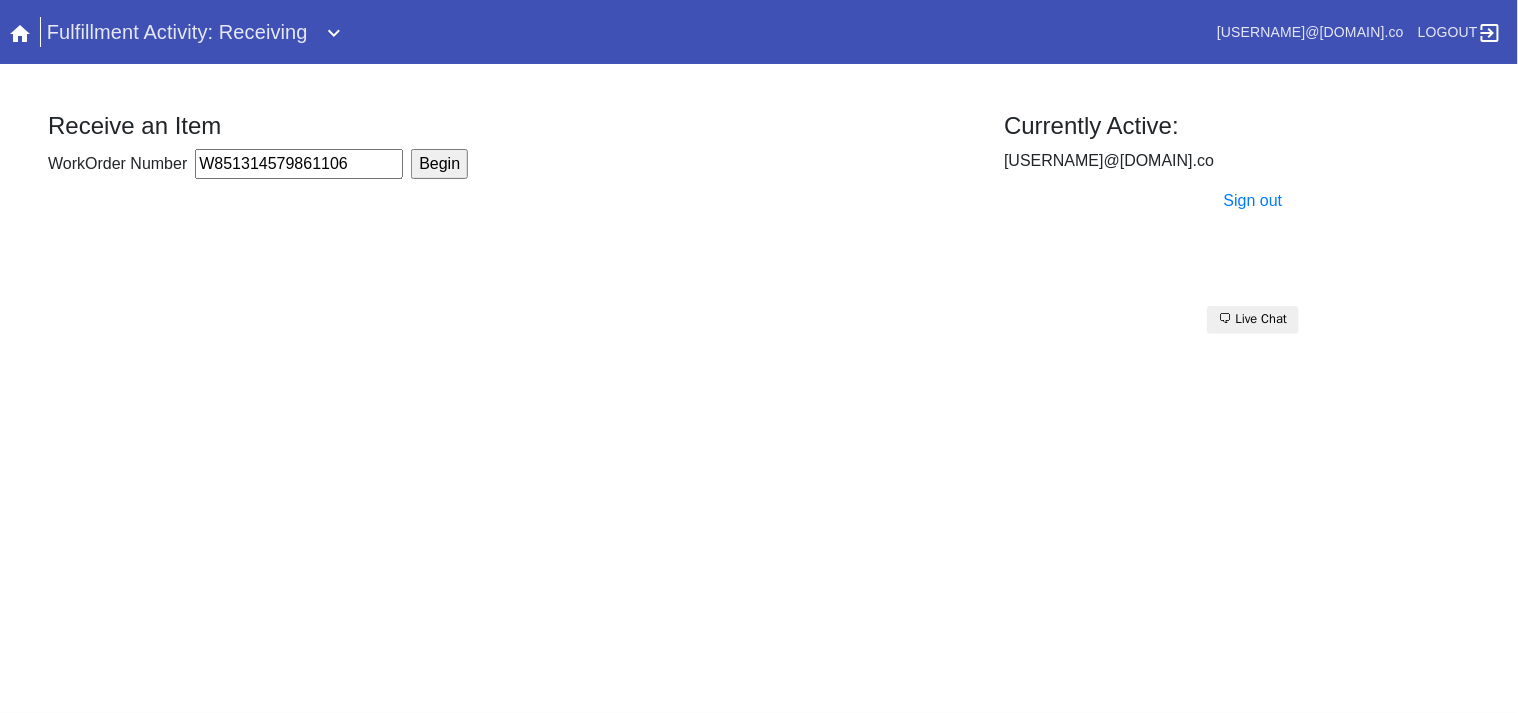 type on "W851314579861106" 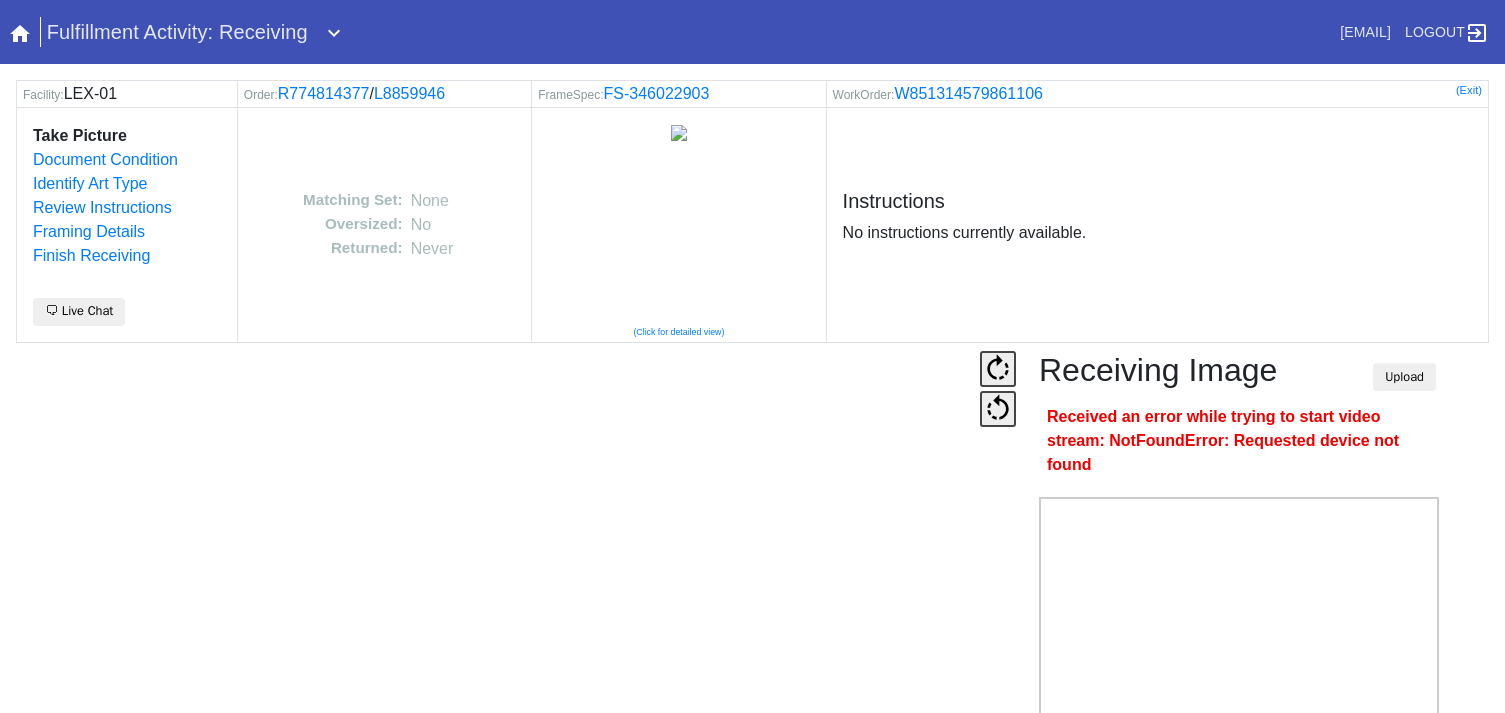 scroll, scrollTop: 0, scrollLeft: 0, axis: both 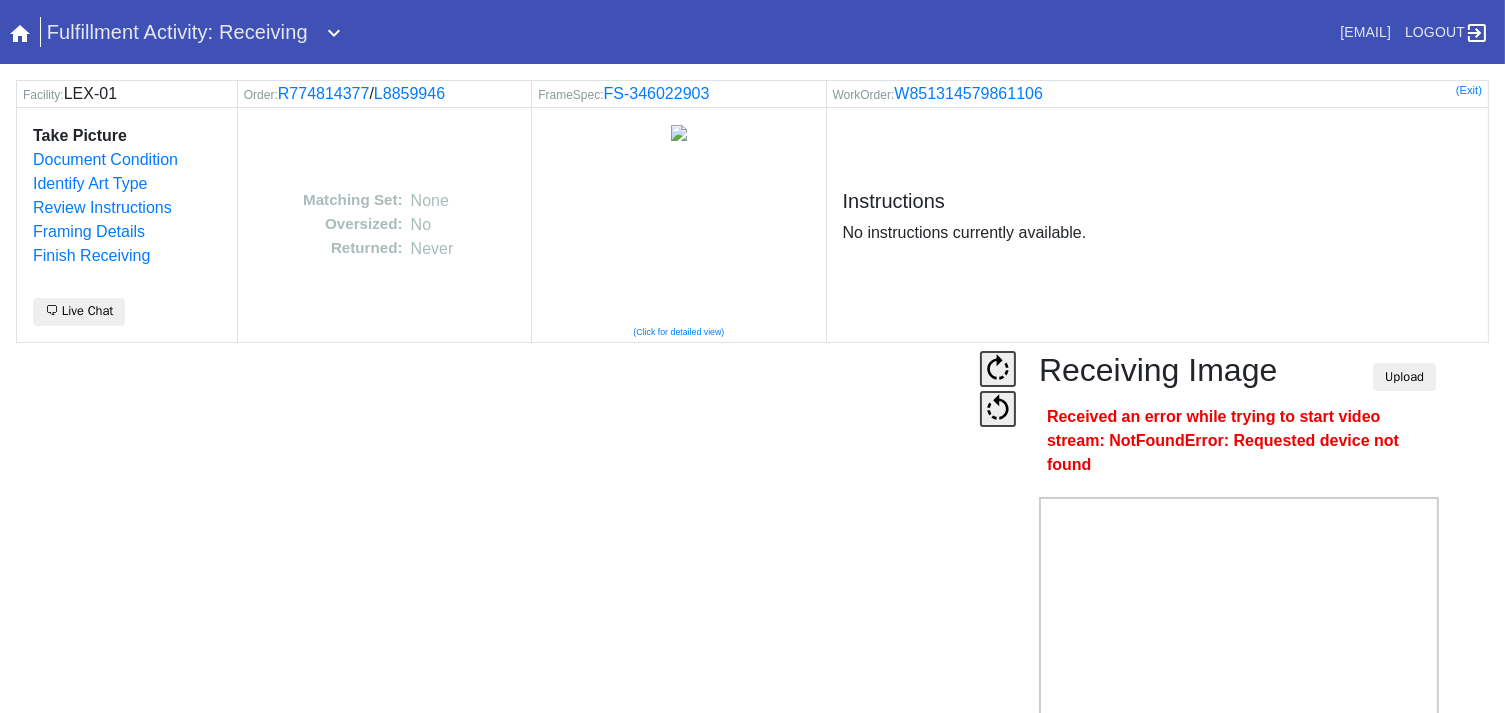 click on "Camera Disabled Click  here  to re-enable it. Receiving Image Upload Received an error while trying to start video stream: NotFoundError: Requested device not found Snap Webcam Save" at bounding box center (752, 591) 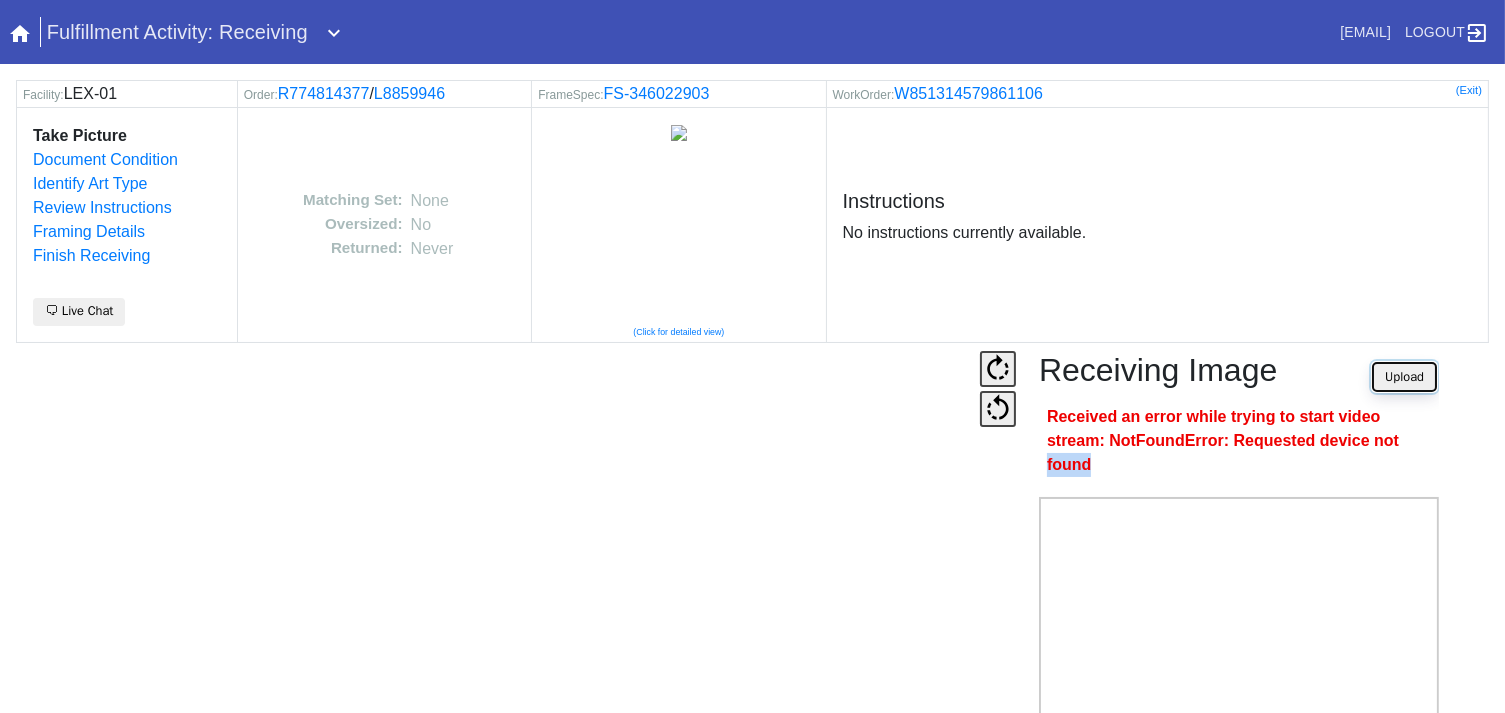 click on "Upload" at bounding box center (1404, 377) 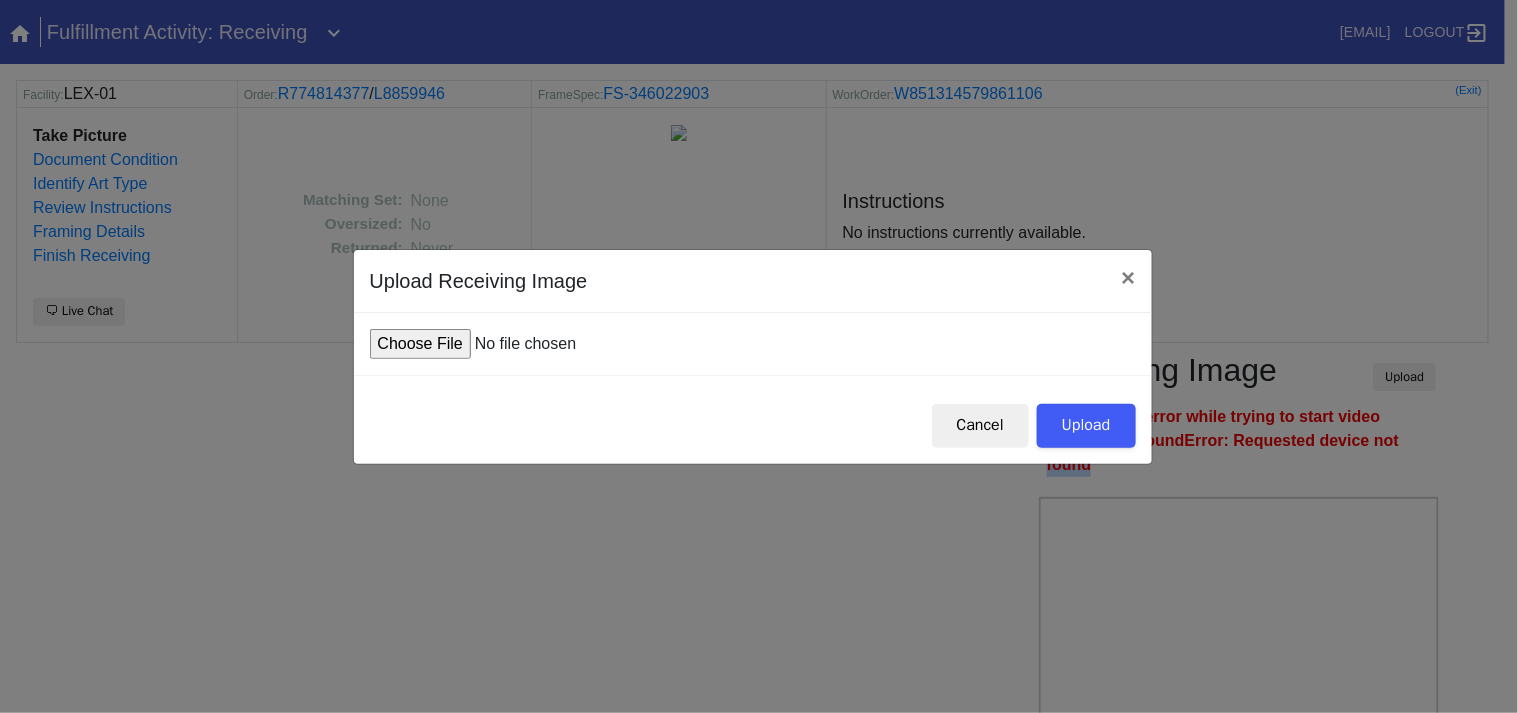 click at bounding box center [521, 344] 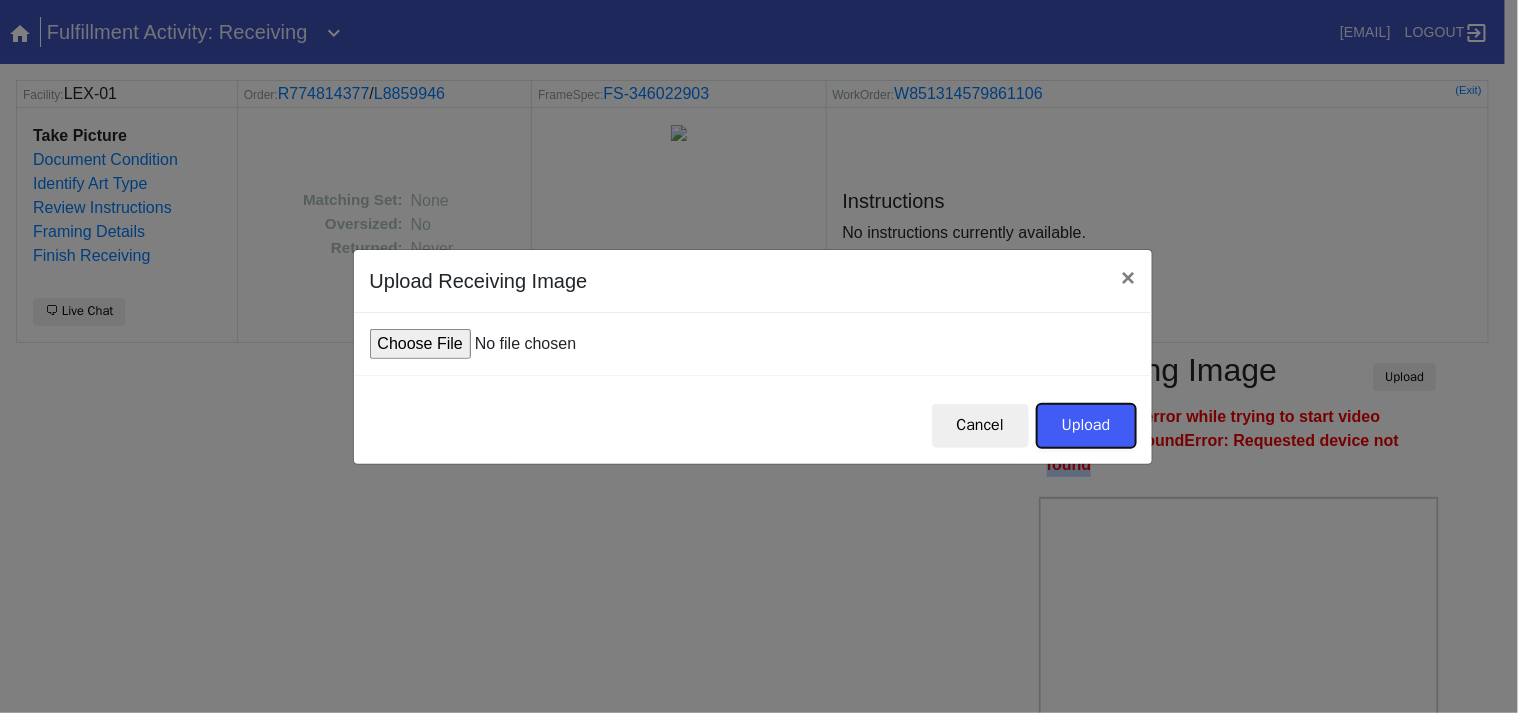 click on "Upload" at bounding box center [1086, 426] 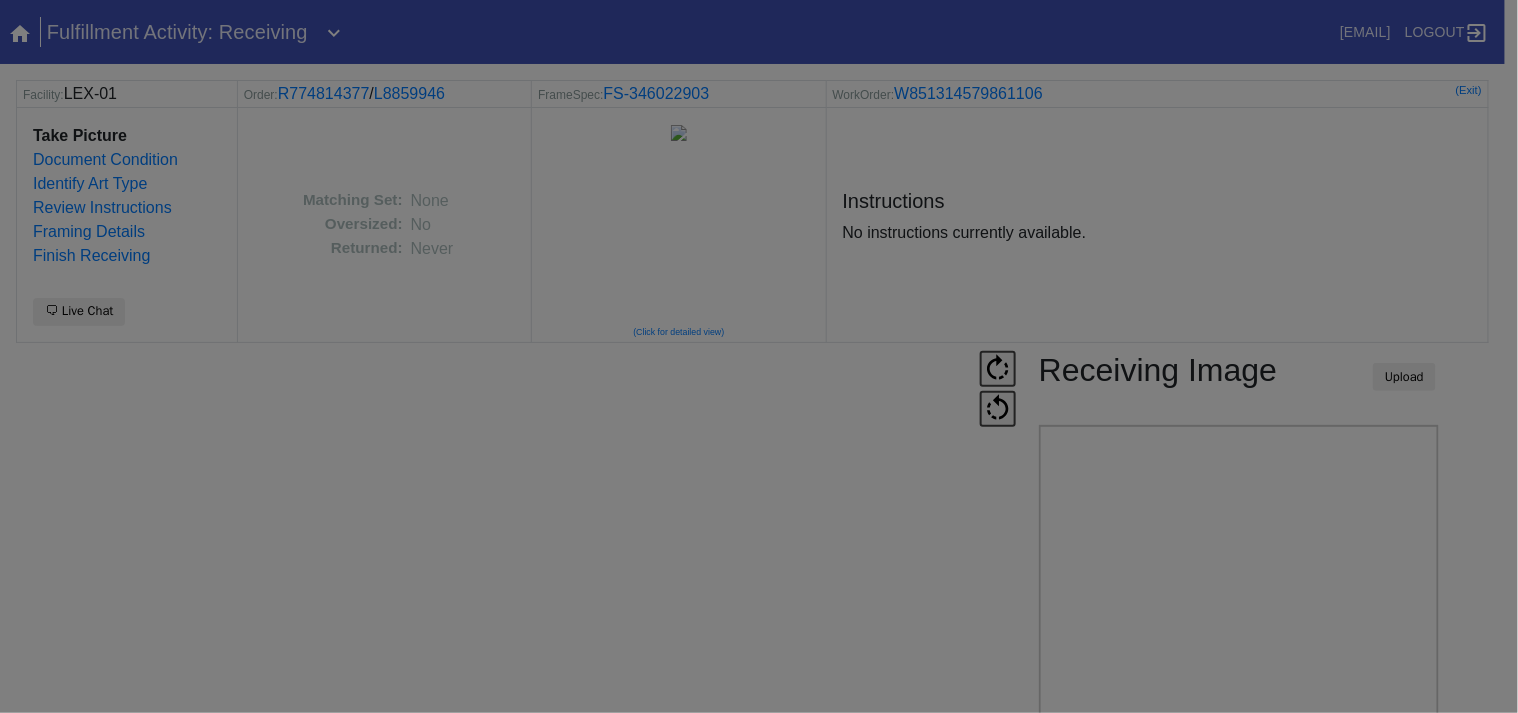 click on "Upload Receiving Image × Cancel Upload   Fulfillment Activity: Receiving dalaina.northern@fbstudio.co Logout  JOINERY  Work Orders  Work Order Batches  Gallery Wall  Shipments    Arrived Packages  Package Notes  Pulse  Charts  Work Orders Locations  Bringg Status  Mastercam Labels    Shipping Wall  Image Inspection Tool  Receiving Image Upload  Print Image Upload  Manifests SPREE (GLAZE)  Orders  Designer's Choice Fulfillment Activities 1st Leg Shipping - Label 1st Leg Shipping - Pack & Ship Acrylic Art - Assembly Art - Care Art Care Wall Art - Intake Art - Mounting Batching Disposition Wall Foam Frames - Joiner Hardware - Assembly Hold Cage Mat Captioning Mats Plaque Engraving Plates Prepress Printing Printing - Cut QC Readymade Receiving Receiving - Arrivals Recon Retail - Internal Shipping Labels Retail - Labels Saws QC Shipping - Load Truck Shipping - Pack Bug or abnormality?  Click here to submit a FreshService ticket Facility:  LEX-01 Order:  R774814377  /  L8859946 FrameSpec:  None" at bounding box center (759, 356) 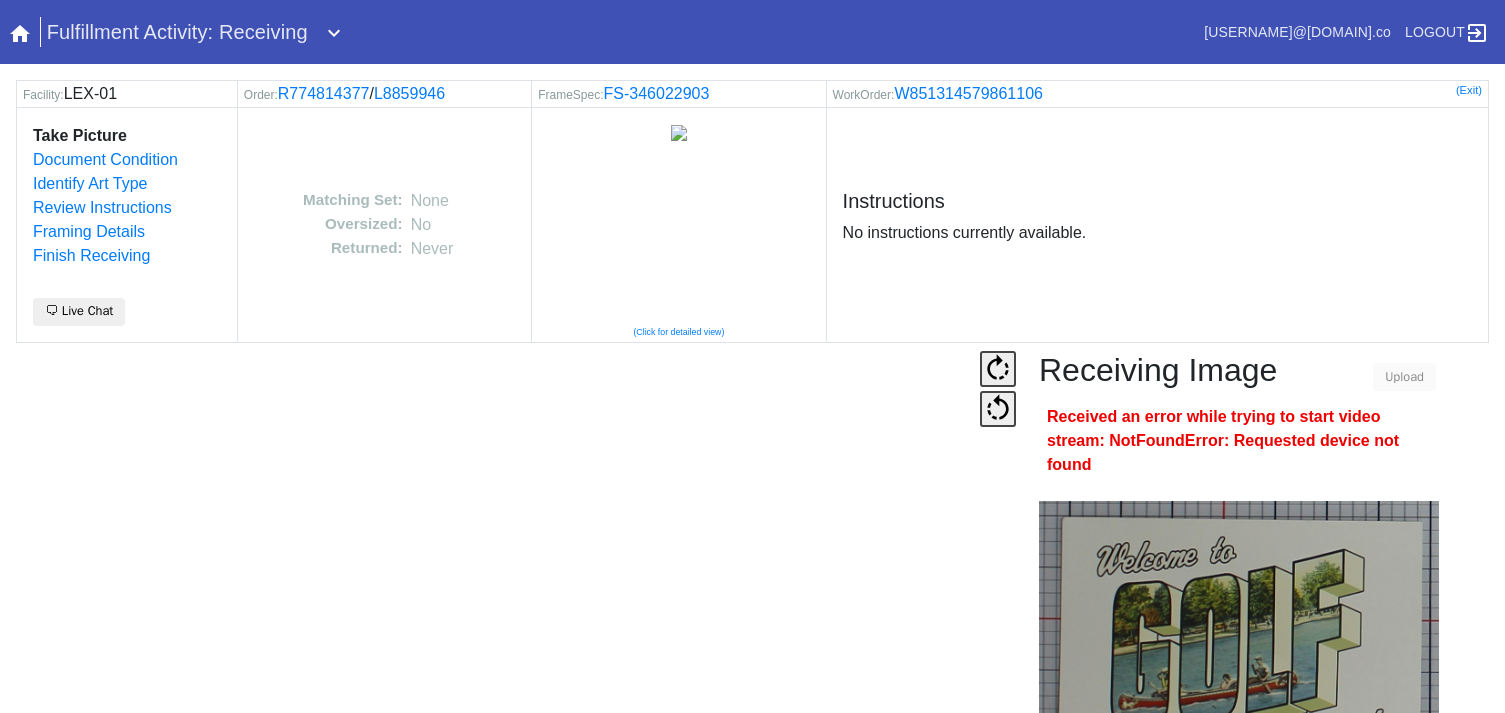 scroll, scrollTop: 0, scrollLeft: 0, axis: both 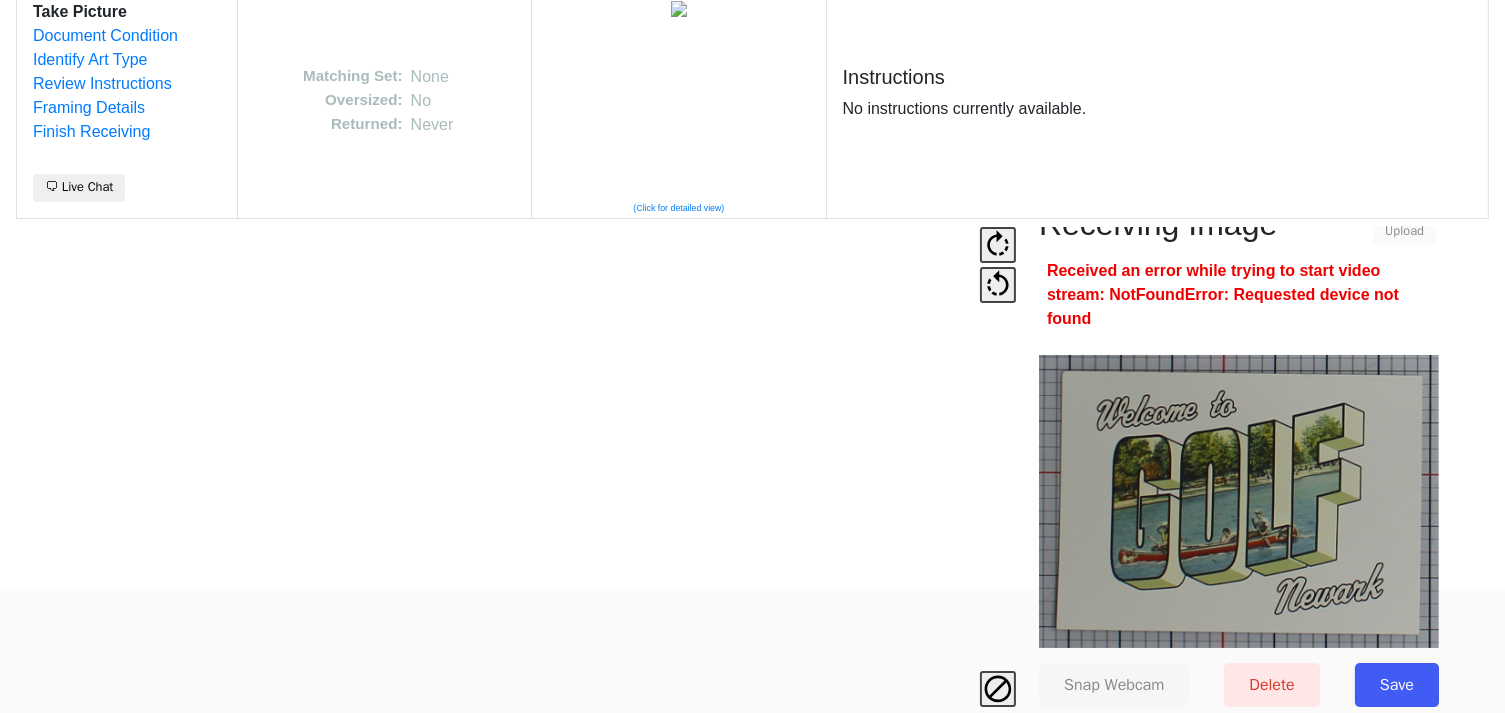 click on "Save" at bounding box center (1397, 685) 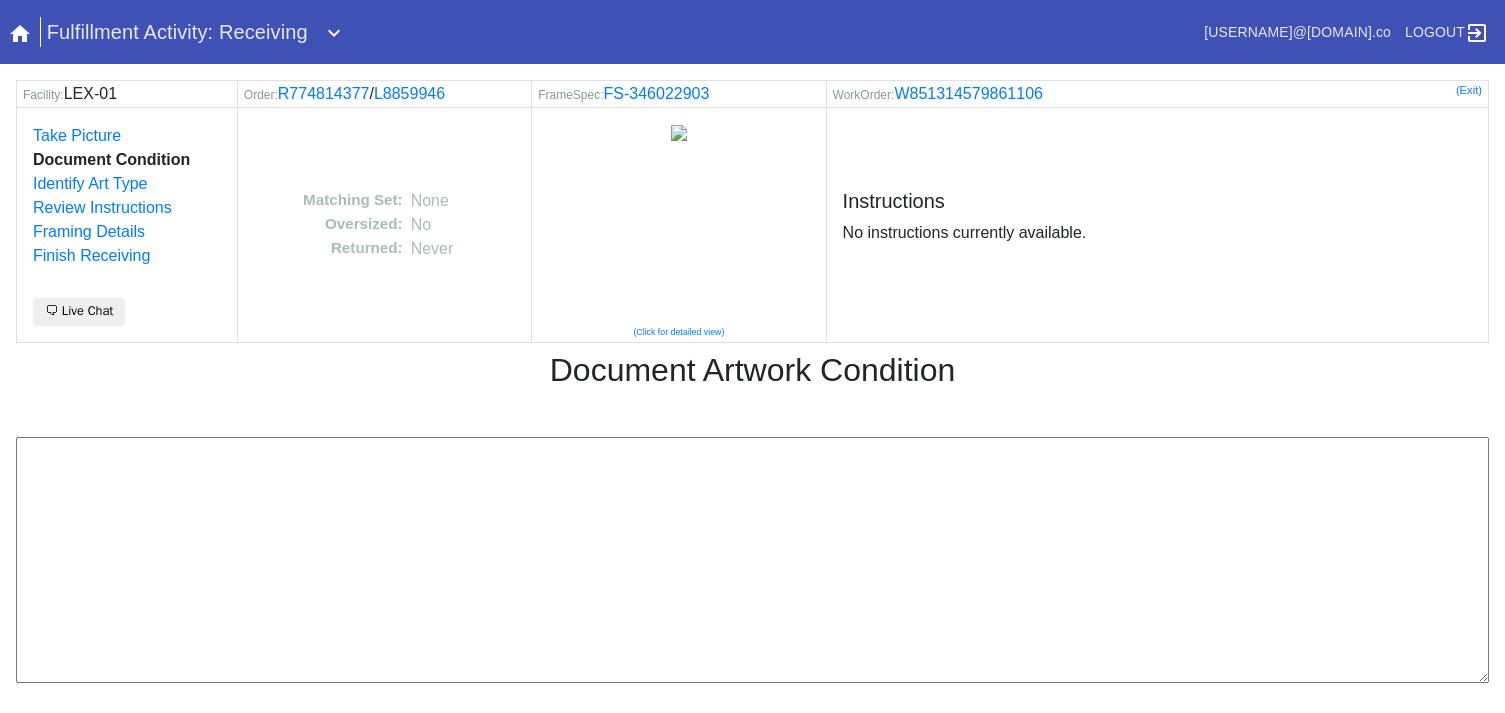scroll, scrollTop: 0, scrollLeft: 0, axis: both 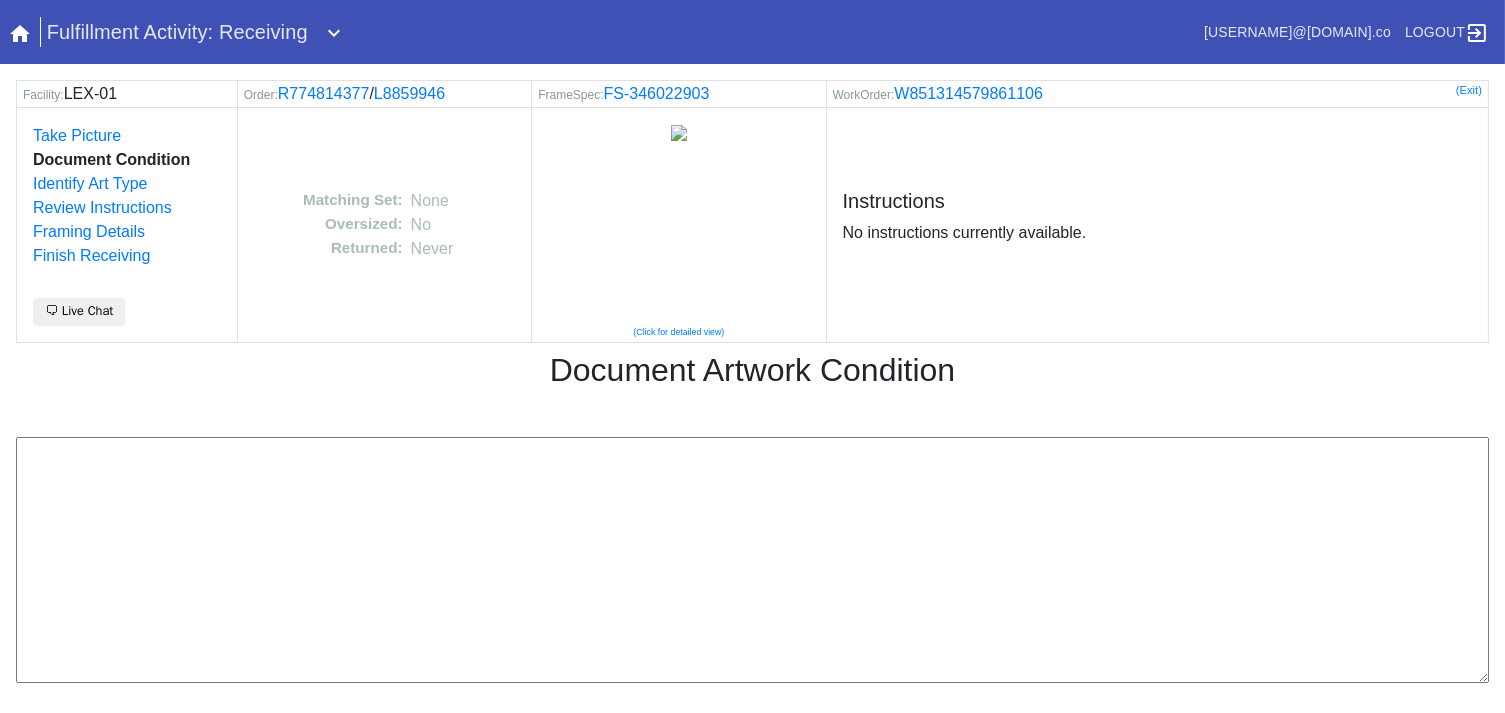 click at bounding box center (752, 560) 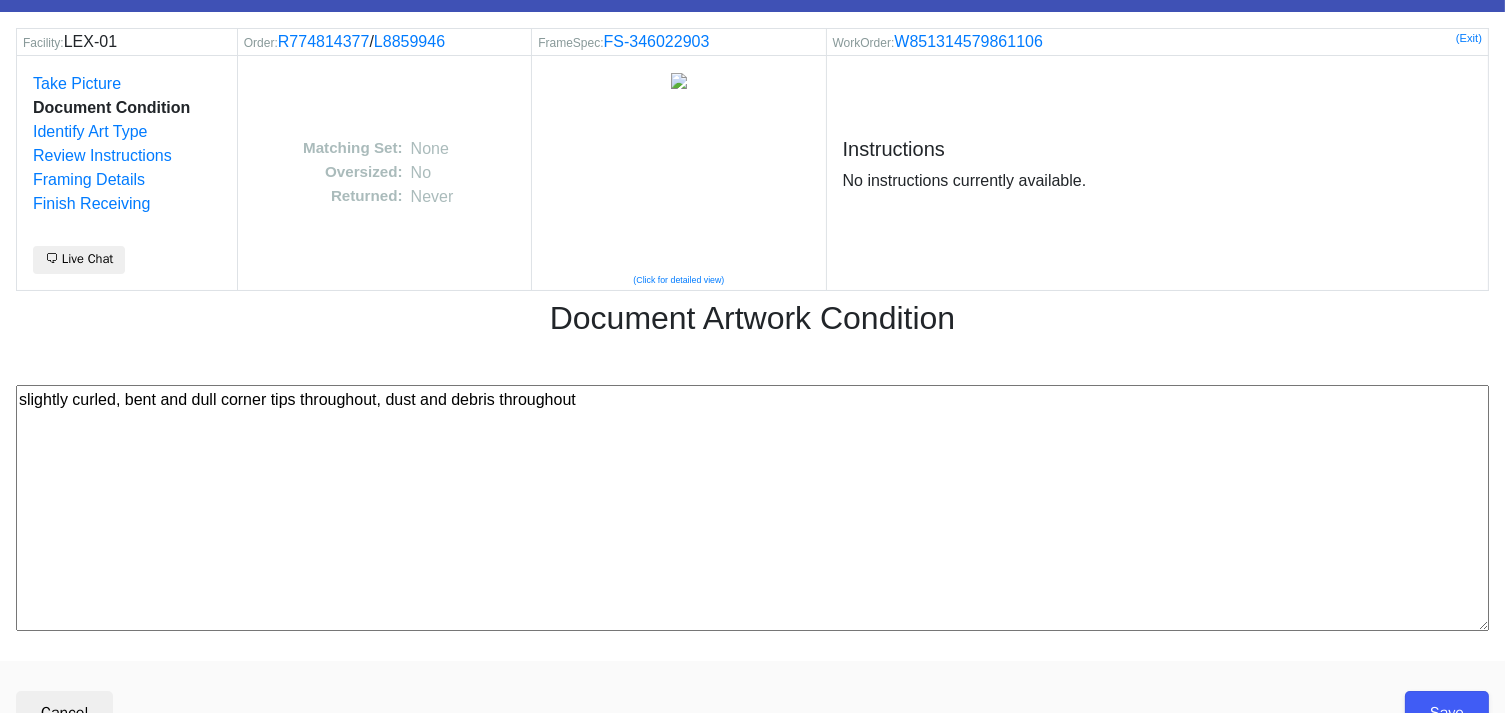 scroll, scrollTop: 80, scrollLeft: 0, axis: vertical 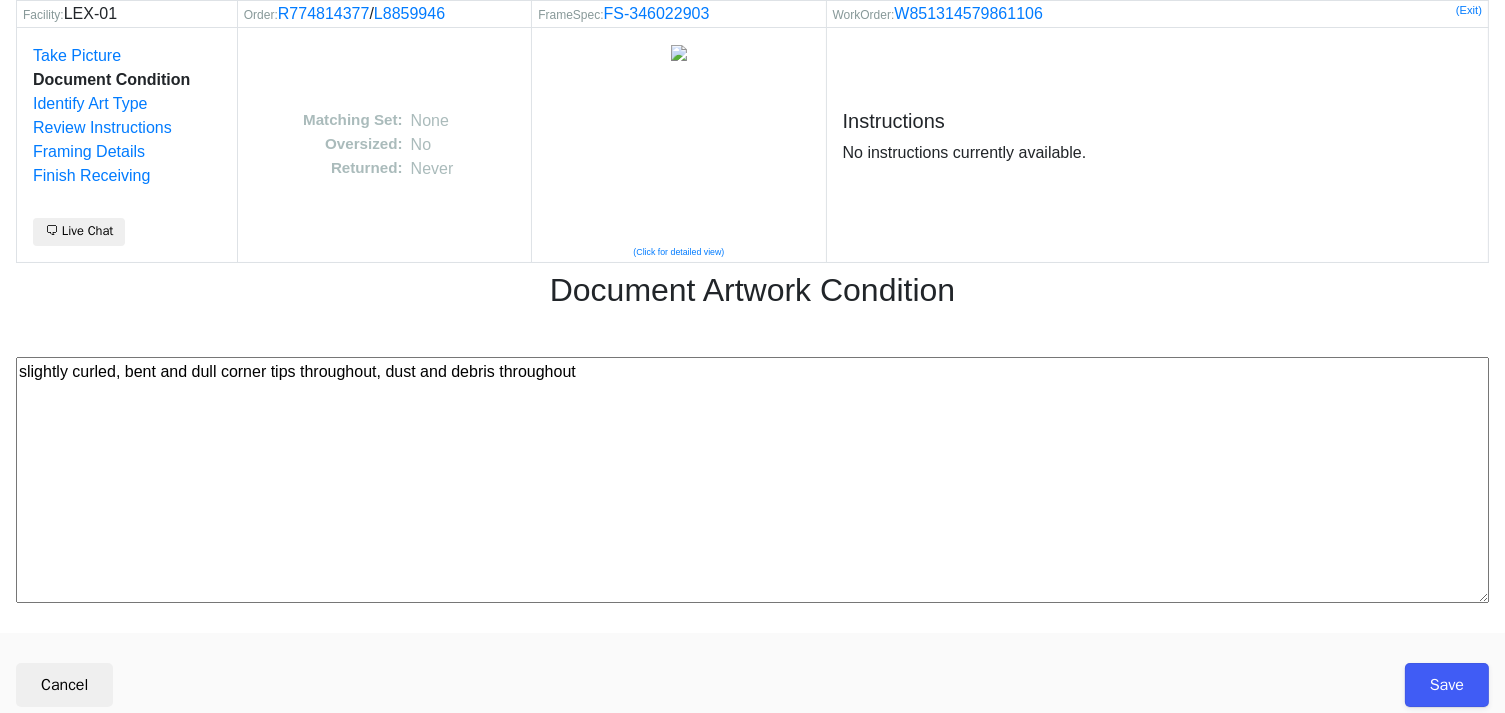 type on "slightly curled, bent and dull corner tips throughout, dust and debris throughout" 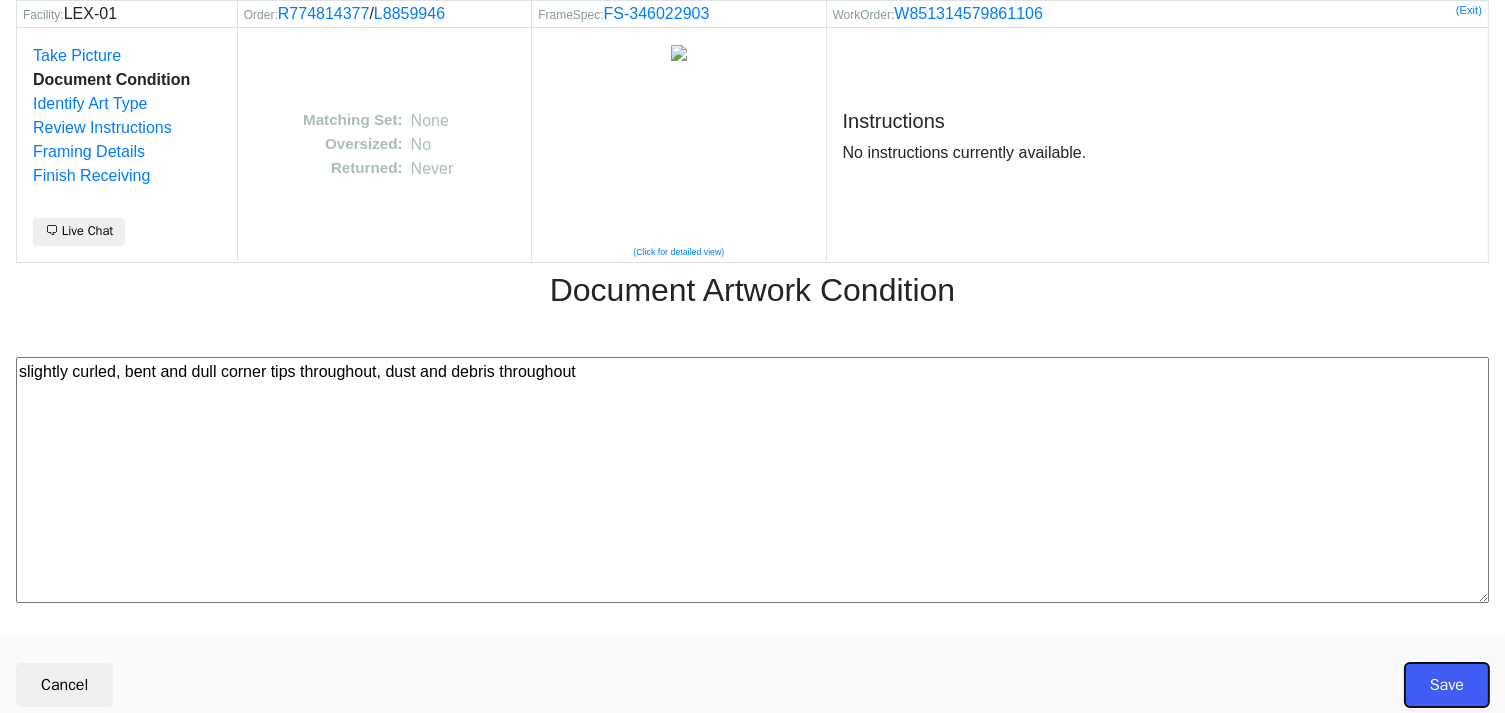 click on "Save" at bounding box center (1447, 685) 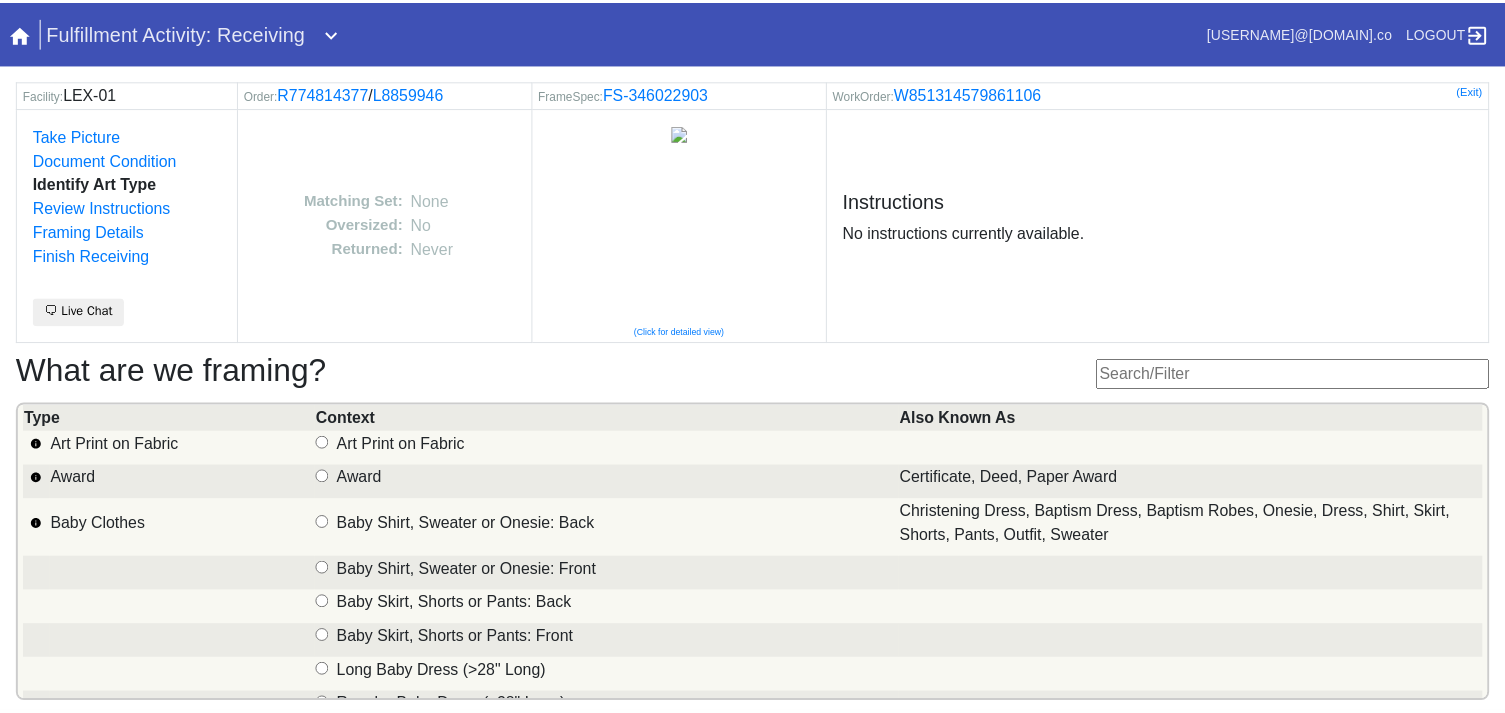 scroll, scrollTop: 0, scrollLeft: 0, axis: both 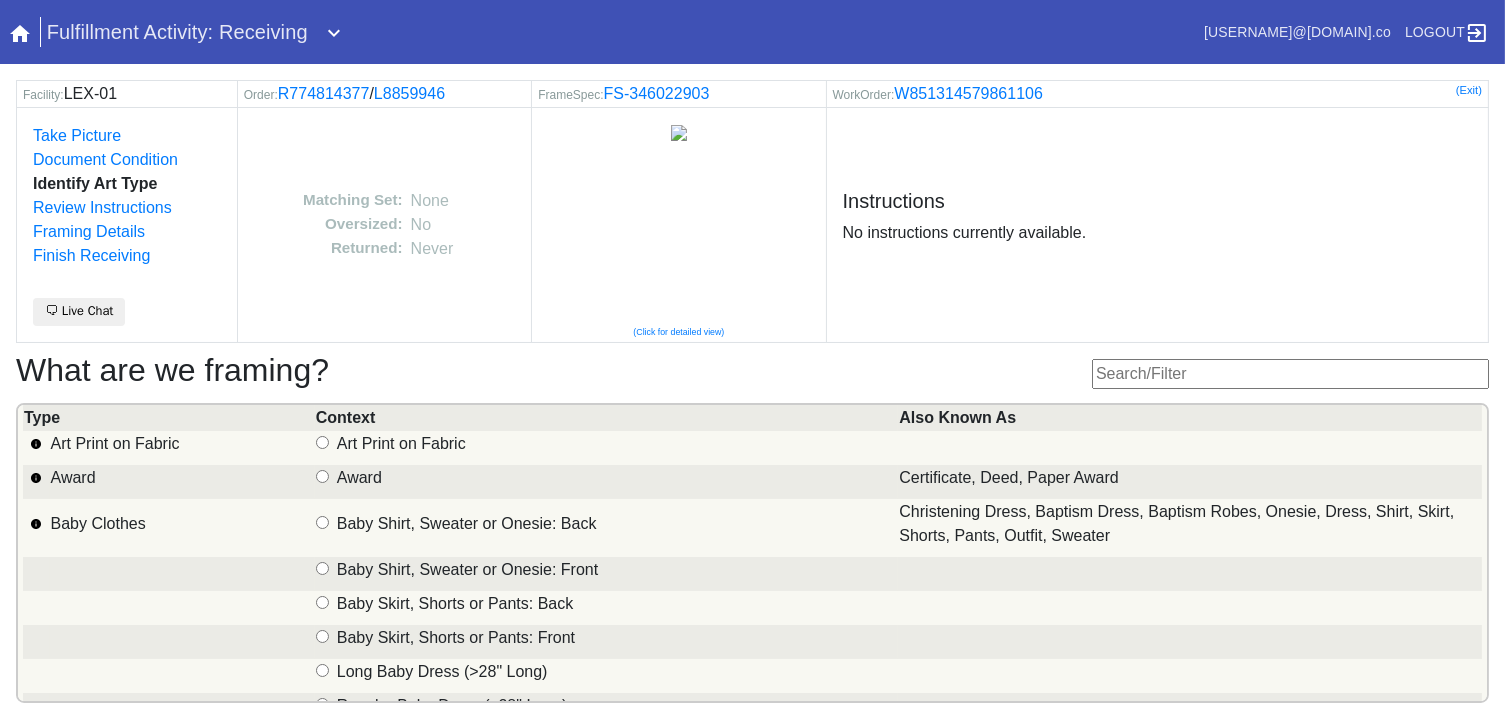 click at bounding box center (1290, 374) 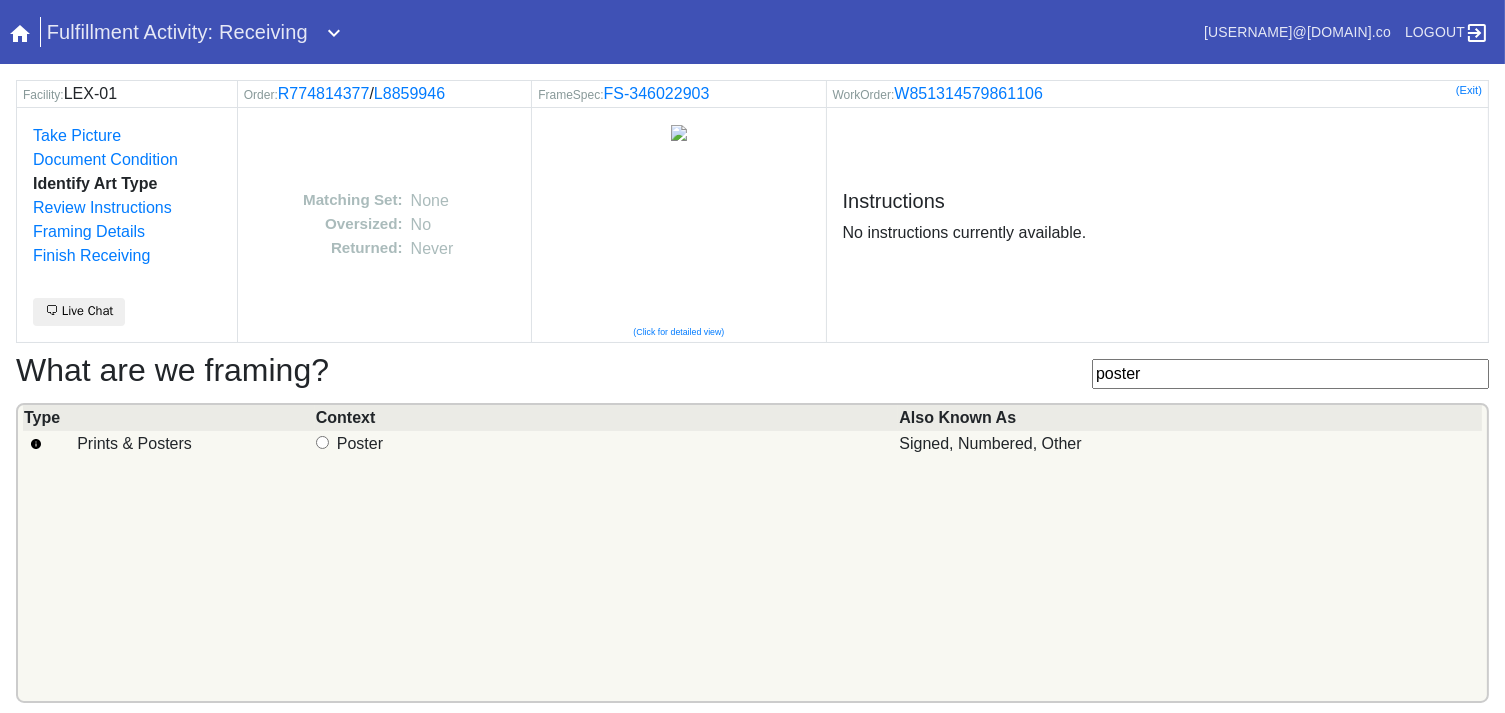 type on "poster" 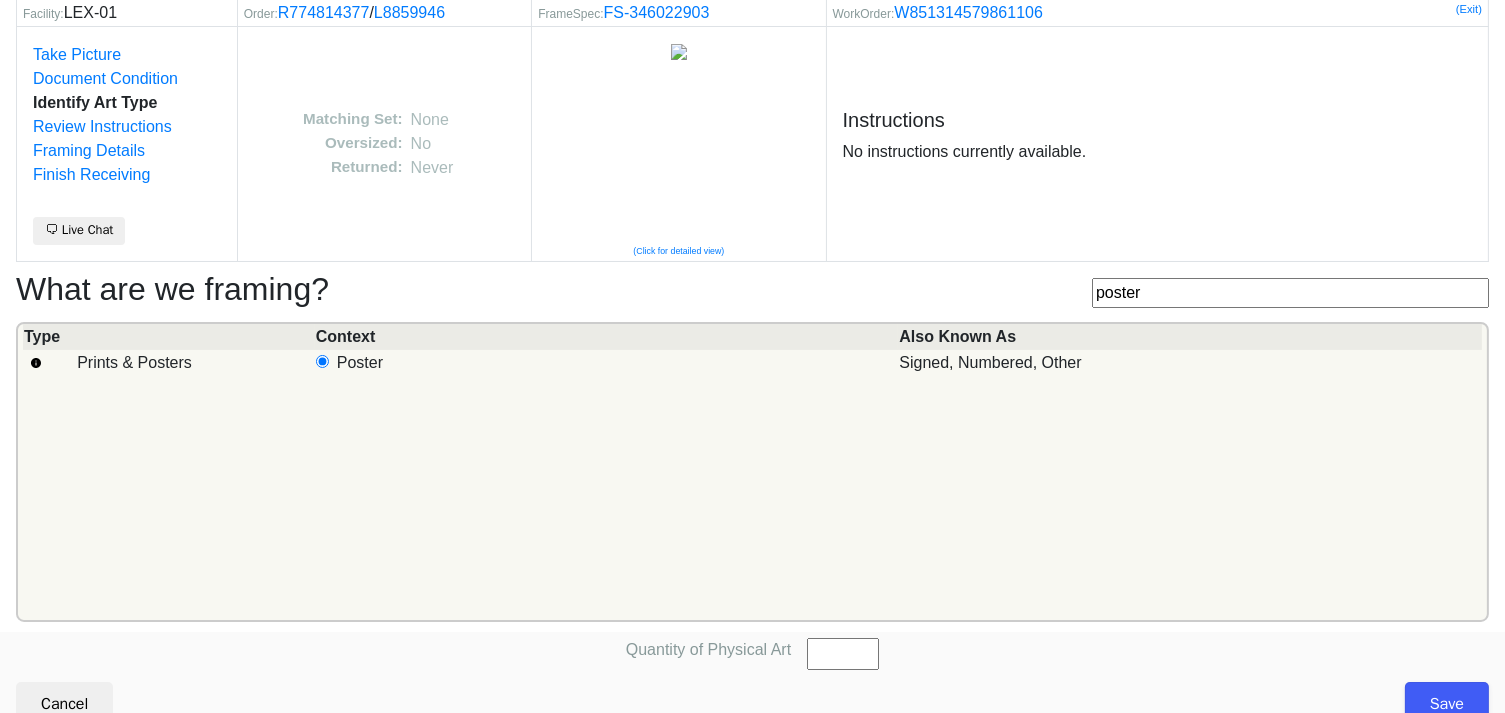 scroll, scrollTop: 101, scrollLeft: 0, axis: vertical 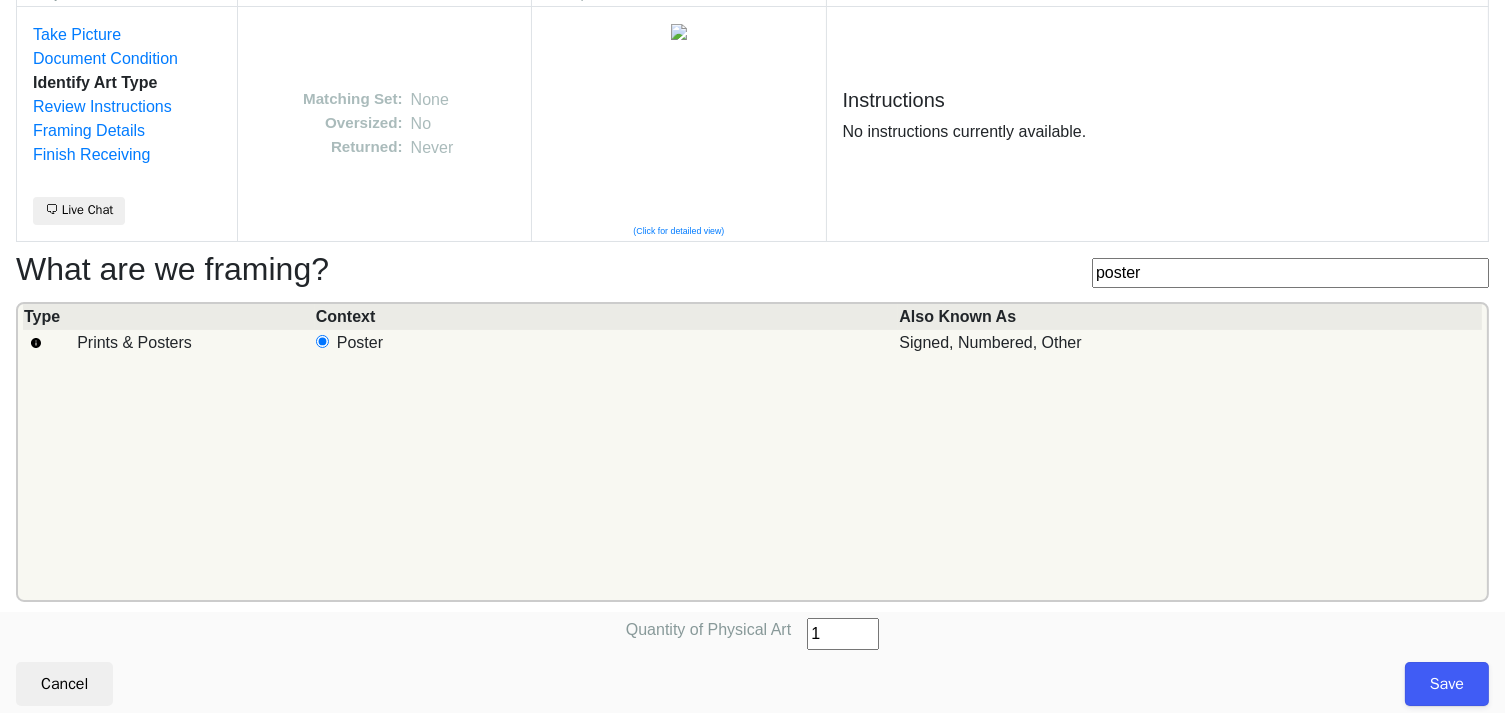 type on "1" 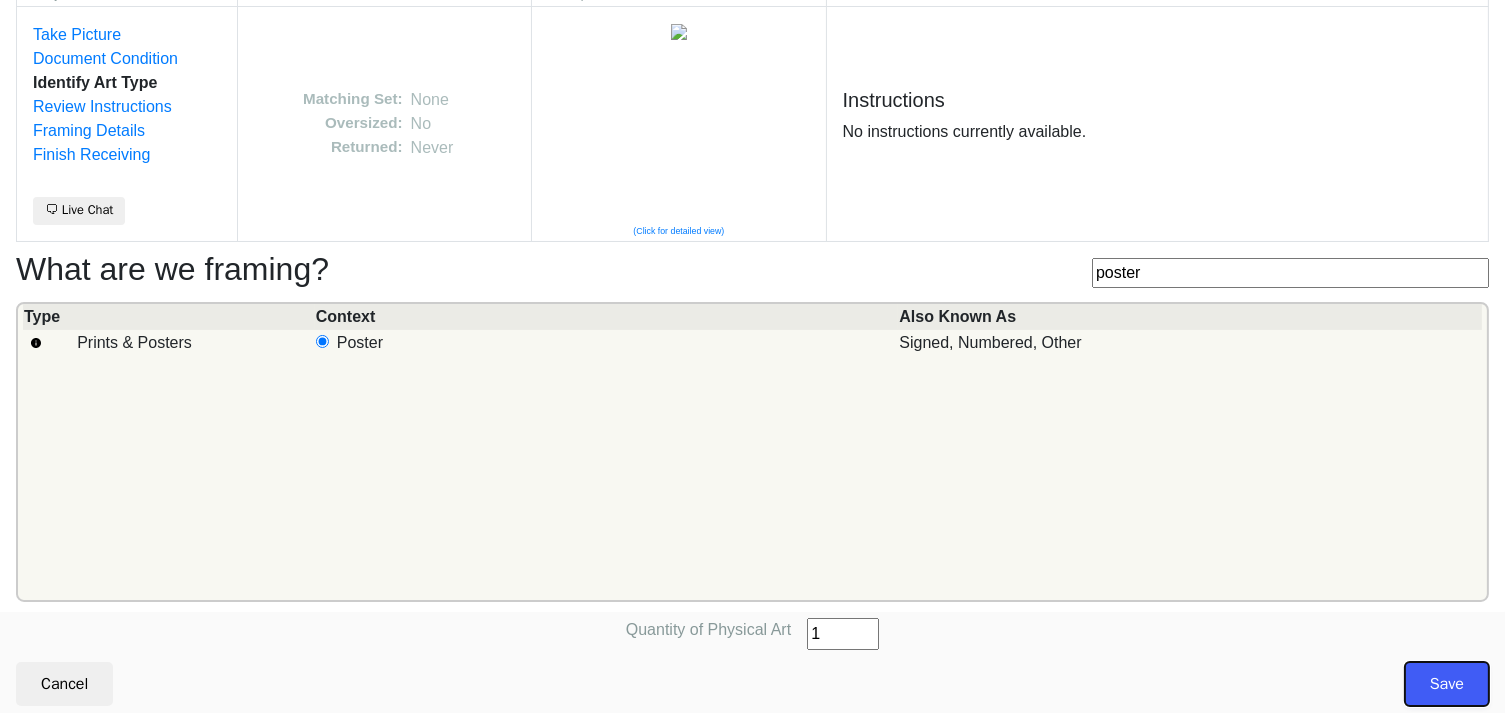 click on "Save" at bounding box center (1447, 684) 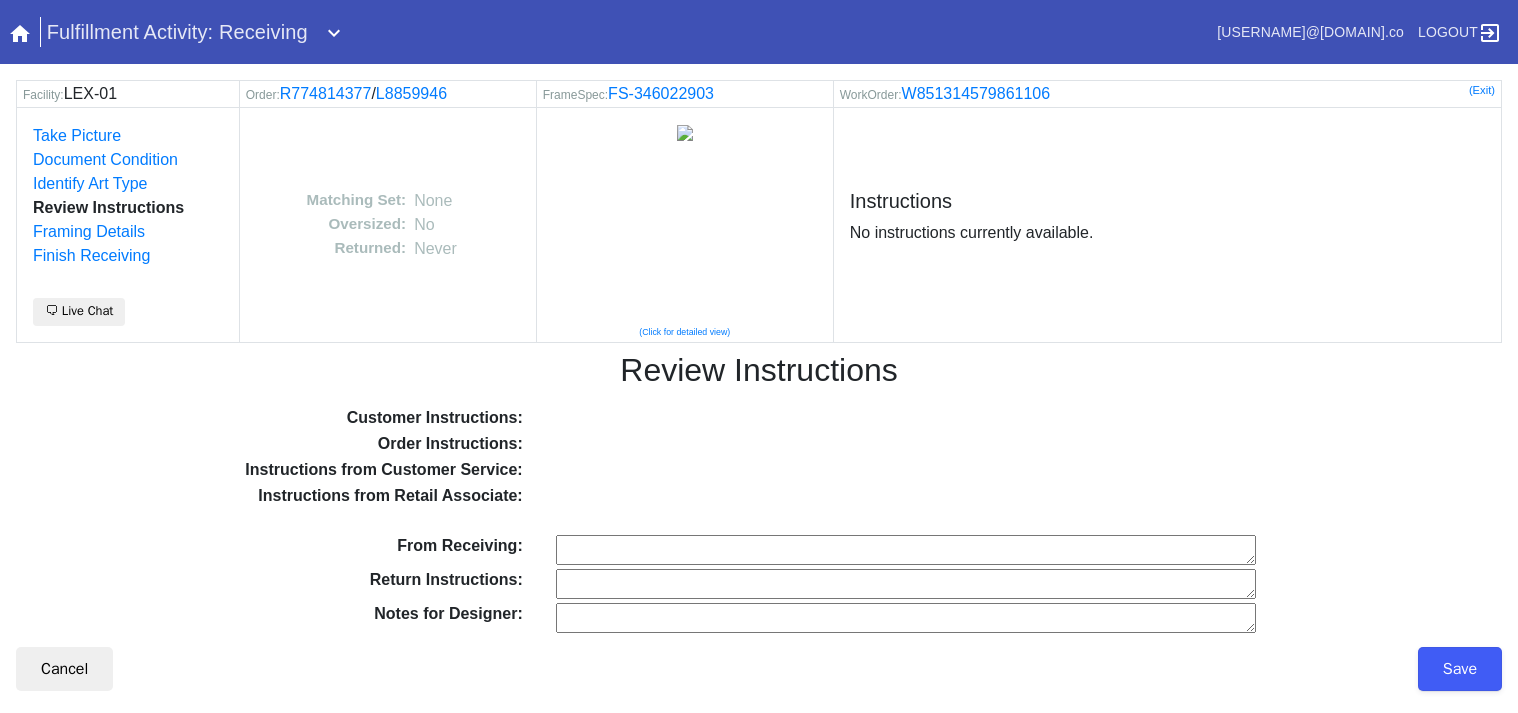 scroll, scrollTop: 0, scrollLeft: 0, axis: both 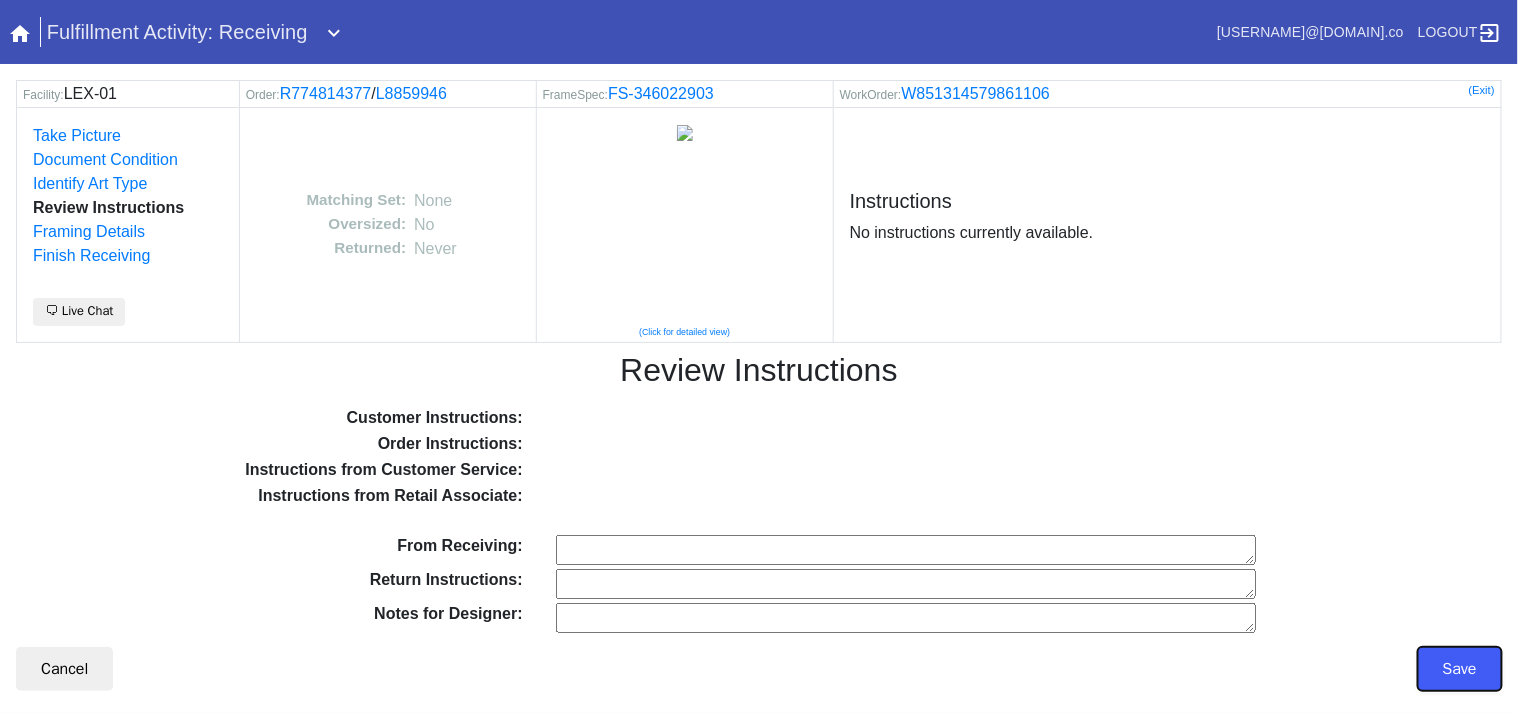 click on "Save" at bounding box center (1460, 669) 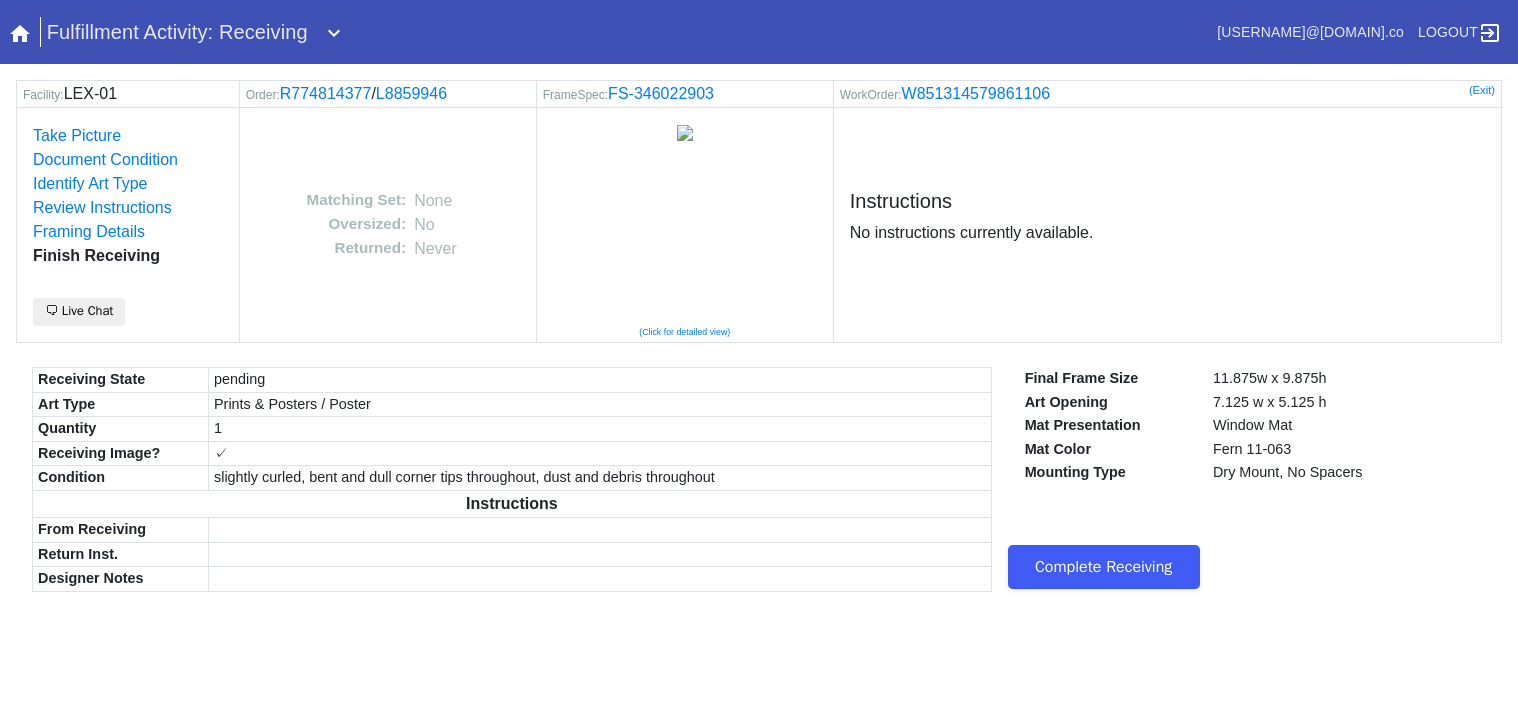 scroll, scrollTop: 0, scrollLeft: 0, axis: both 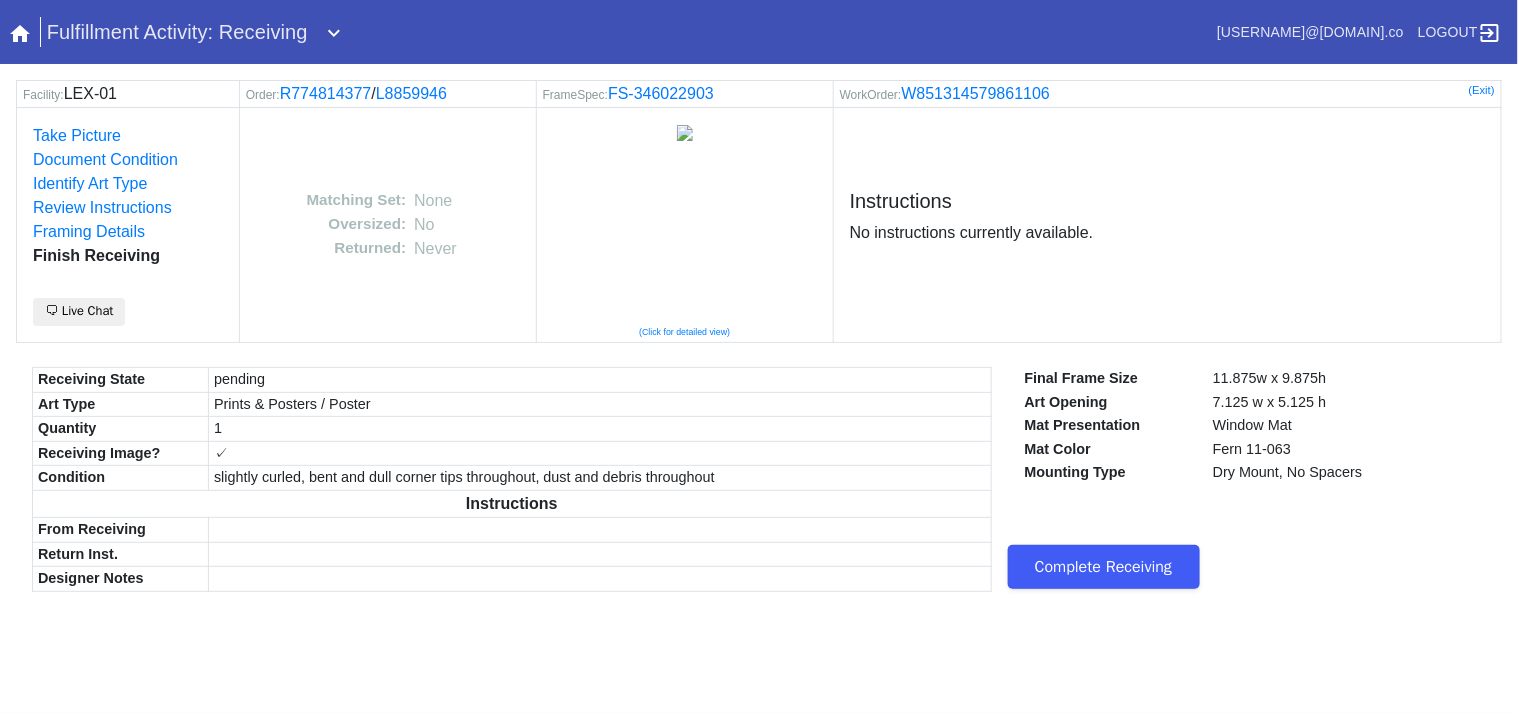 click on "Complete Receiving" at bounding box center (1104, 567) 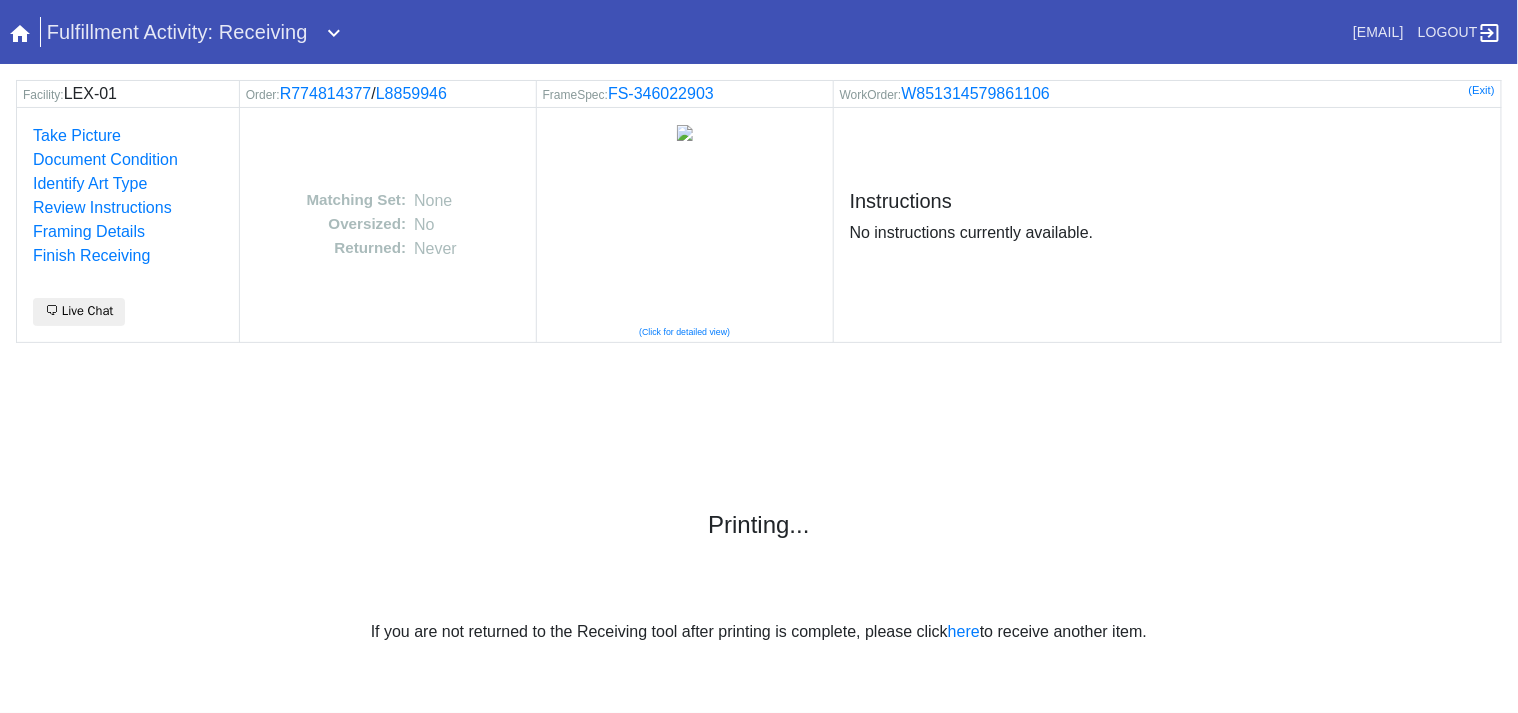 scroll, scrollTop: 0, scrollLeft: 0, axis: both 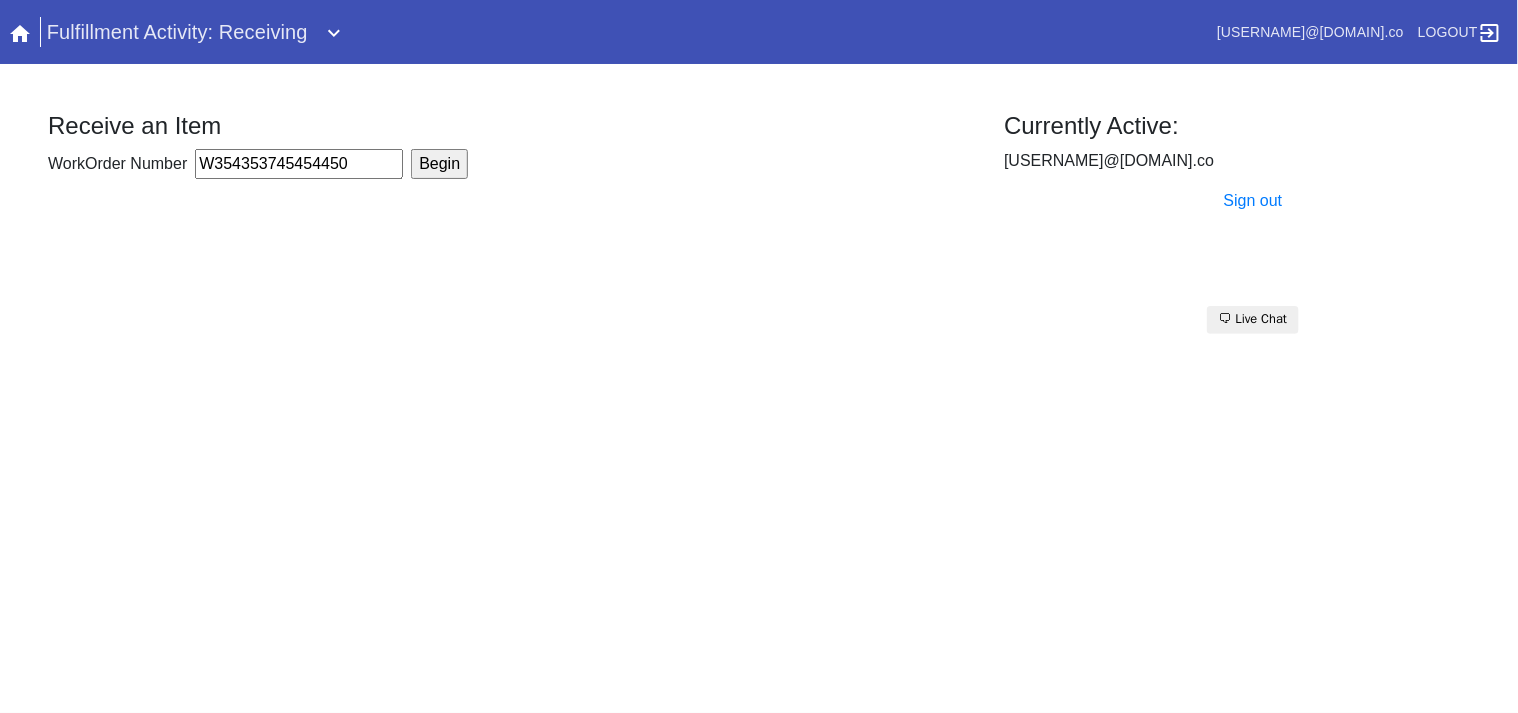 type on "W354353745454450" 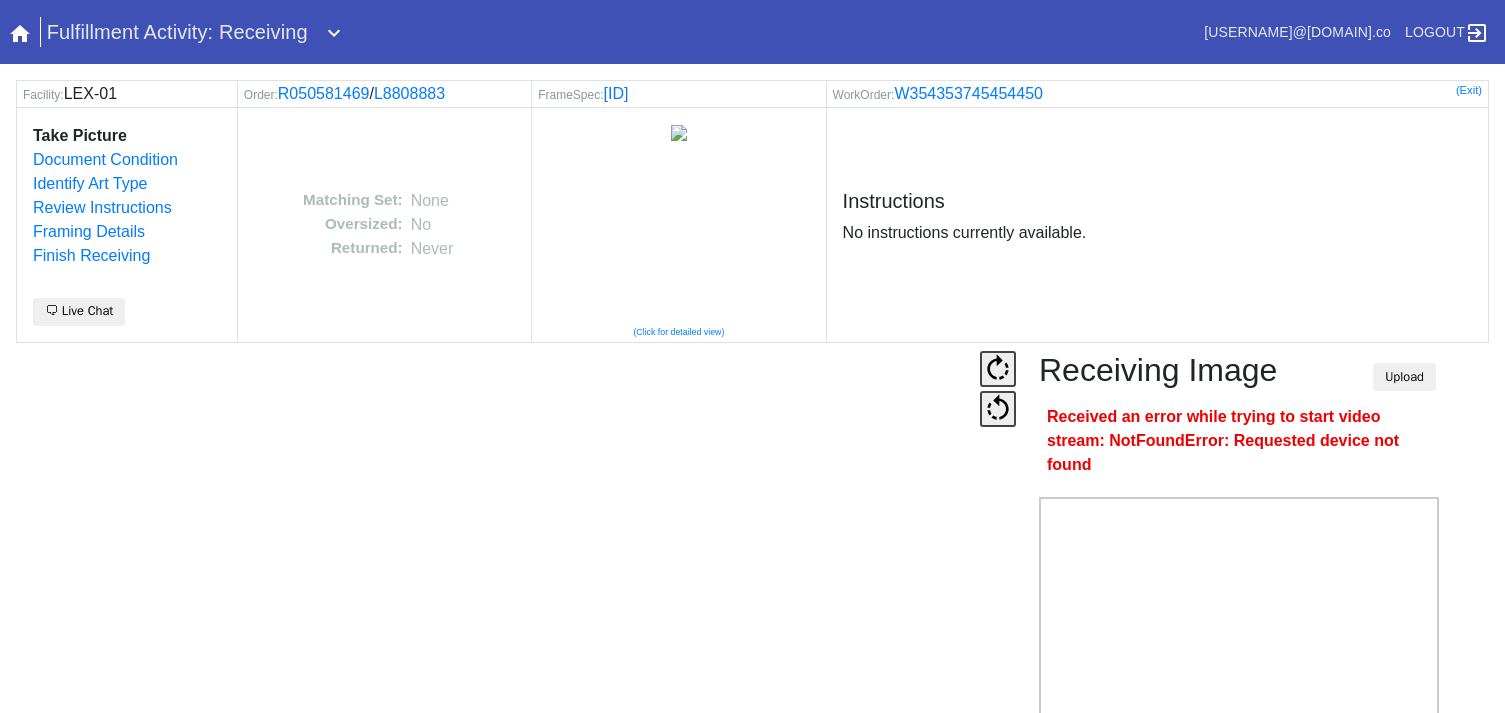scroll, scrollTop: 0, scrollLeft: 0, axis: both 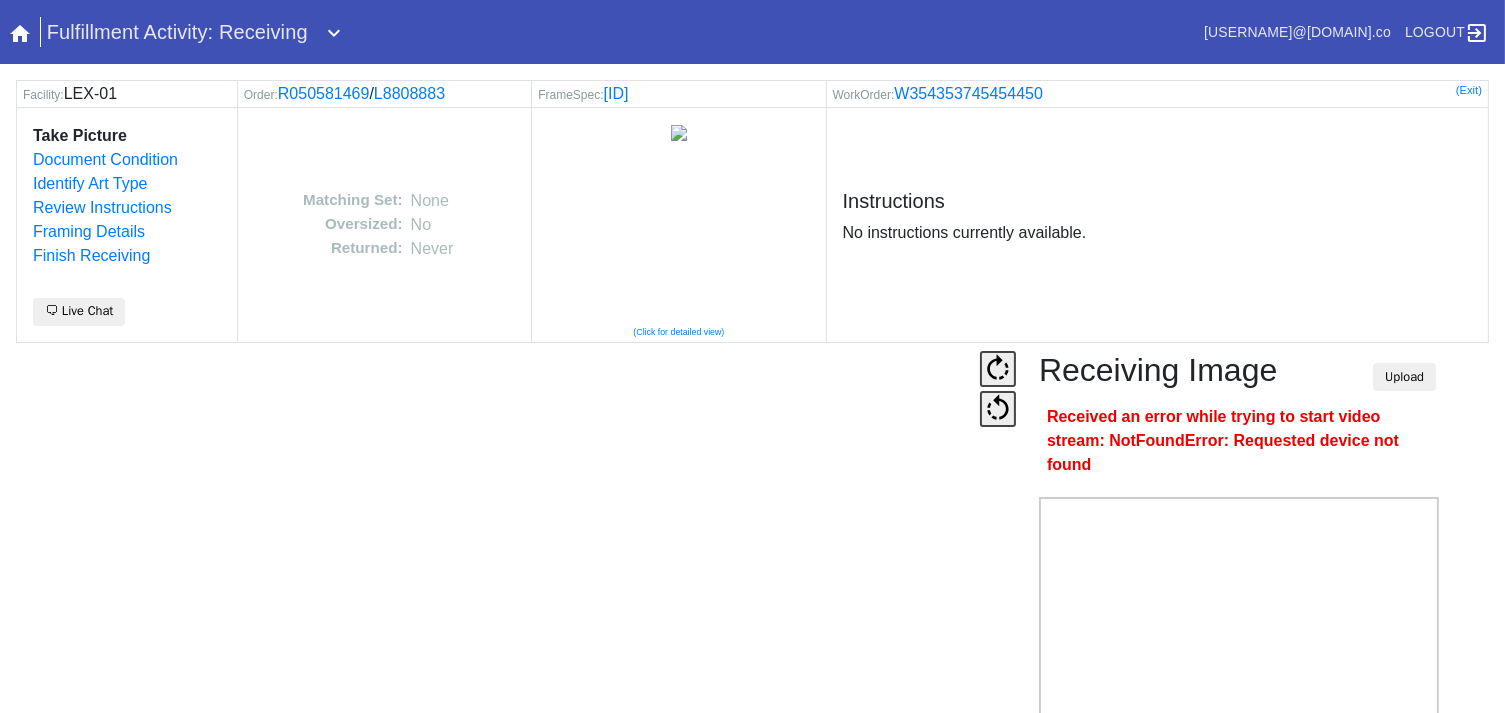 click at bounding box center (996, 591) 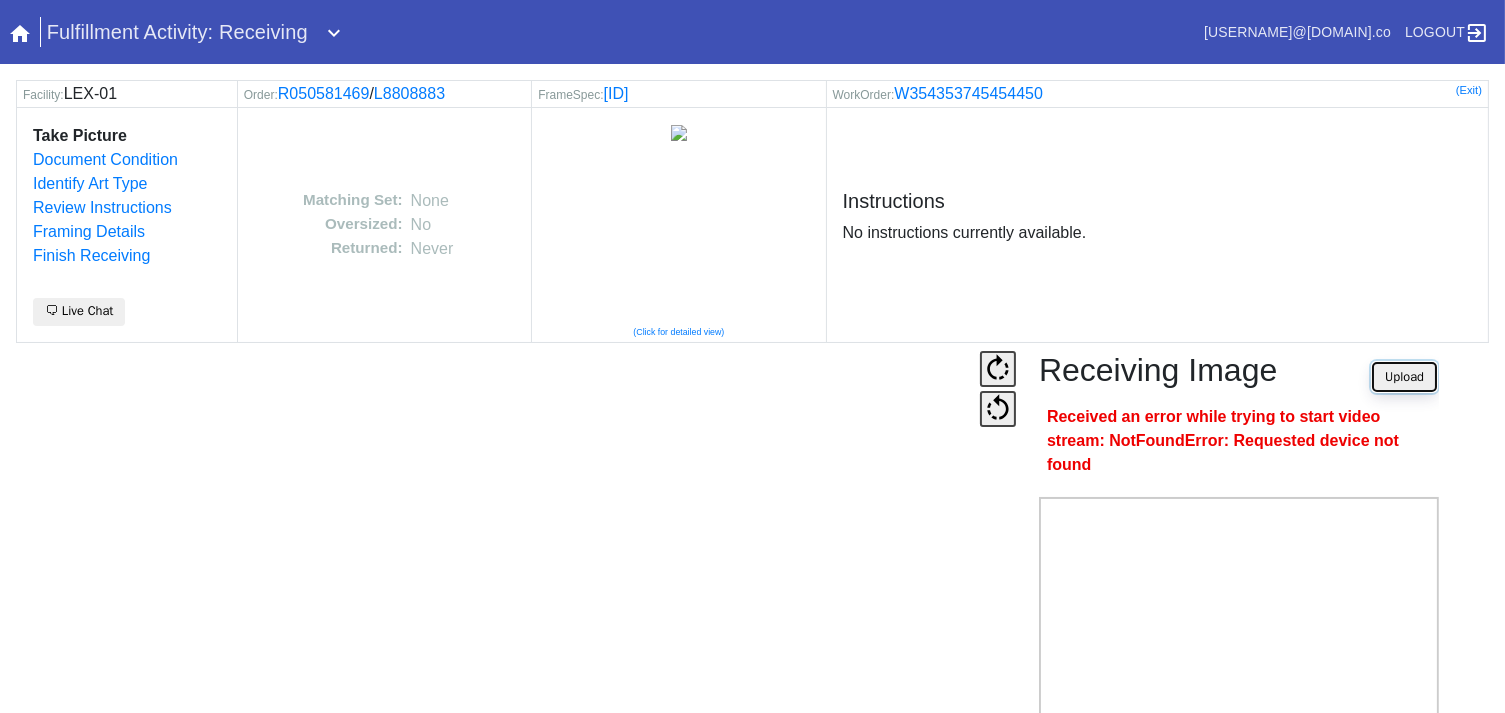 click on "Upload" at bounding box center (1404, 377) 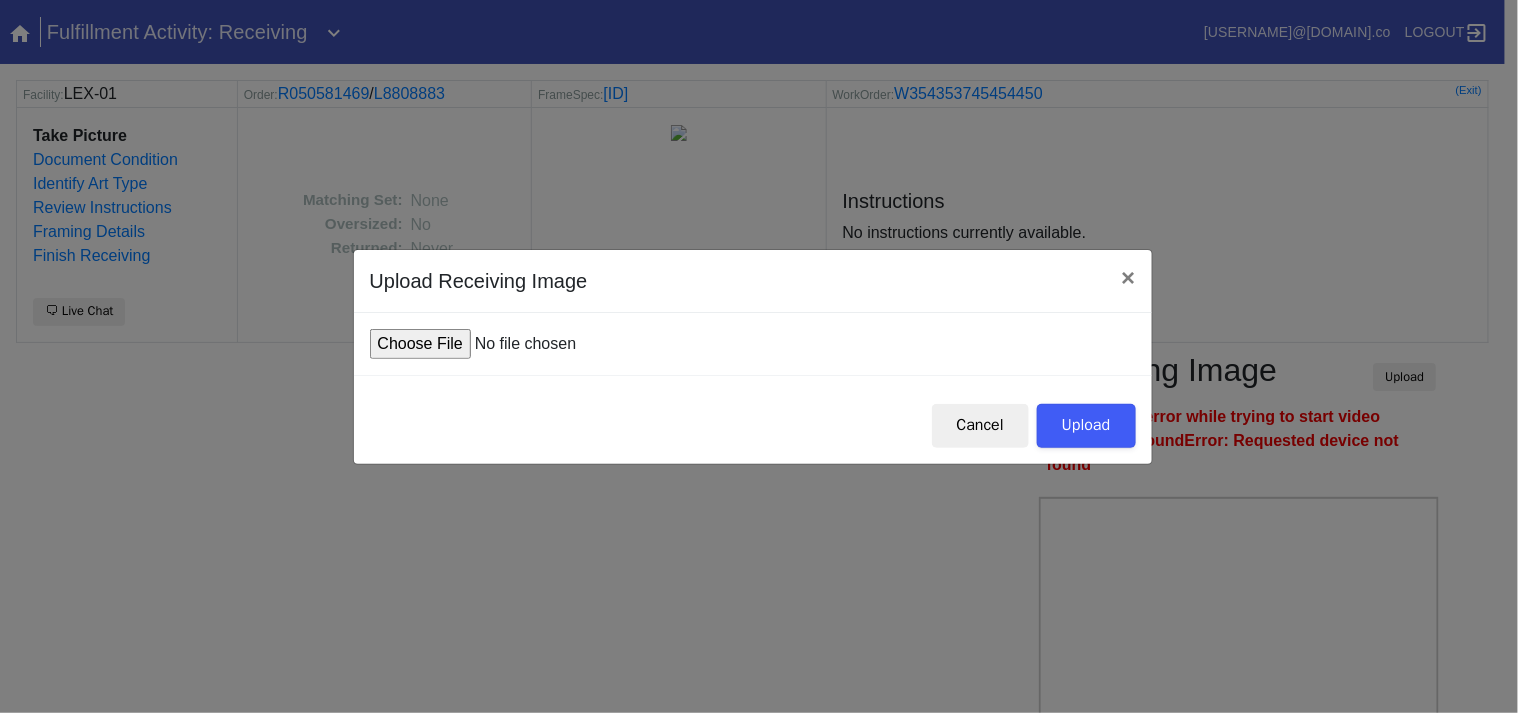 click at bounding box center (521, 344) 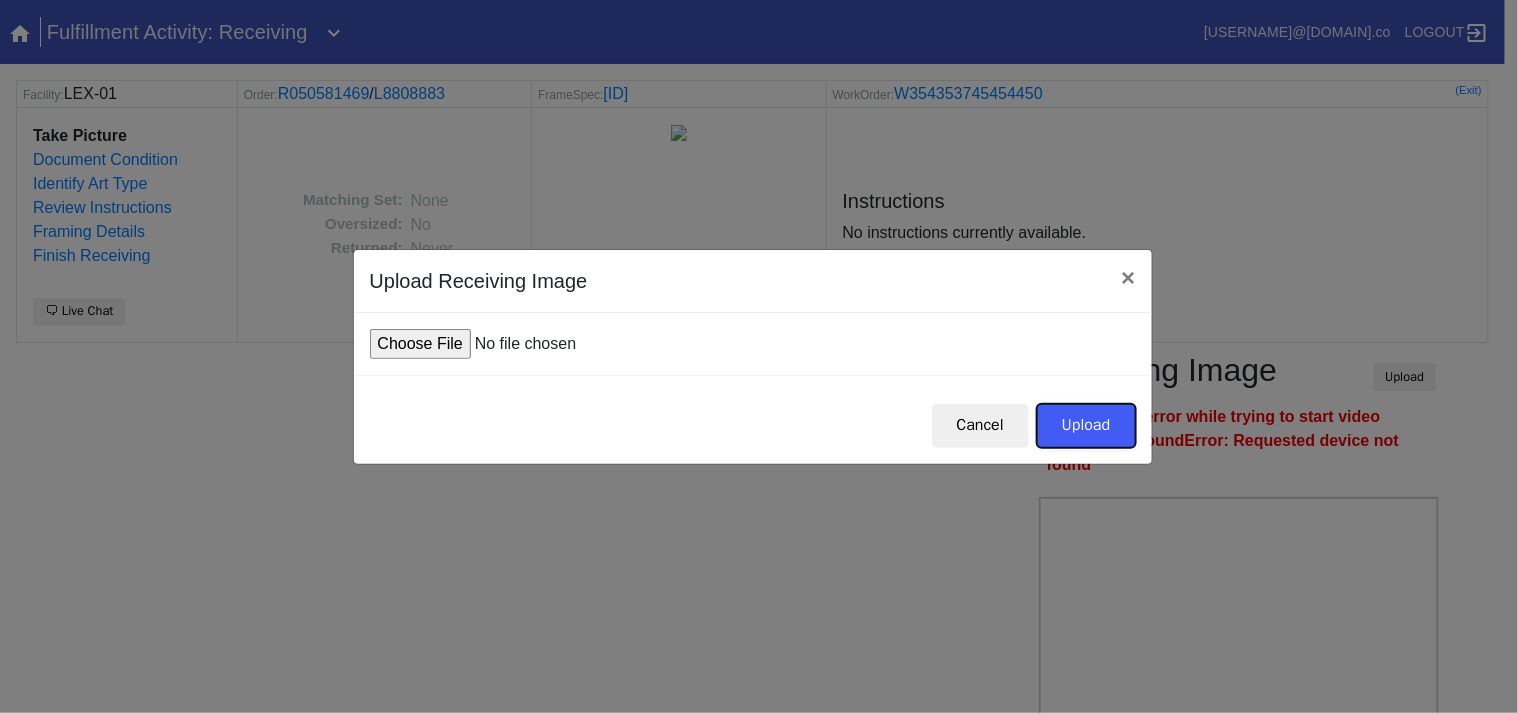 click on "Upload" at bounding box center [1086, 426] 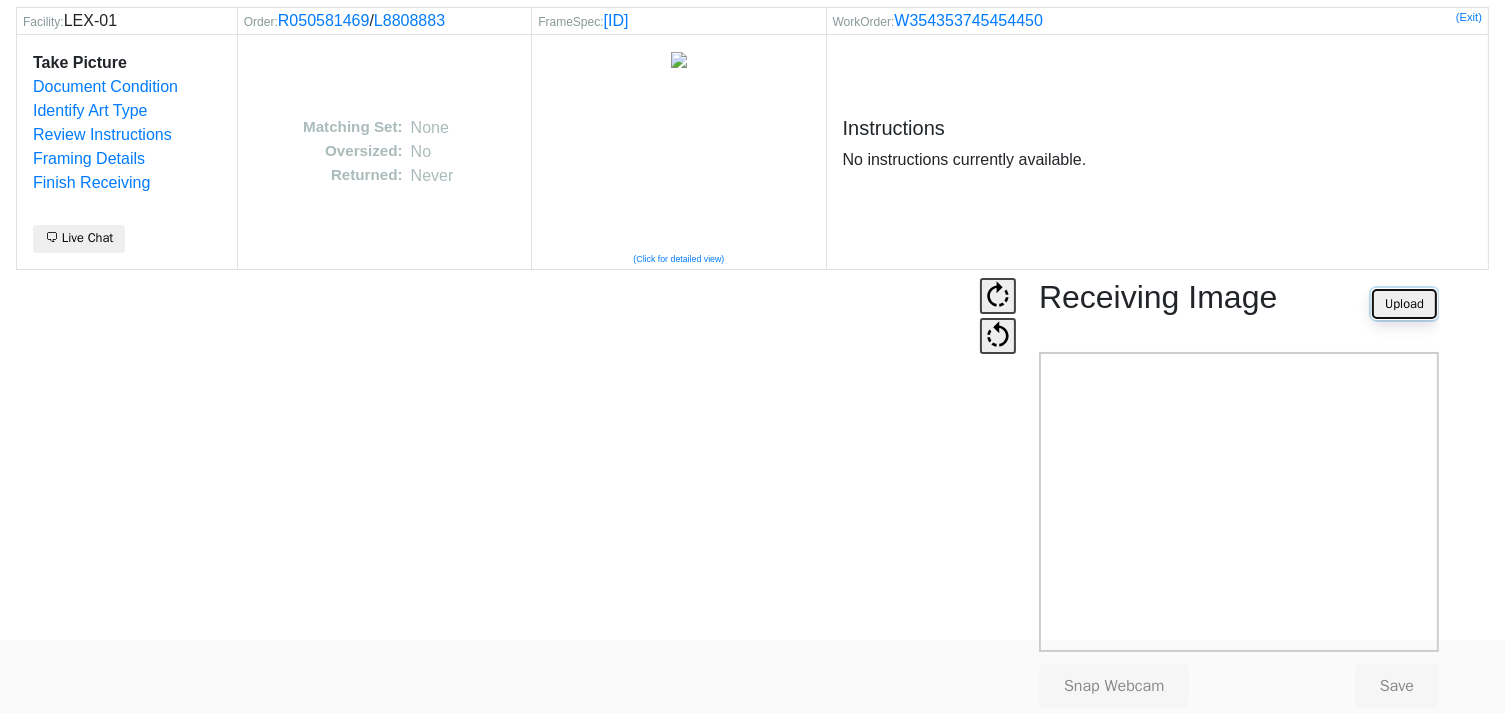 scroll, scrollTop: 124, scrollLeft: 0, axis: vertical 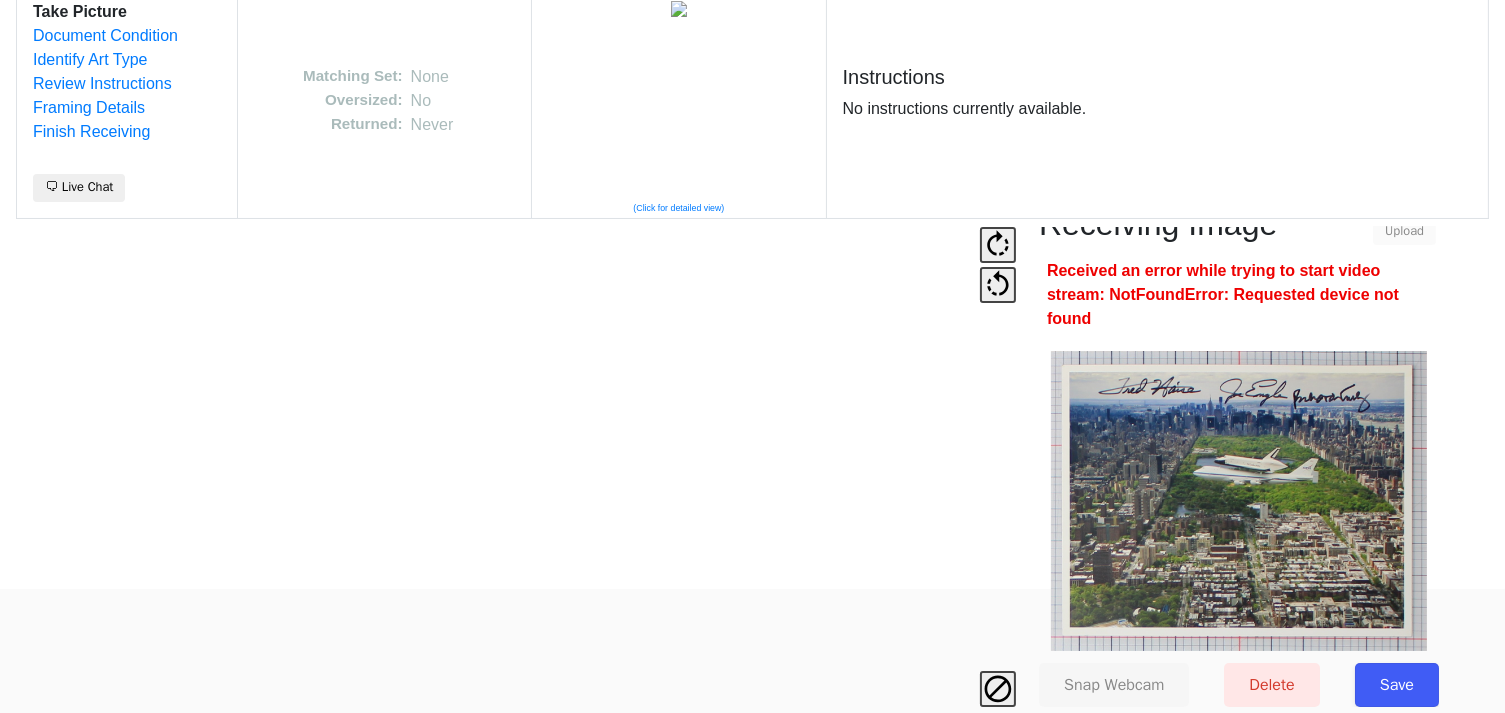 drag, startPoint x: 1392, startPoint y: 668, endPoint x: 1380, endPoint y: 657, distance: 16.27882 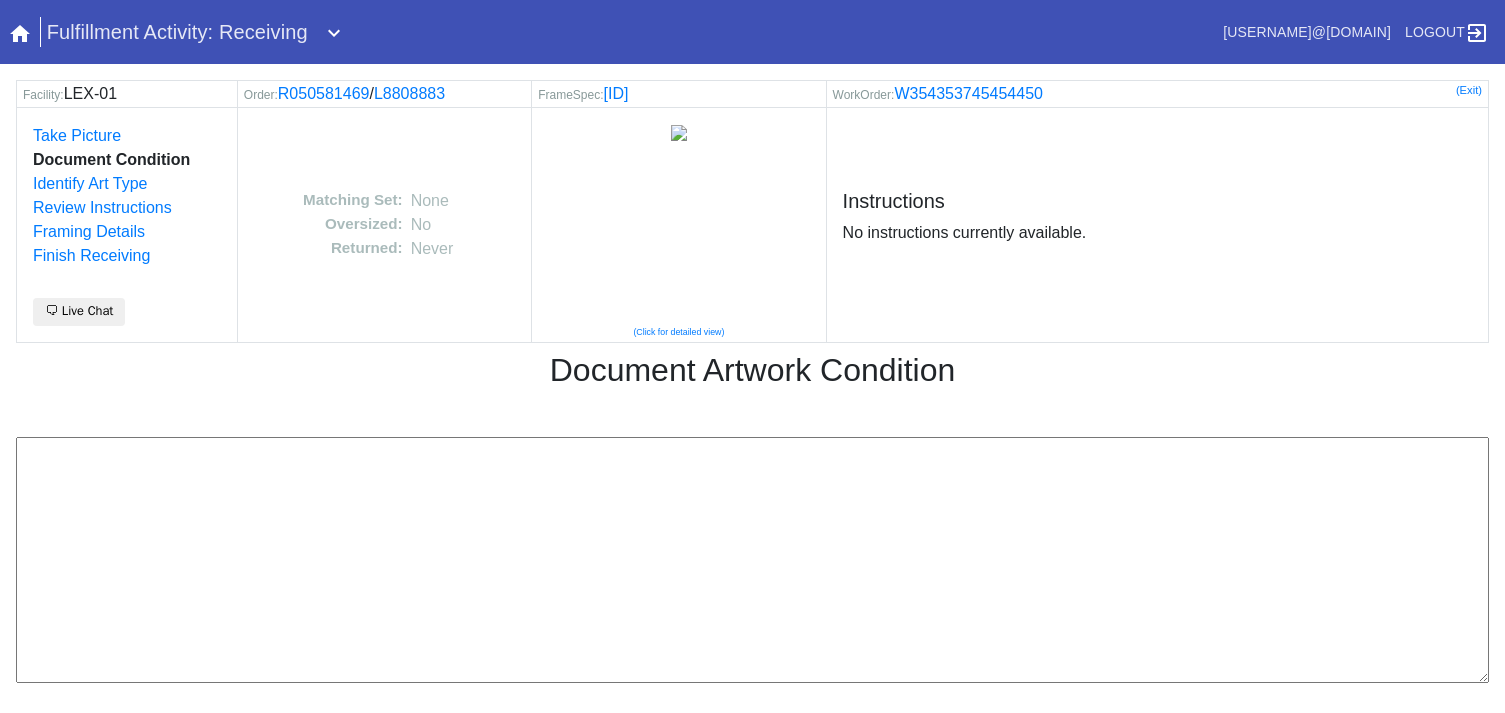click on "Facility:  LEX-01 Order:  R050581469  /  L8808883 FrameSpec:  FS-875889406 WorkOrder:  W354353745454450 (Exit) Take Picture Document Condition Identify Art Type Review Instructions Framing Details Finish Receiving 🗨 Live Chat Matching Set: None Oversized: No Returned: Never (Click for detailed view) Instructions No instructions currently available. Document Artwork Condition Cancel Save" at bounding box center [752, 433] 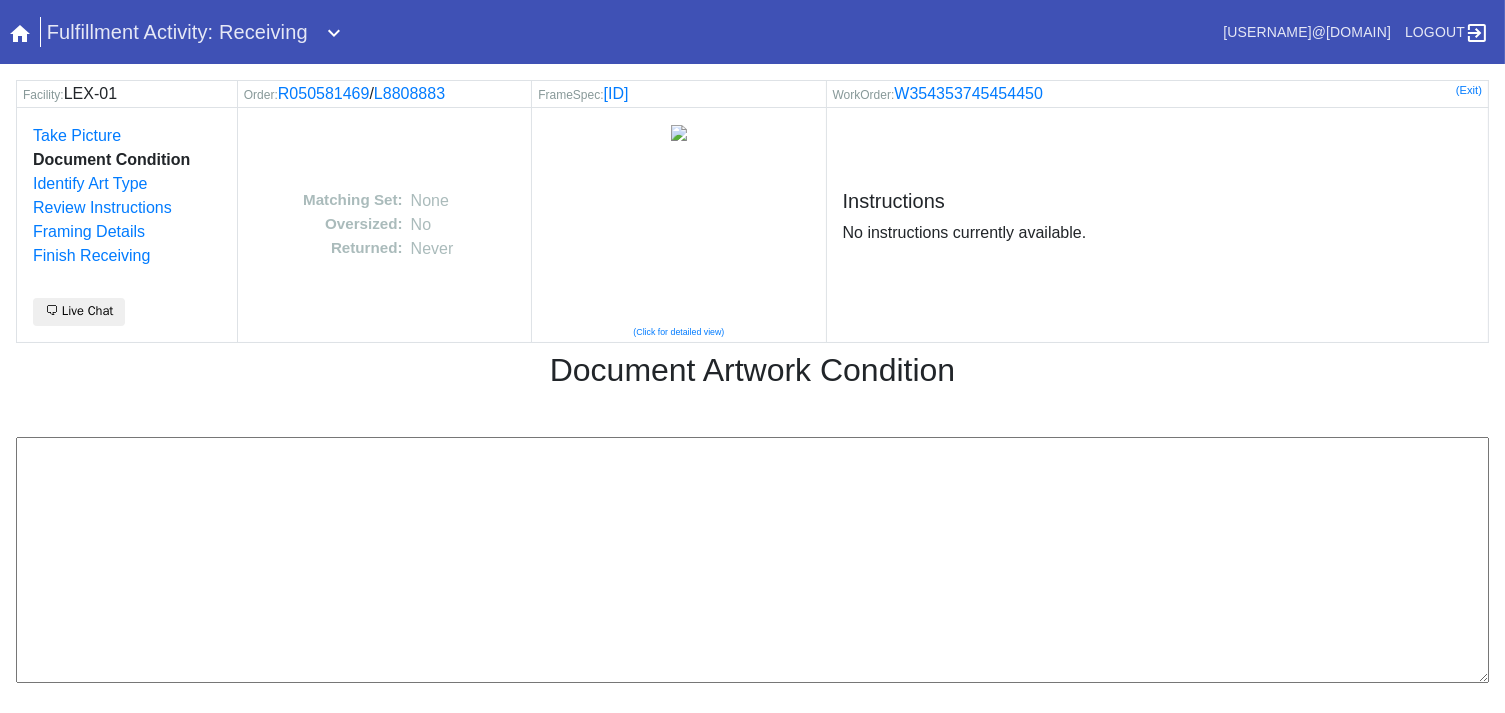drag, startPoint x: 238, startPoint y: 481, endPoint x: 120, endPoint y: 106, distance: 393.1272 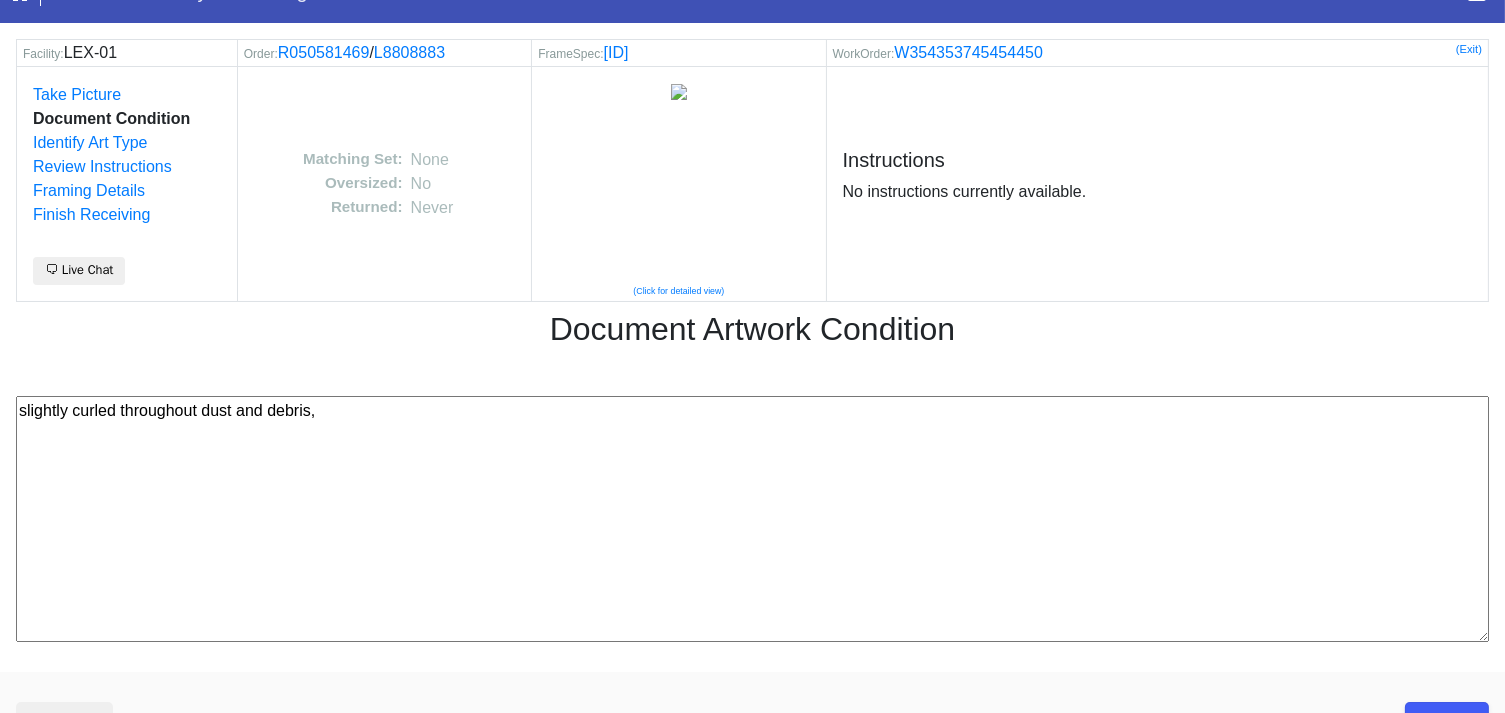 scroll, scrollTop: 80, scrollLeft: 0, axis: vertical 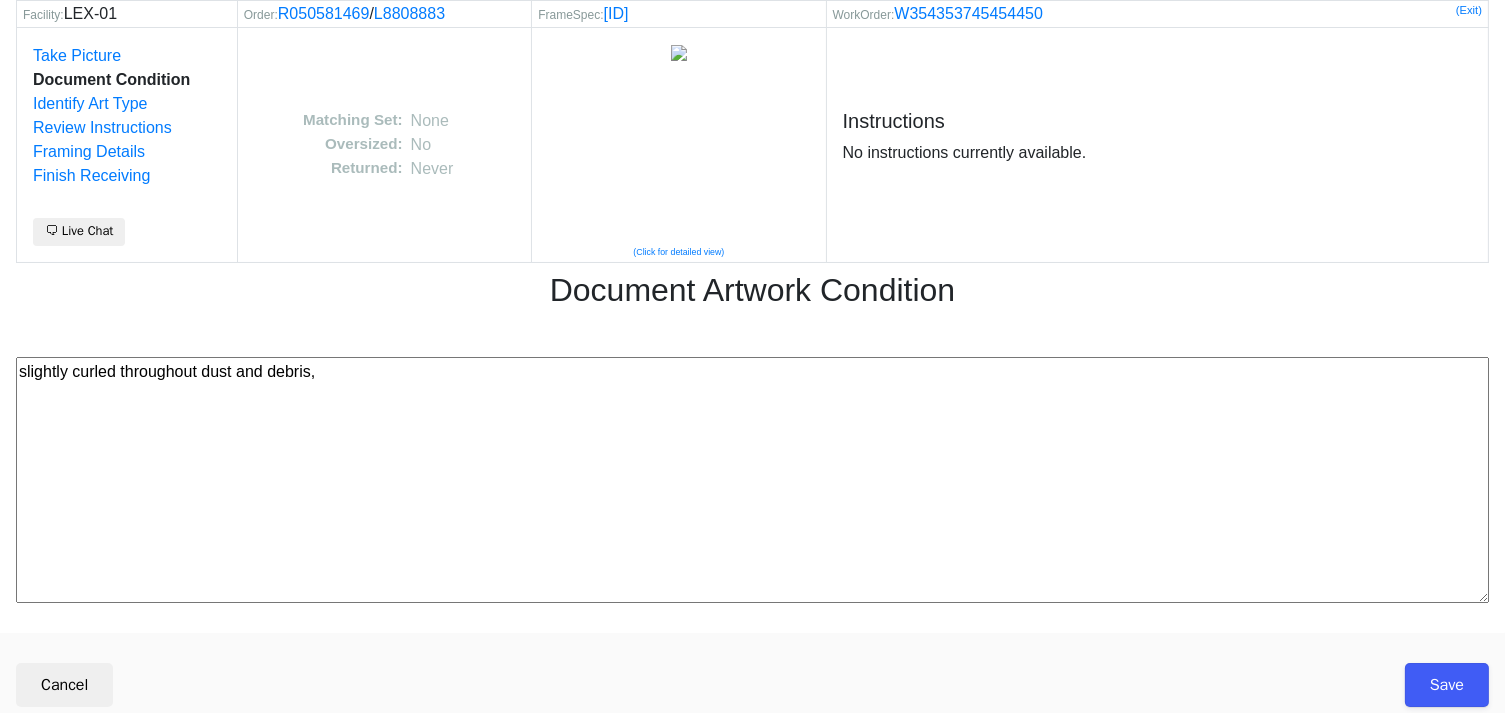 type on "slightly curled throughout dust and debris," 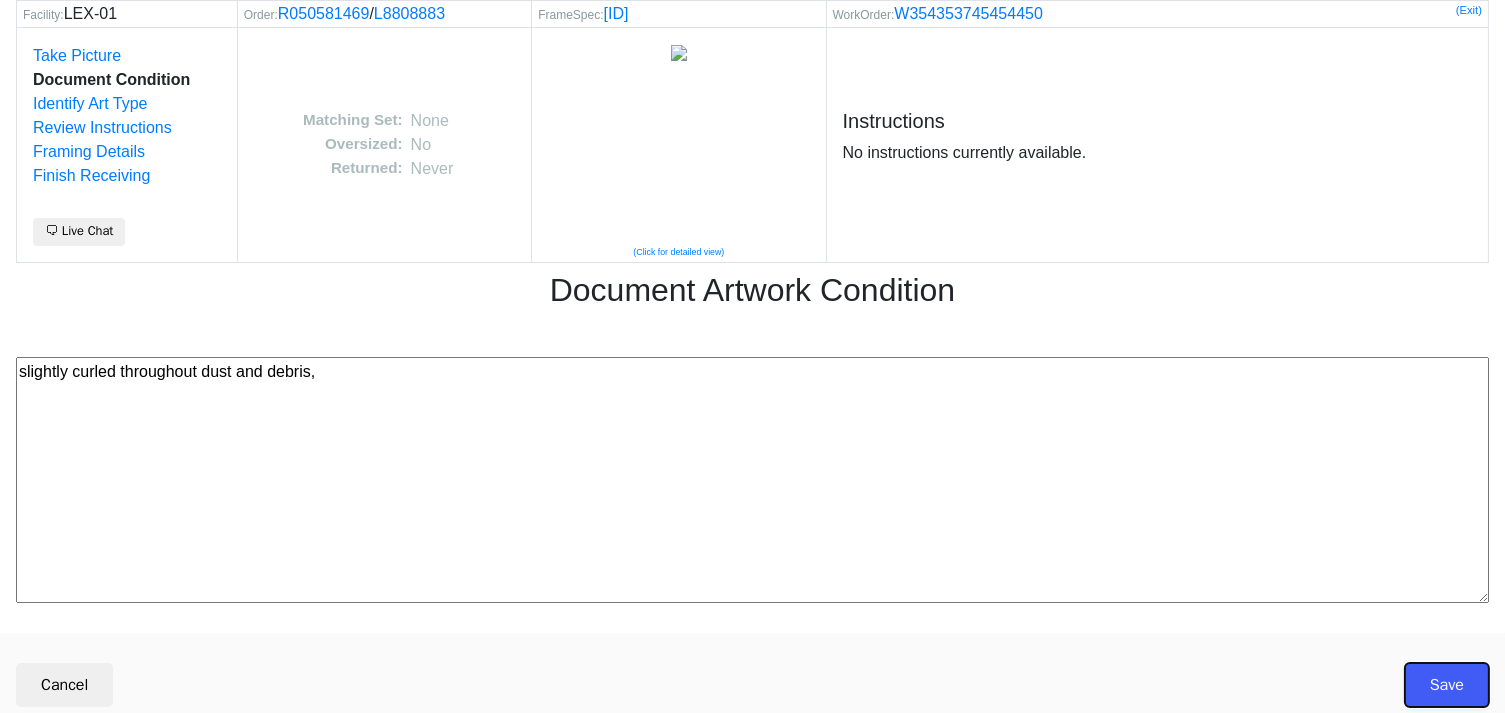 drag, startPoint x: 1462, startPoint y: 678, endPoint x: 1428, endPoint y: 577, distance: 106.56923 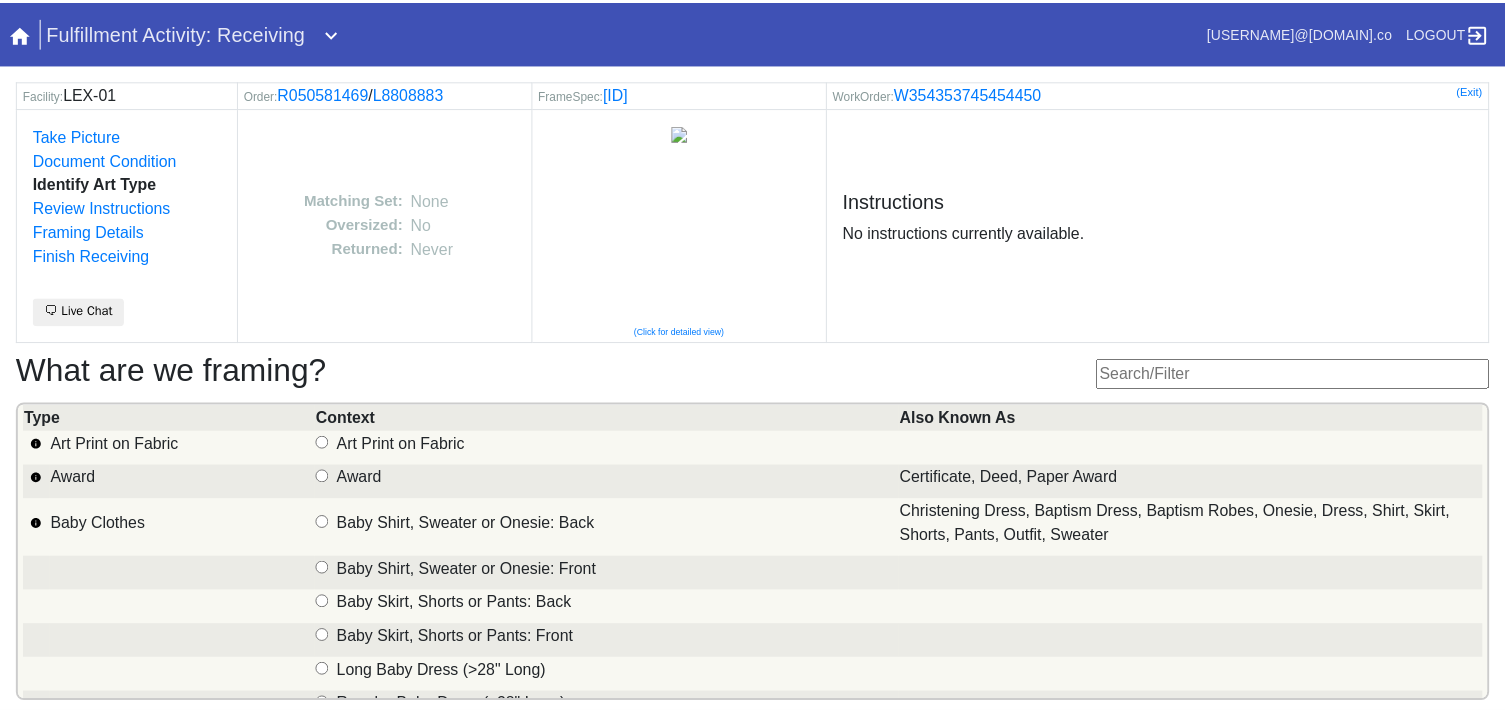 scroll, scrollTop: 0, scrollLeft: 0, axis: both 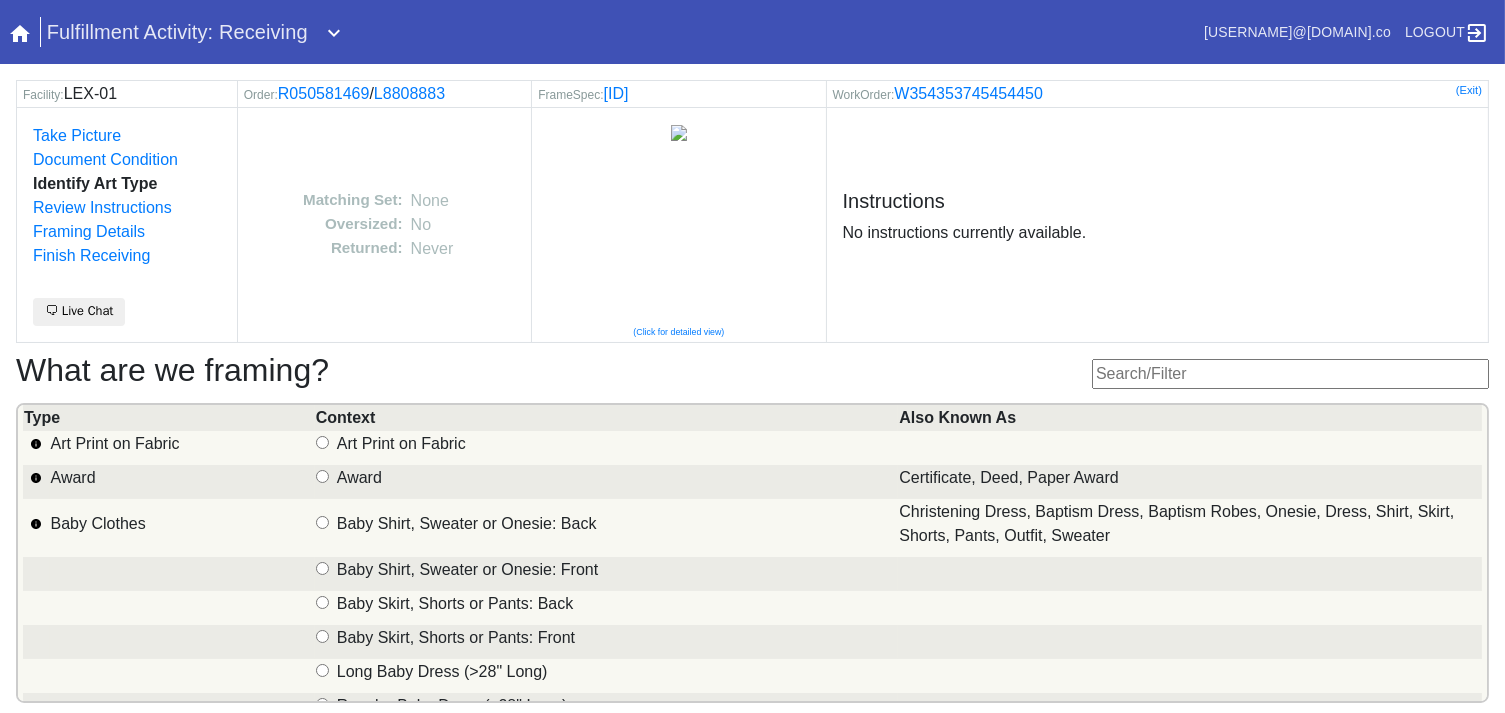 click at bounding box center (1290, 374) 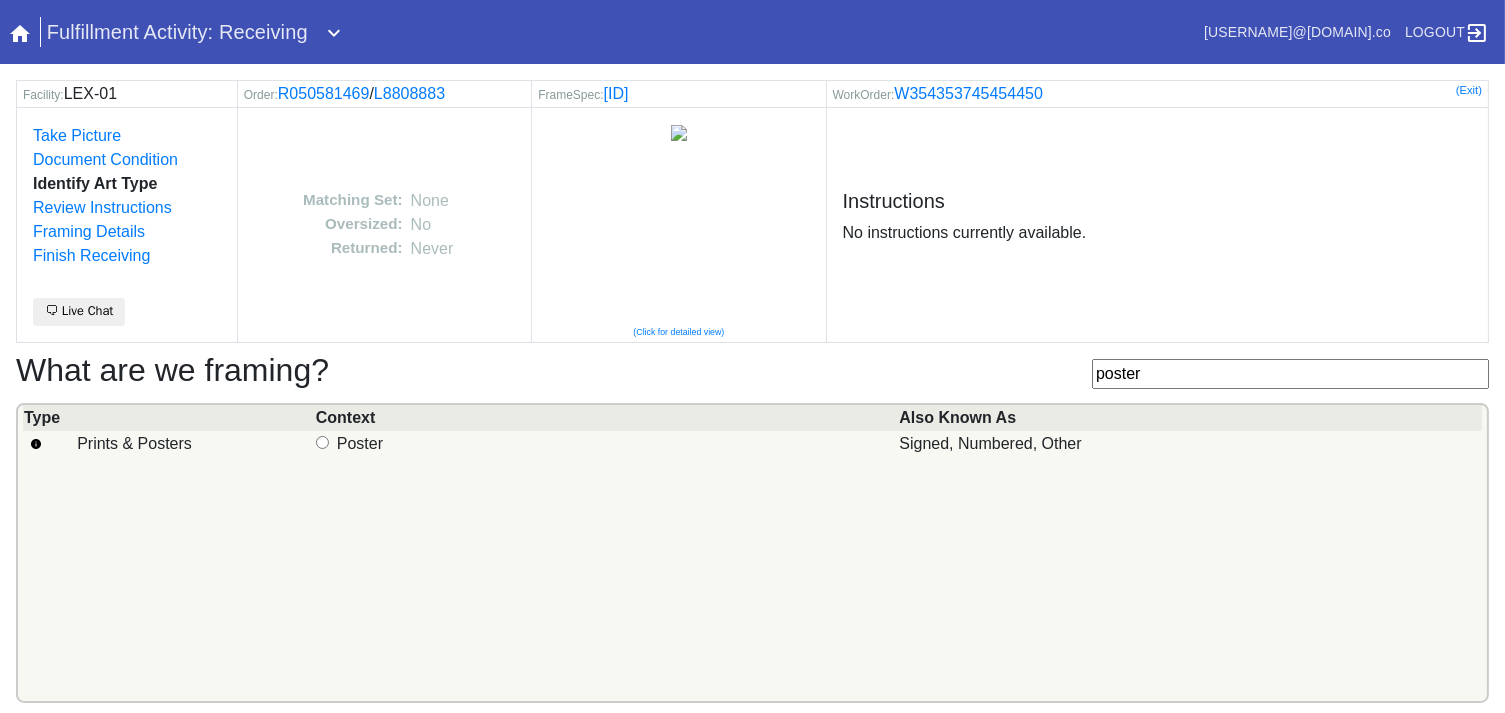 type on "poster" 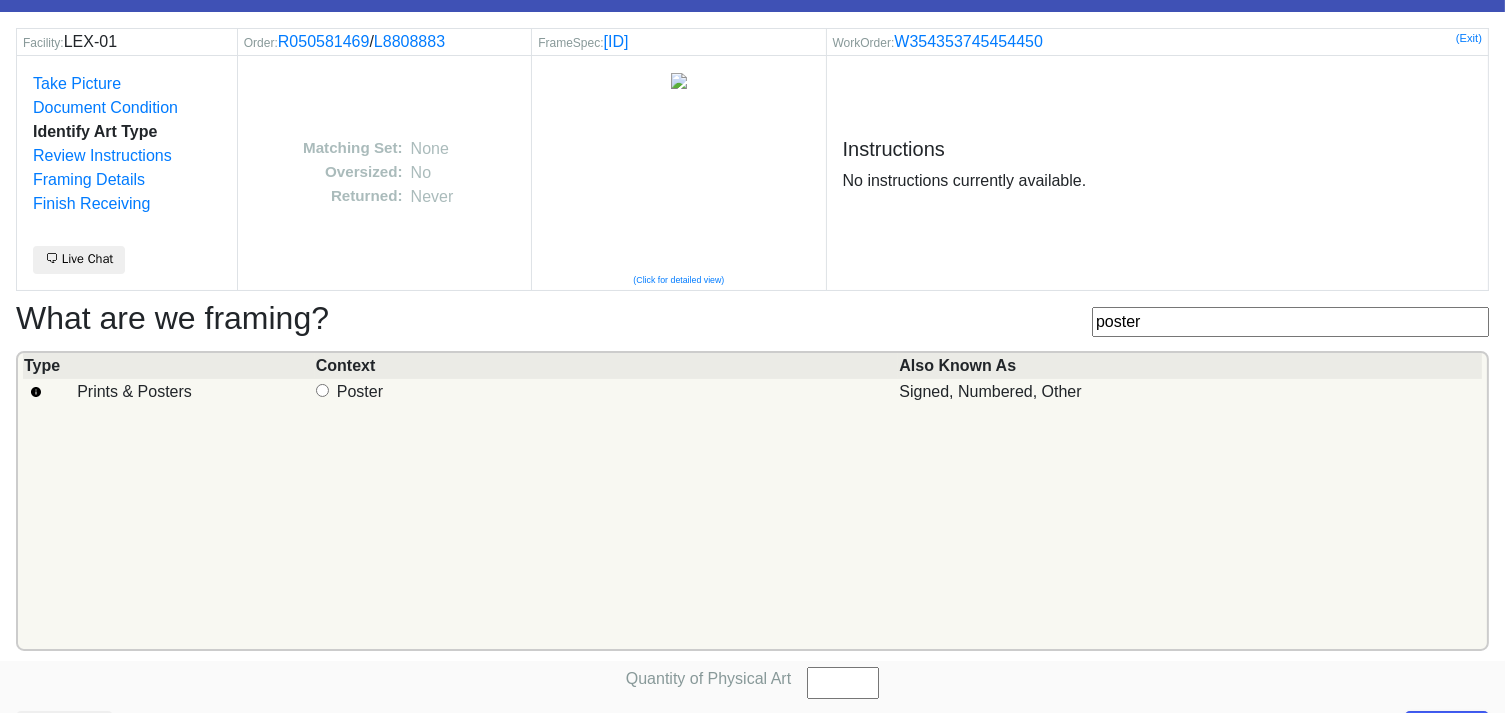 scroll, scrollTop: 101, scrollLeft: 0, axis: vertical 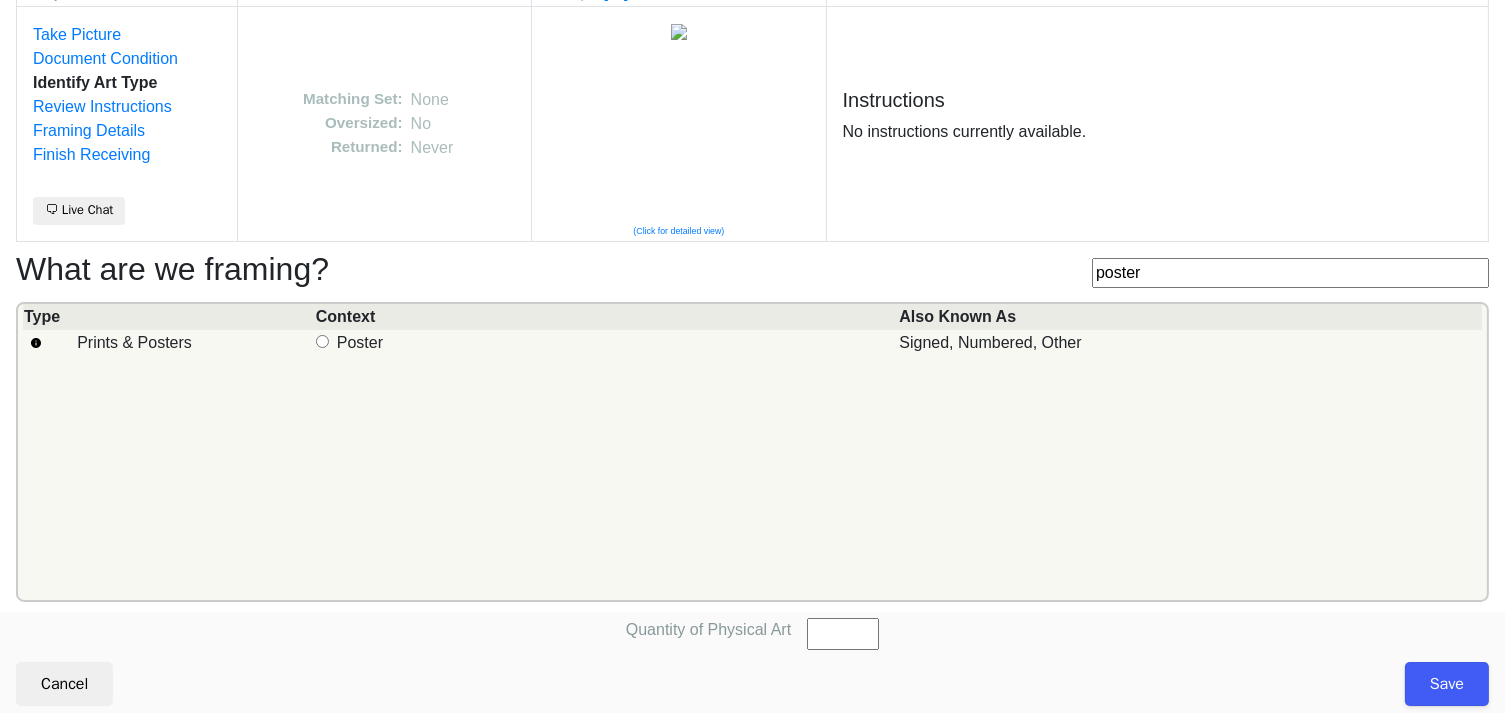click at bounding box center (322, 342) 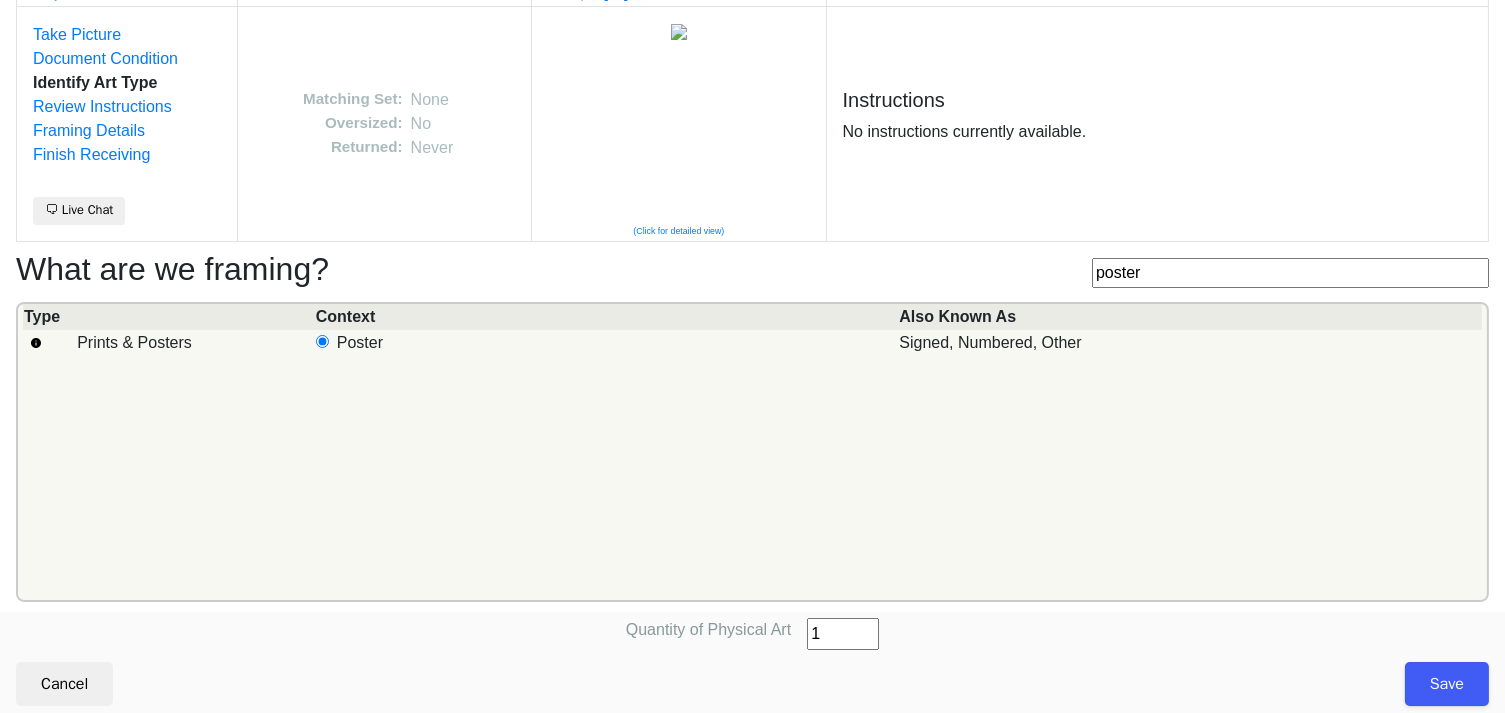 type on "1" 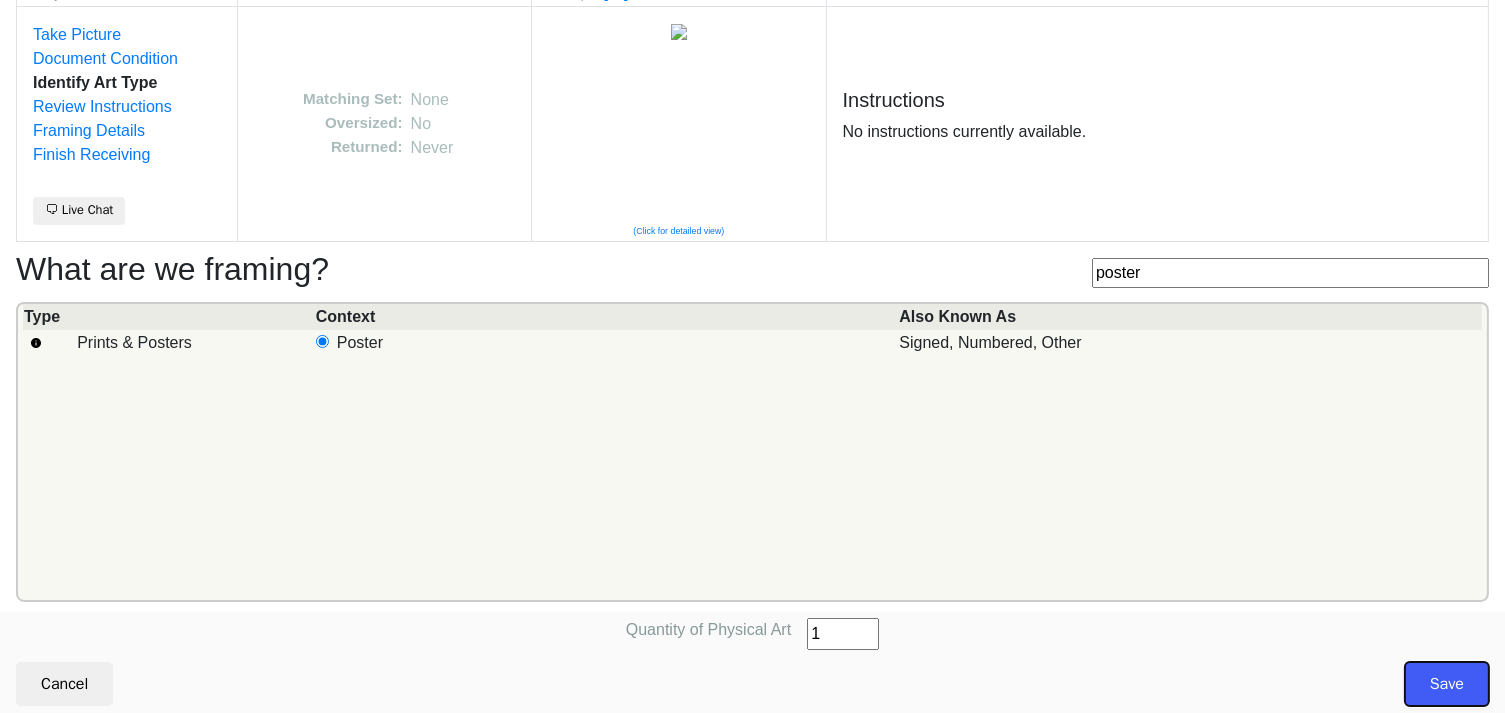 click on "Save" at bounding box center [1447, 684] 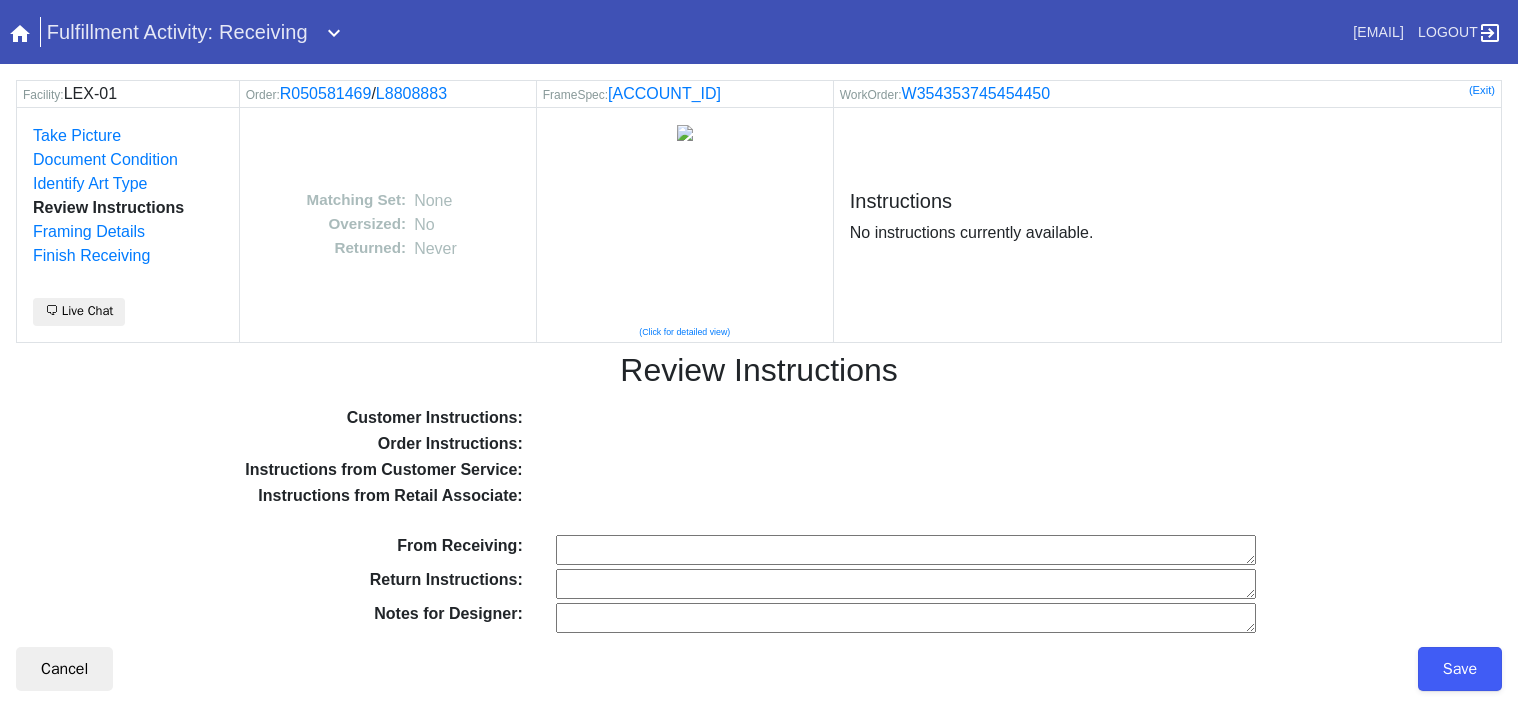 scroll, scrollTop: 0, scrollLeft: 0, axis: both 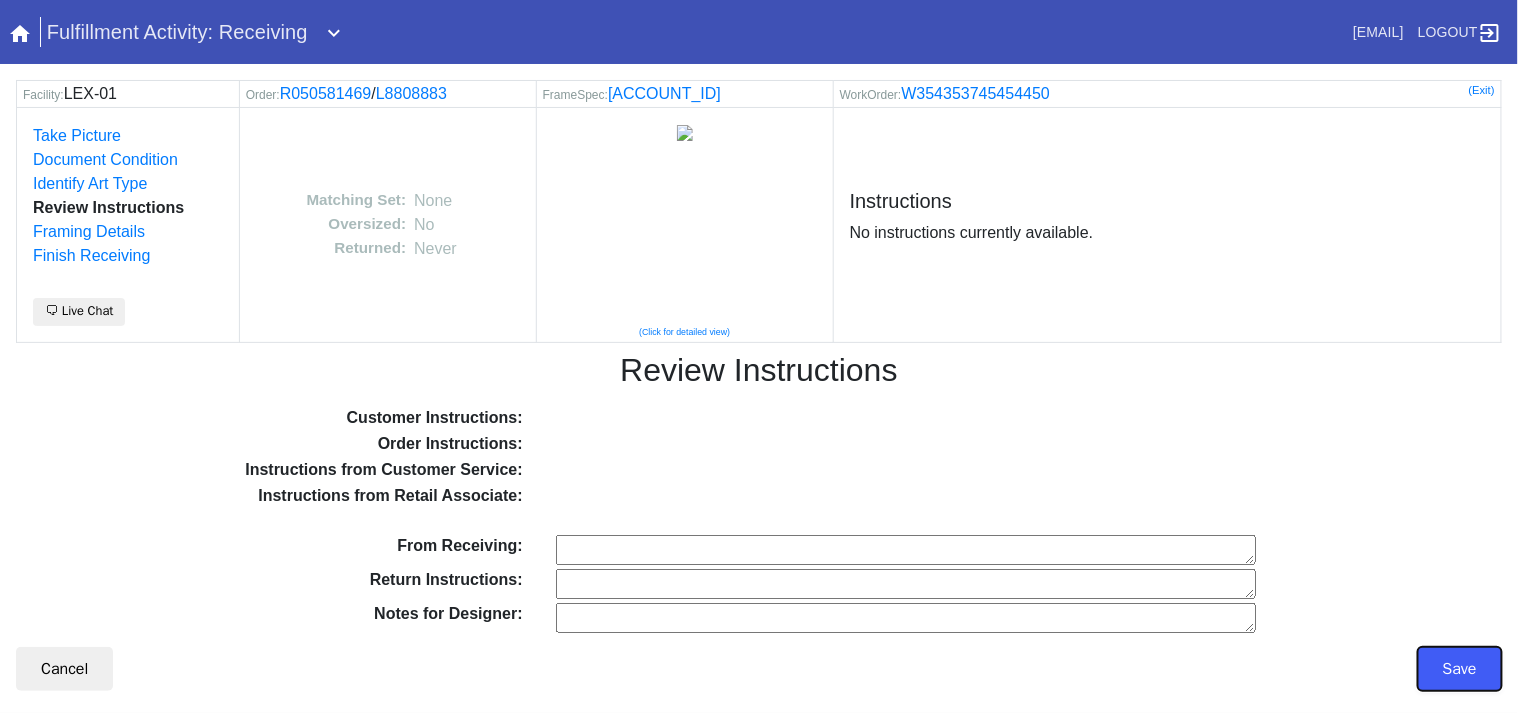 click on "Save" at bounding box center [1460, 669] 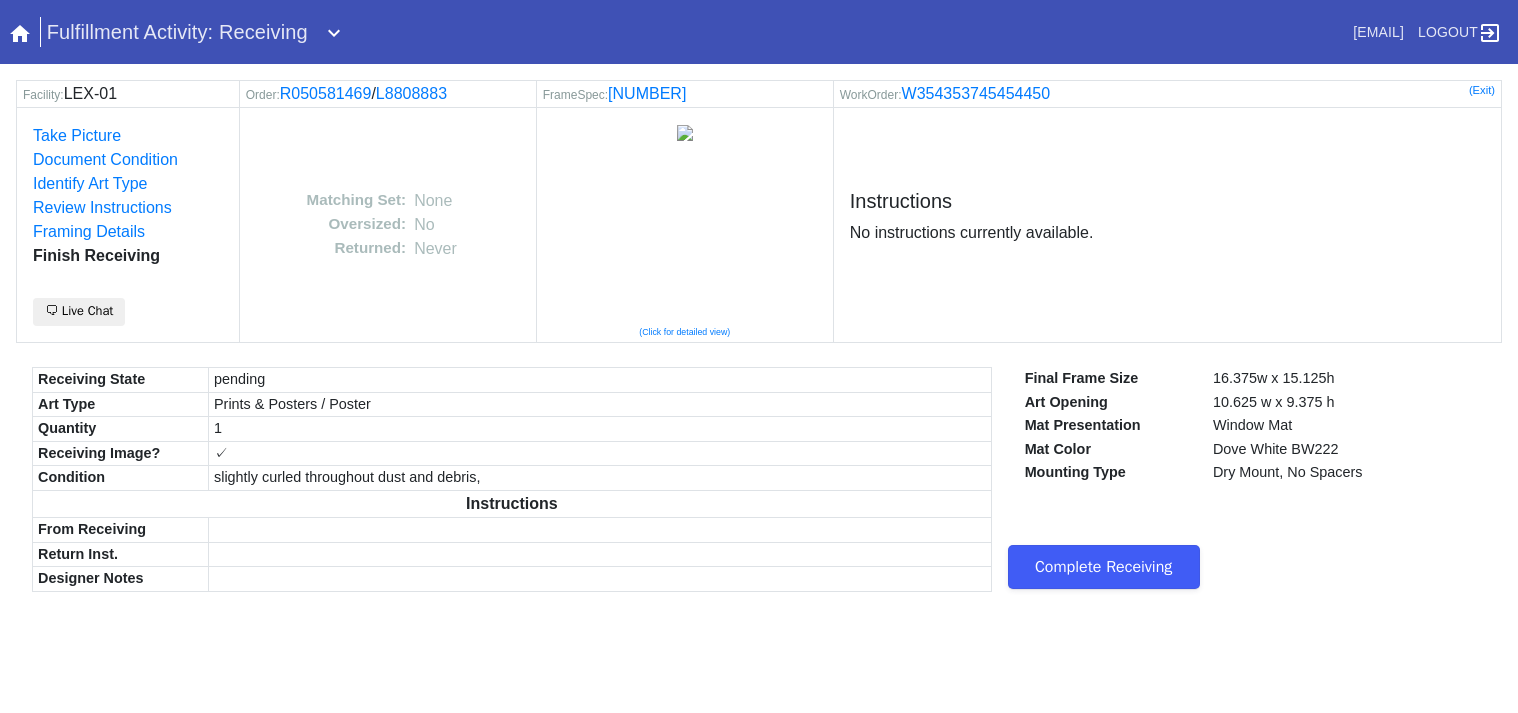 scroll, scrollTop: 0, scrollLeft: 0, axis: both 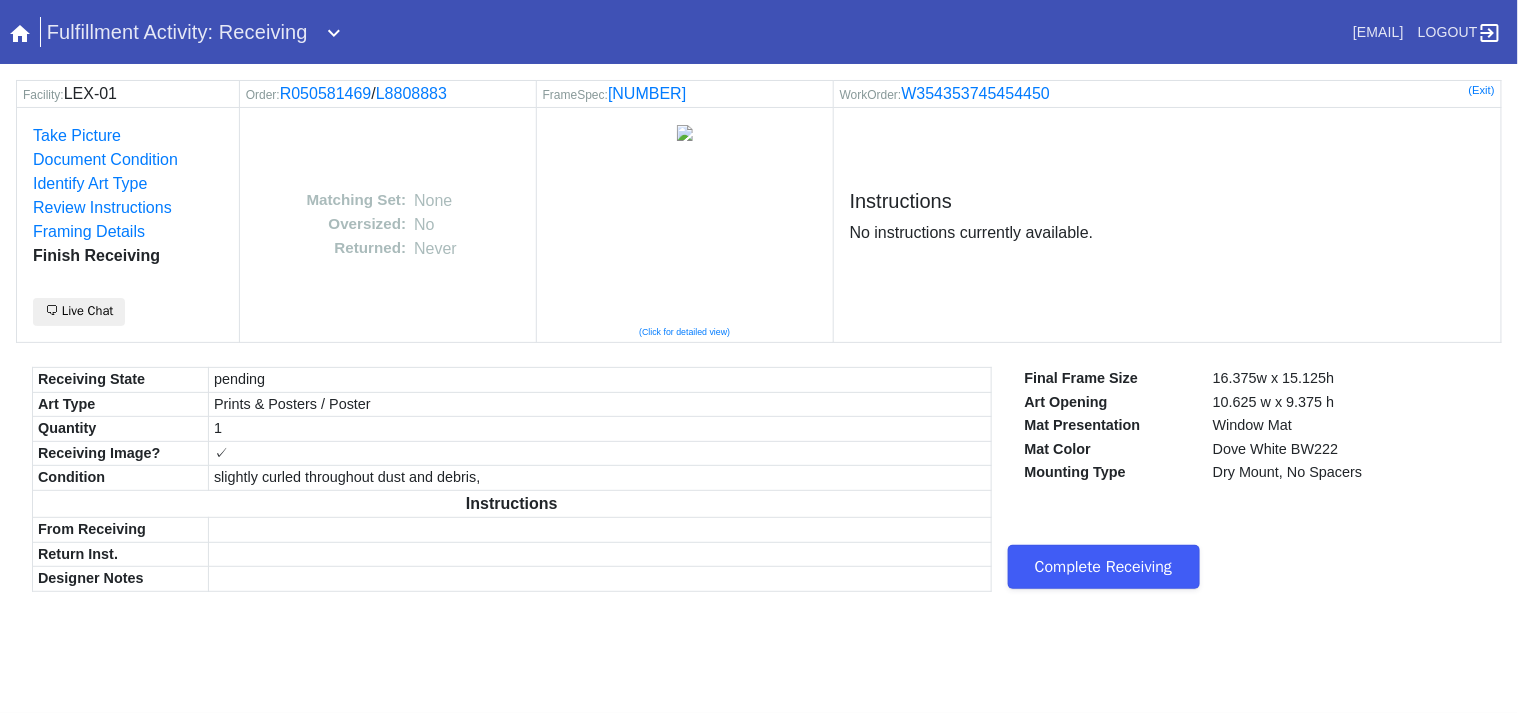 click on "Complete Receiving" at bounding box center [1104, 567] 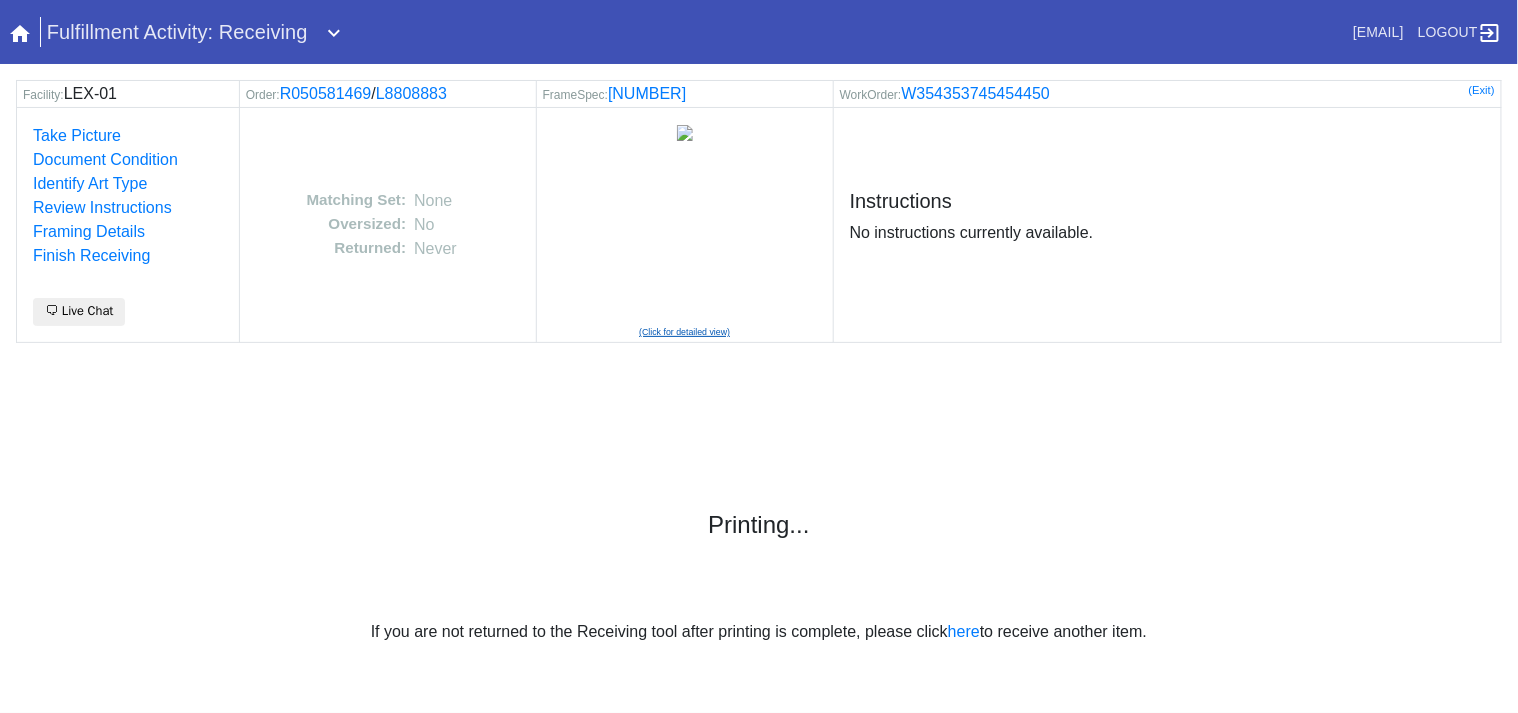 scroll, scrollTop: 0, scrollLeft: 0, axis: both 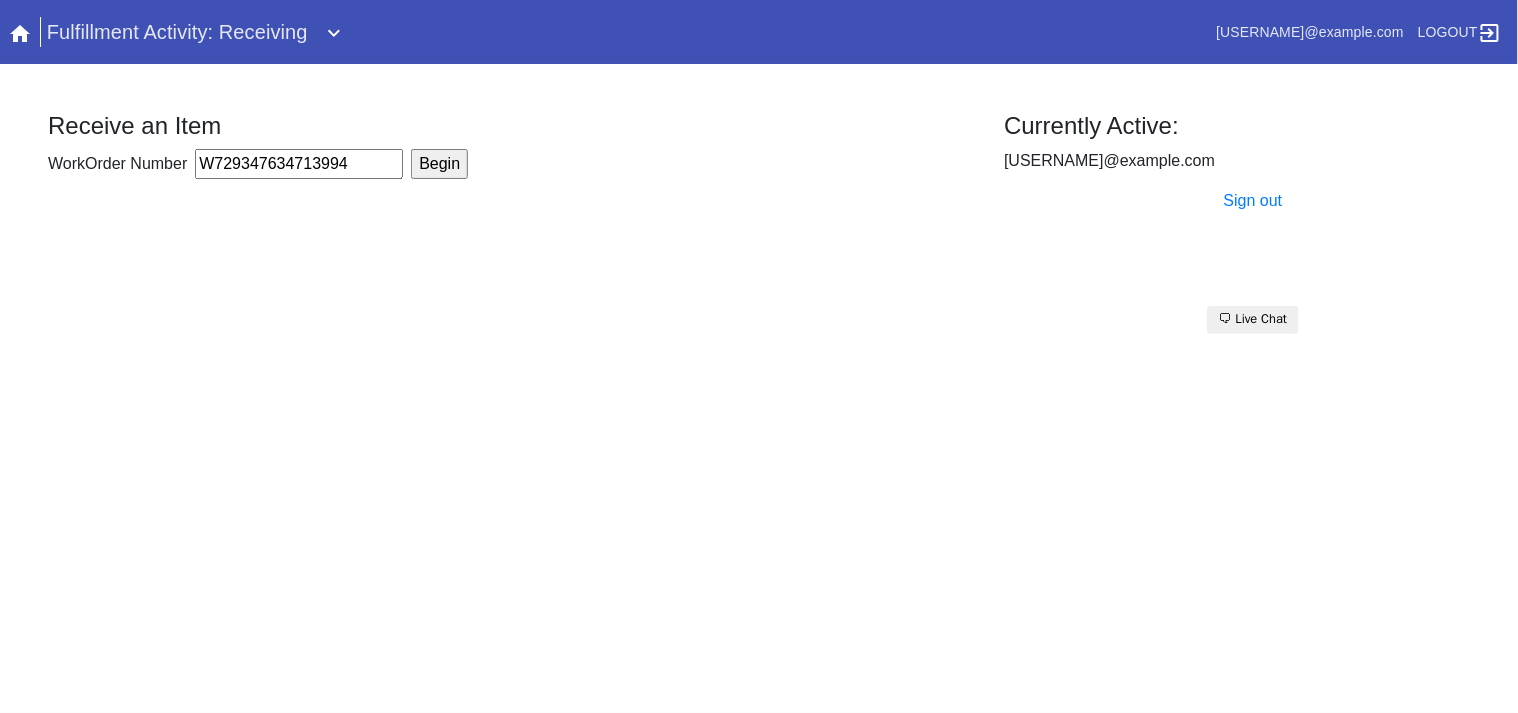 type on "W729347634713994" 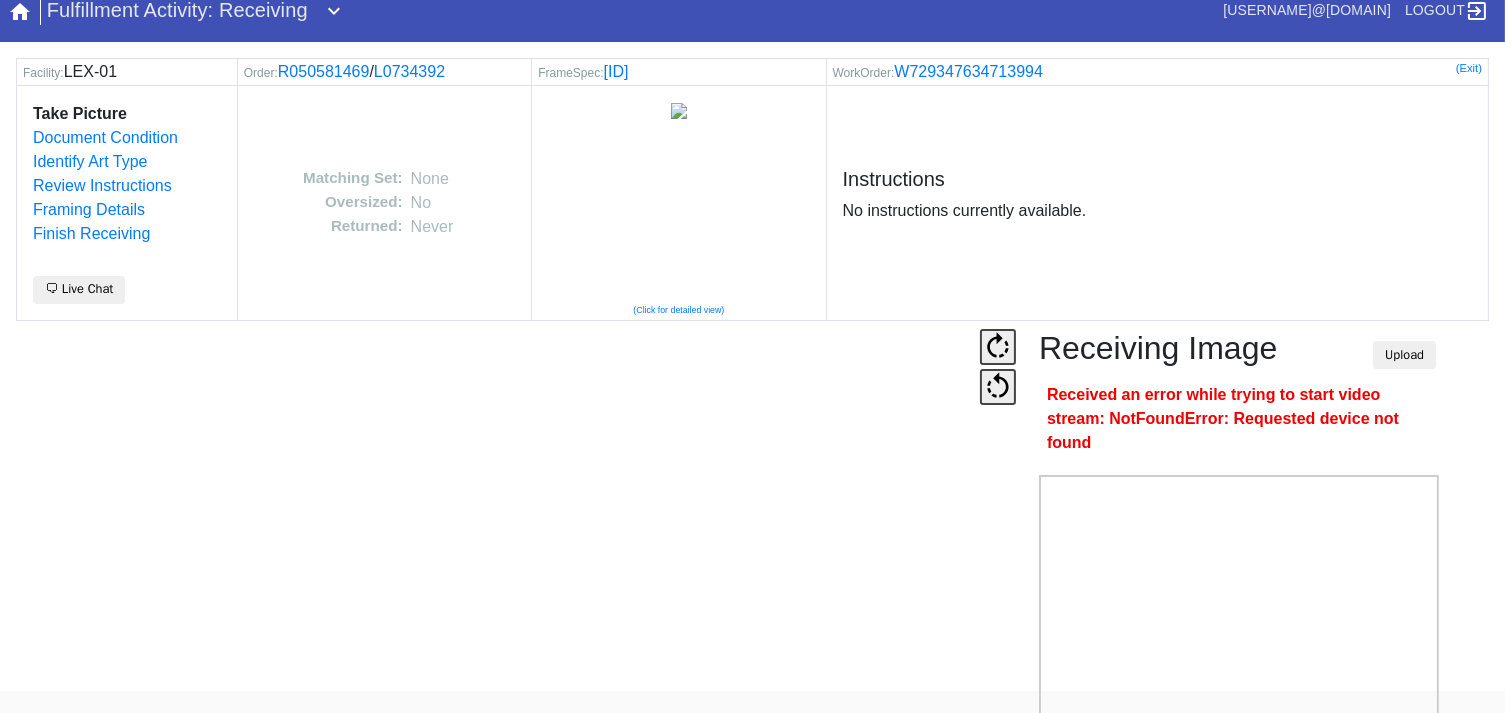 scroll, scrollTop: 124, scrollLeft: 0, axis: vertical 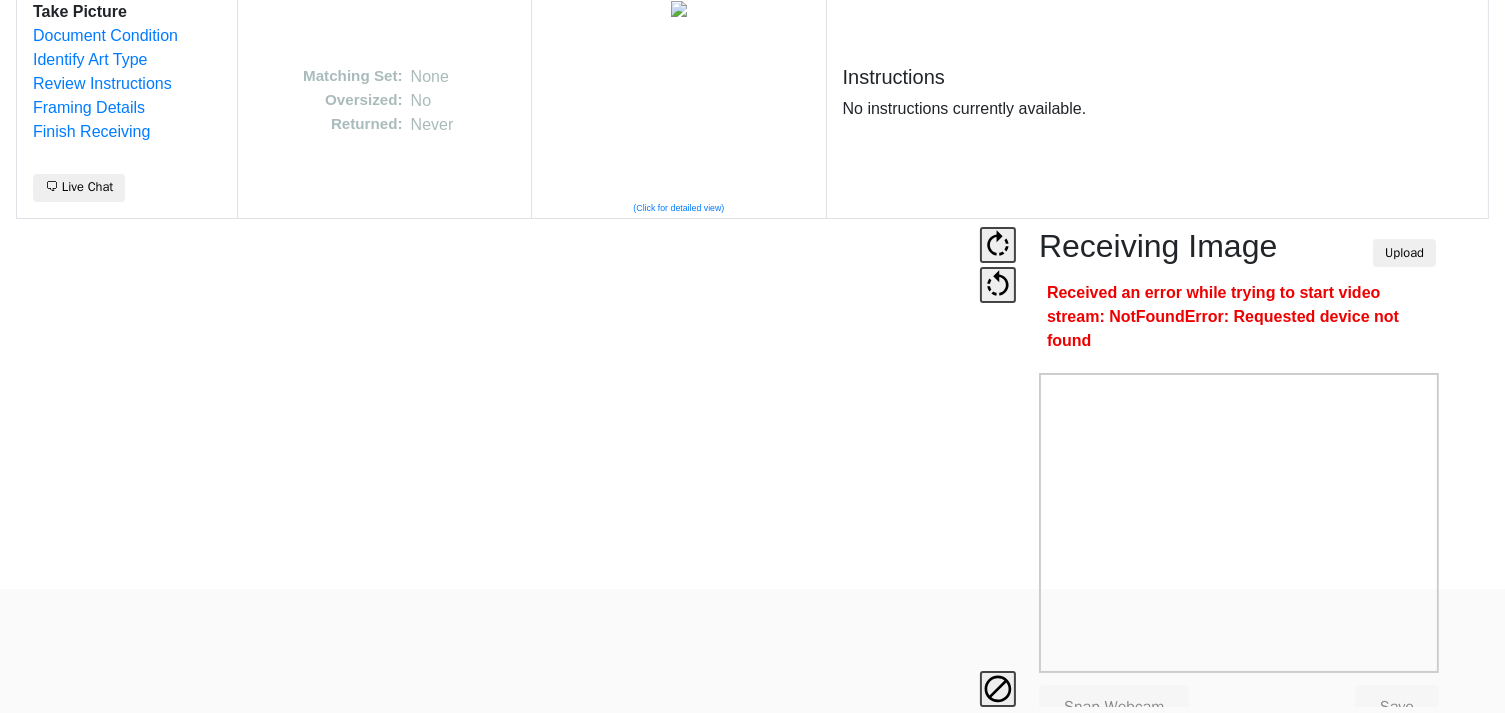 click on "Camera Disabled Click  here  to re-enable it. Receiving Image Upload Received an error while trying to start video stream: NotFoundError: Requested device not found Snap Webcam Save" at bounding box center [752, 467] 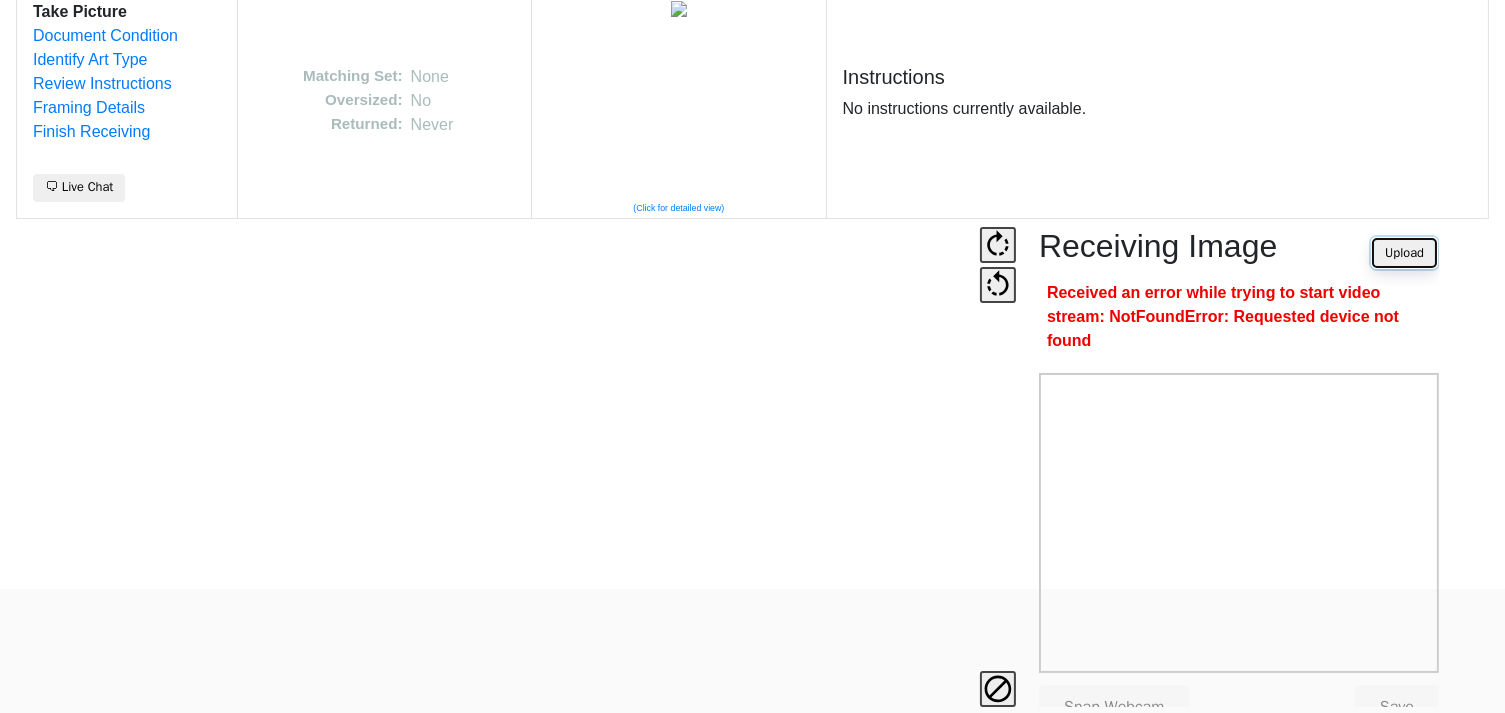 click on "Upload" at bounding box center (1404, 253) 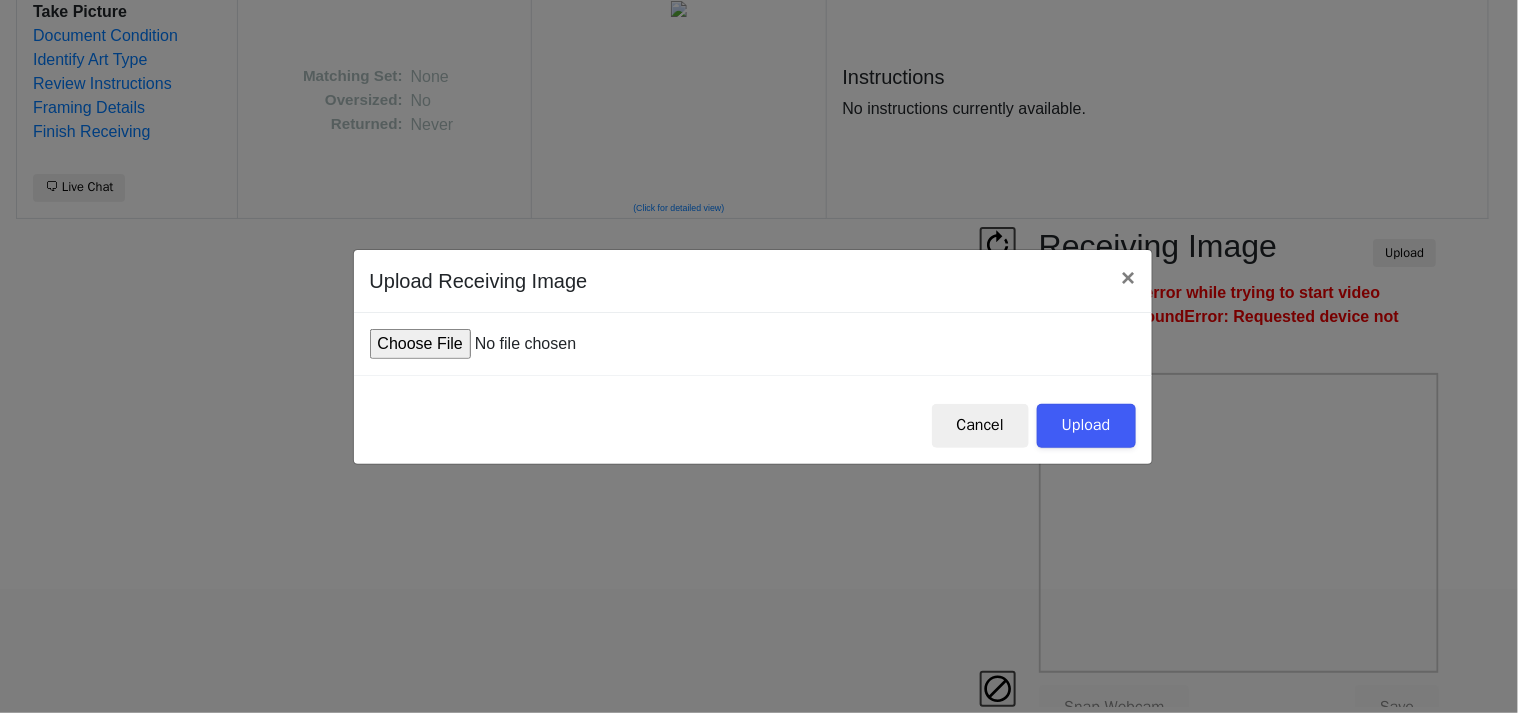 click at bounding box center (521, 344) 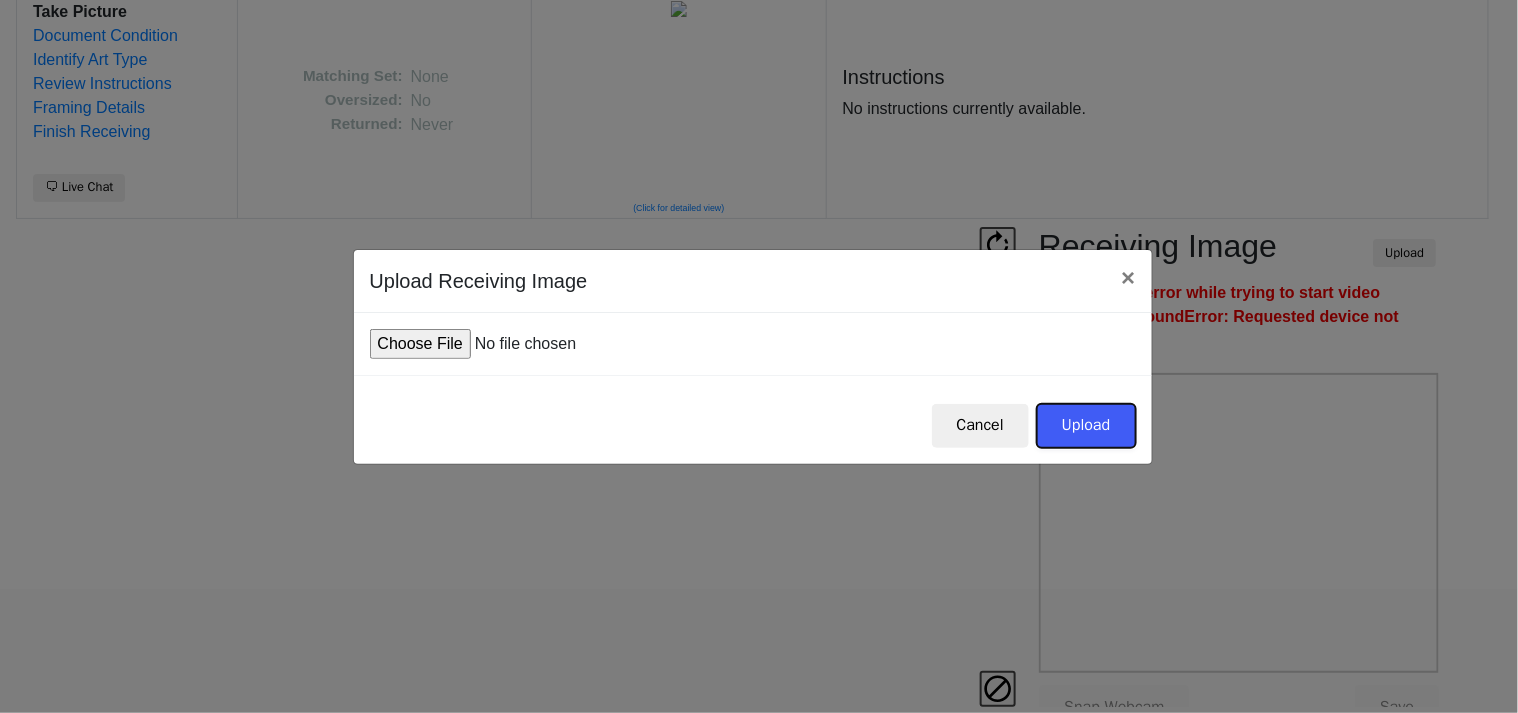 click on "Upload" at bounding box center (1086, 426) 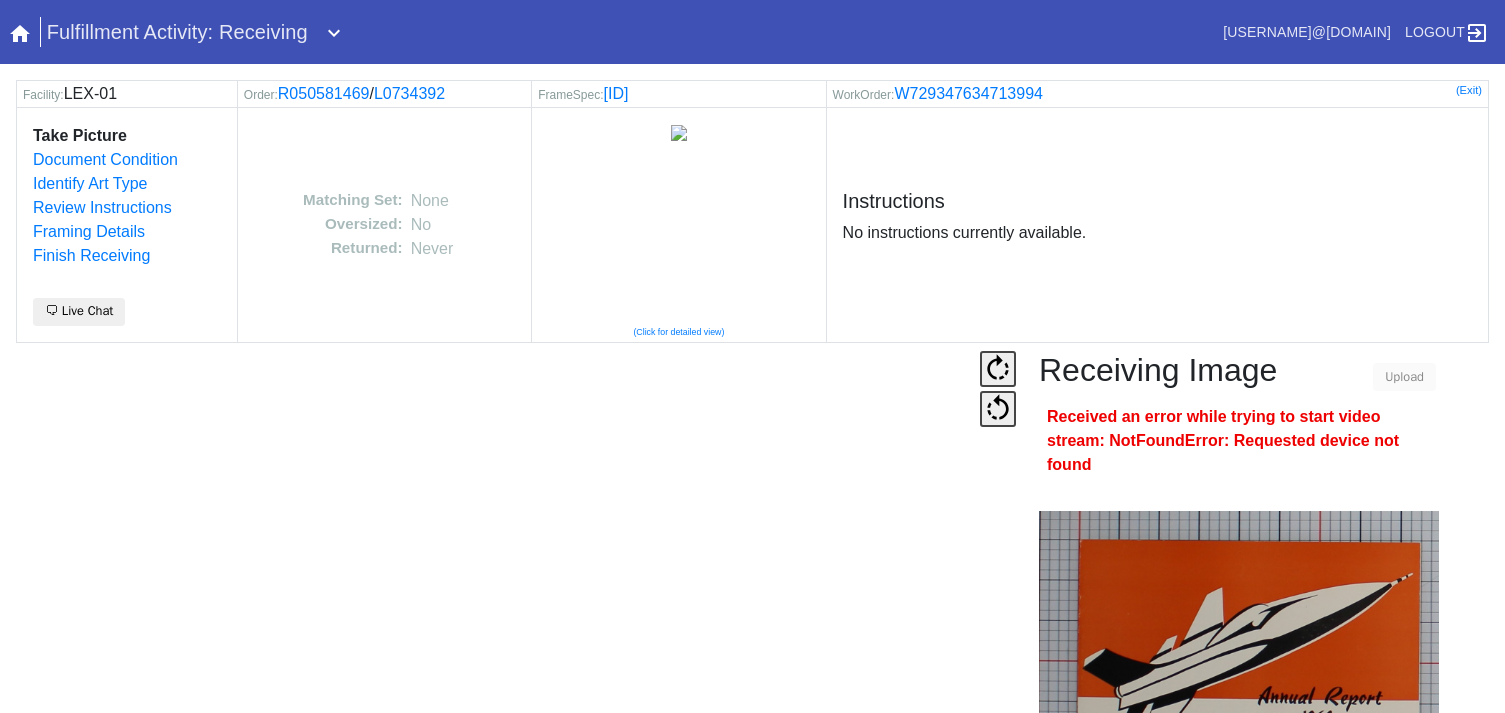 scroll, scrollTop: 0, scrollLeft: 0, axis: both 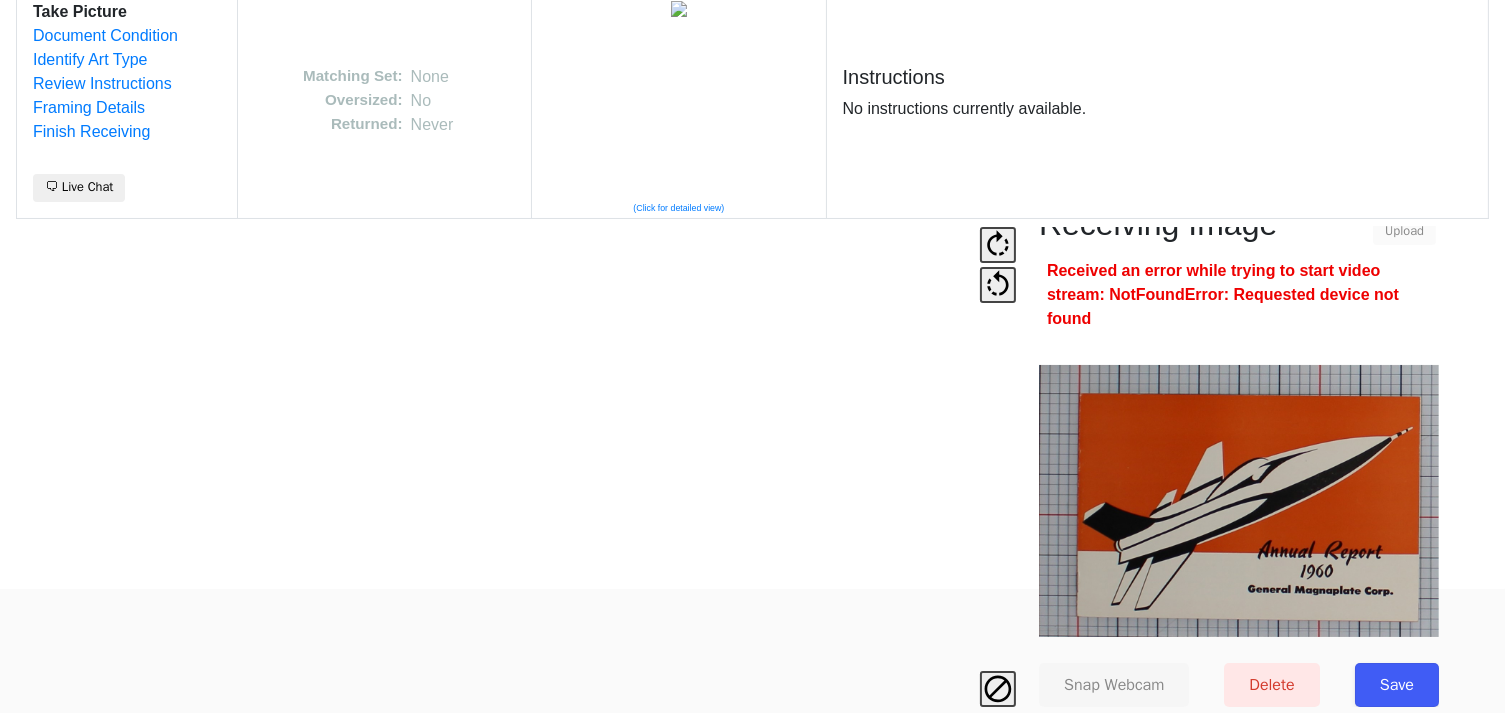 click on "Save" at bounding box center (1397, 685) 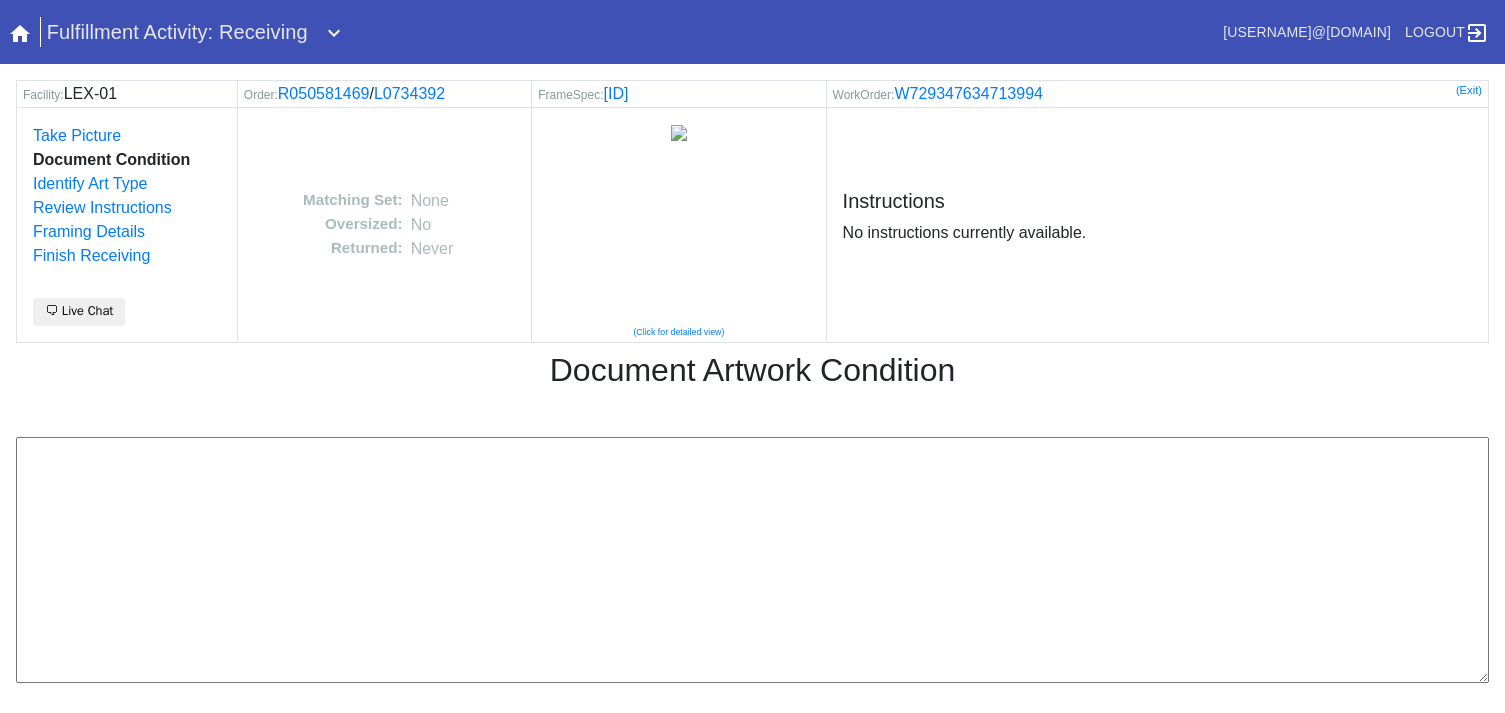 scroll, scrollTop: 0, scrollLeft: 0, axis: both 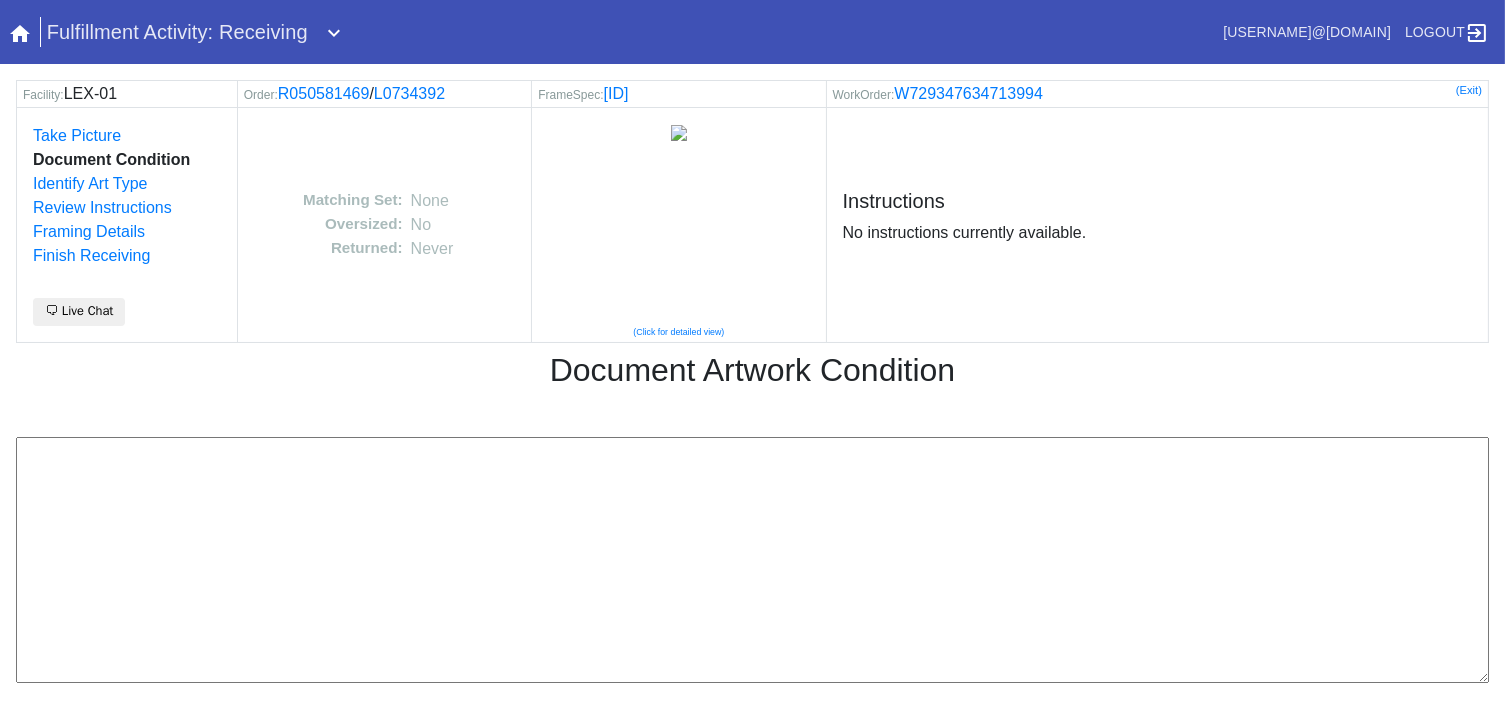 click at bounding box center (752, 560) 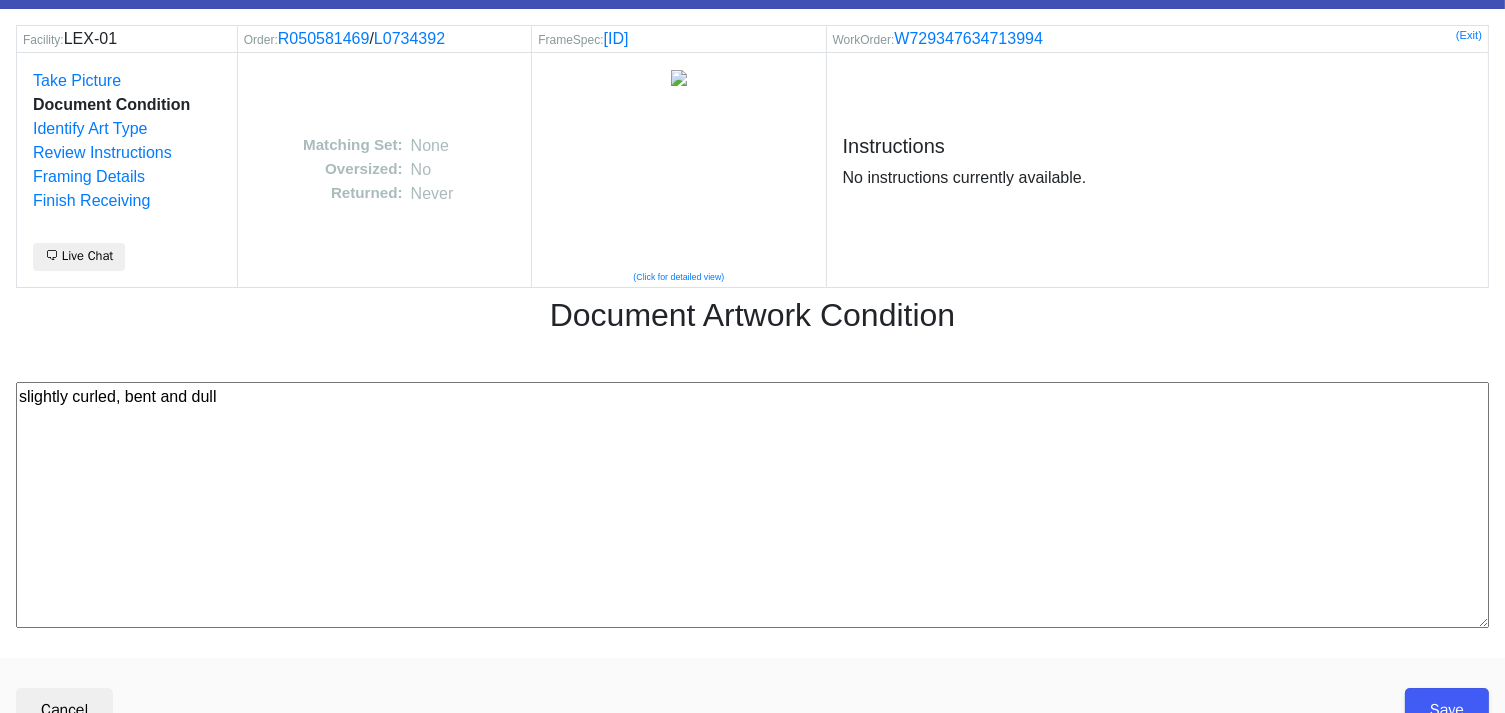 scroll, scrollTop: 80, scrollLeft: 0, axis: vertical 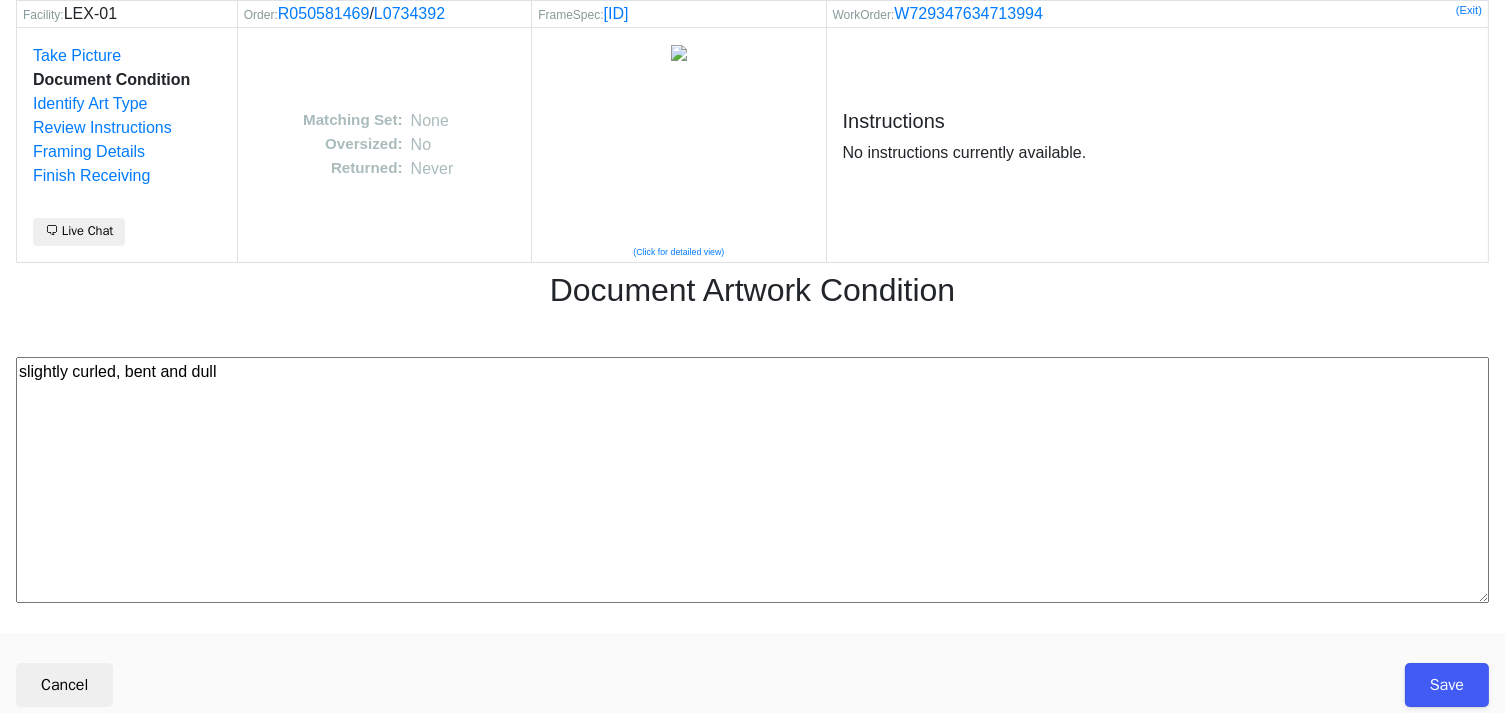type on "slightly curled, bent and dull" 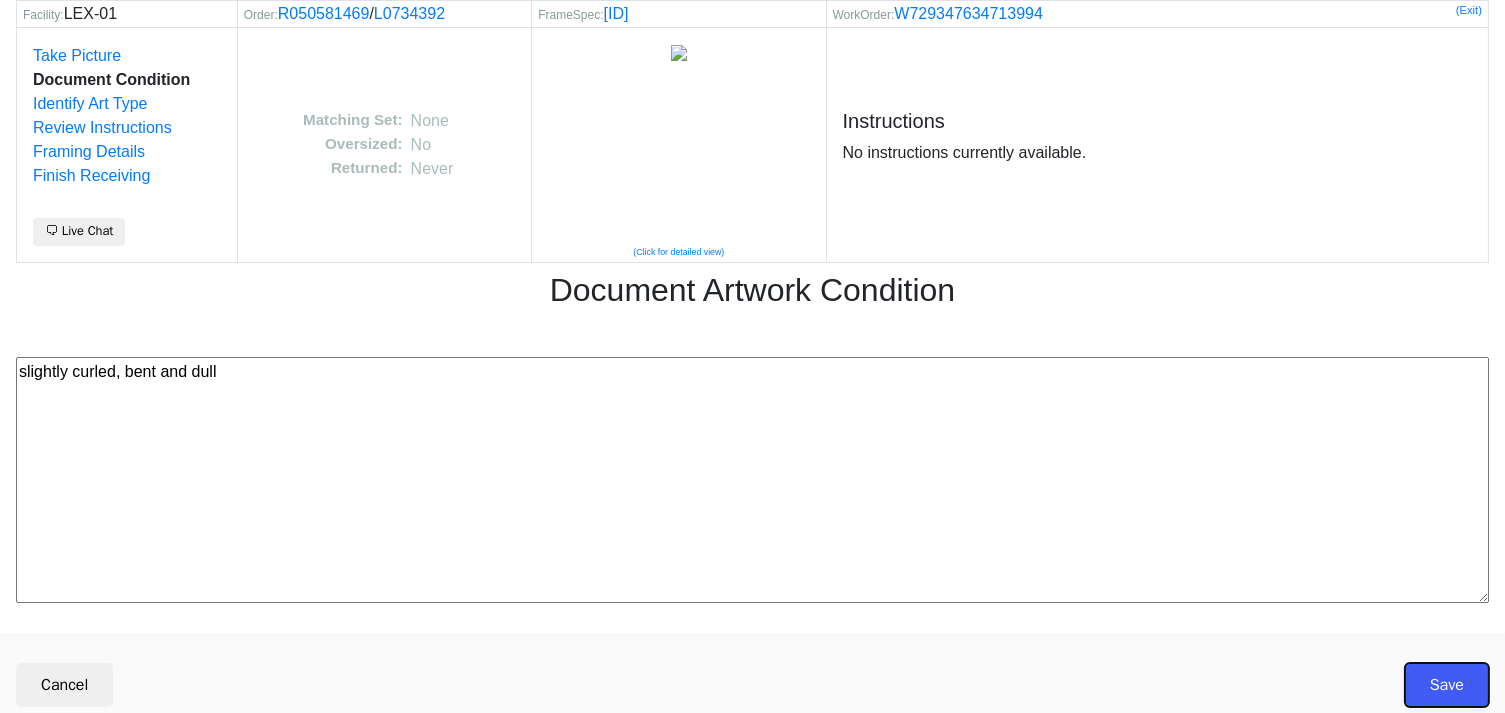 click on "Save" at bounding box center [1447, 685] 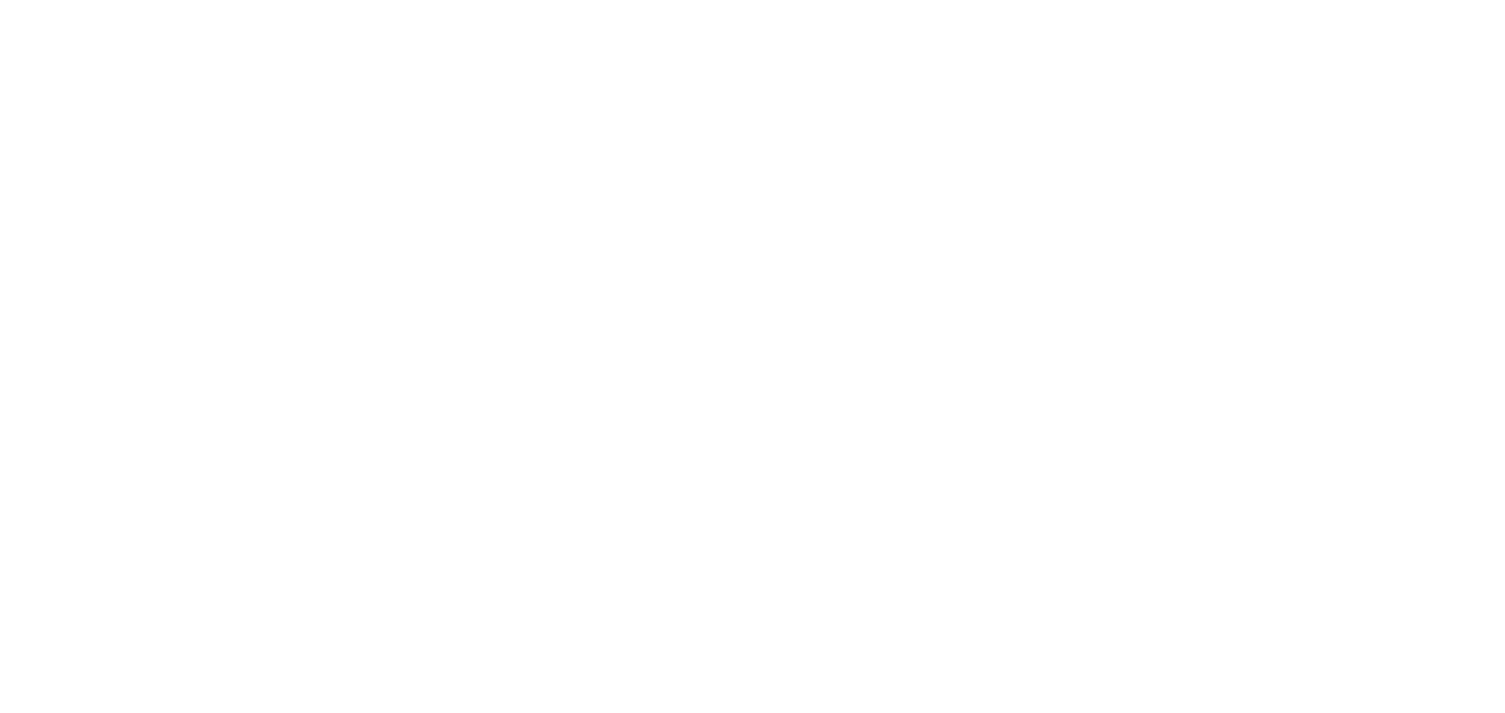 scroll, scrollTop: 0, scrollLeft: 0, axis: both 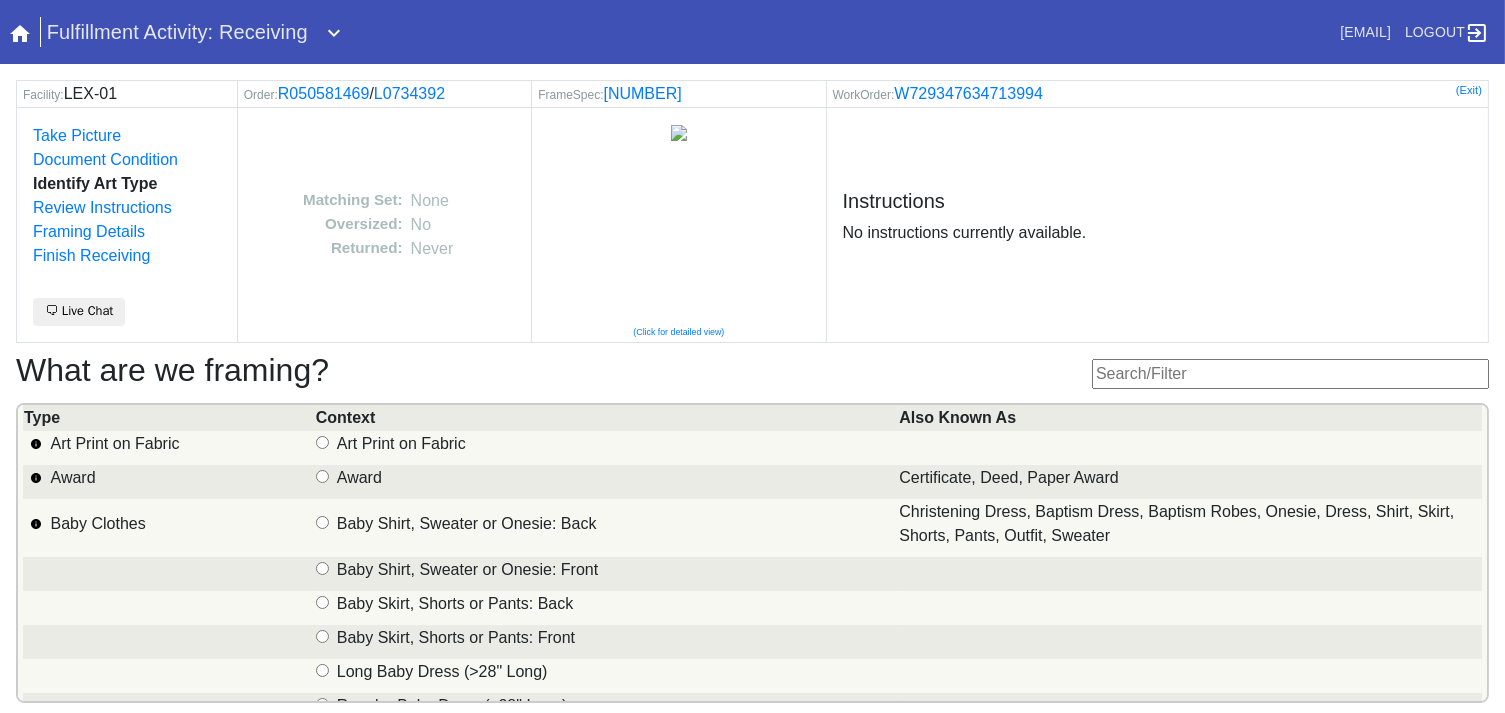 click at bounding box center (1290, 374) 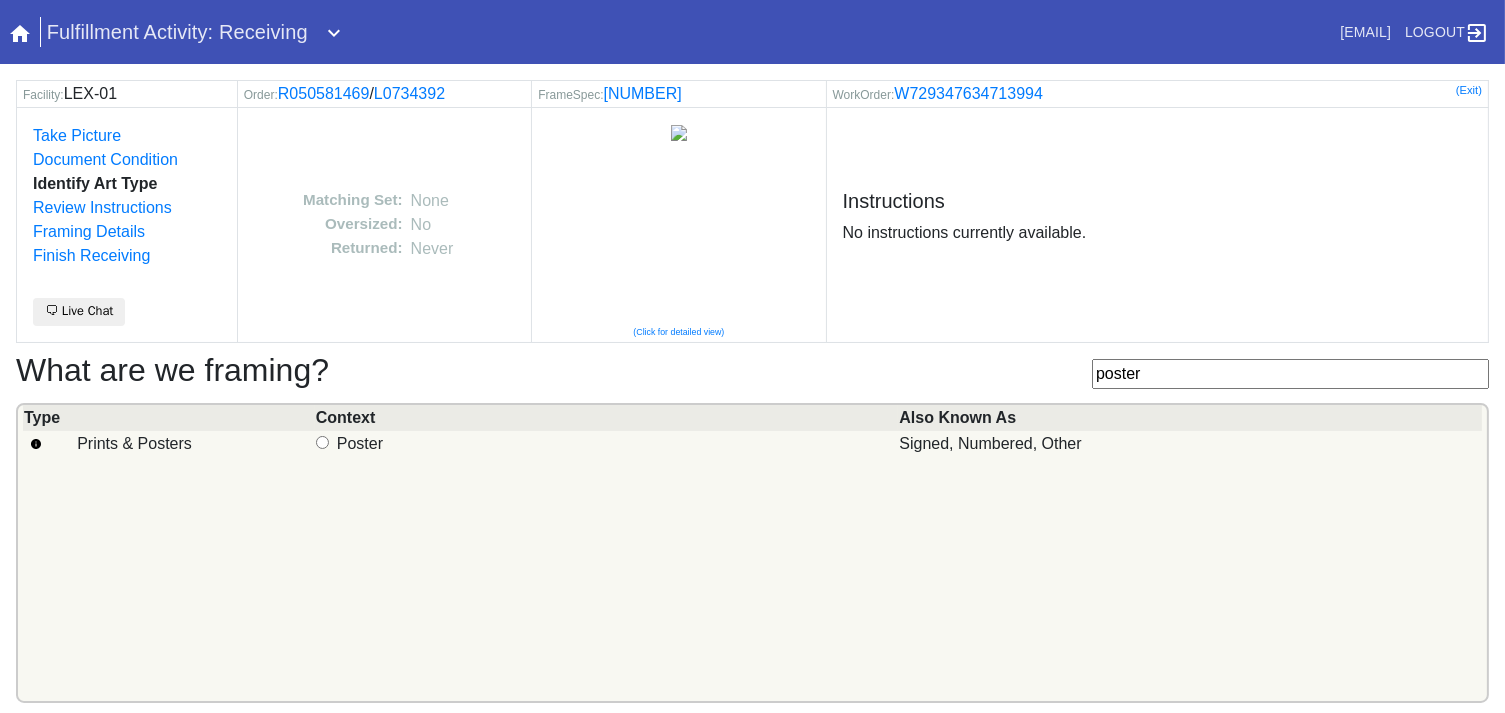 type on "poster" 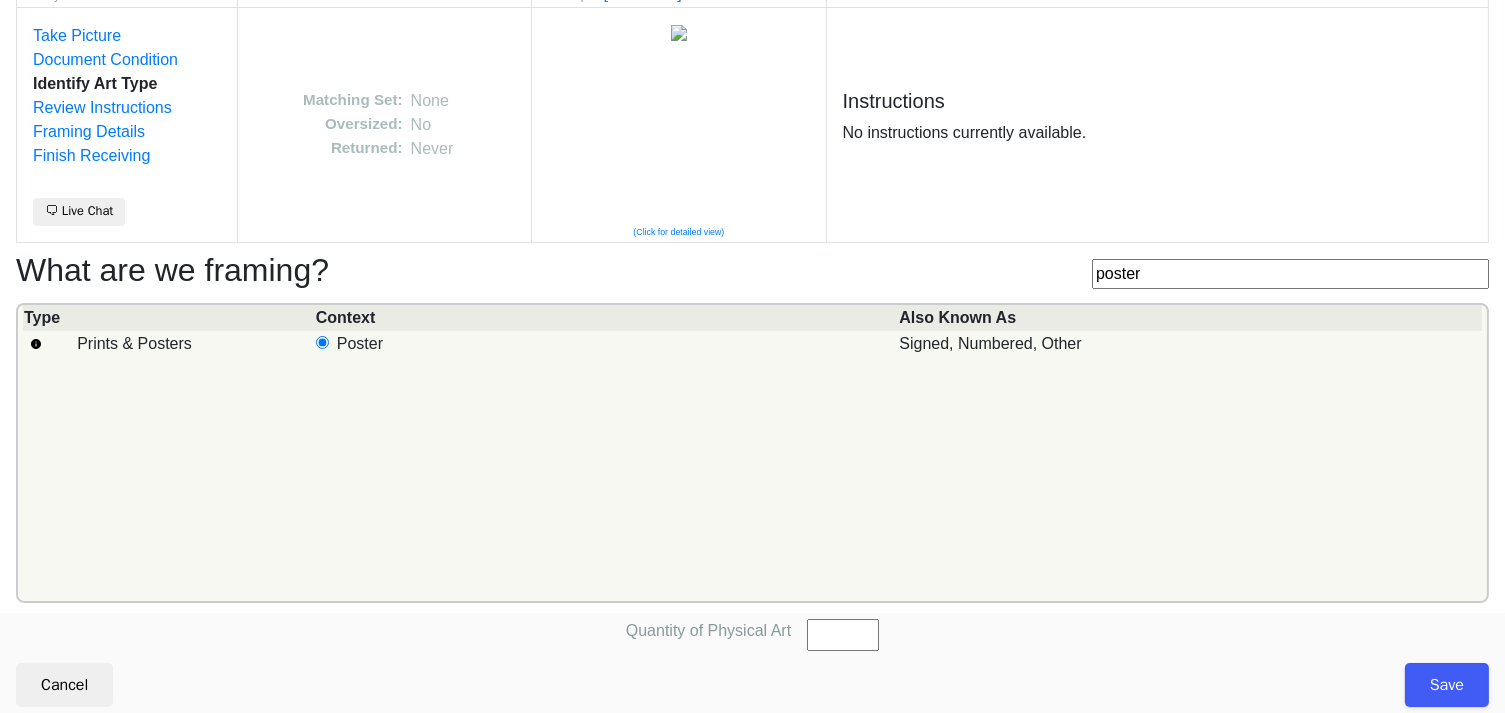 scroll, scrollTop: 101, scrollLeft: 0, axis: vertical 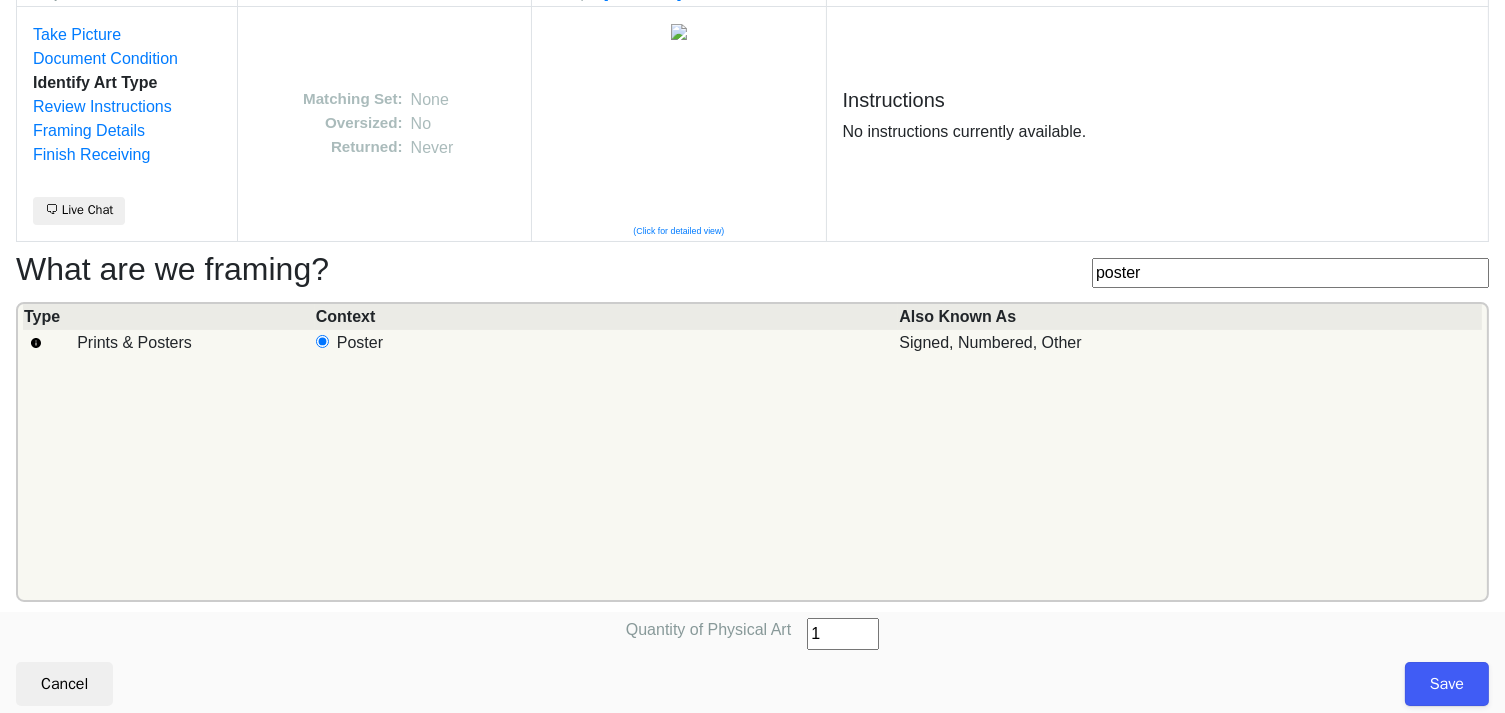 type on "1" 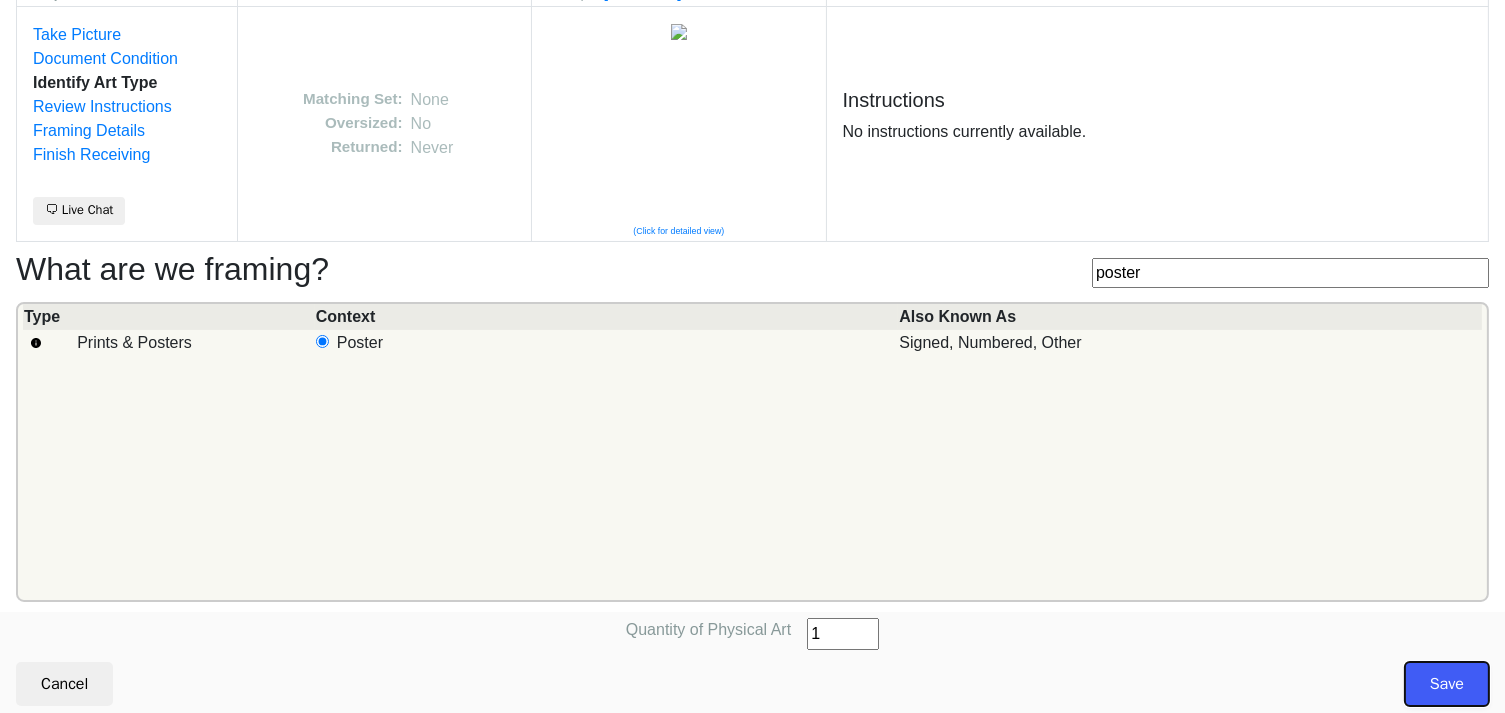 click on "Save" at bounding box center (1447, 684) 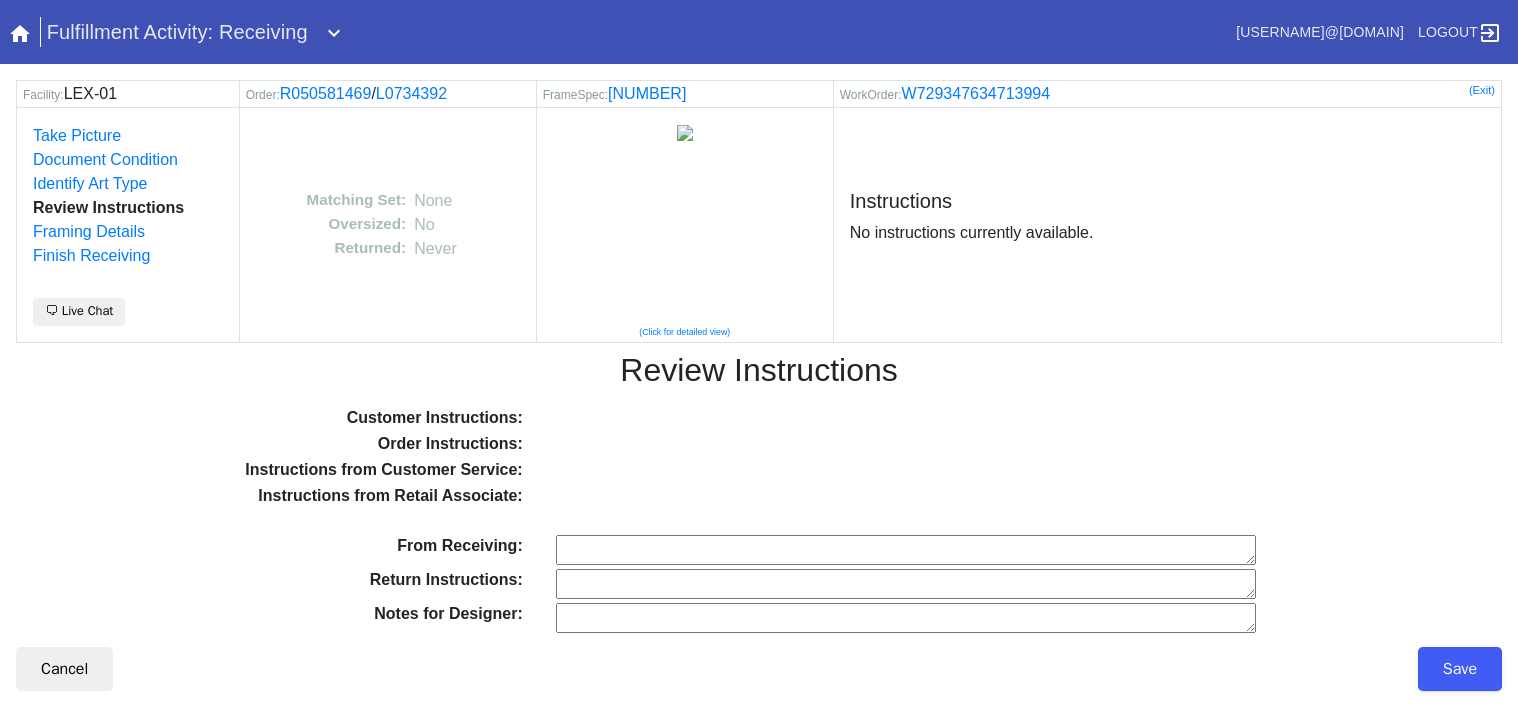 scroll, scrollTop: 0, scrollLeft: 0, axis: both 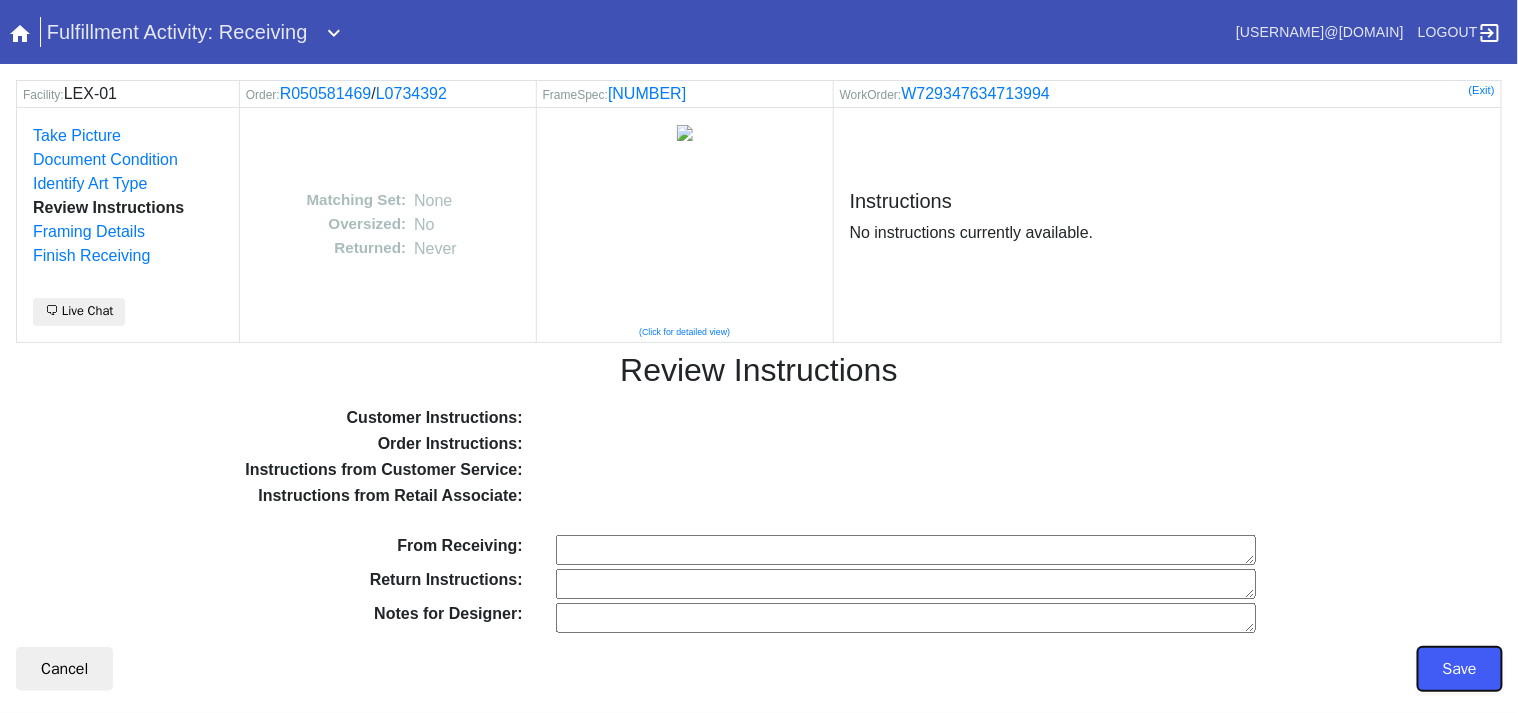click on "Save" at bounding box center (1460, 669) 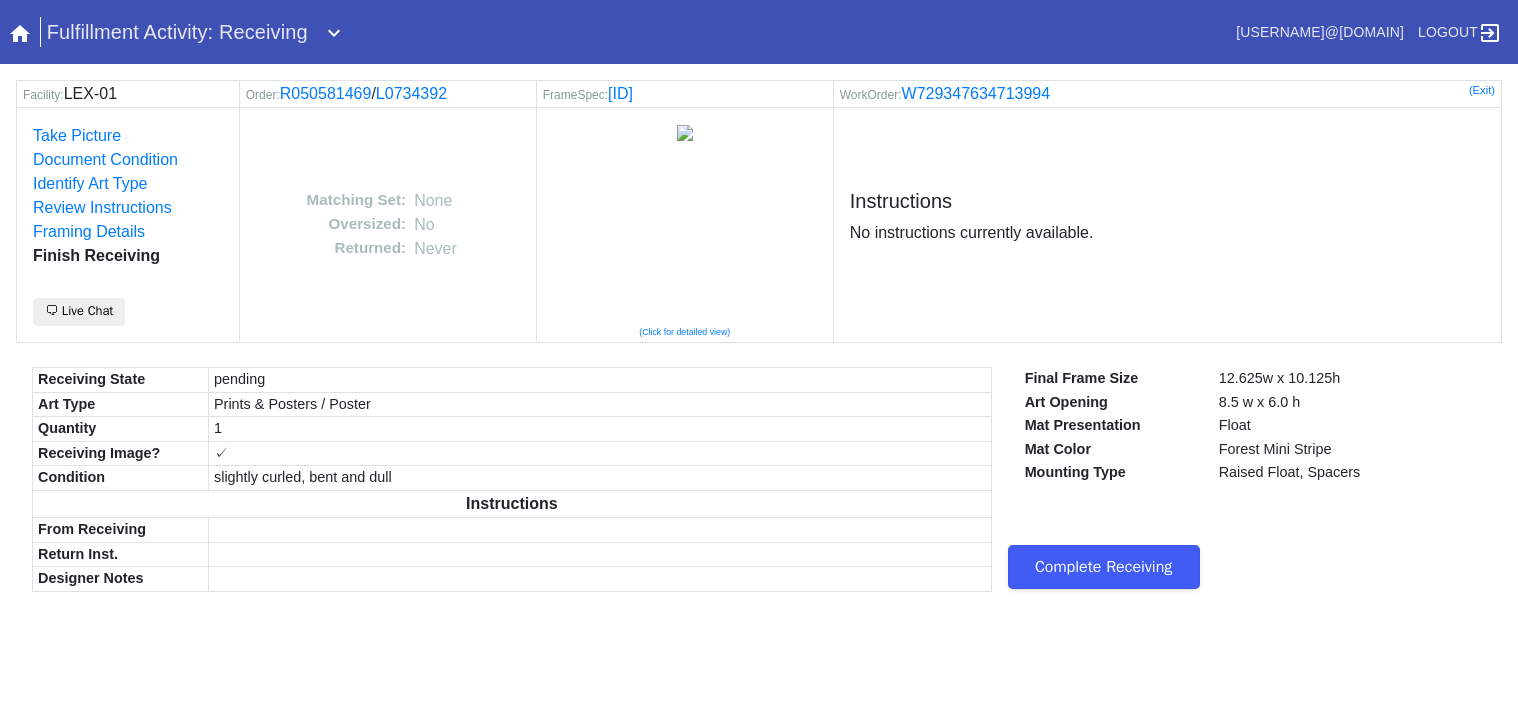 scroll, scrollTop: 0, scrollLeft: 0, axis: both 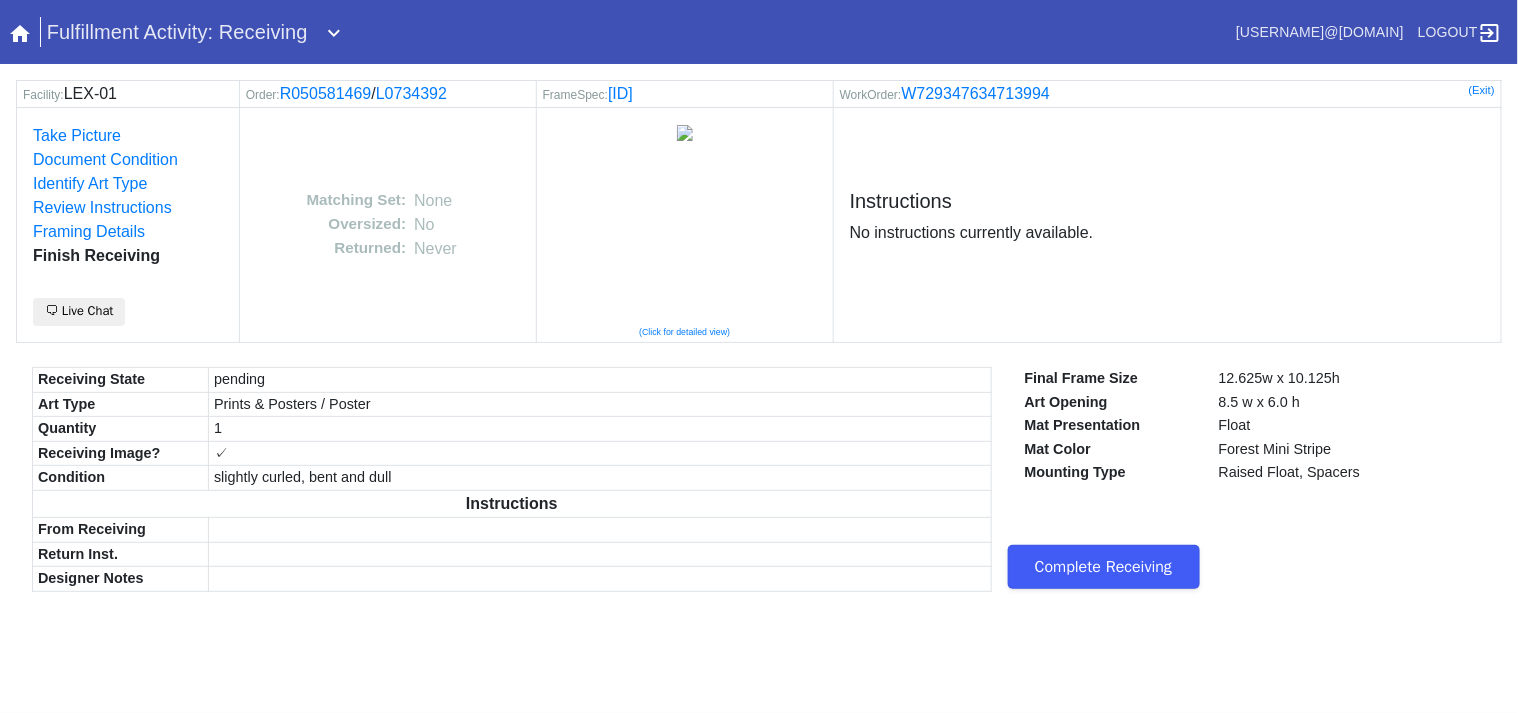 click on "Complete Receiving" at bounding box center [1104, 567] 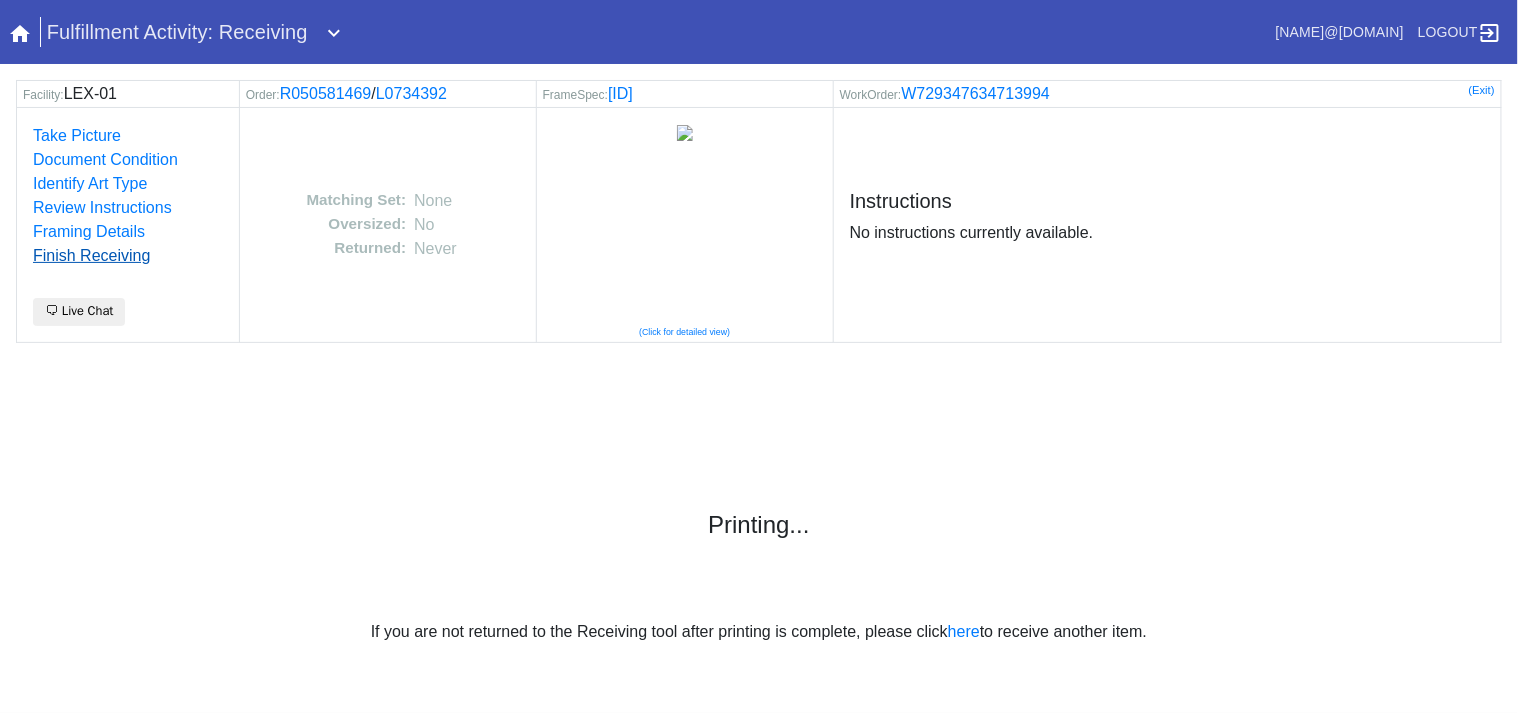 scroll, scrollTop: 0, scrollLeft: 0, axis: both 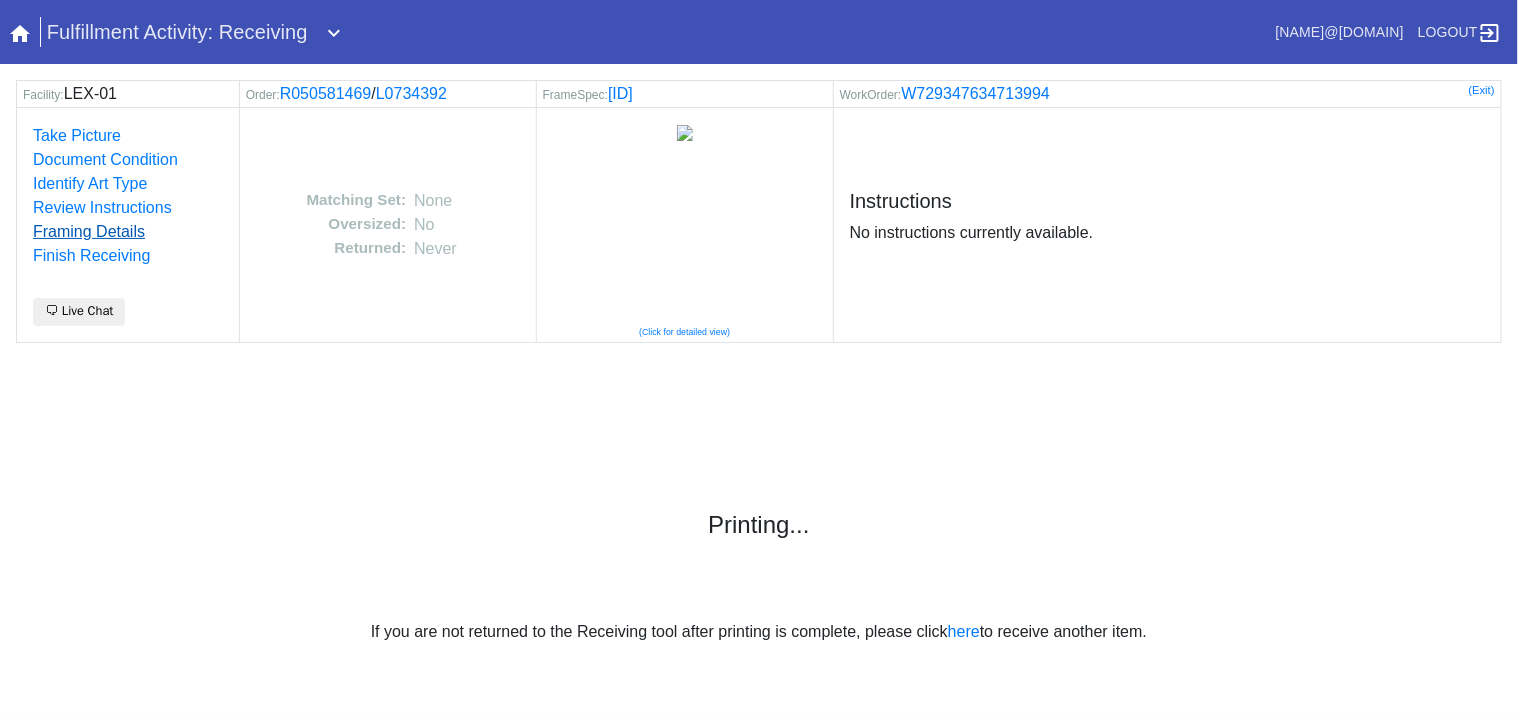 click on "Framing Details" at bounding box center (89, 231) 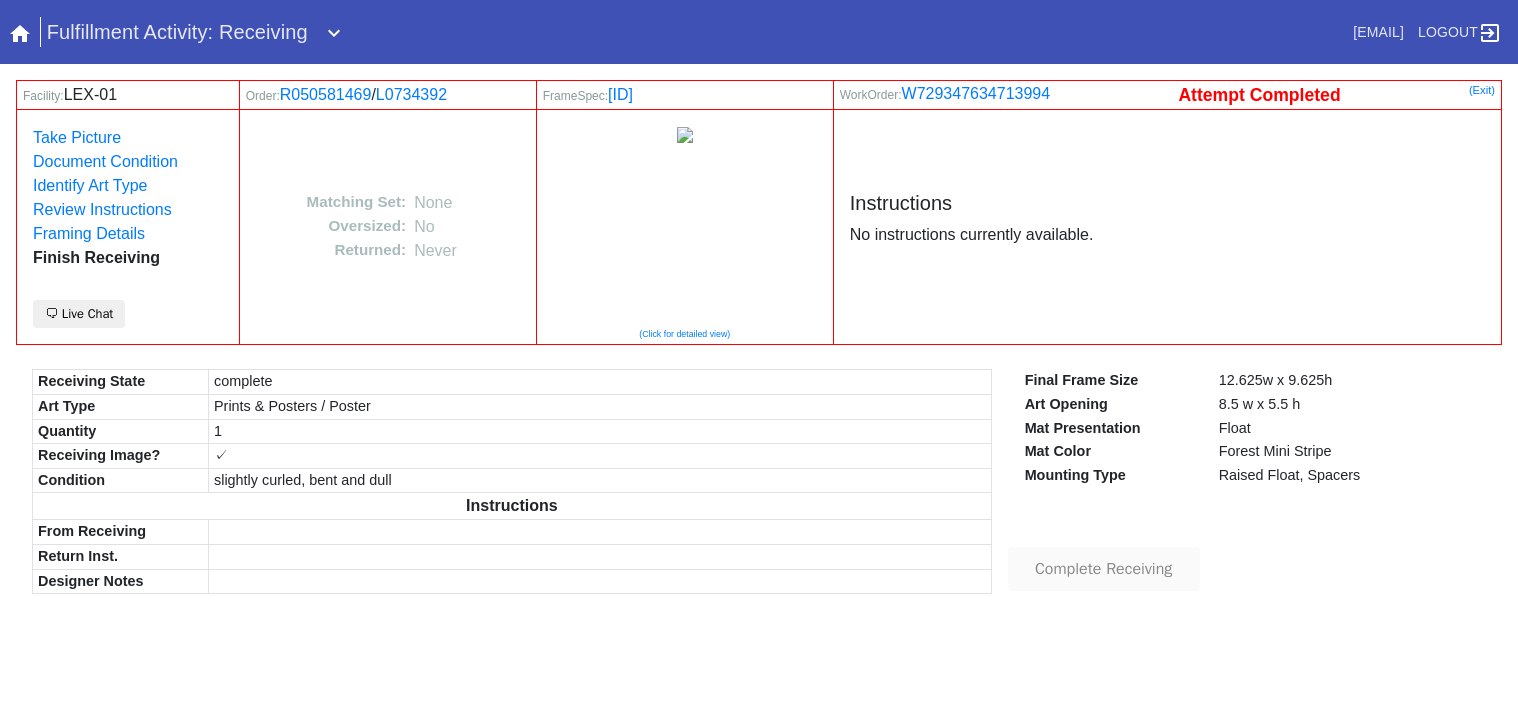 scroll, scrollTop: 0, scrollLeft: 0, axis: both 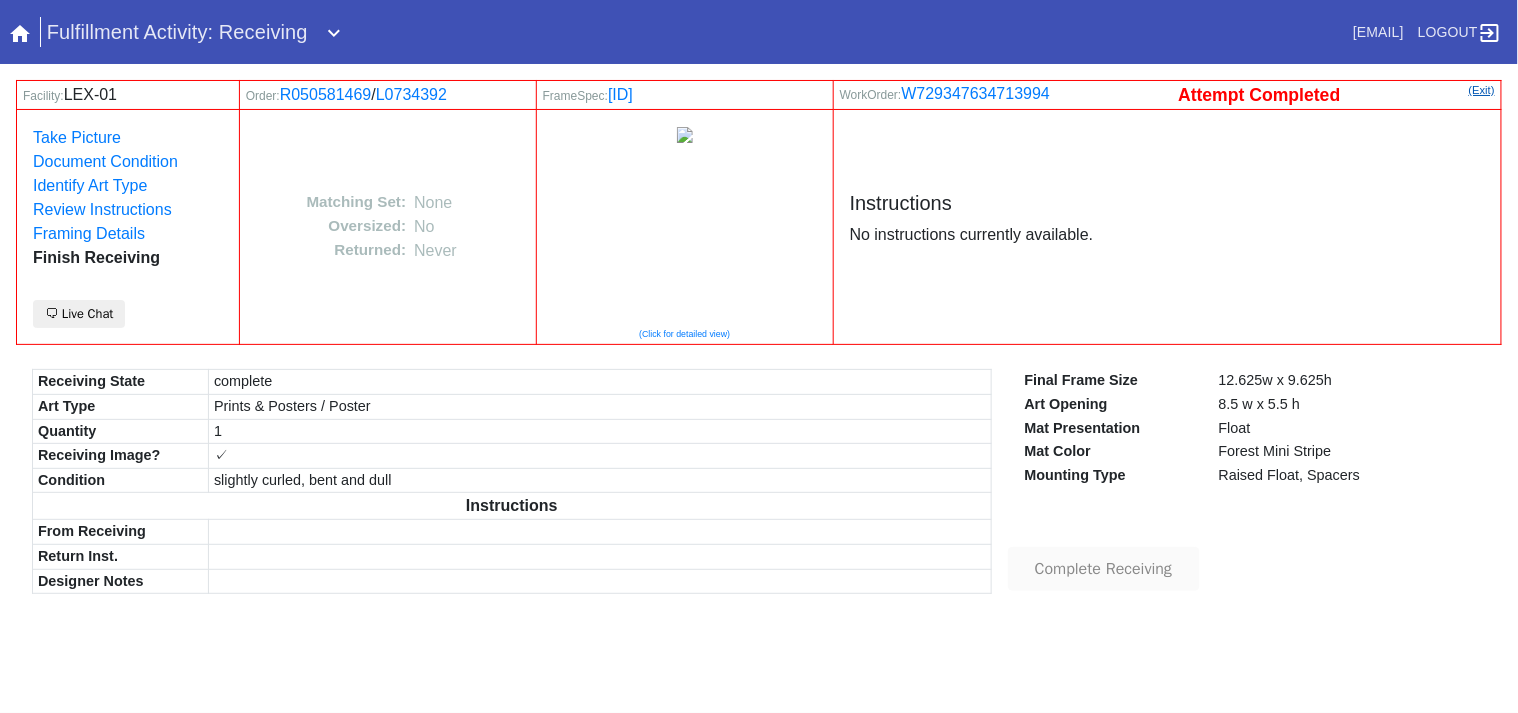 click on "(Exit)" at bounding box center [1482, 90] 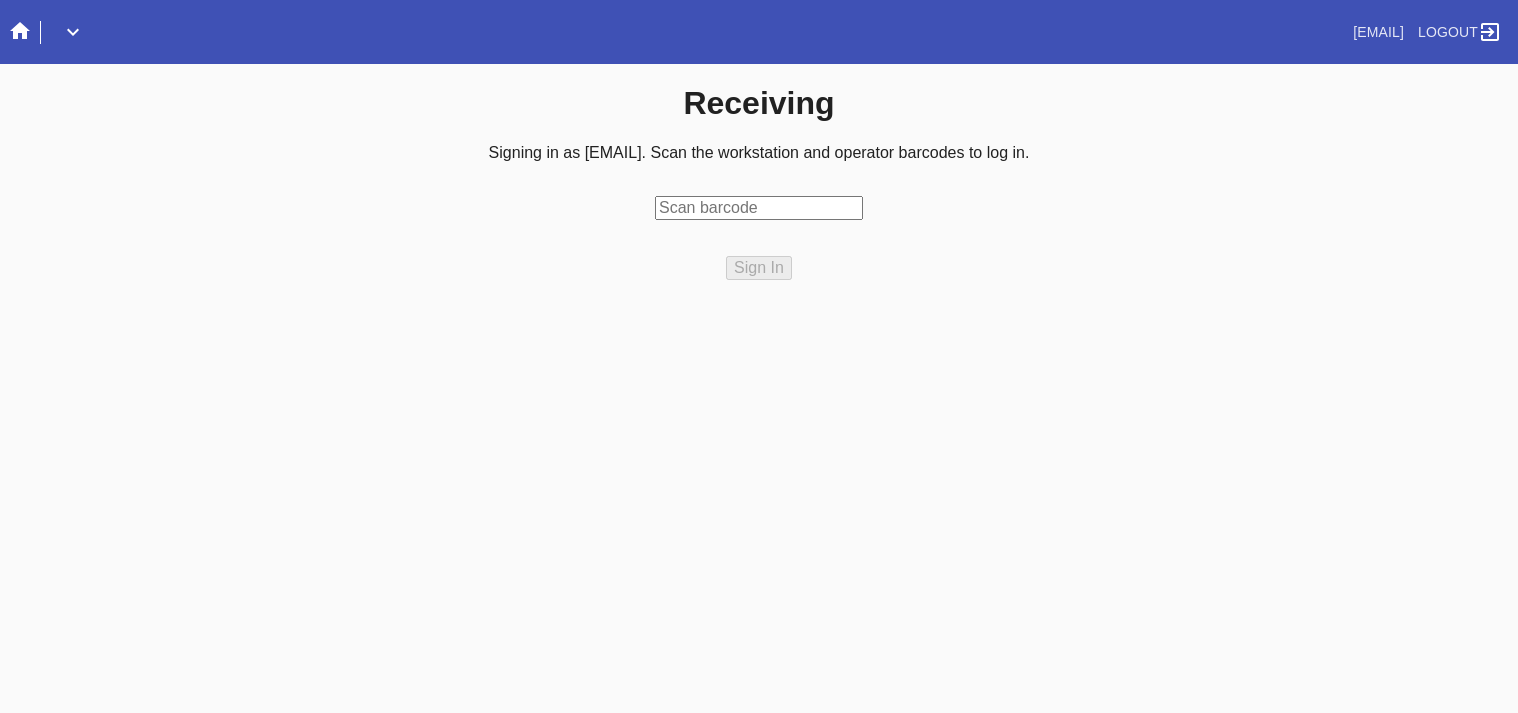scroll, scrollTop: 0, scrollLeft: 0, axis: both 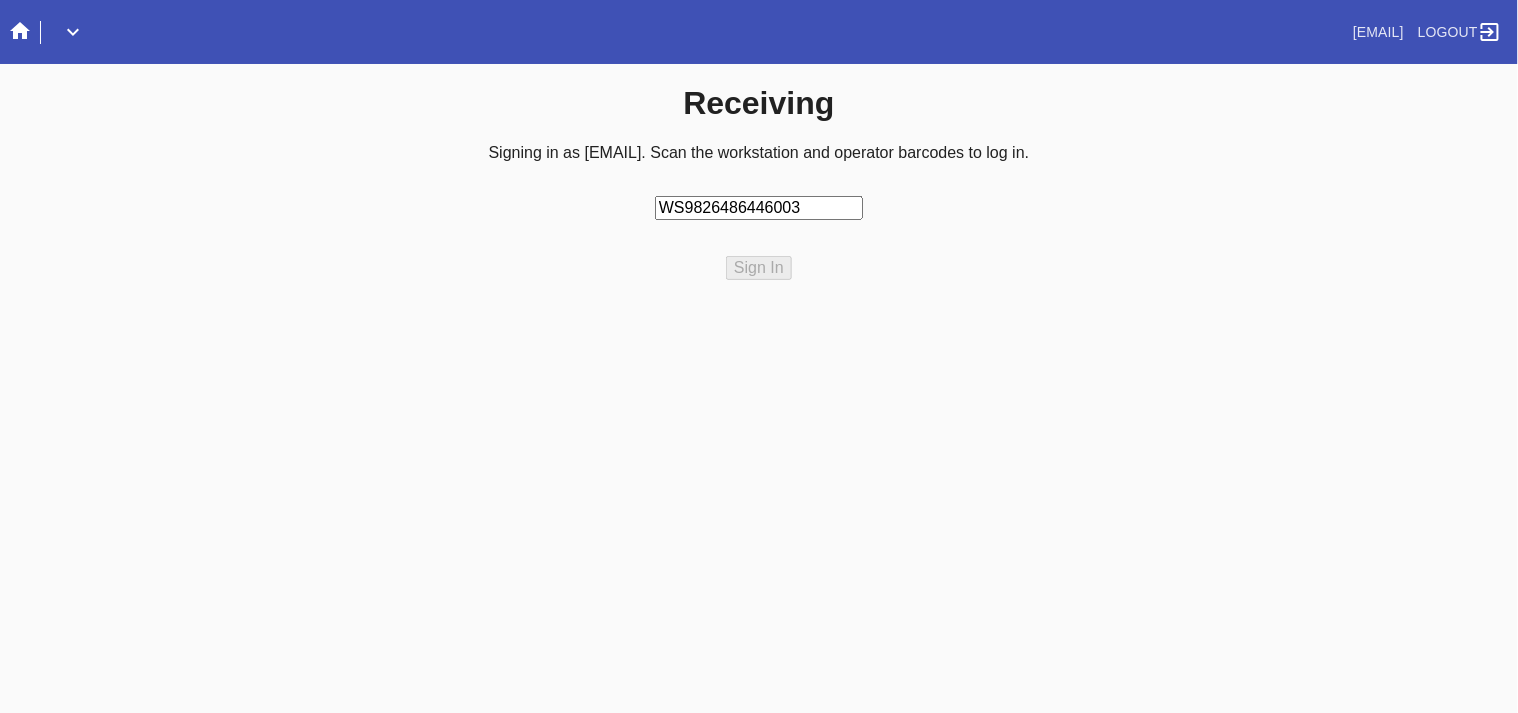 type on "WS98264864460037" 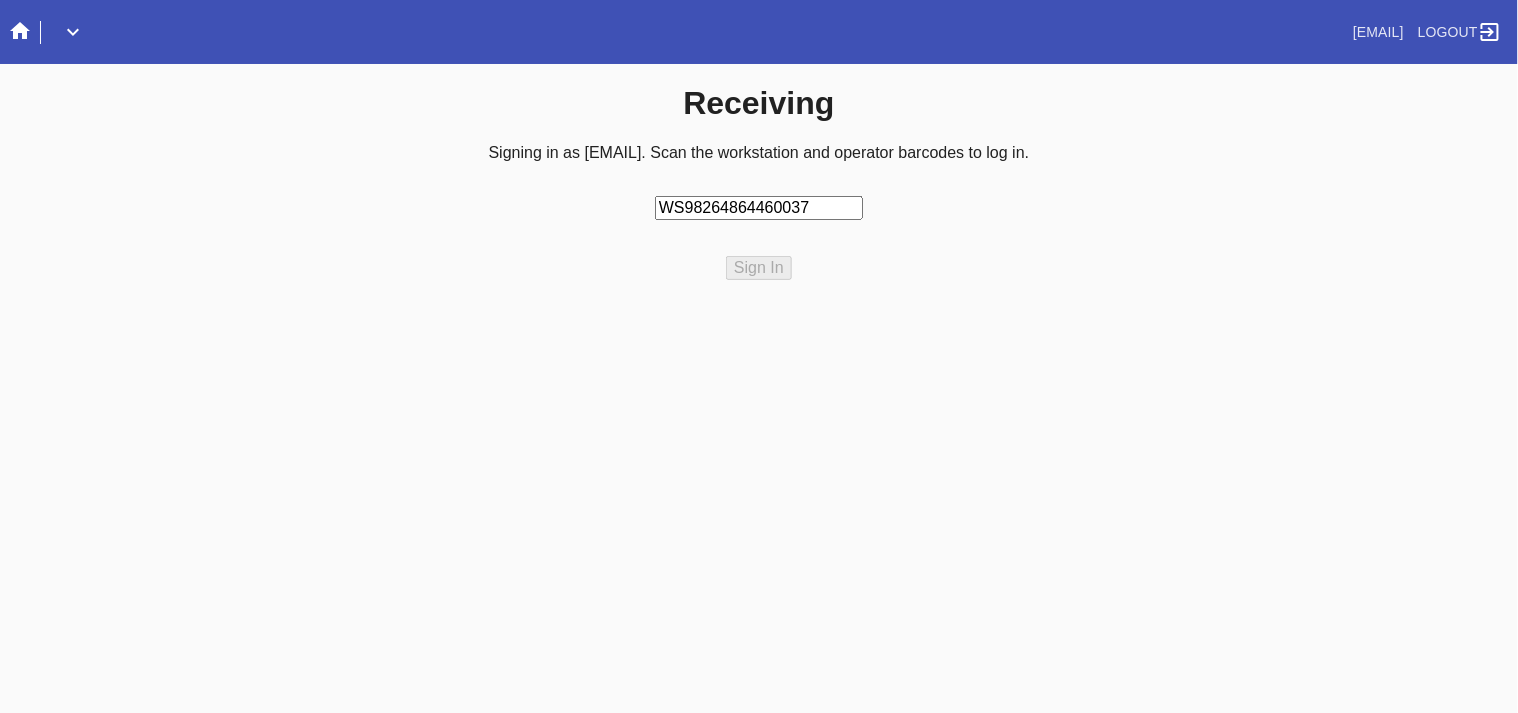 type 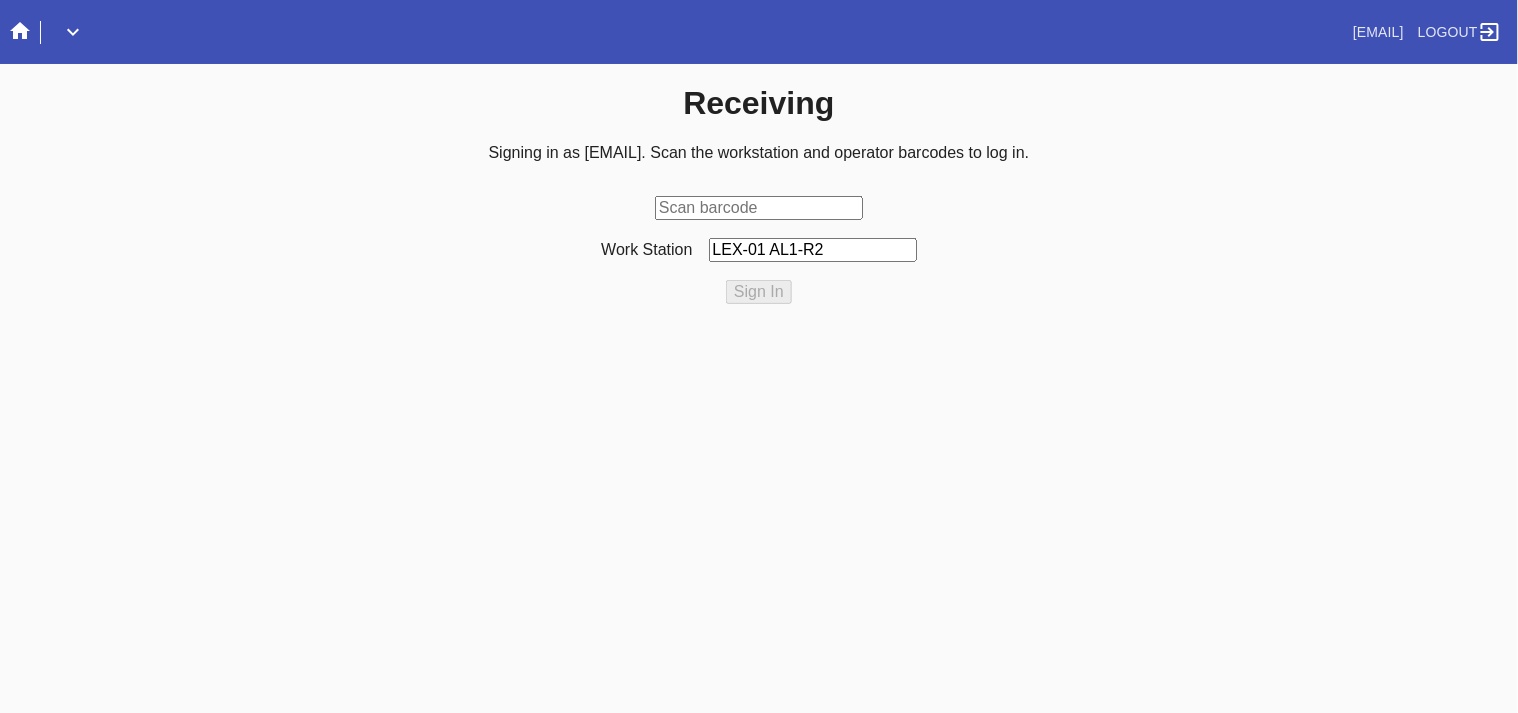 click at bounding box center (759, 208) 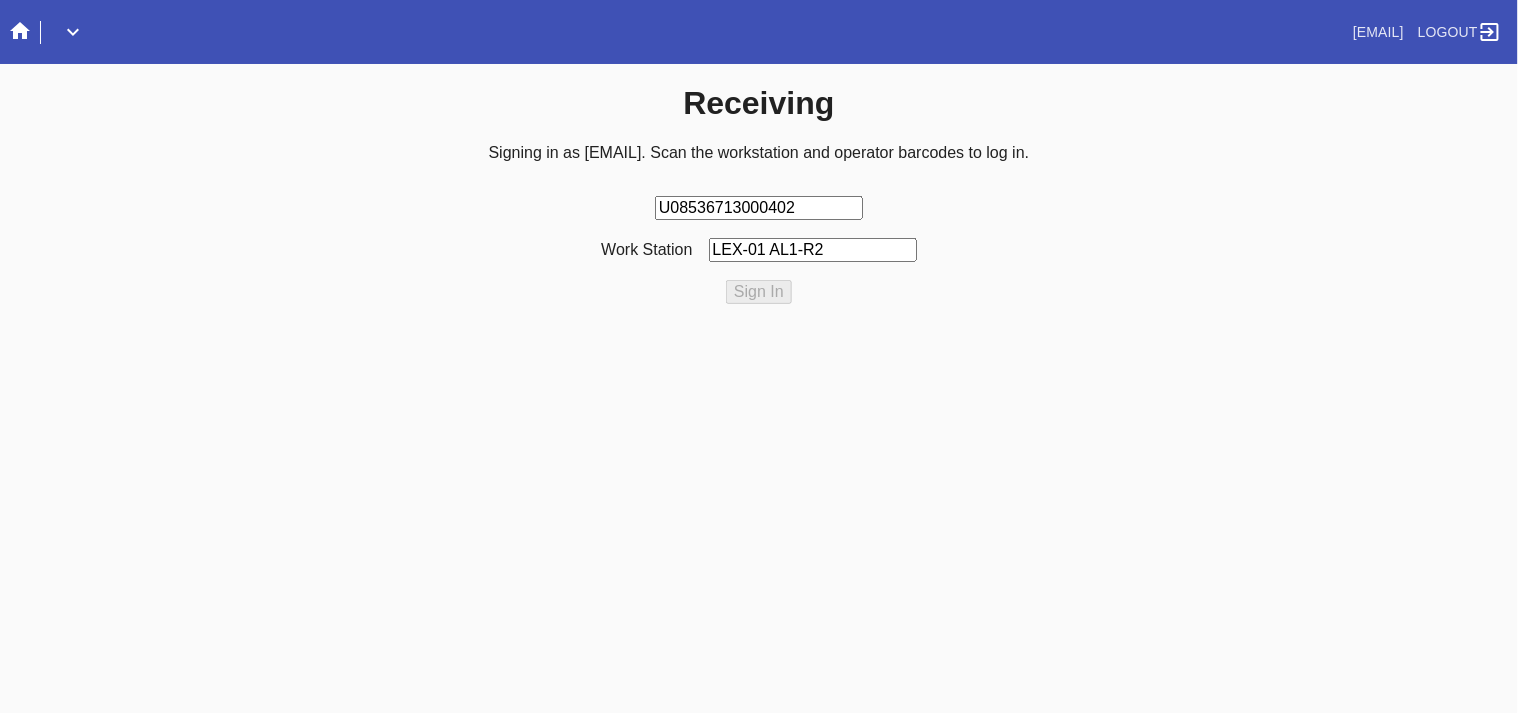 type on "U085367130004023" 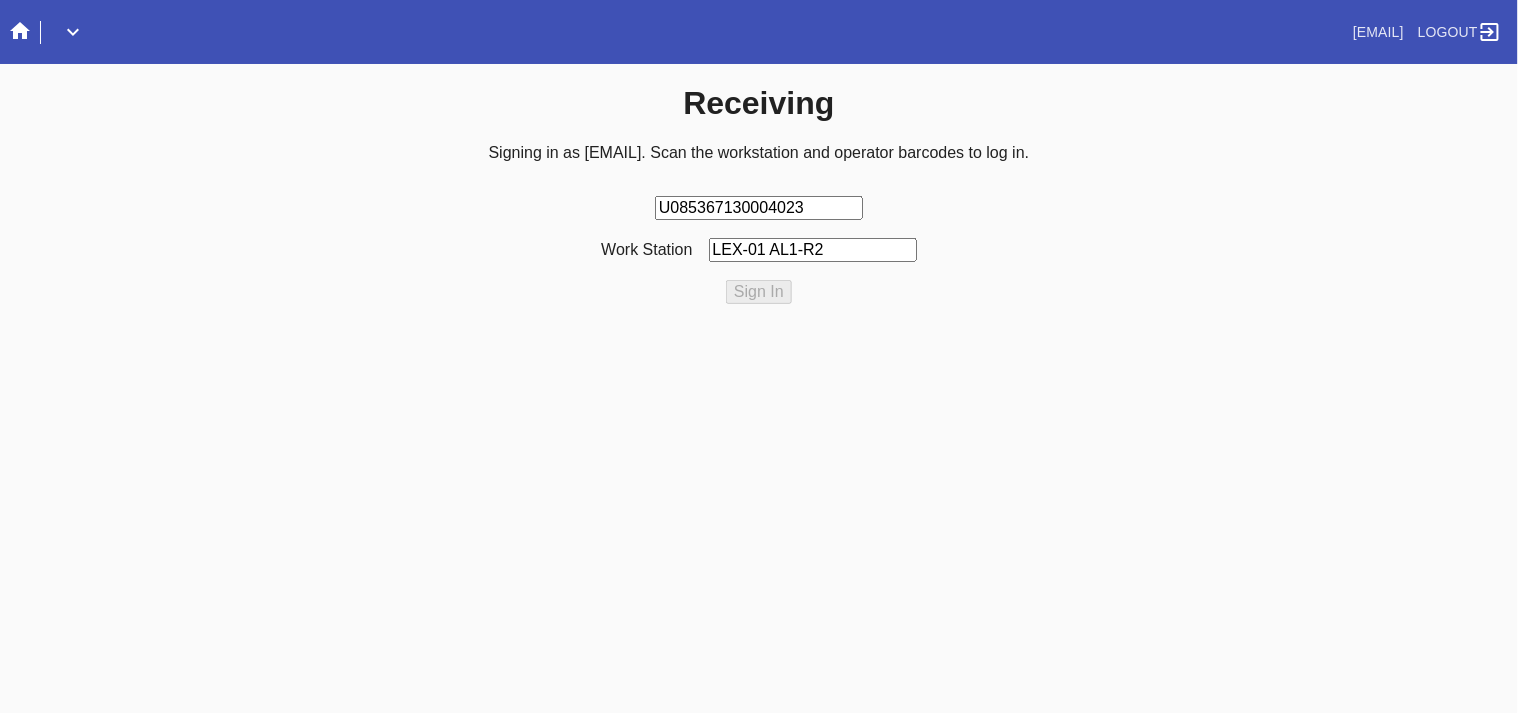 type 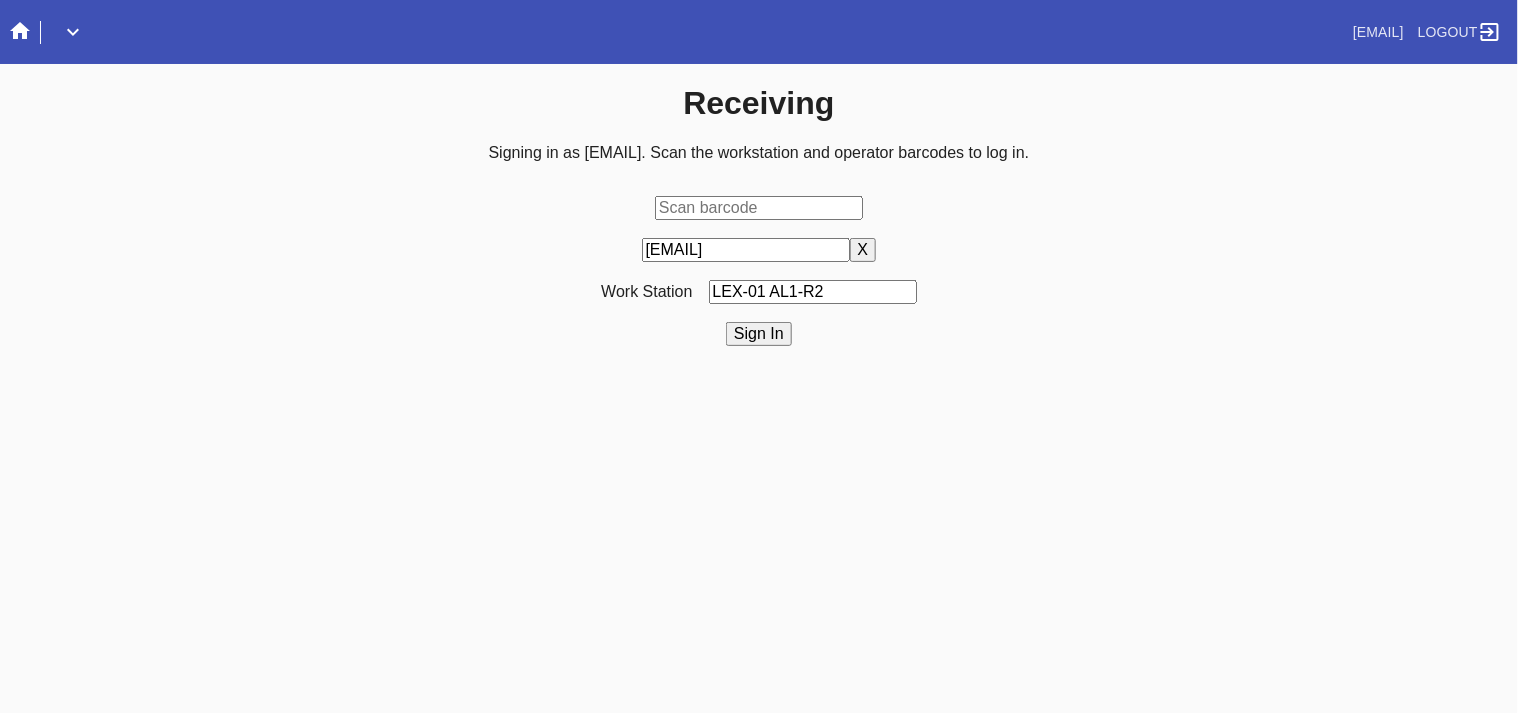 click on "Sign In" at bounding box center (759, 334) 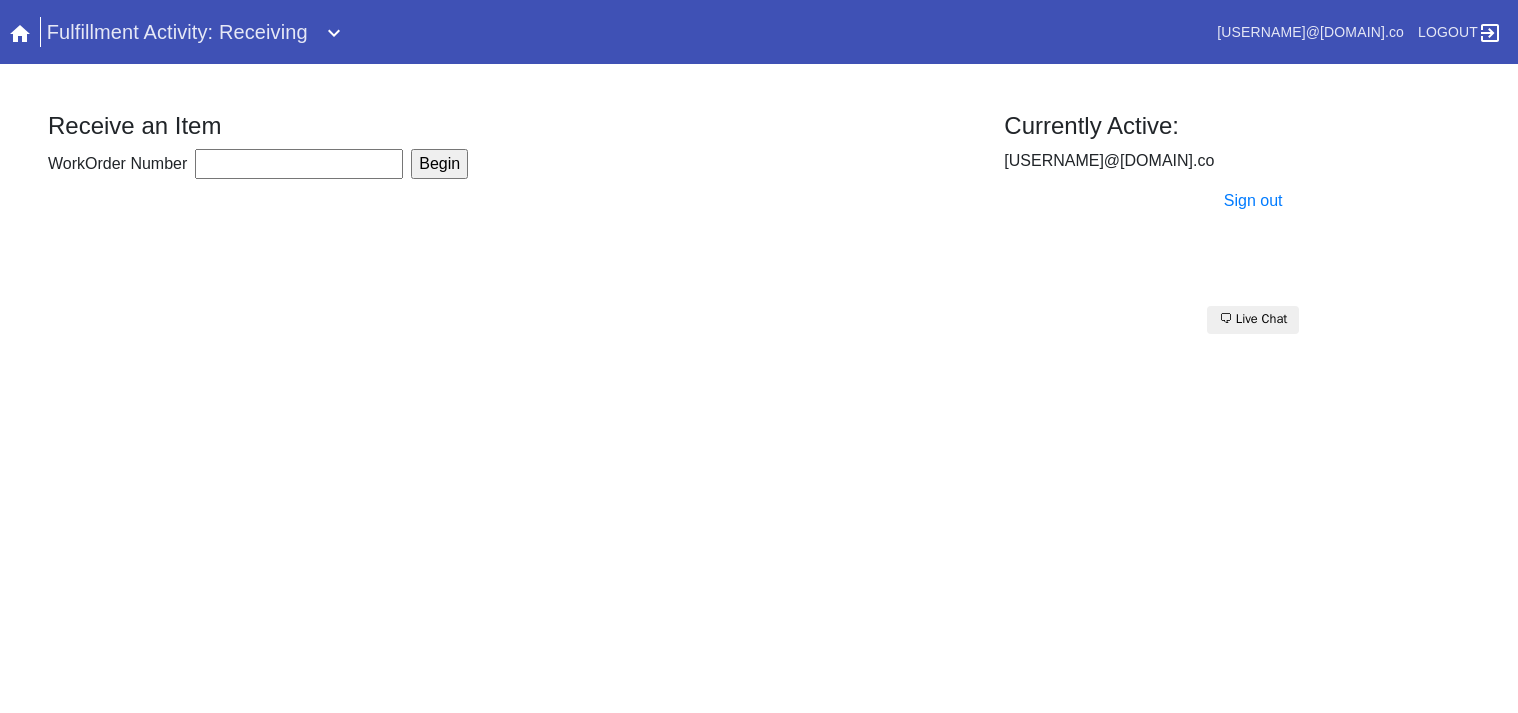 scroll, scrollTop: 0, scrollLeft: 0, axis: both 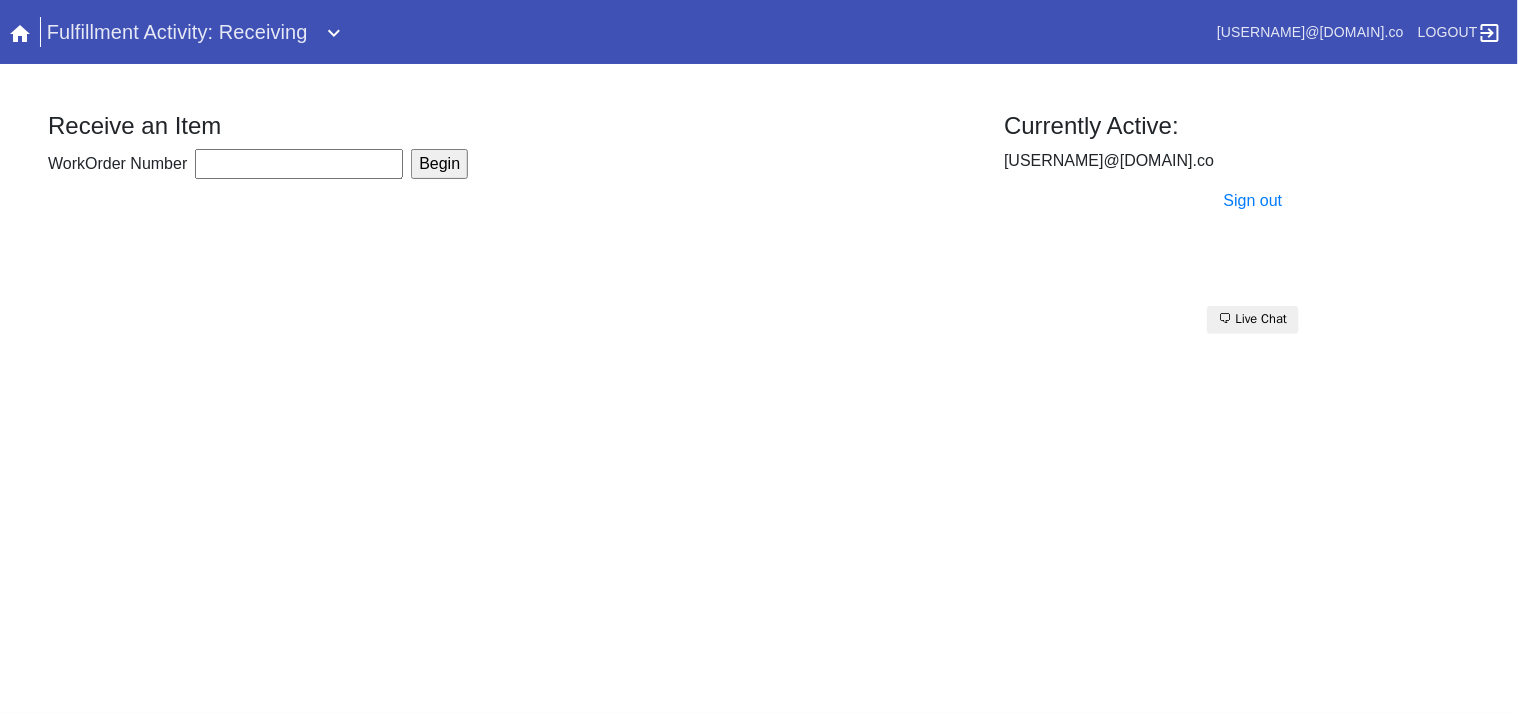 click on "WorkOrder Number" at bounding box center [299, 164] 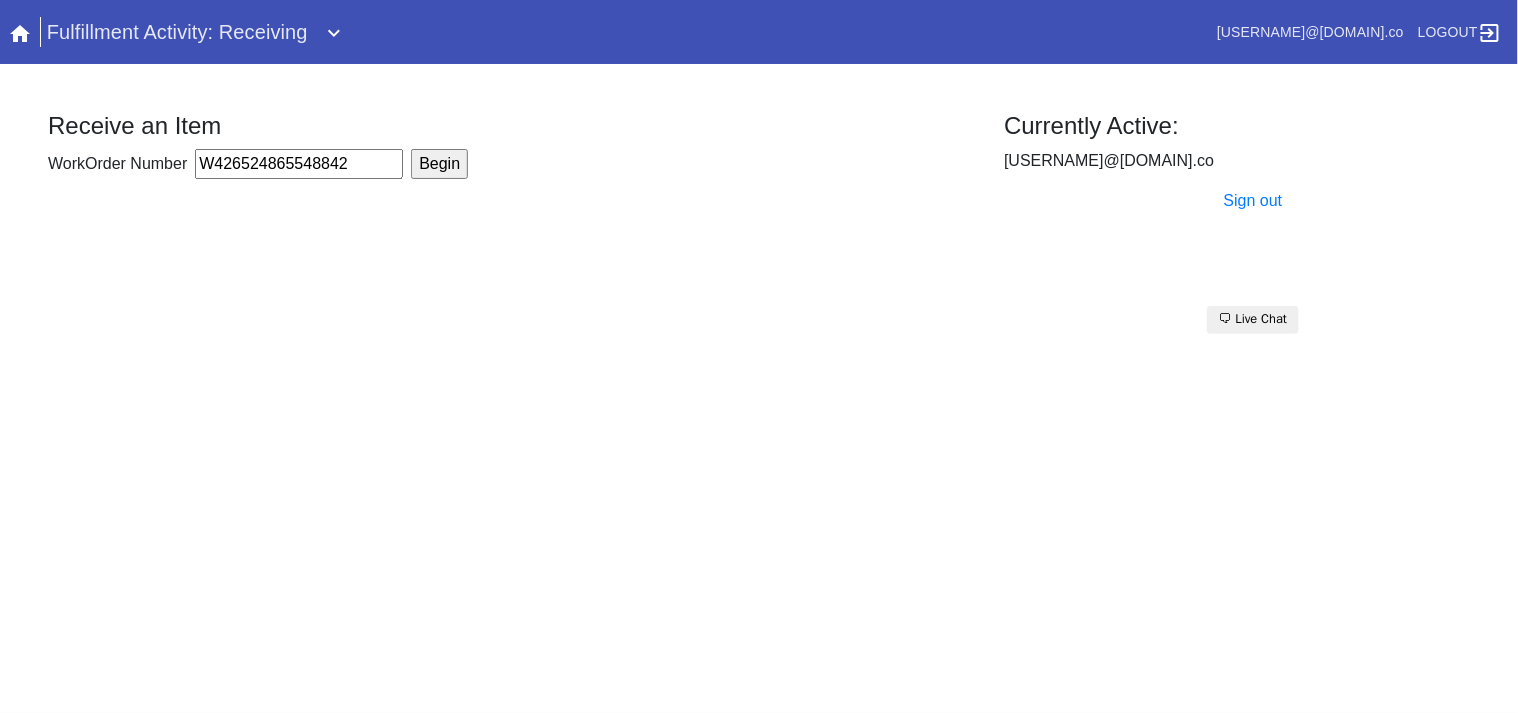 type on "W426524865548842" 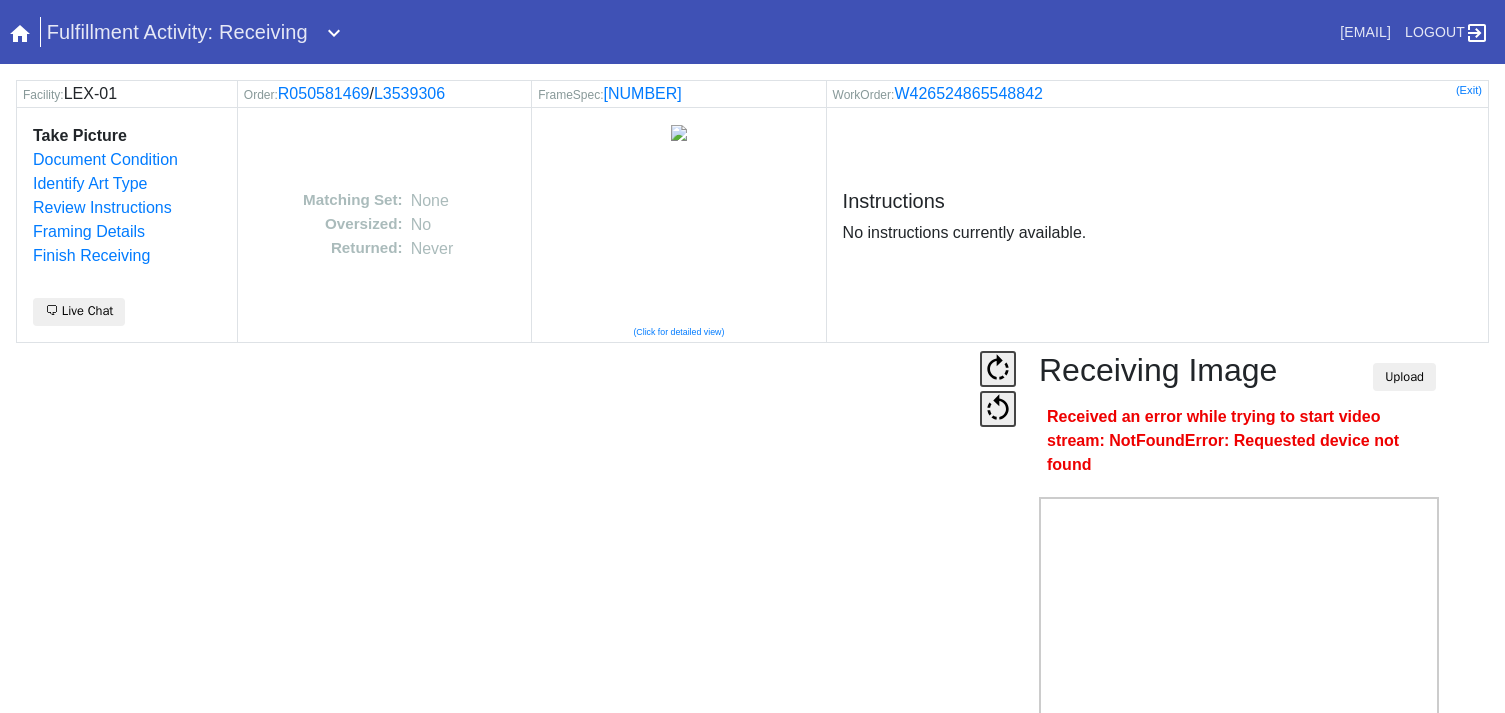 scroll, scrollTop: 0, scrollLeft: 0, axis: both 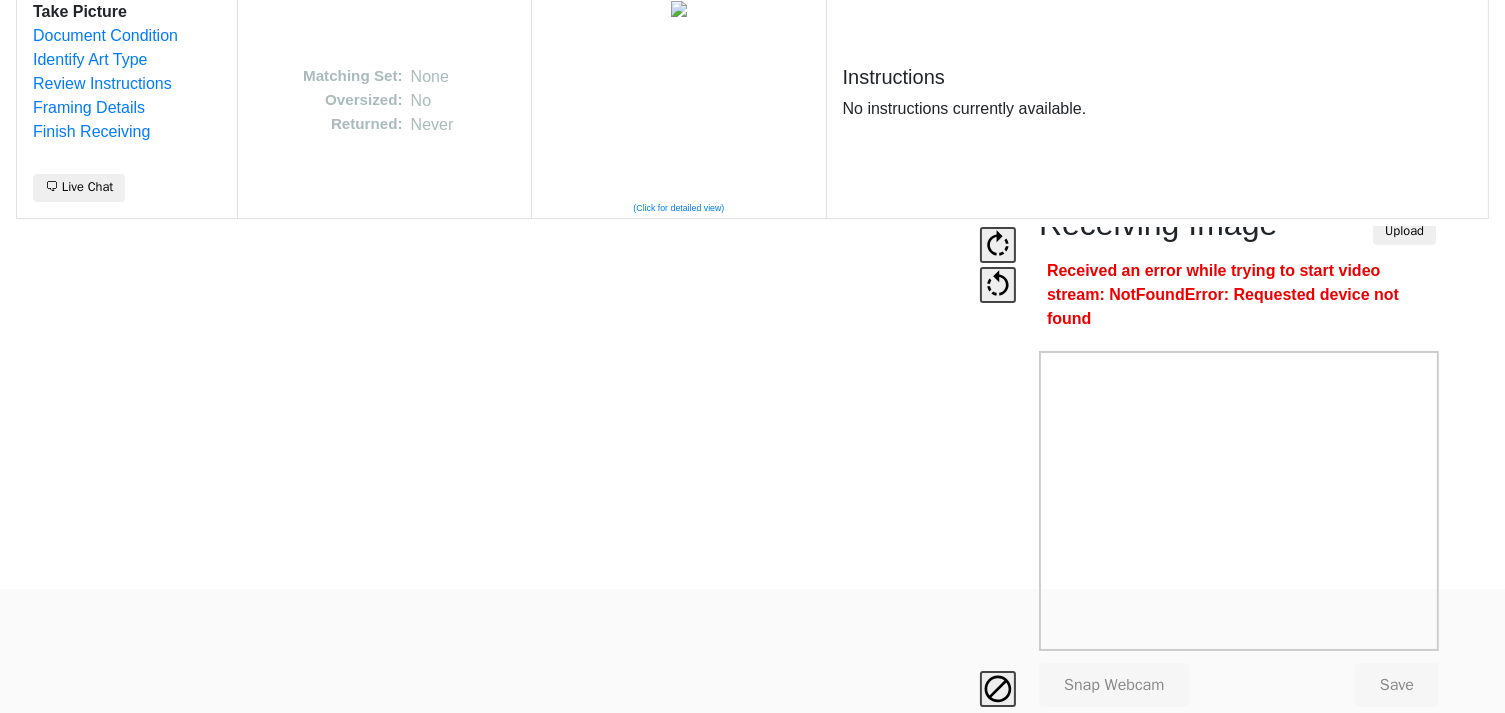 click at bounding box center [496, 467] 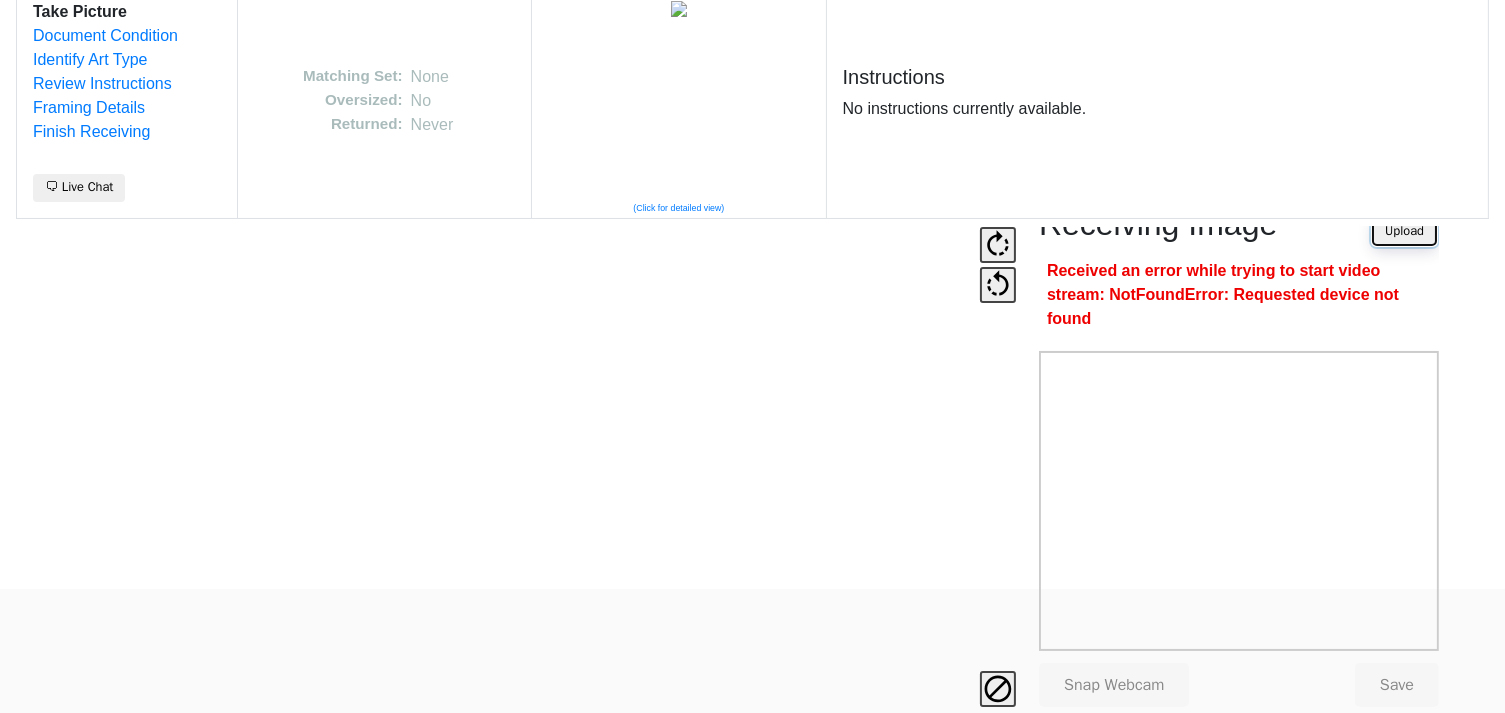 click on "Upload" at bounding box center (1404, 231) 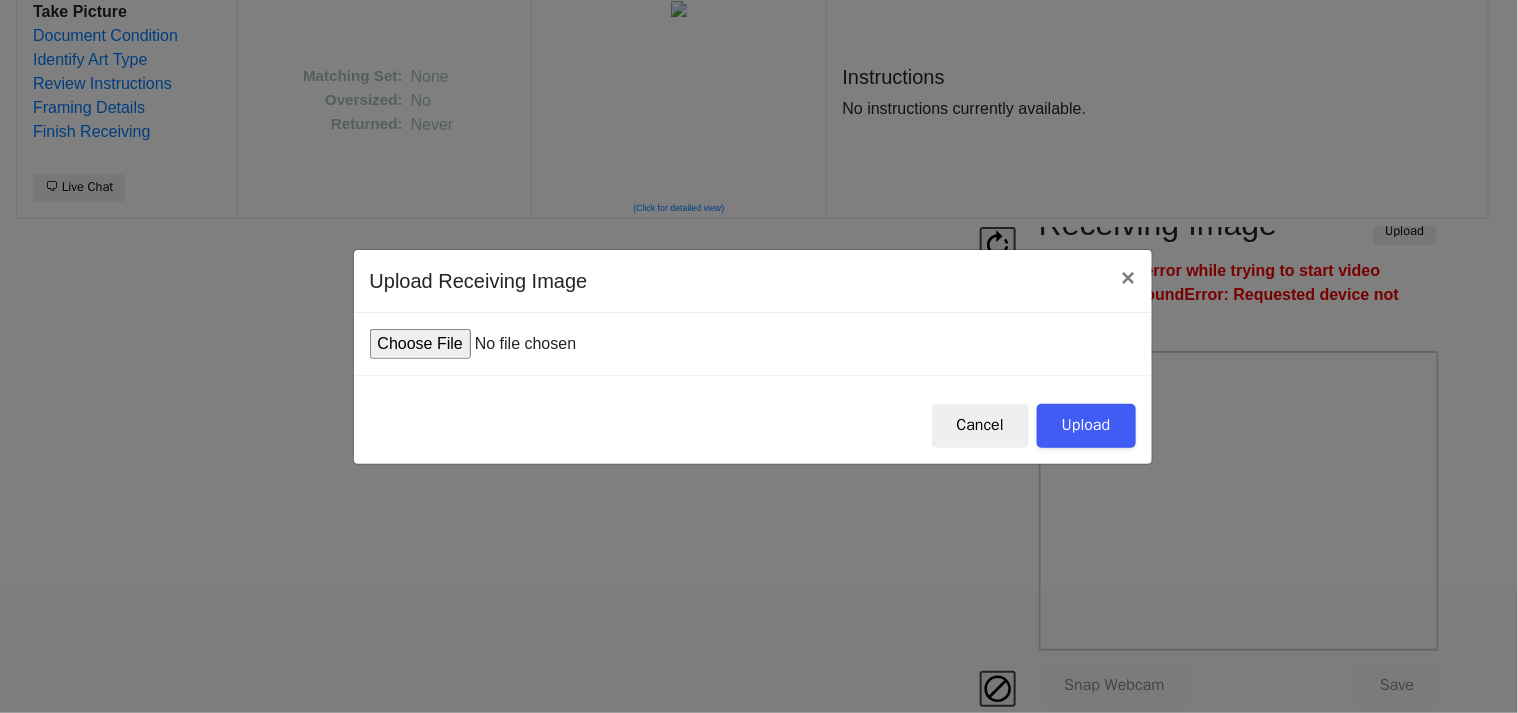click at bounding box center [521, 344] 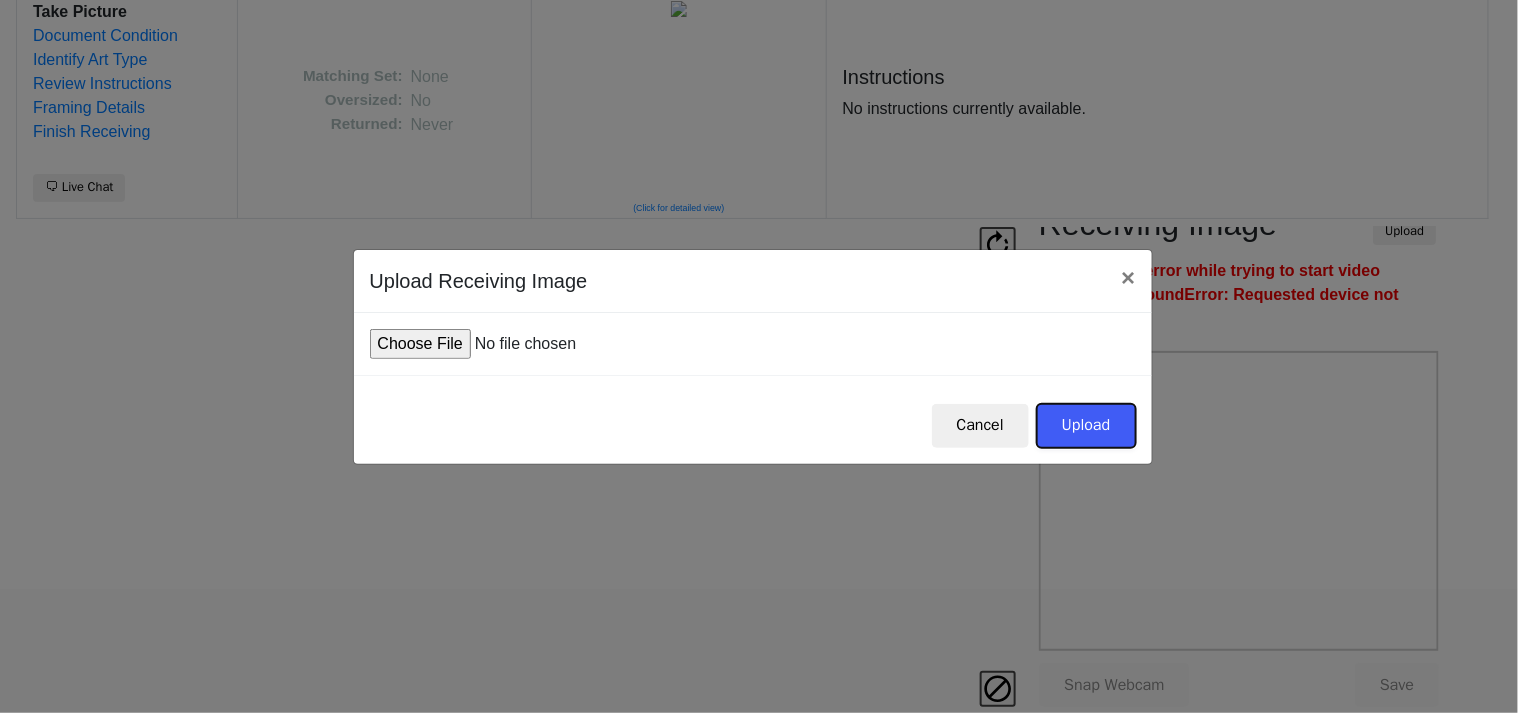 click on "Upload" at bounding box center [1086, 426] 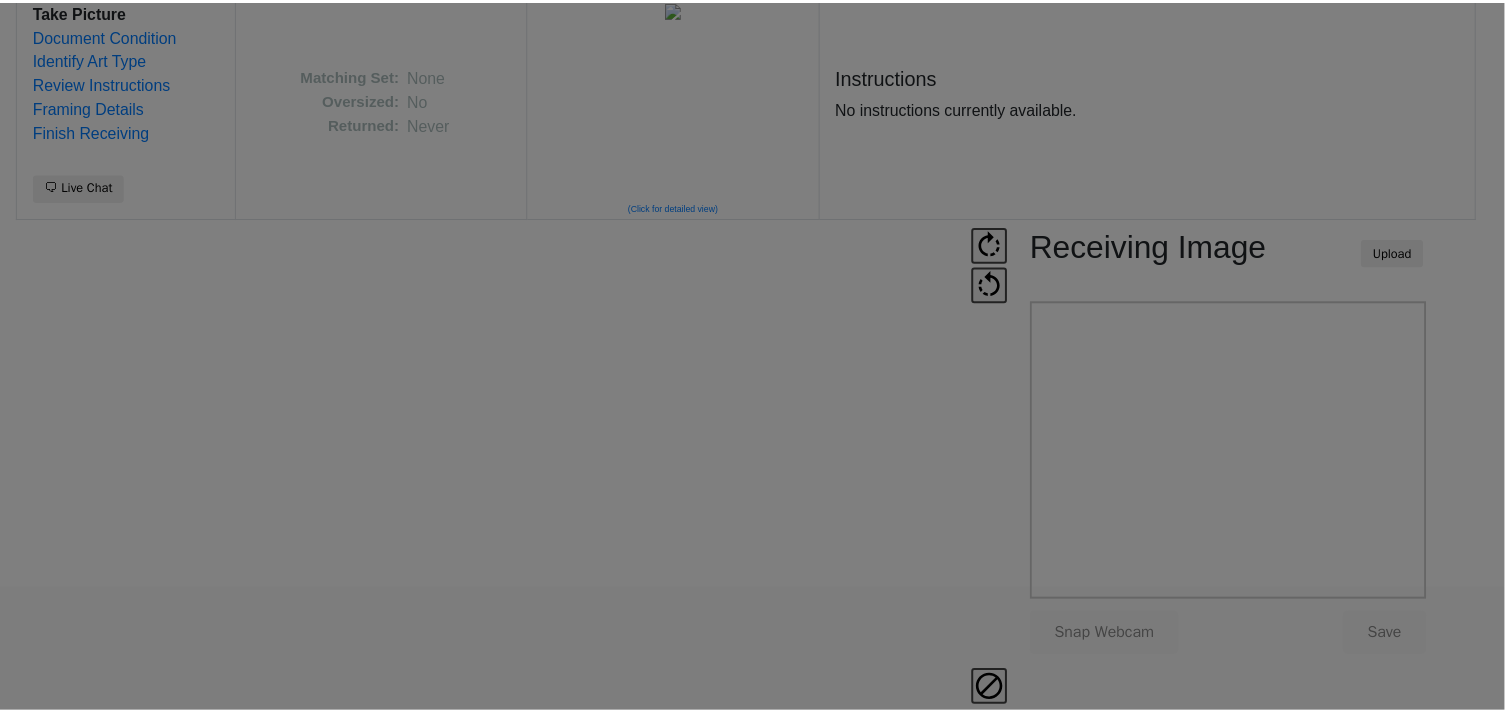 scroll, scrollTop: 0, scrollLeft: 0, axis: both 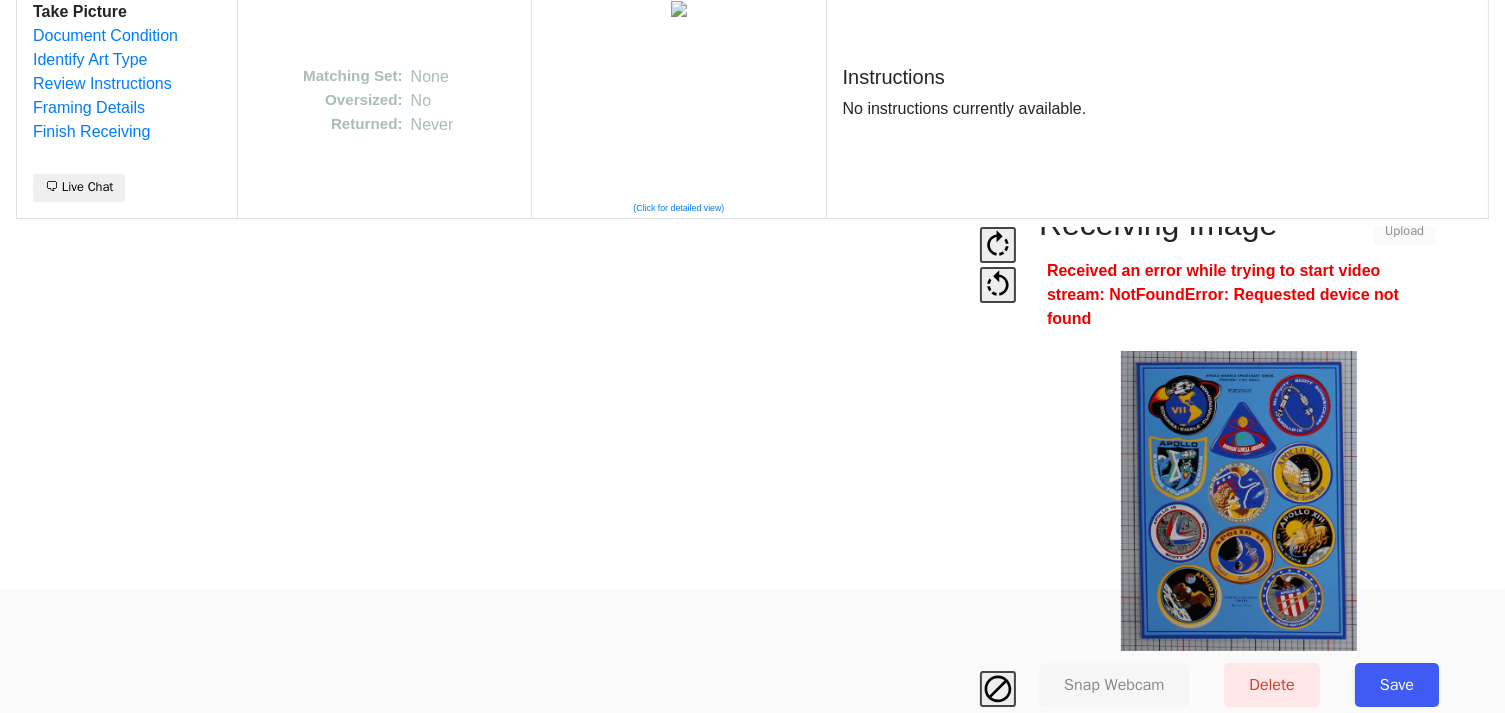 click on "Save" at bounding box center [1397, 685] 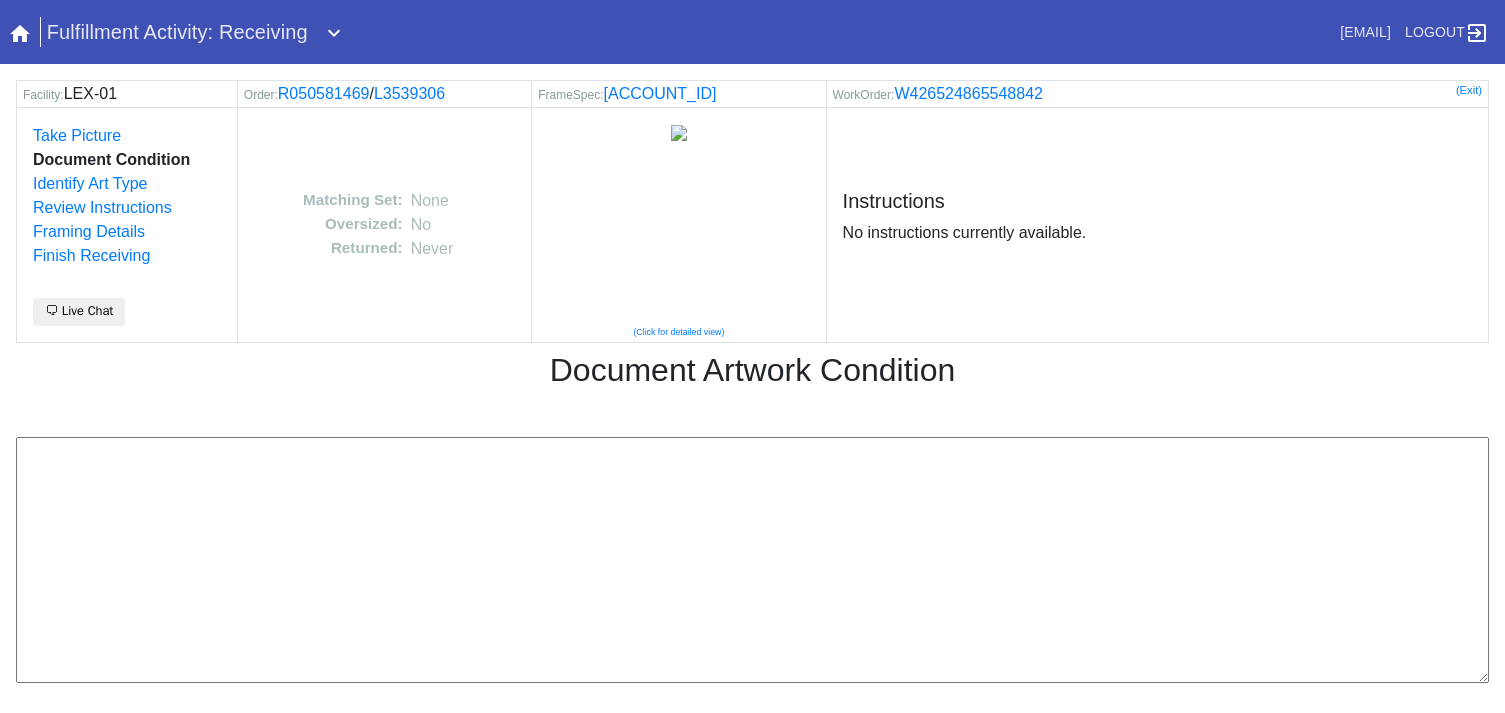 scroll, scrollTop: 0, scrollLeft: 0, axis: both 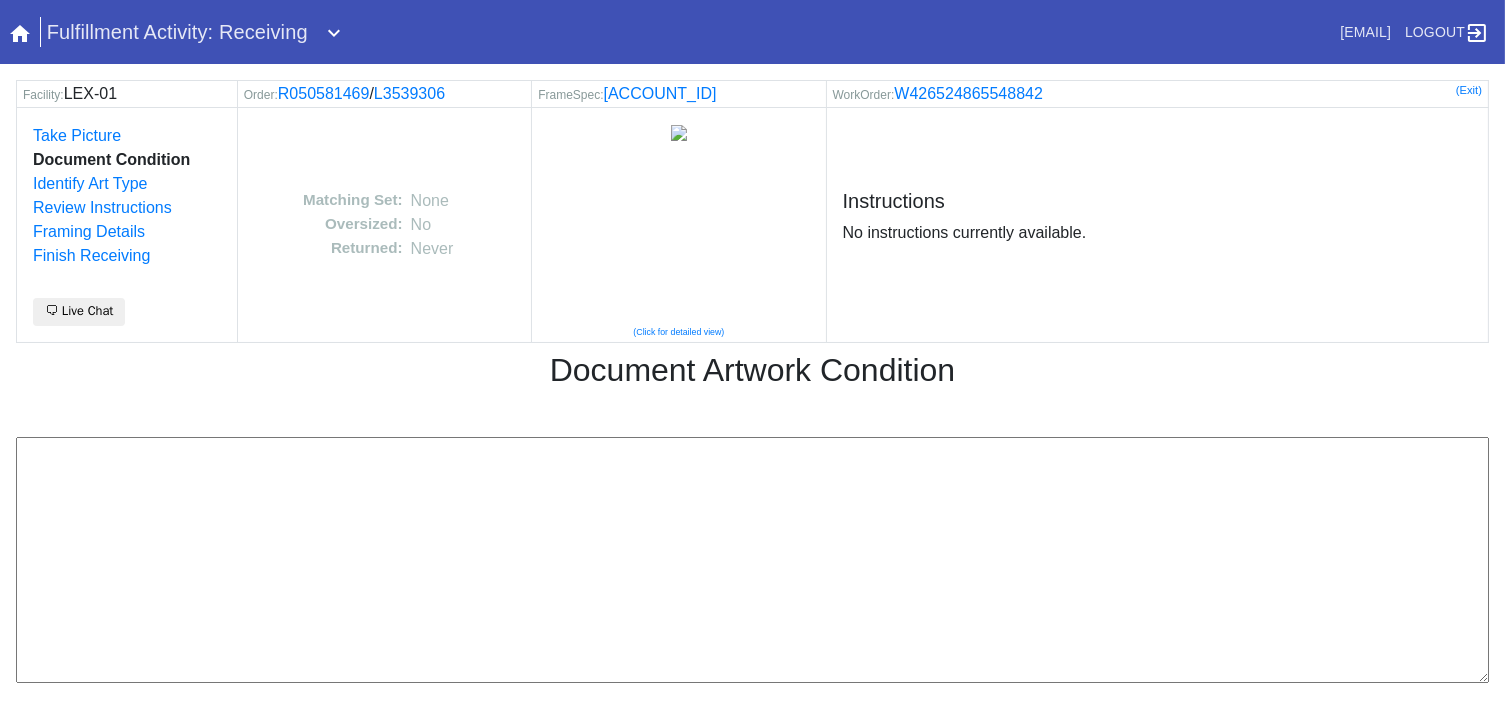 click at bounding box center [752, 560] 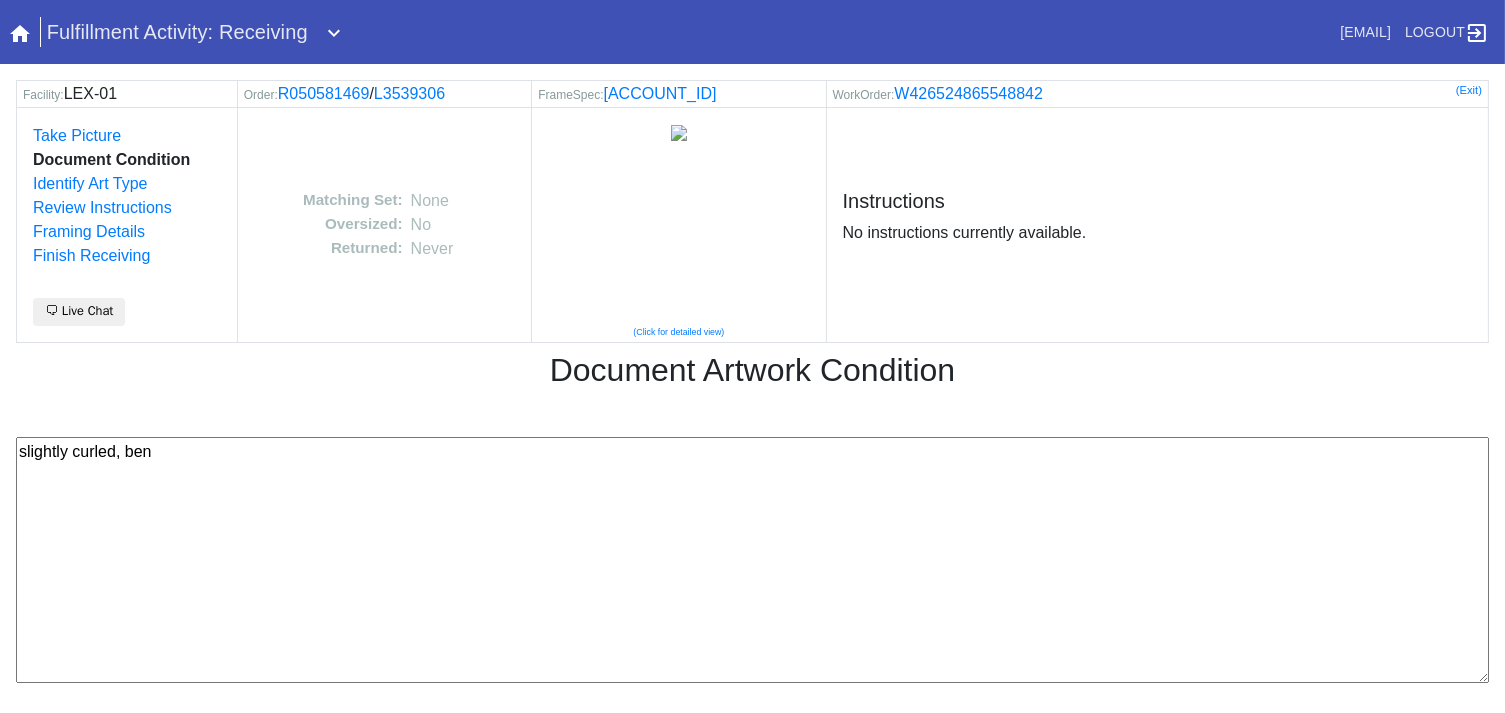 click on "slightly curled, ben" at bounding box center (752, 560) 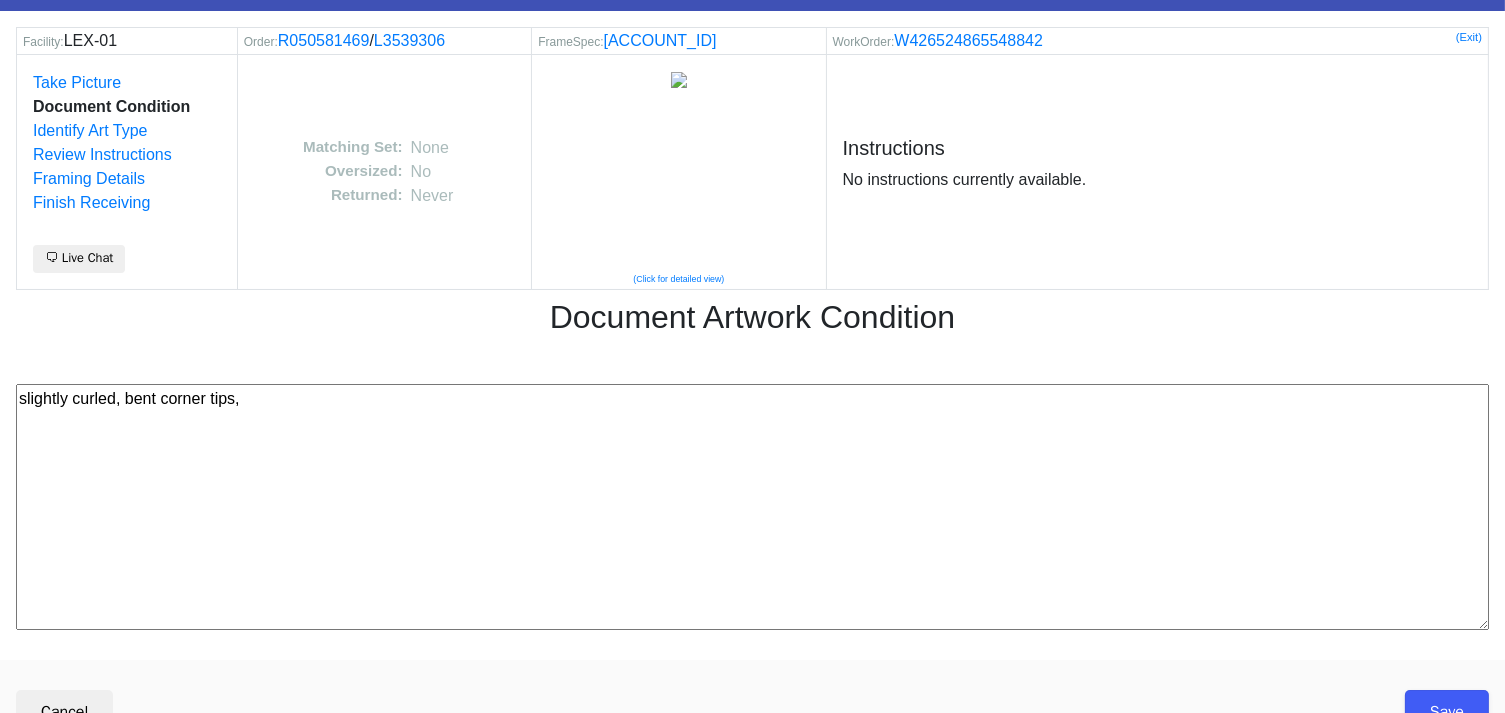 scroll, scrollTop: 80, scrollLeft: 0, axis: vertical 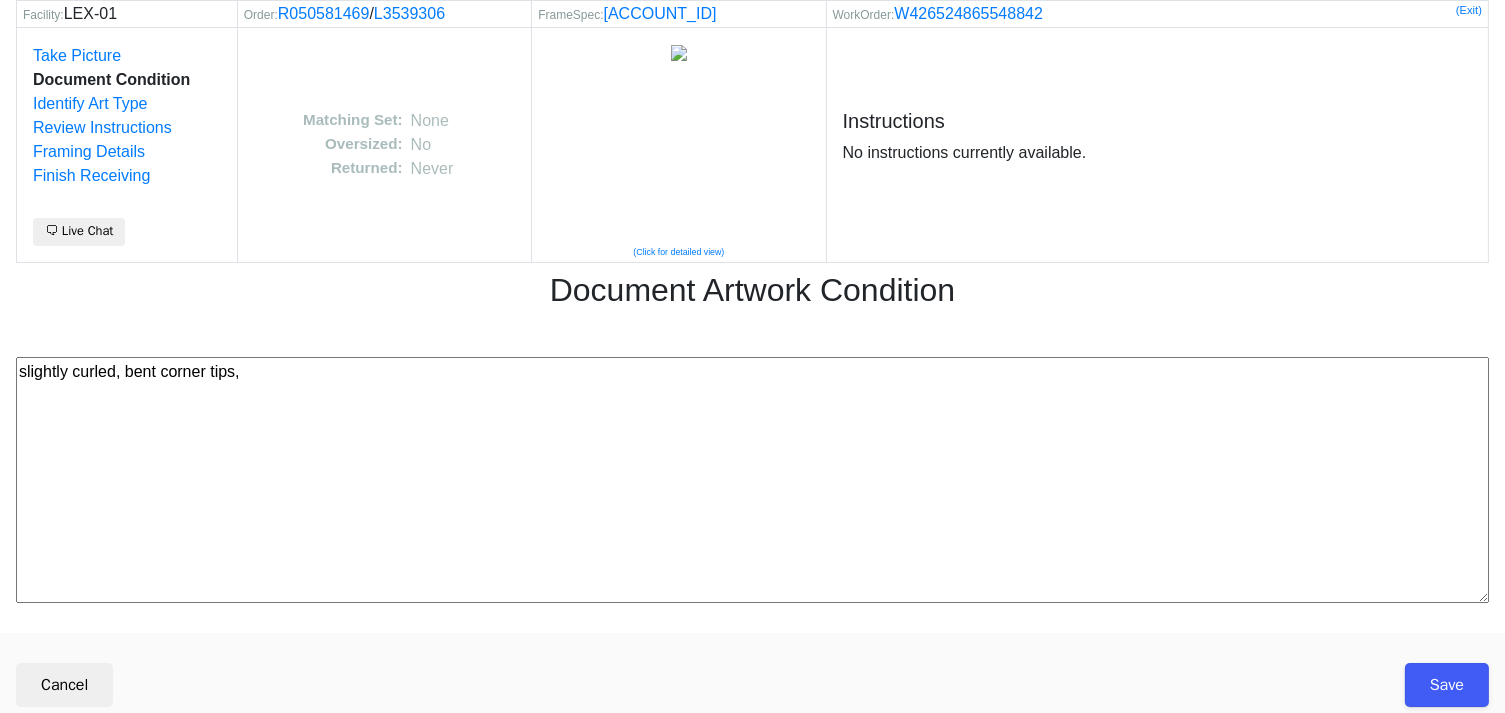 type on "slightly curled, bent corner tips," 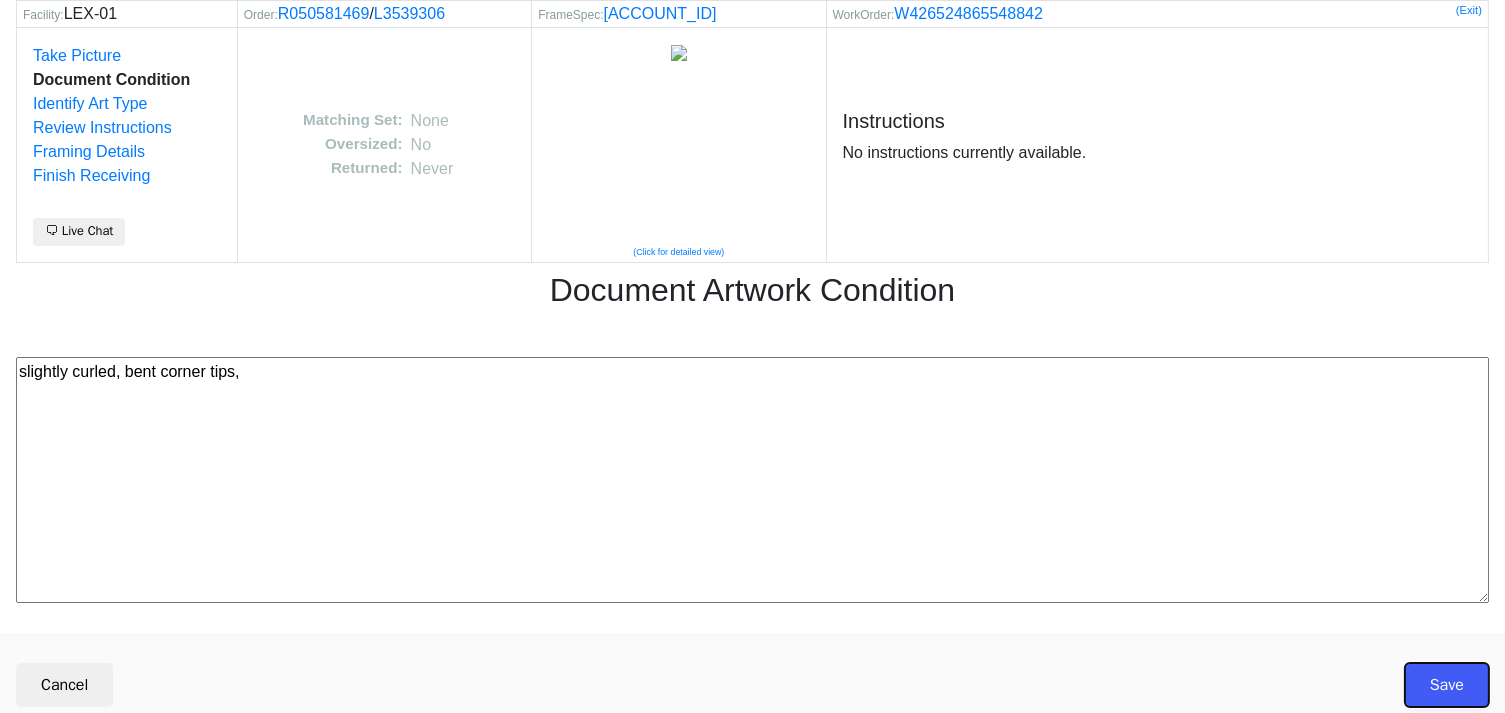 click on "Save" at bounding box center (1447, 685) 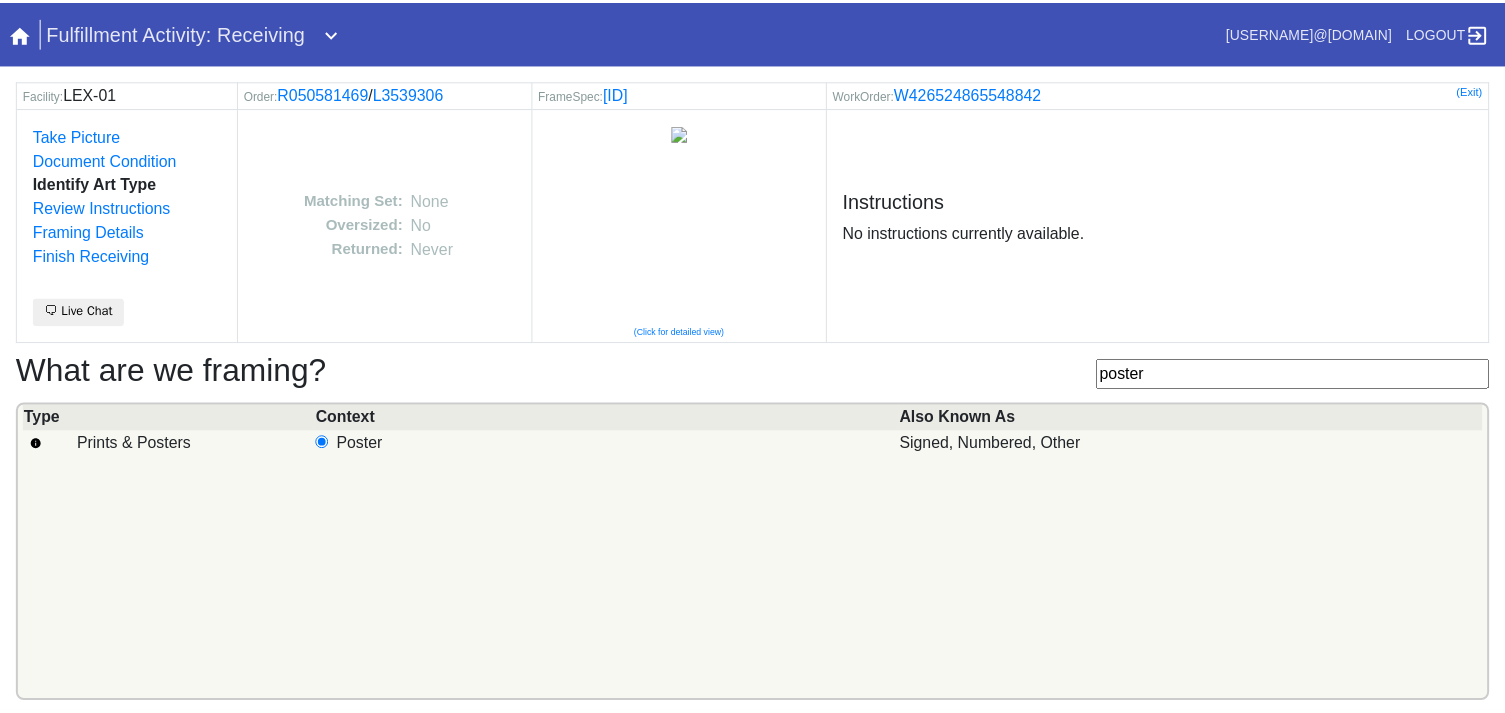 scroll, scrollTop: 101, scrollLeft: 0, axis: vertical 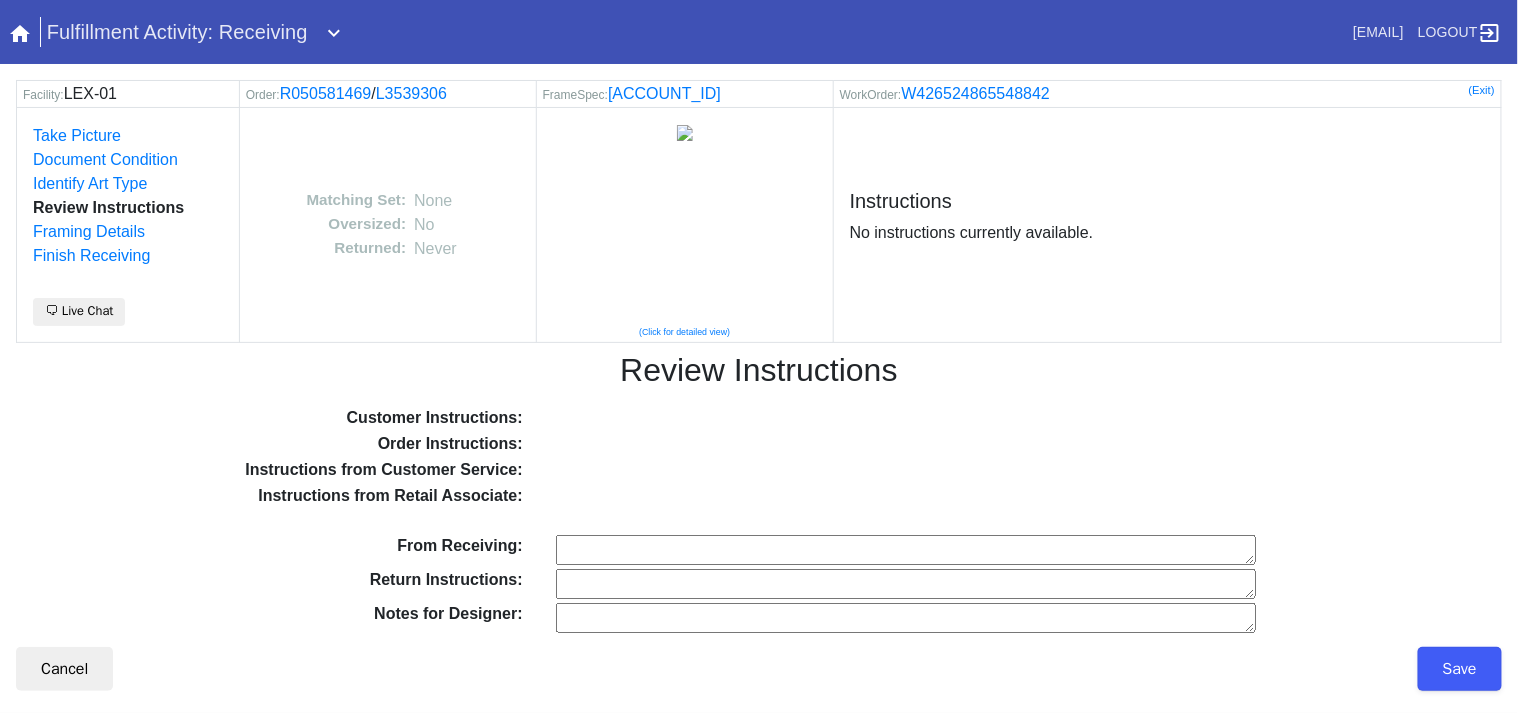 click at bounding box center [906, 550] 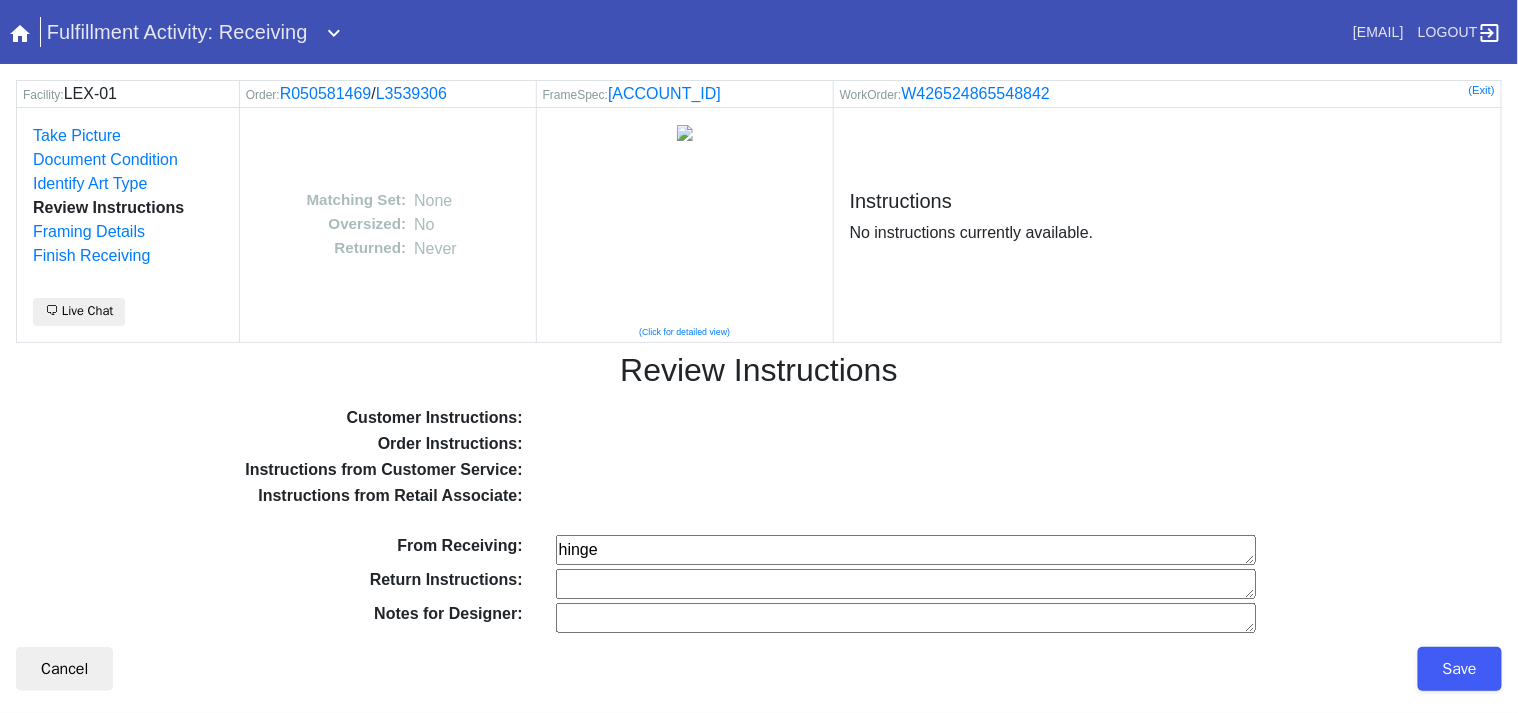 type on "hinge" 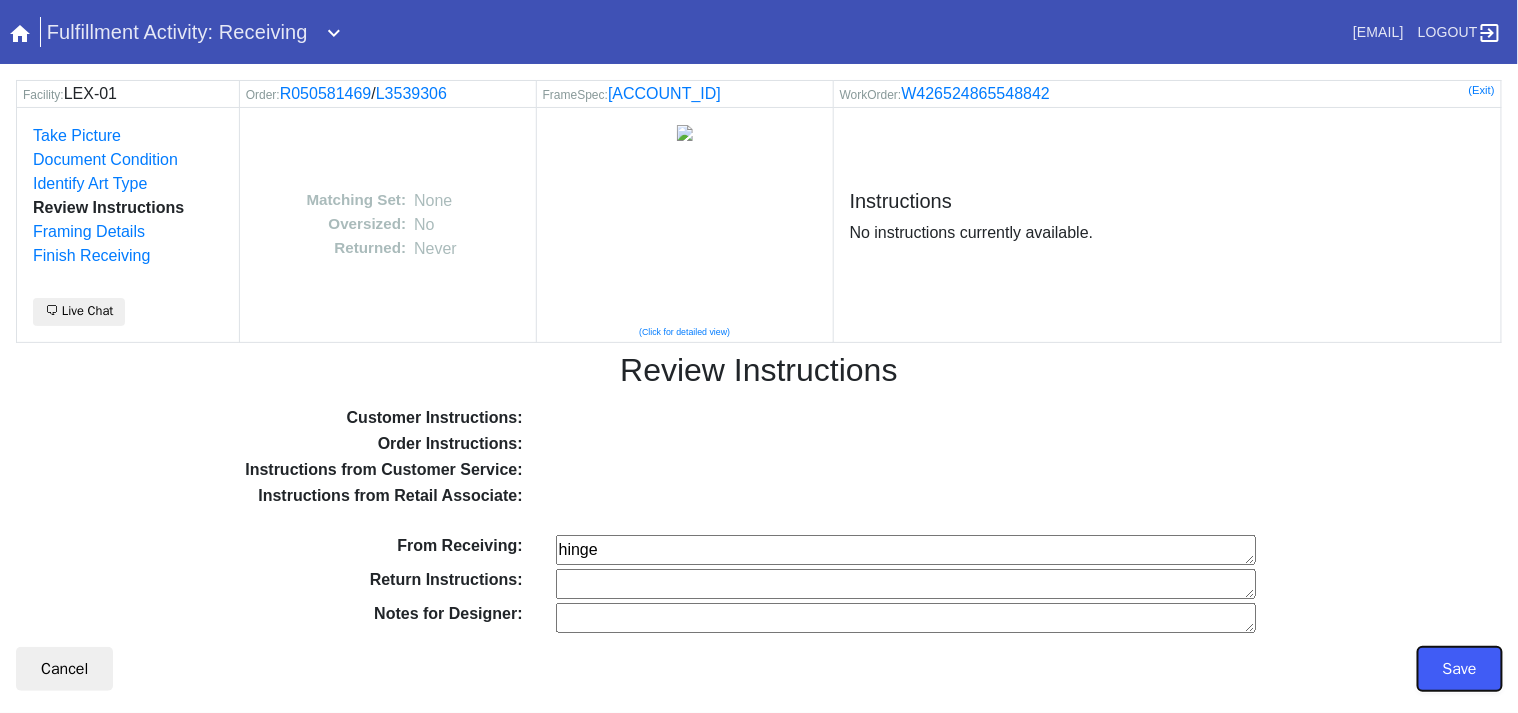 click on "Save" at bounding box center [1460, 669] 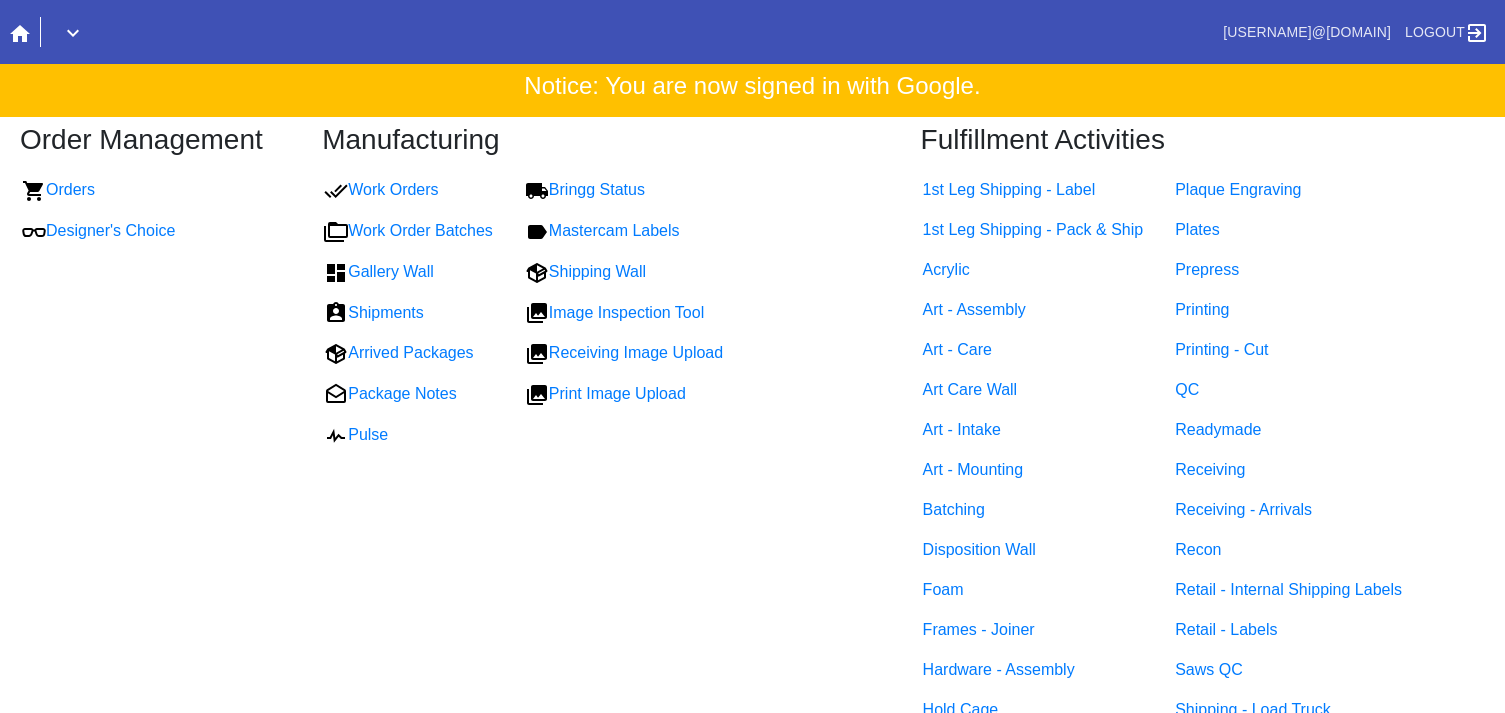 scroll, scrollTop: 0, scrollLeft: 0, axis: both 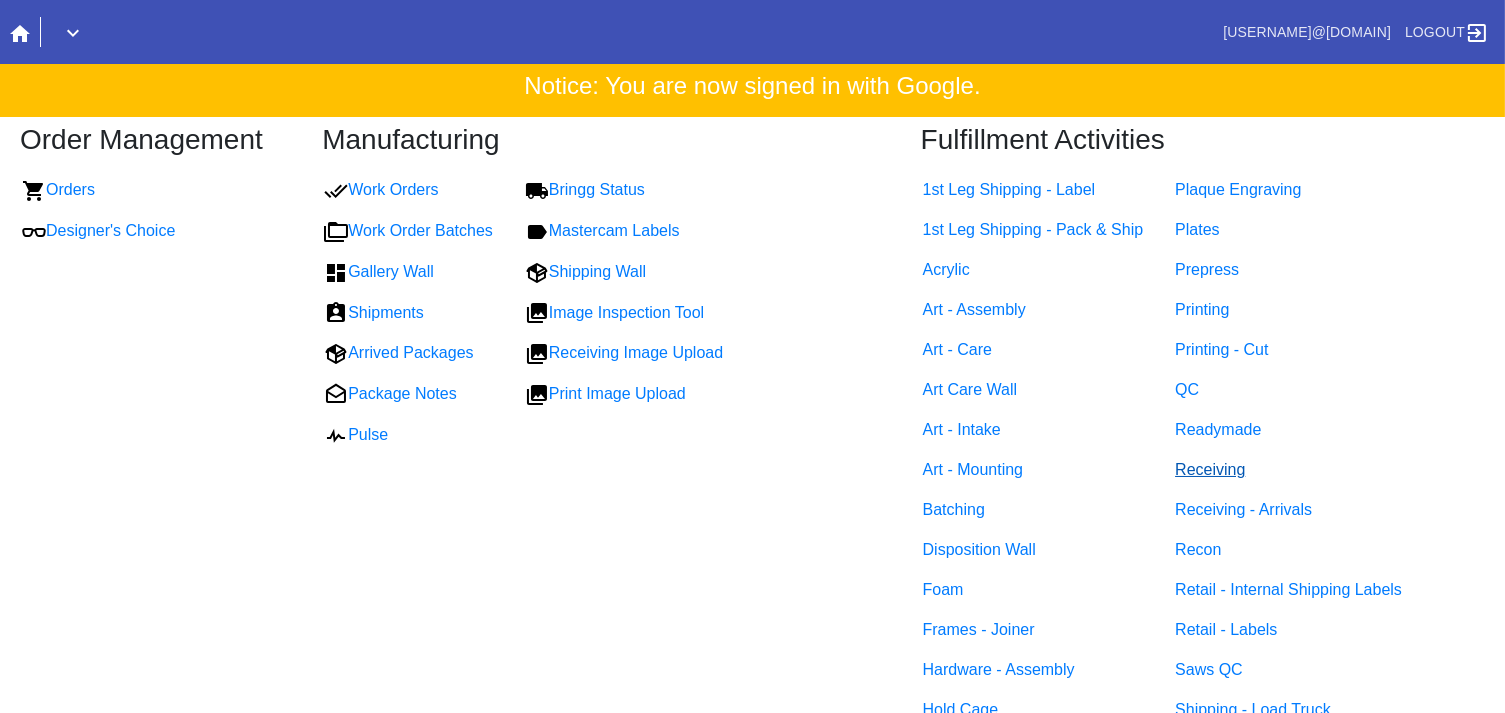 click on "Receiving" at bounding box center [1210, 469] 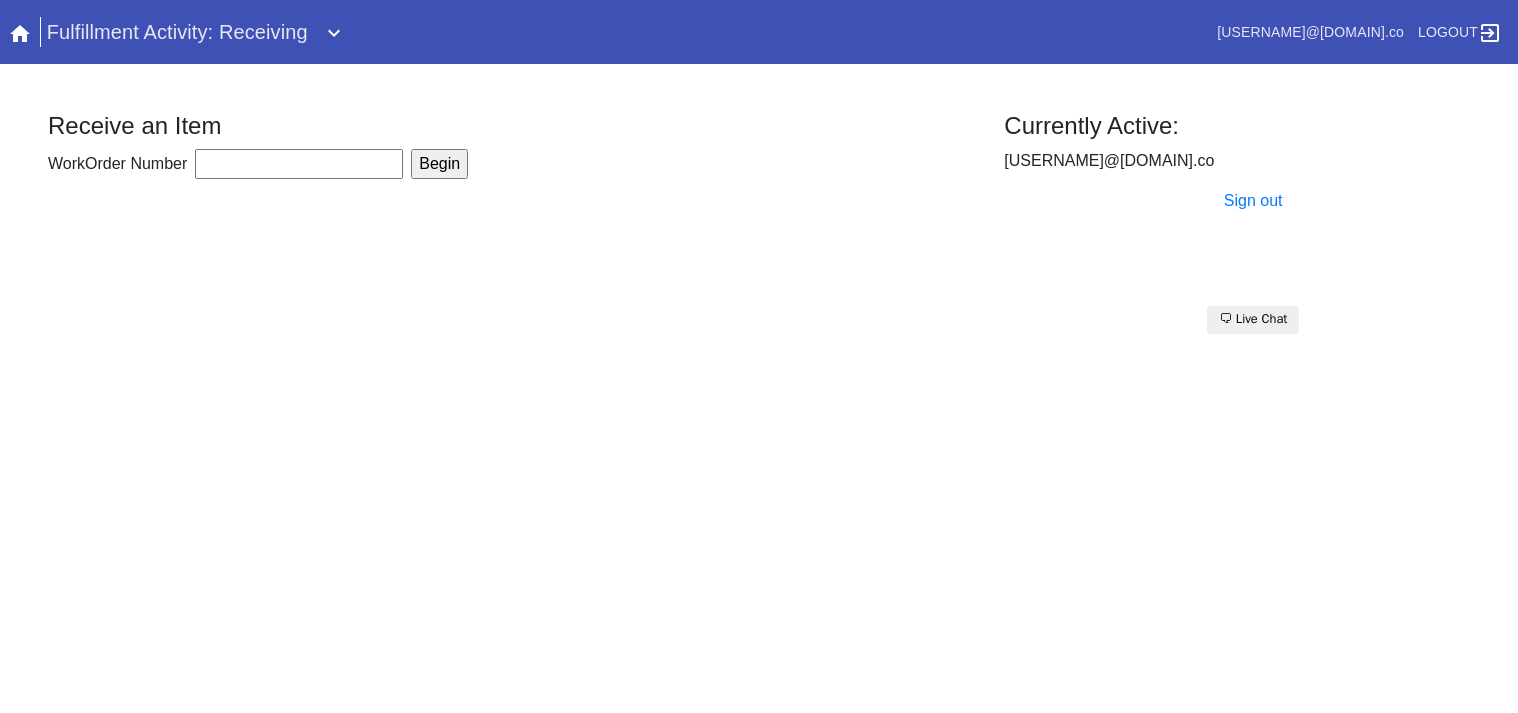 scroll, scrollTop: 0, scrollLeft: 0, axis: both 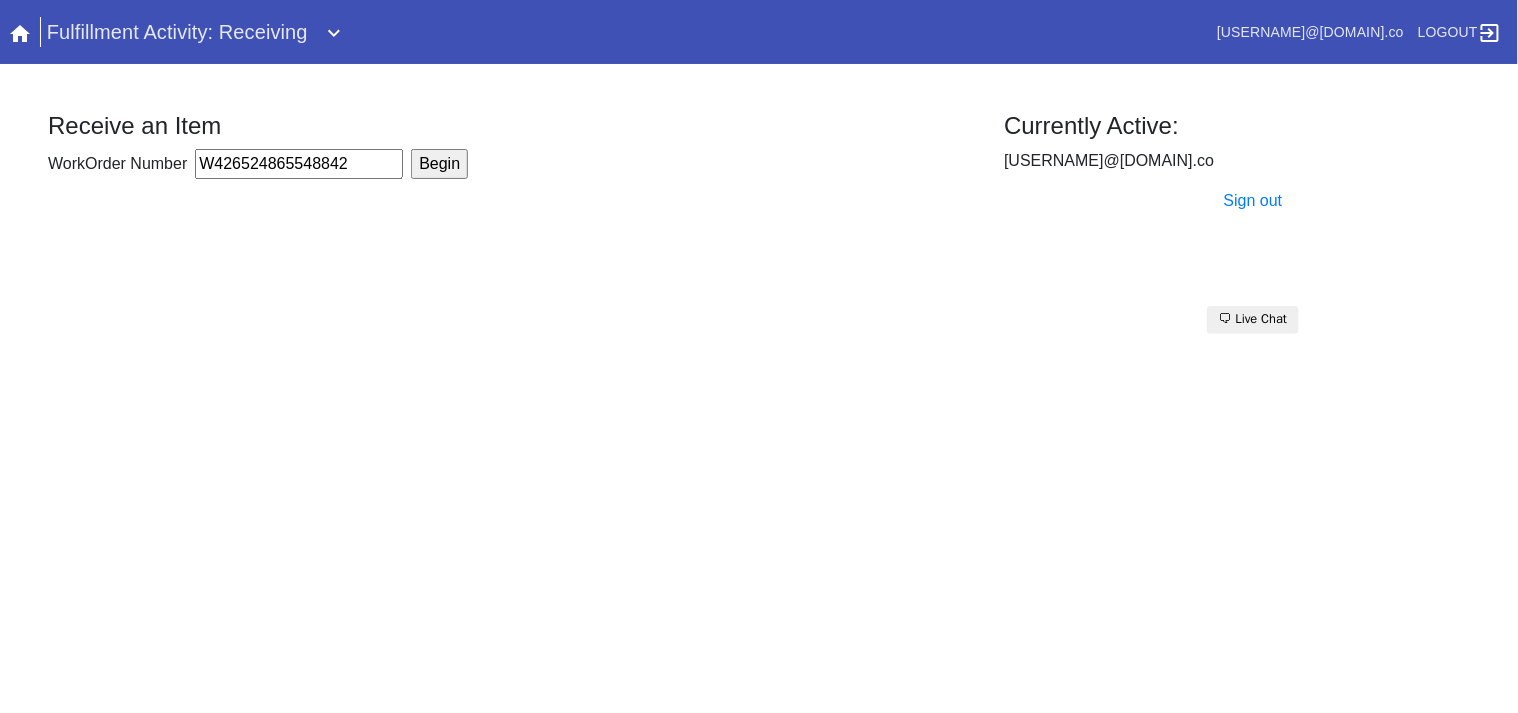 type on "W426524865548842" 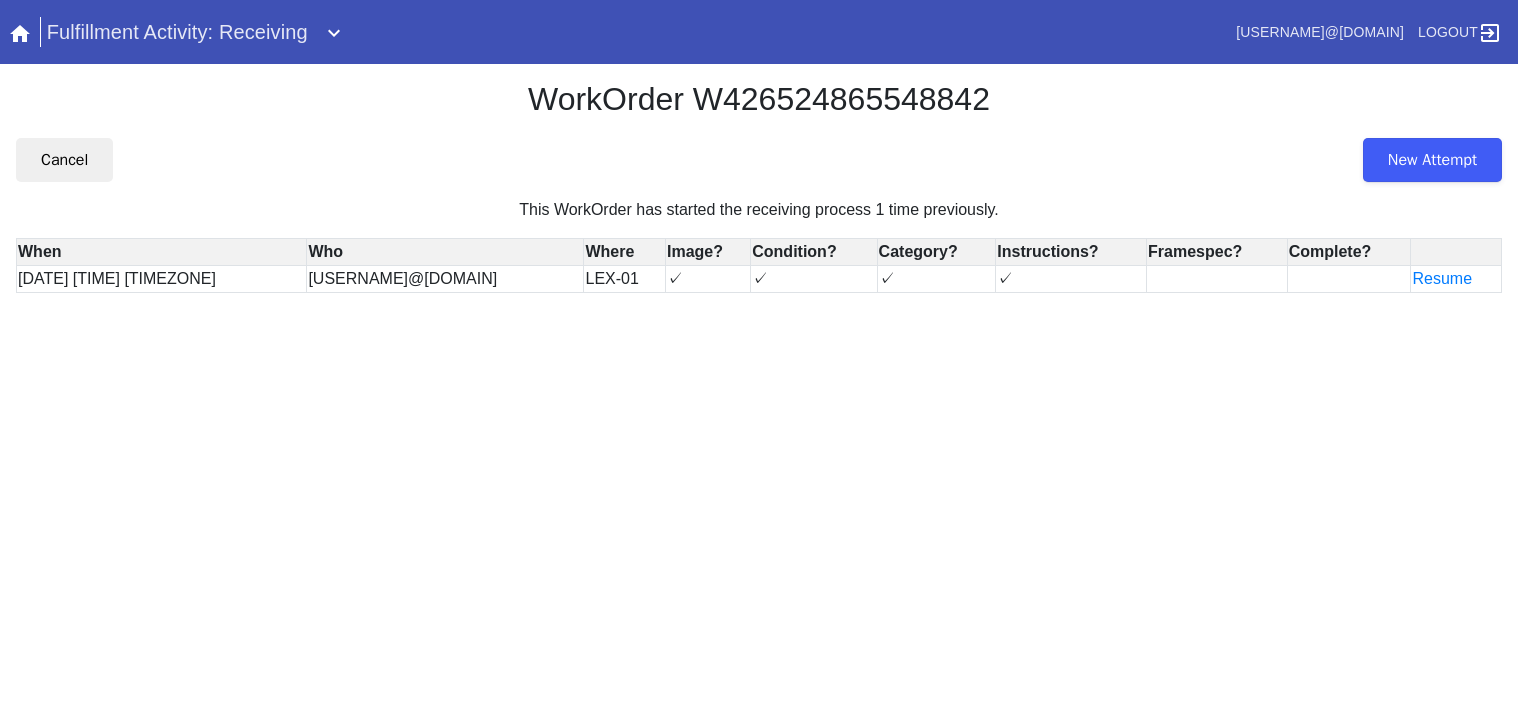 scroll, scrollTop: 0, scrollLeft: 0, axis: both 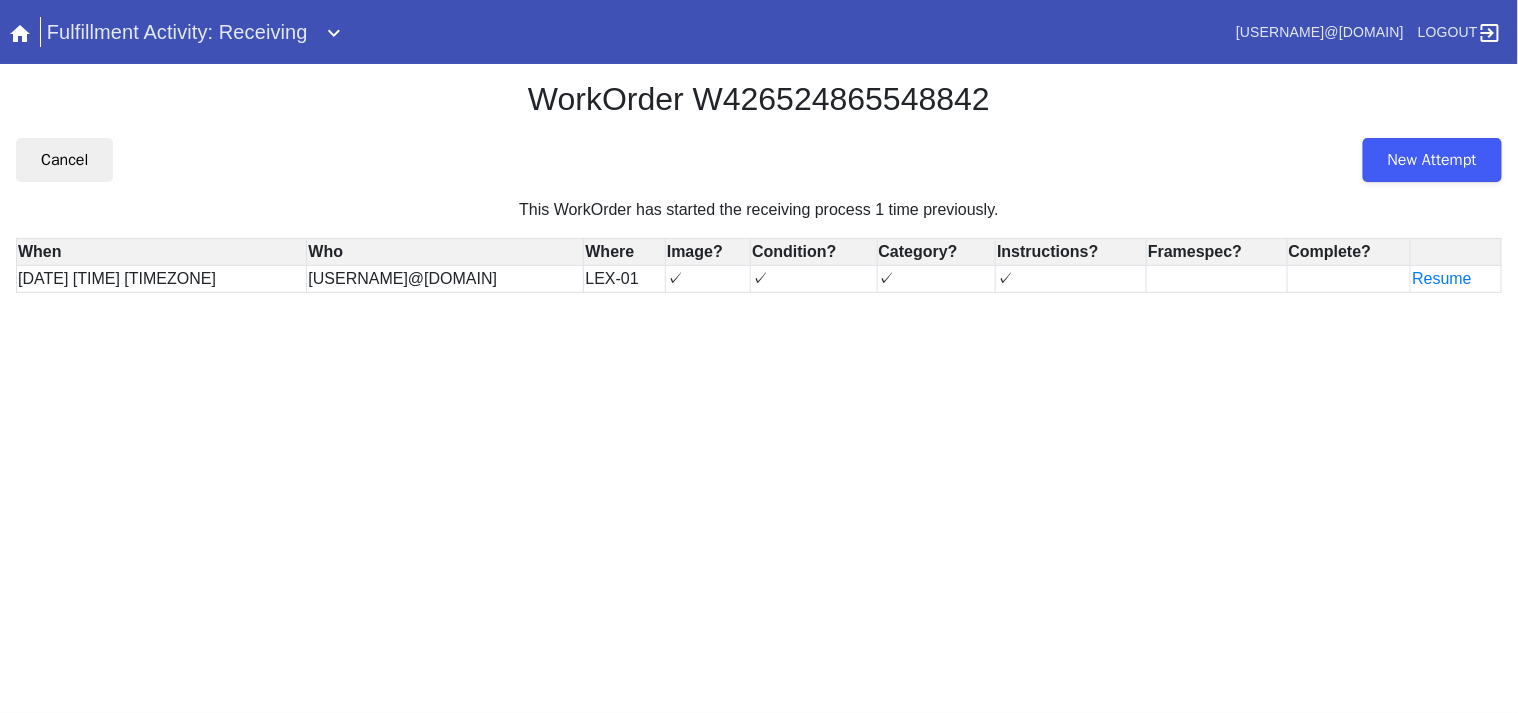 click on "New Attempt" at bounding box center [1432, 160] 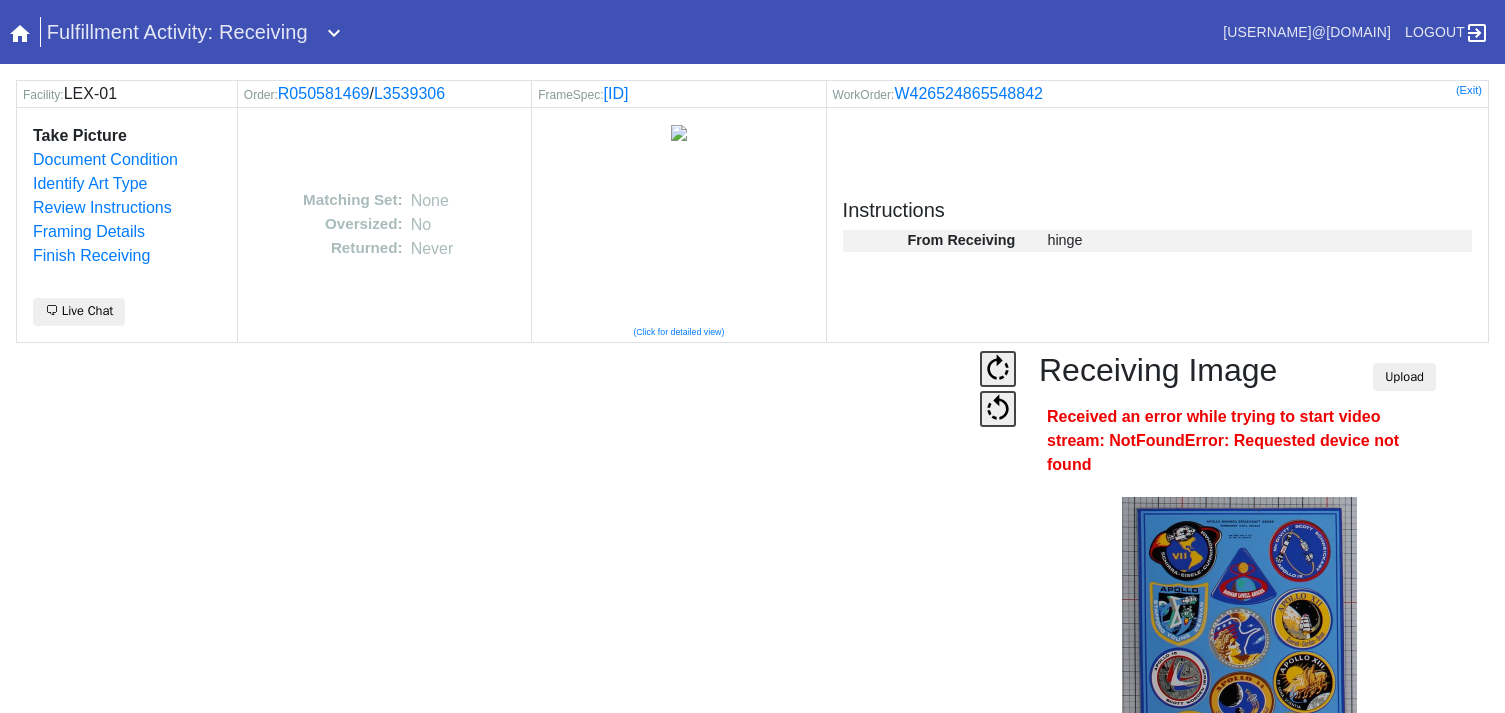 scroll, scrollTop: 0, scrollLeft: 0, axis: both 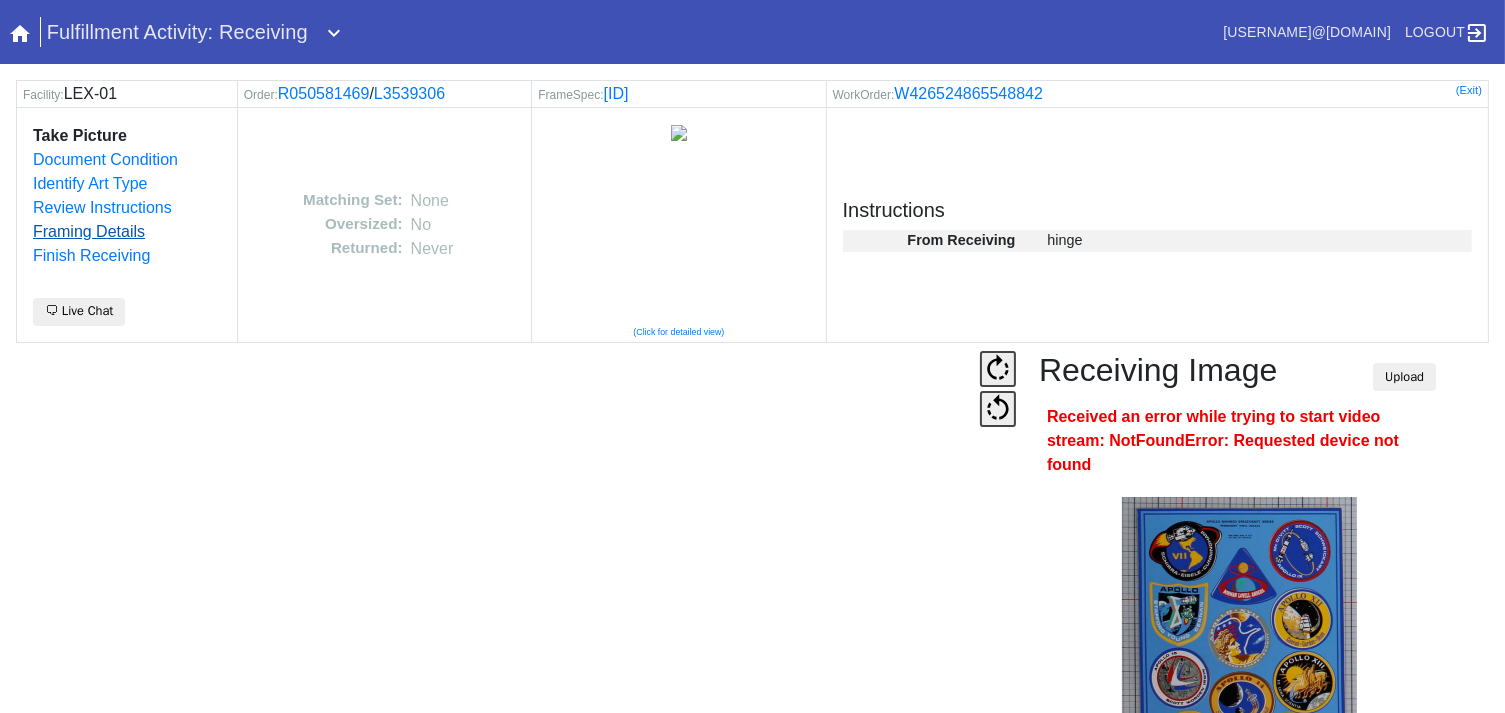 click on "Framing Details" at bounding box center [89, 231] 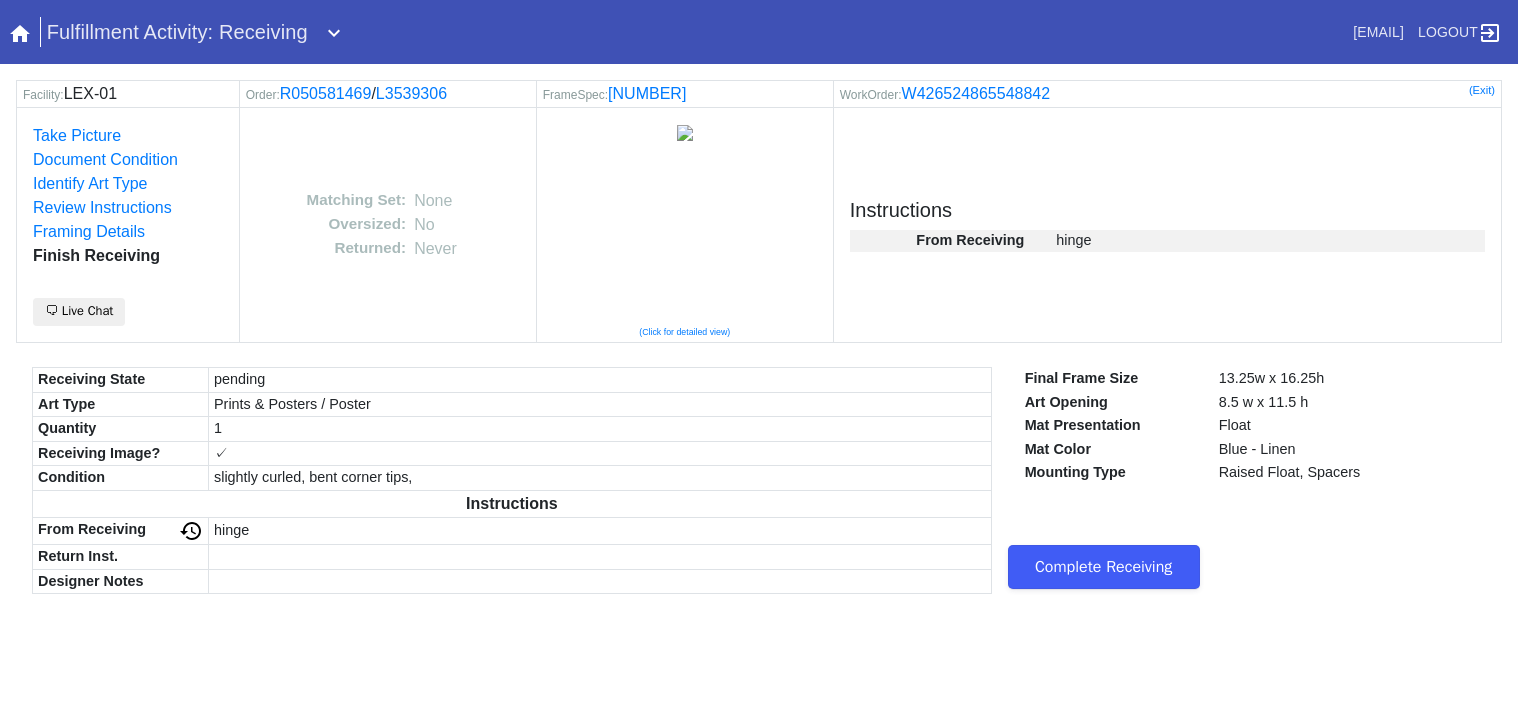 scroll, scrollTop: 0, scrollLeft: 0, axis: both 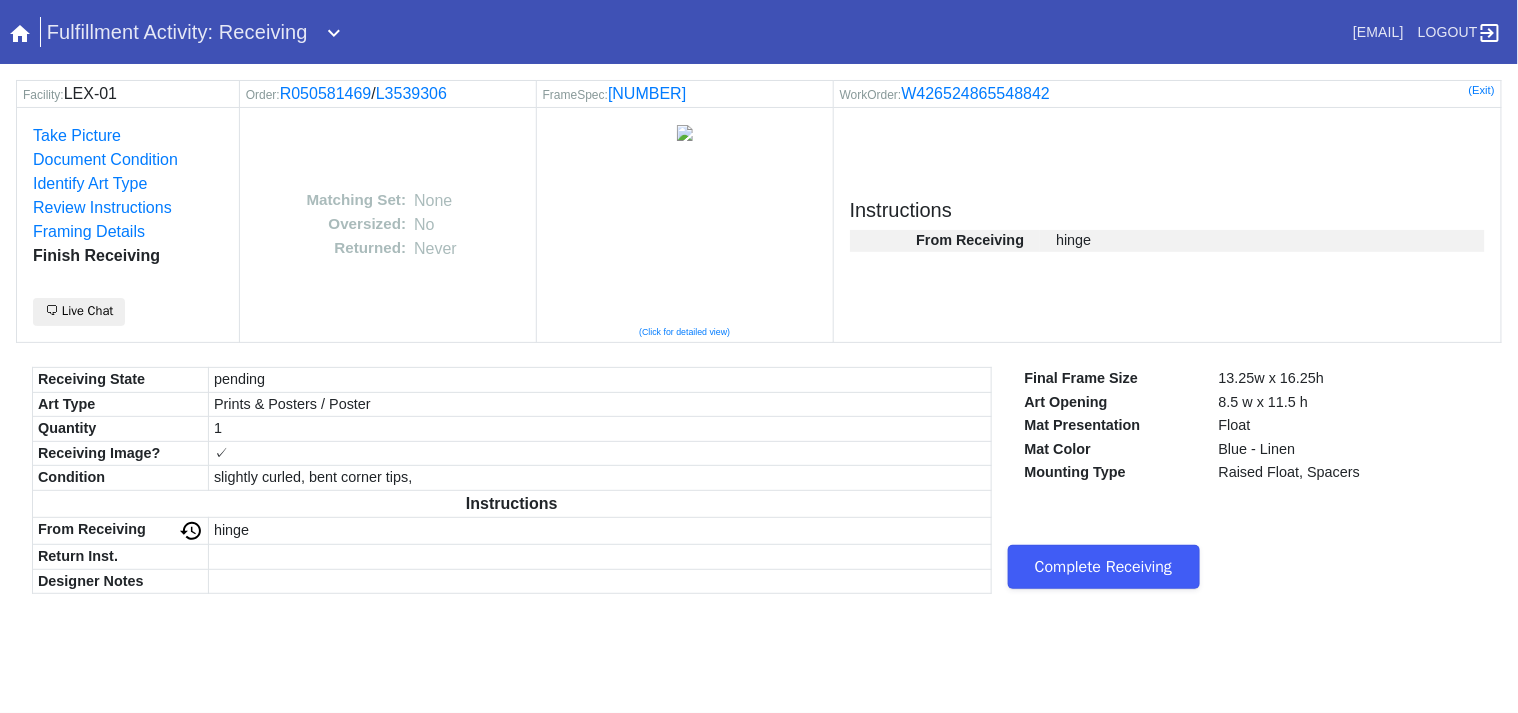 click on "Complete Receiving" at bounding box center (1104, 567) 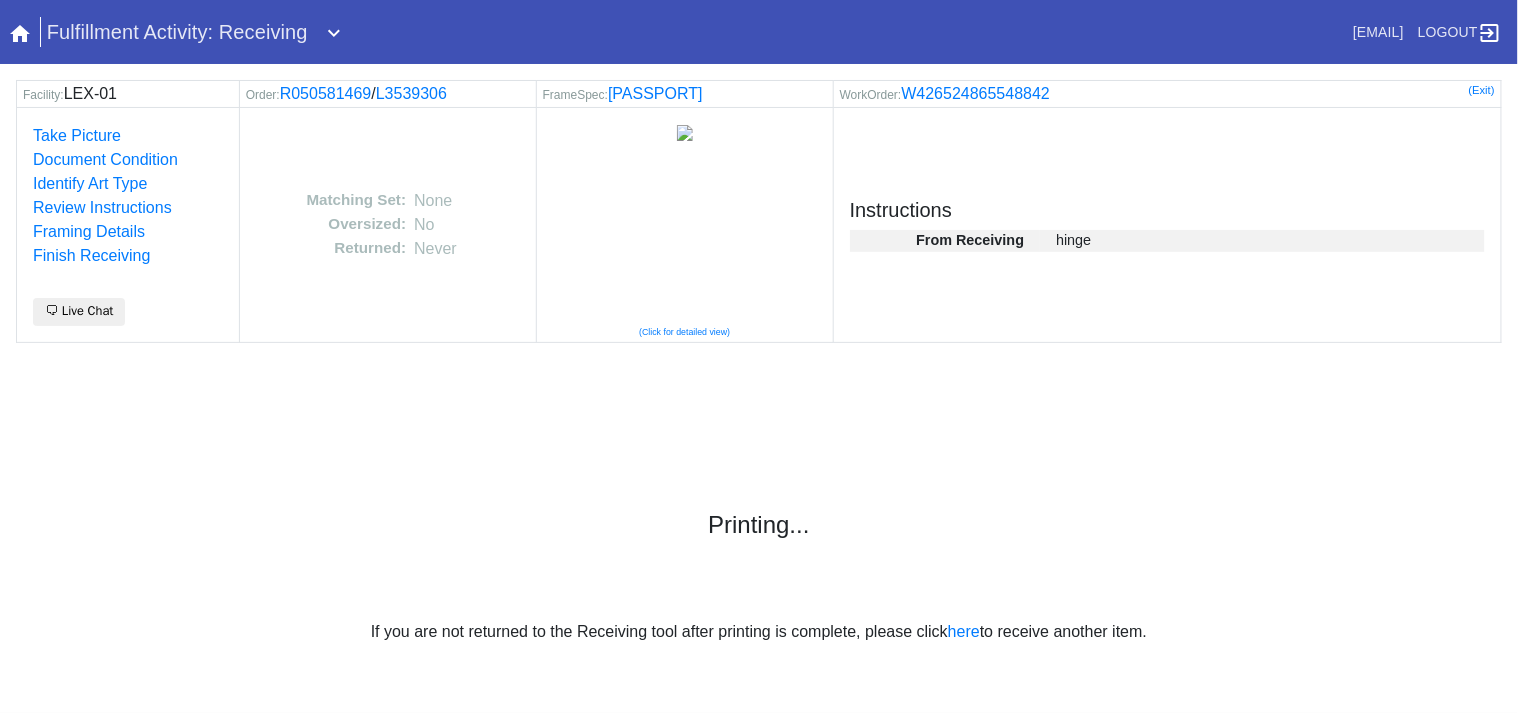 scroll, scrollTop: 0, scrollLeft: 0, axis: both 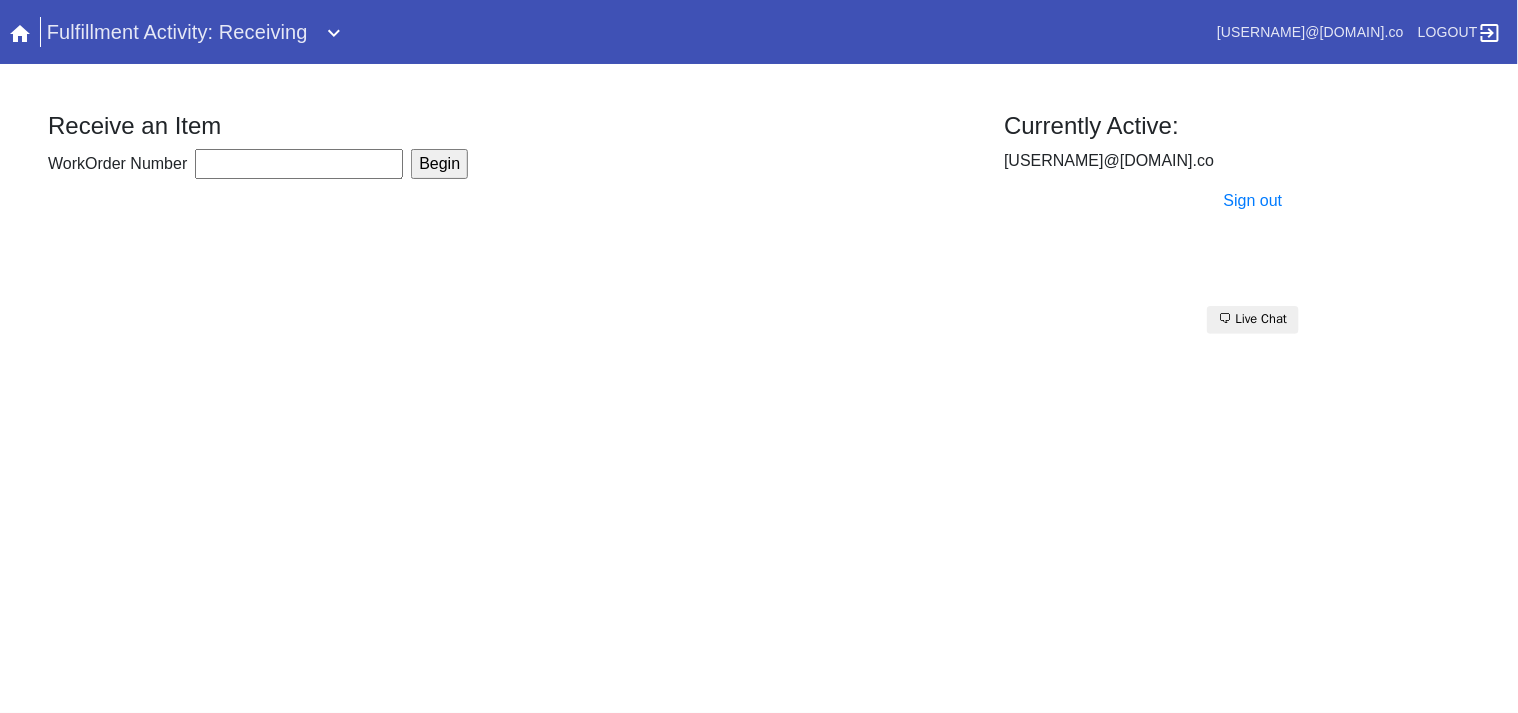 click on "WorkOrder Number" at bounding box center [299, 164] 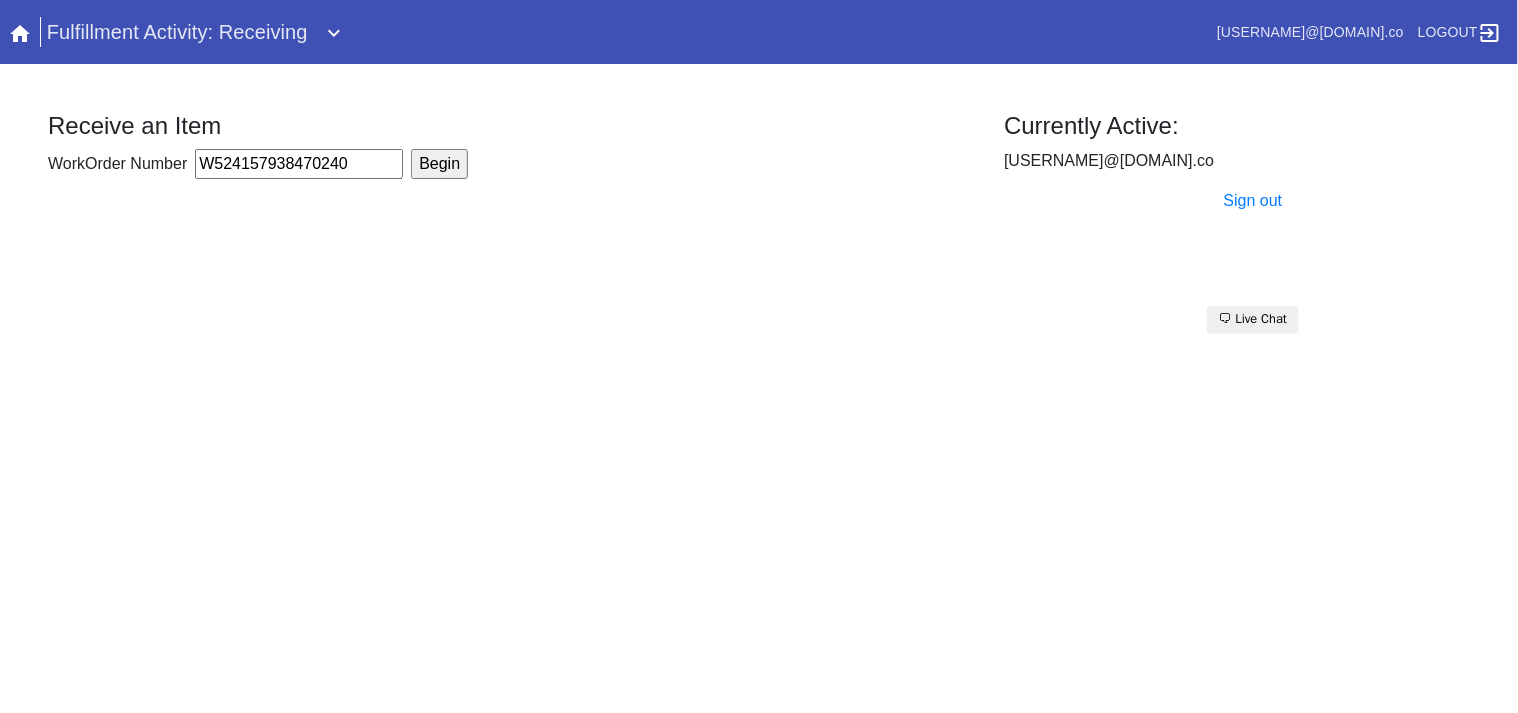 type on "W524157938470240" 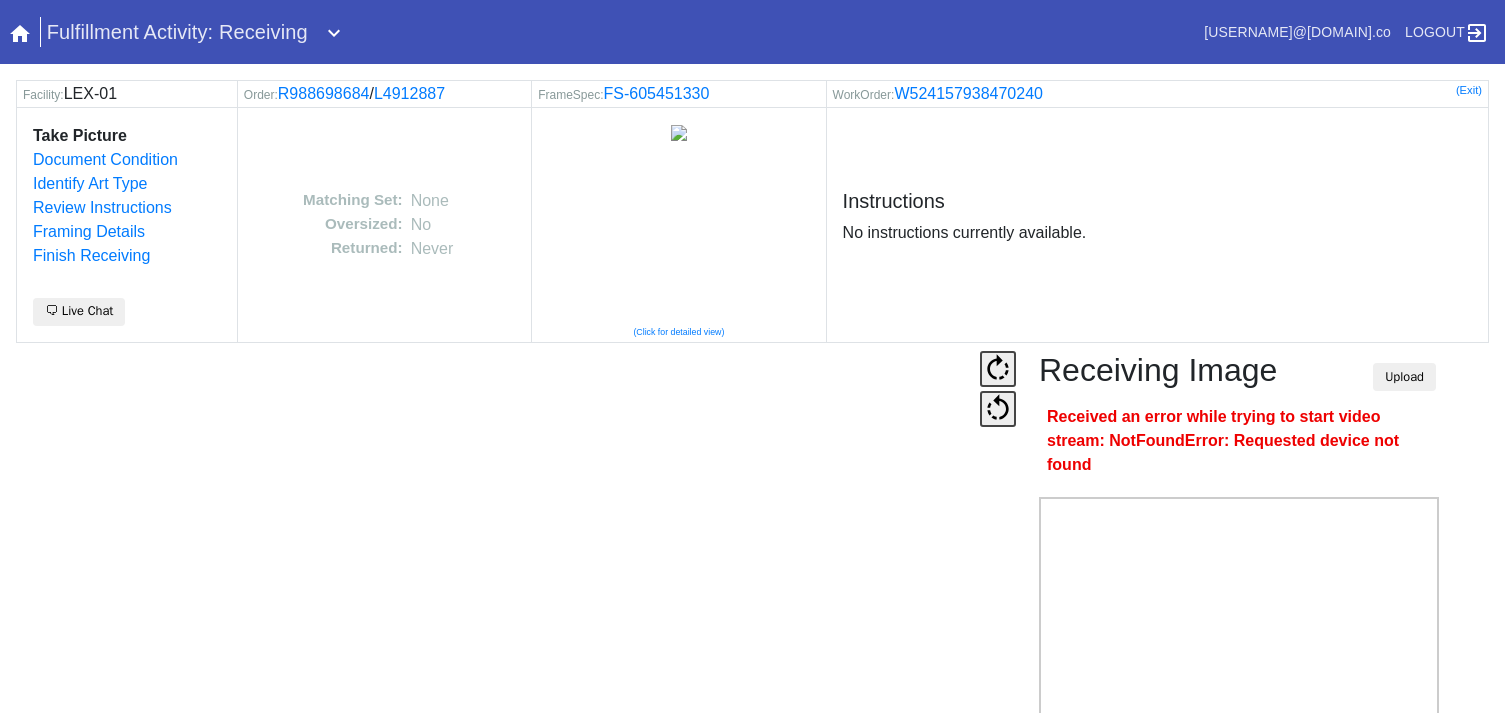 scroll, scrollTop: 0, scrollLeft: 0, axis: both 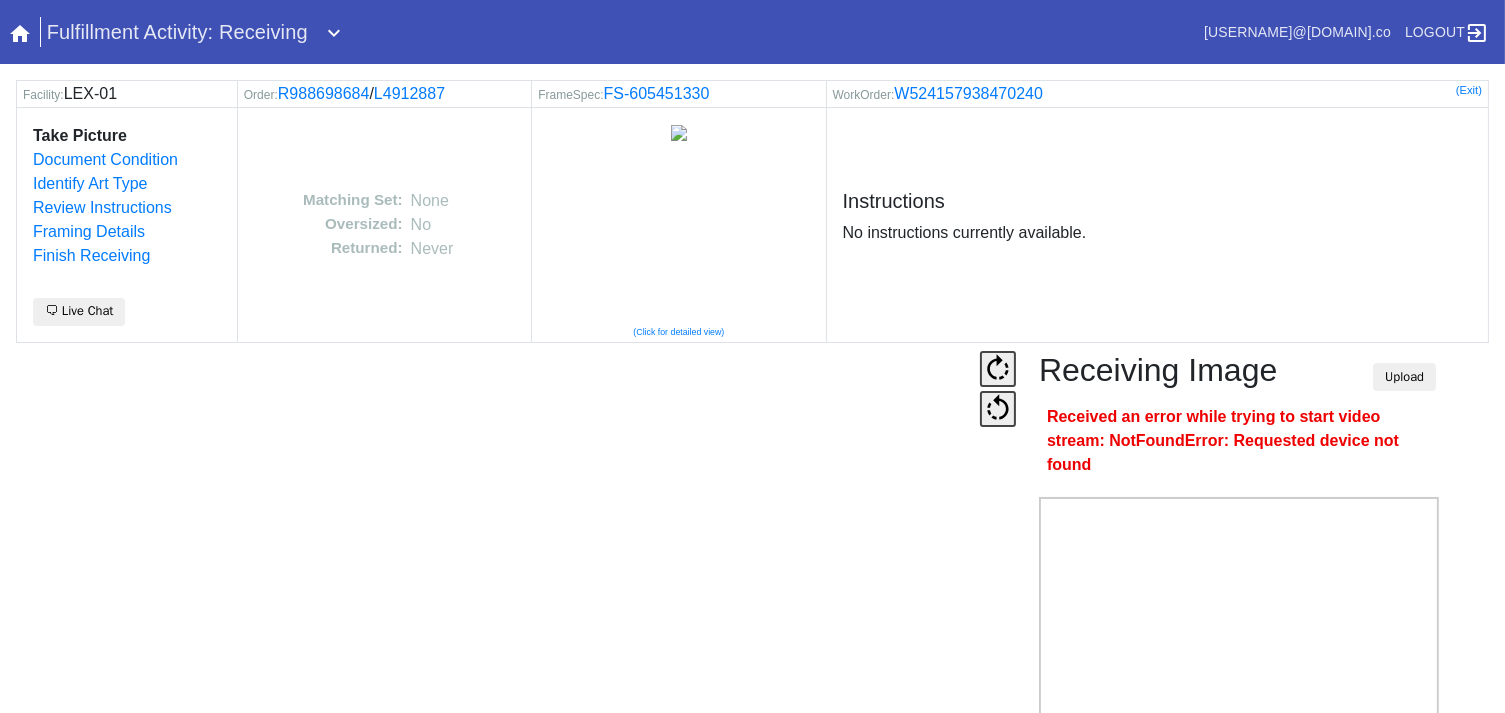 click at bounding box center [996, 591] 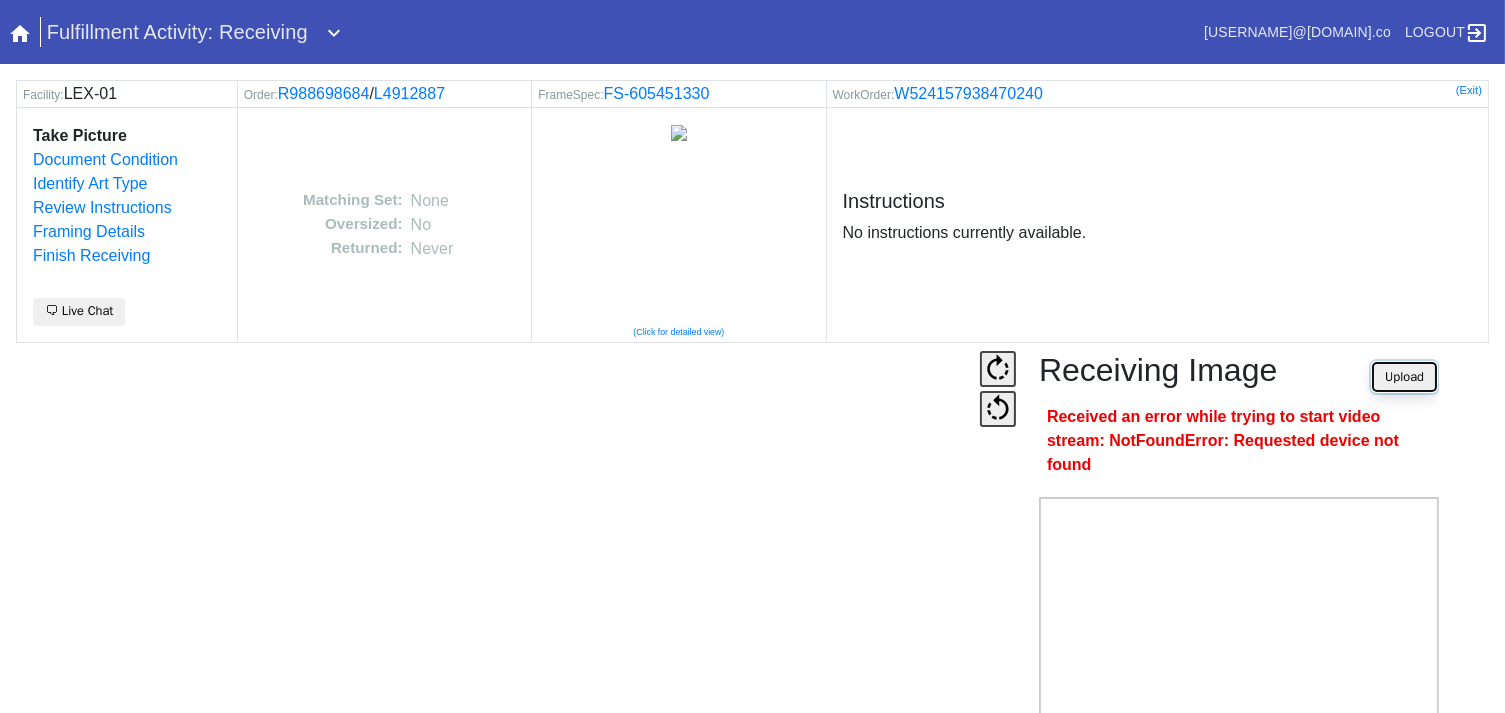 click on "Upload" at bounding box center (1404, 377) 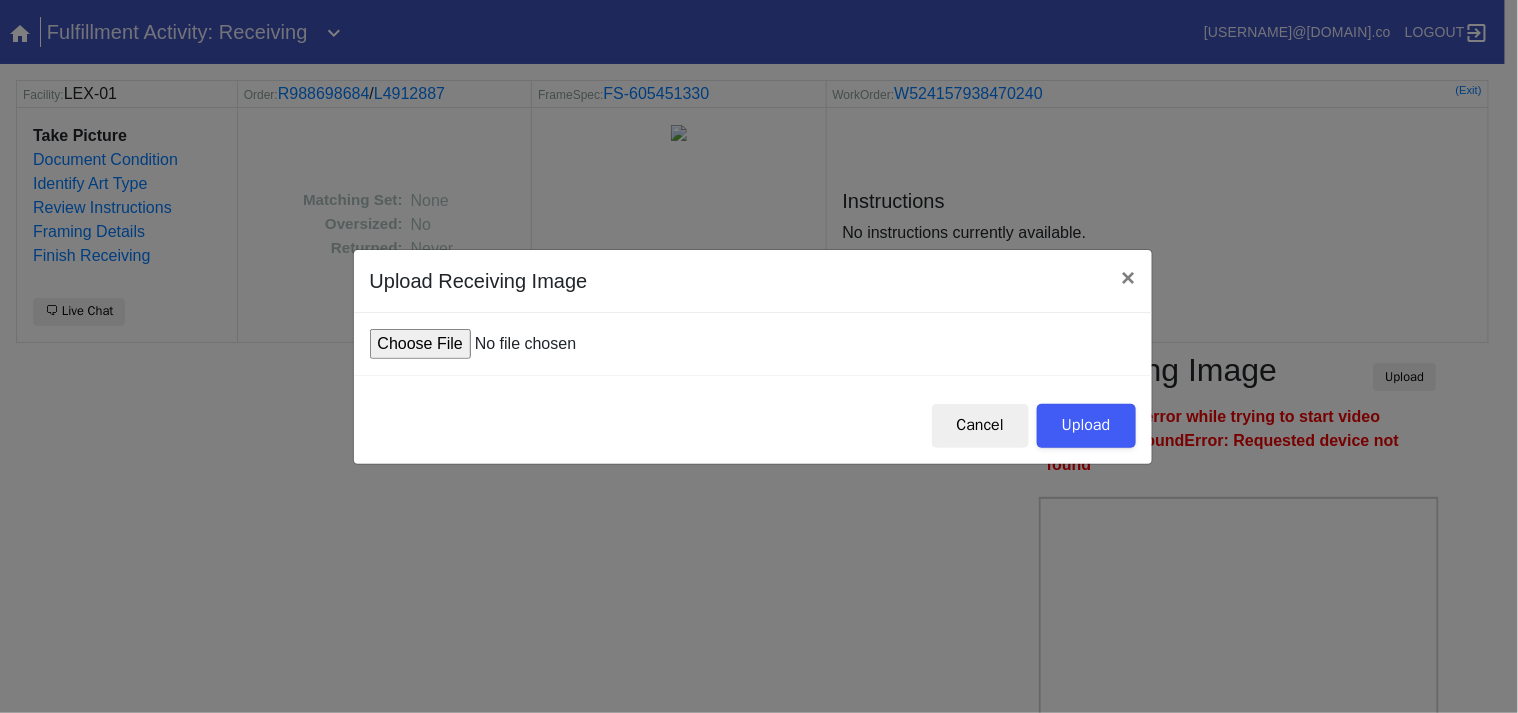 click at bounding box center (521, 344) 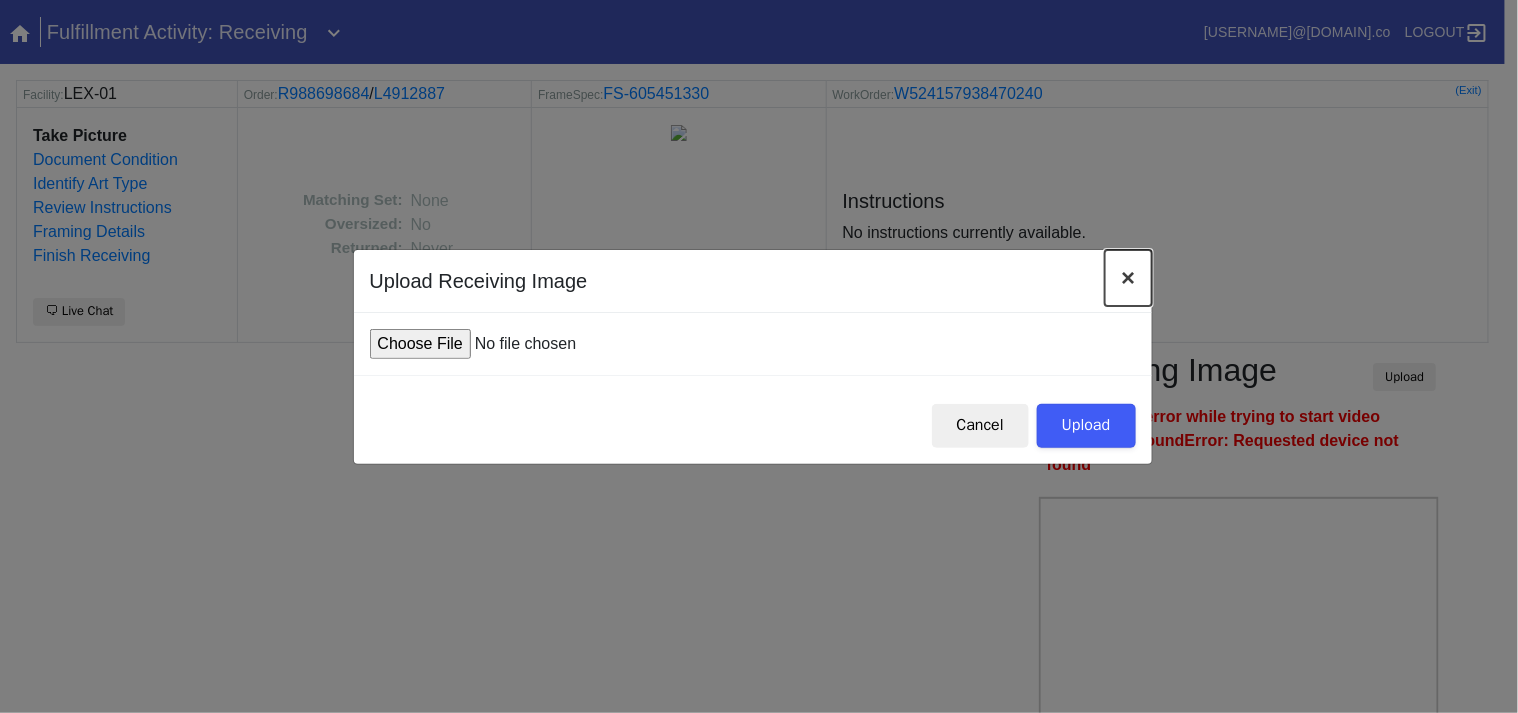 click on "×" at bounding box center (1128, 277) 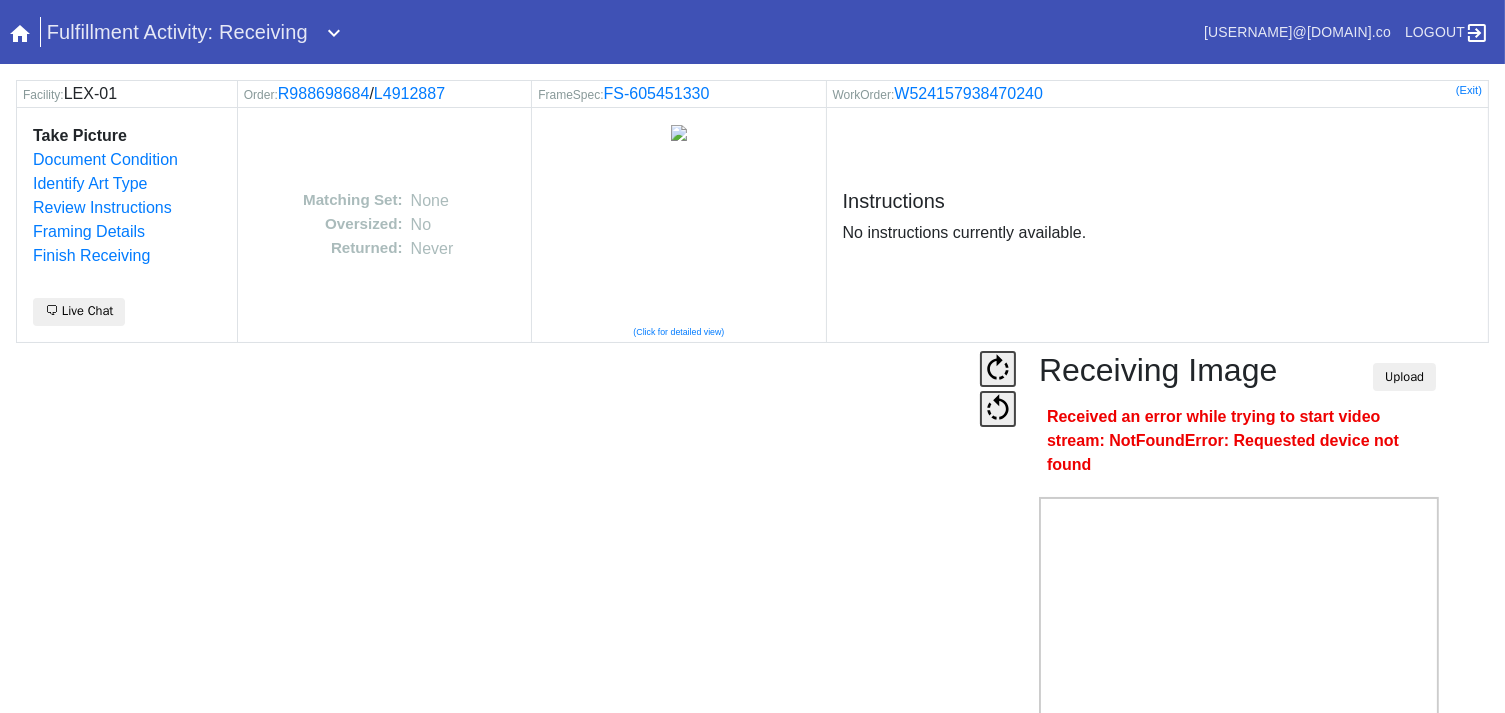 click on "Receiving Image Upload" at bounding box center (1239, 374) 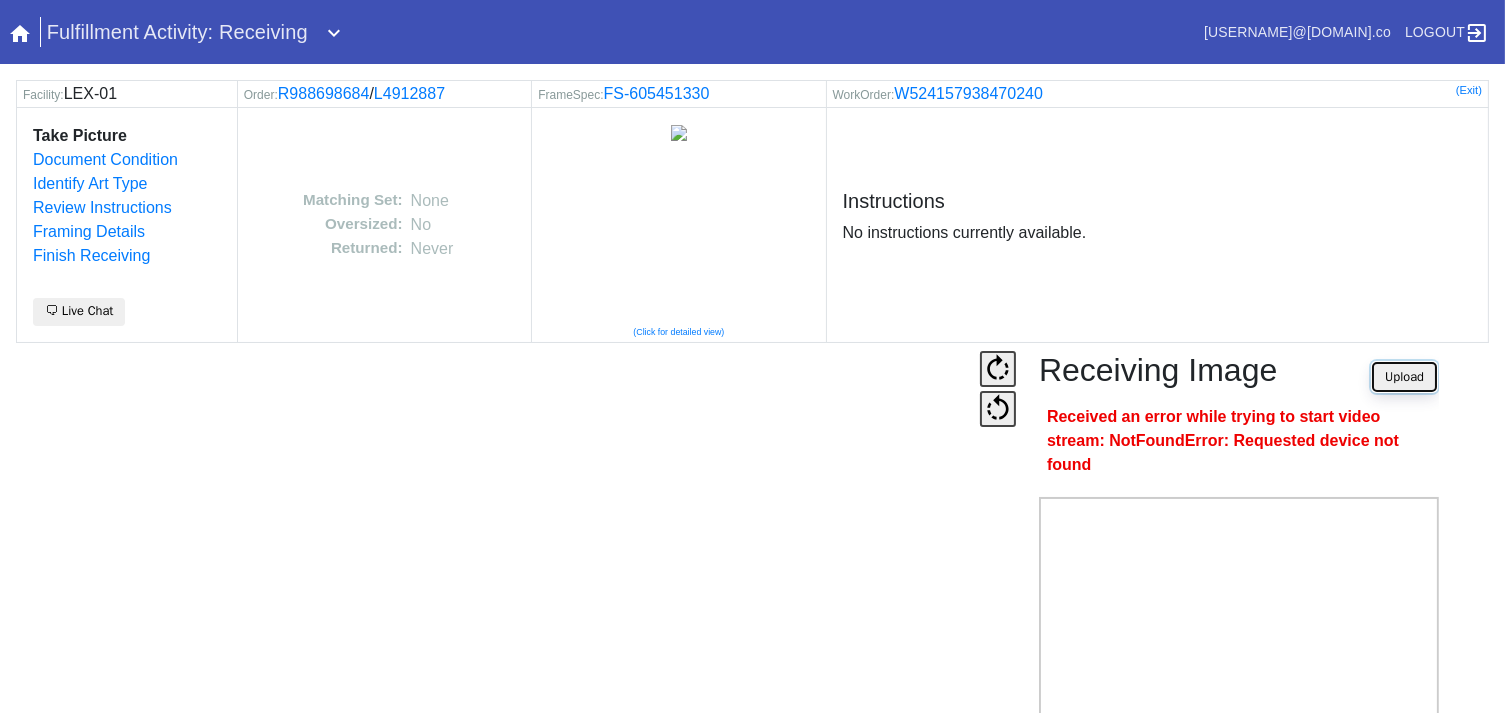 click on "Upload" at bounding box center (1404, 377) 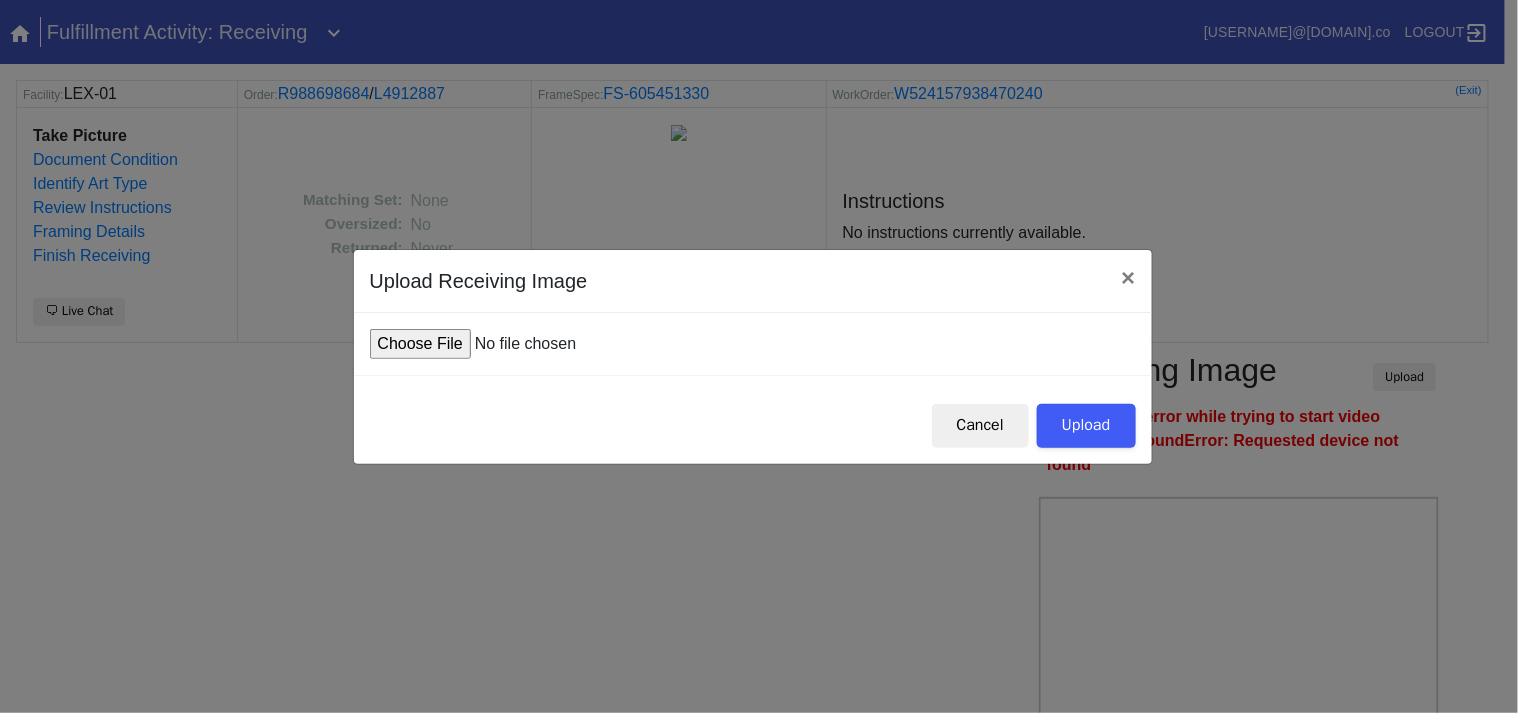 click at bounding box center [521, 344] 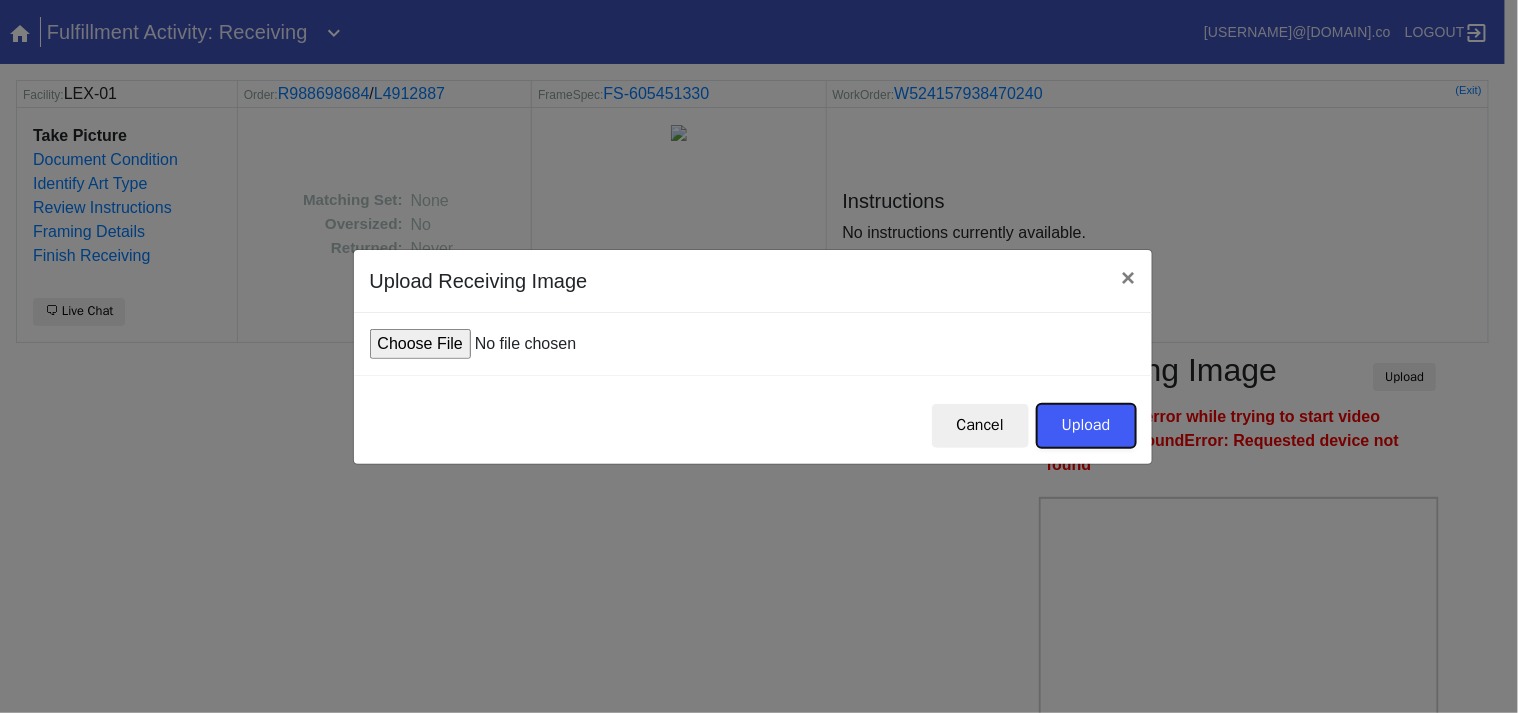 click on "Upload" at bounding box center (1086, 426) 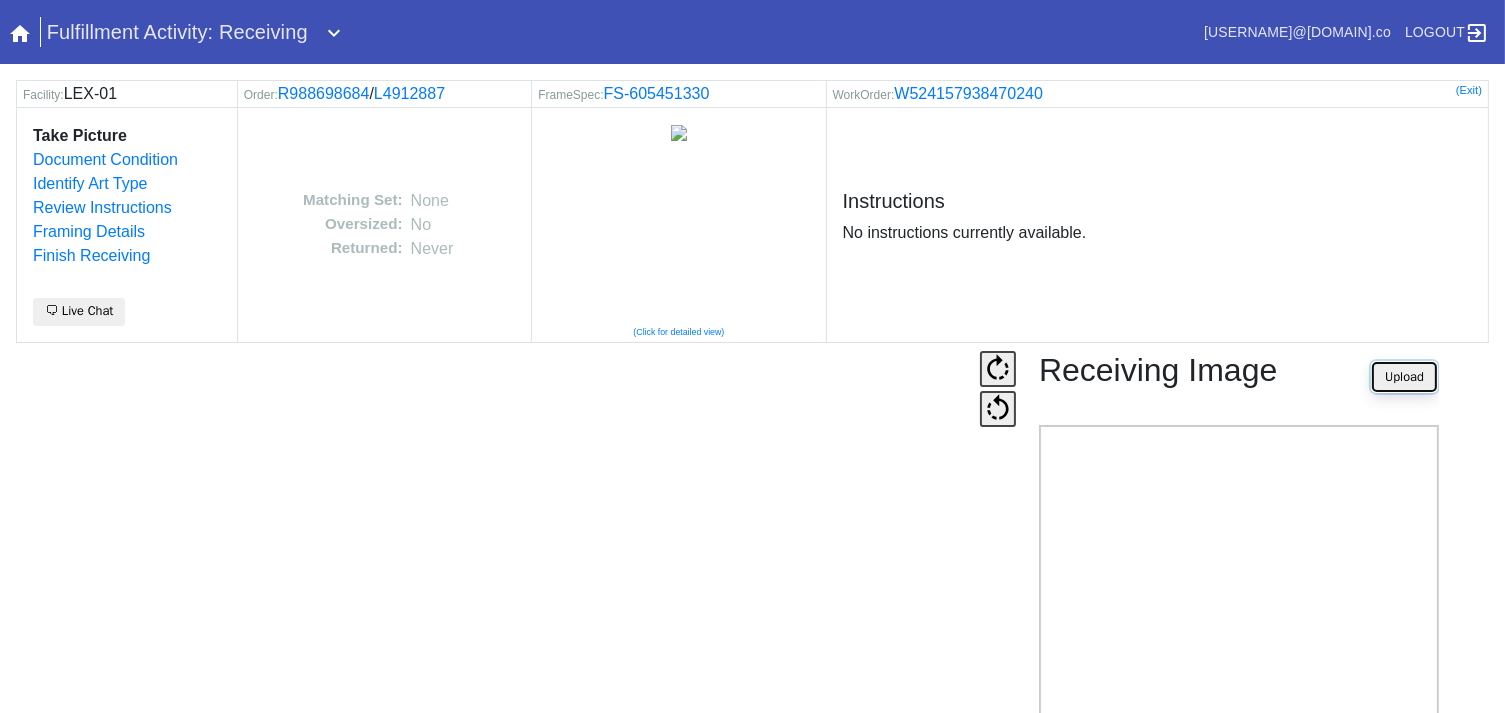 scroll, scrollTop: 124, scrollLeft: 0, axis: vertical 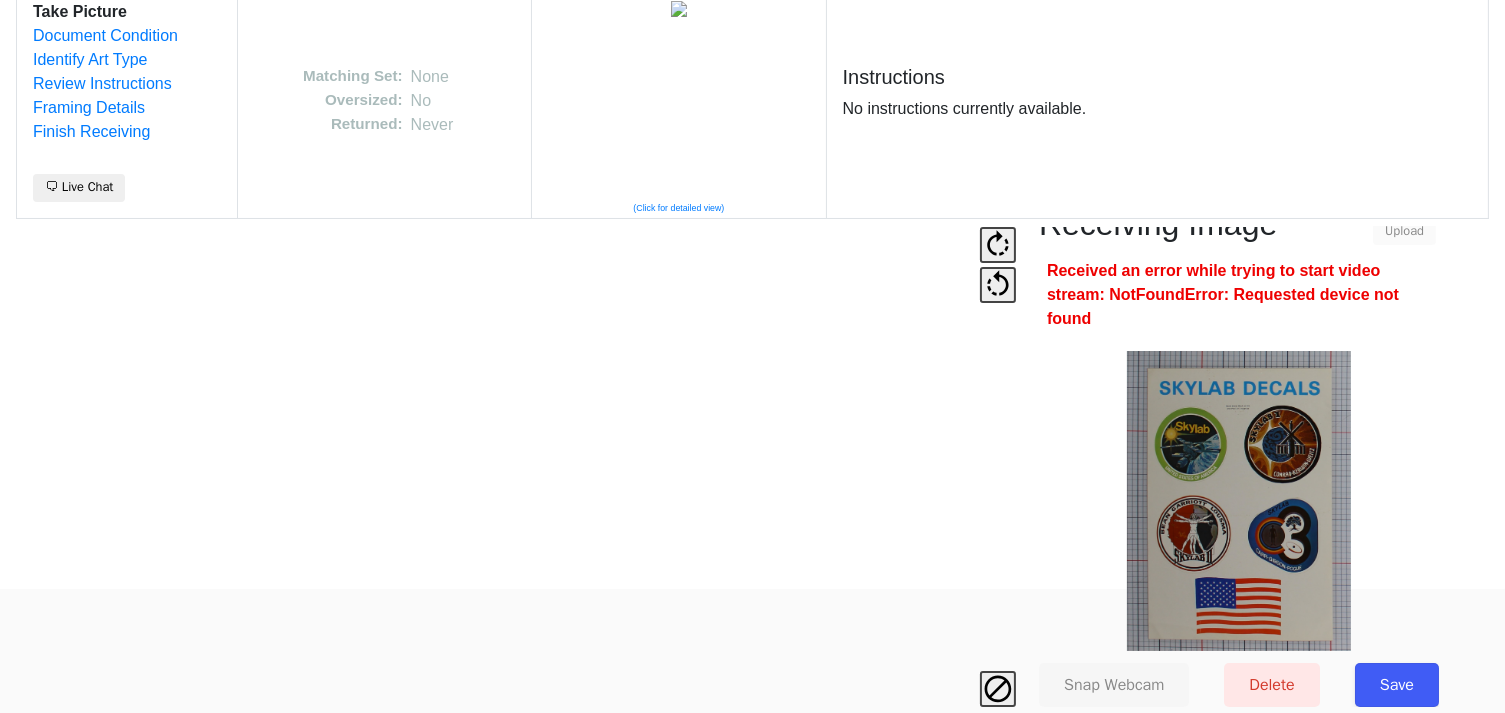 click on "Save" at bounding box center (1397, 685) 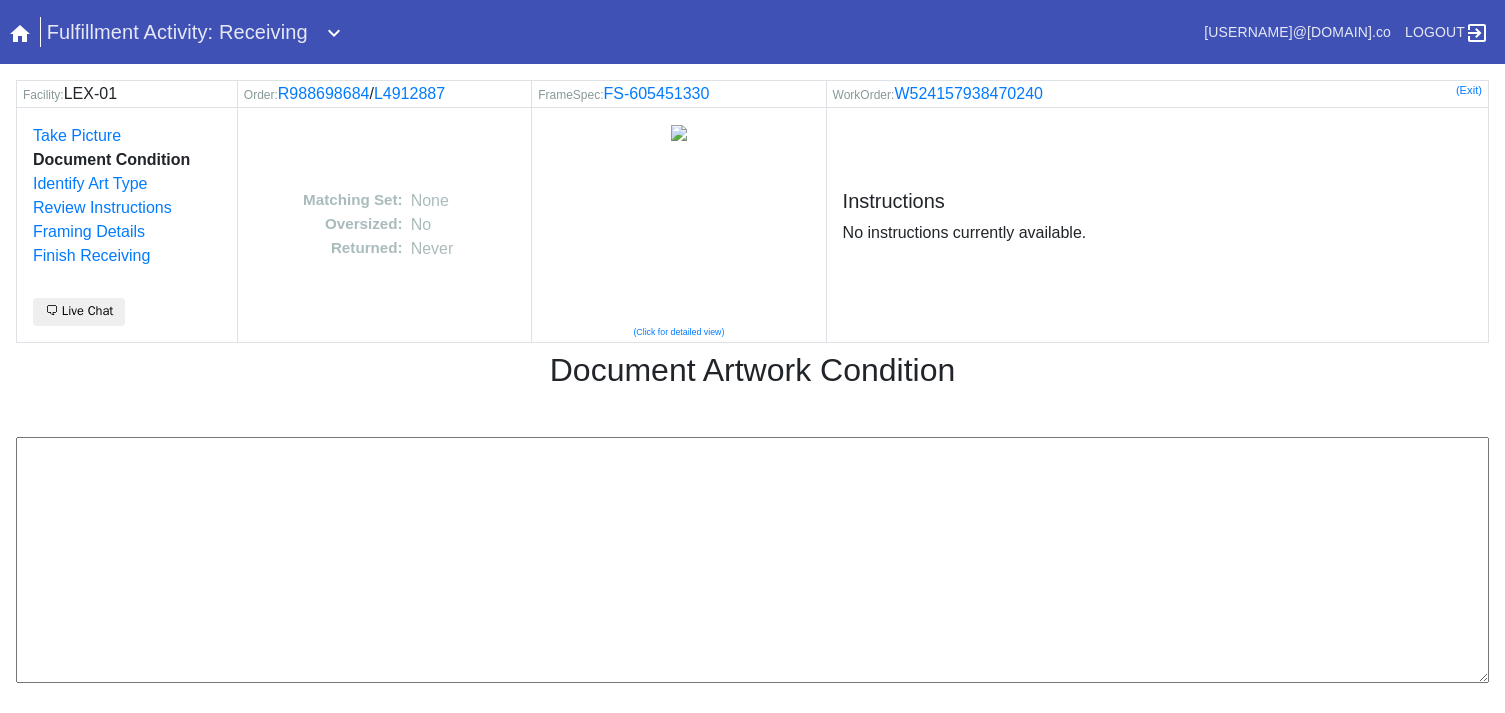 scroll, scrollTop: 0, scrollLeft: 0, axis: both 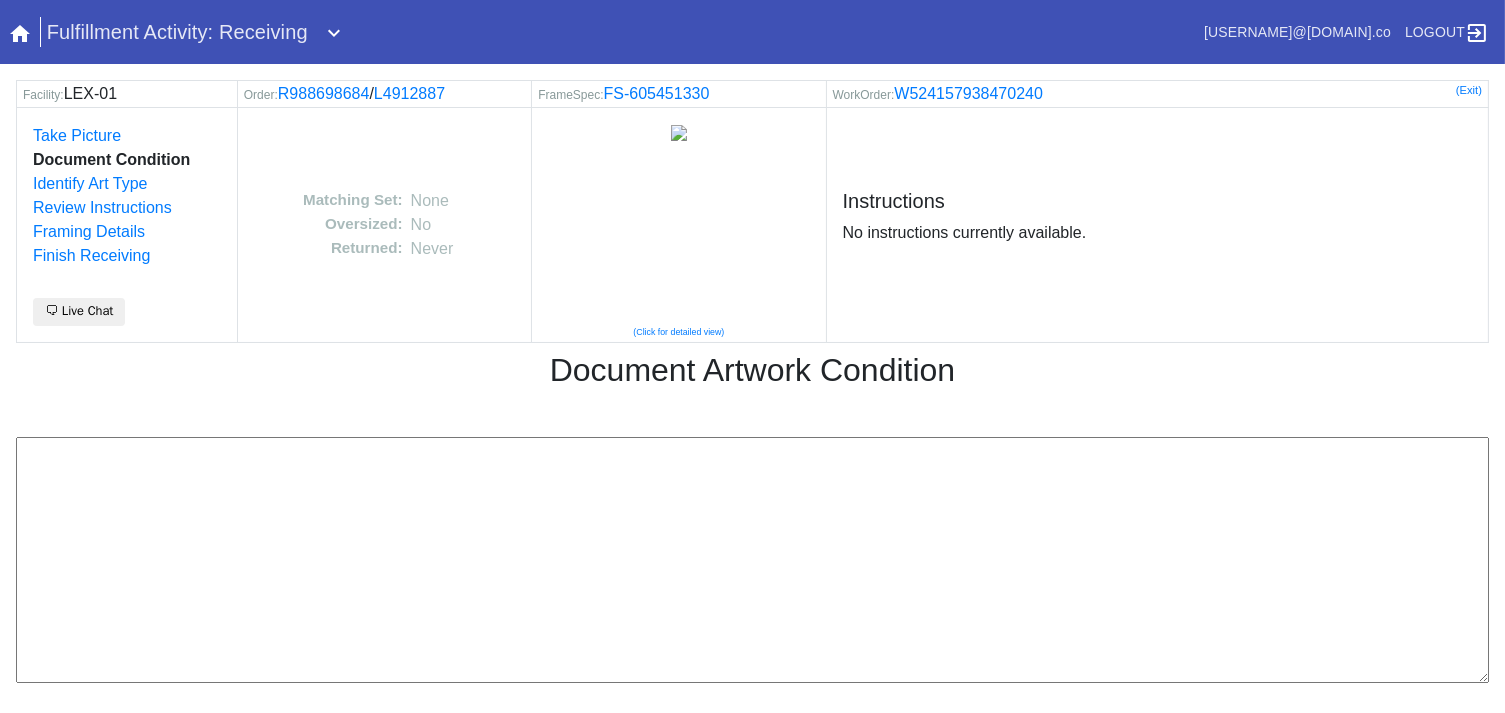 click at bounding box center (752, 560) 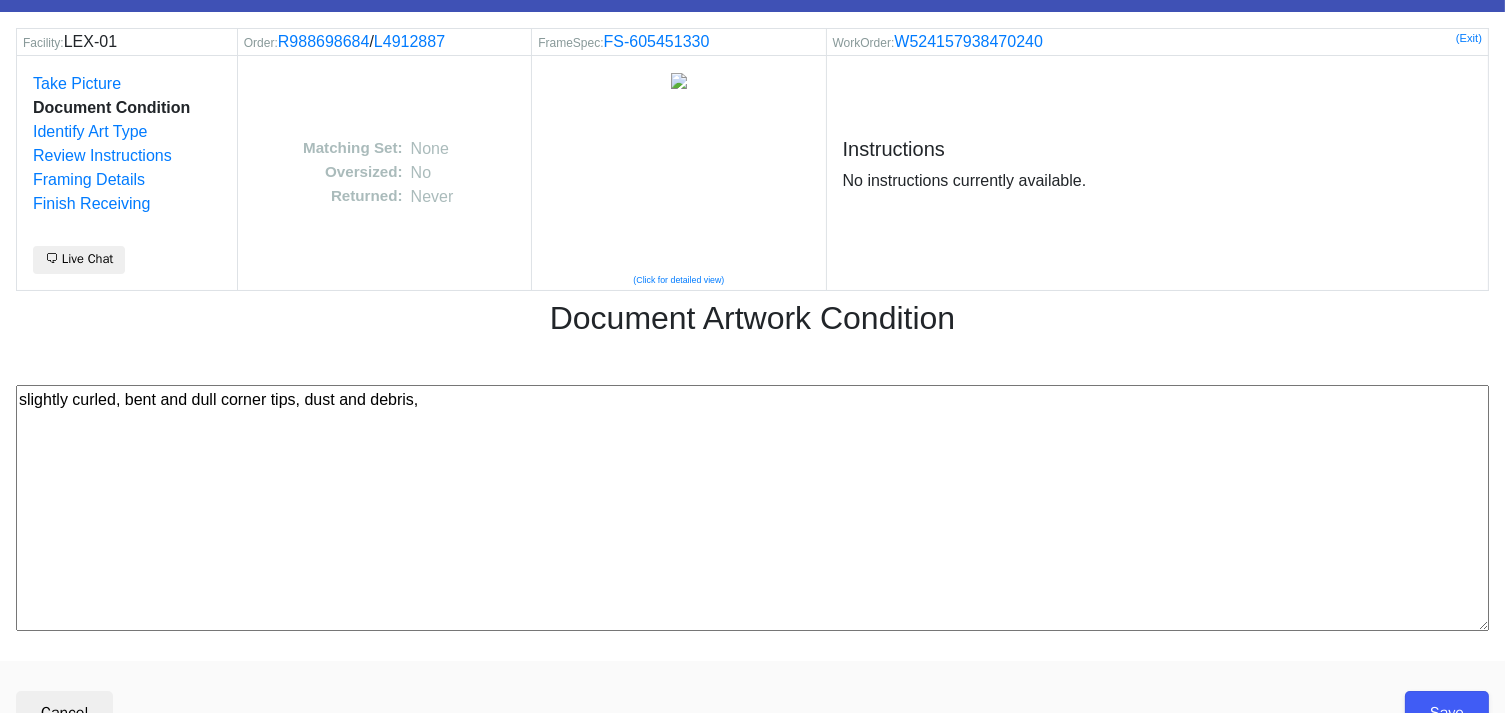 scroll, scrollTop: 80, scrollLeft: 0, axis: vertical 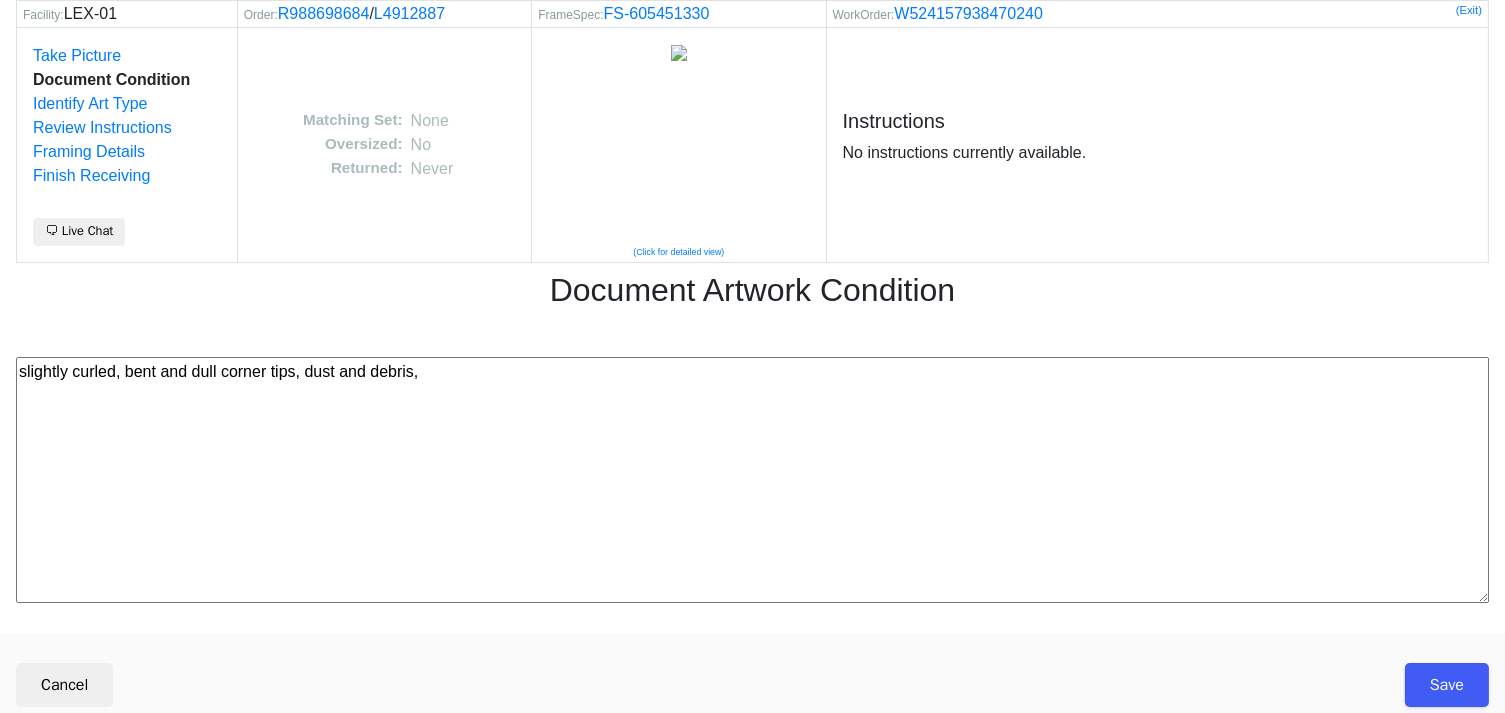 type on "slightly curled, bent and dull corner tips, dust and debris," 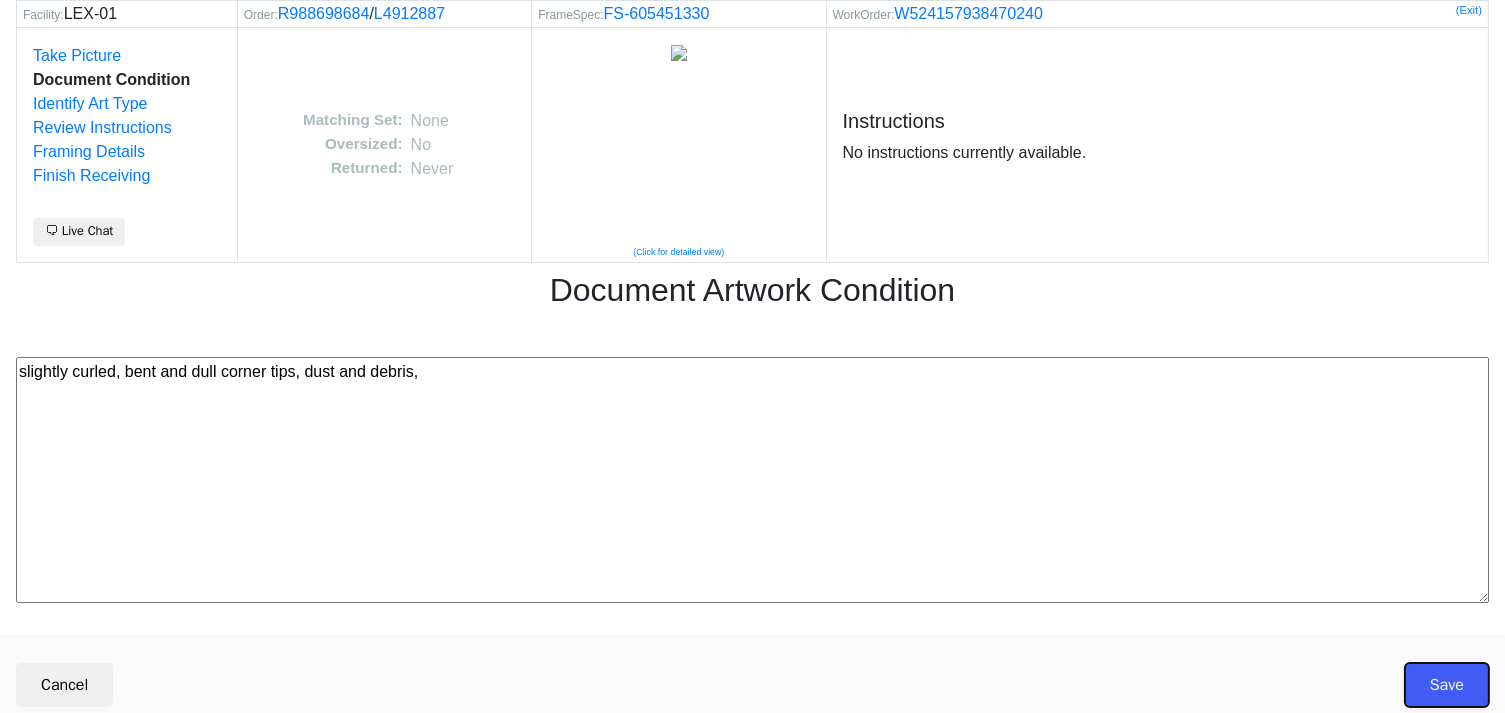 click on "Save" at bounding box center [1447, 685] 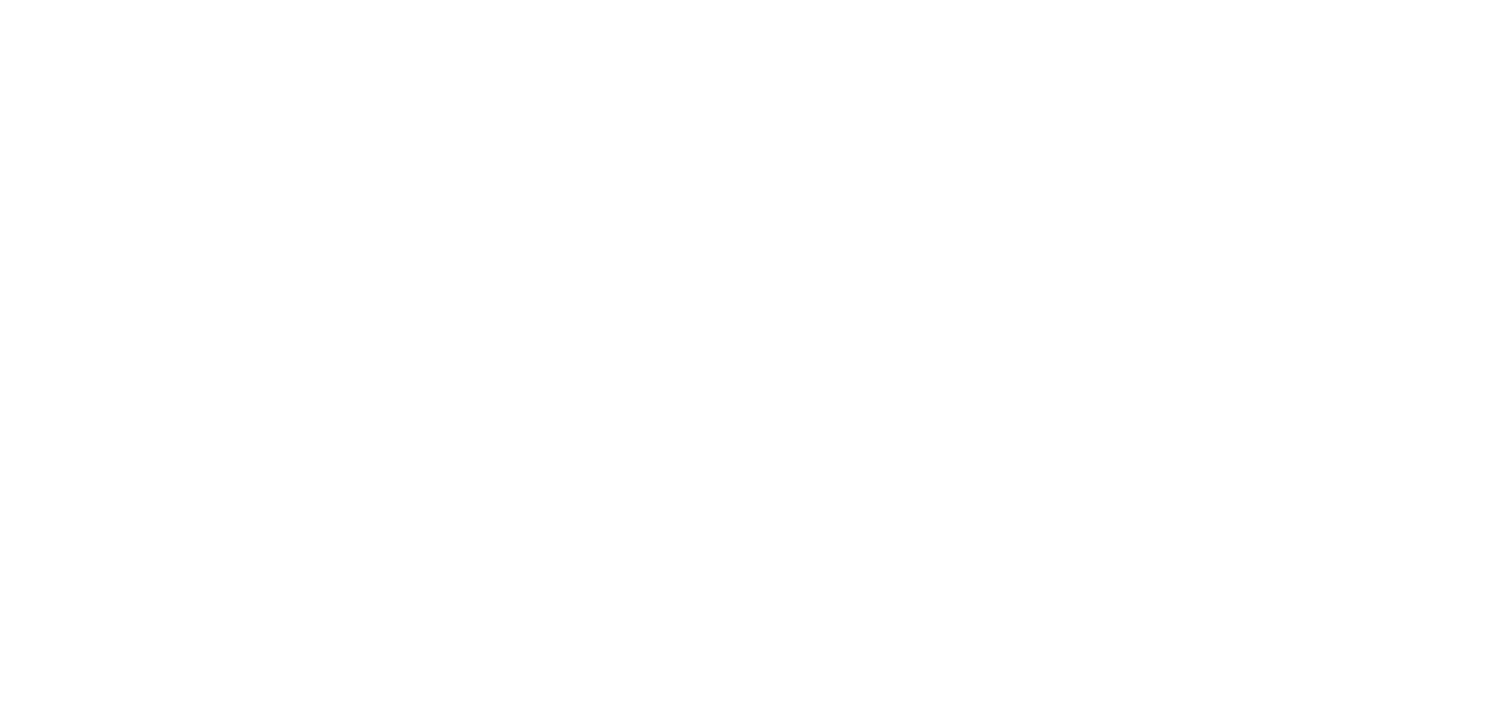 scroll, scrollTop: 0, scrollLeft: 0, axis: both 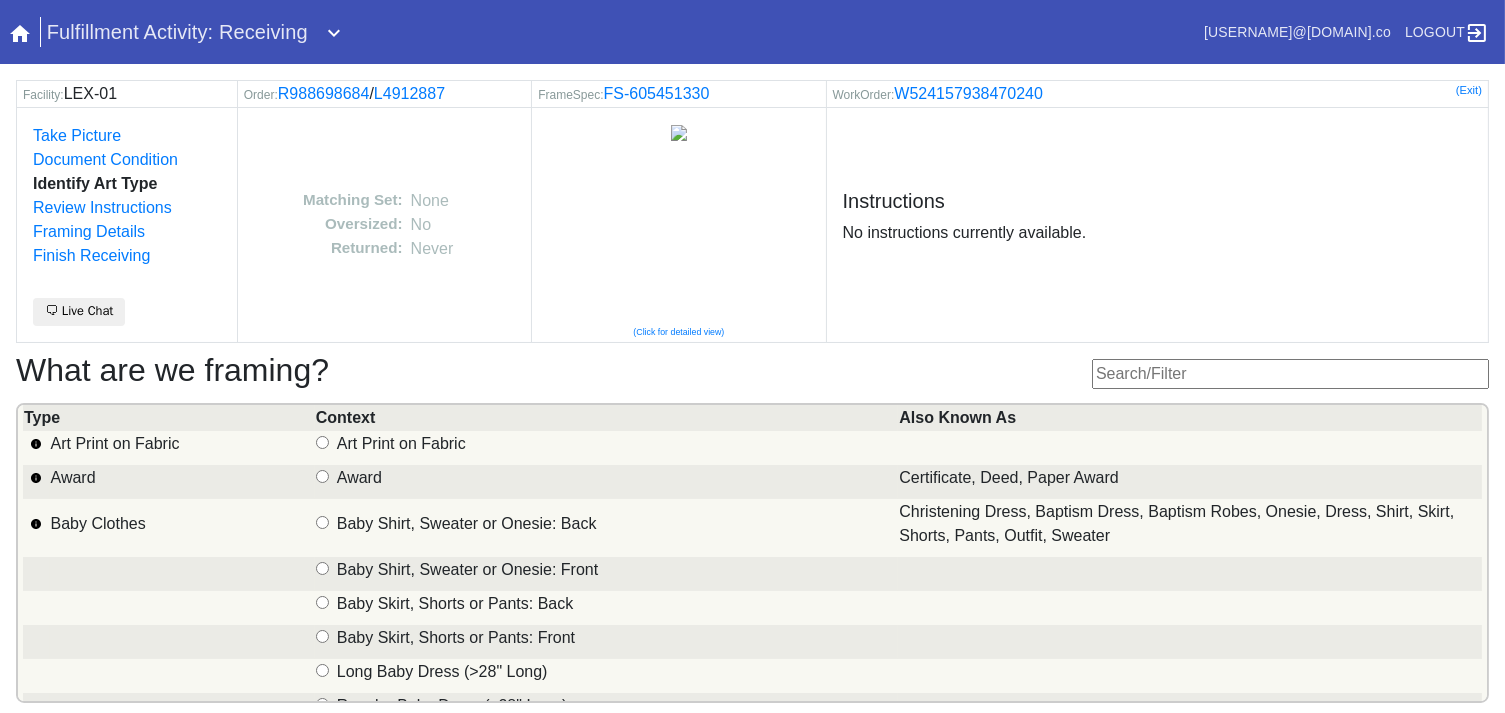 click at bounding box center (1290, 374) 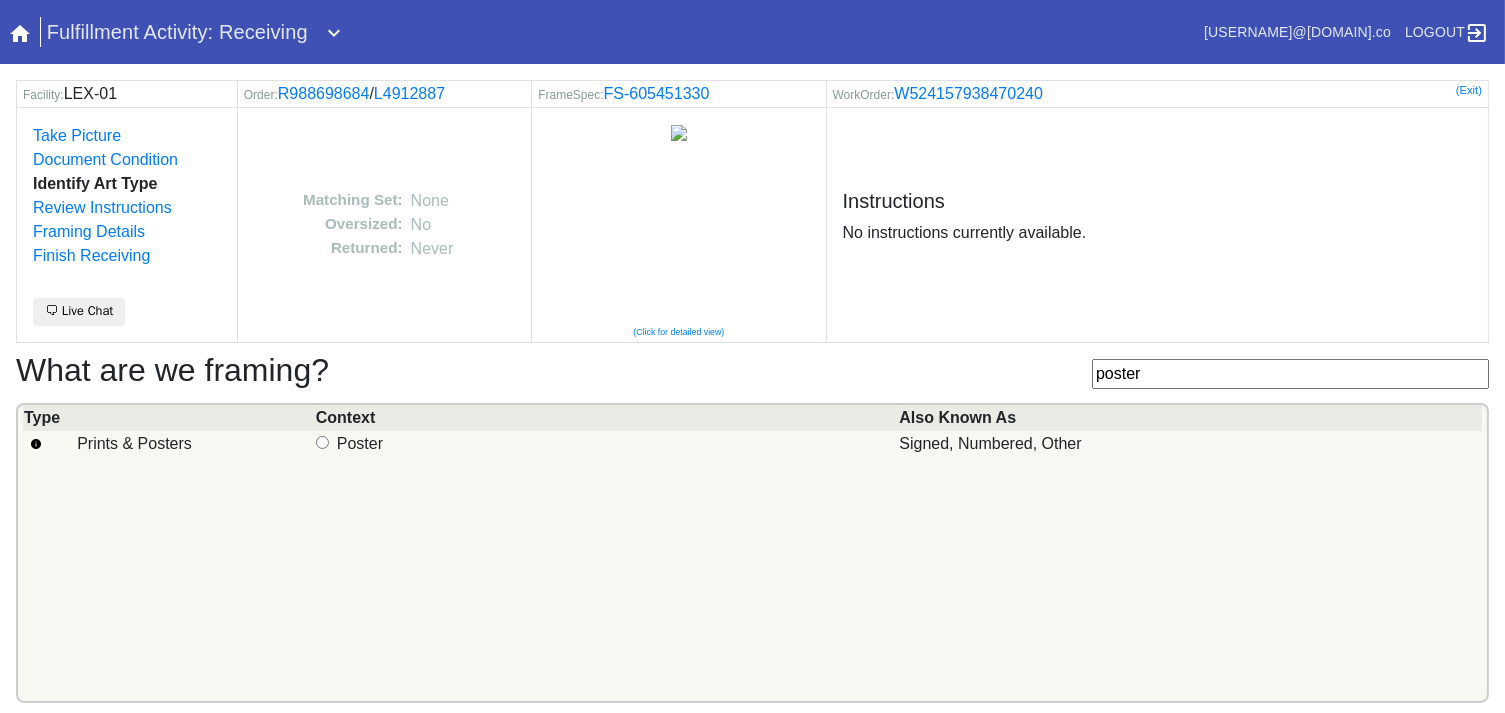 type on "poster" 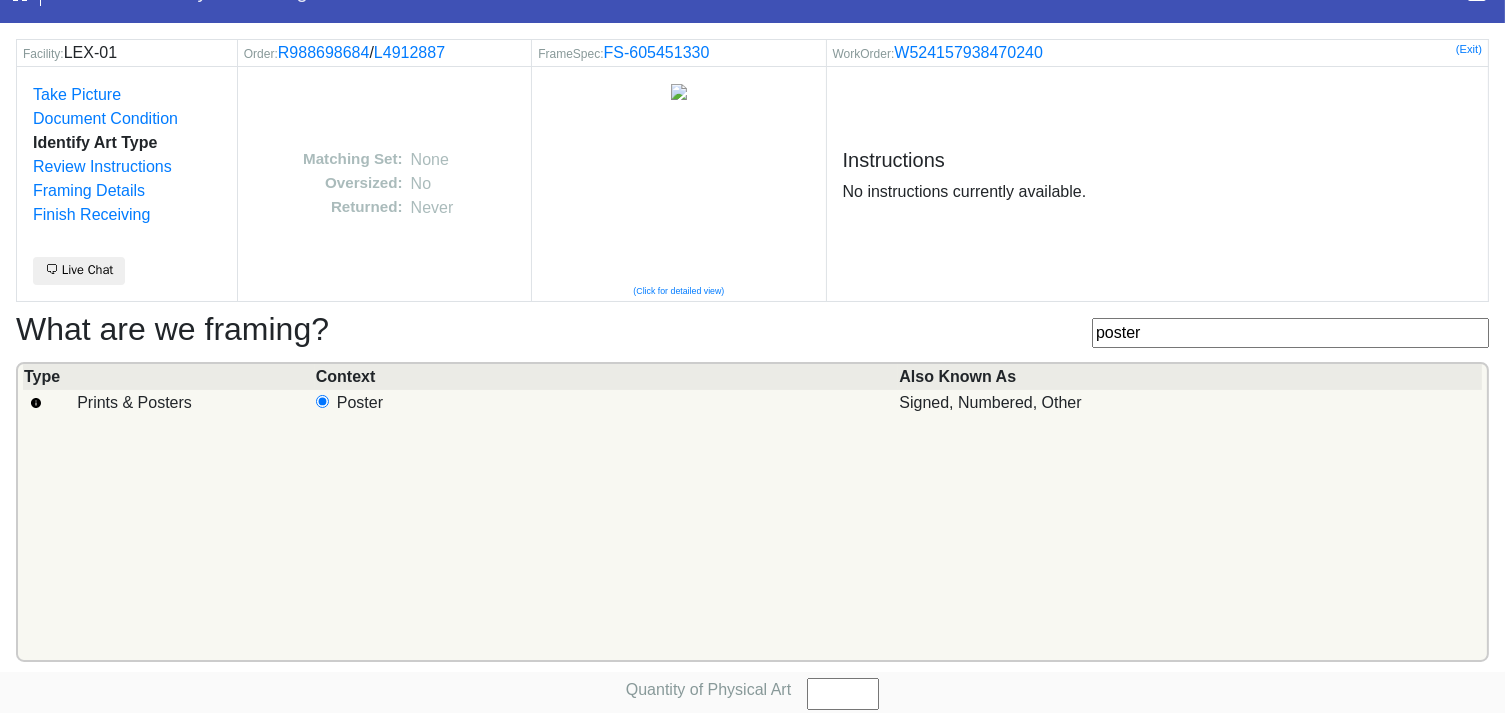 scroll, scrollTop: 101, scrollLeft: 0, axis: vertical 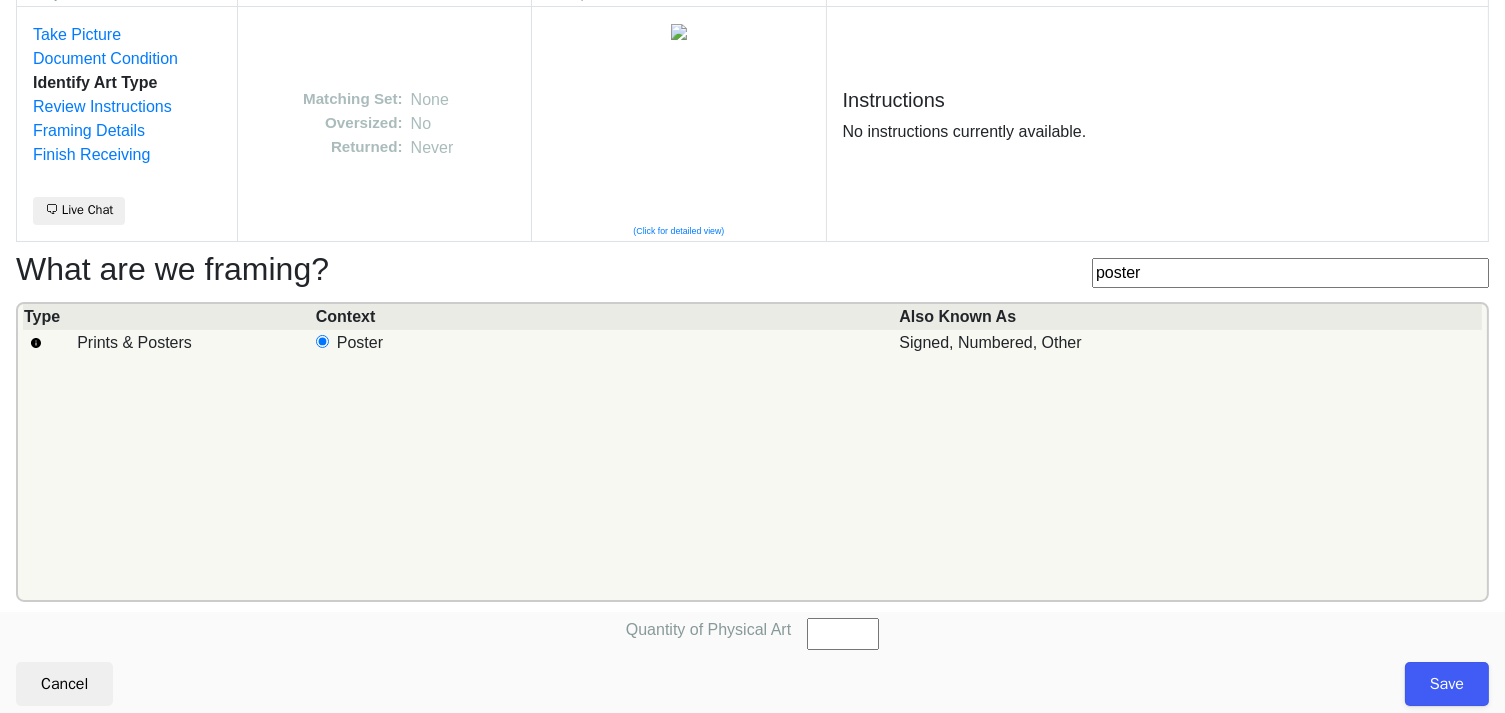 click on "Quantity of Physical Art" at bounding box center (843, 634) 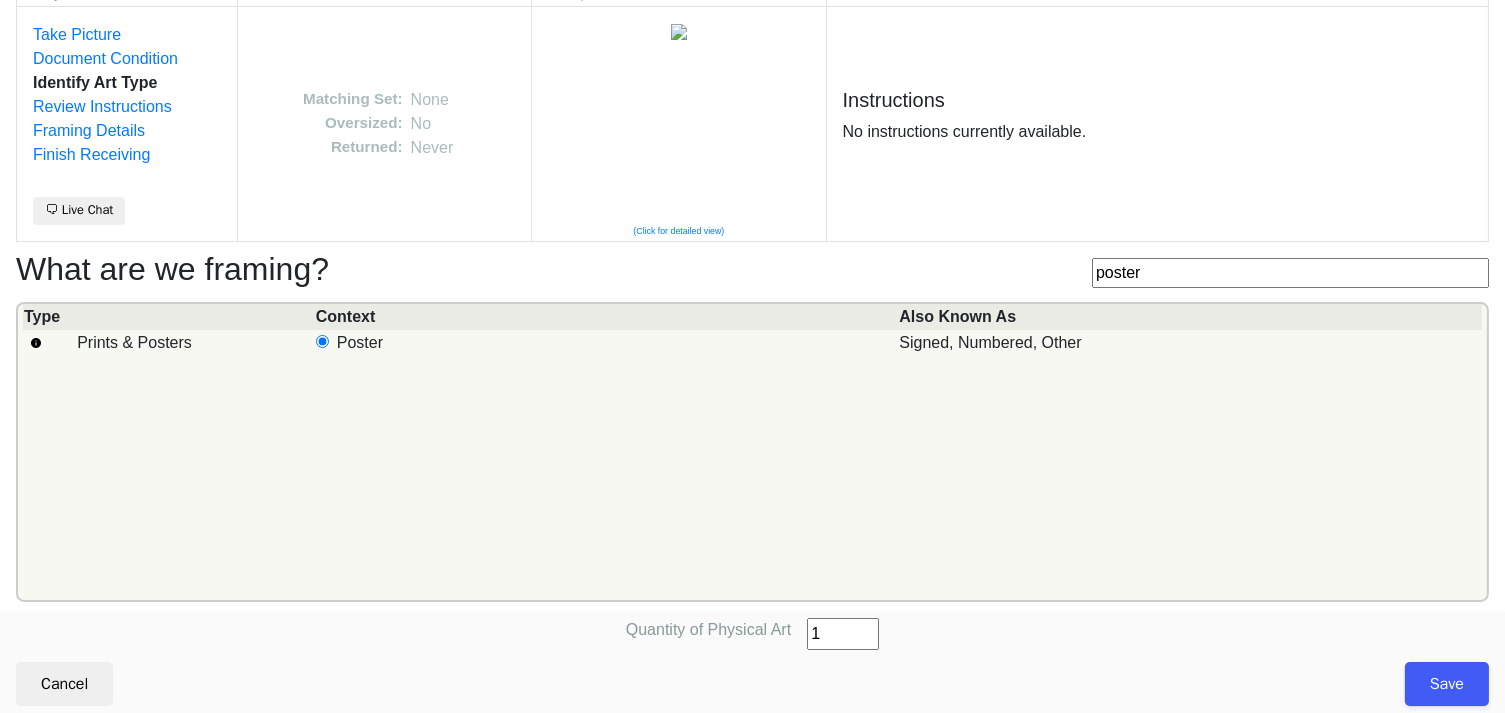 type on "1" 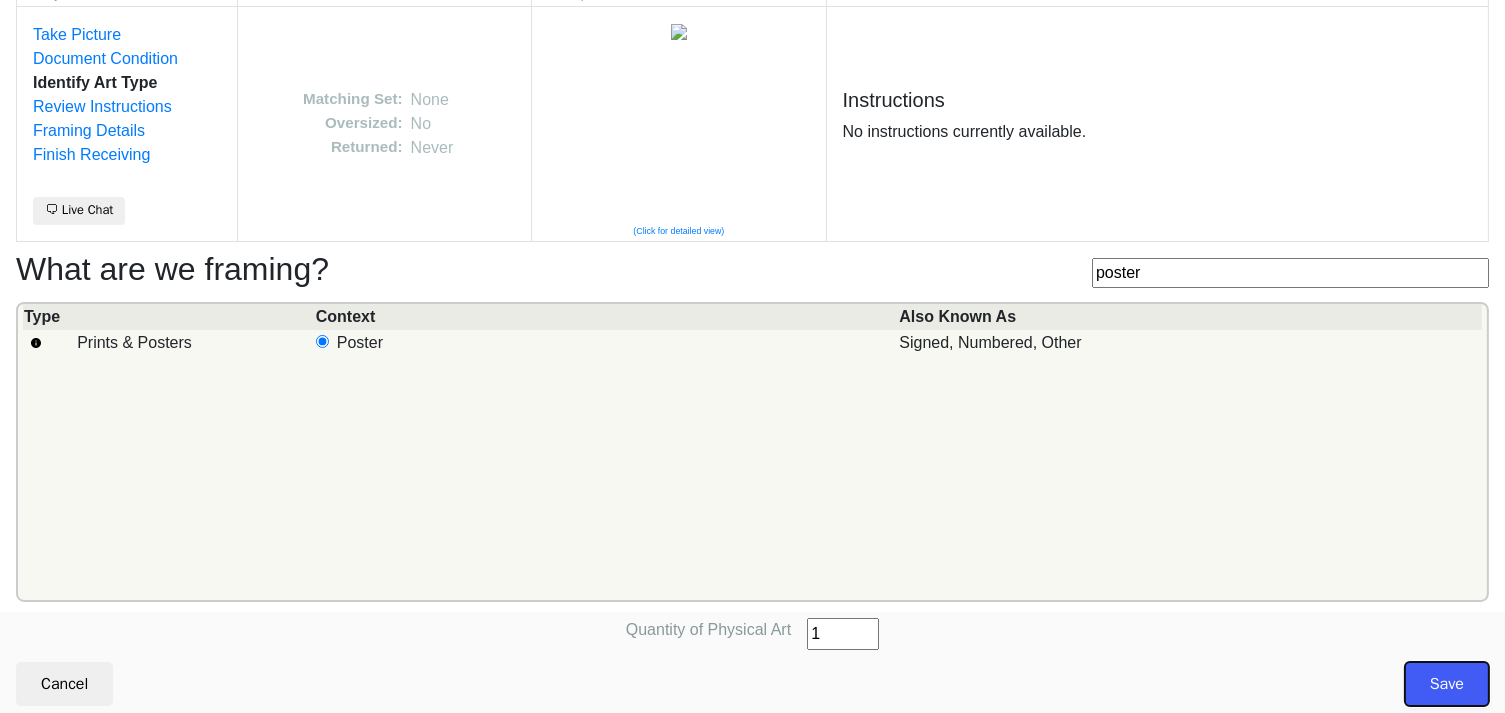 click on "Save" at bounding box center (1447, 684) 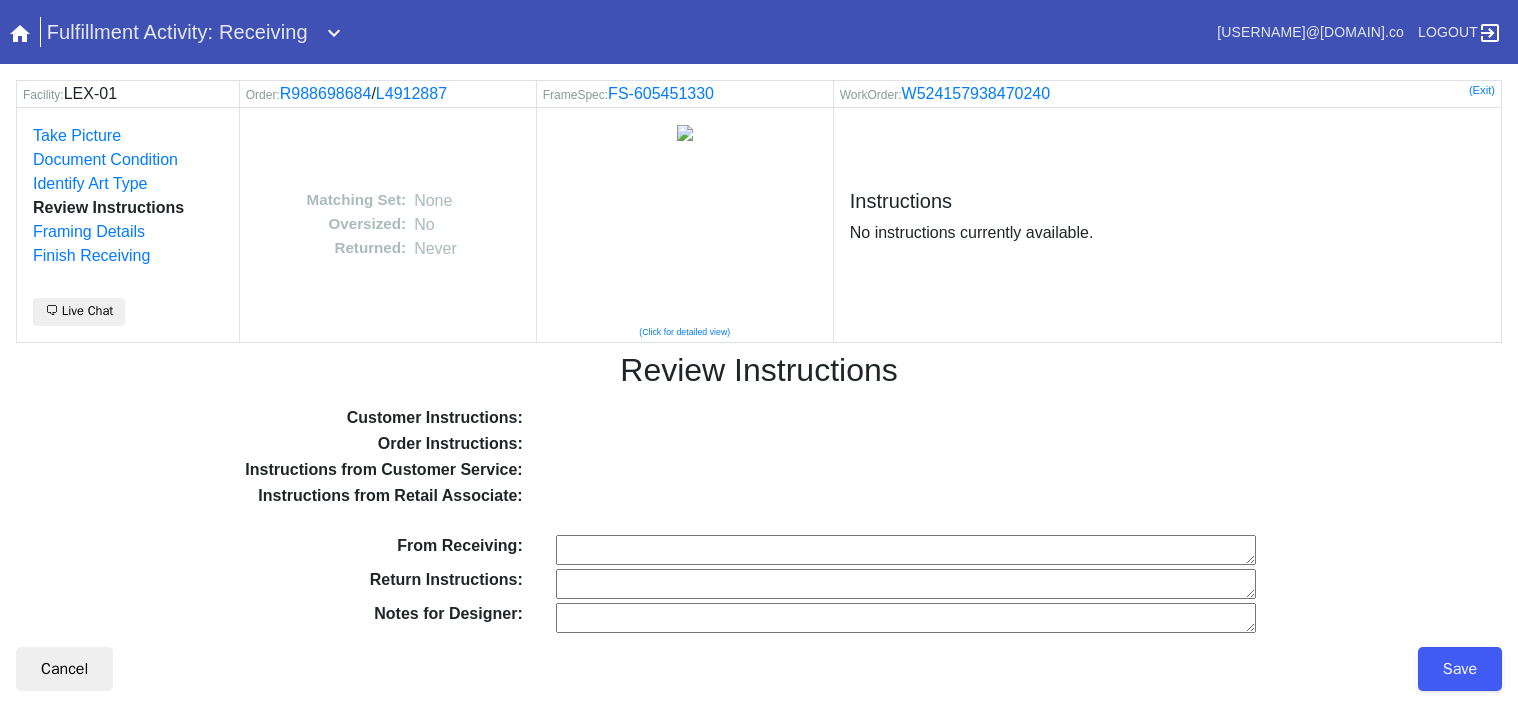 scroll, scrollTop: 0, scrollLeft: 0, axis: both 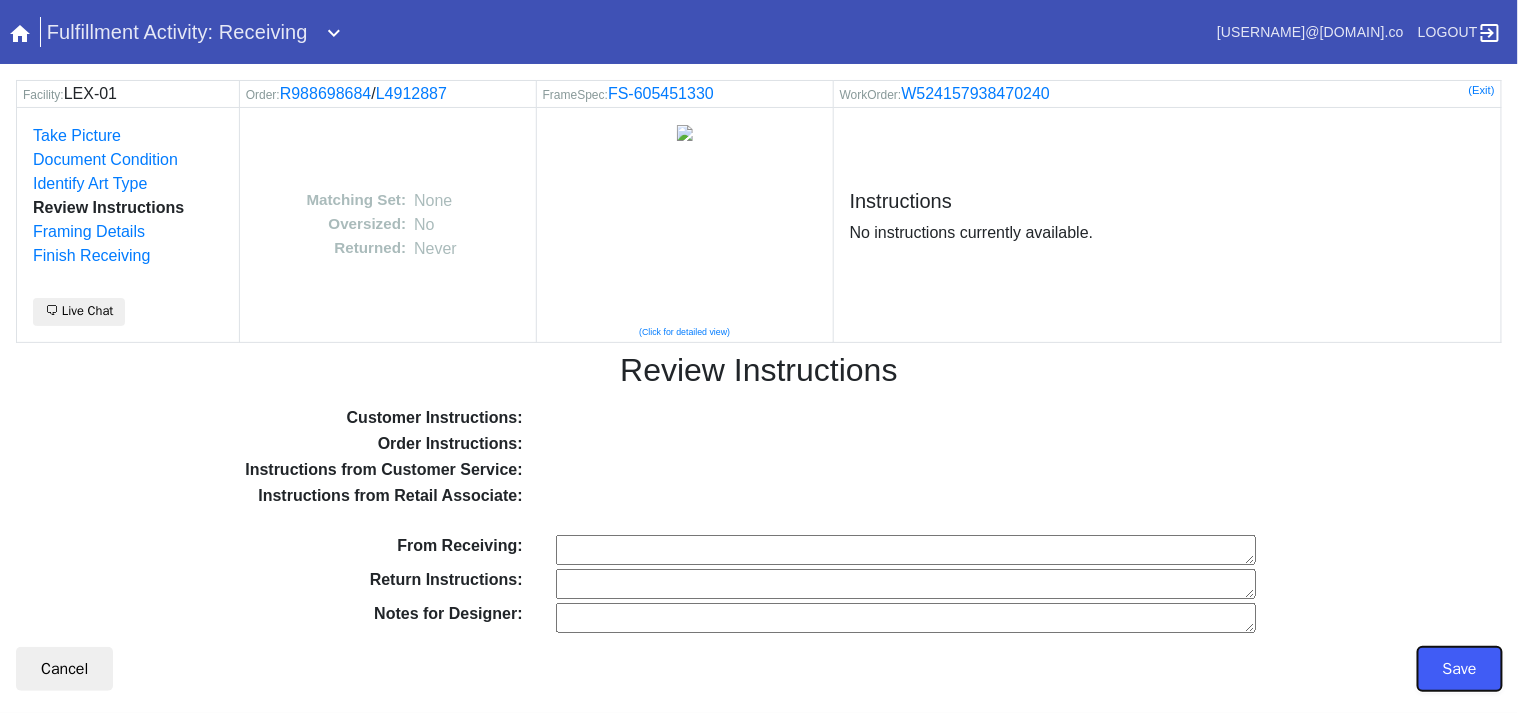 click on "Save" at bounding box center [1460, 669] 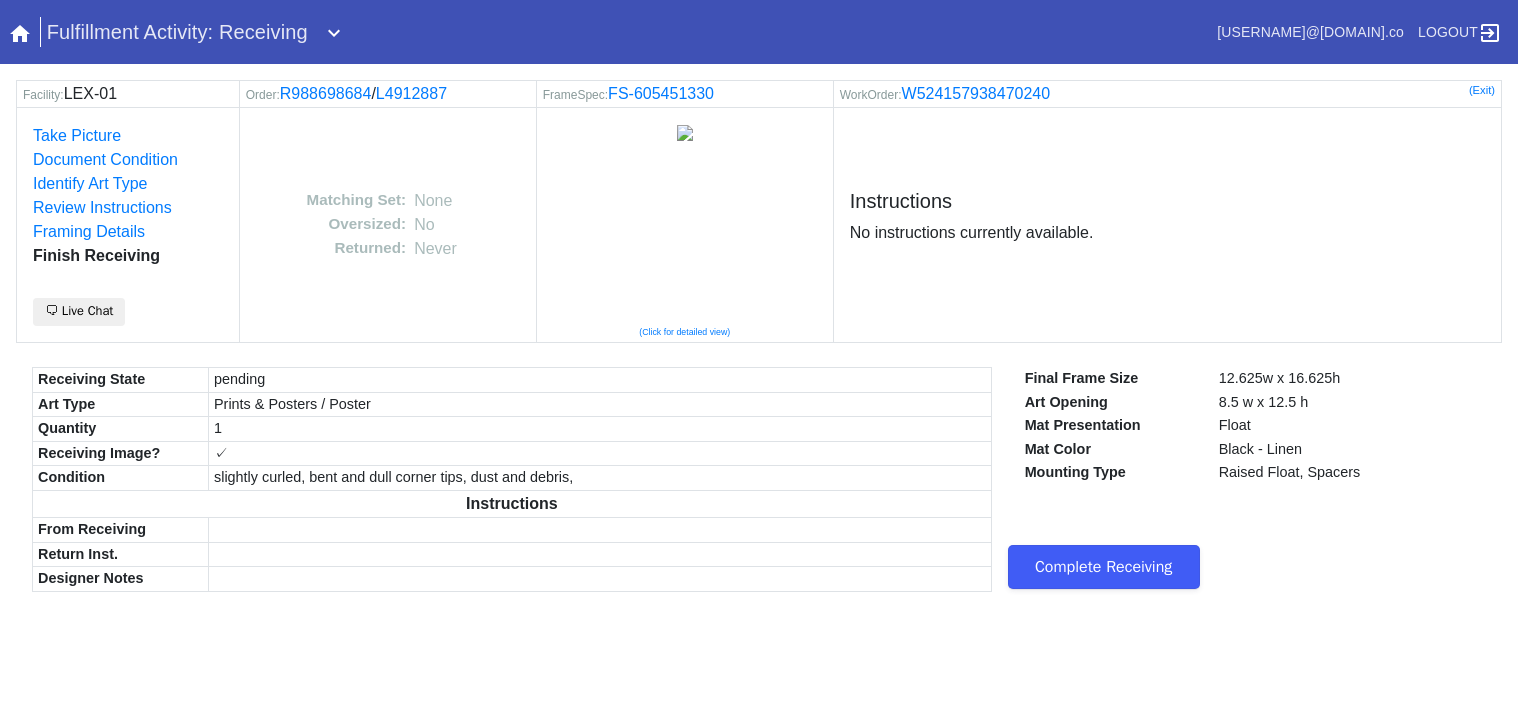 scroll, scrollTop: 0, scrollLeft: 0, axis: both 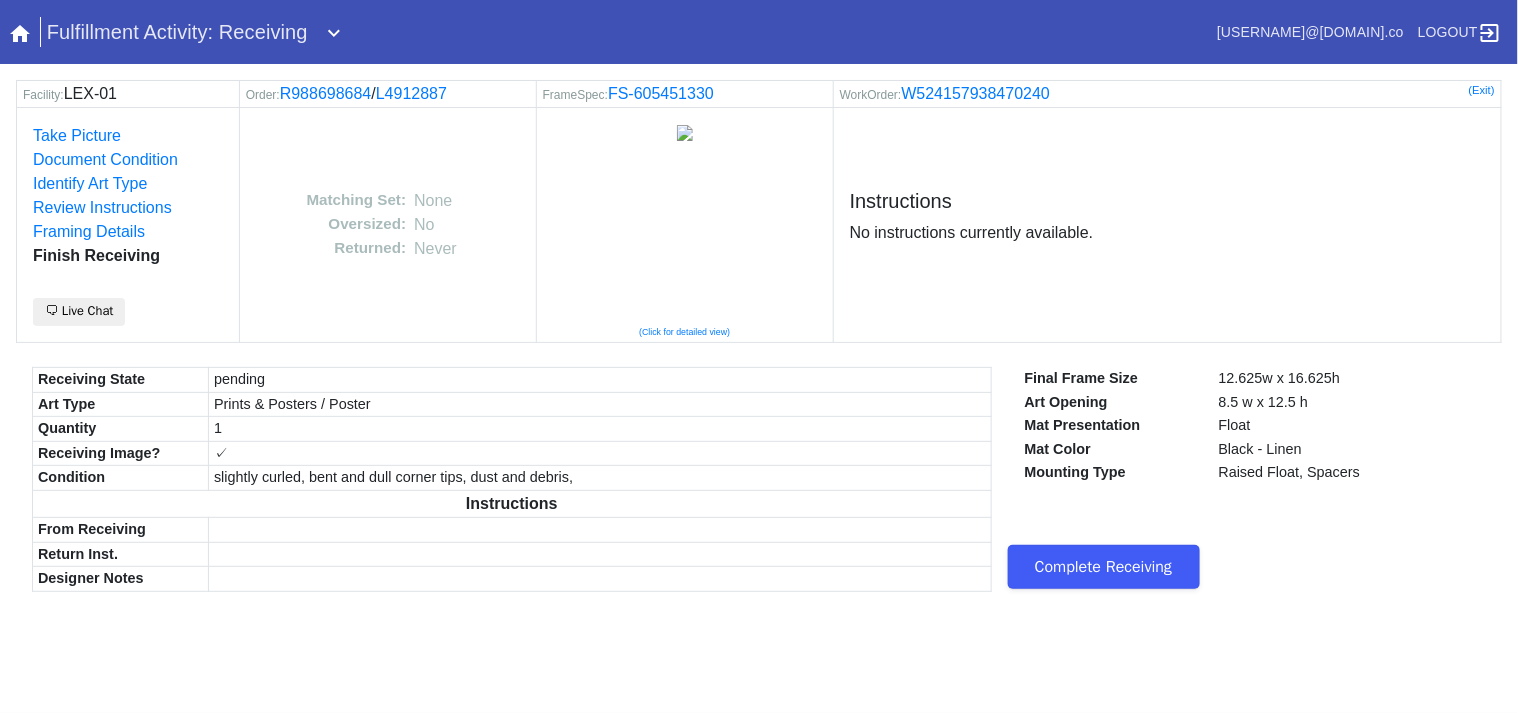 click on "Complete Receiving" at bounding box center [1104, 567] 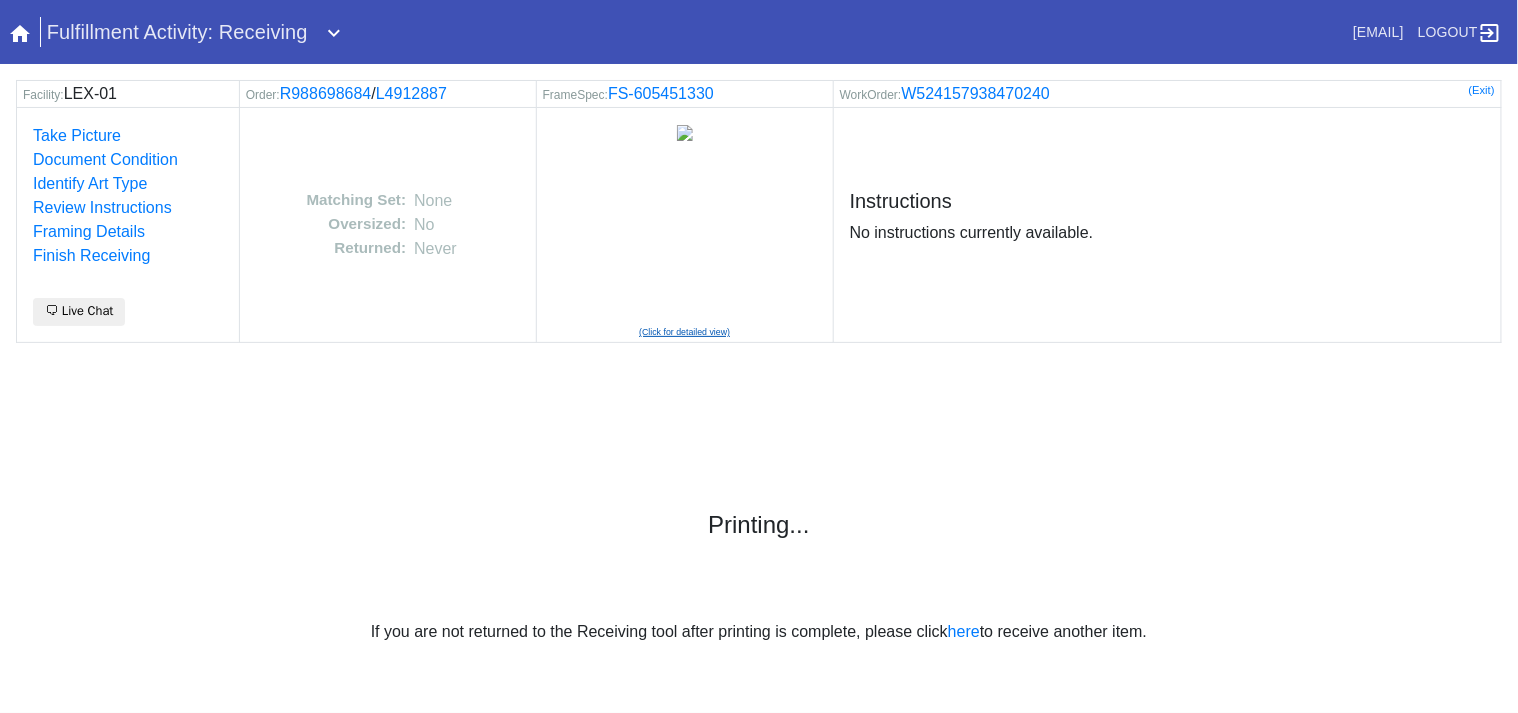 scroll, scrollTop: 0, scrollLeft: 0, axis: both 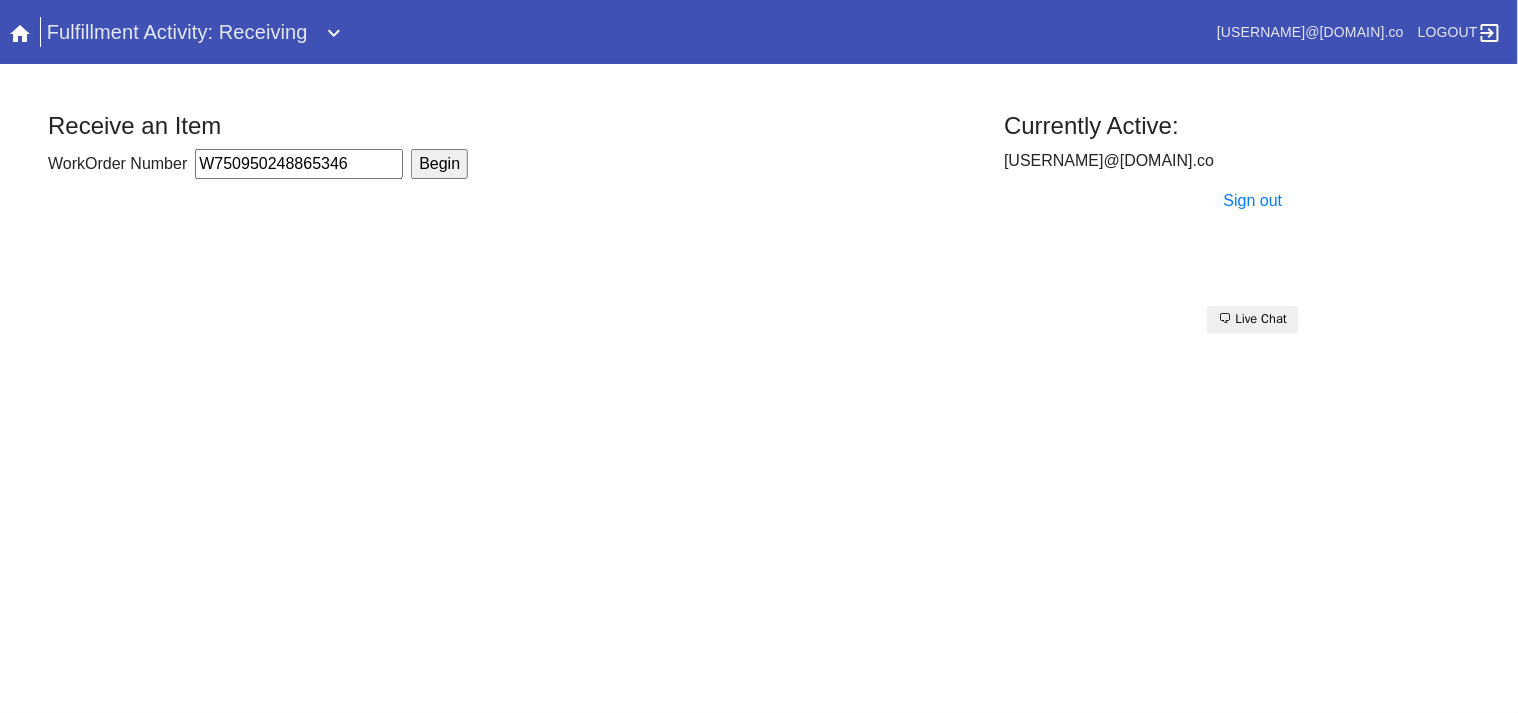 click on "Begin" at bounding box center [439, 164] 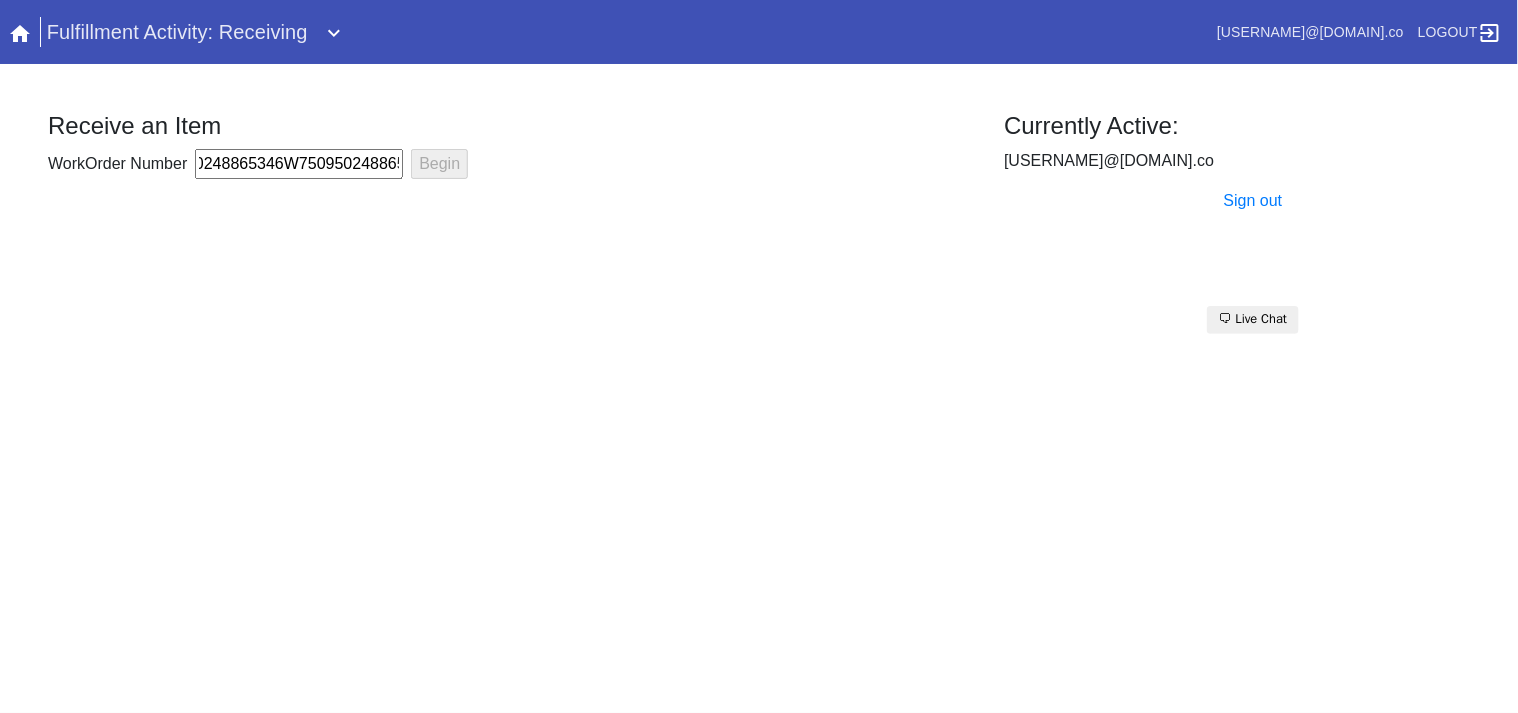 type on "W750950248865346W750950248865346" 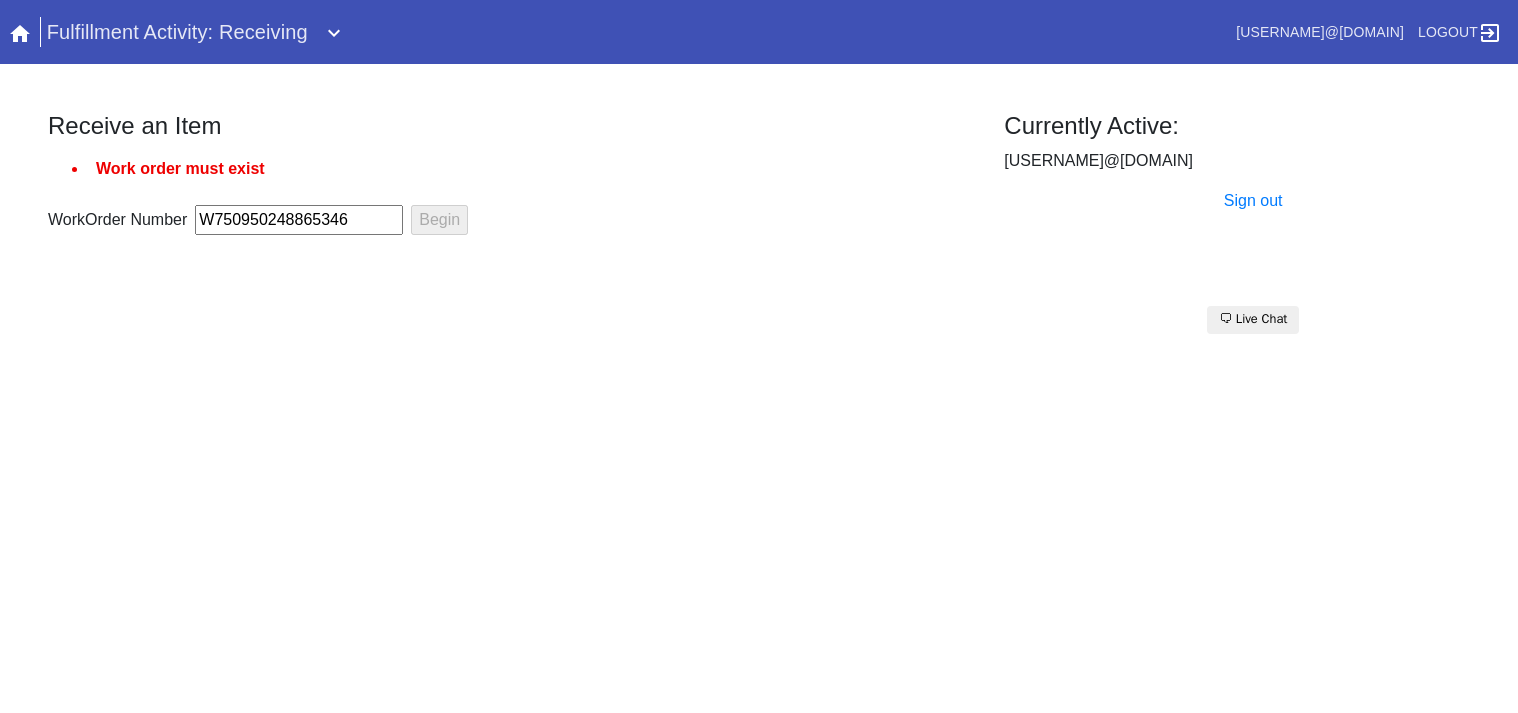 scroll, scrollTop: 0, scrollLeft: 0, axis: both 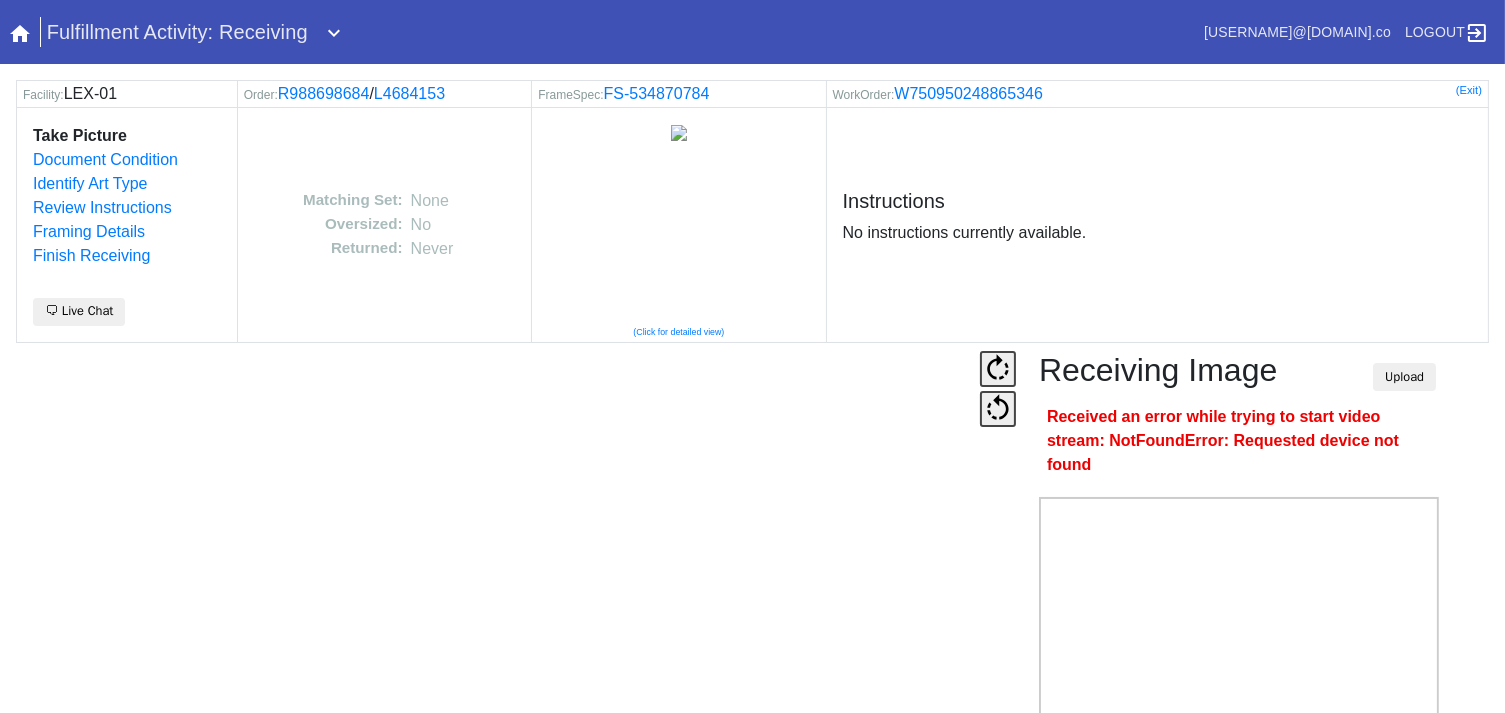 click on "Camera Disabled Click  here  to re-enable it. Receiving Image Upload Received an error while trying to start video stream: NotFoundError: Requested device not found Snap Webcam Save" at bounding box center [752, 591] 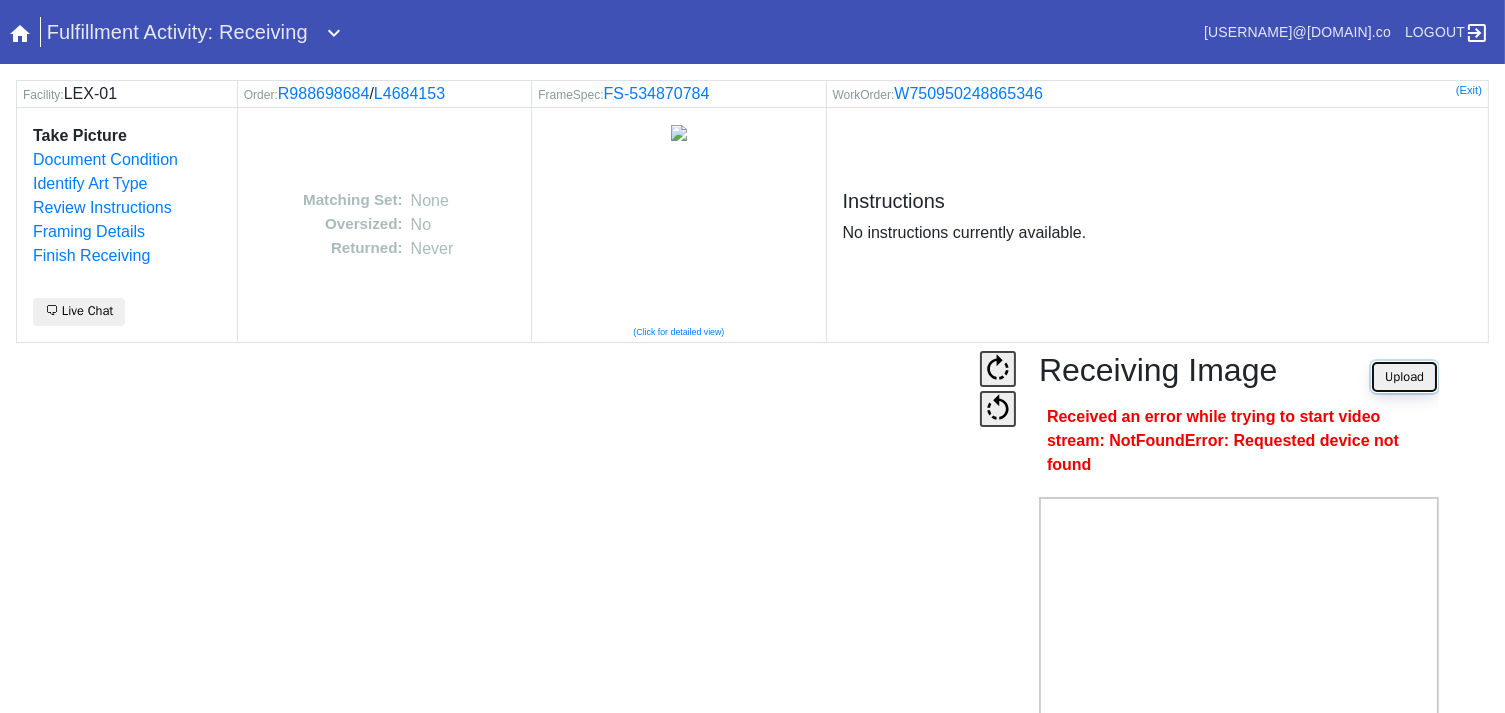 click on "Upload" at bounding box center (1404, 377) 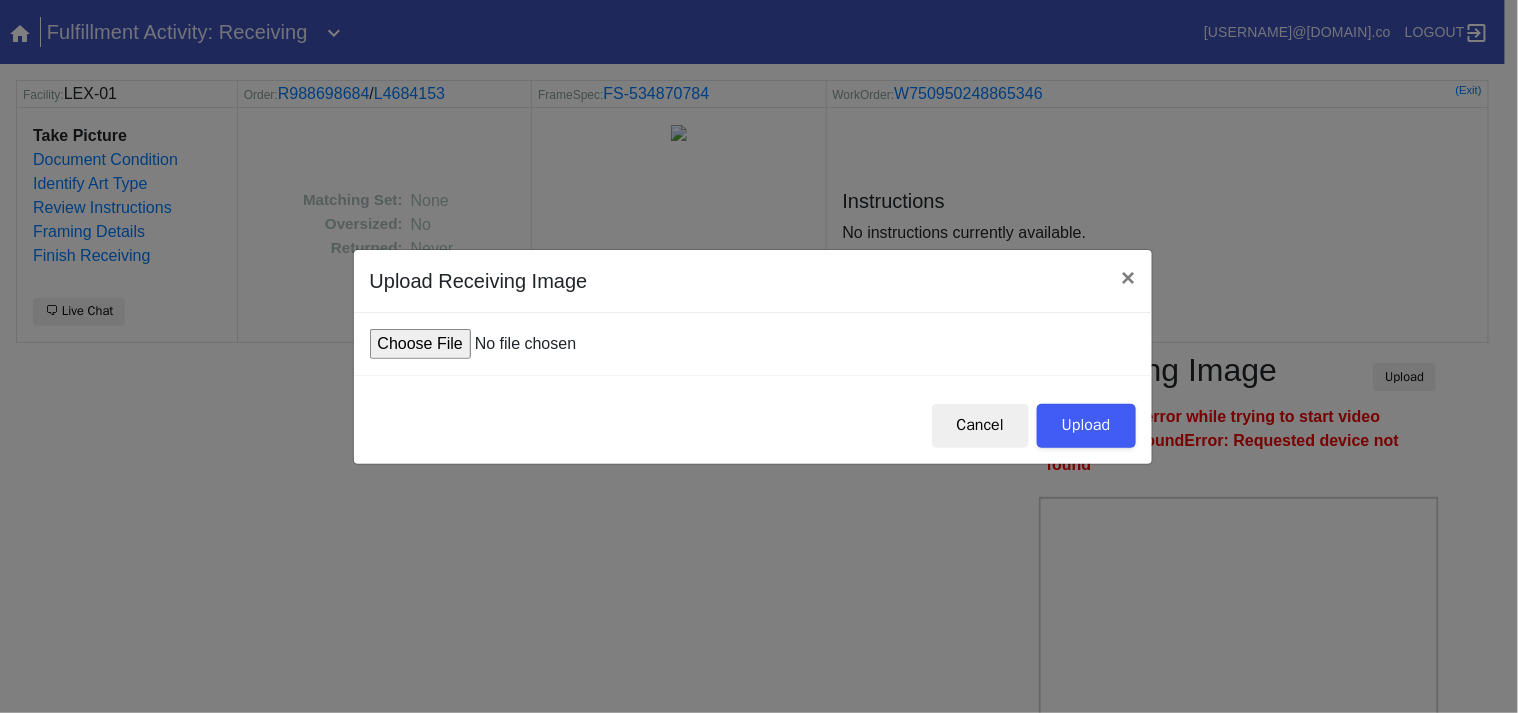 click at bounding box center (521, 344) 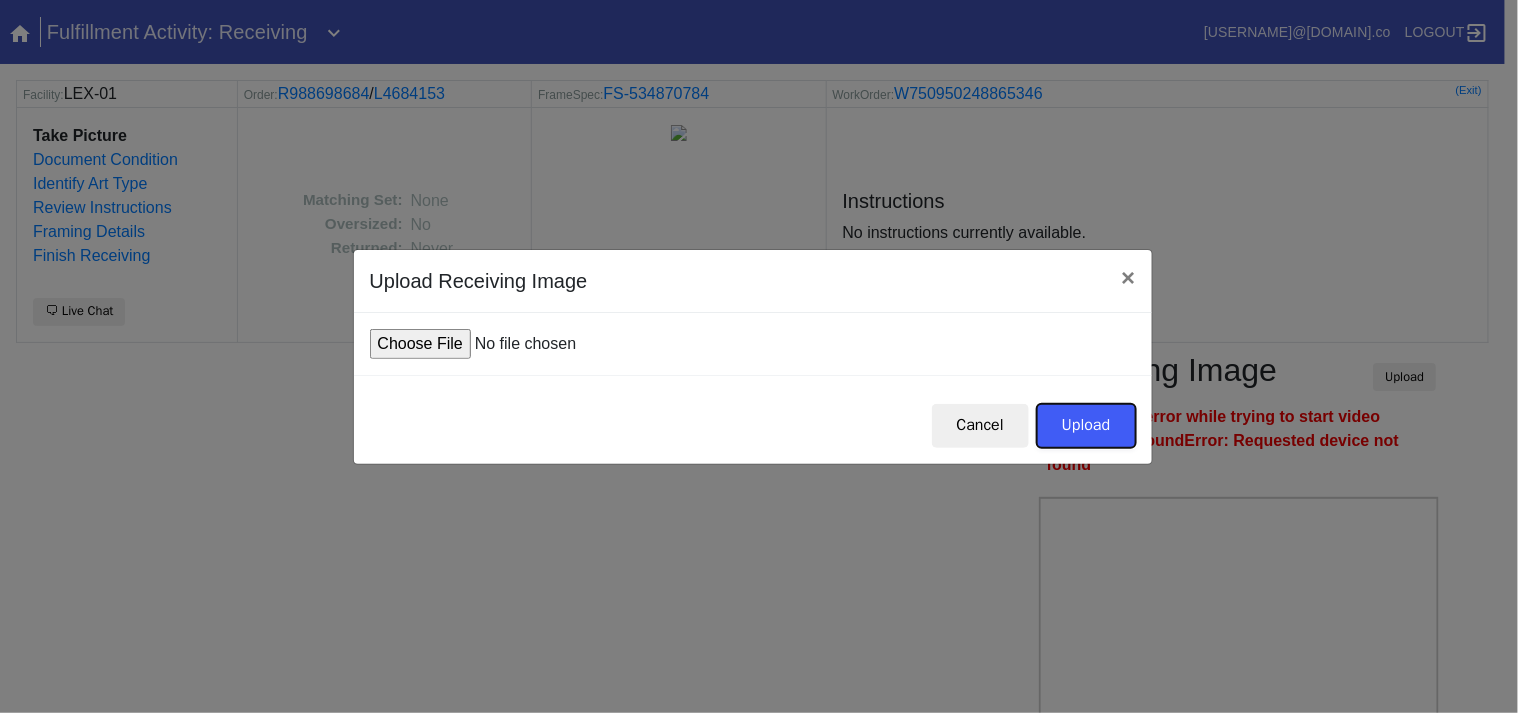 click on "Upload" at bounding box center (1086, 426) 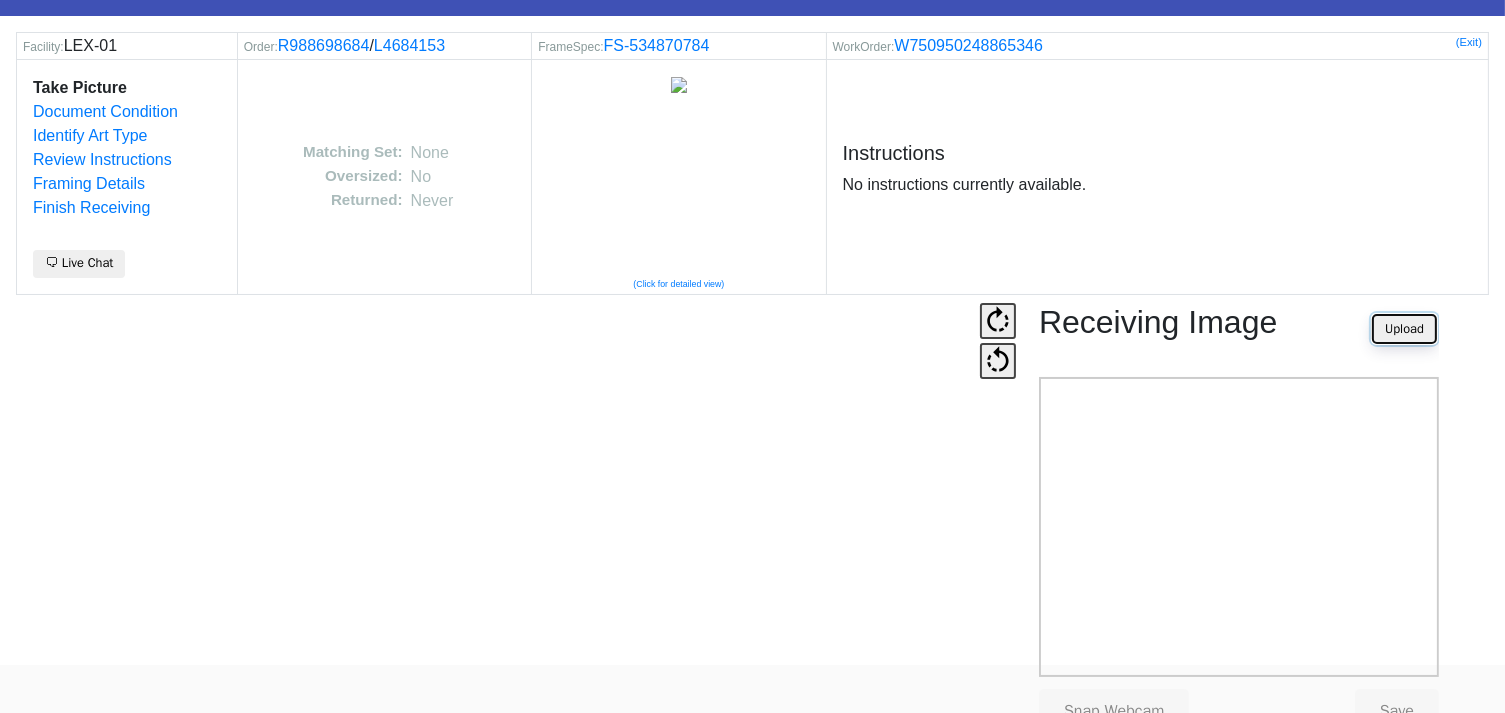 scroll, scrollTop: 124, scrollLeft: 0, axis: vertical 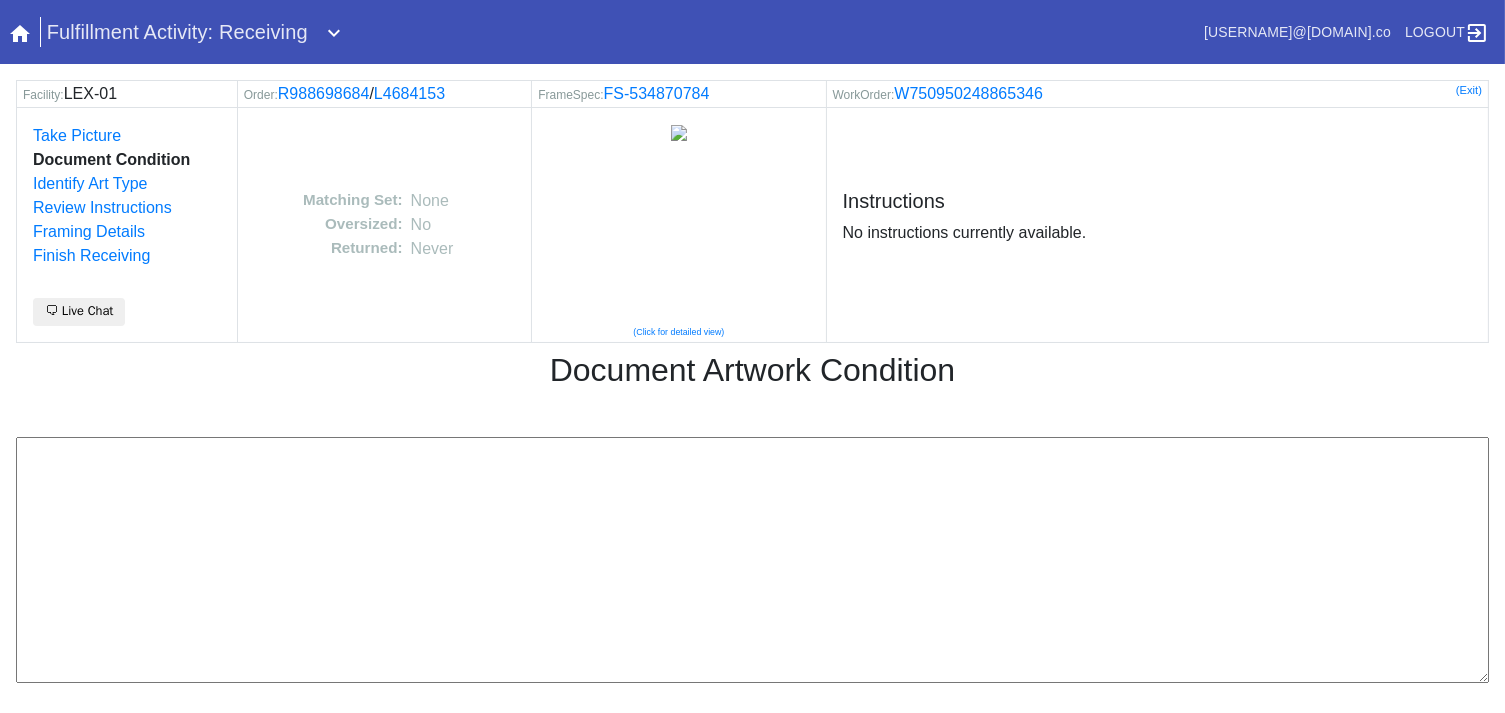 click at bounding box center (752, 560) 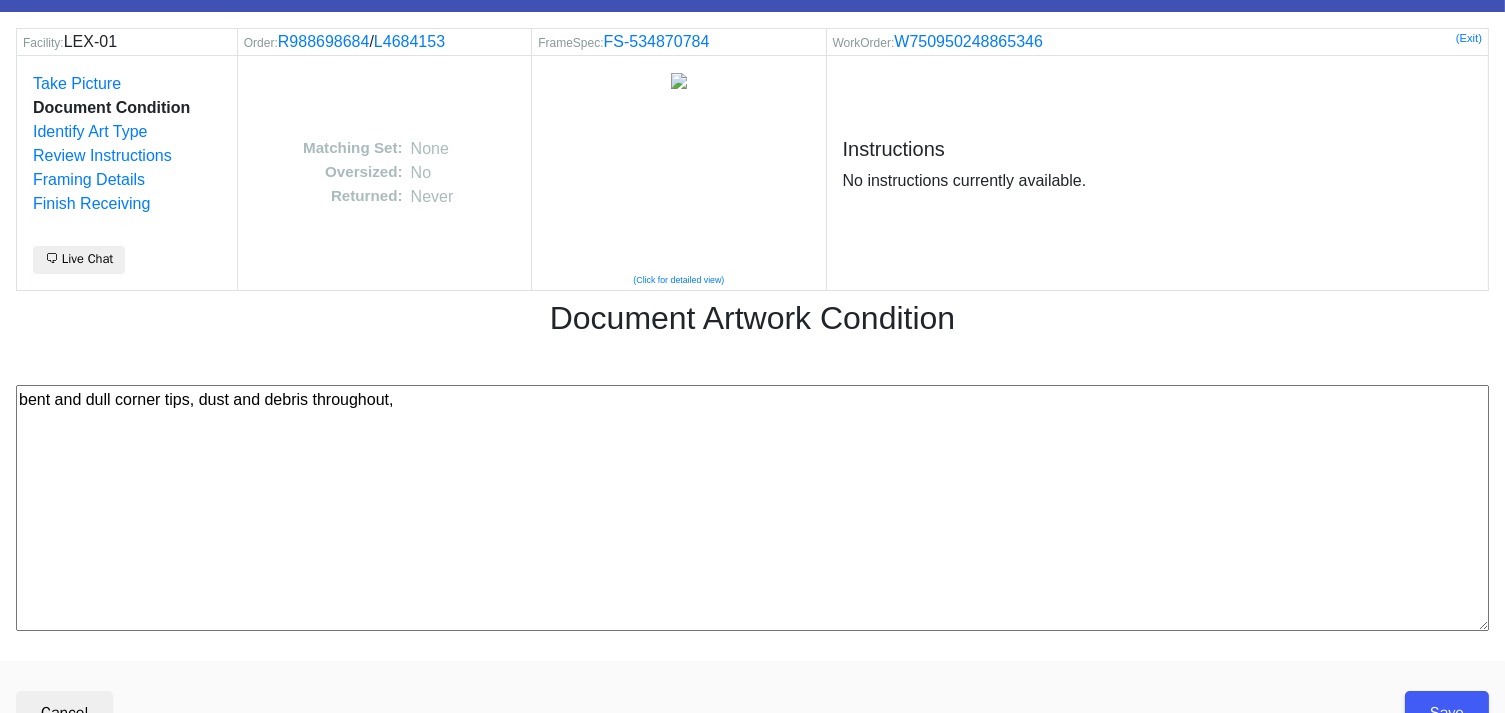scroll, scrollTop: 80, scrollLeft: 0, axis: vertical 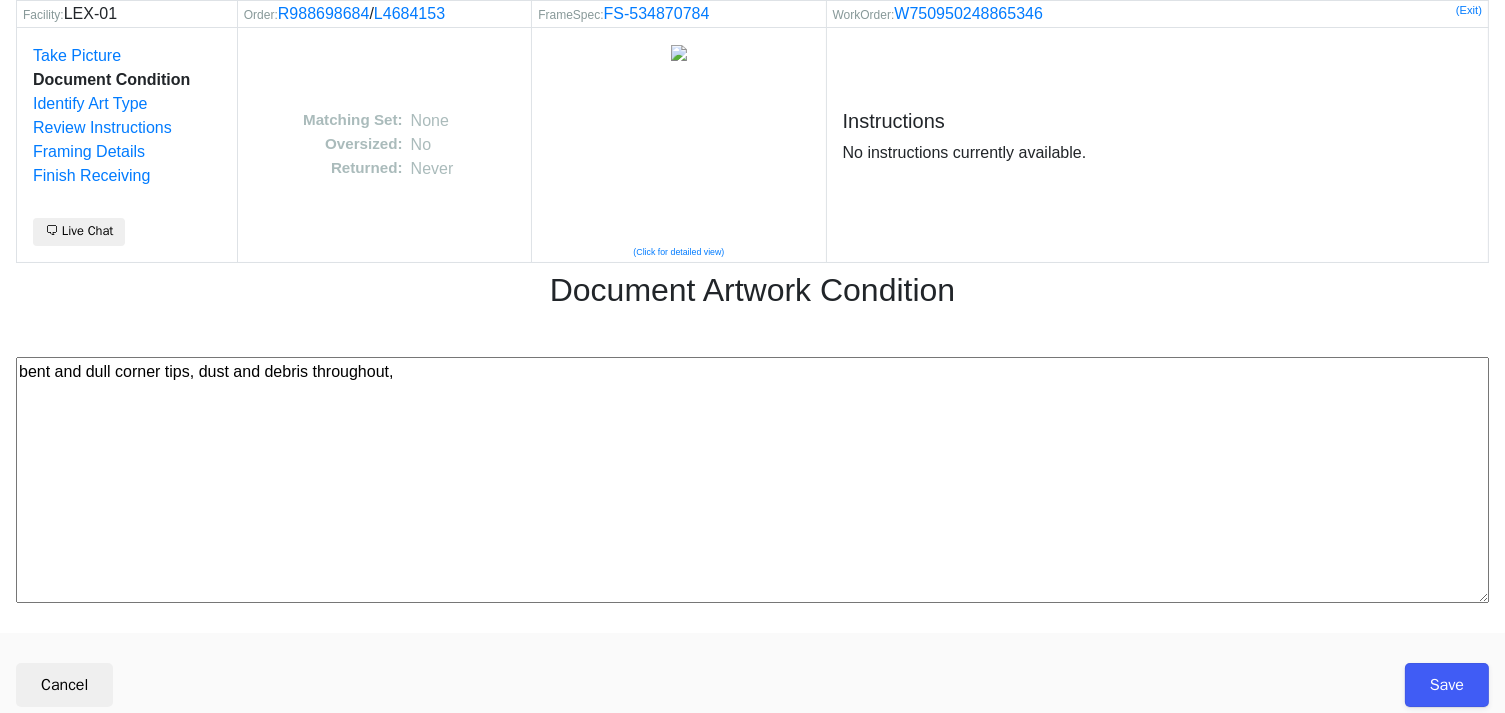 type on "bent and dull corner tips, dust and debris throughout," 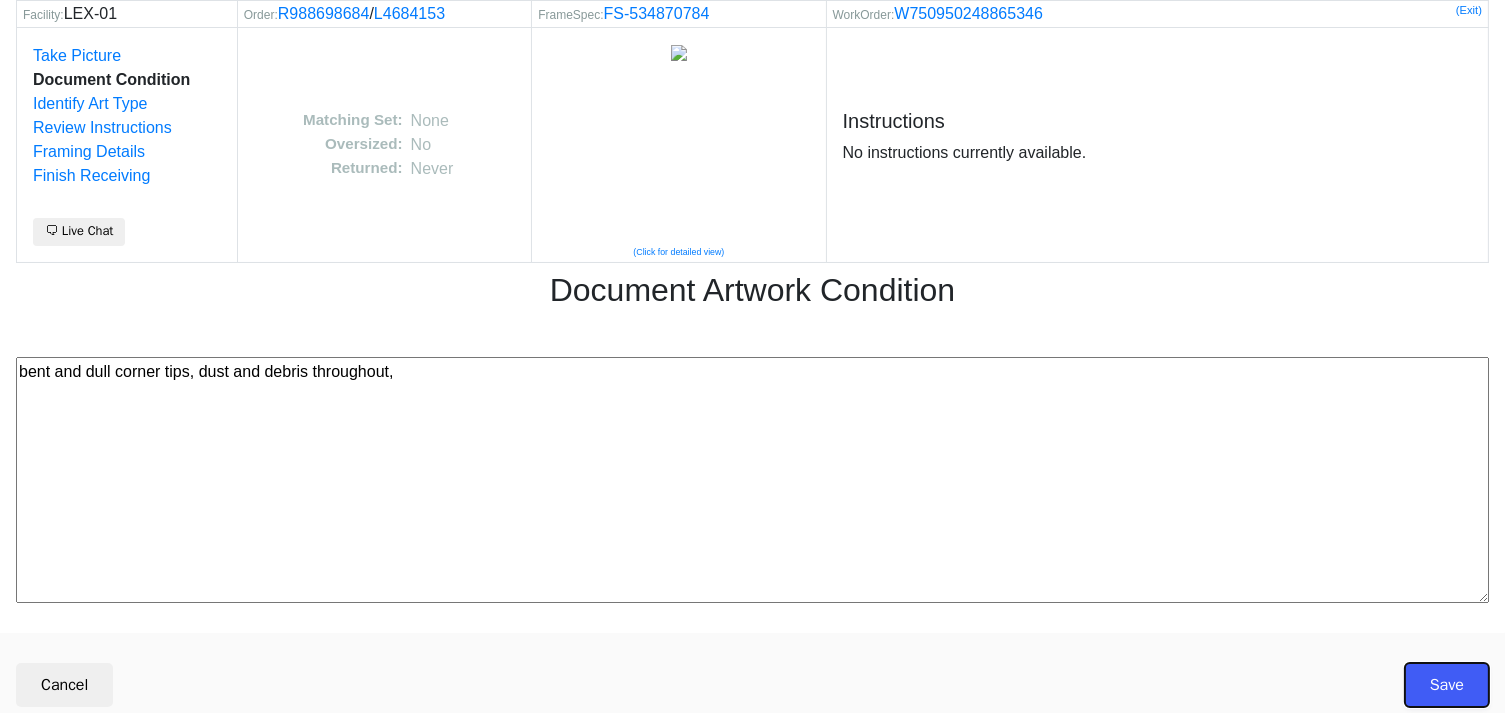 click on "Save" at bounding box center (1447, 685) 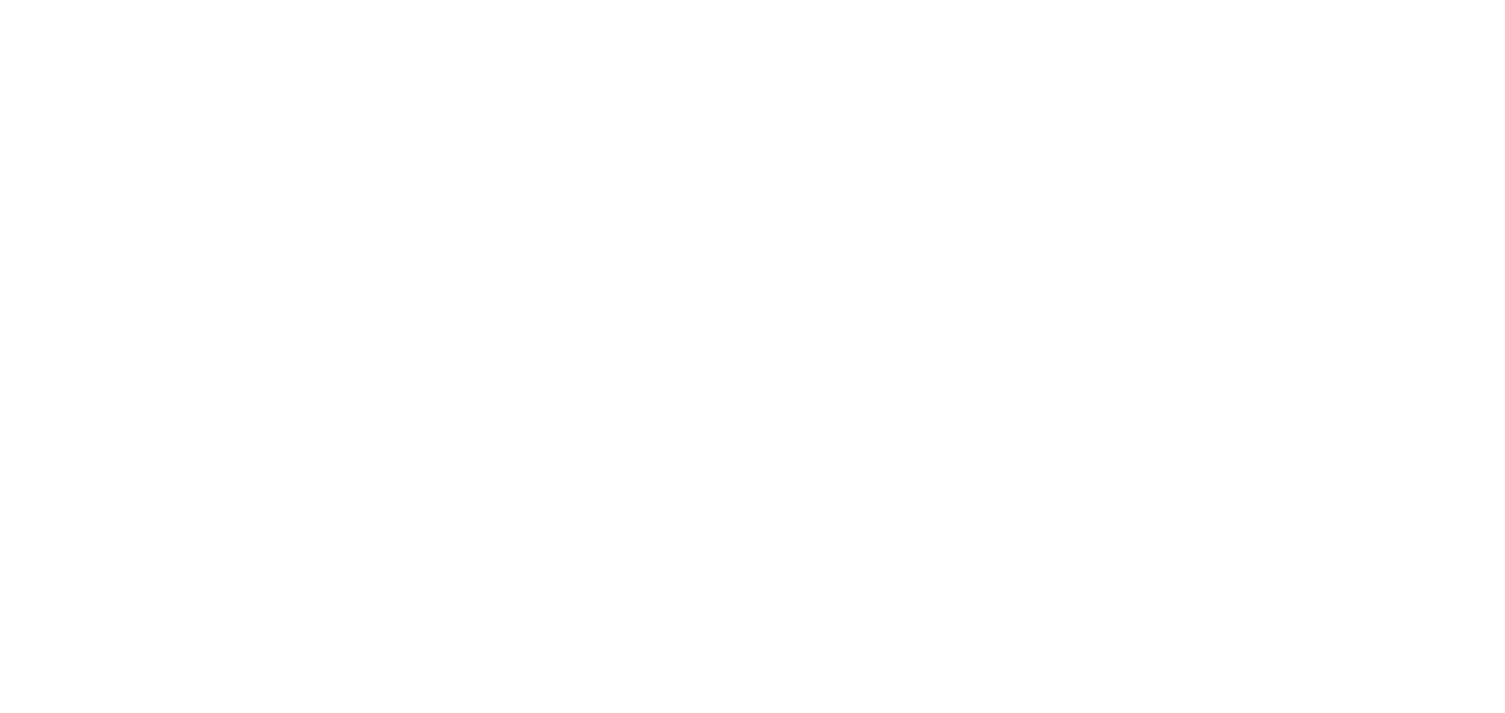 scroll, scrollTop: 0, scrollLeft: 0, axis: both 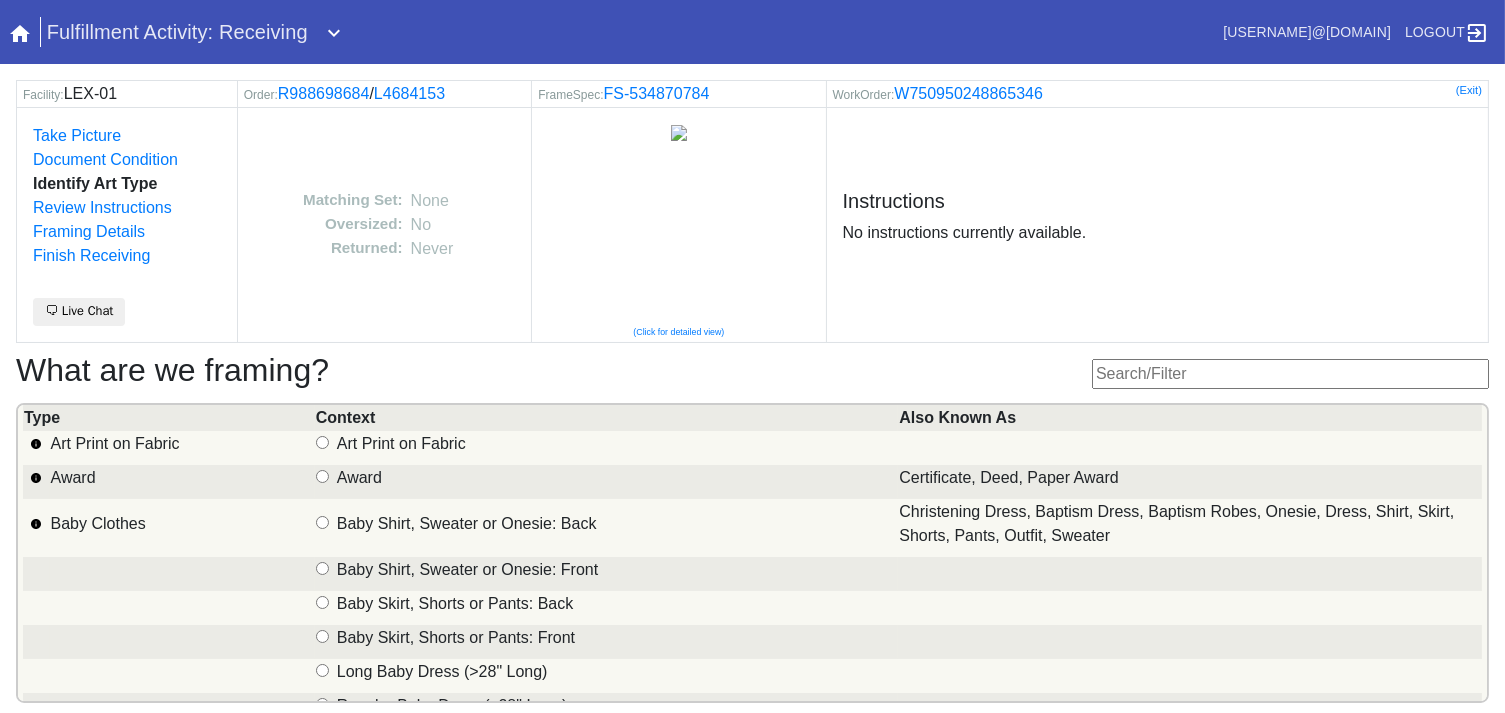 drag, startPoint x: 1205, startPoint y: 376, endPoint x: 1192, endPoint y: 379, distance: 13.341664 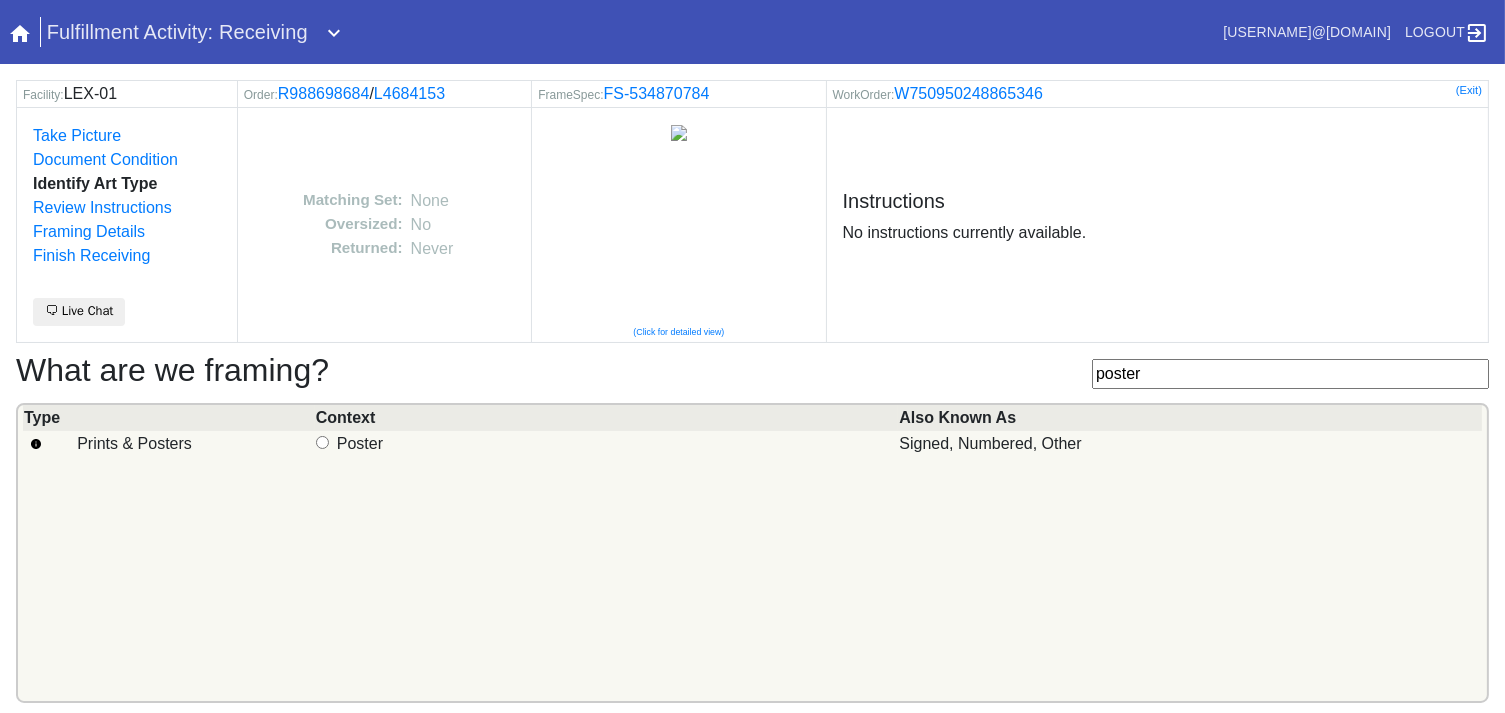type on "poster" 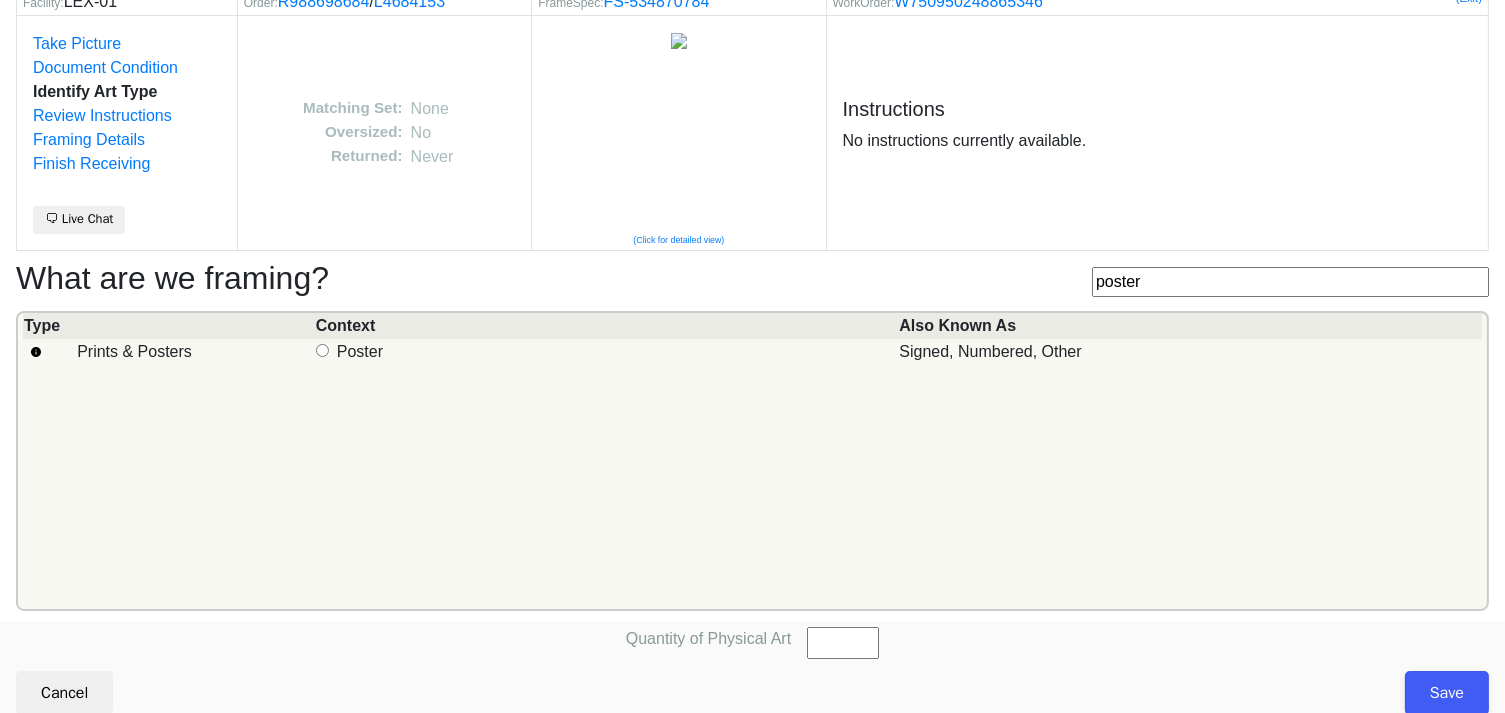 scroll, scrollTop: 101, scrollLeft: 0, axis: vertical 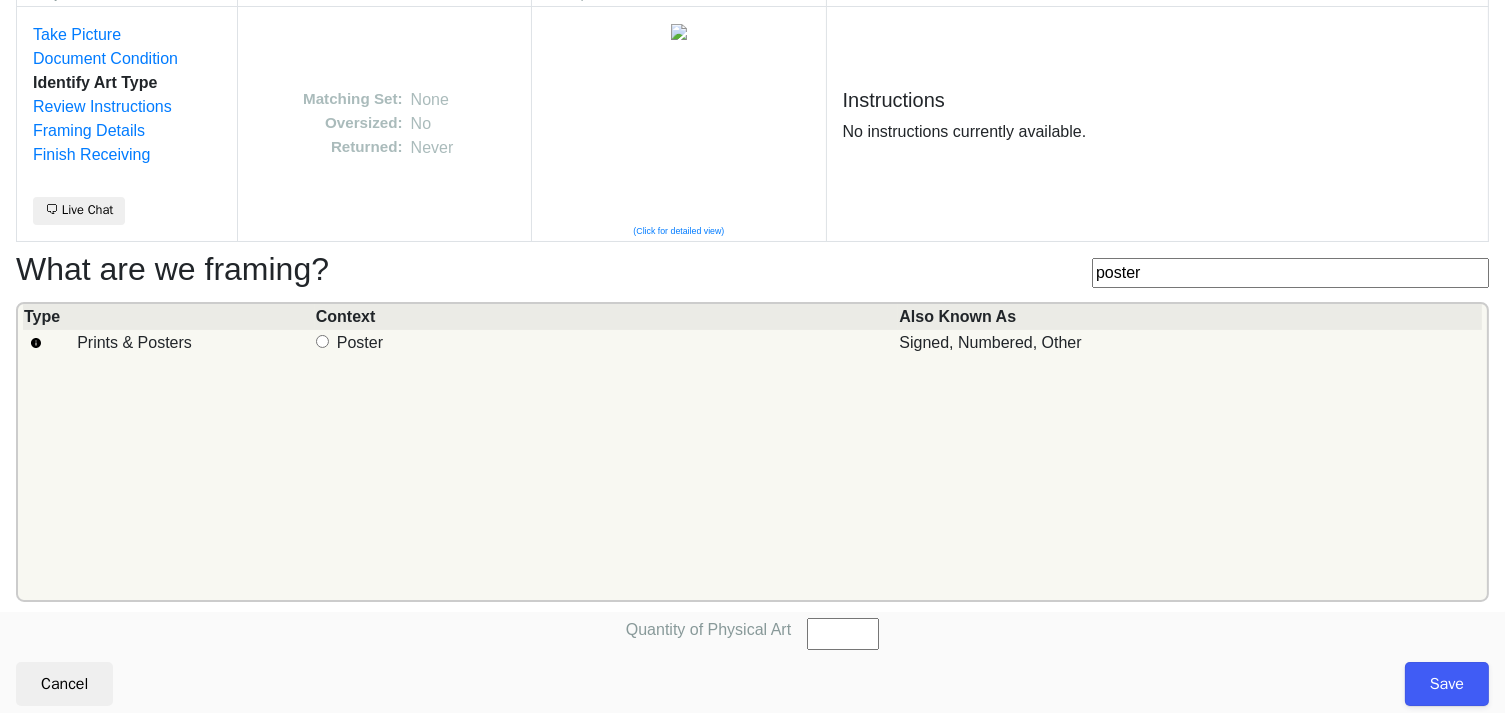 drag, startPoint x: 316, startPoint y: 338, endPoint x: 445, endPoint y: 400, distance: 143.12582 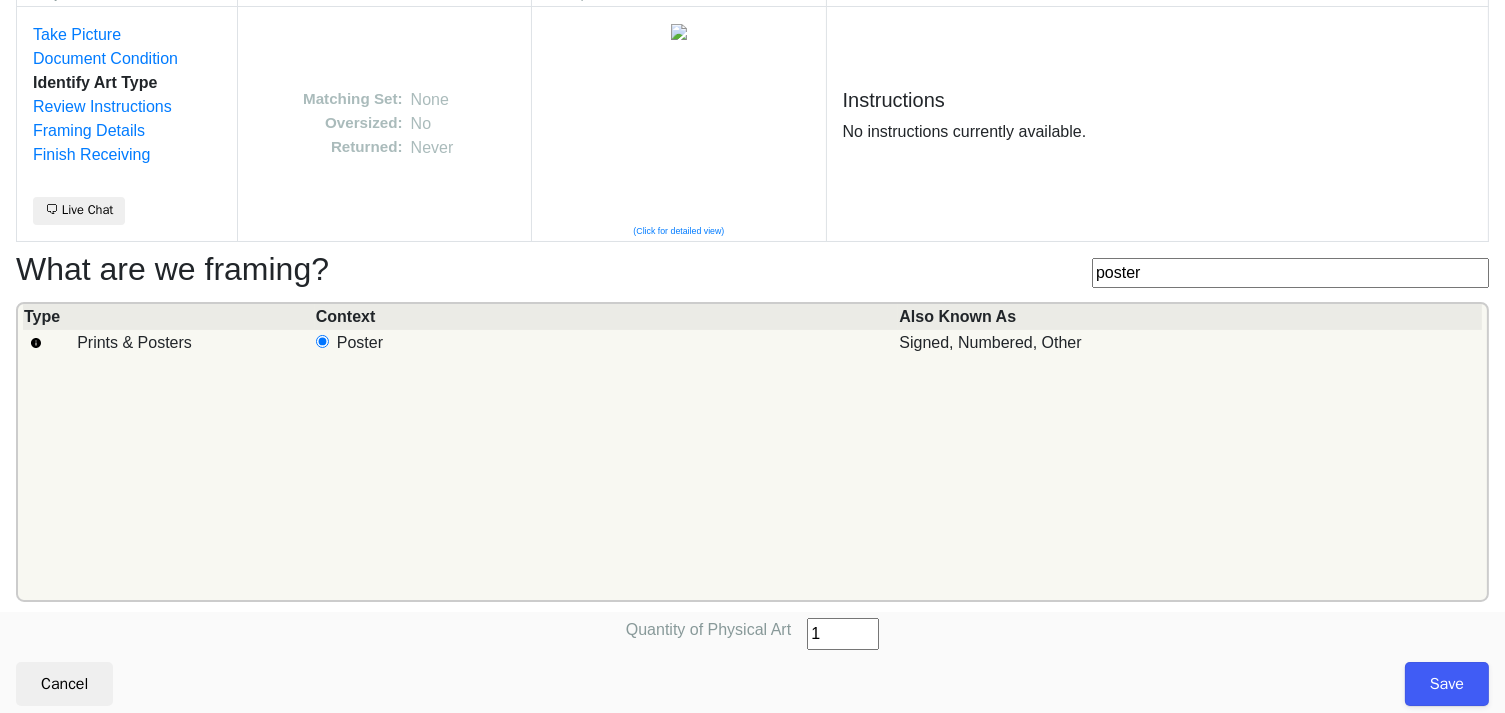 type on "1" 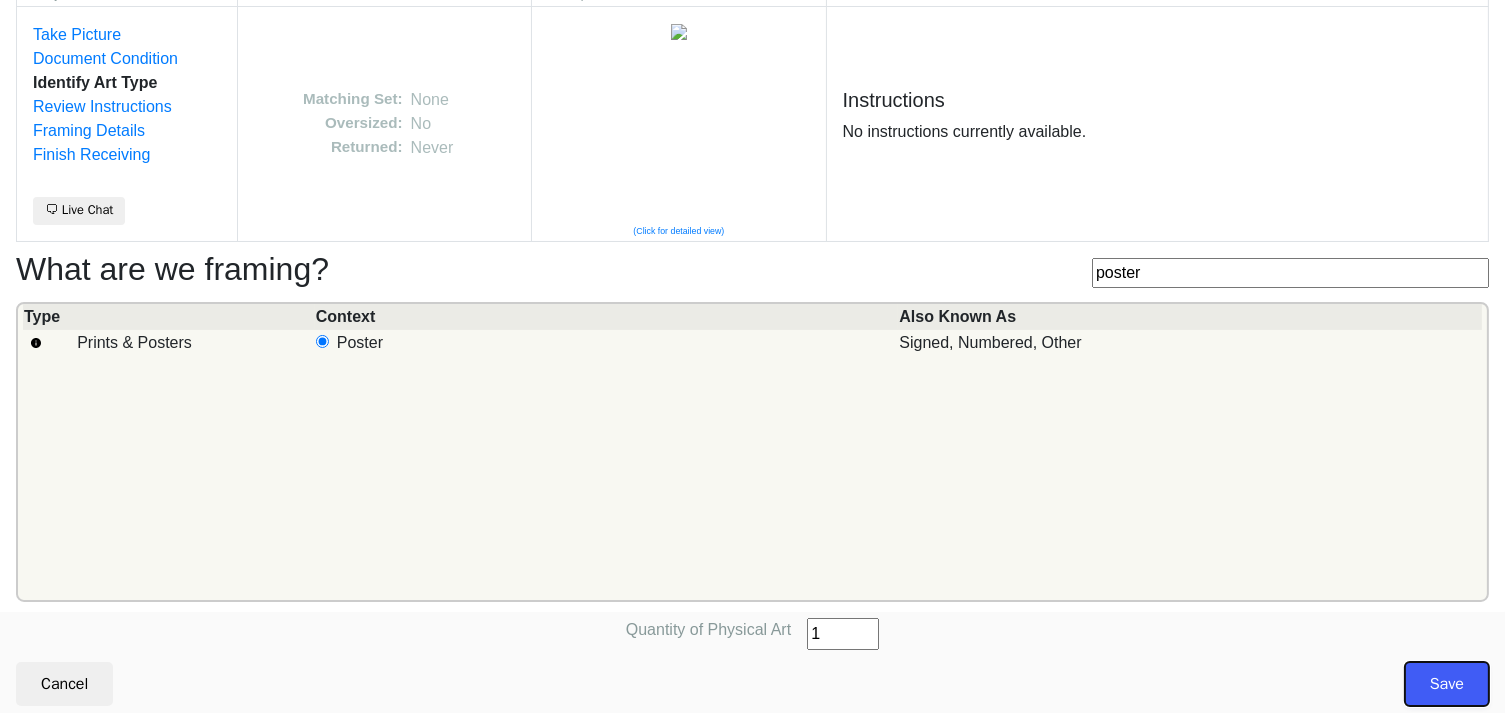 drag, startPoint x: 1427, startPoint y: 690, endPoint x: 1449, endPoint y: 653, distance: 43.046486 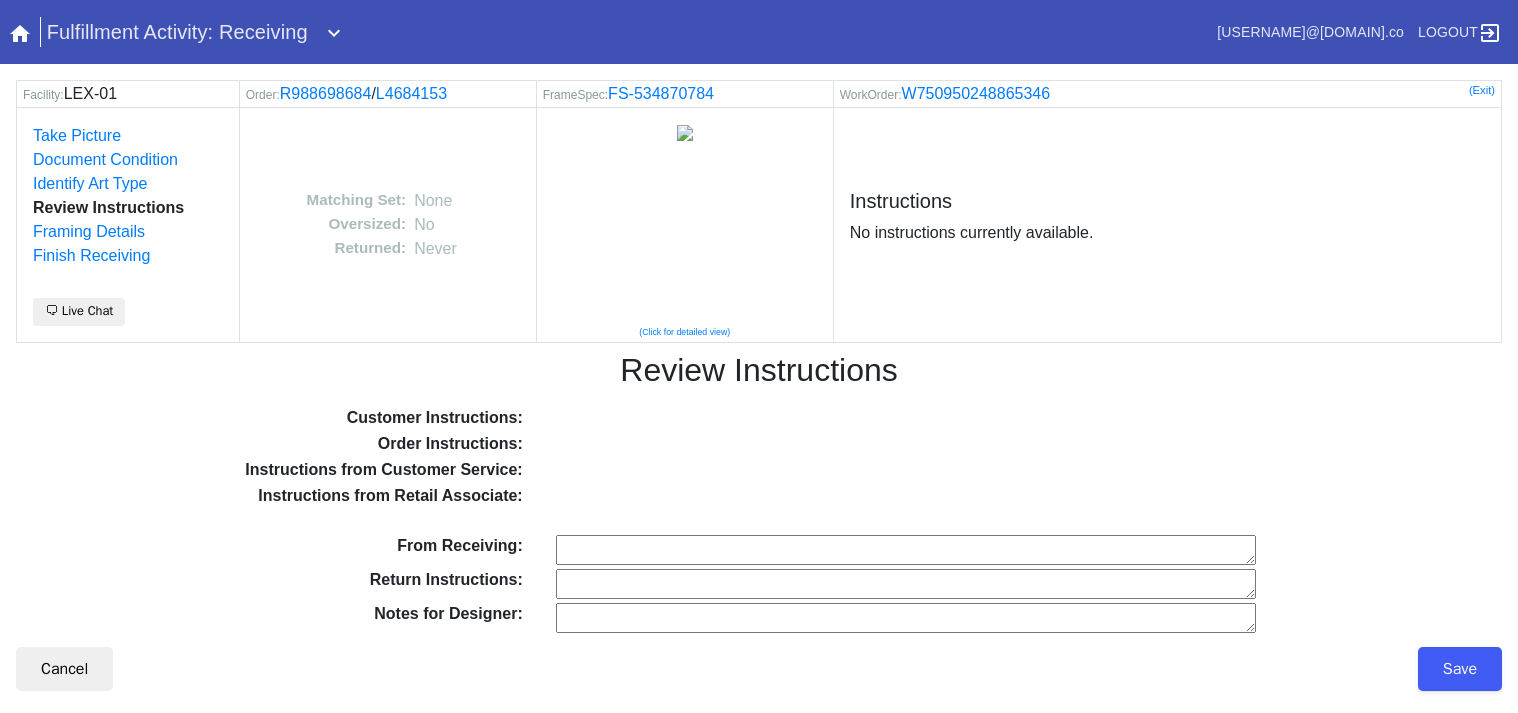 scroll, scrollTop: 0, scrollLeft: 0, axis: both 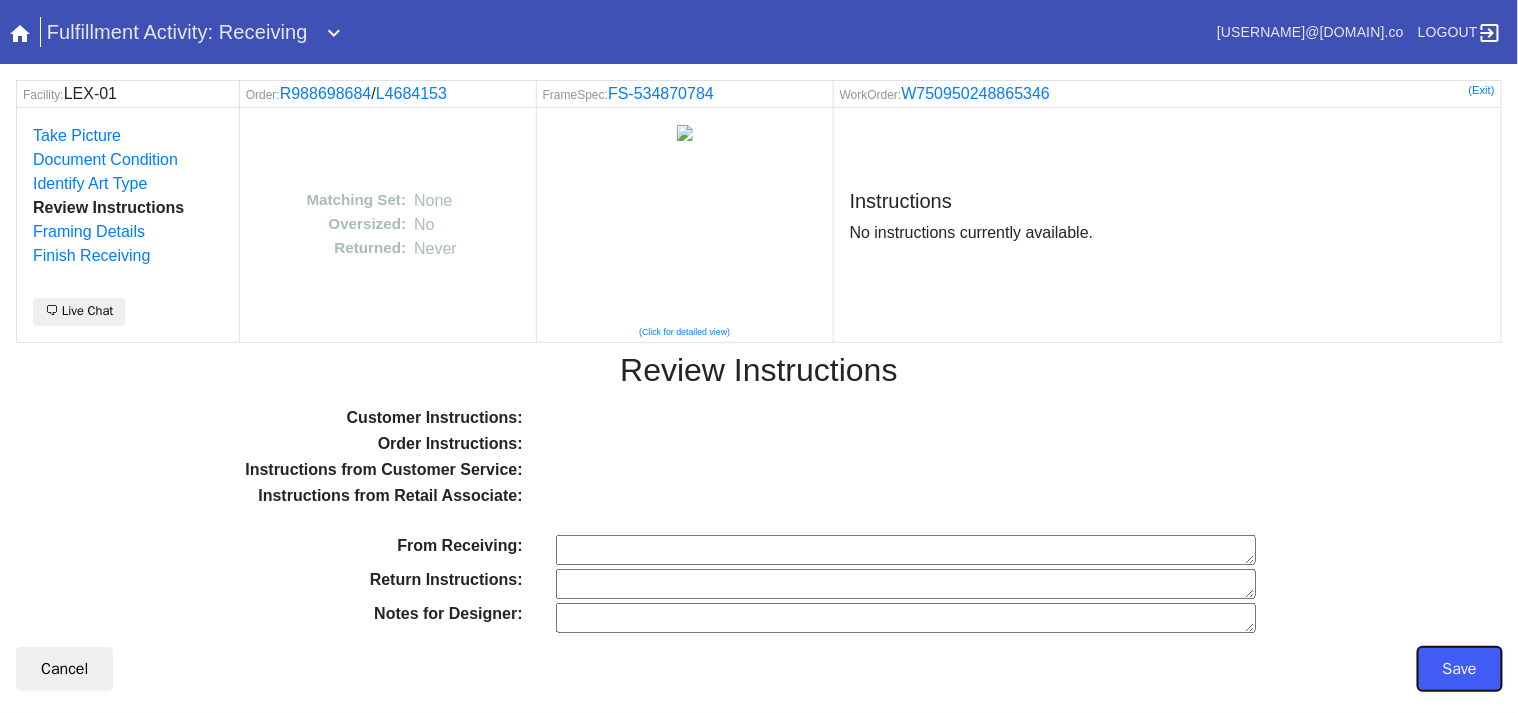 click on "Save" at bounding box center [1460, 669] 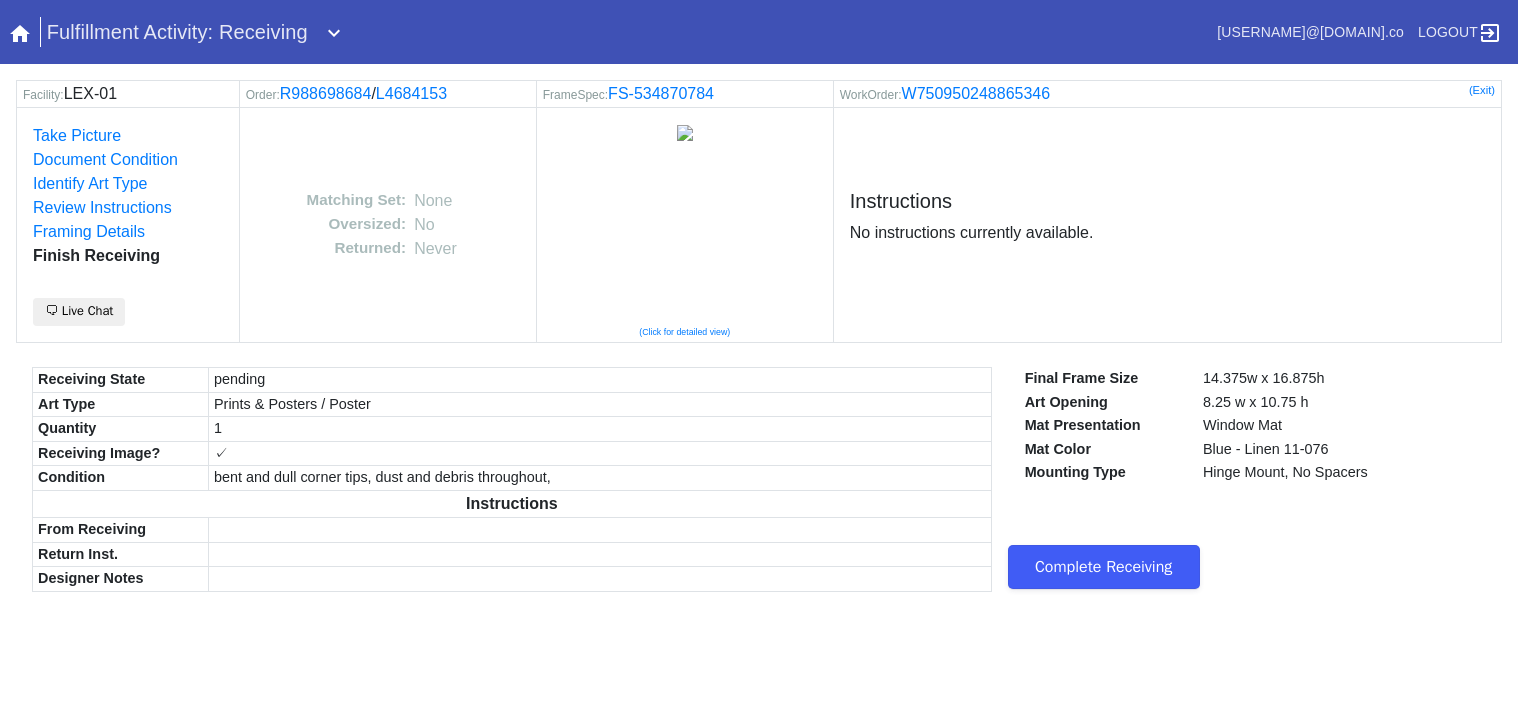 scroll, scrollTop: 0, scrollLeft: 0, axis: both 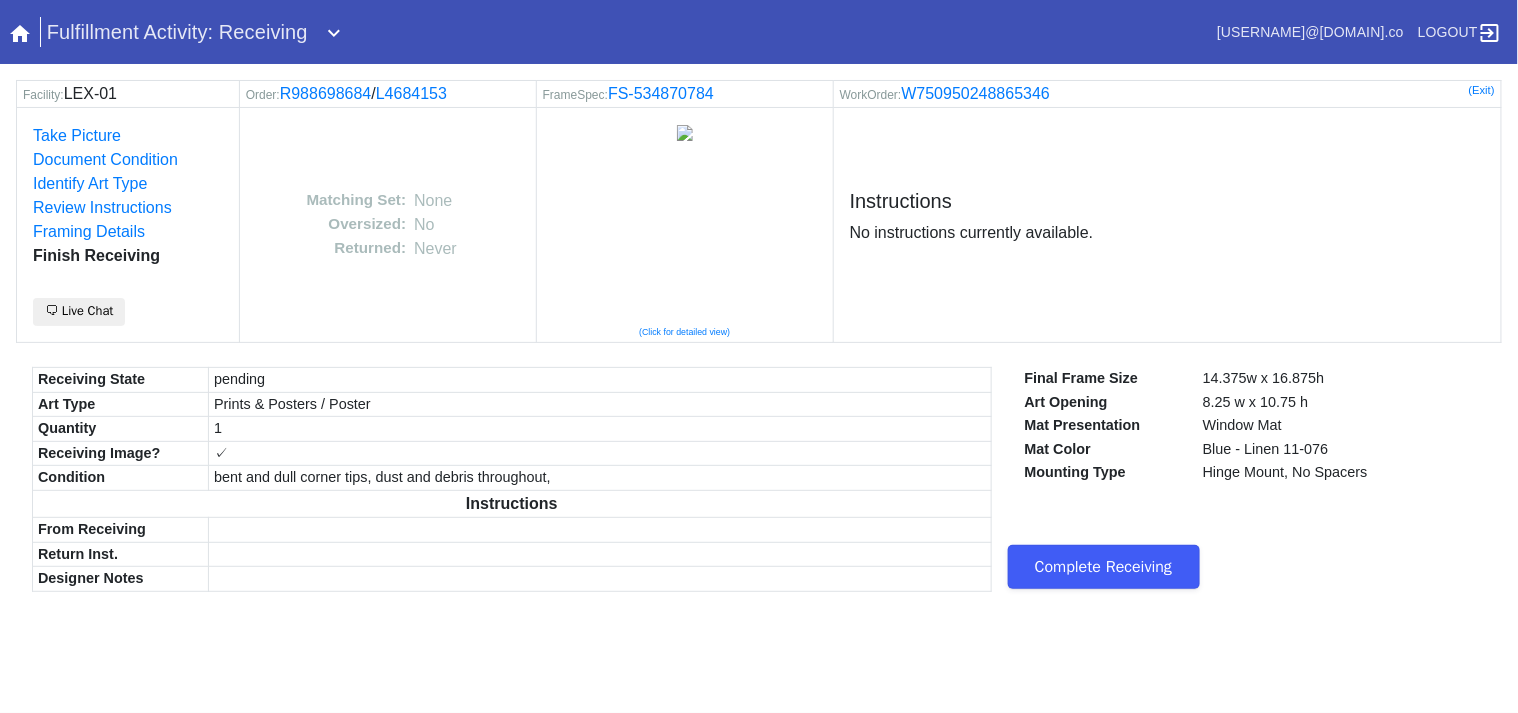 click on "Complete Receiving" at bounding box center [1104, 567] 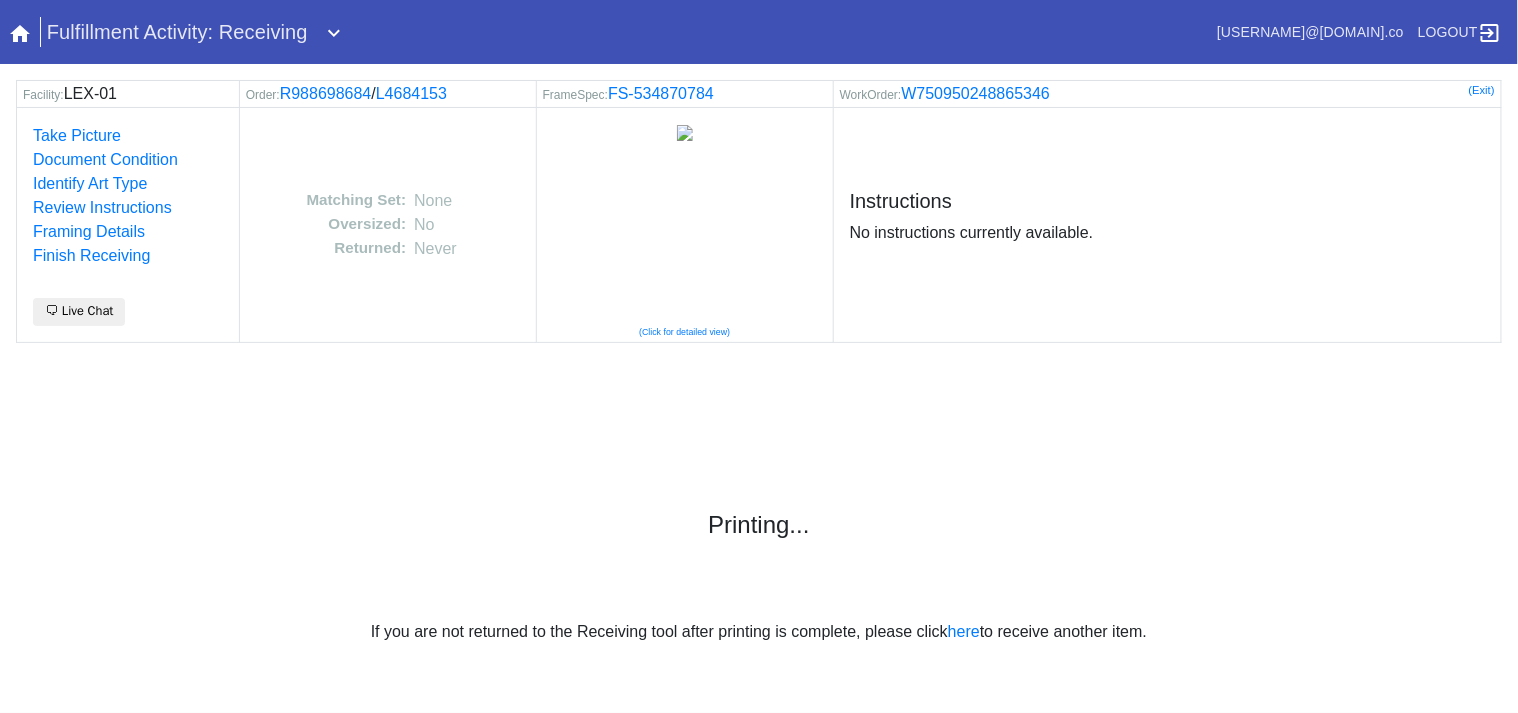 scroll, scrollTop: 0, scrollLeft: 0, axis: both 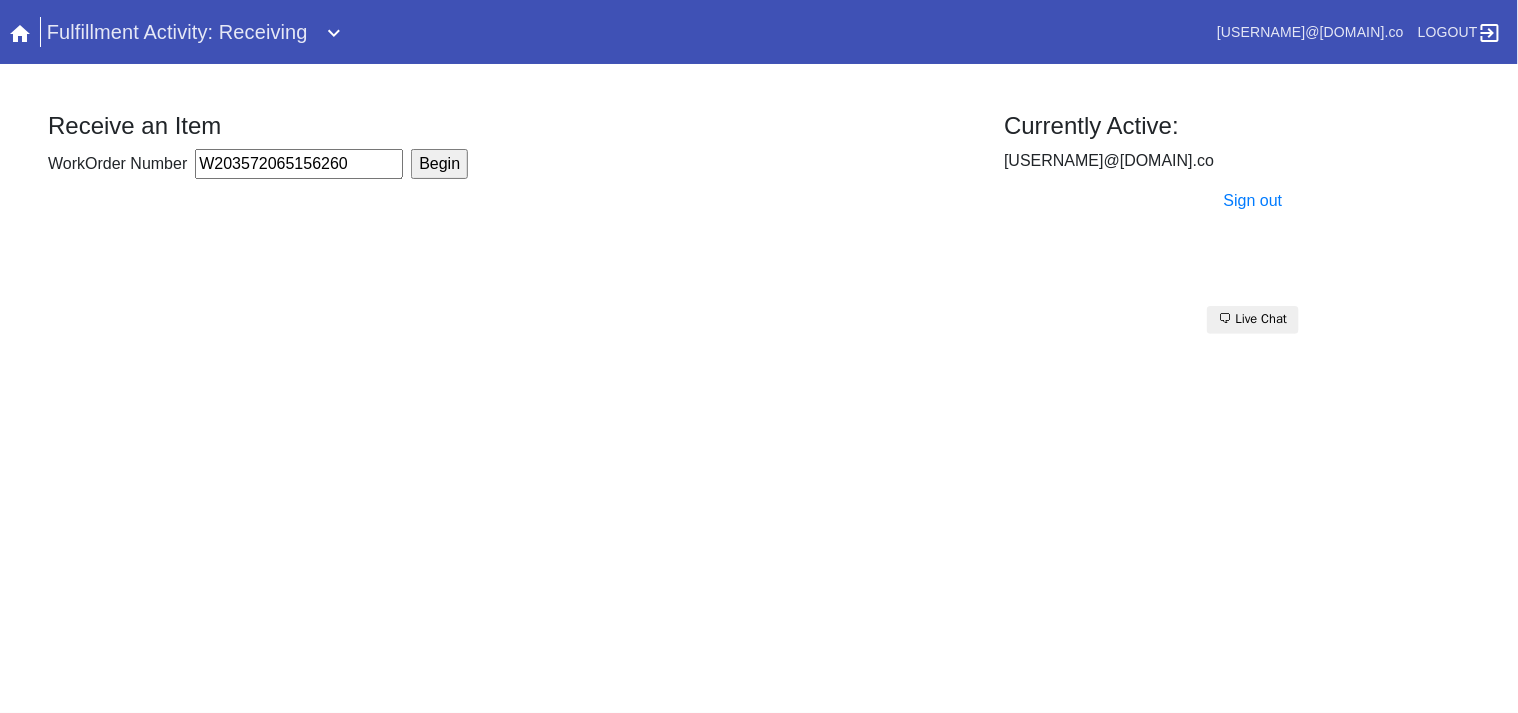 type on "W203572065156260" 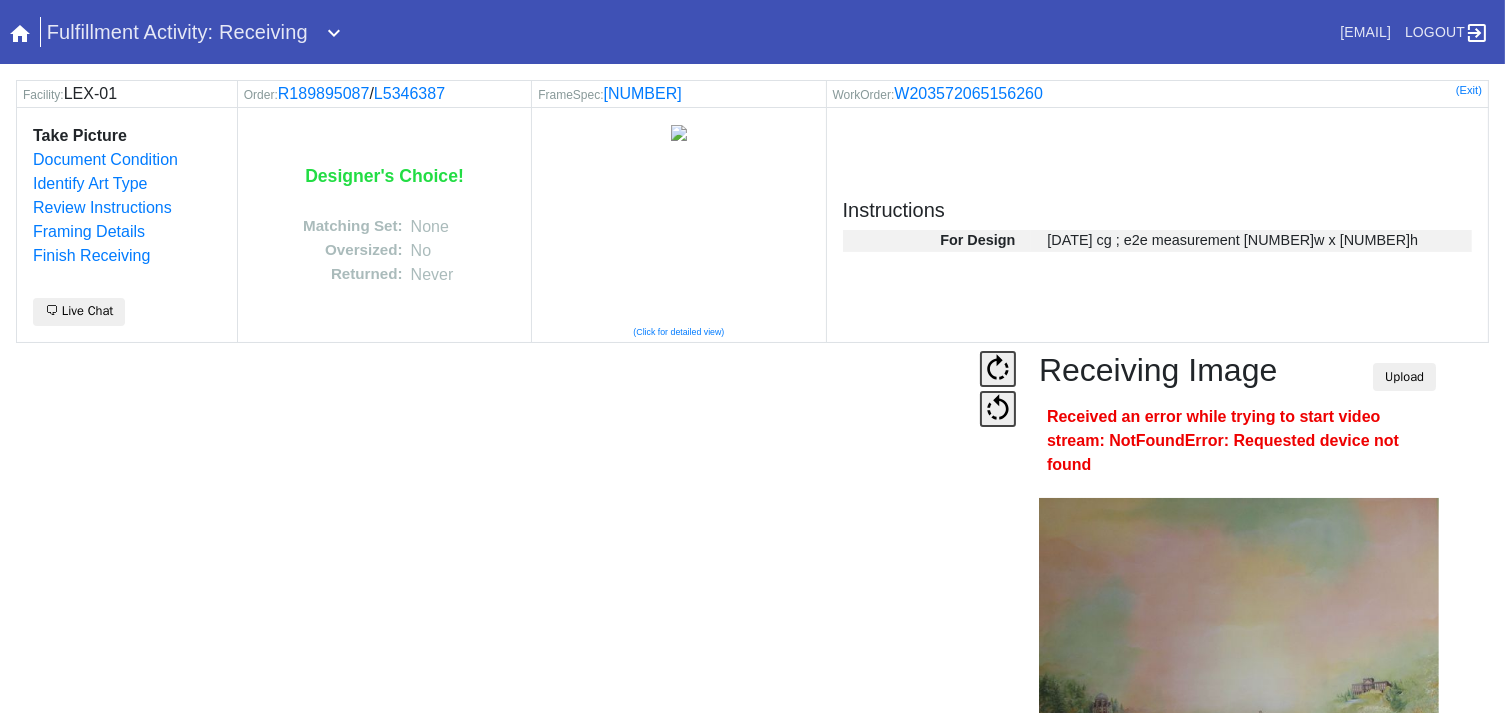 scroll, scrollTop: 124, scrollLeft: 0, axis: vertical 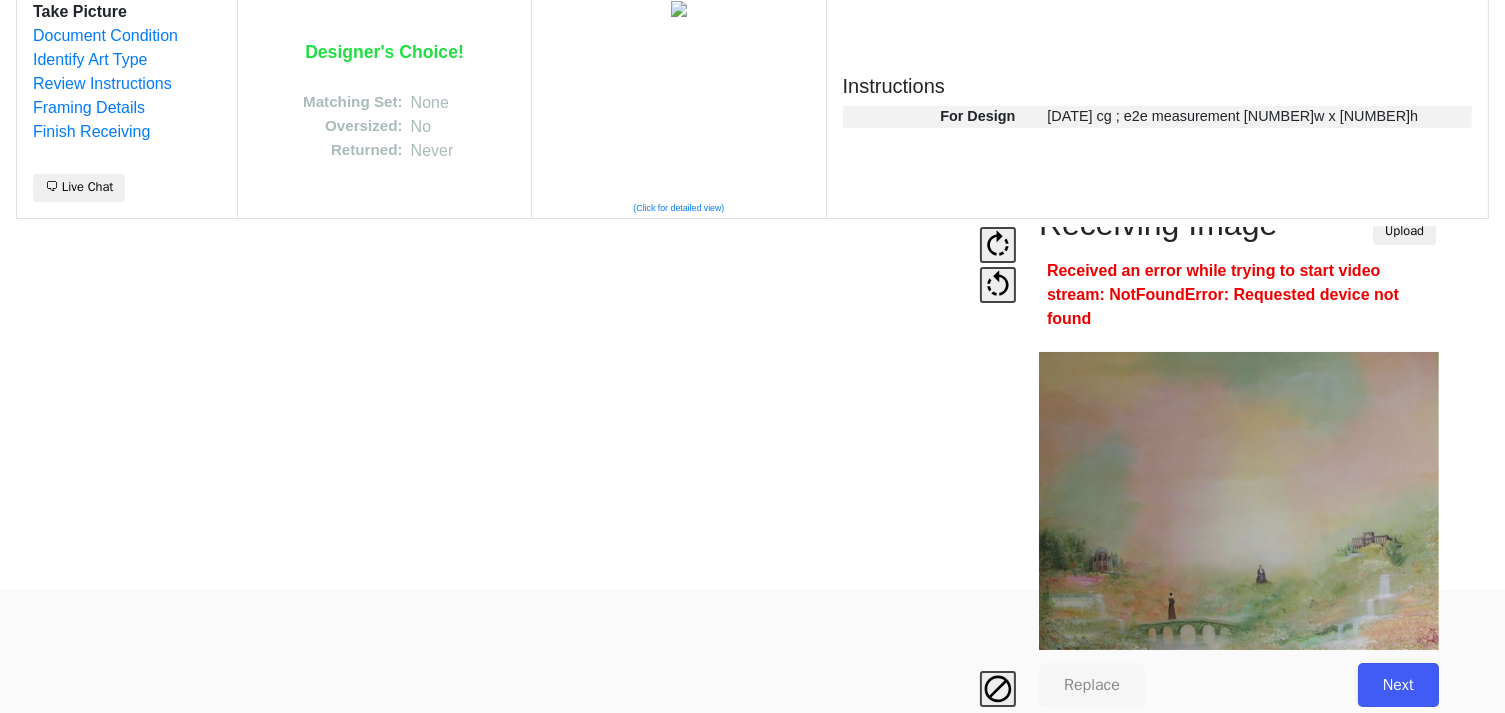 click on "Next" at bounding box center [1398, 685] 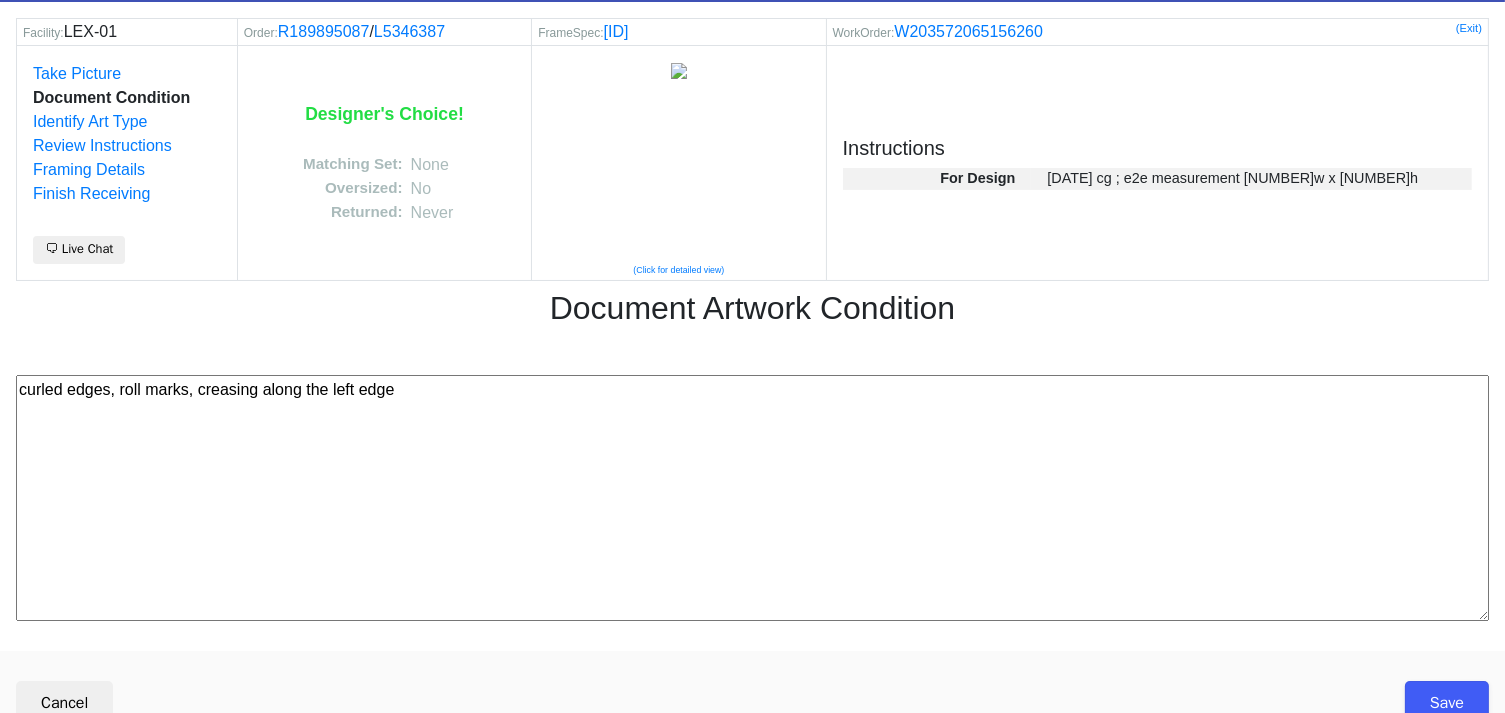scroll, scrollTop: 80, scrollLeft: 0, axis: vertical 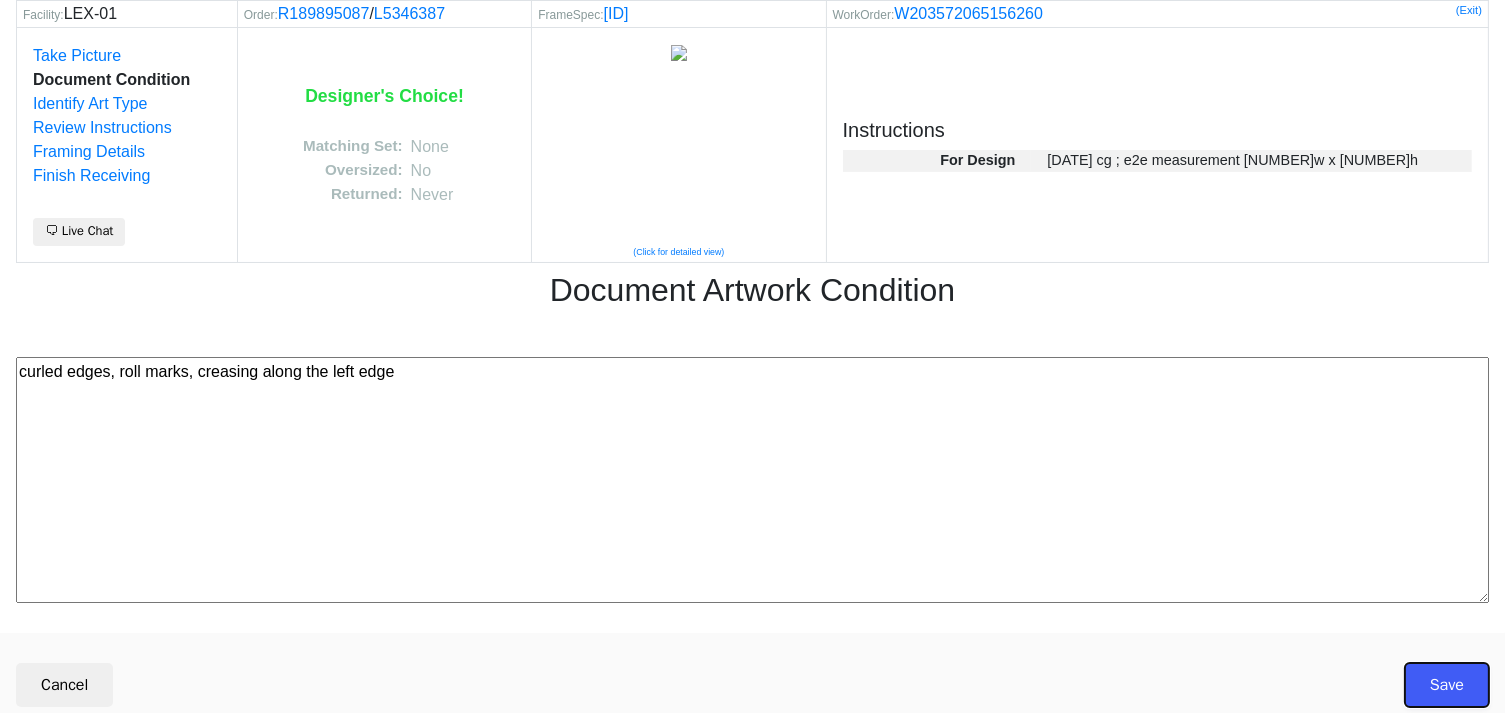 click on "Save" at bounding box center [1447, 685] 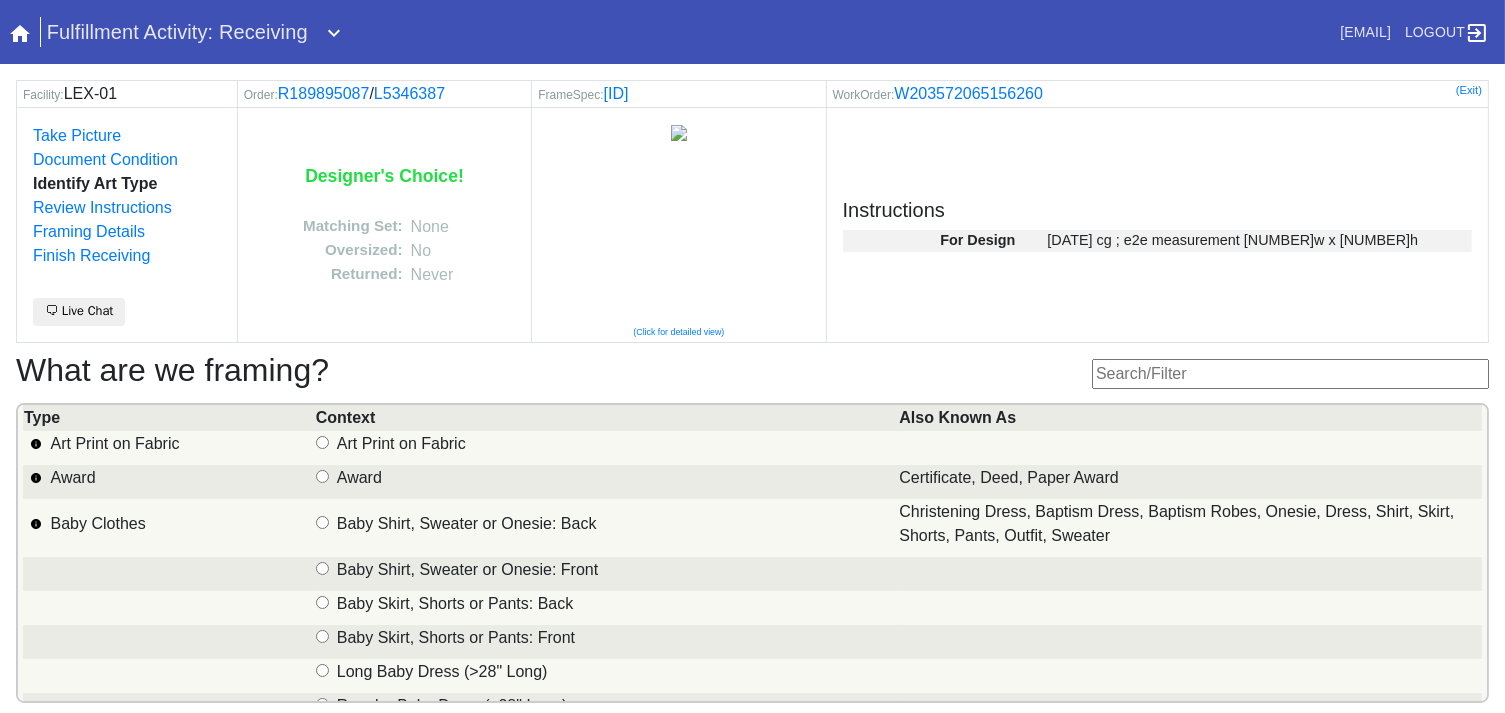scroll, scrollTop: 99, scrollLeft: 0, axis: vertical 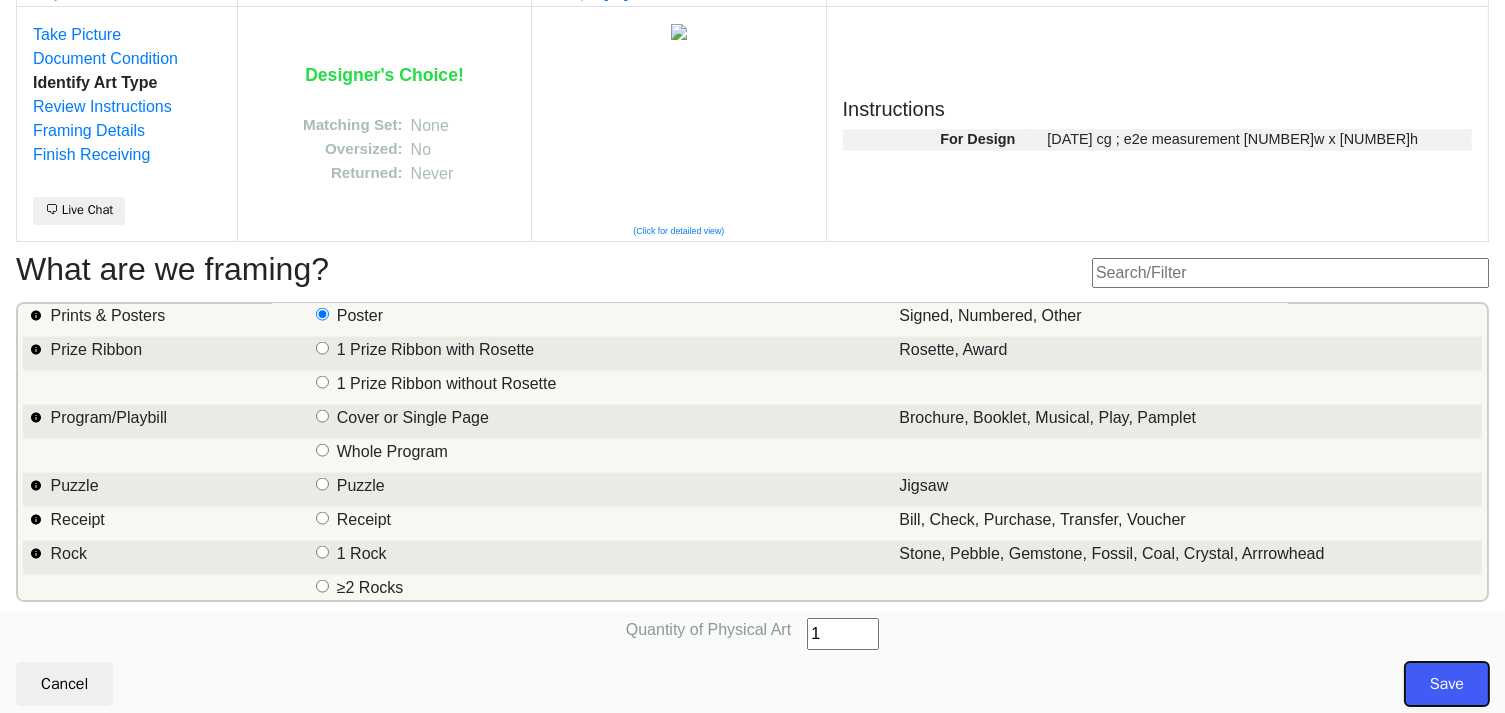 click on "Save" at bounding box center [1447, 684] 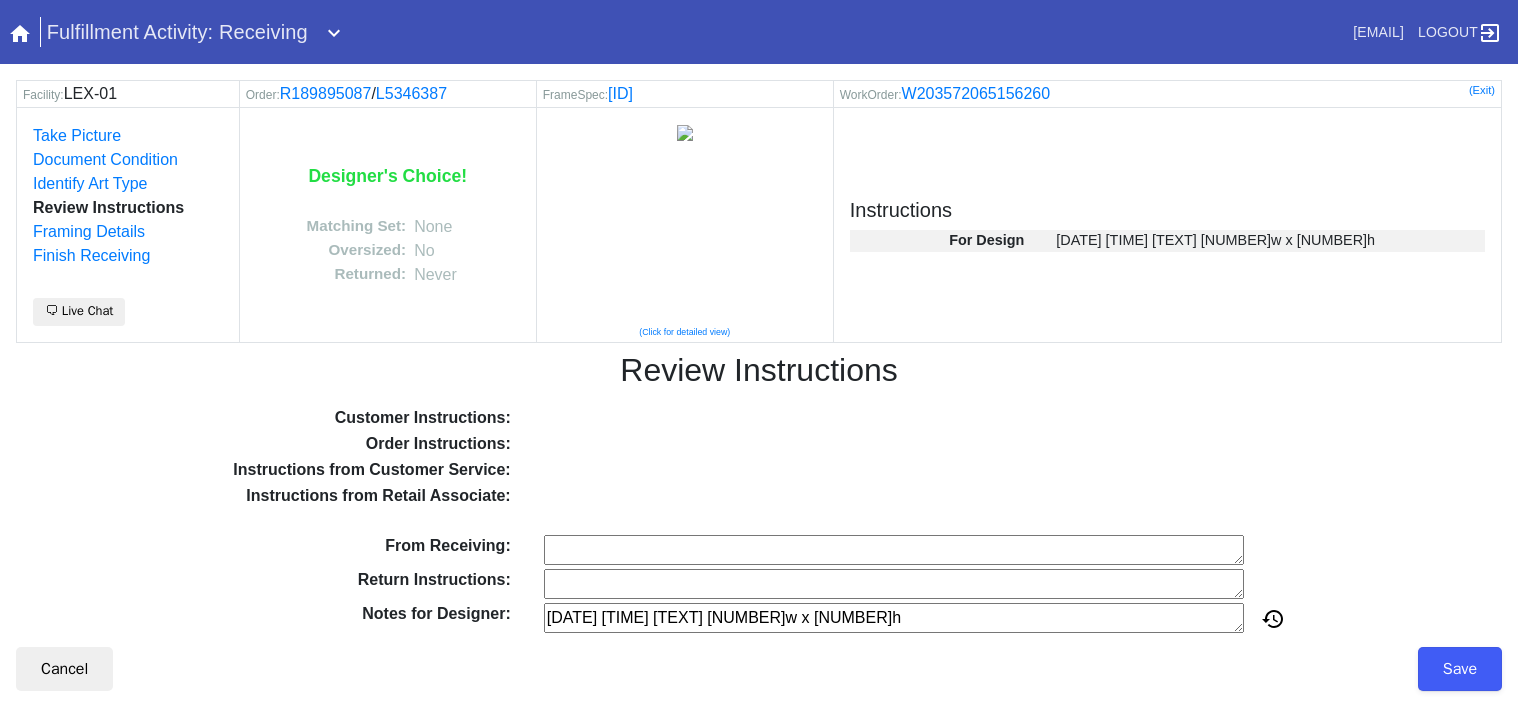 scroll, scrollTop: 0, scrollLeft: 0, axis: both 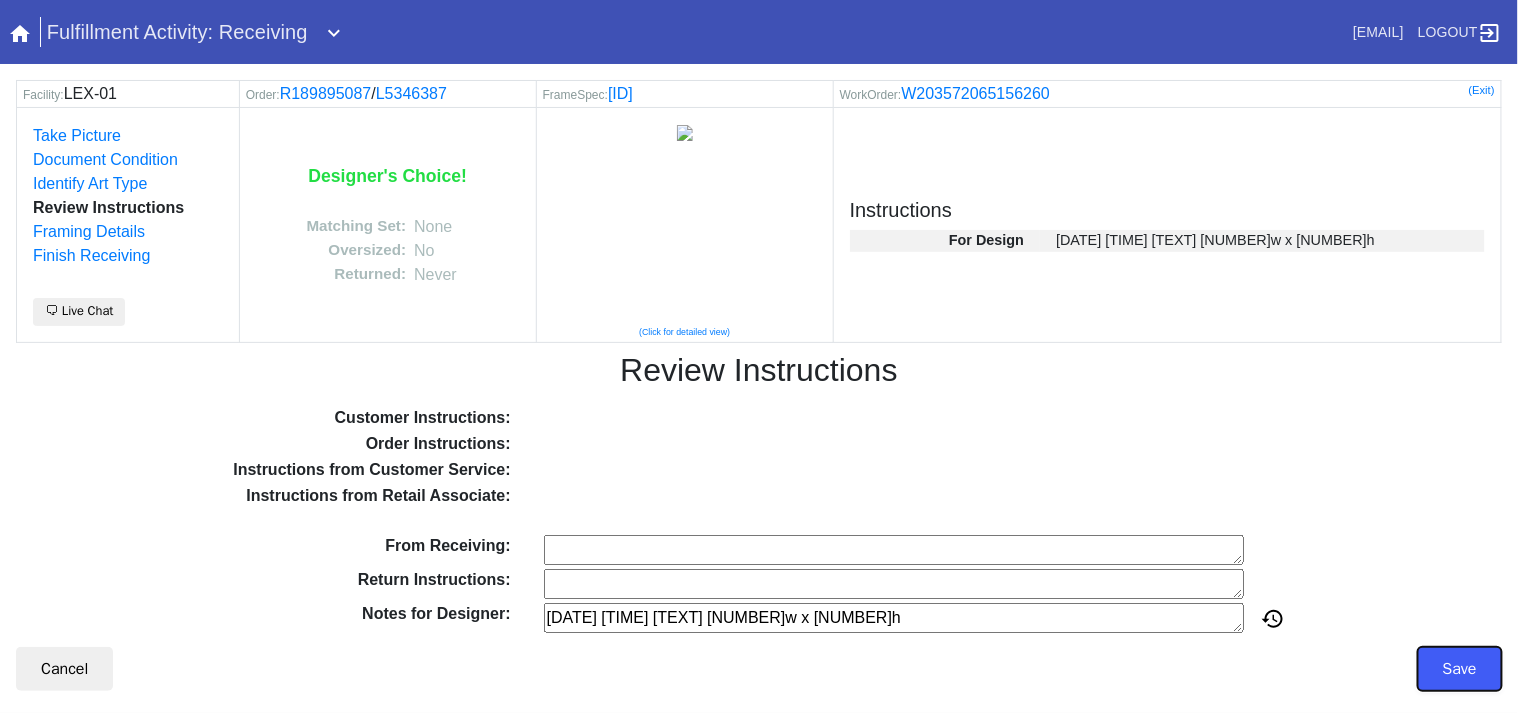 click on "Save" at bounding box center (1460, 669) 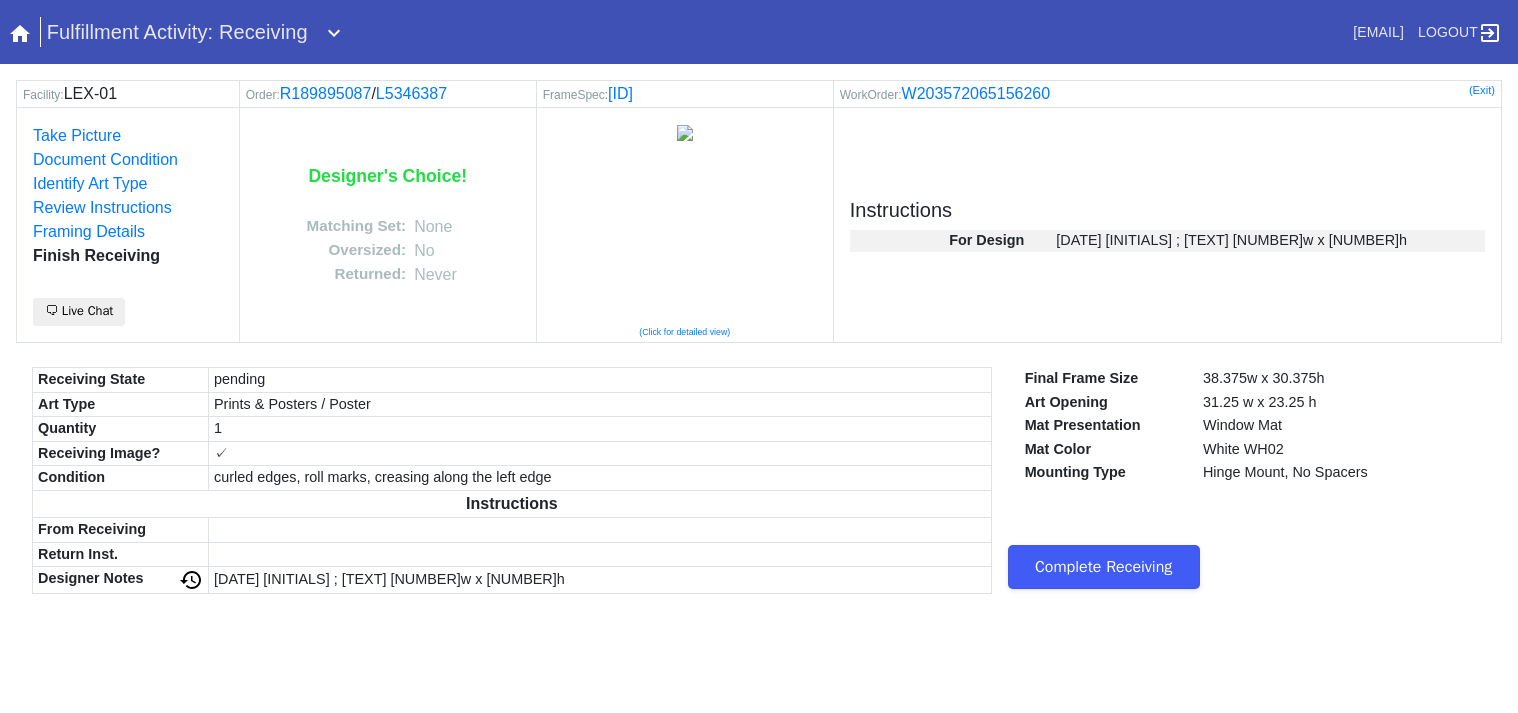 scroll, scrollTop: 0, scrollLeft: 0, axis: both 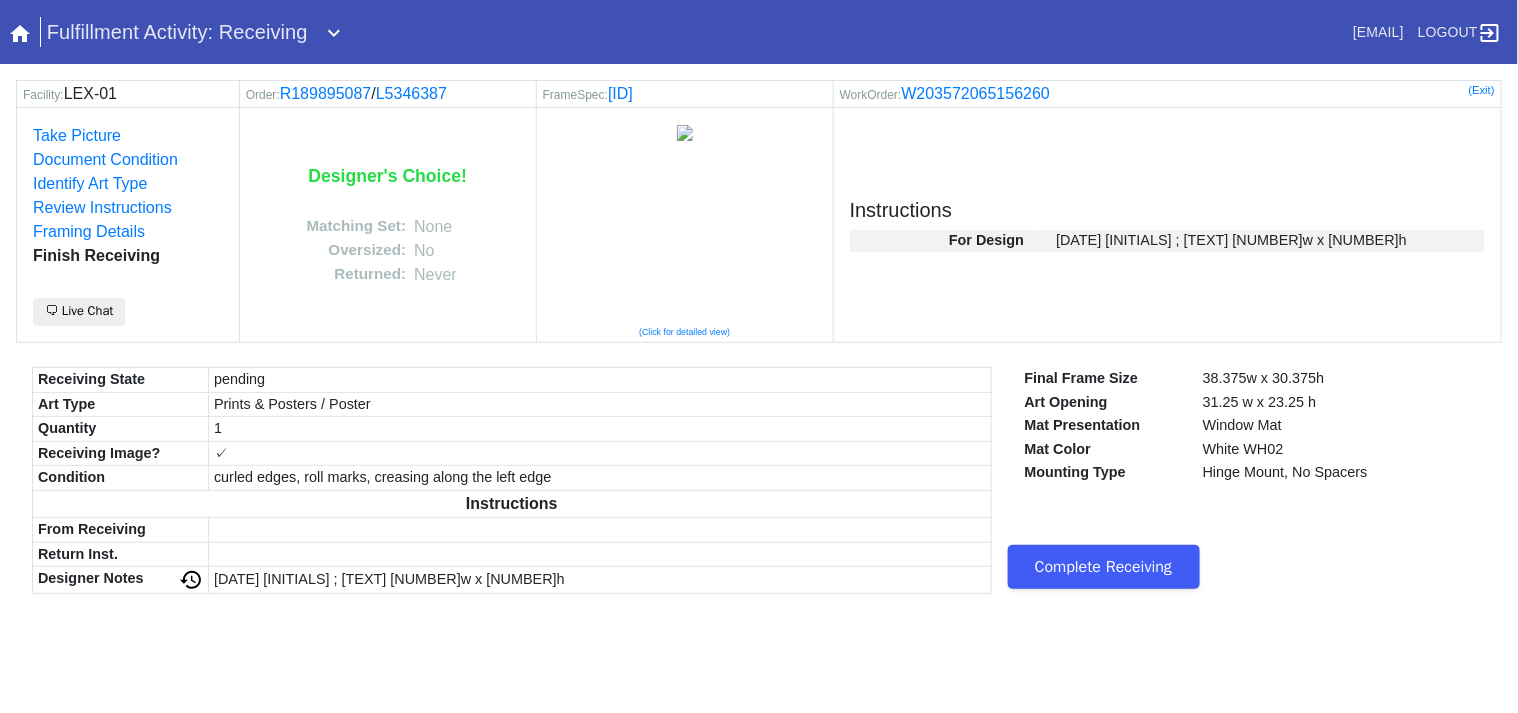 click on "Complete Receiving" at bounding box center (1104, 567) 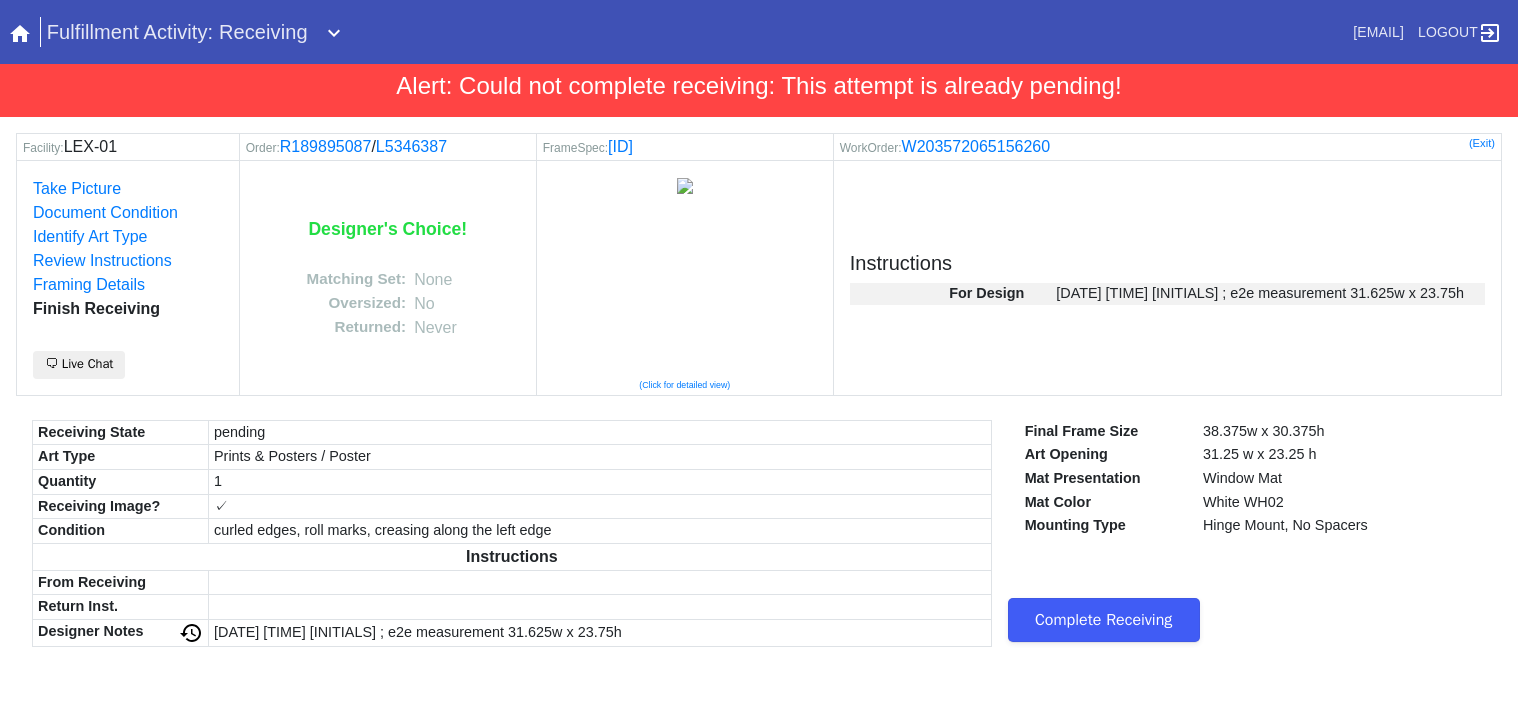 scroll, scrollTop: 0, scrollLeft: 0, axis: both 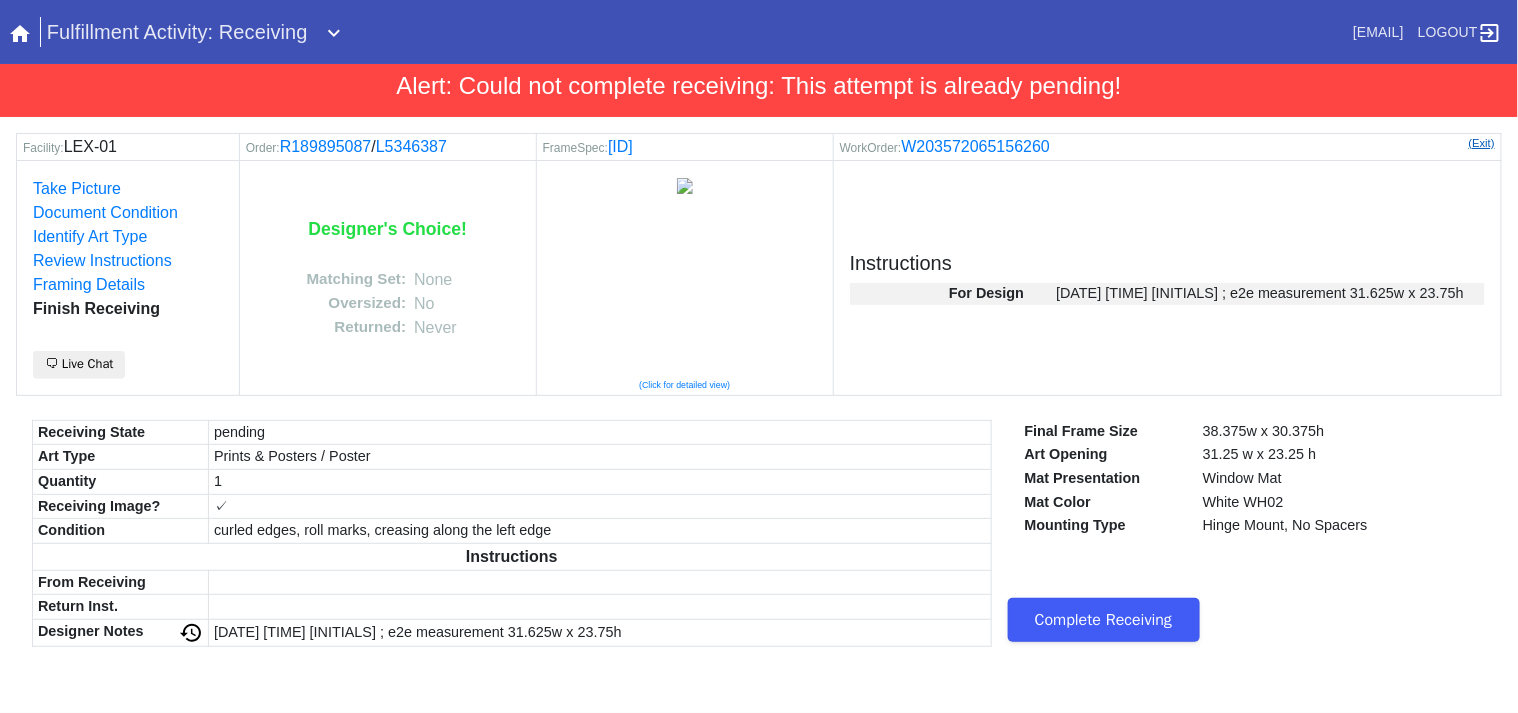 click on "(Exit)" at bounding box center [1482, 143] 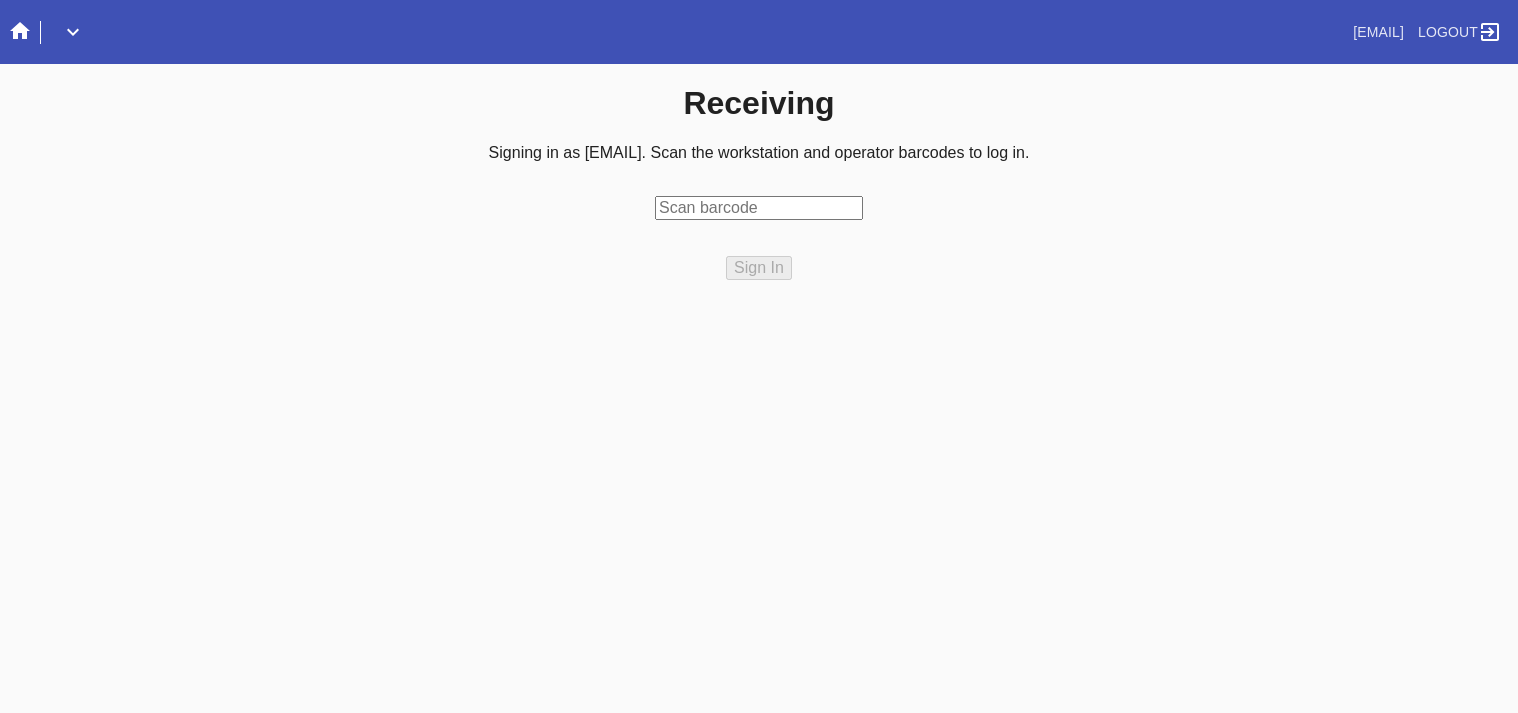 scroll, scrollTop: 0, scrollLeft: 0, axis: both 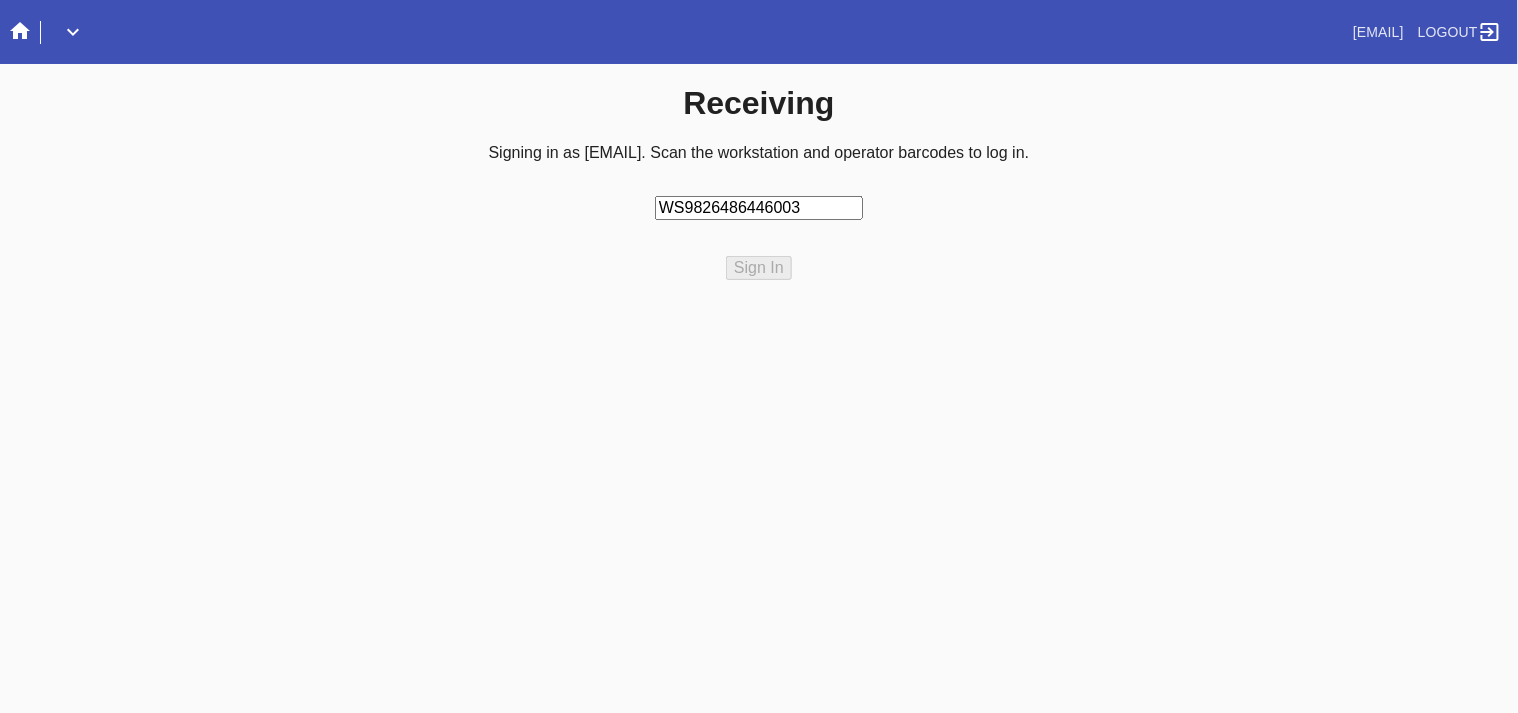 type on "WS98264864460037" 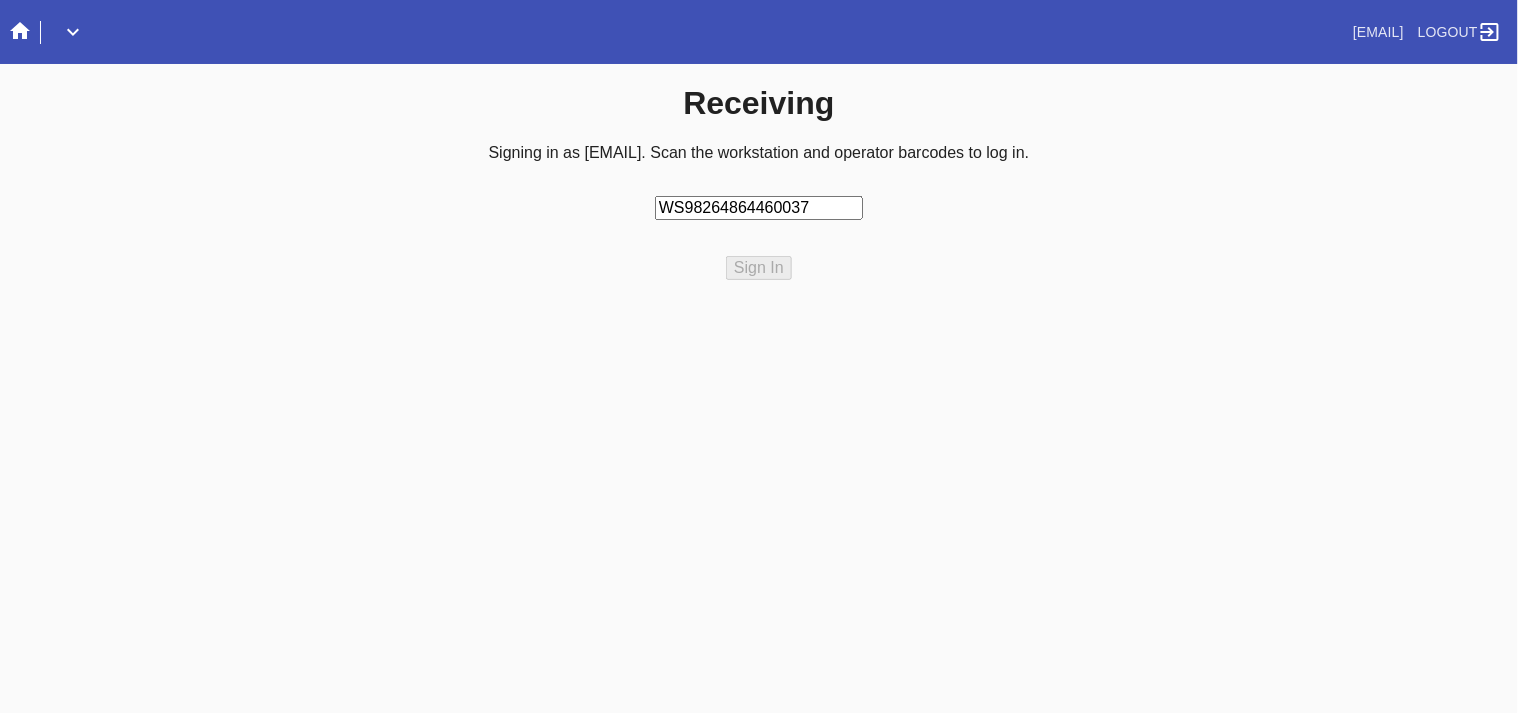 type 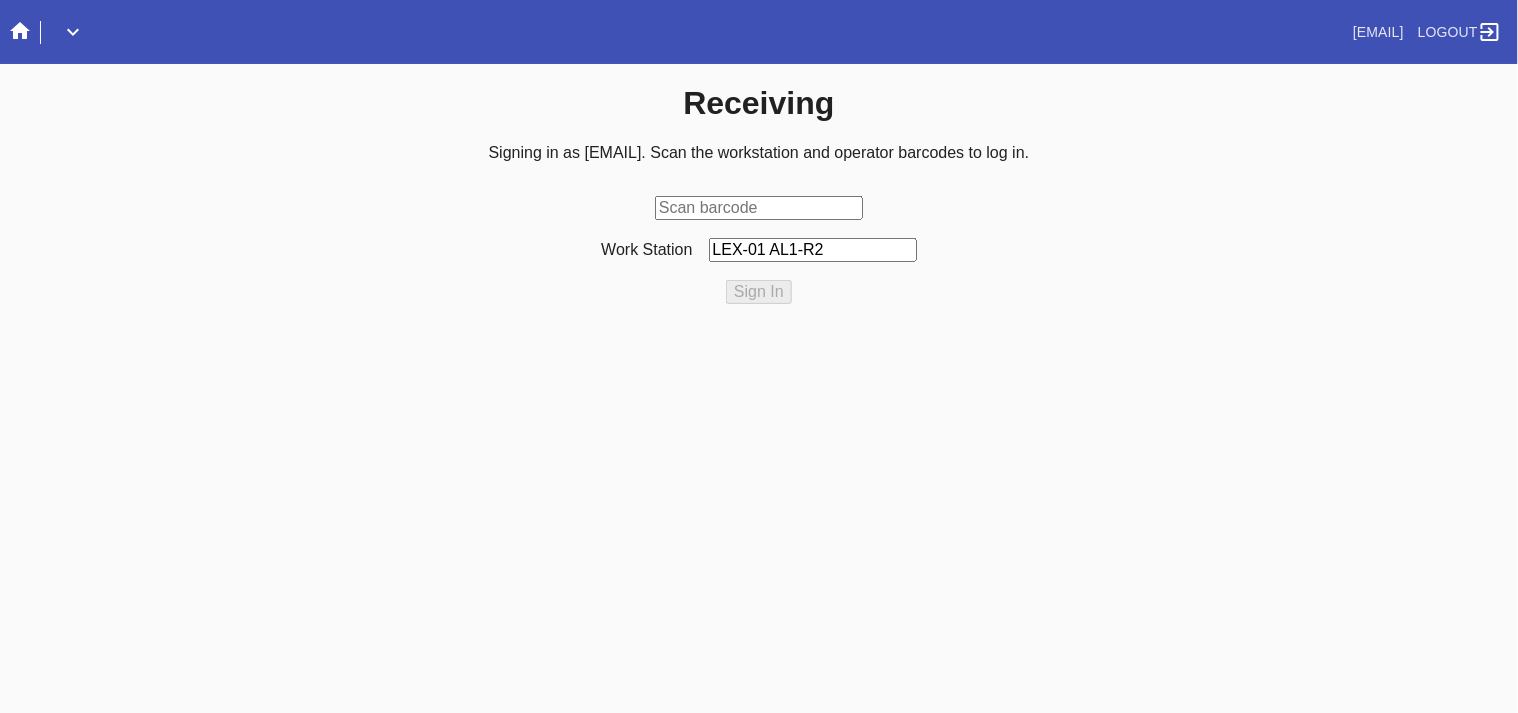 click at bounding box center [759, 208] 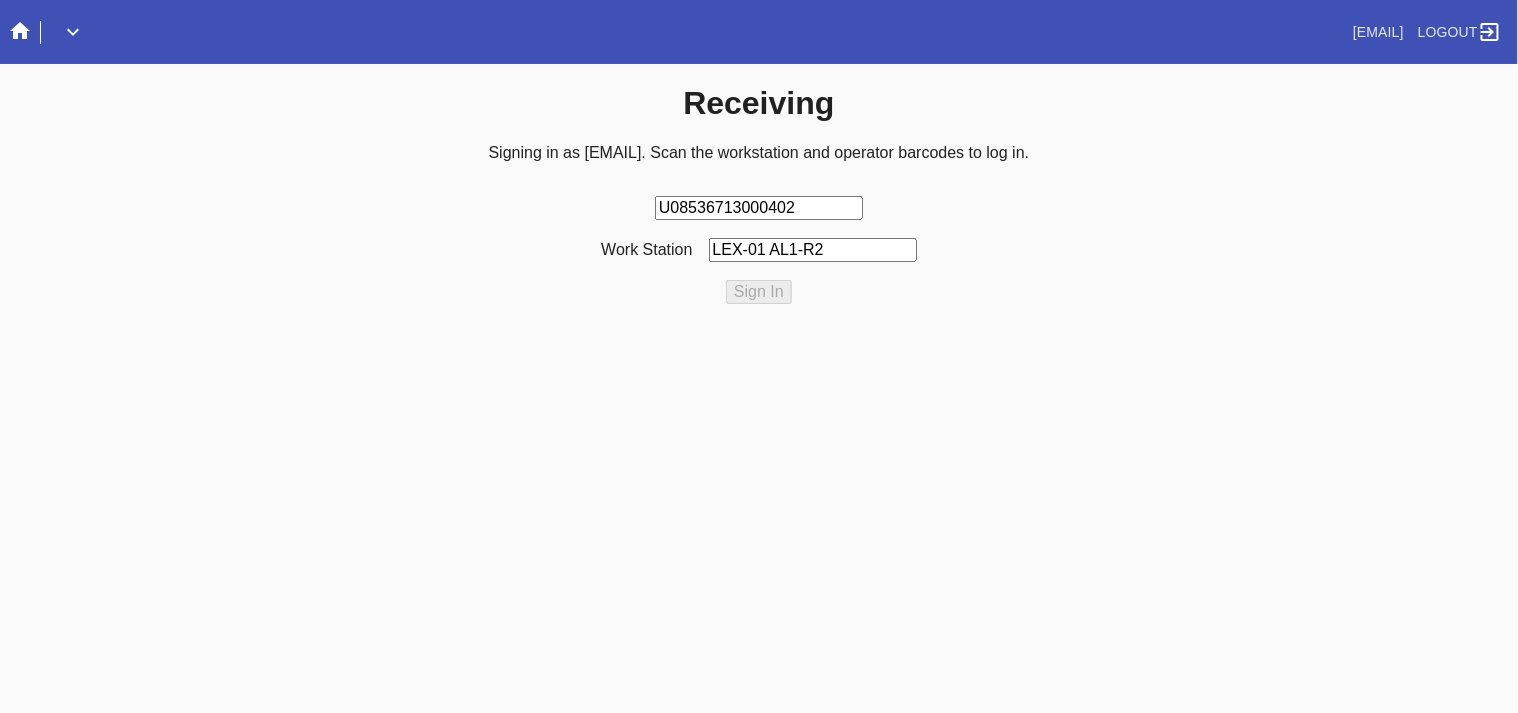 type on "U085367130004023" 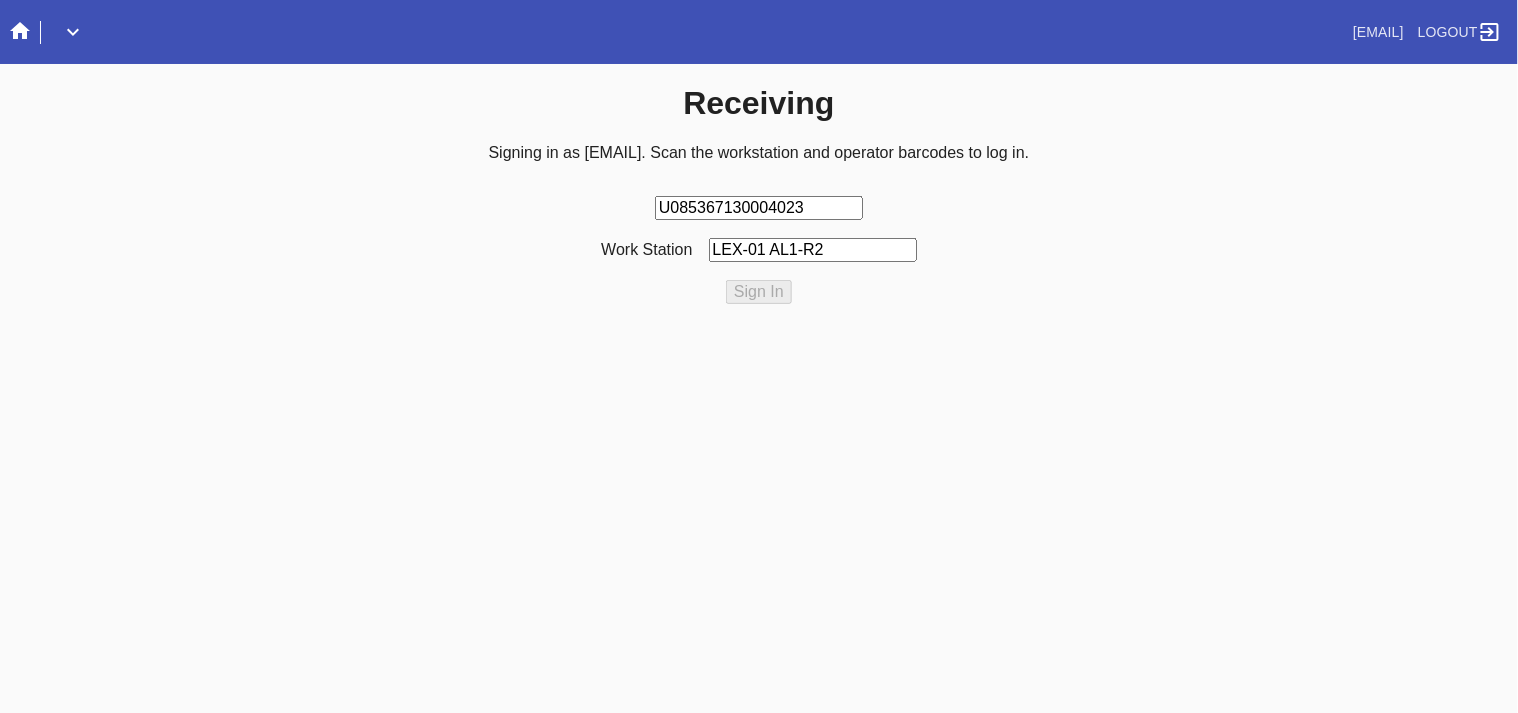 type 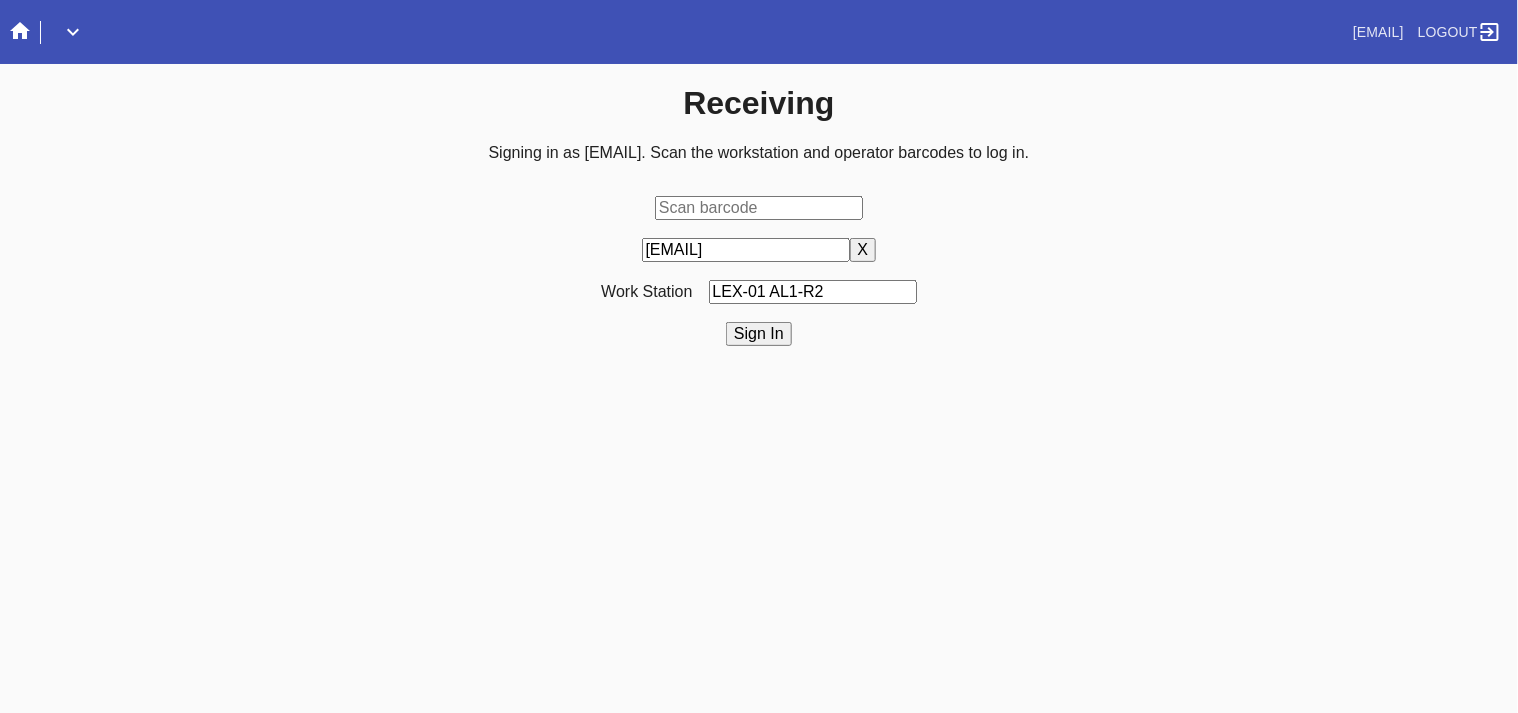 click on "Sign In" at bounding box center [759, 334] 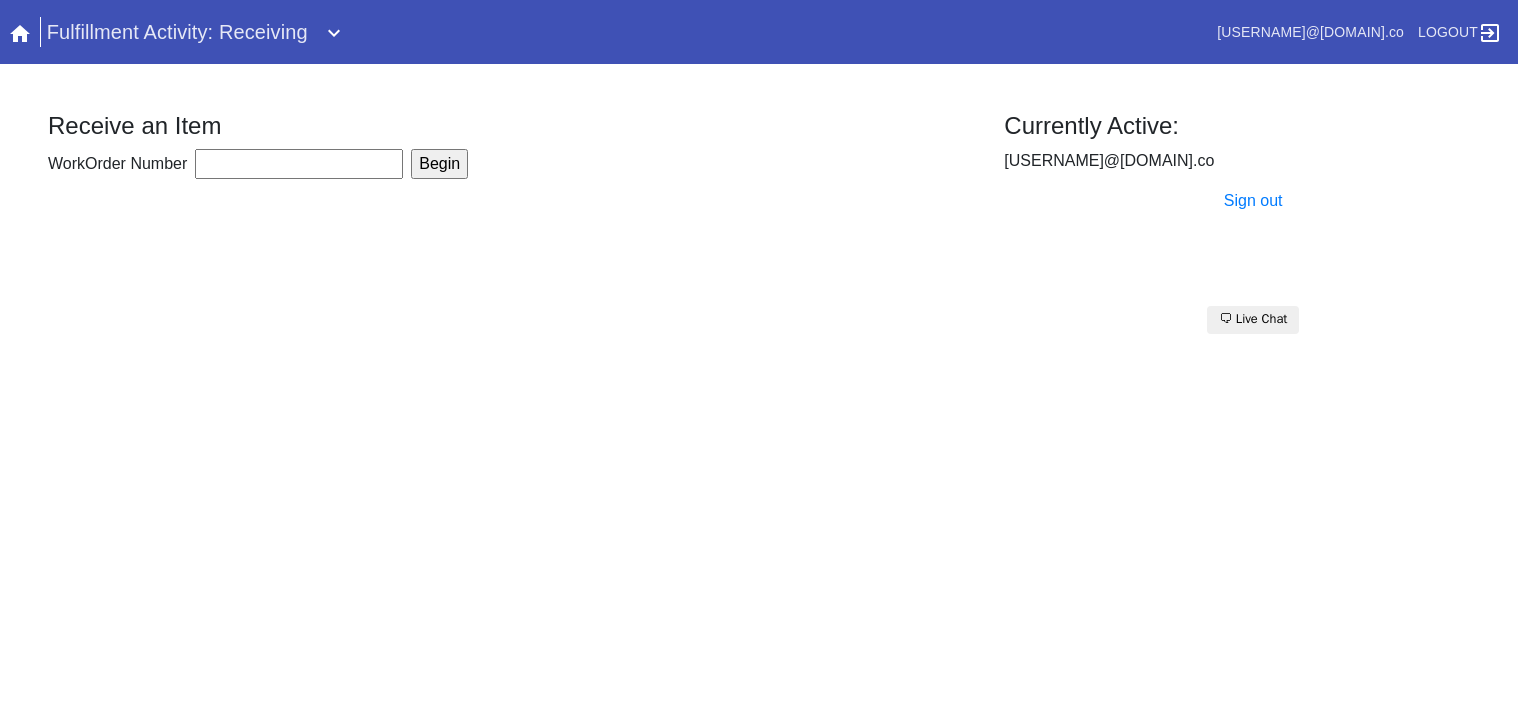 scroll, scrollTop: 0, scrollLeft: 0, axis: both 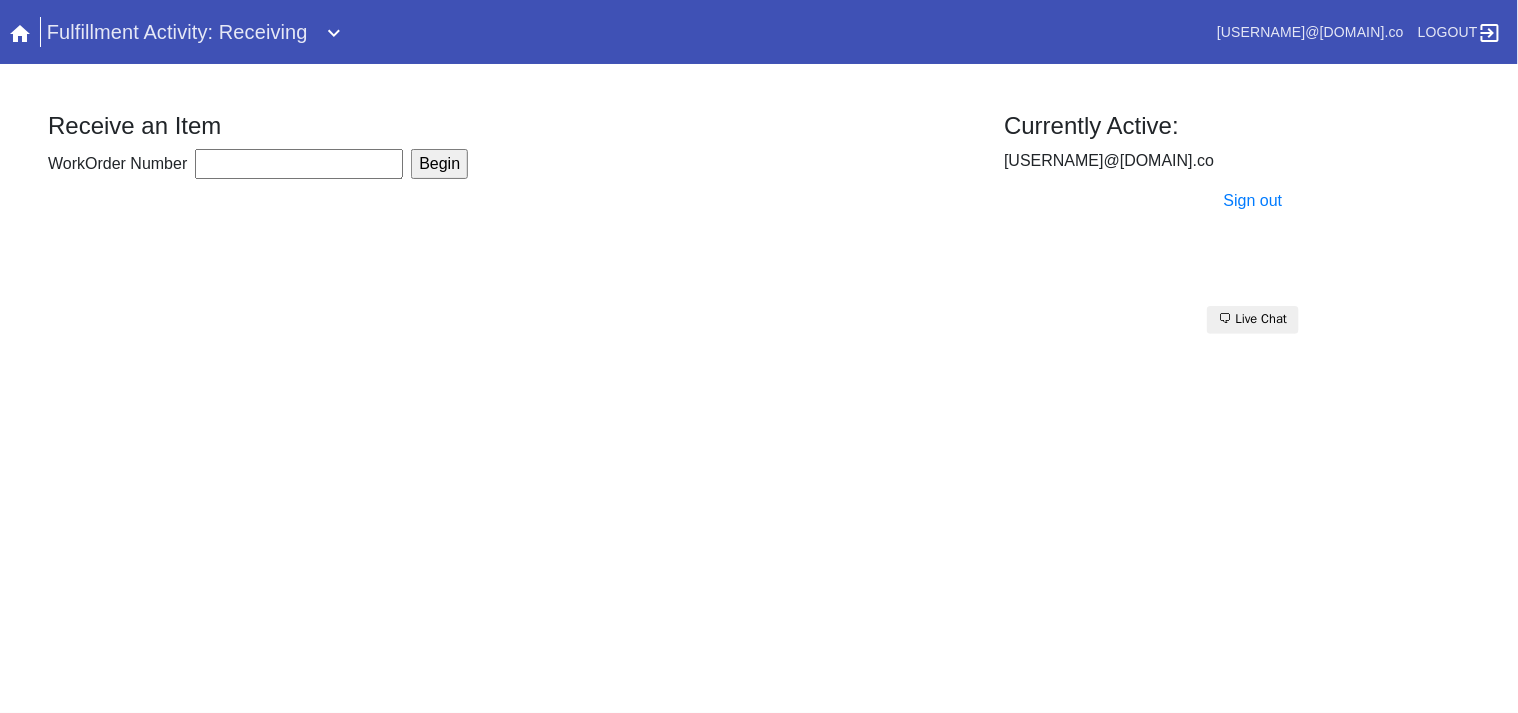 click on "Receive an Item WorkOrder Number Begin" at bounding box center (510, 207) 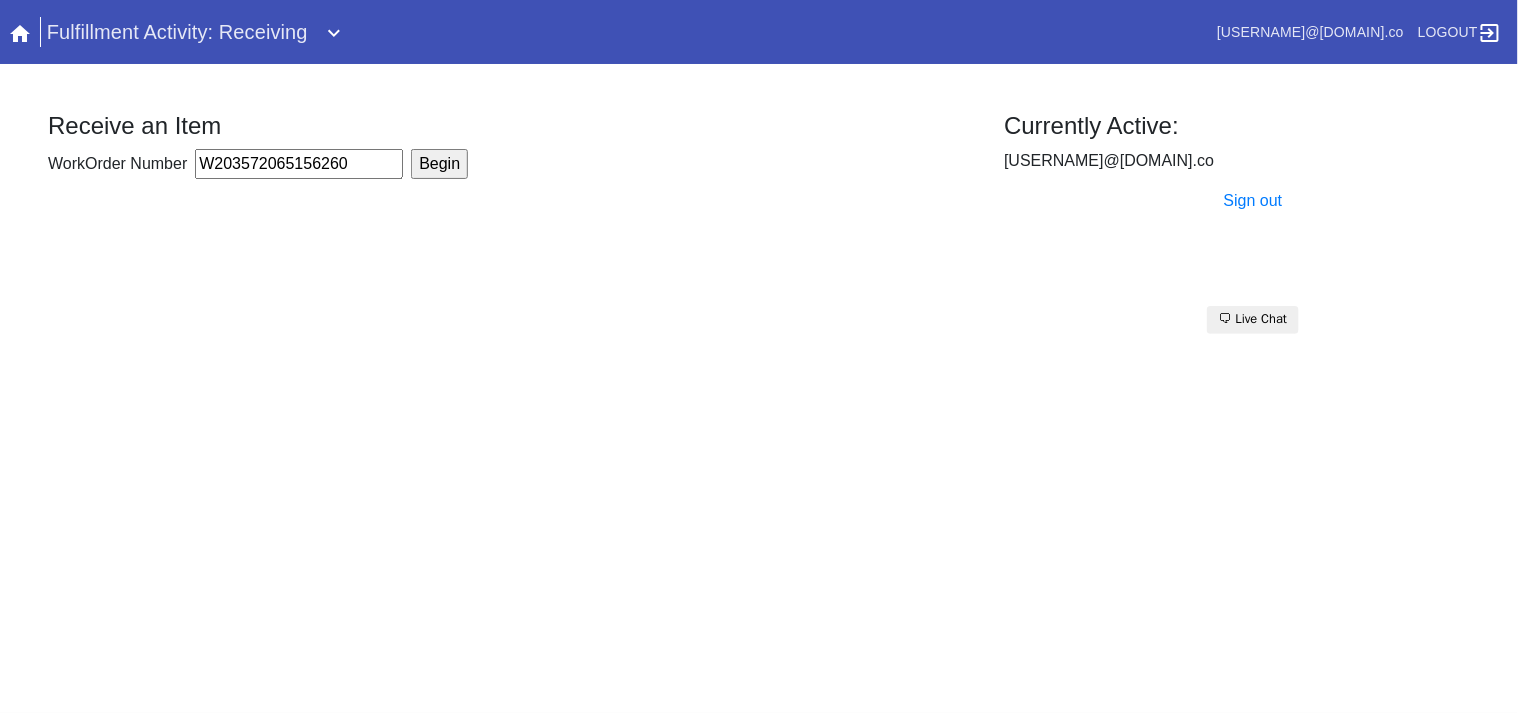 type on "W203572065156260" 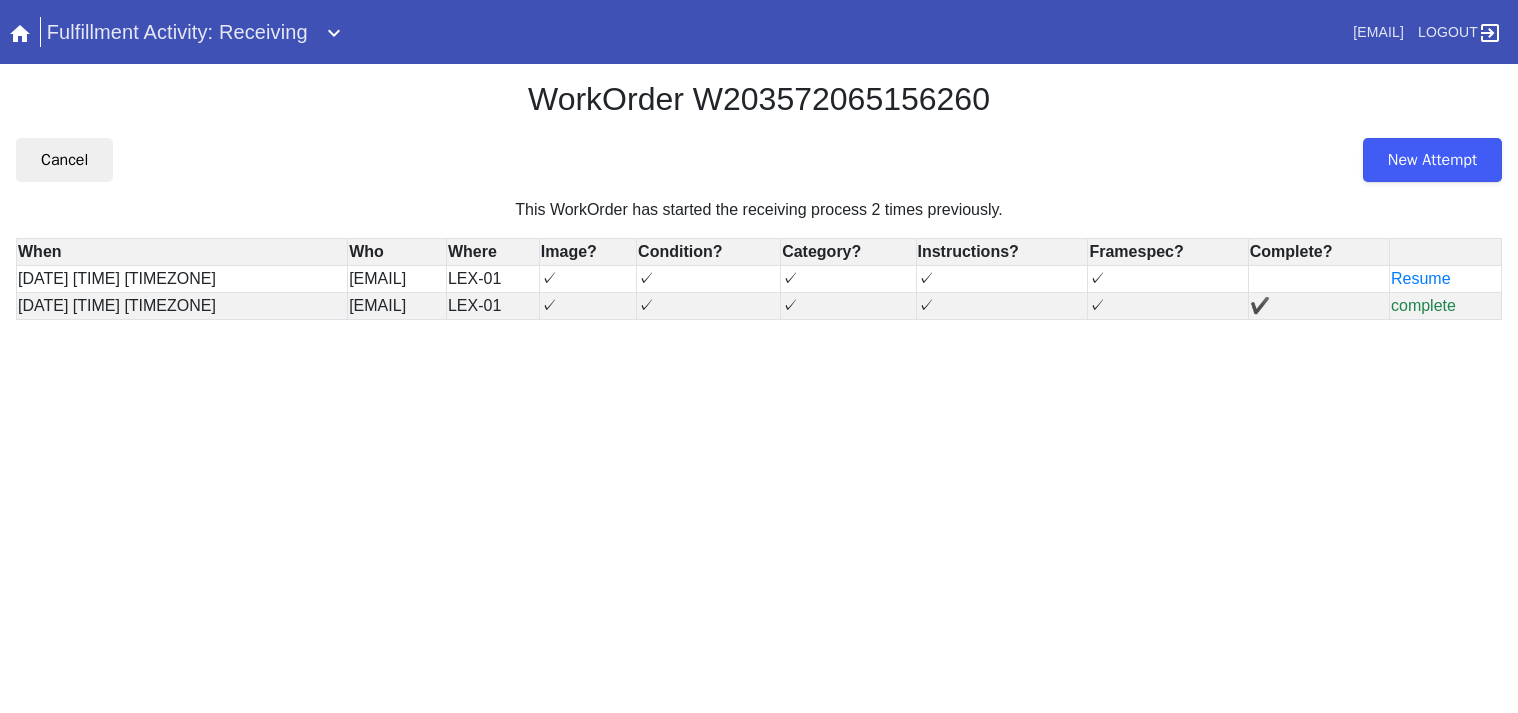scroll, scrollTop: 0, scrollLeft: 0, axis: both 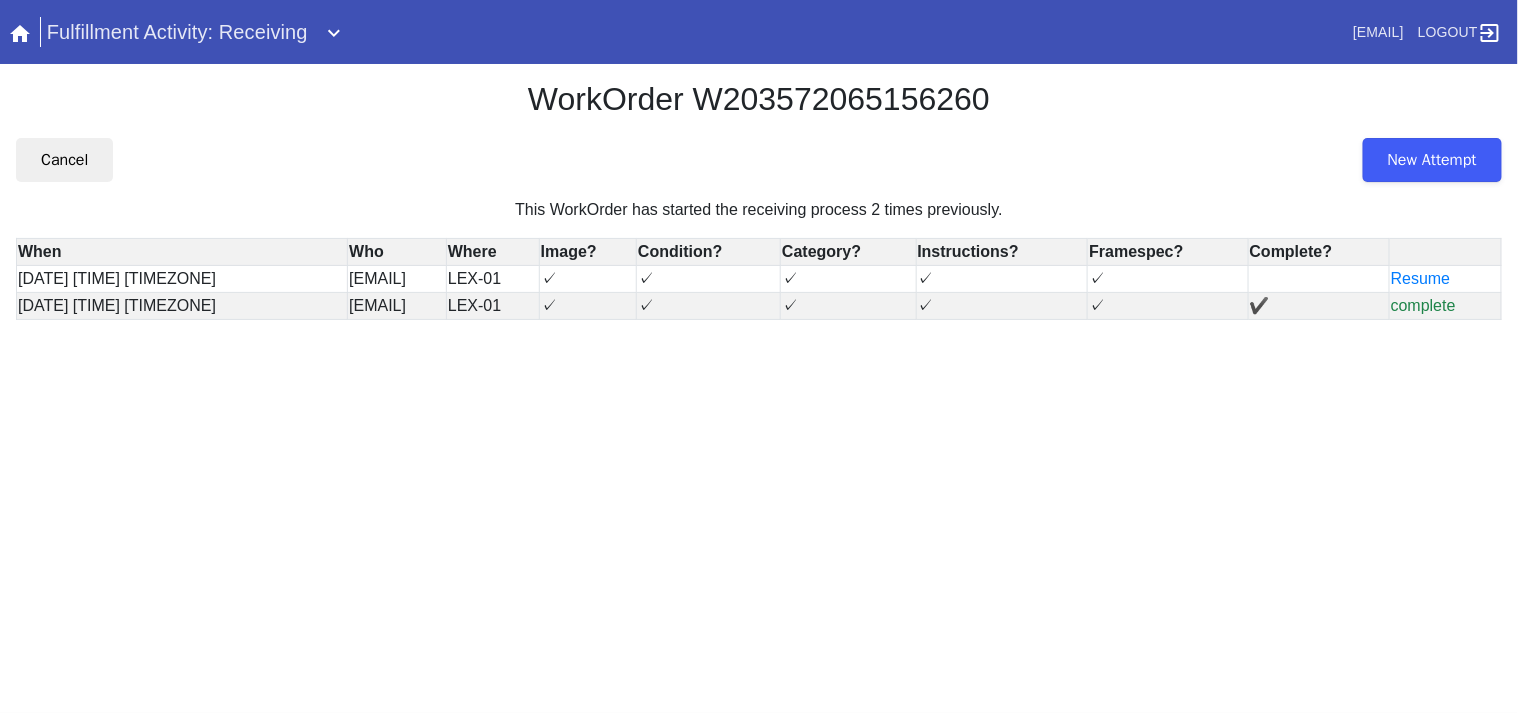 click on "New Attempt" at bounding box center [1432, 160] 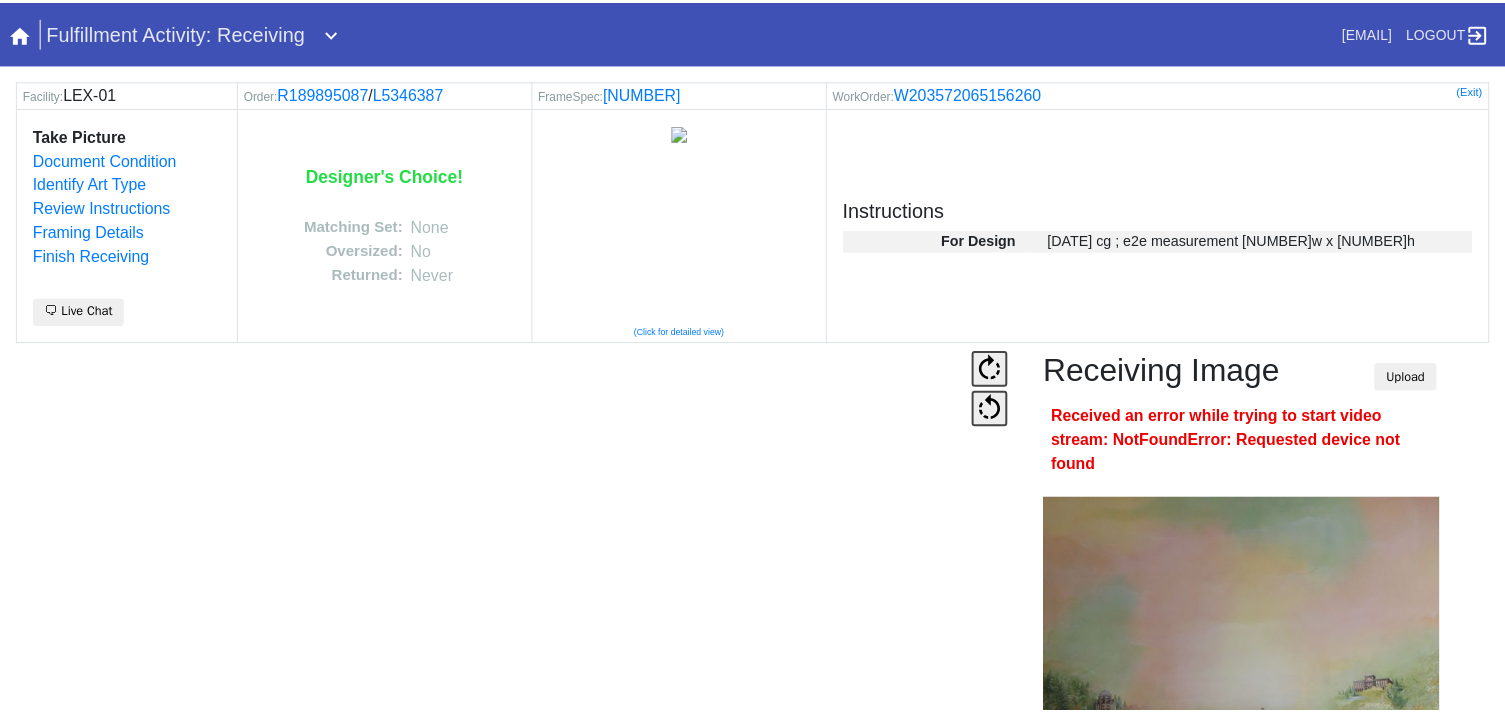 scroll, scrollTop: 0, scrollLeft: 0, axis: both 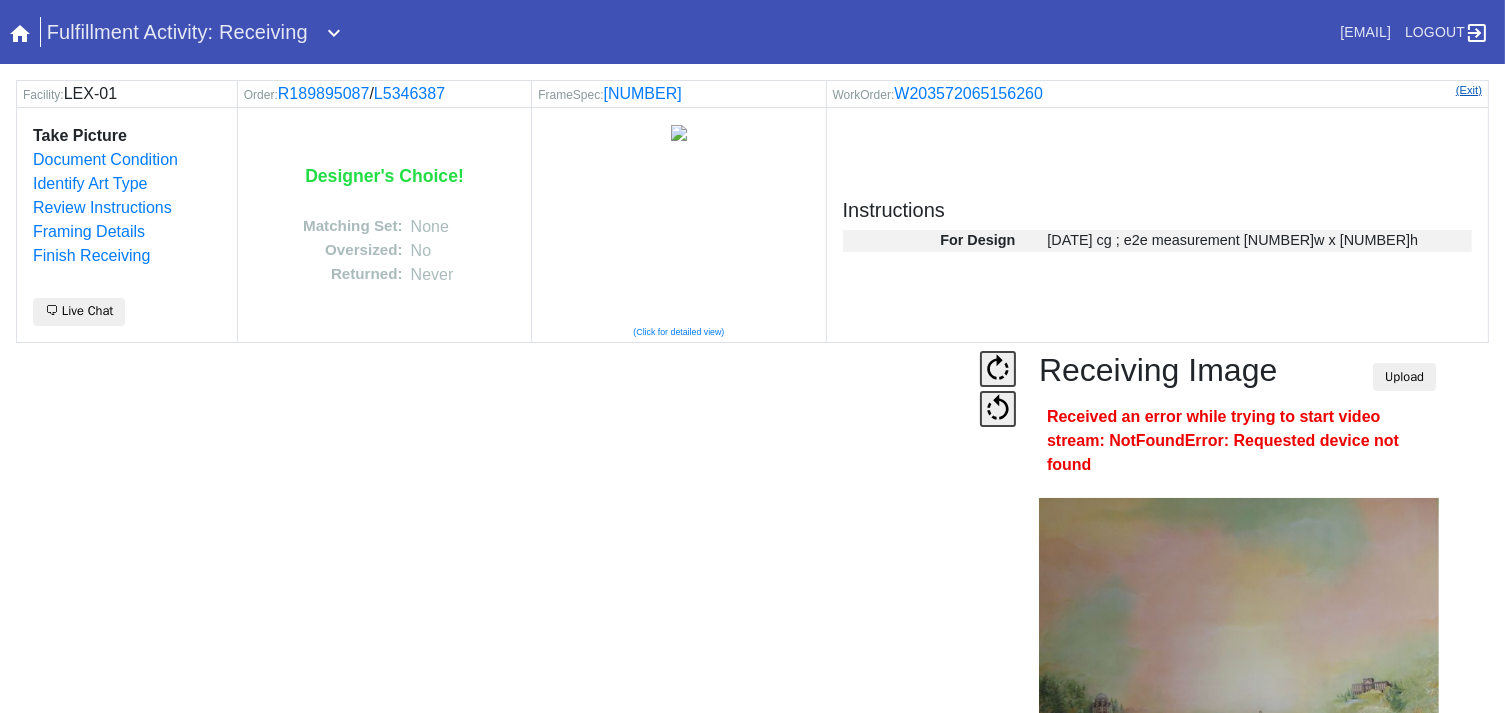 click on "(Exit)" at bounding box center [1469, 90] 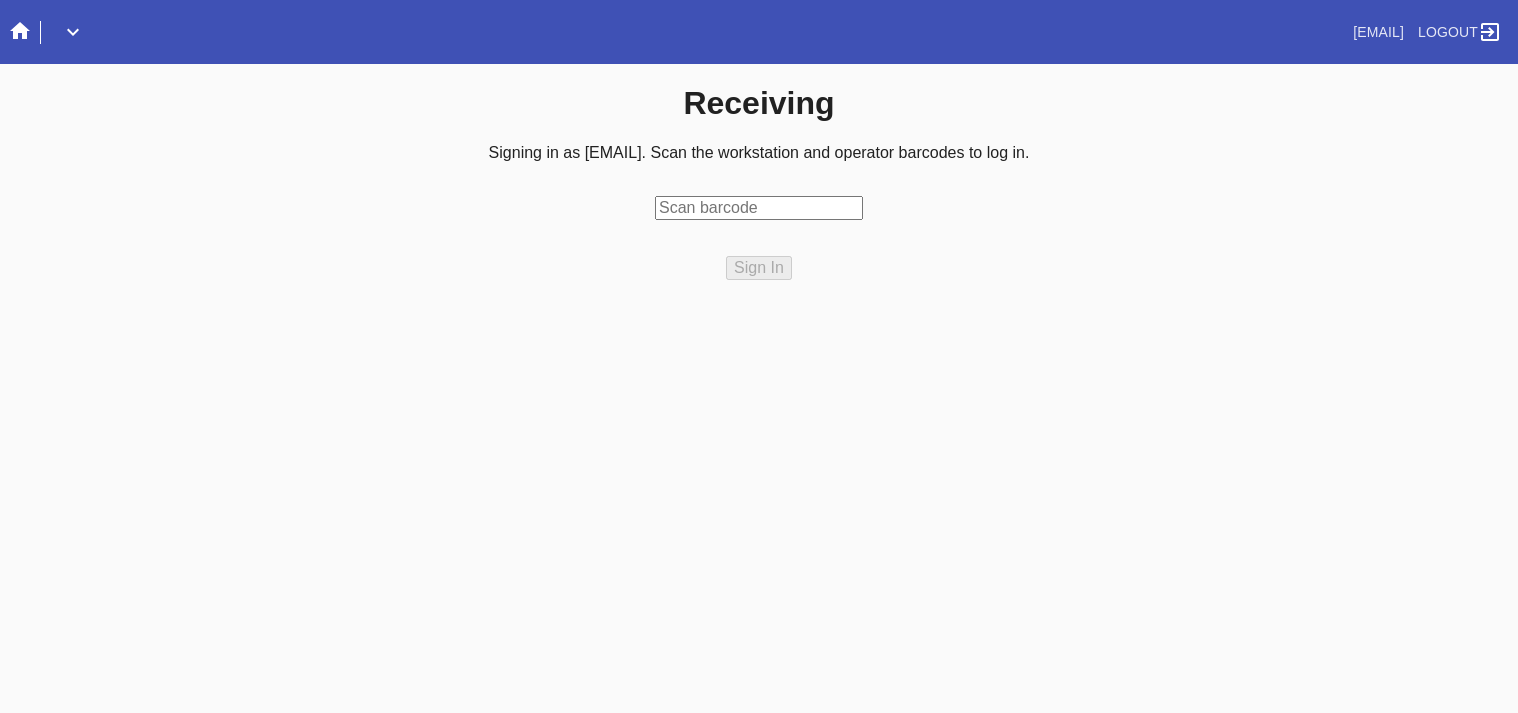 scroll, scrollTop: 0, scrollLeft: 0, axis: both 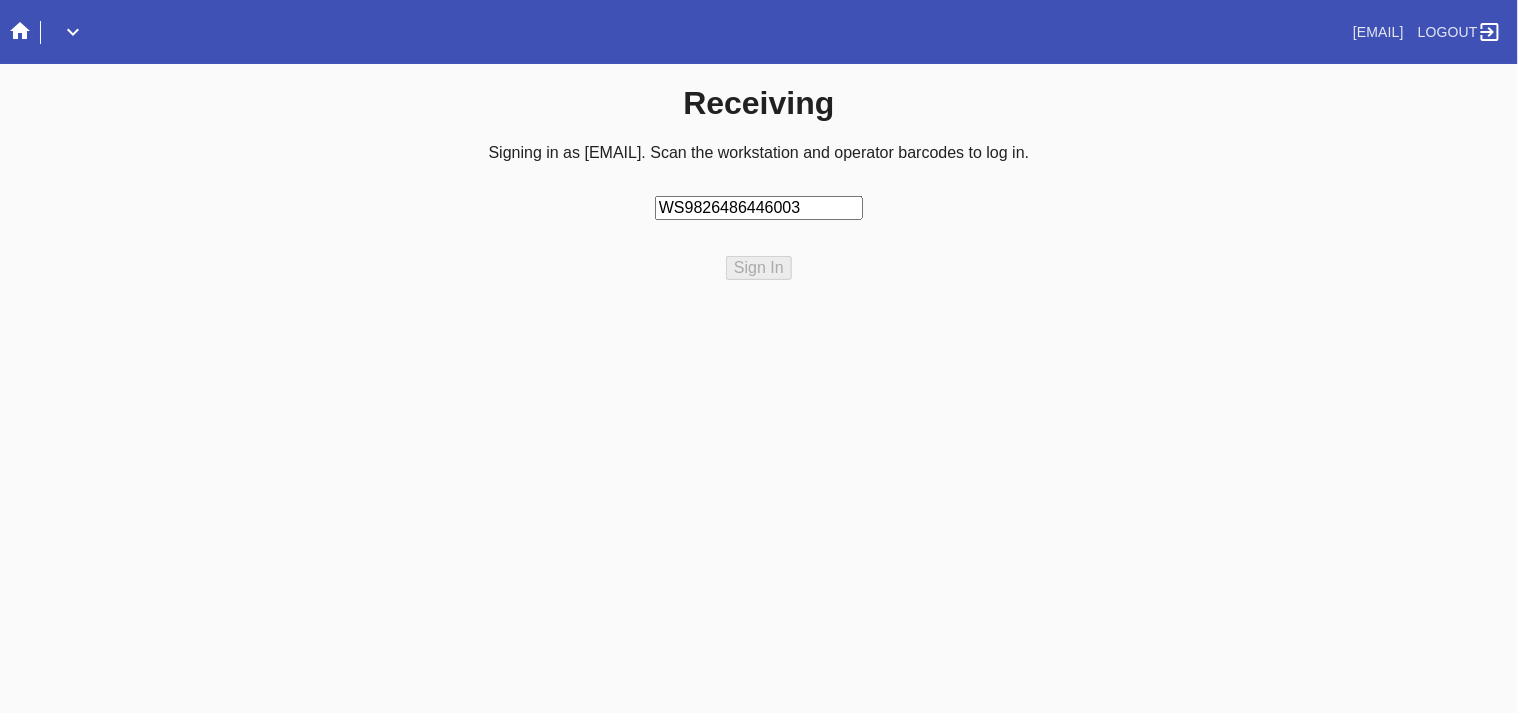 type on "WS98264864460037" 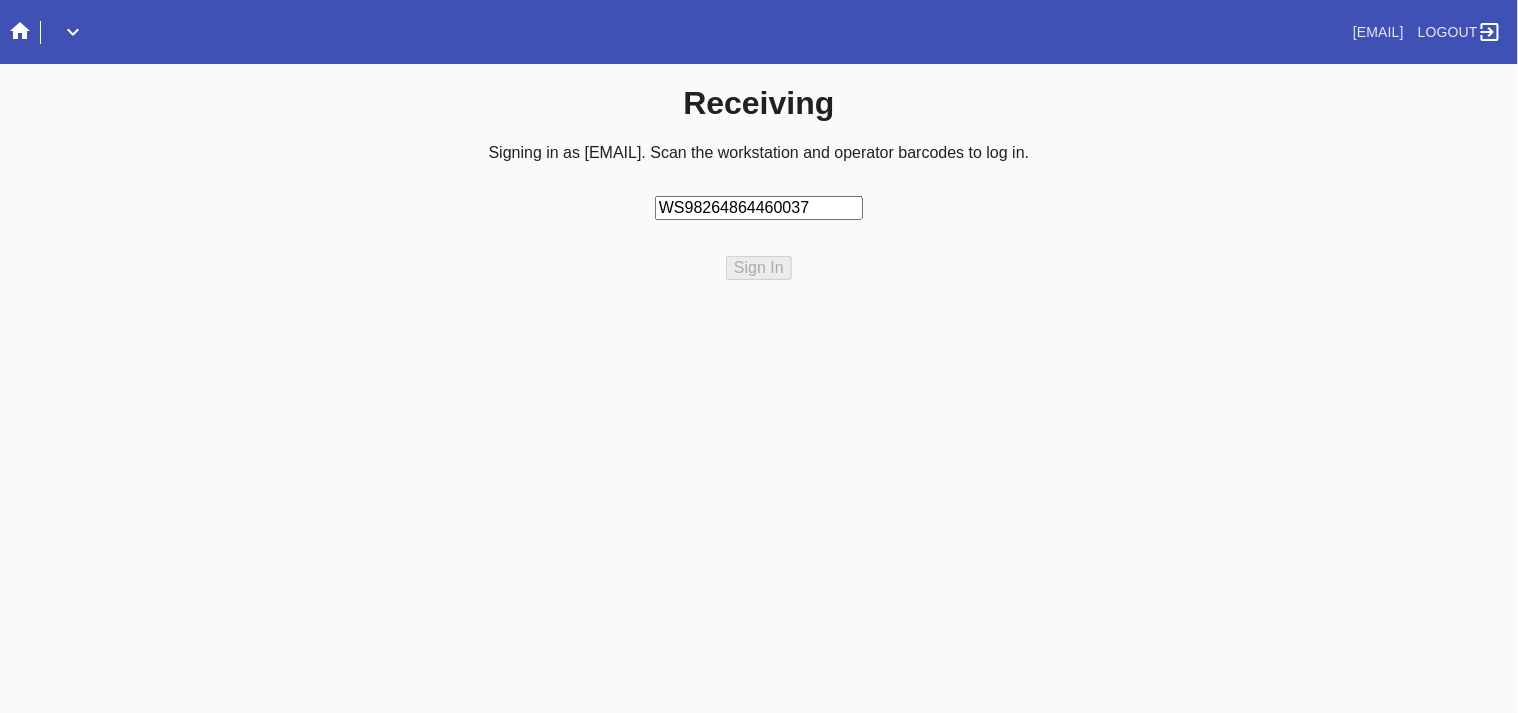 type 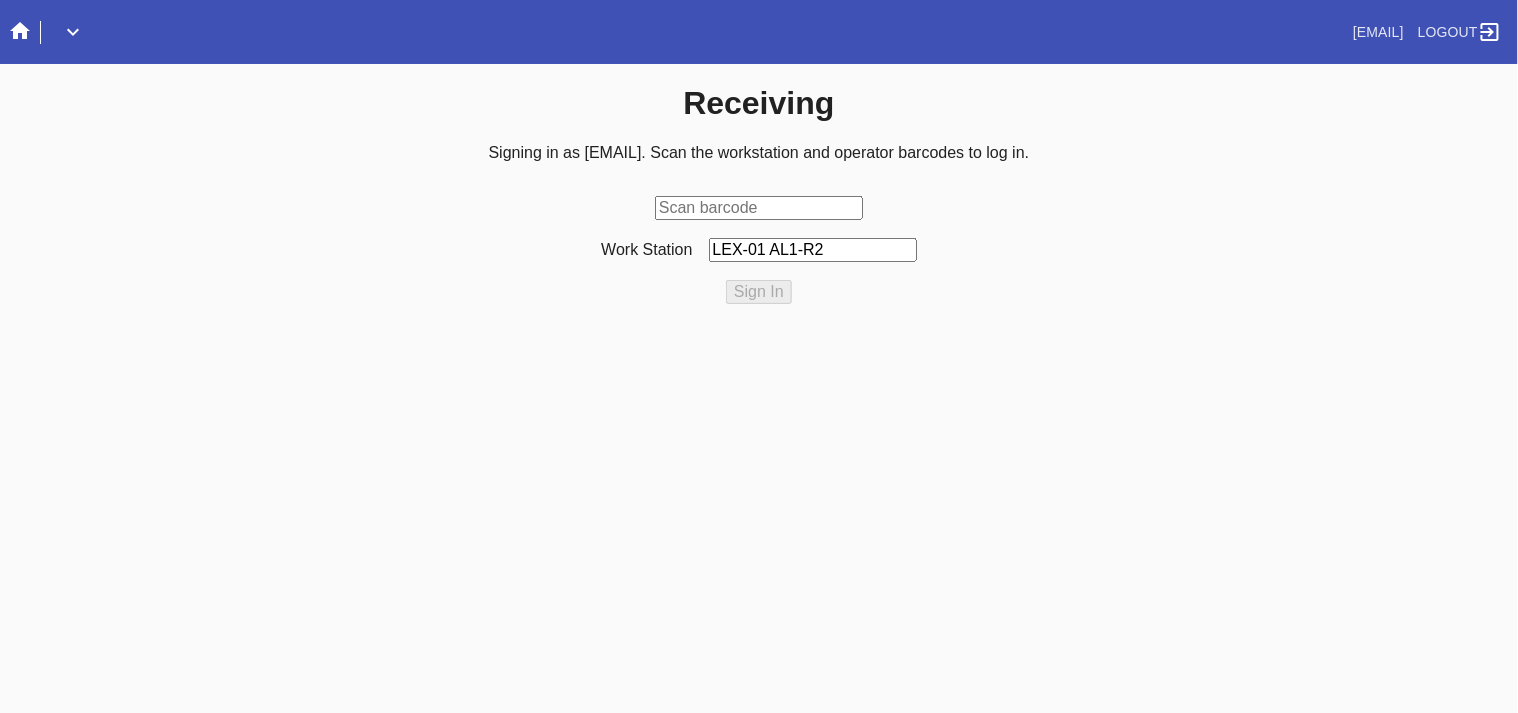 click on "Work Station LEX-01 AL1-R2 Sign In" at bounding box center (759, 241) 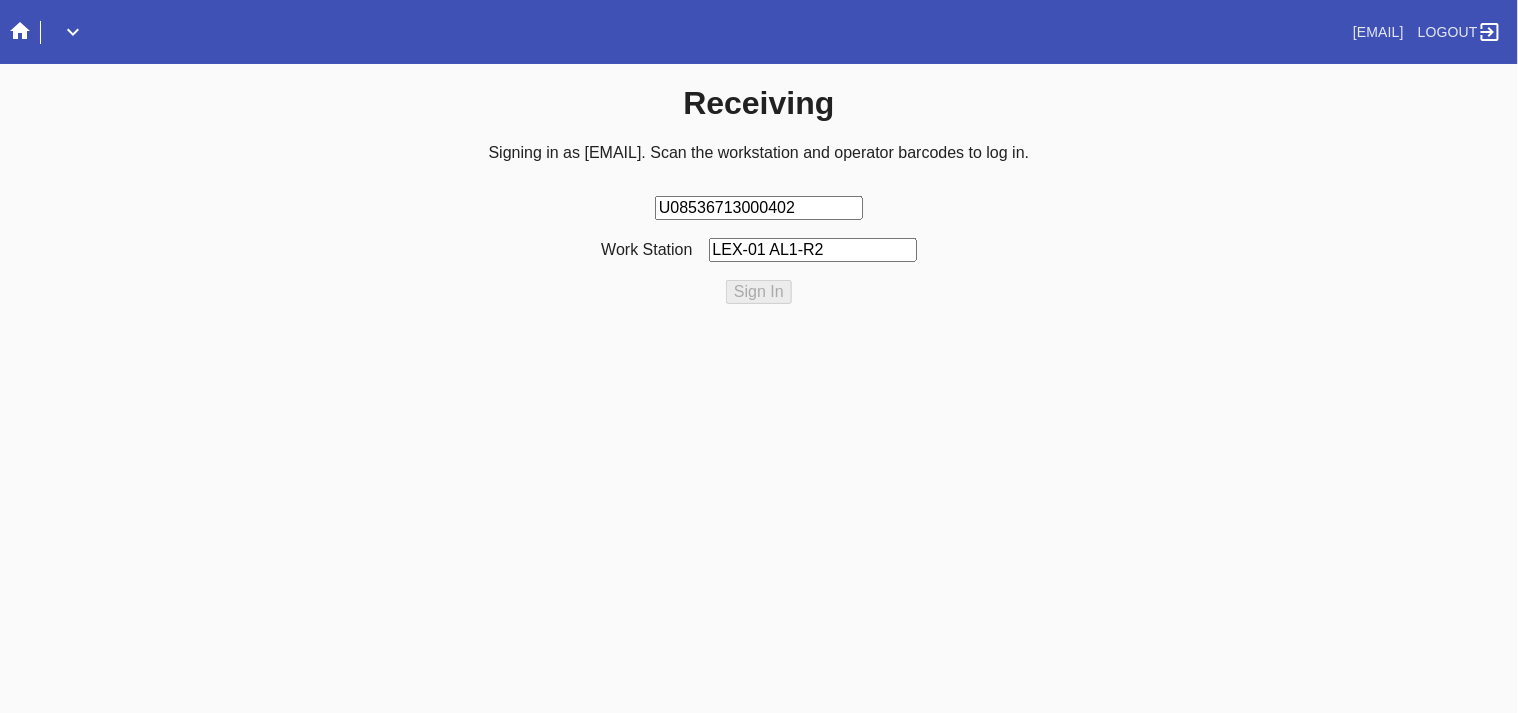 type on "U085367130004023" 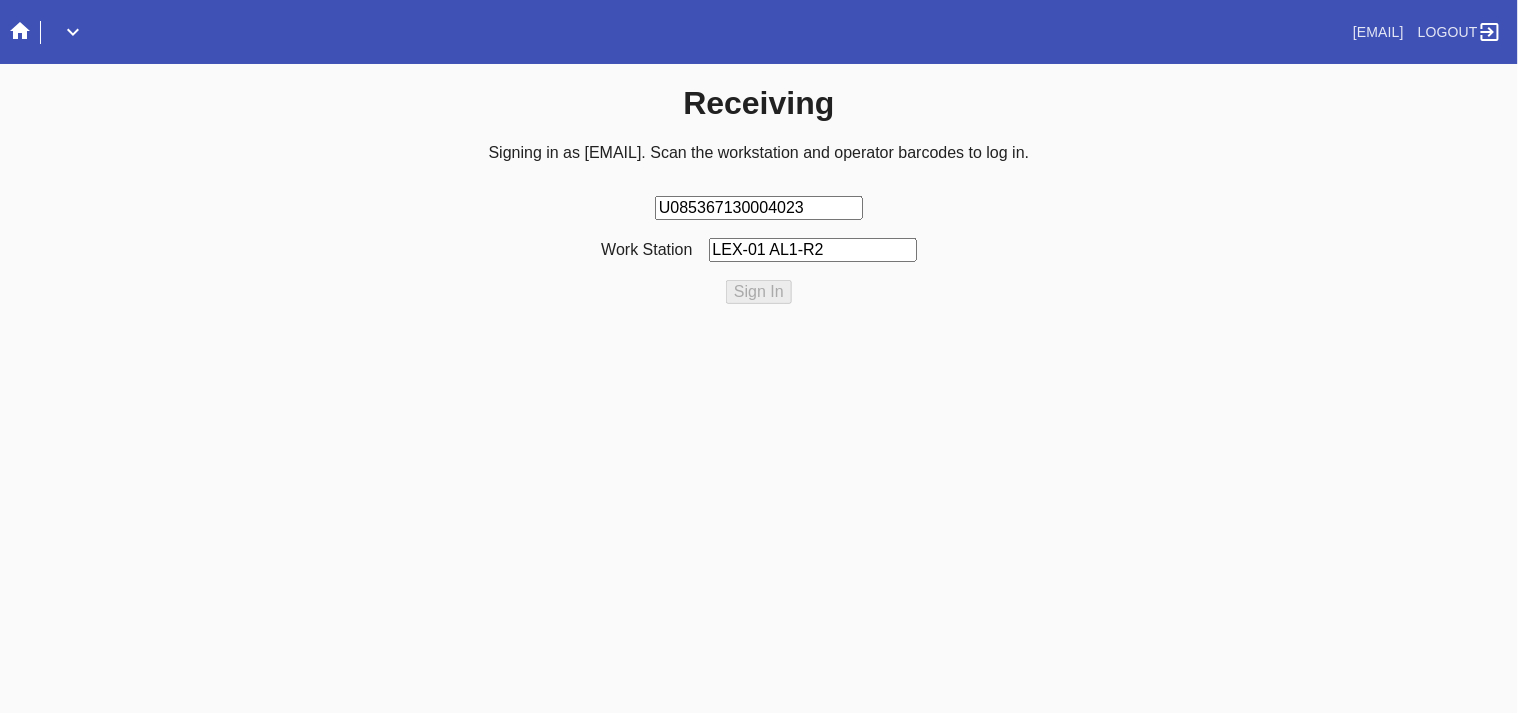 type 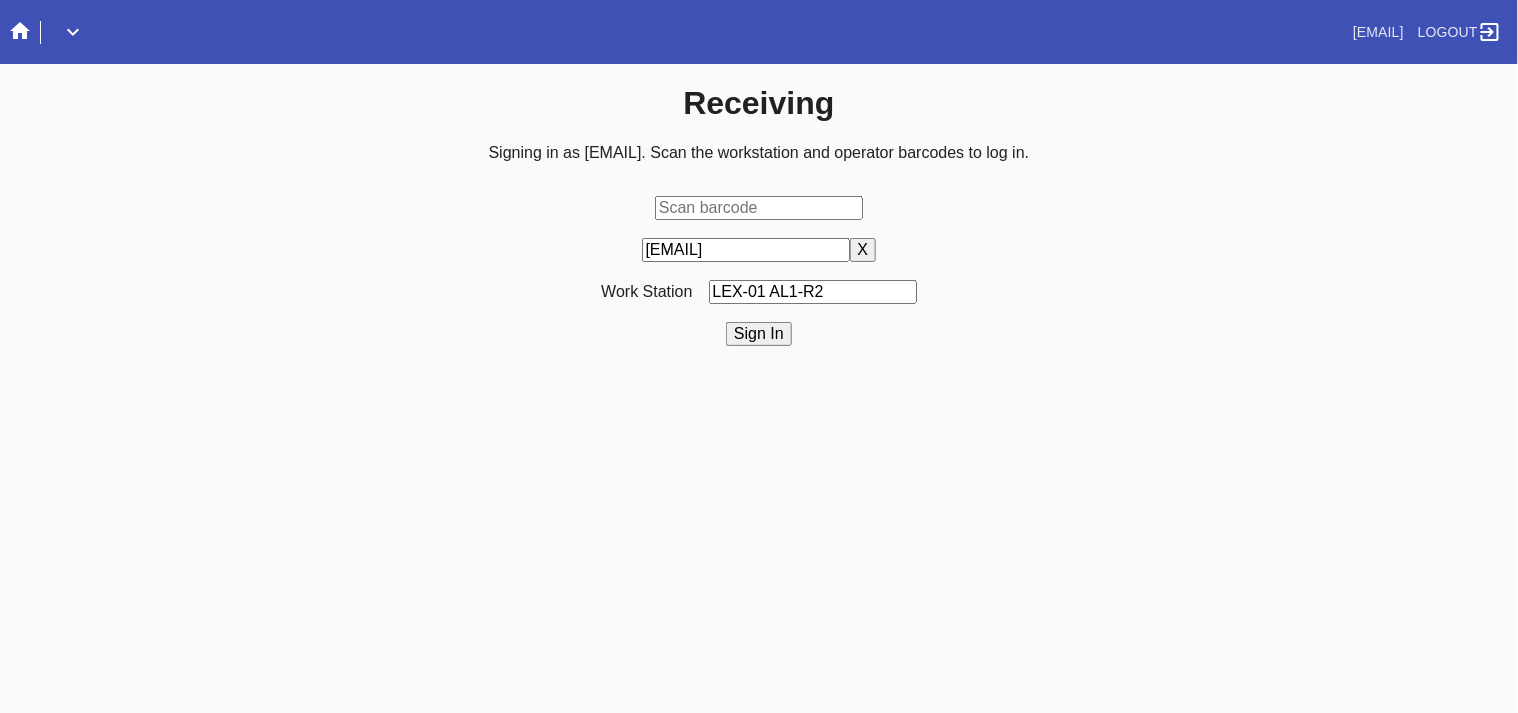 click on "Sign In" at bounding box center (759, 334) 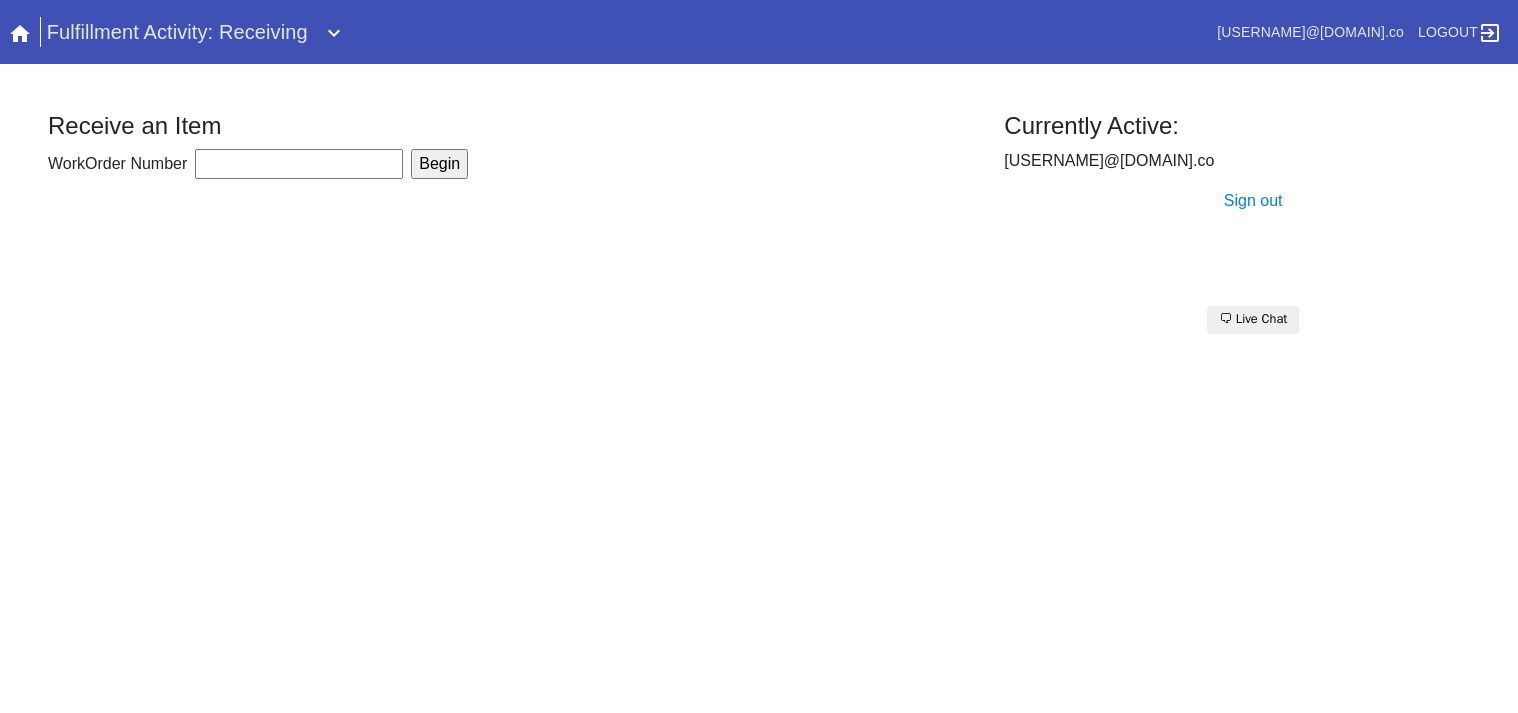 scroll, scrollTop: 0, scrollLeft: 0, axis: both 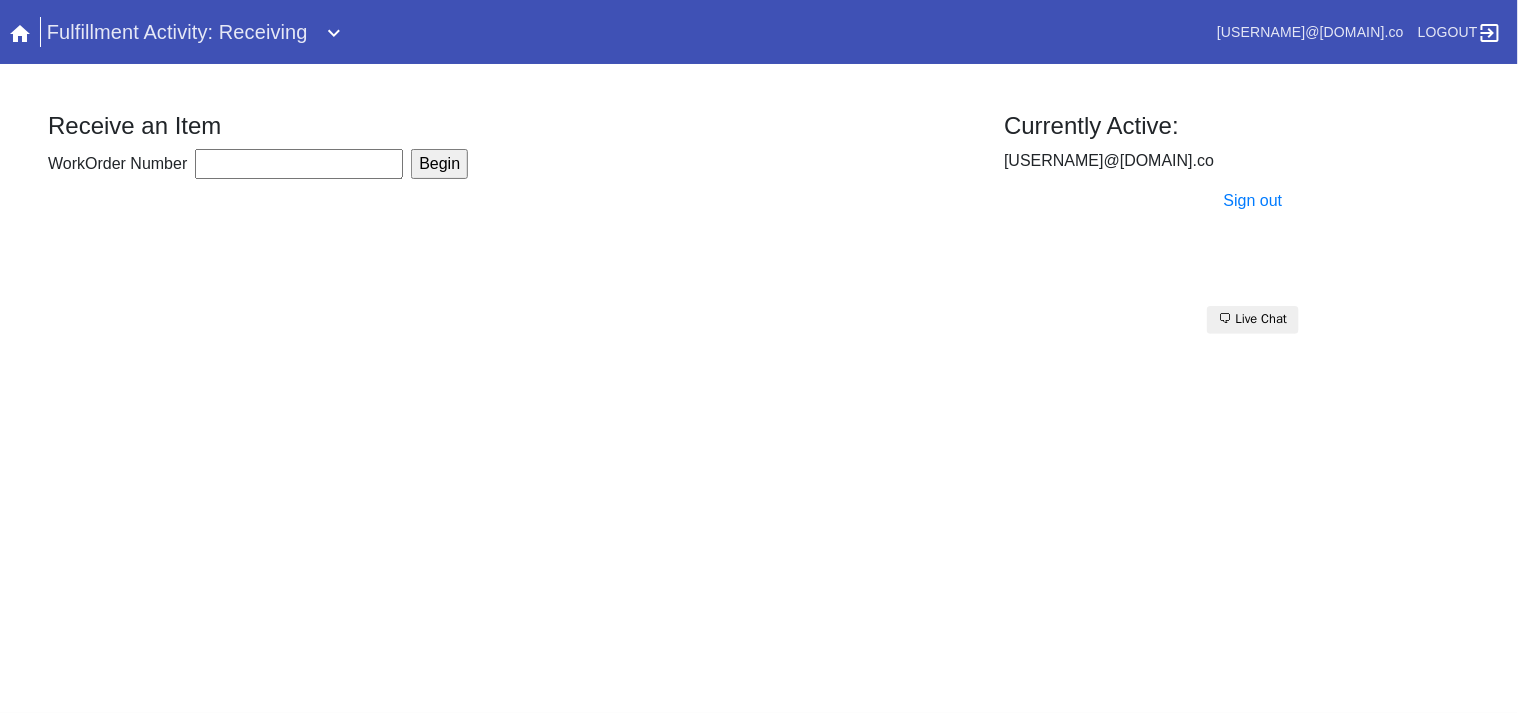 click on "WorkOrder Number" at bounding box center (299, 164) 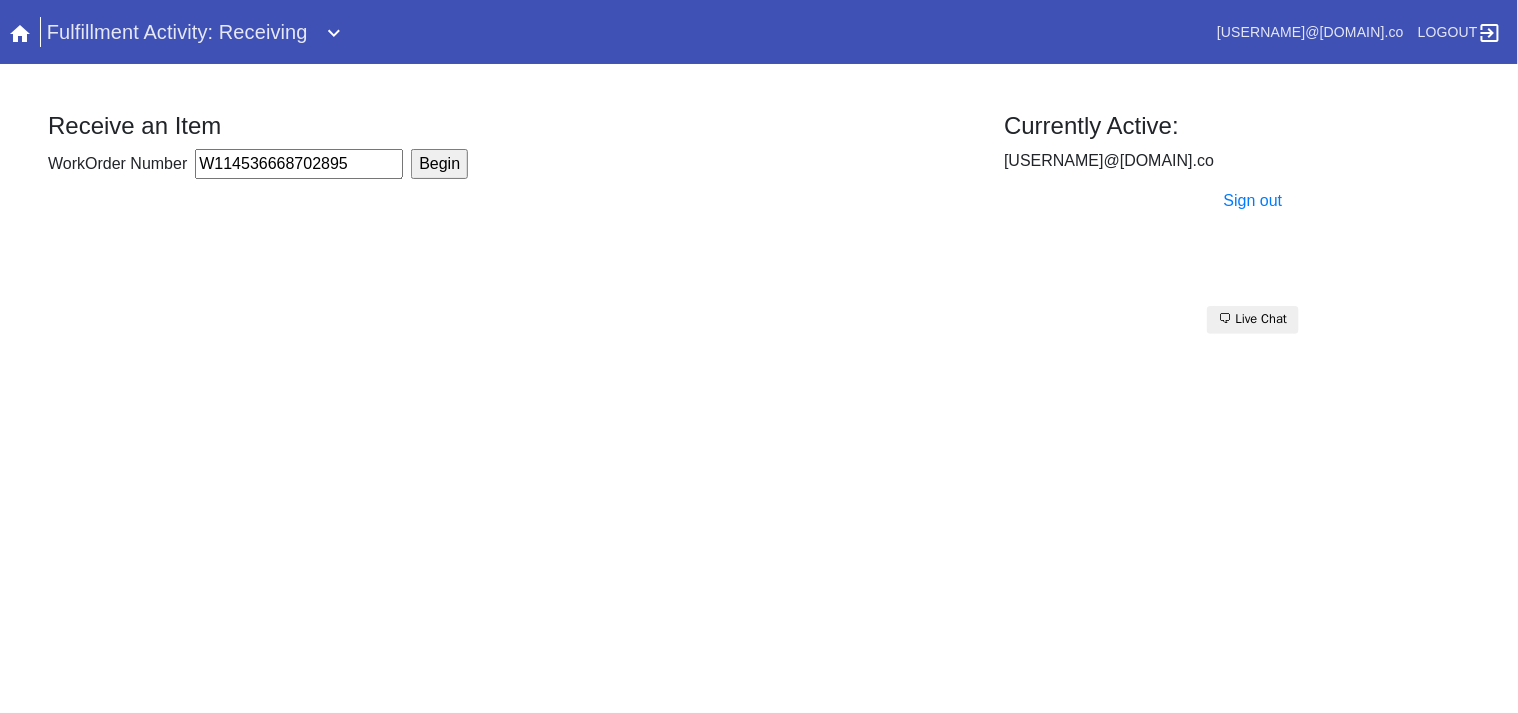 type on "W114536668702895" 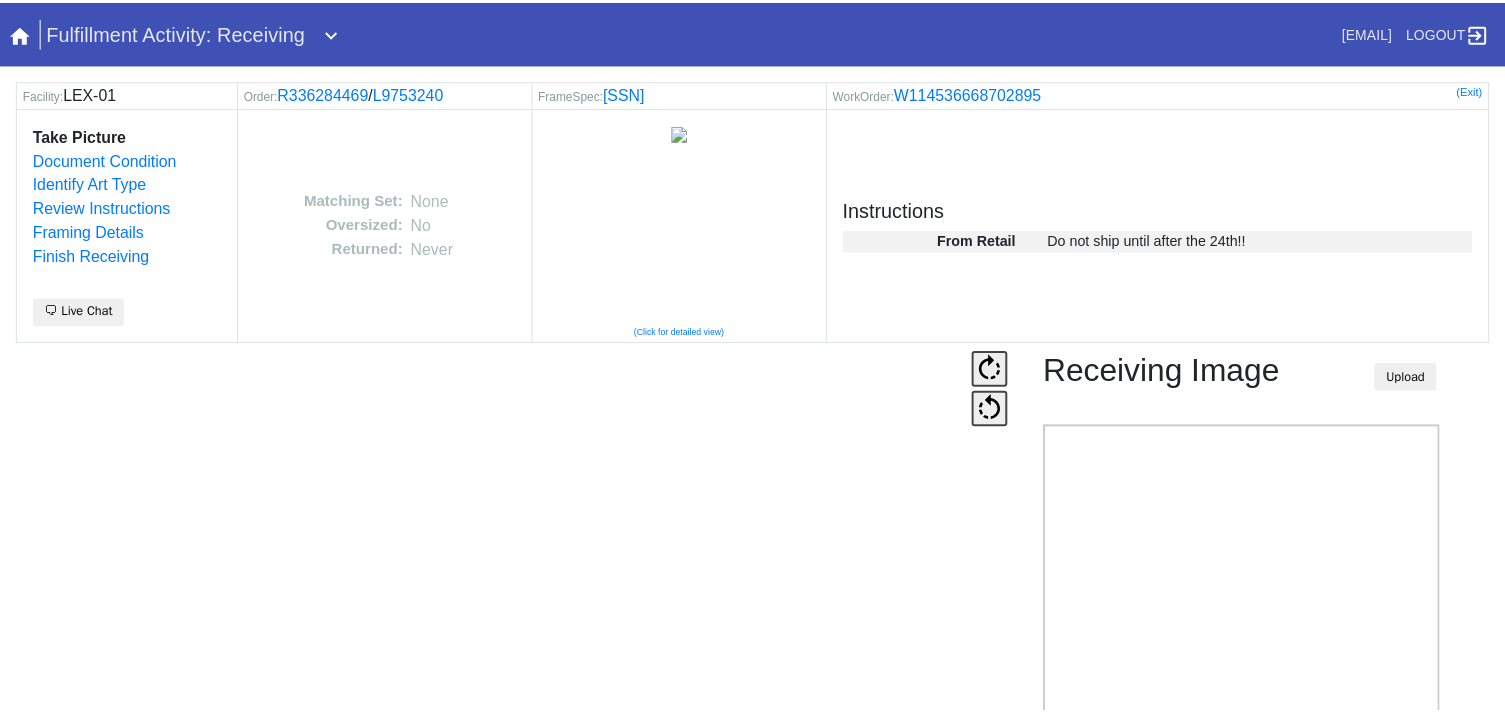 scroll, scrollTop: 0, scrollLeft: 0, axis: both 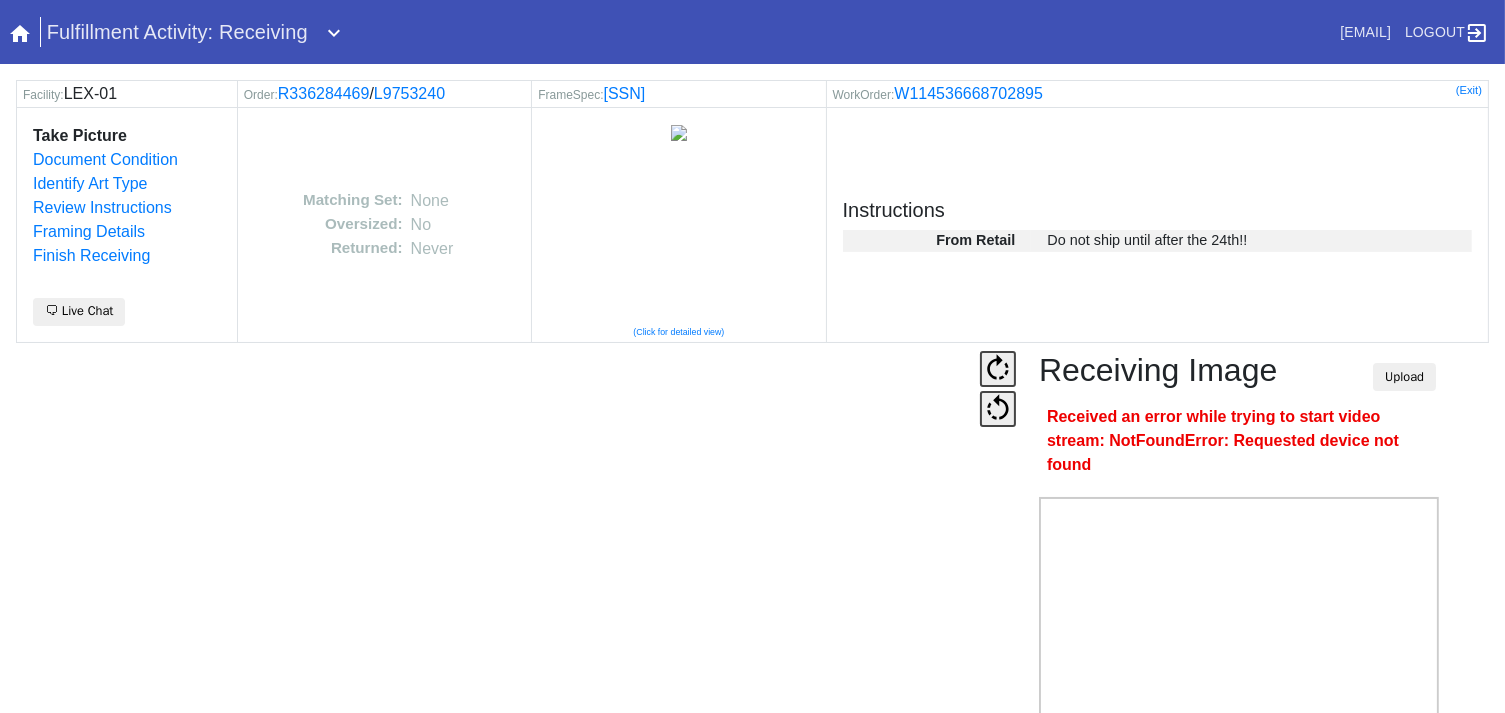 click on "Camera Disabled Click  here  to re-enable it. Receiving Image Upload Received an error while trying to start video stream: NotFoundError: Requested device not found Snap Webcam Save" at bounding box center (752, 591) 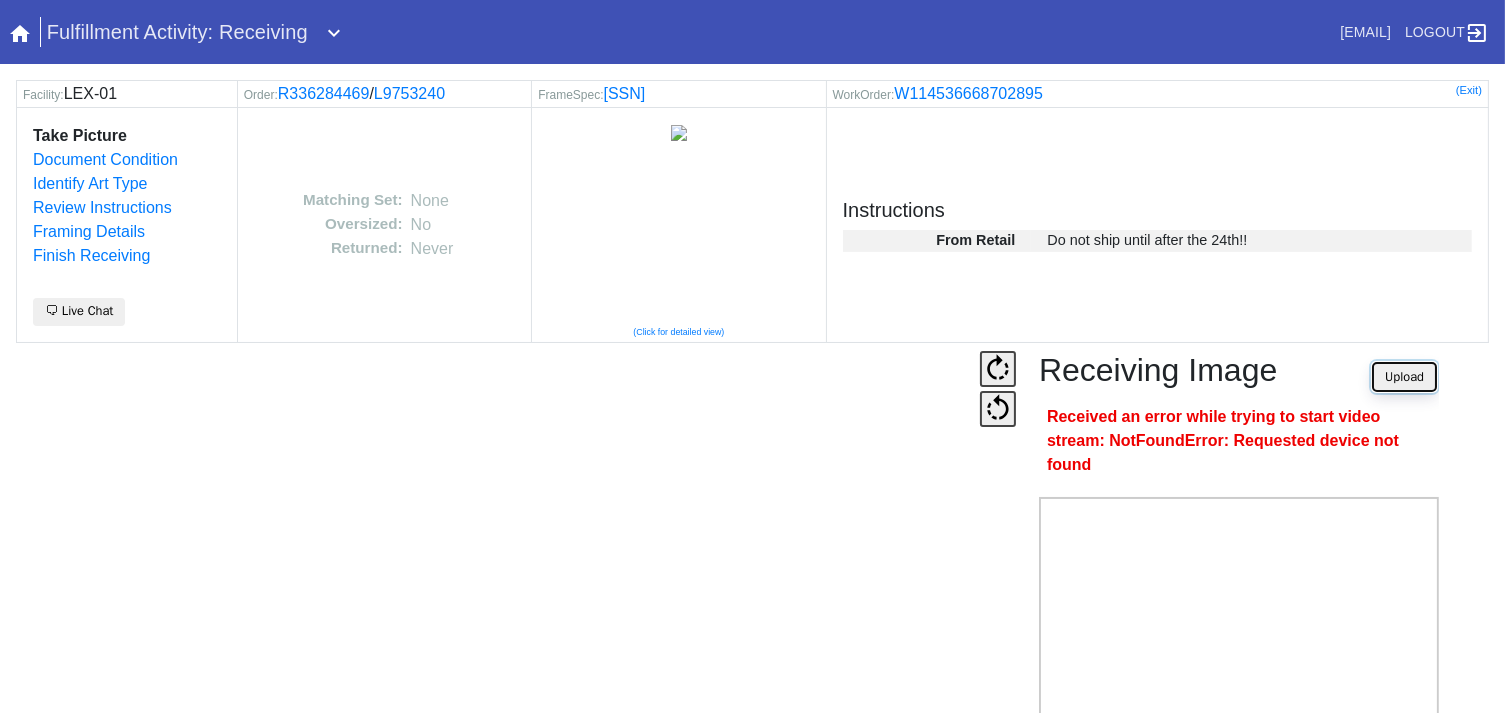 click on "Upload" at bounding box center (1404, 377) 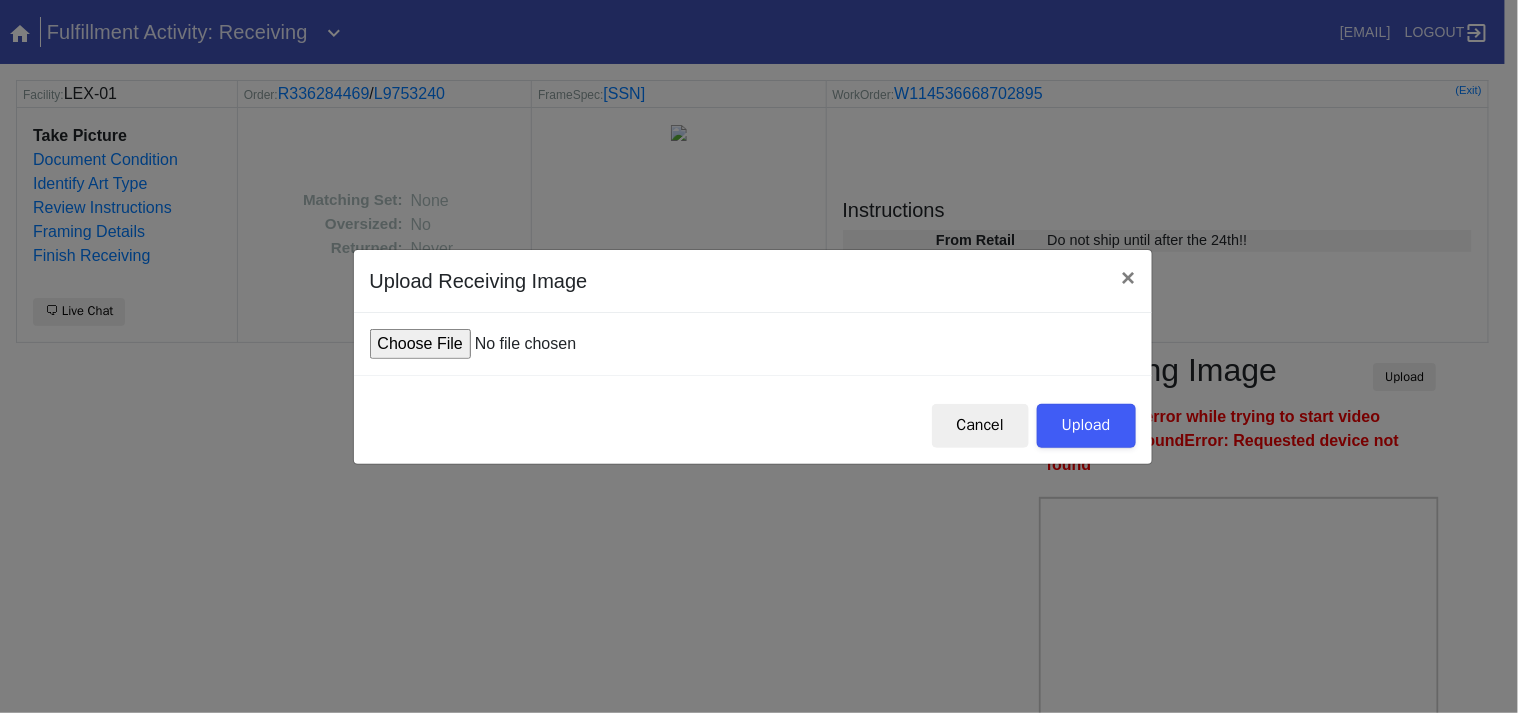 click at bounding box center (521, 344) 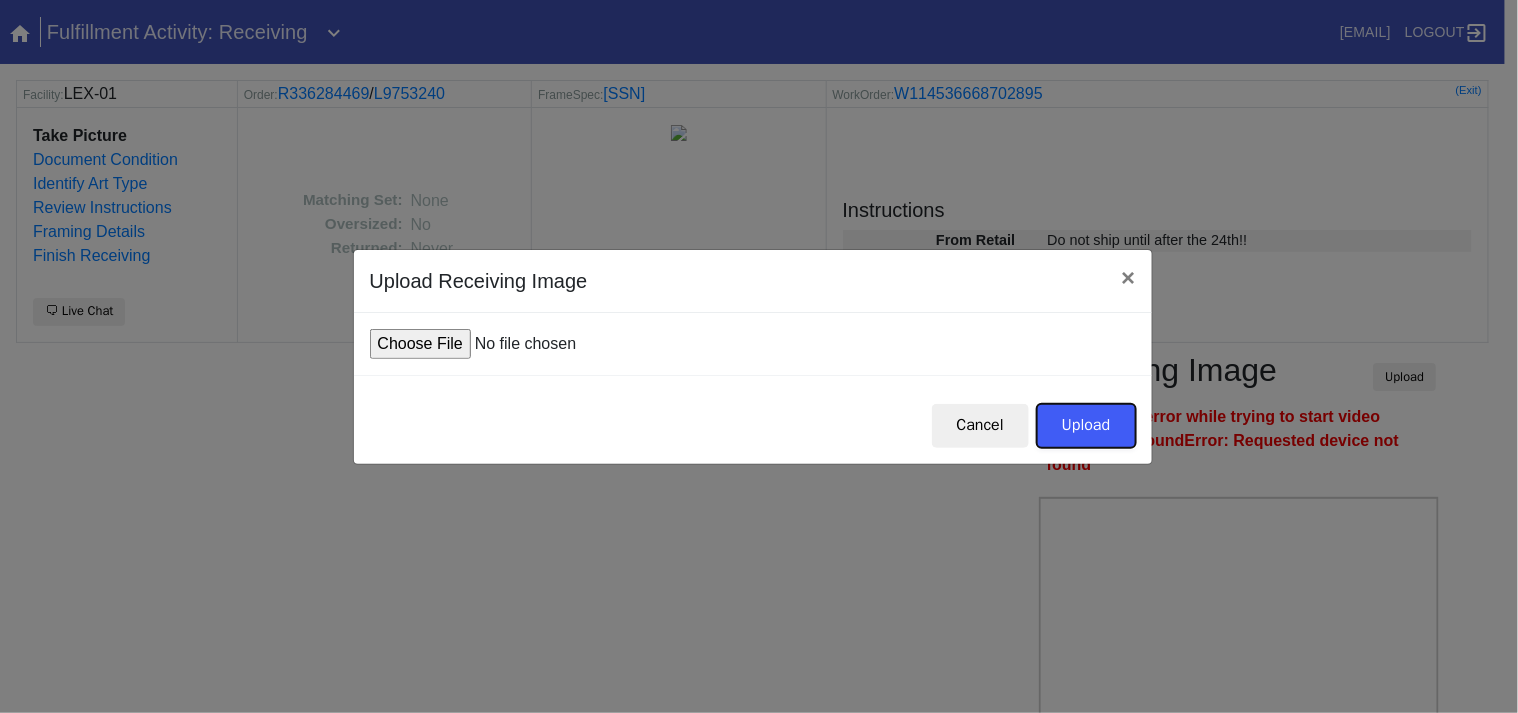 drag, startPoint x: 1082, startPoint y: 432, endPoint x: 1142, endPoint y: 466, distance: 68.96376 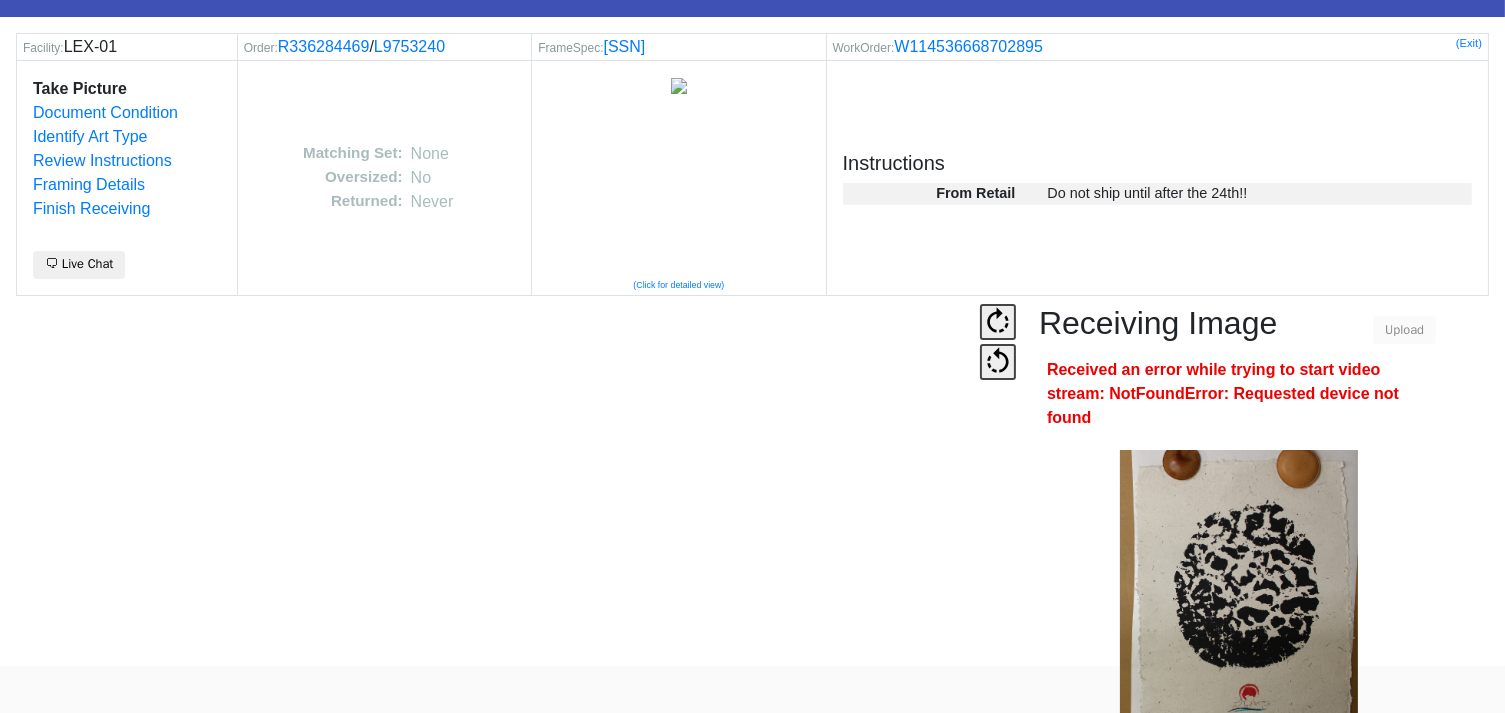 scroll, scrollTop: 124, scrollLeft: 0, axis: vertical 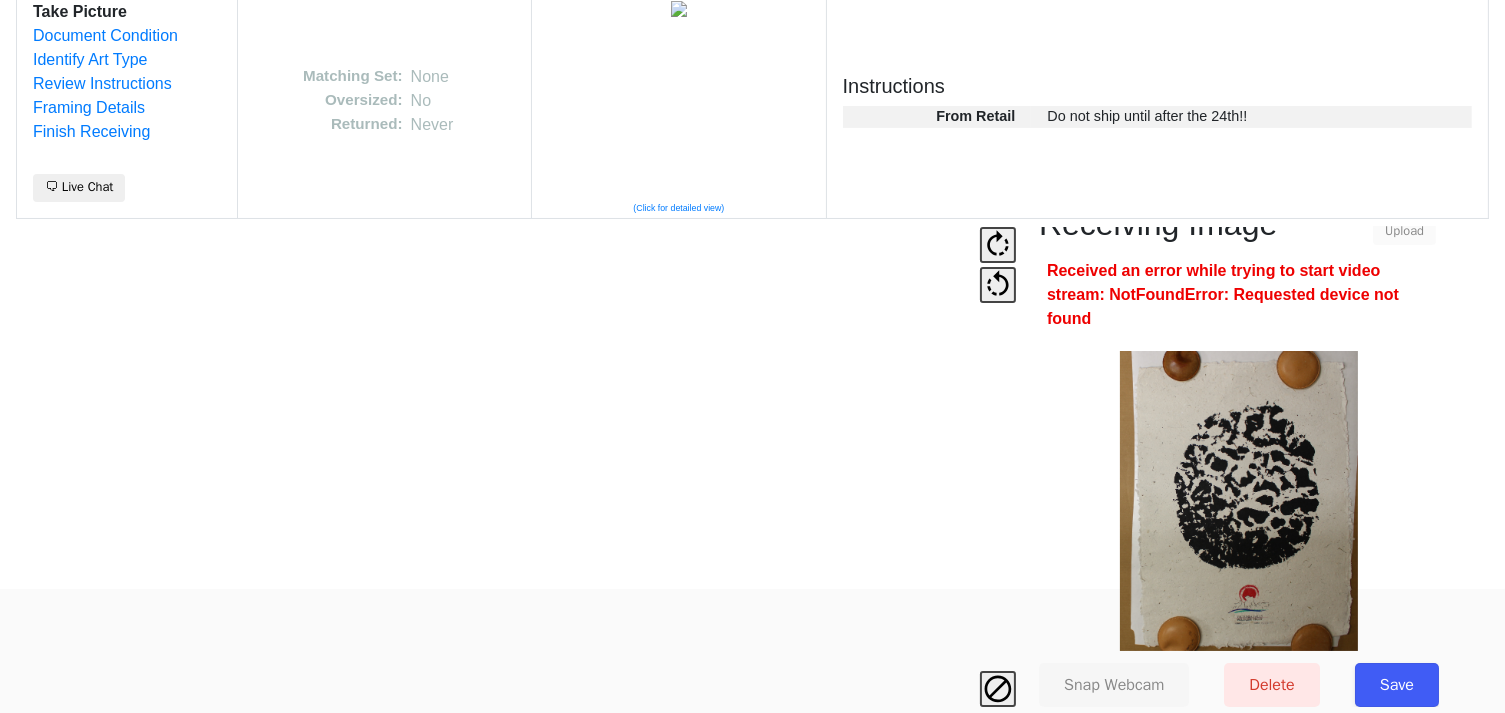 click on "Save" at bounding box center (1397, 685) 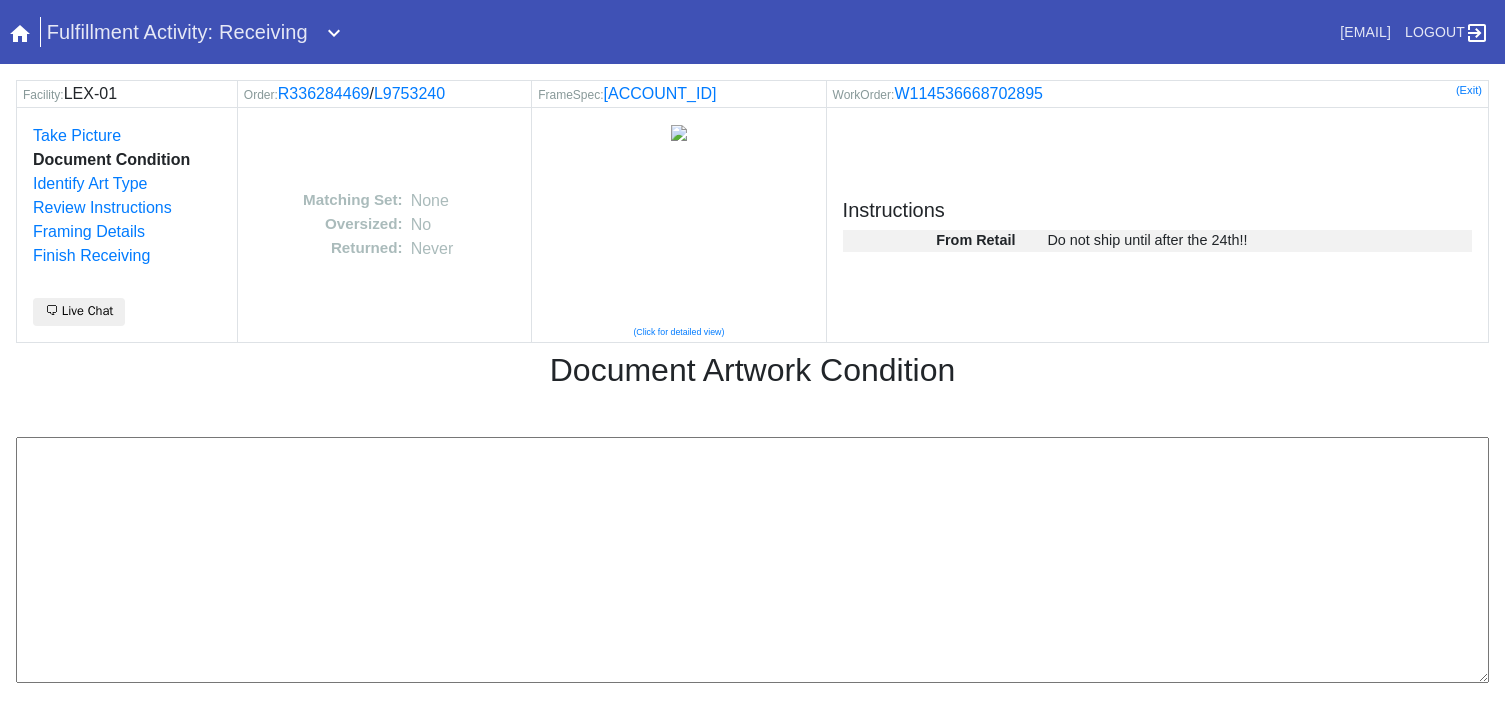 click at bounding box center (752, 560) 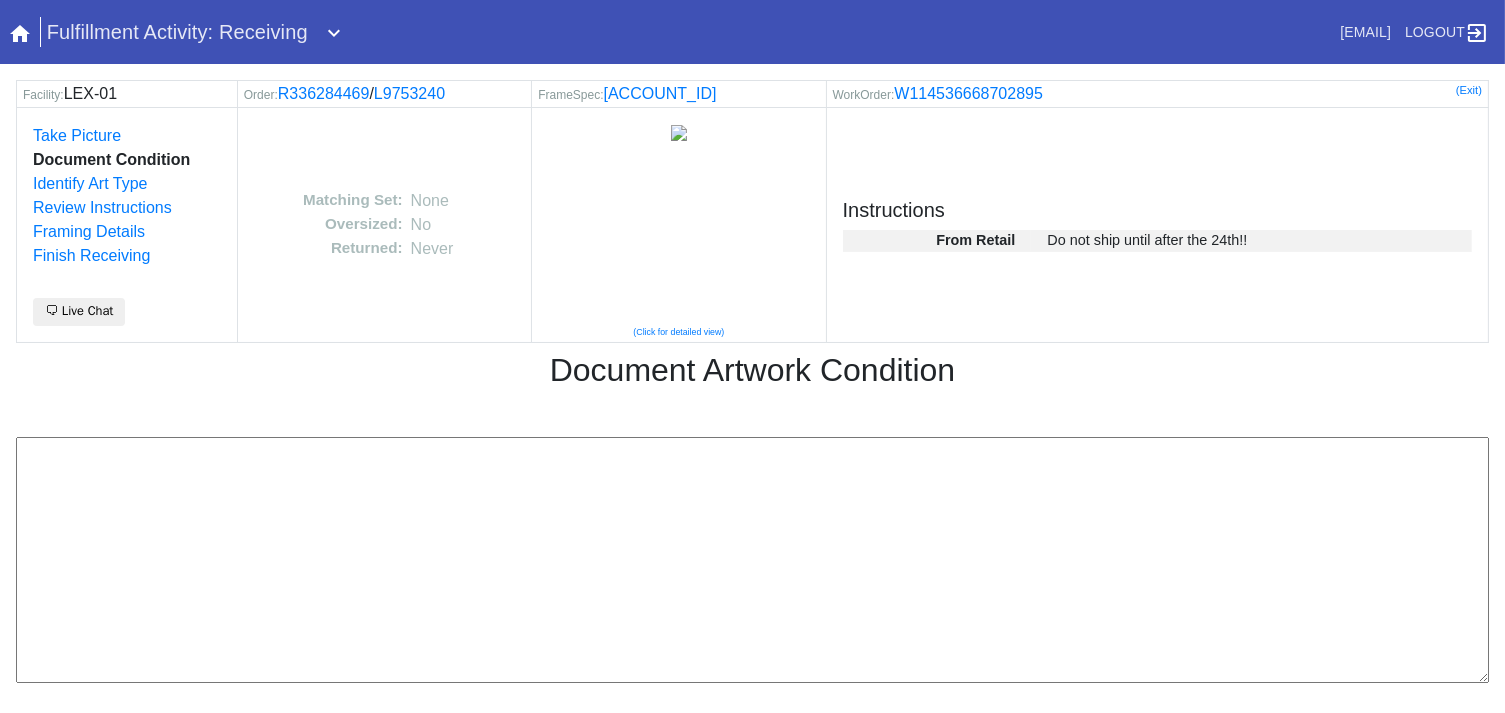 drag, startPoint x: 449, startPoint y: 545, endPoint x: 459, endPoint y: 568, distance: 25.079872 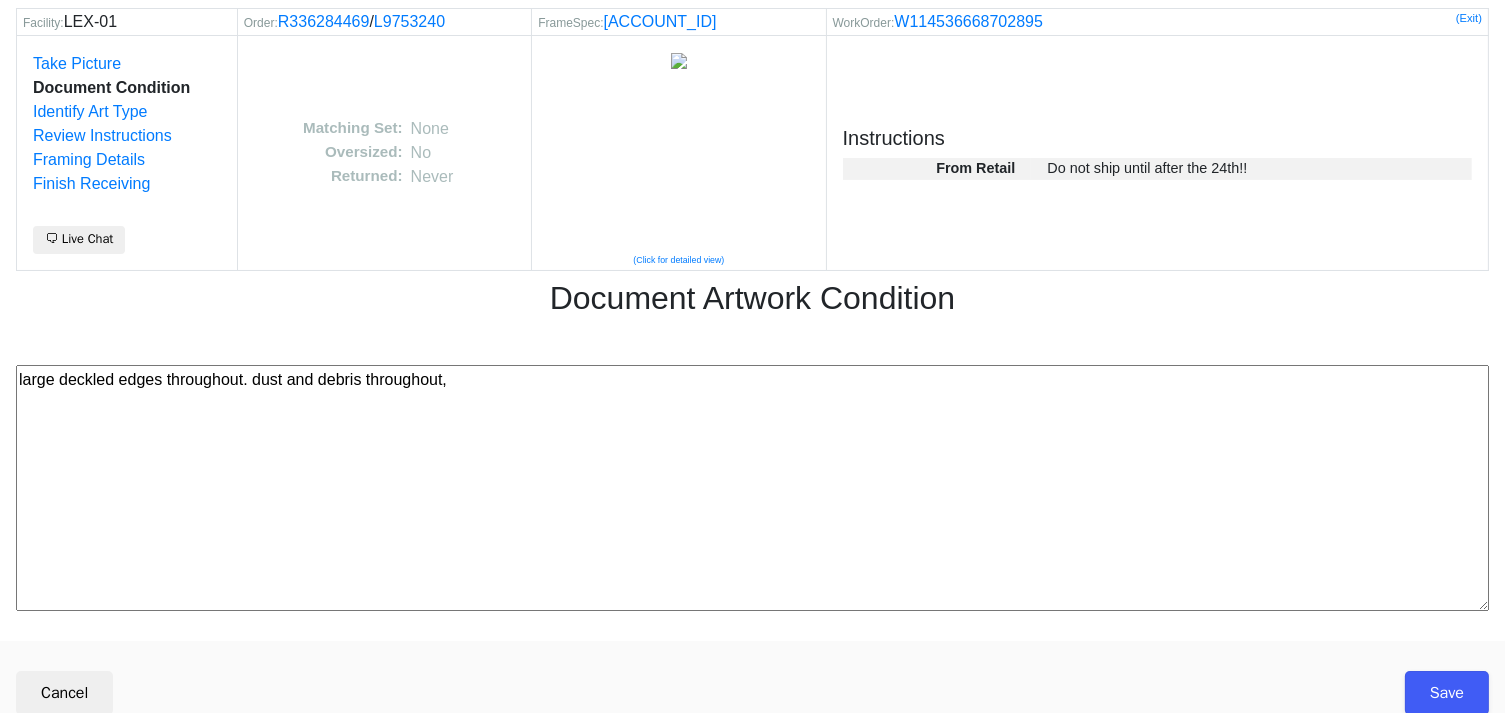 scroll, scrollTop: 80, scrollLeft: 0, axis: vertical 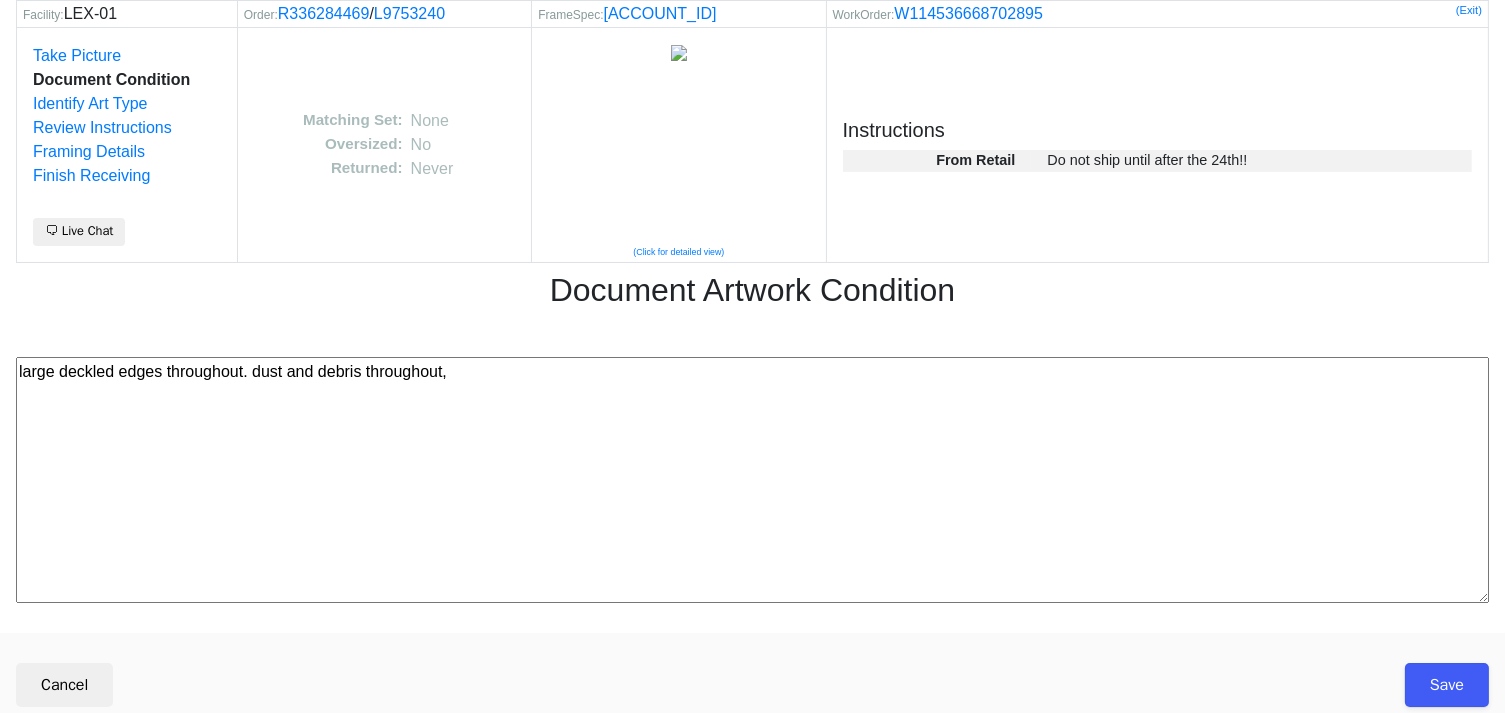 type on "large deckled edges throughout. dust and debris throughout," 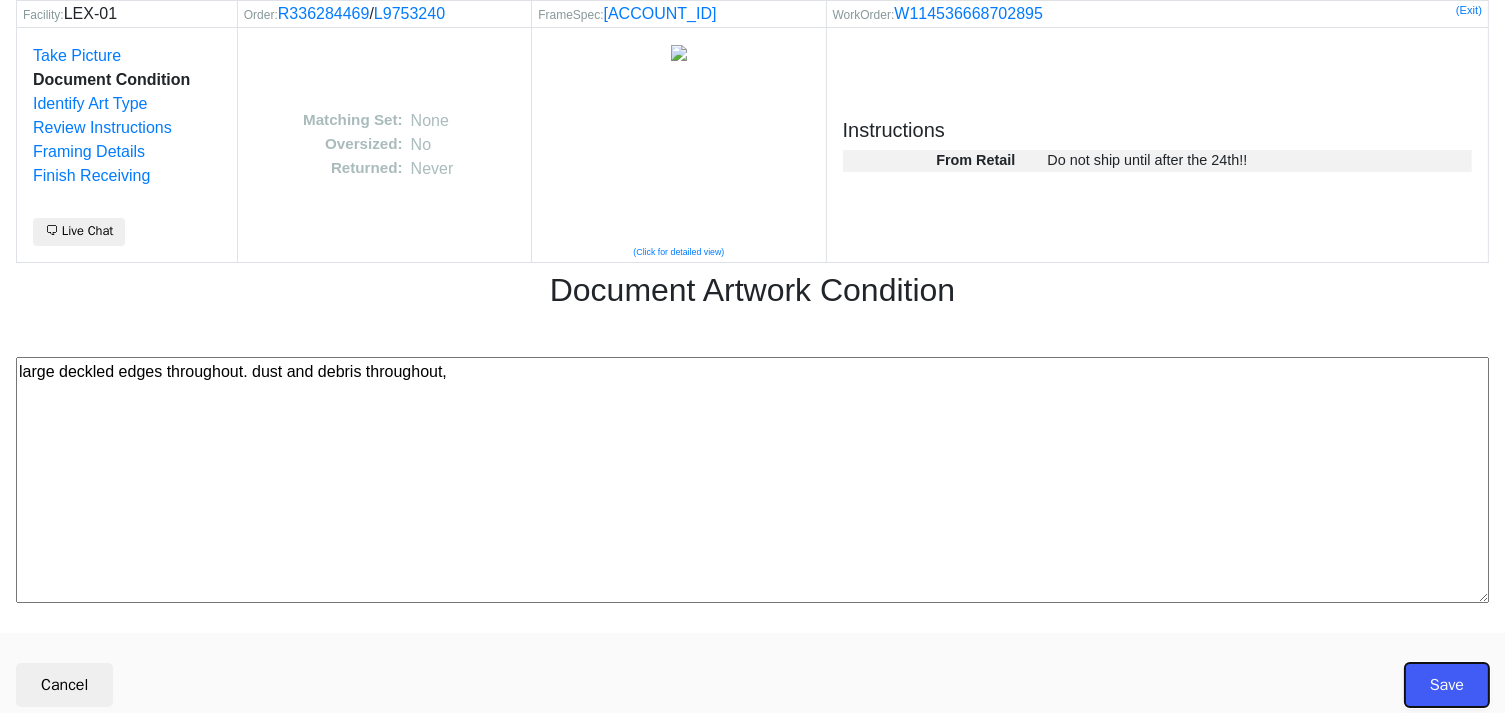 click on "Save" at bounding box center [1447, 685] 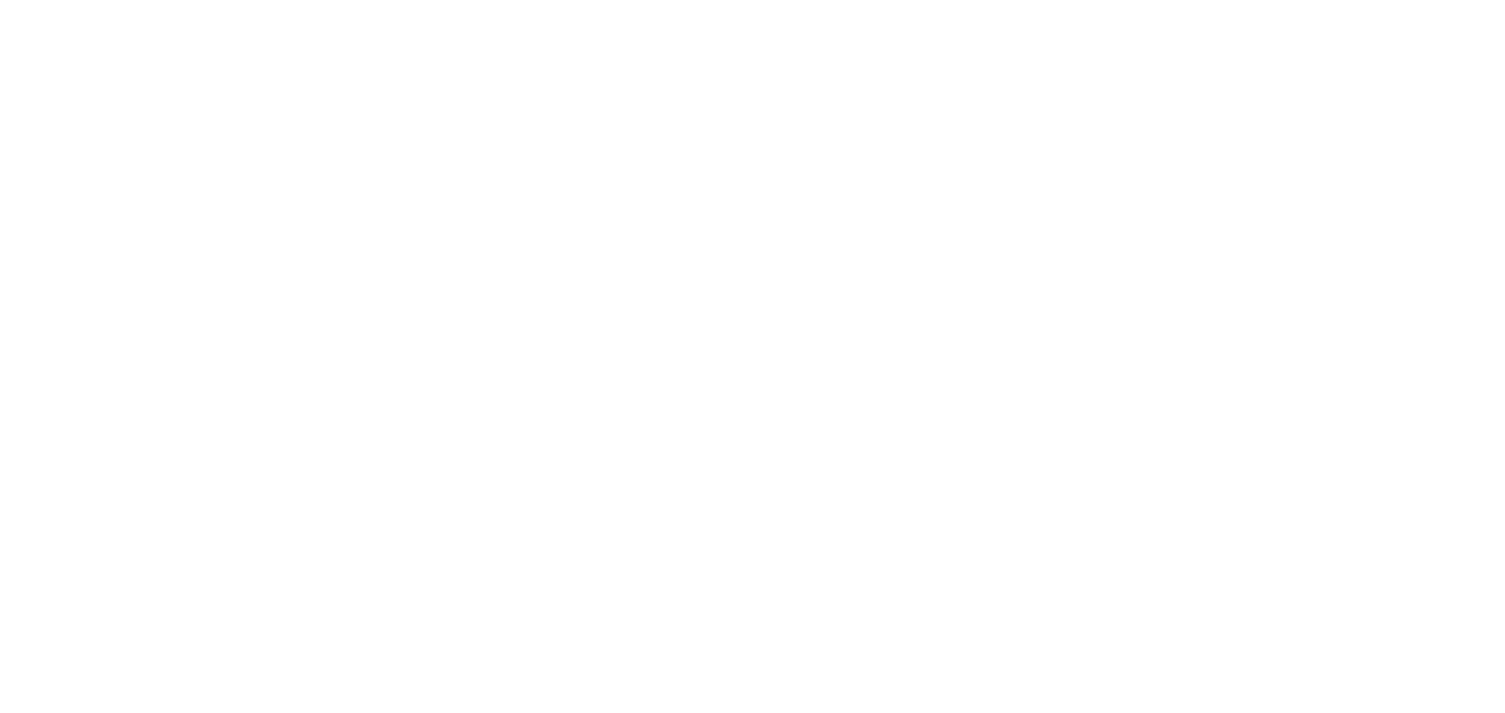 scroll, scrollTop: 0, scrollLeft: 0, axis: both 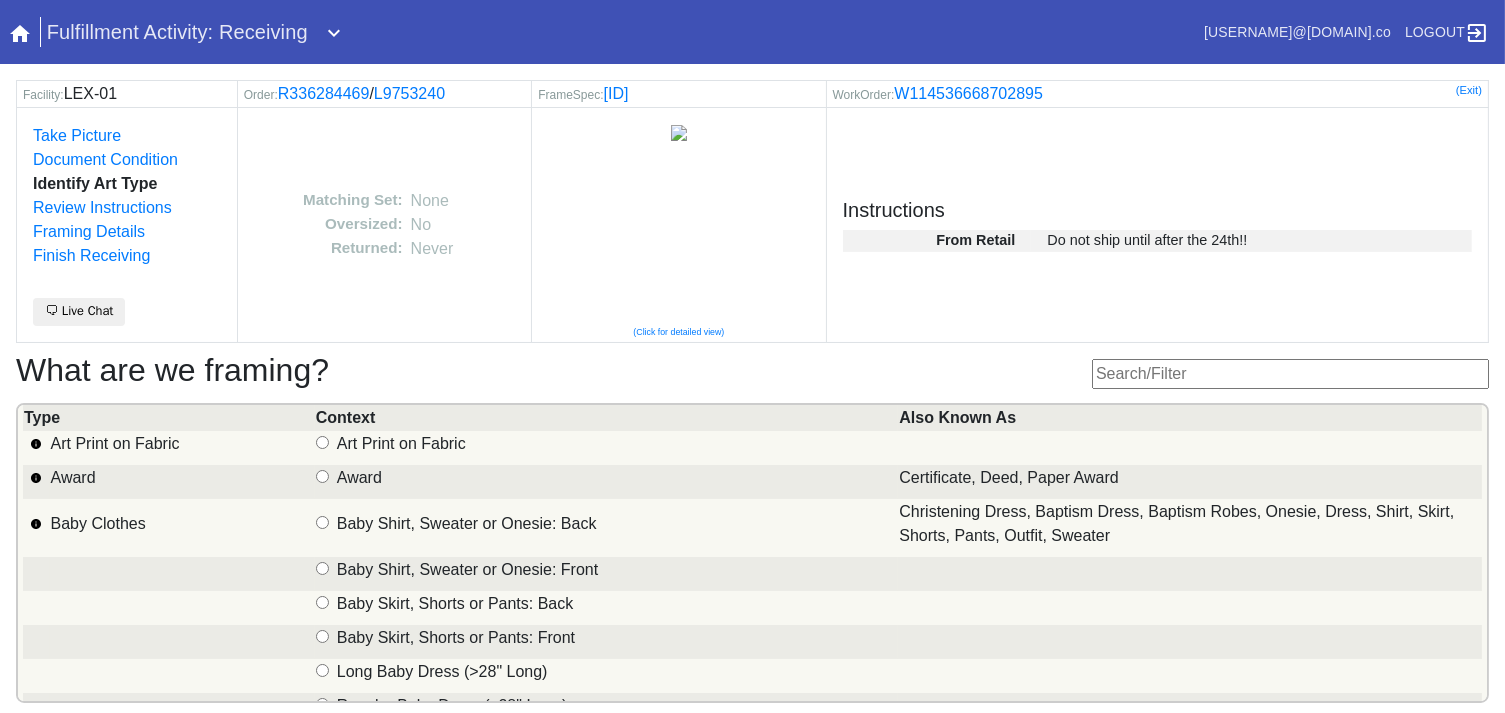 click at bounding box center (1290, 374) 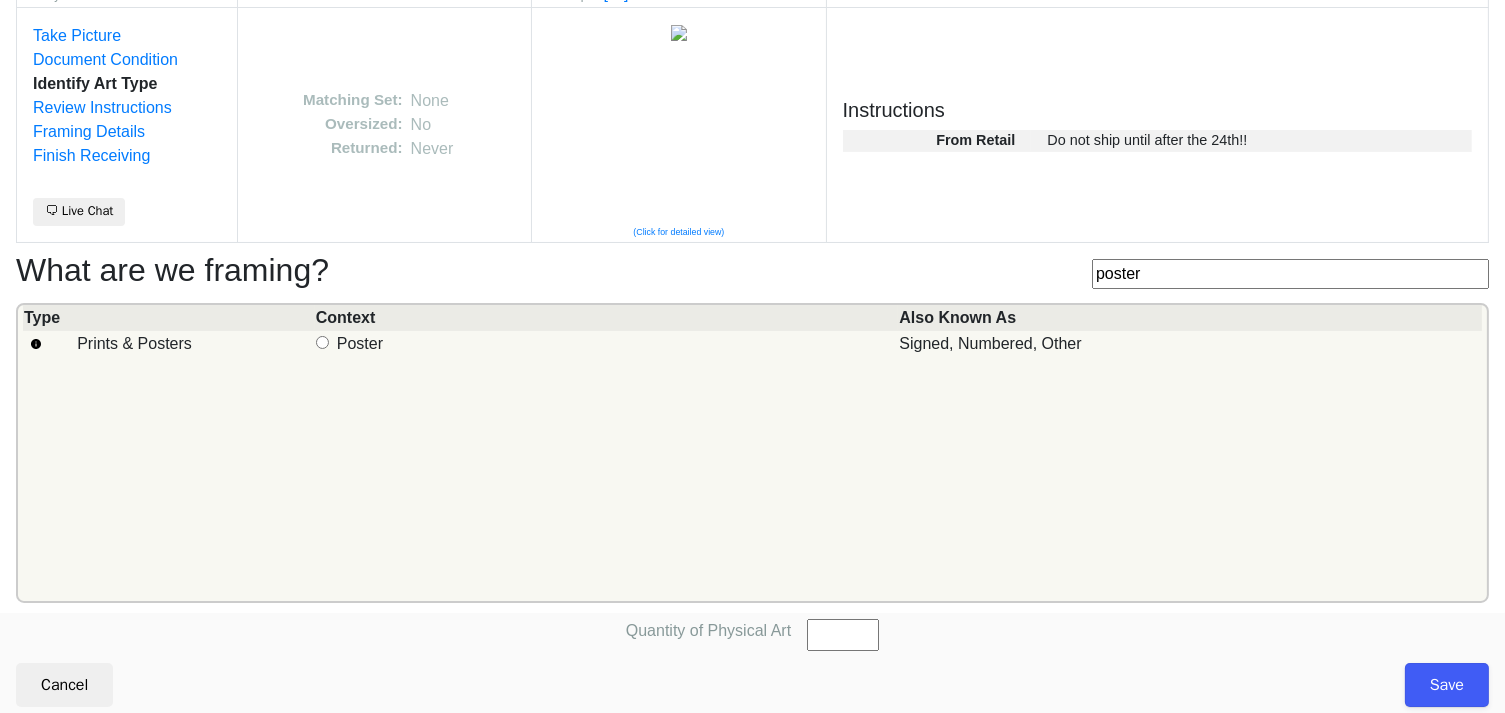 scroll, scrollTop: 101, scrollLeft: 0, axis: vertical 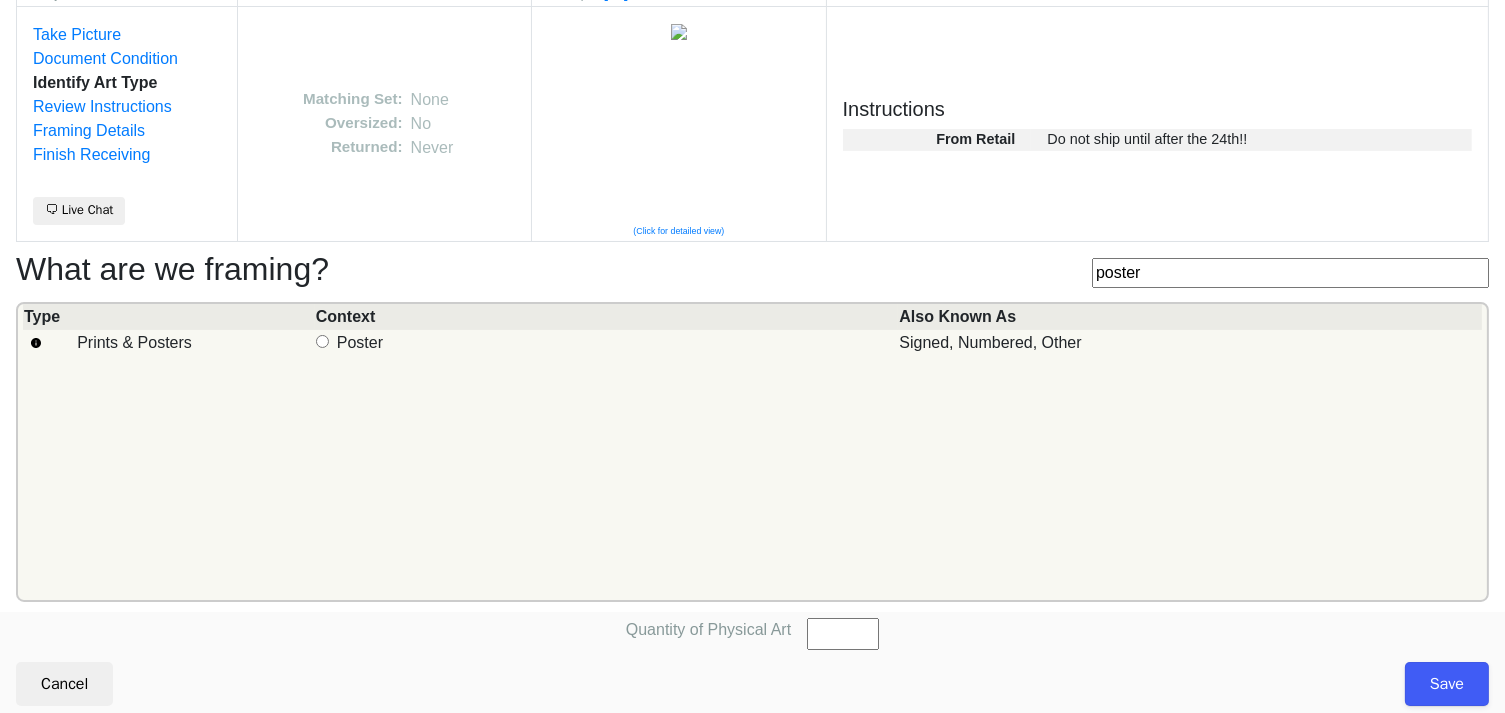 type on "poster" 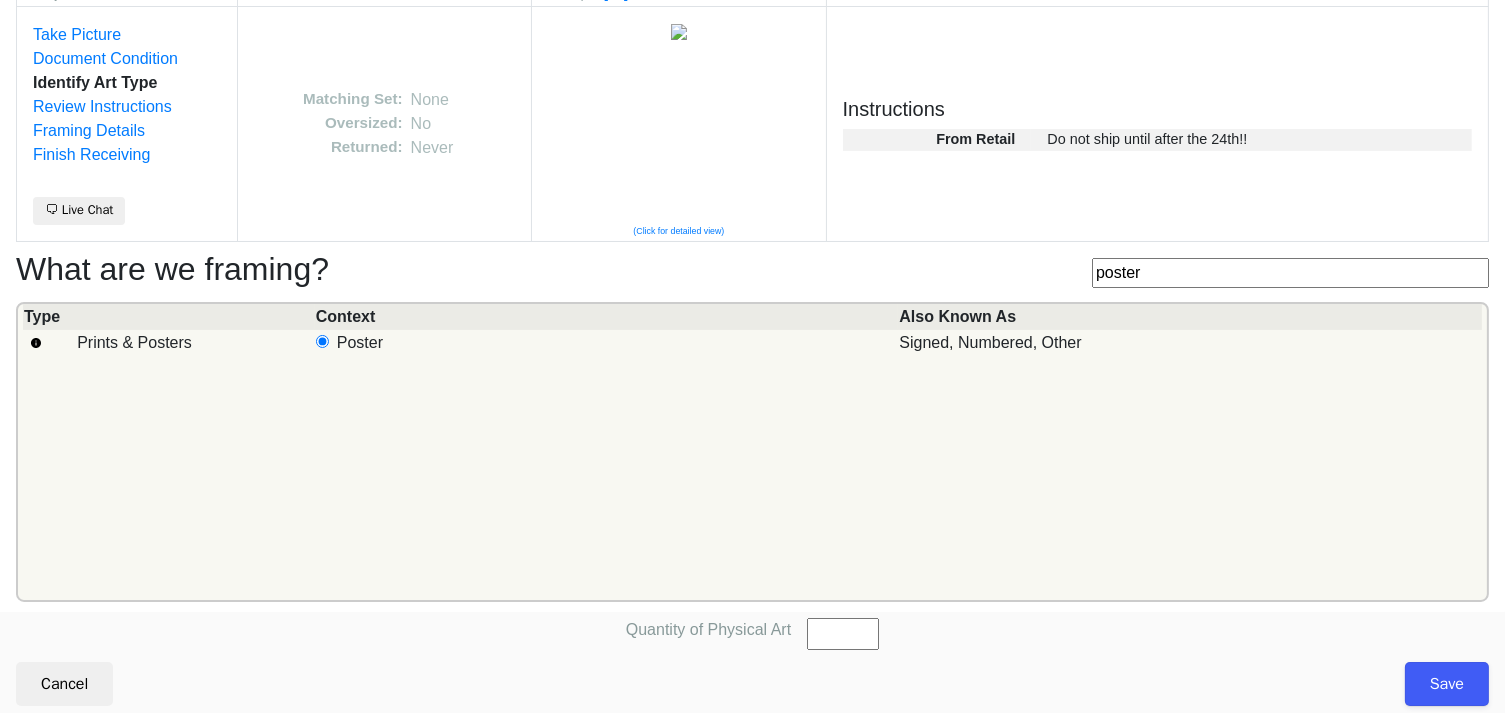 click on "Quantity of Physical Art" at bounding box center [843, 634] 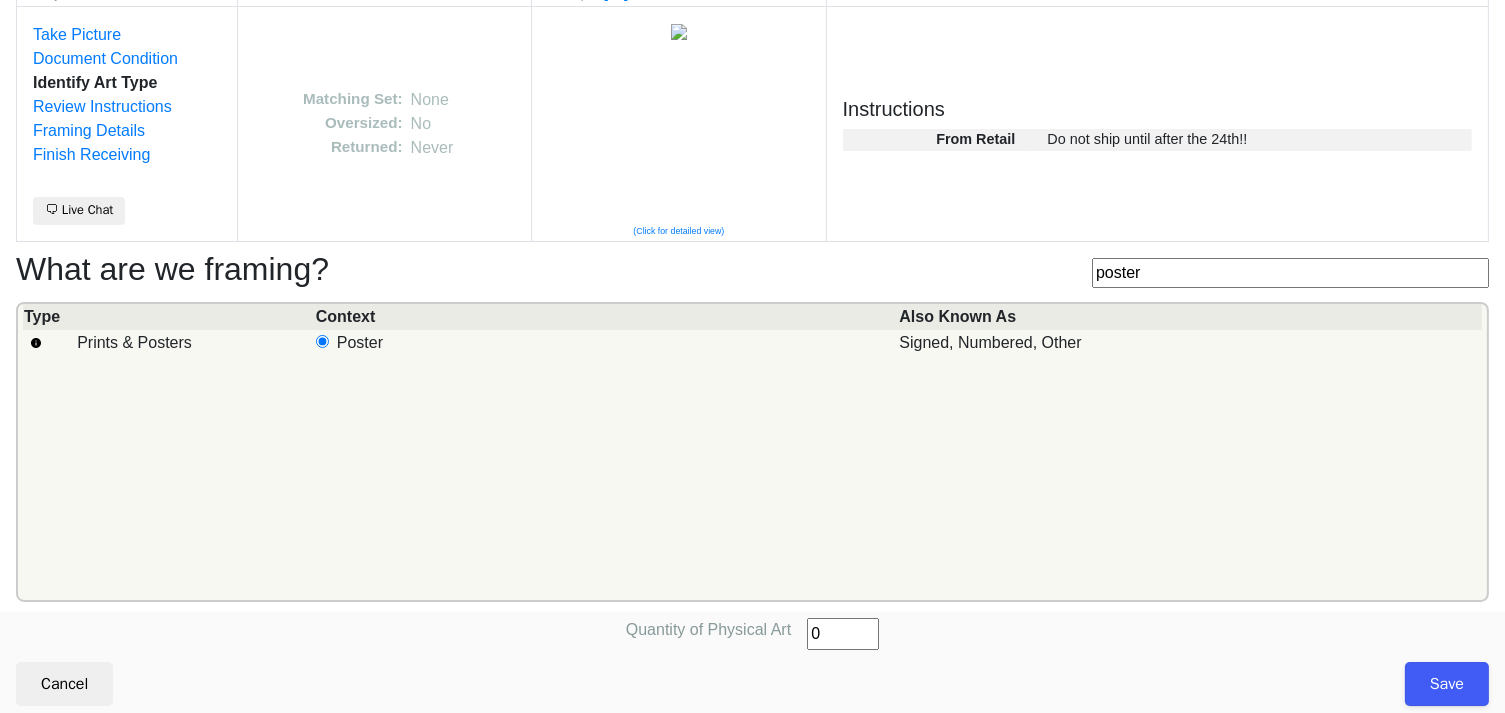 click on "0" at bounding box center [843, 634] 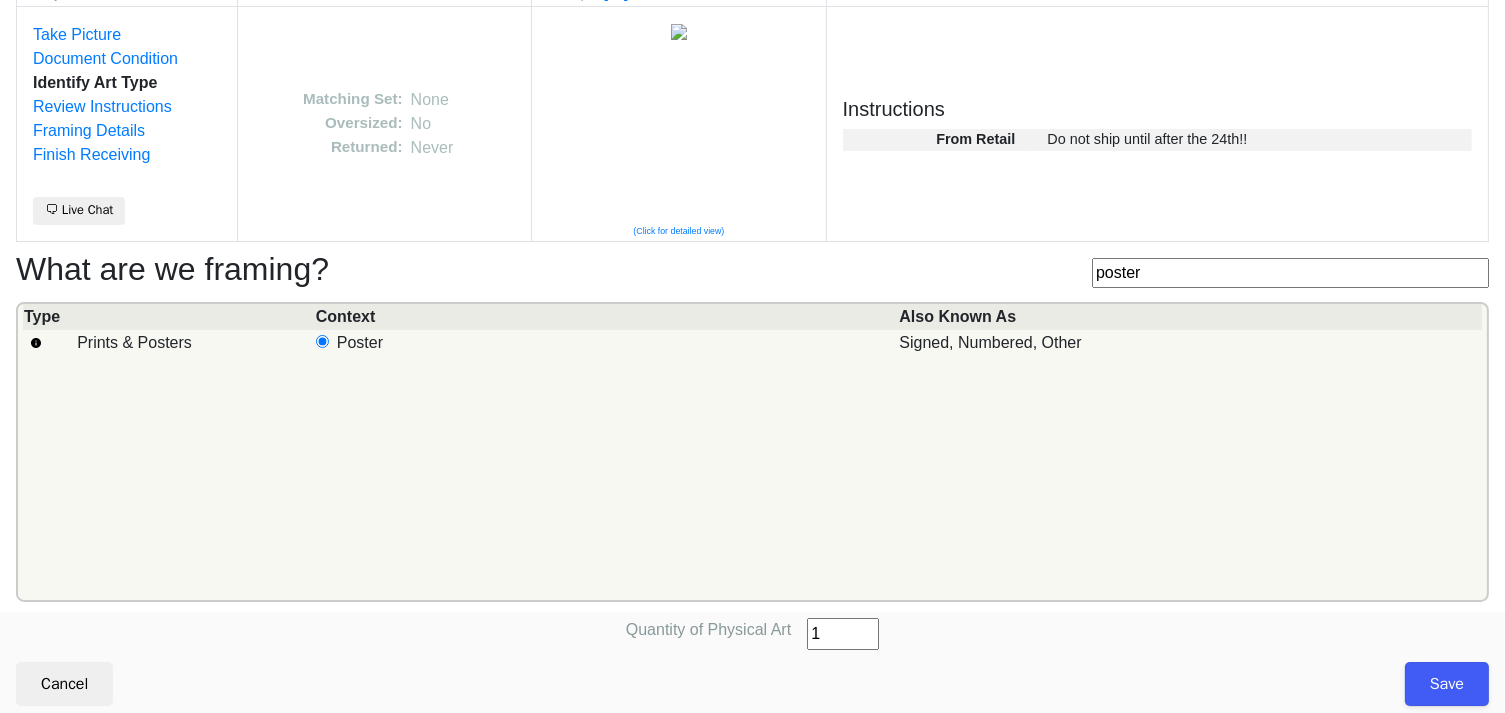 type on "1" 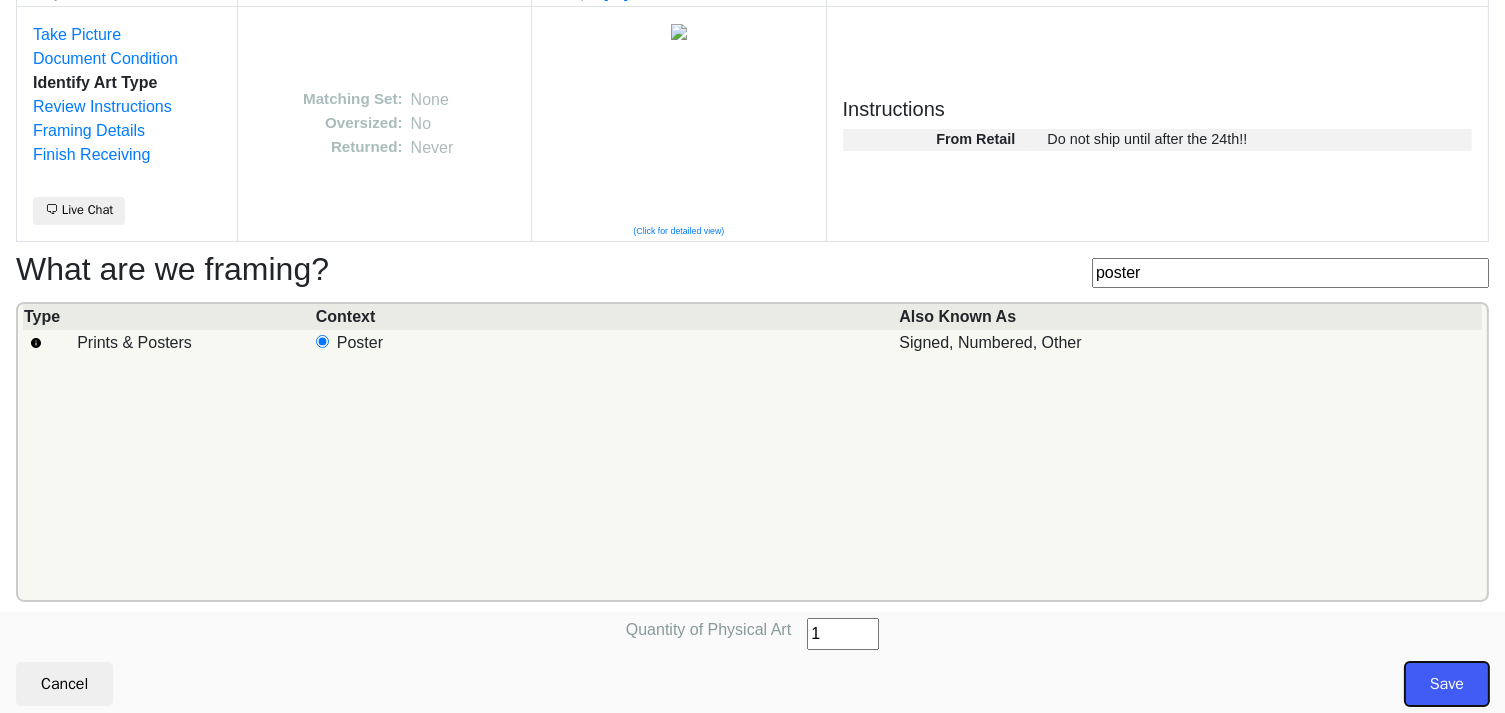 click on "Save" at bounding box center [1447, 684] 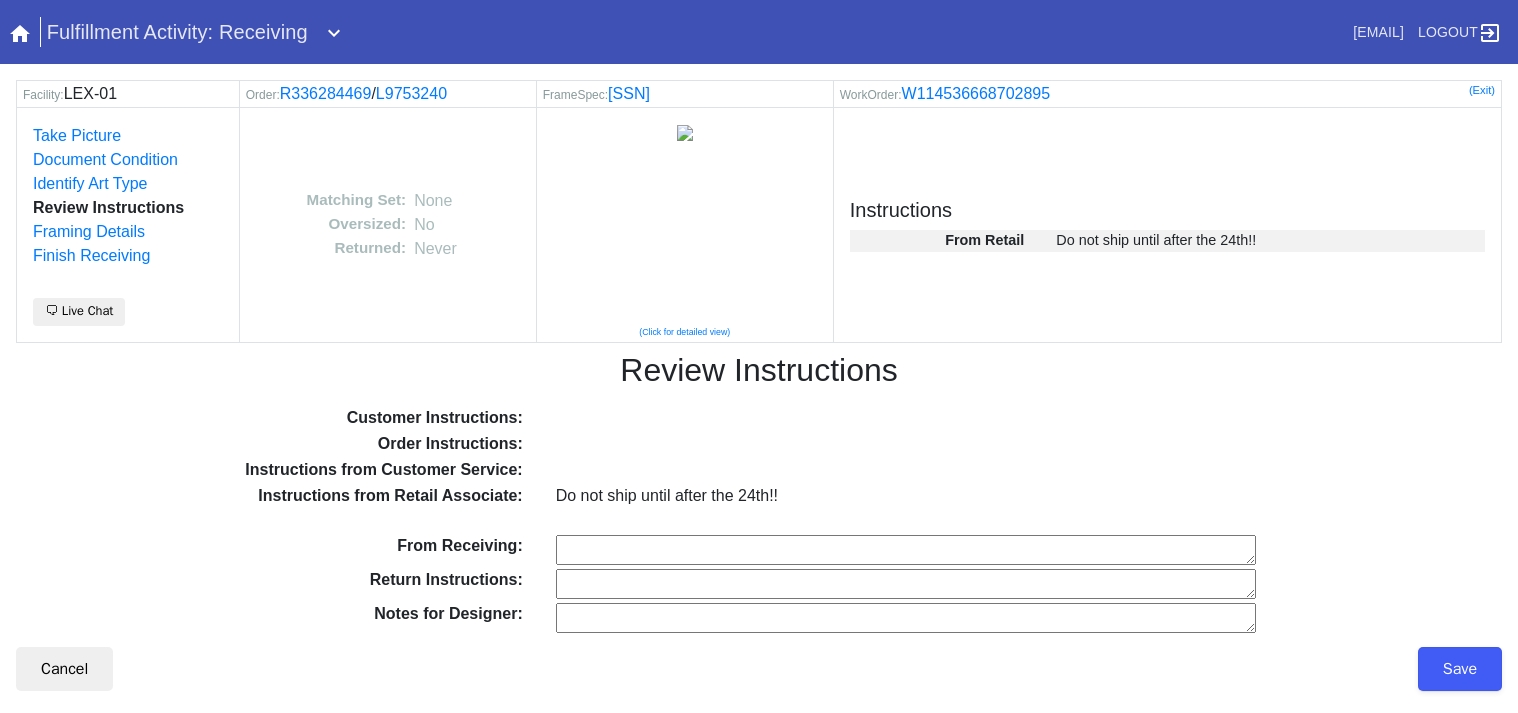 scroll, scrollTop: 0, scrollLeft: 0, axis: both 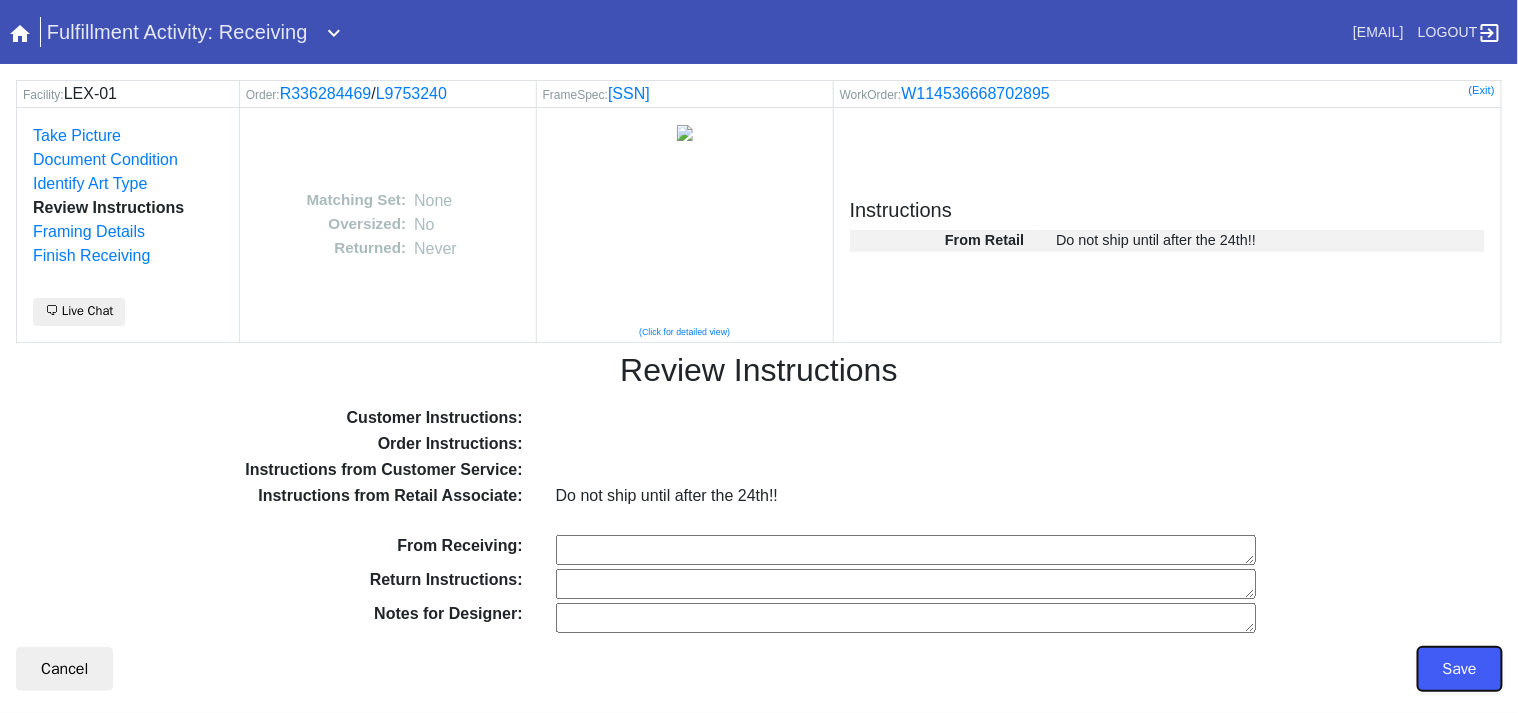 click on "Save" at bounding box center (1460, 669) 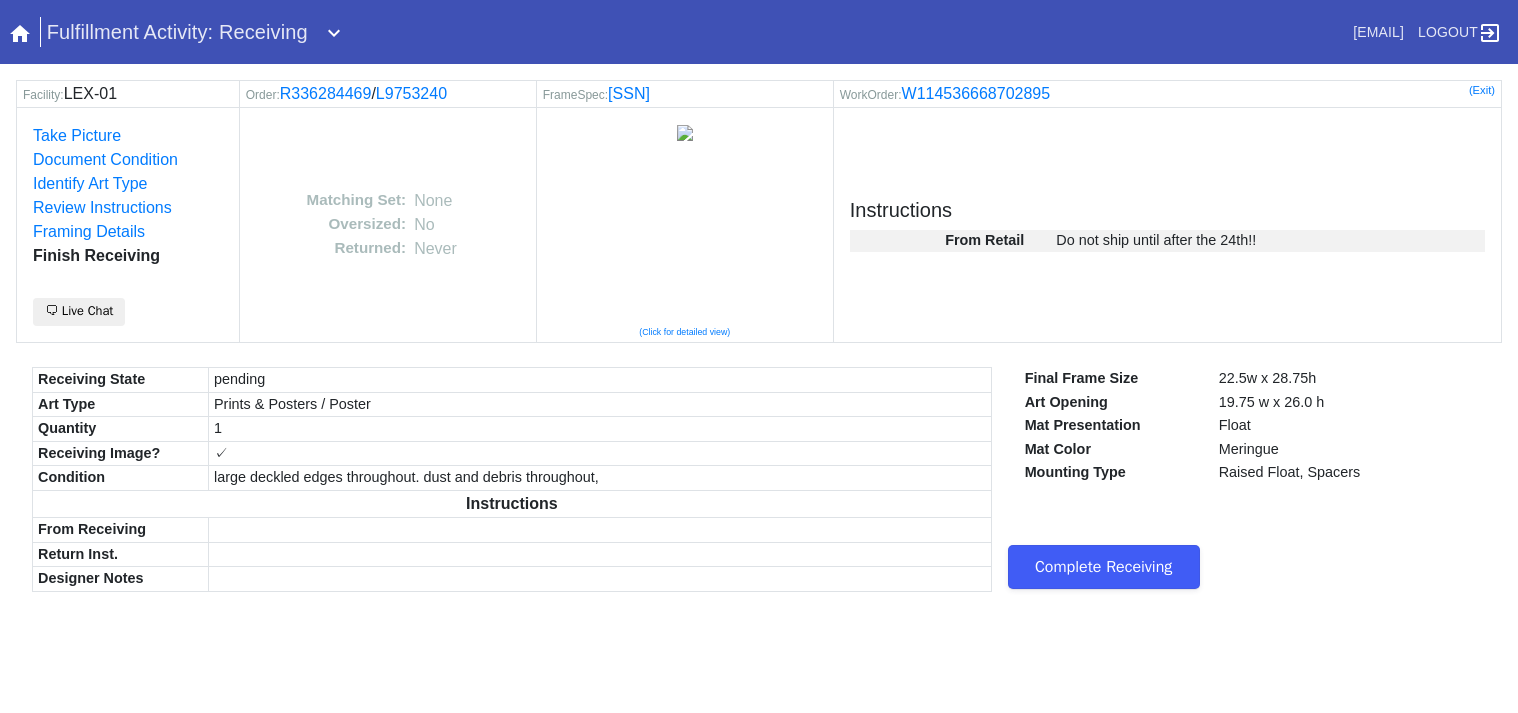 scroll, scrollTop: 0, scrollLeft: 0, axis: both 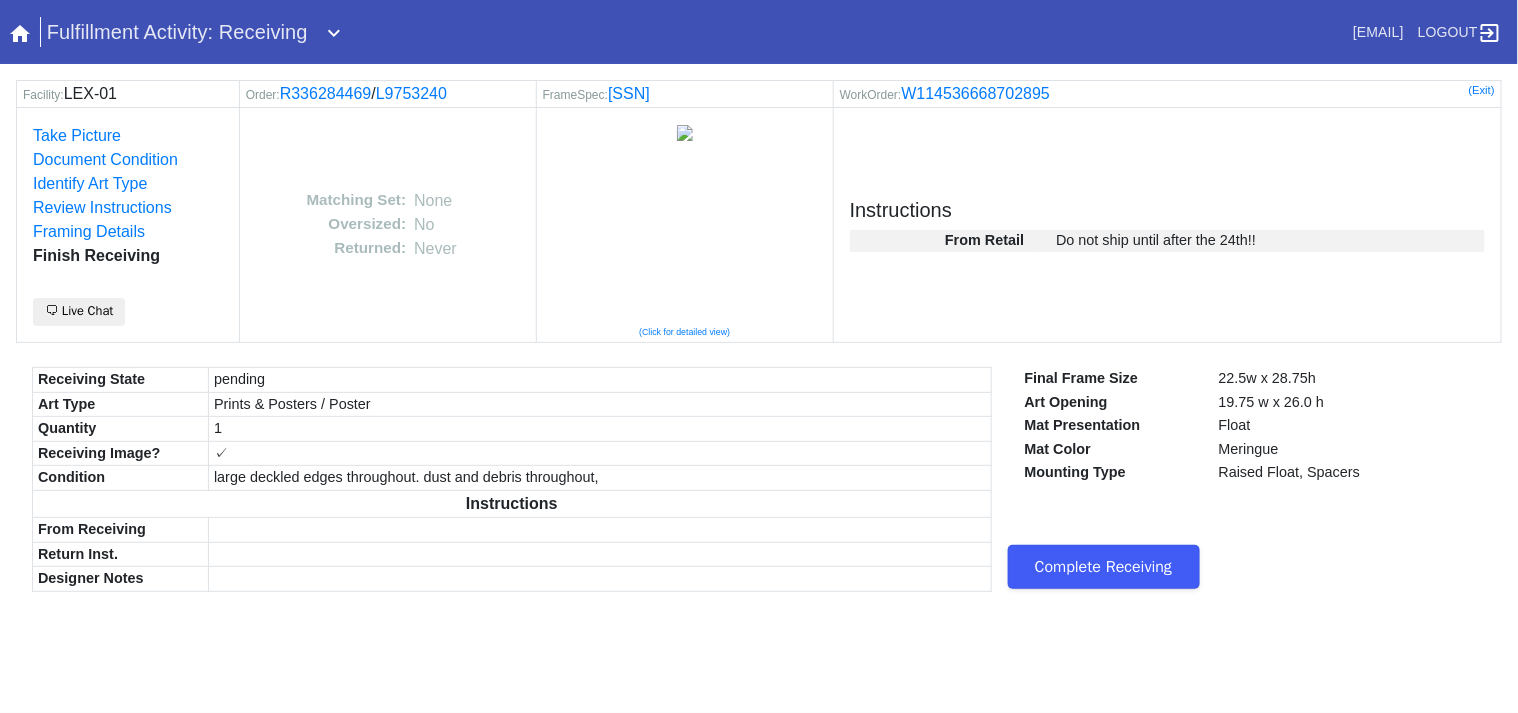 click on "Complete Receiving" at bounding box center (1104, 567) 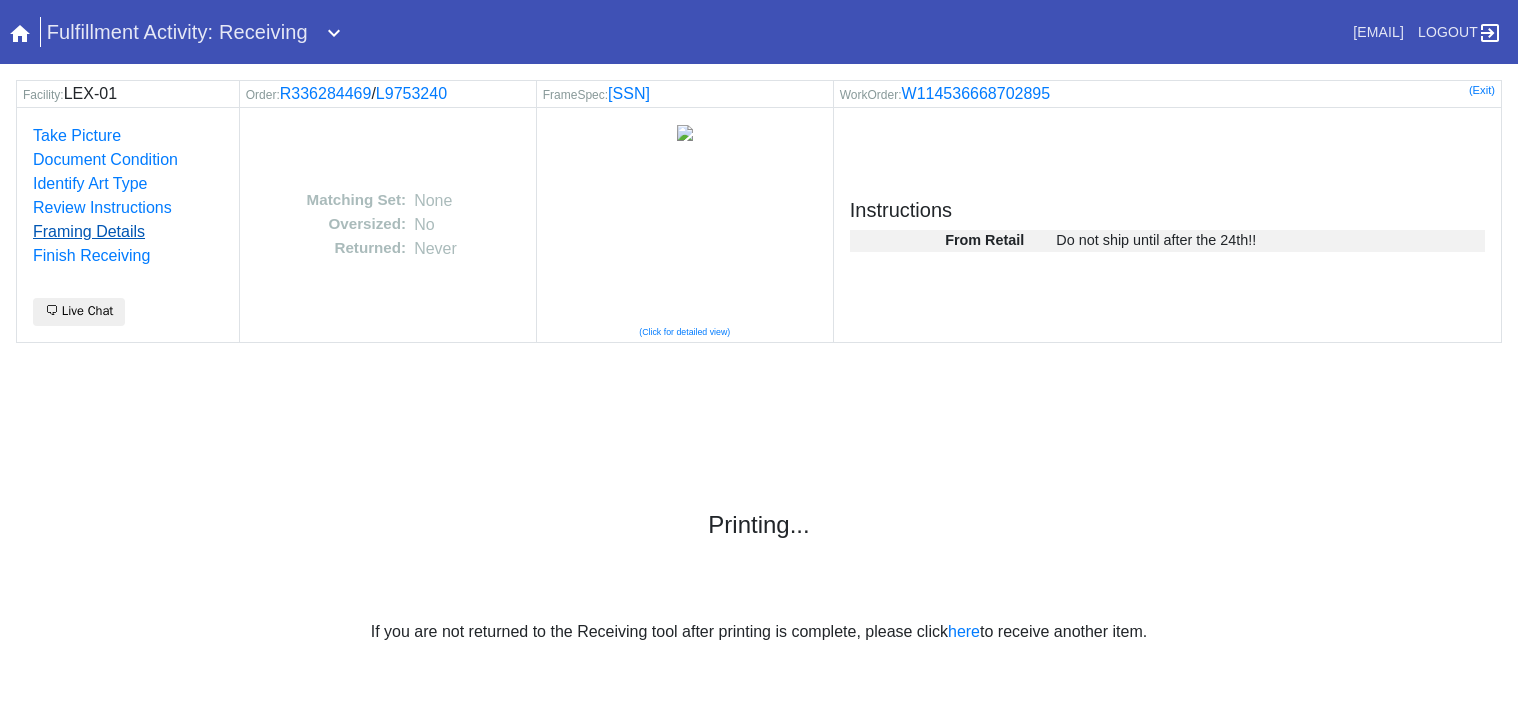scroll, scrollTop: 0, scrollLeft: 0, axis: both 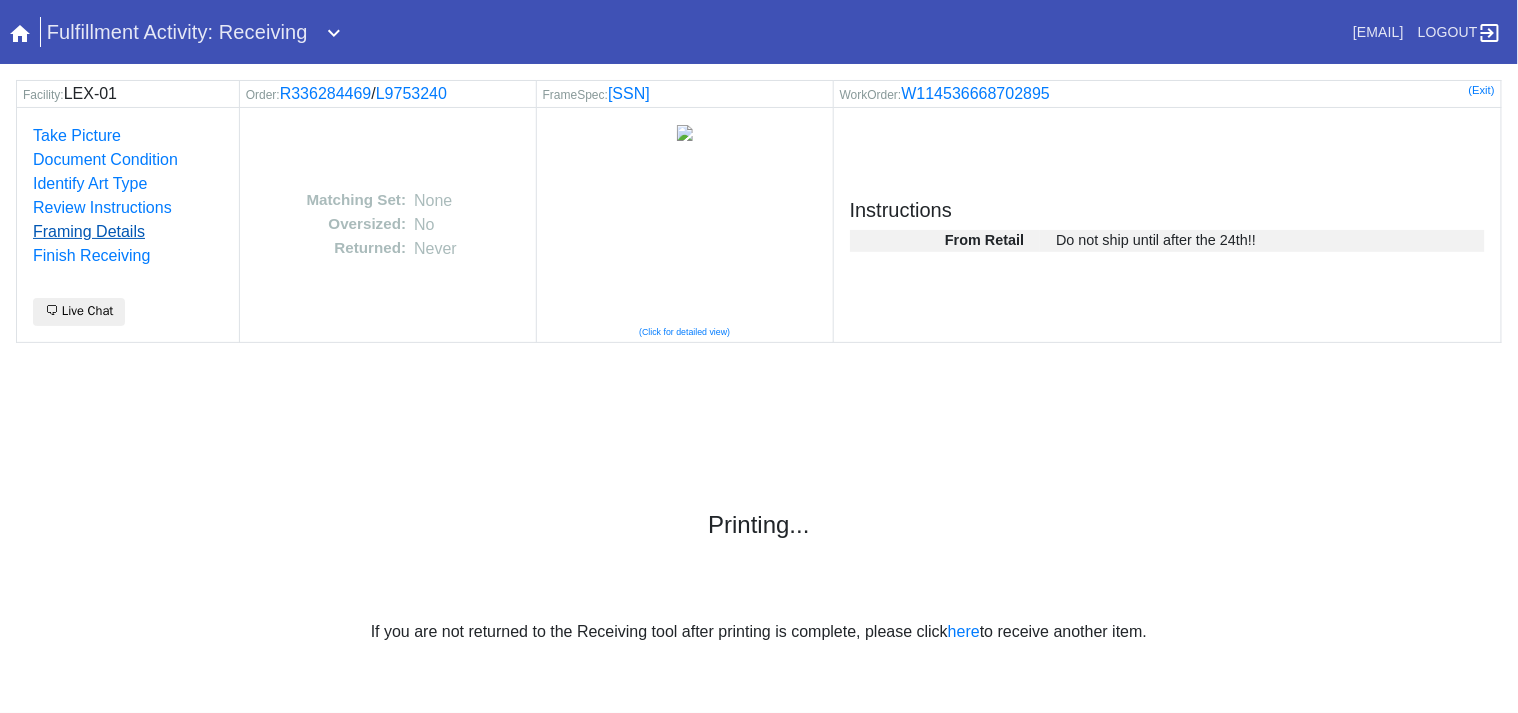 click on "Framing Details" at bounding box center [89, 231] 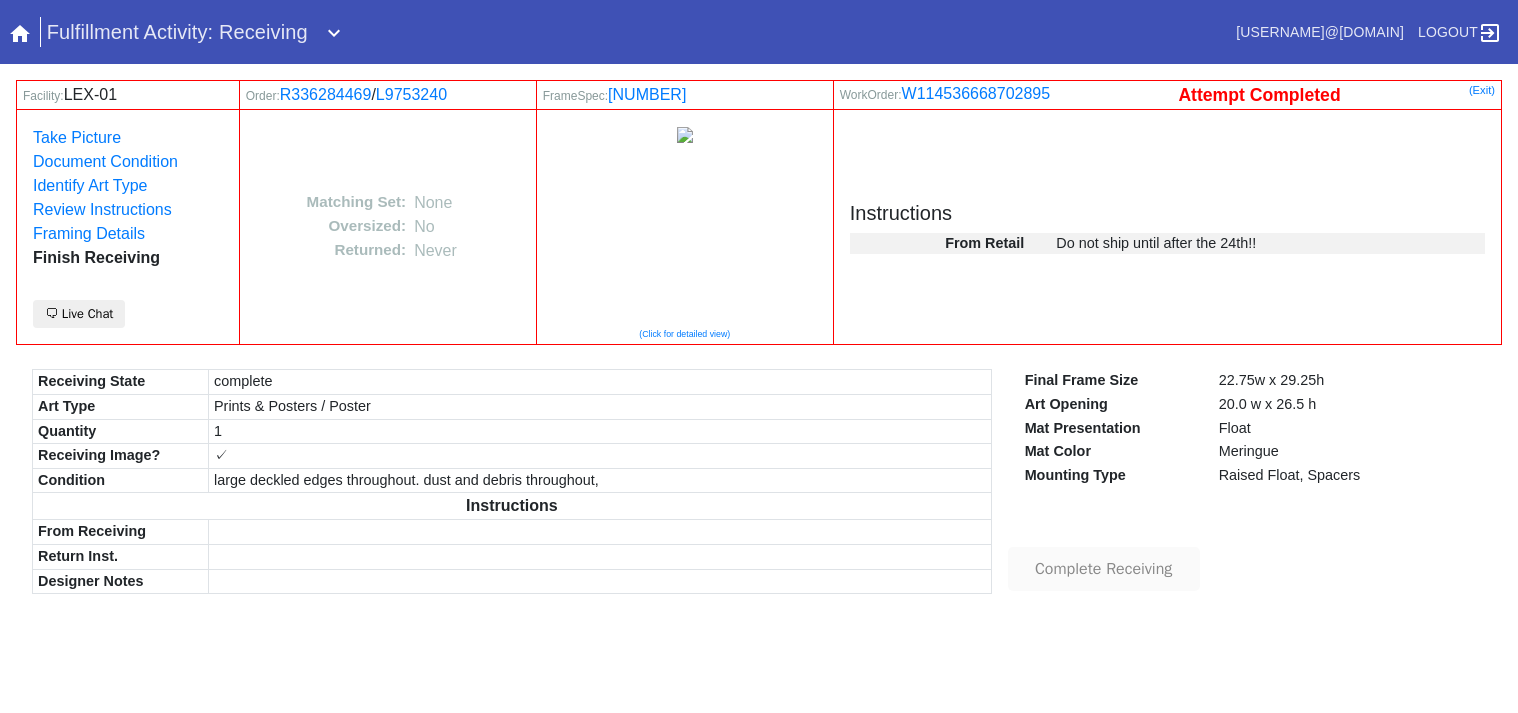 scroll, scrollTop: 0, scrollLeft: 0, axis: both 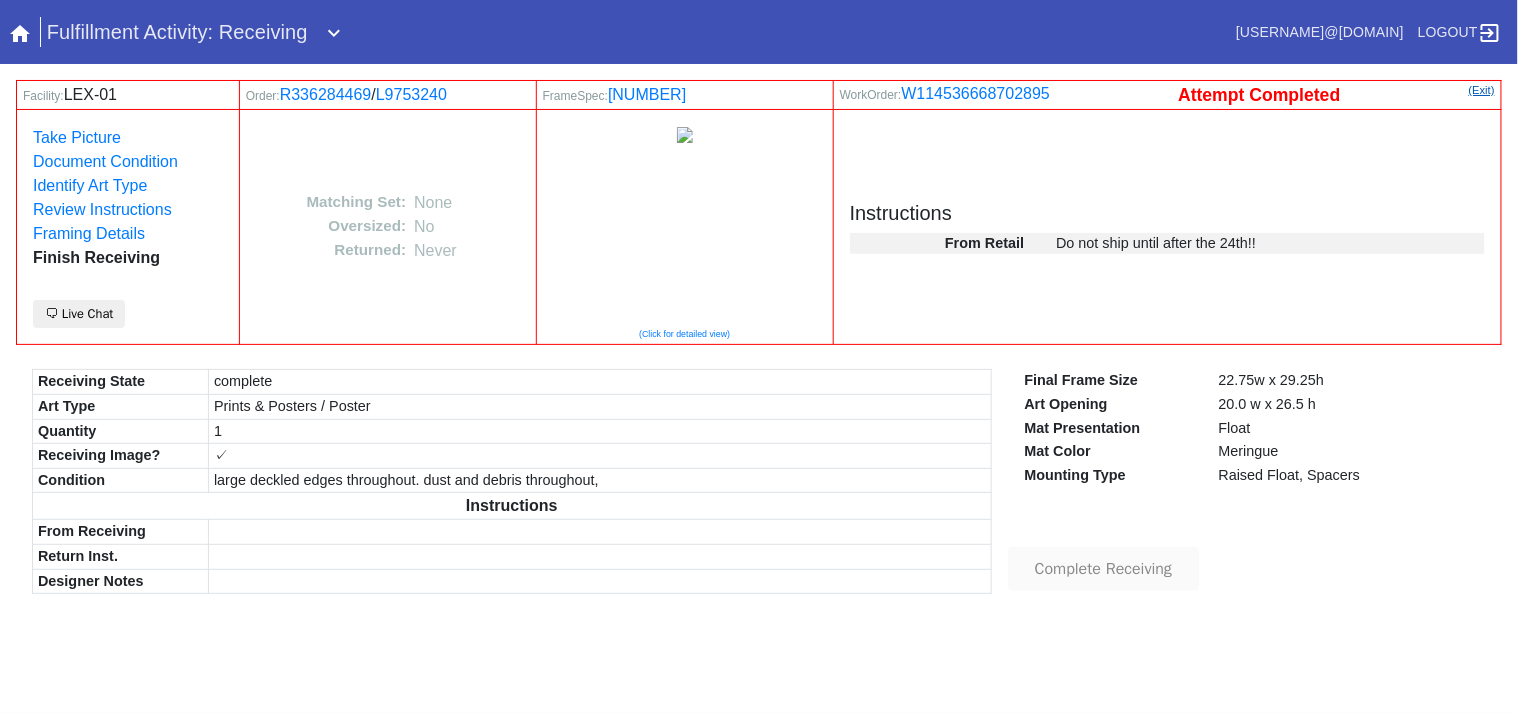 click on "WorkOrder:  W114536668702895 Attempt Completed (Exit)" at bounding box center (1167, 95) 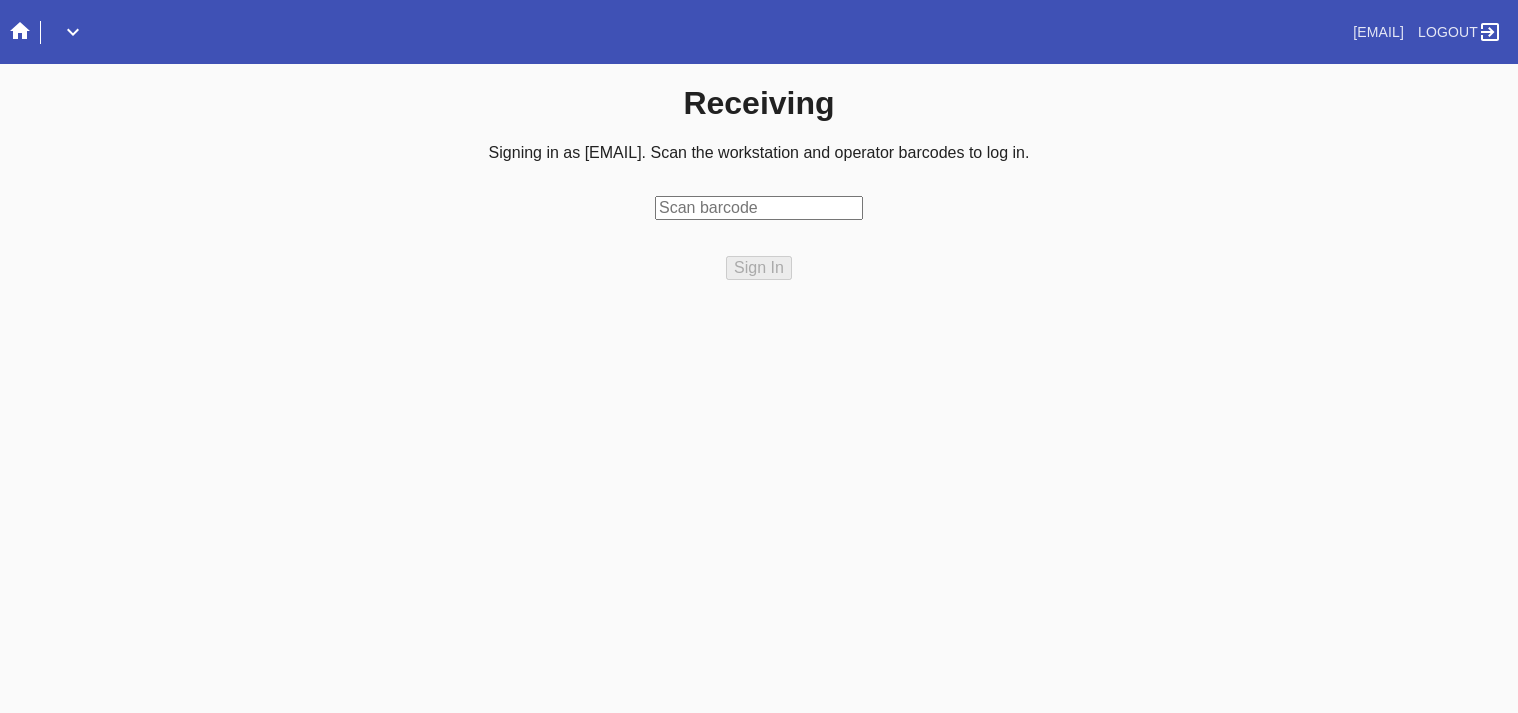 scroll, scrollTop: 0, scrollLeft: 0, axis: both 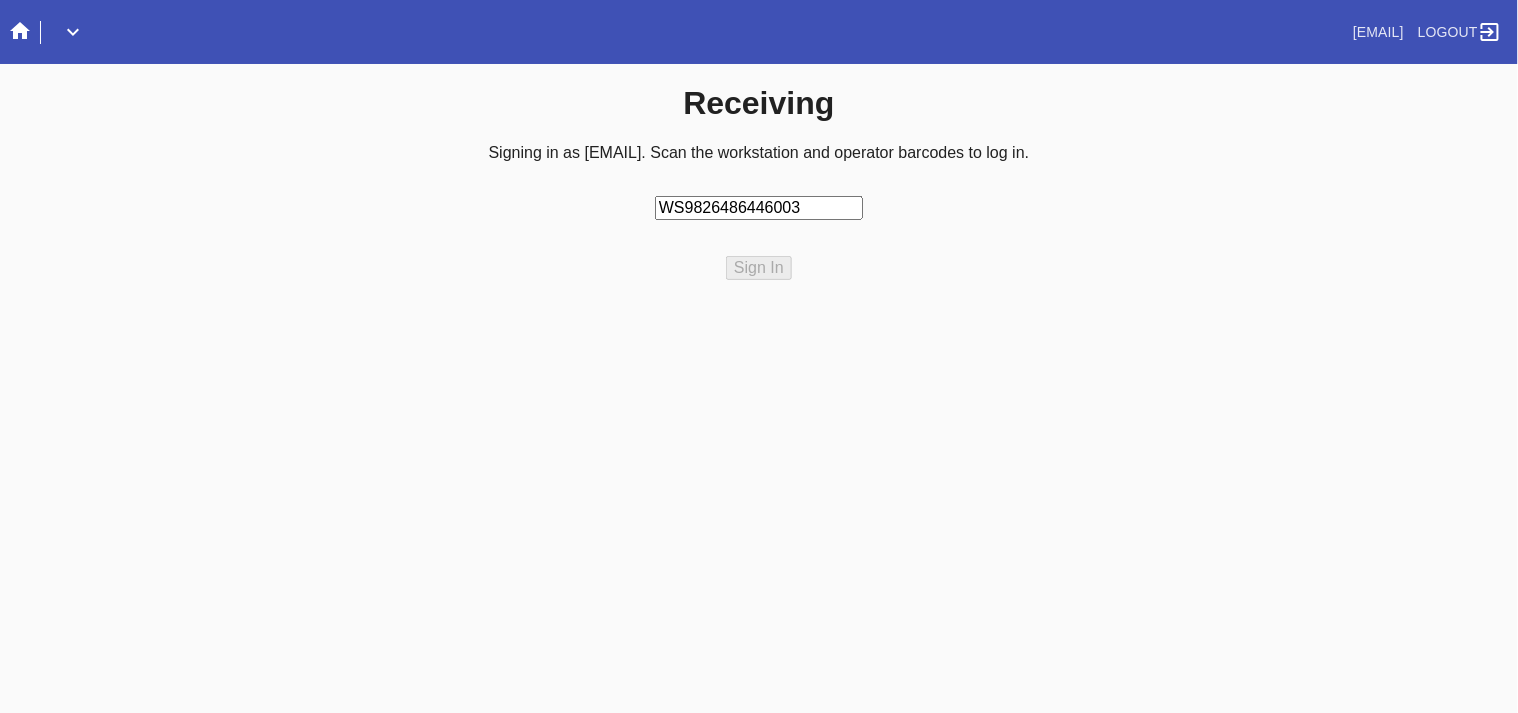 type on "WS98264864460037" 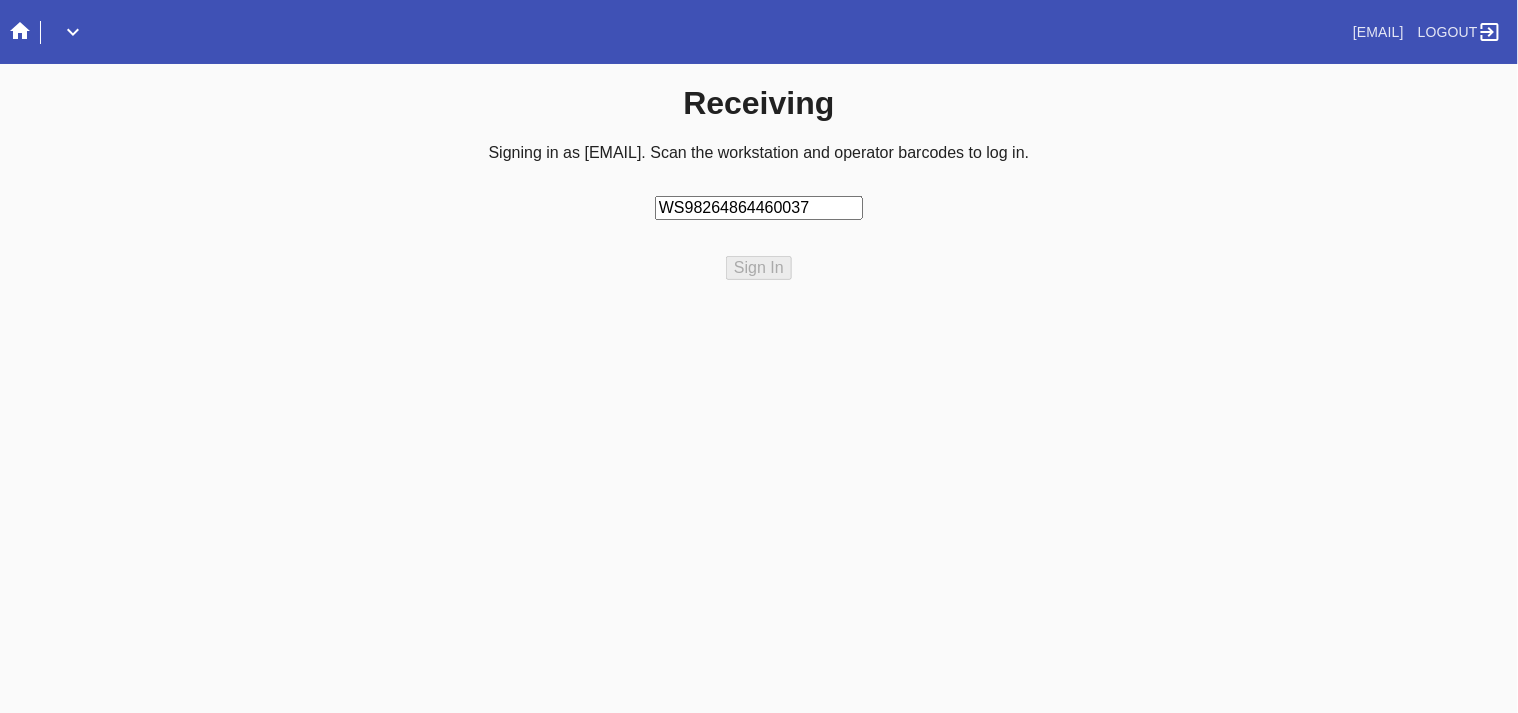 type 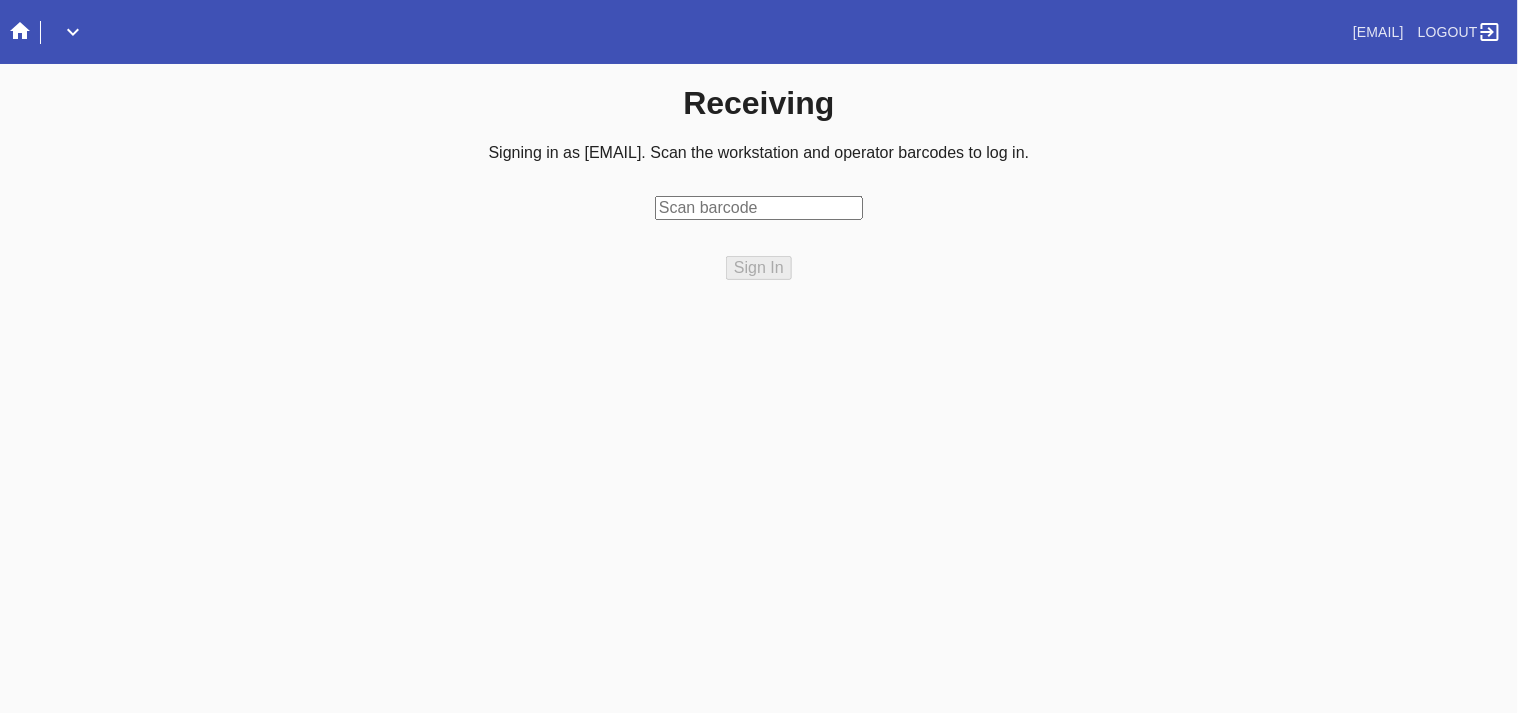 type on "LEX-01 AL1-R2" 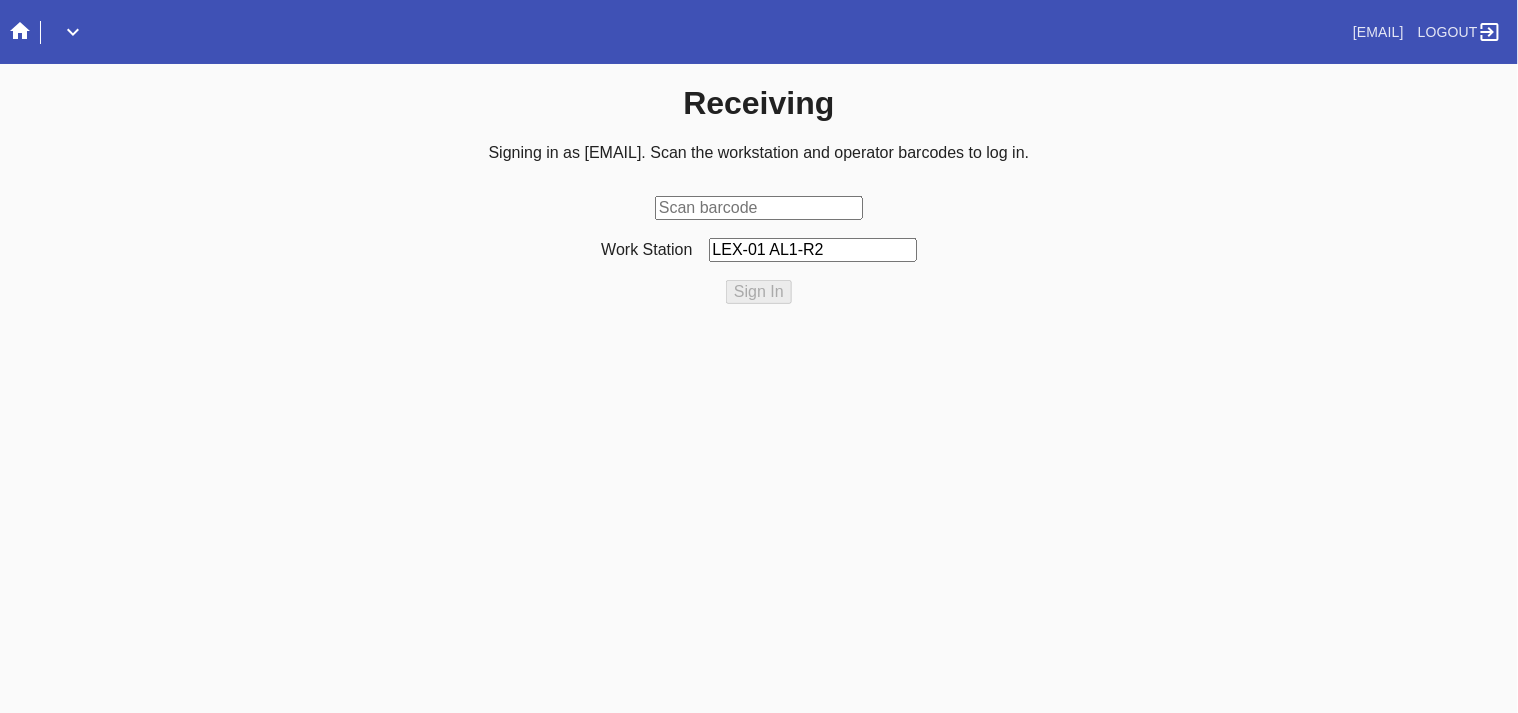 drag, startPoint x: 756, startPoint y: 229, endPoint x: 759, endPoint y: 213, distance: 16.27882 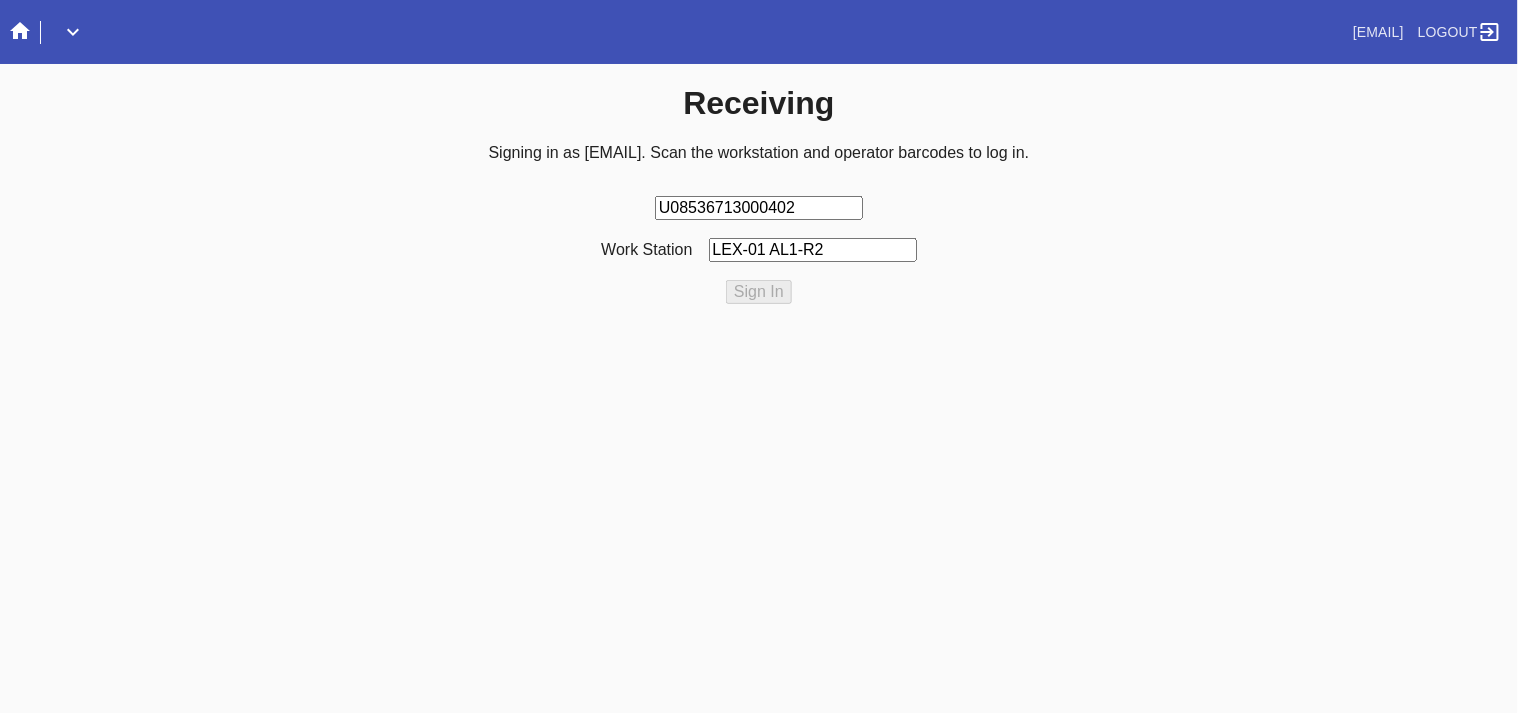 type on "U085367130004023" 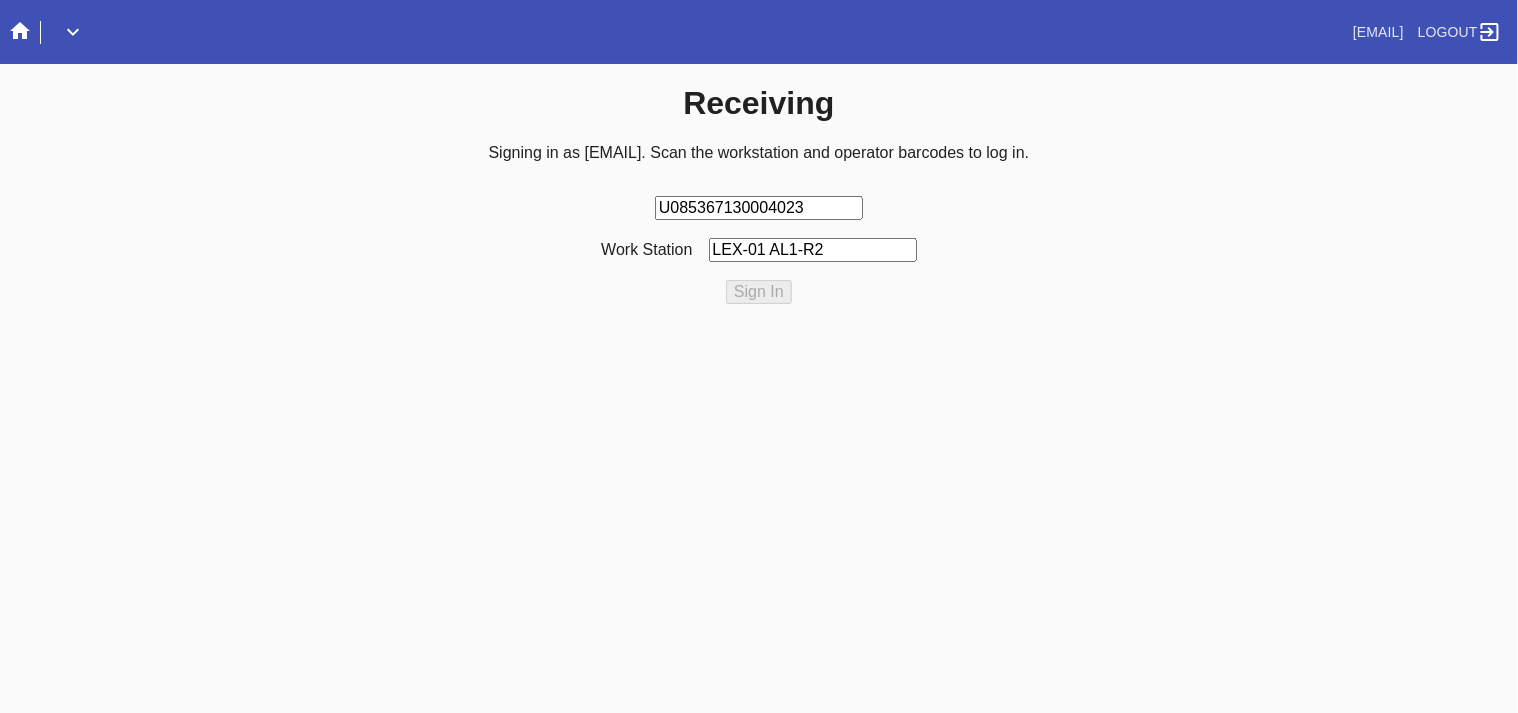 type 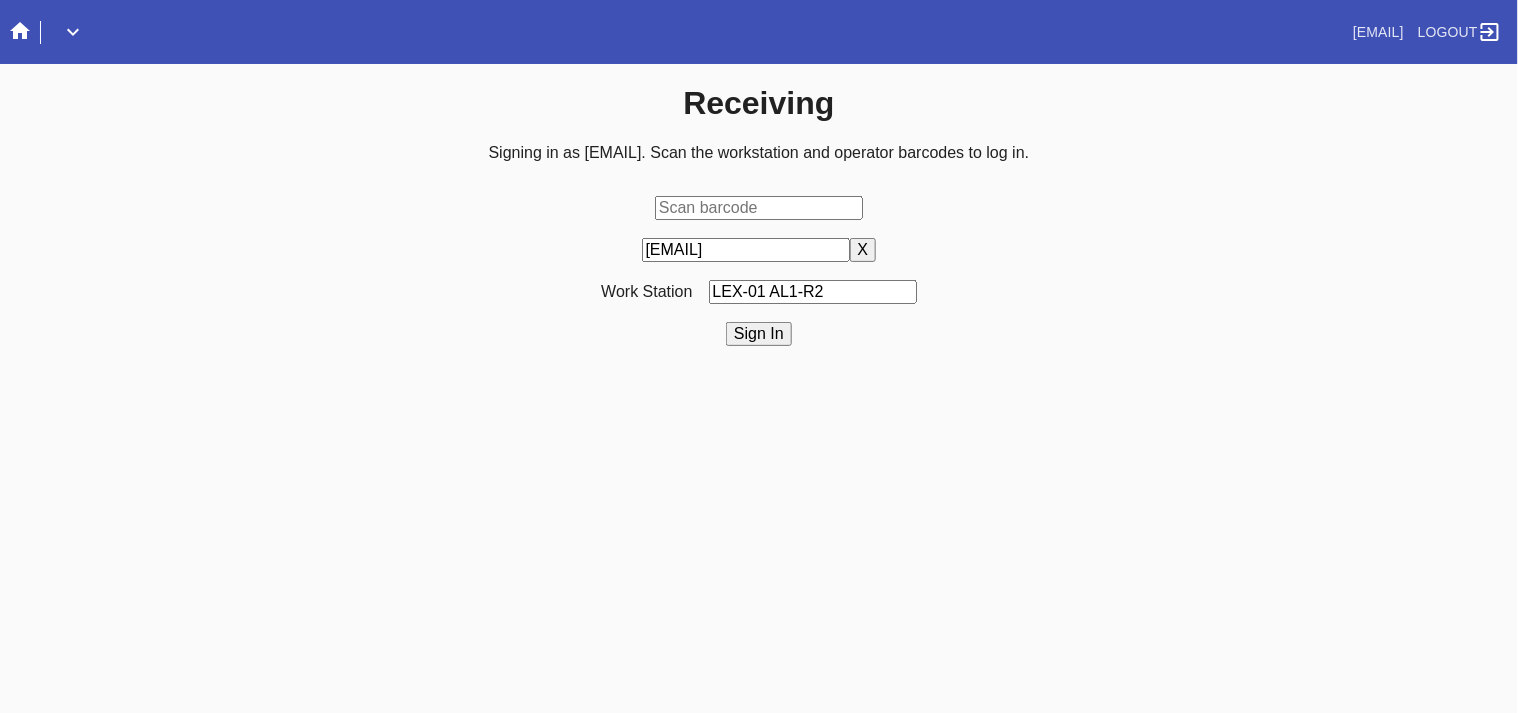 click on "Sign In" at bounding box center (759, 334) 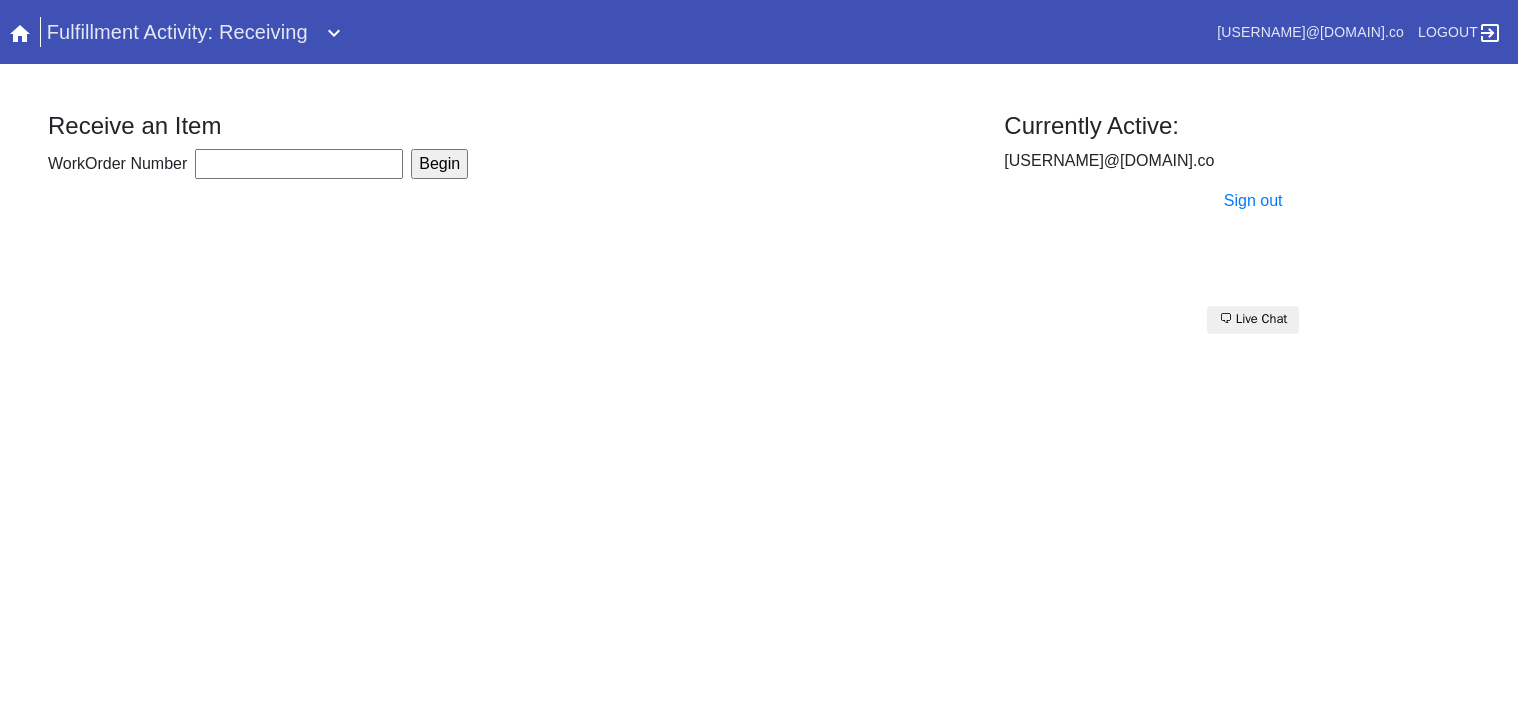 scroll, scrollTop: 0, scrollLeft: 0, axis: both 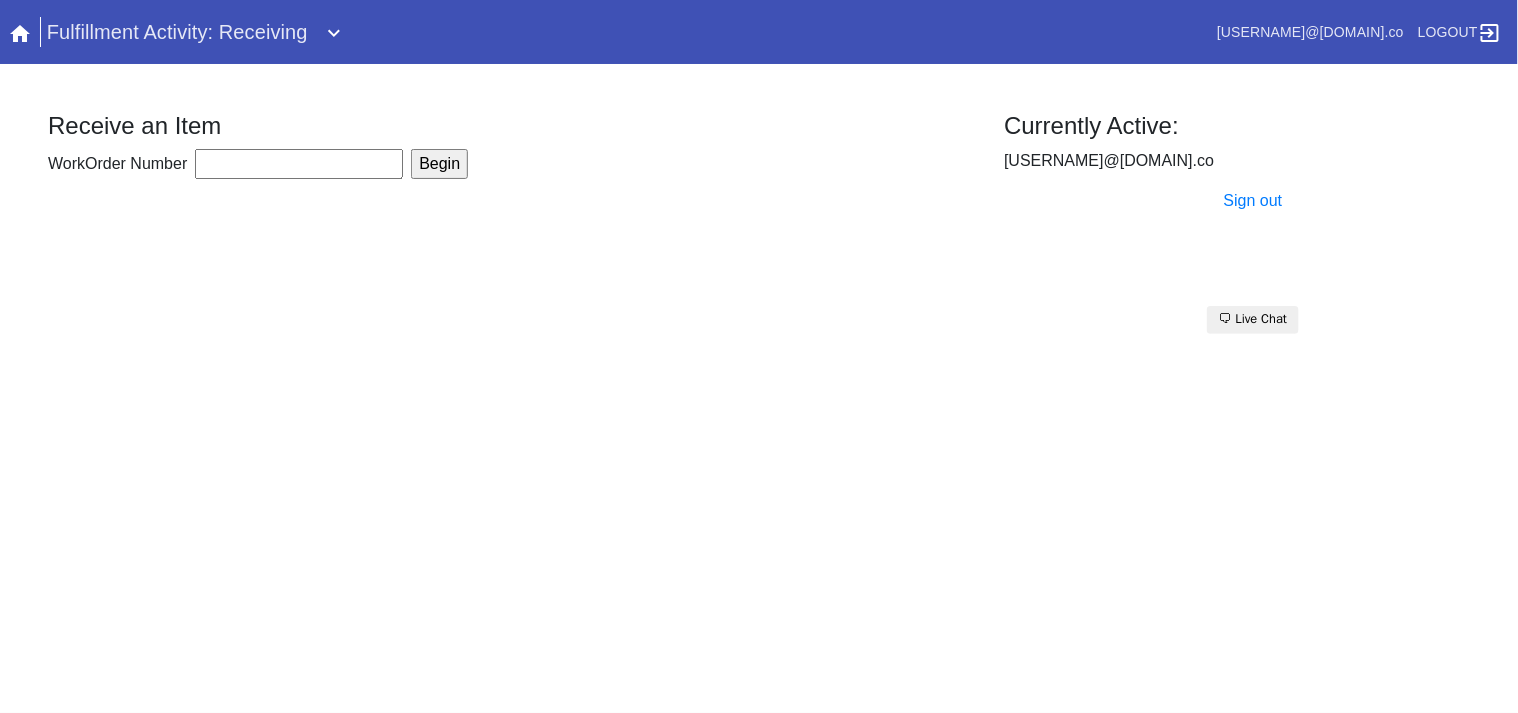 drag, startPoint x: 236, startPoint y: 165, endPoint x: 230, endPoint y: 203, distance: 38.470768 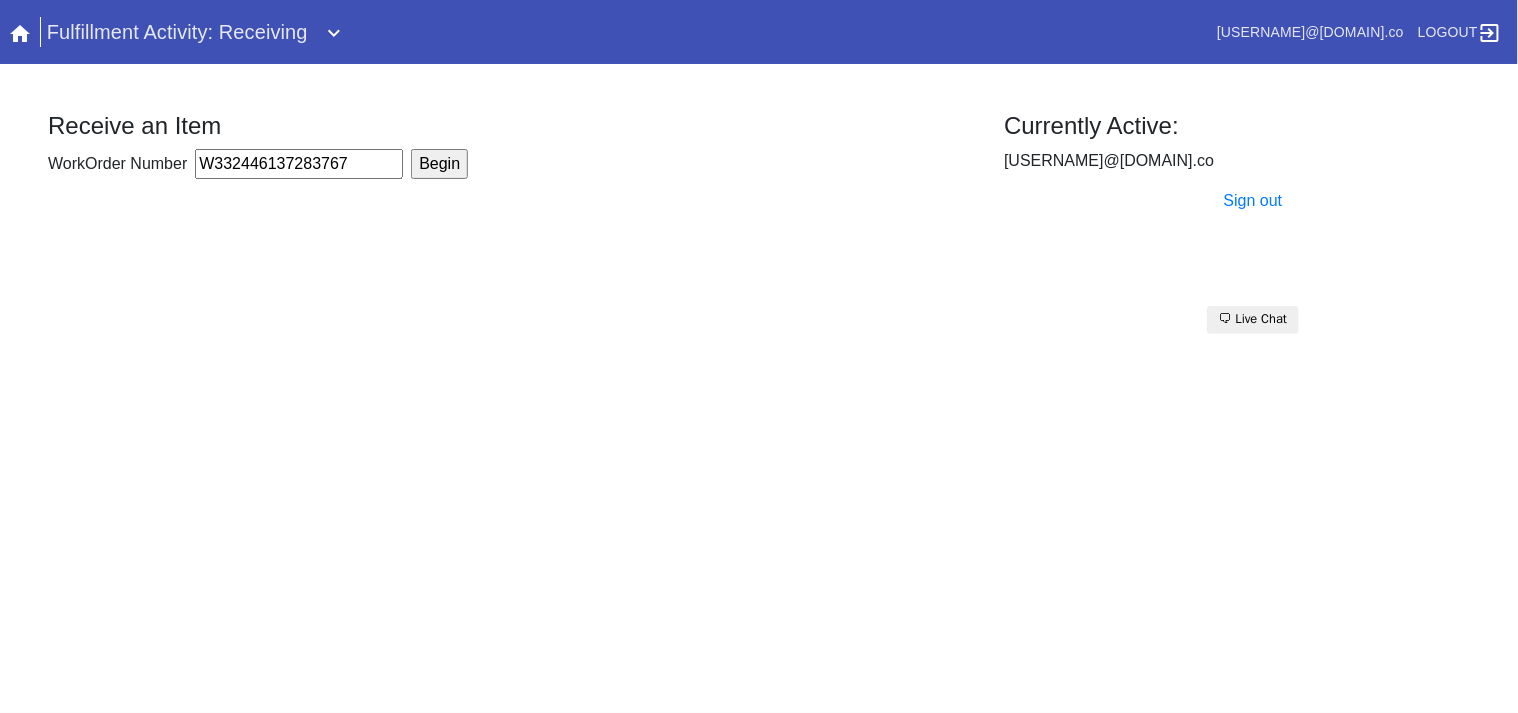 type on "W332446137283767" 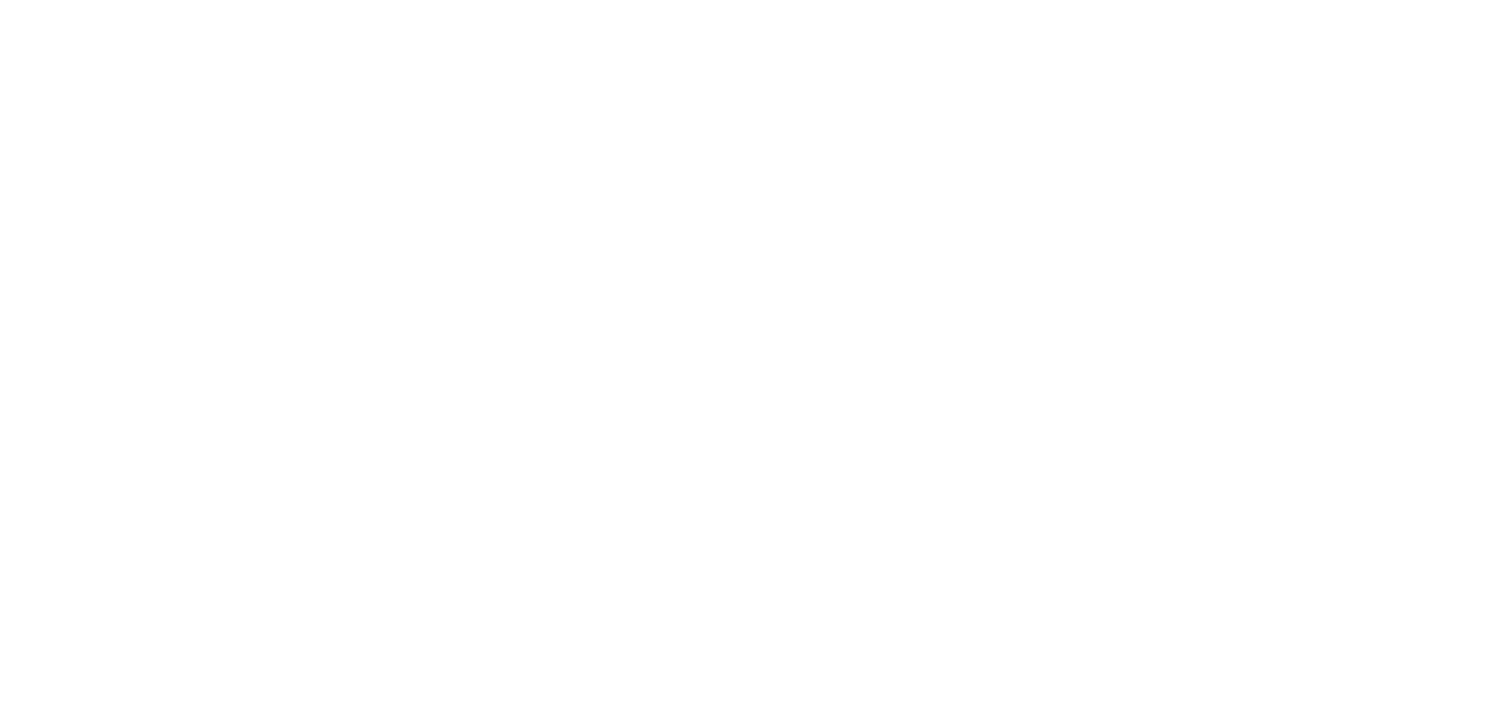 scroll, scrollTop: 0, scrollLeft: 0, axis: both 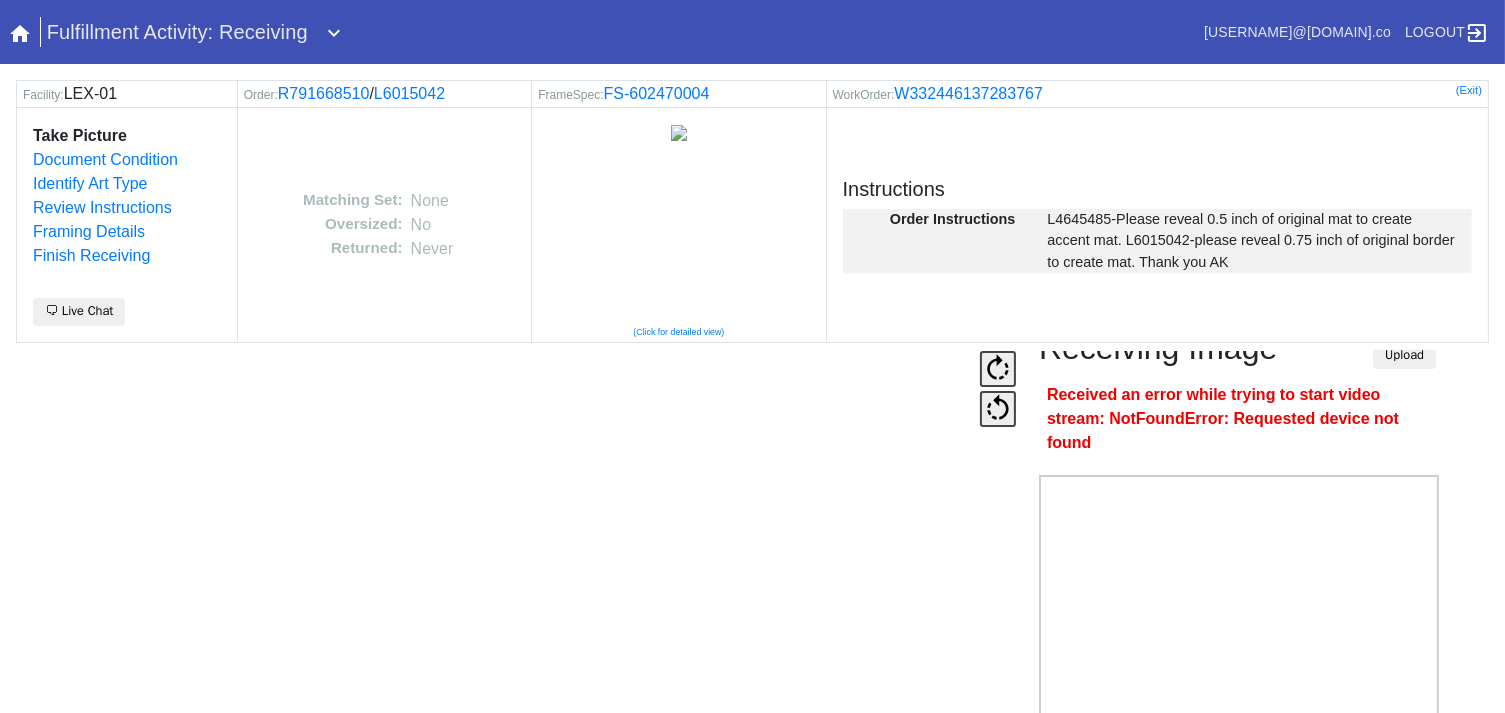 click at bounding box center (496, 591) 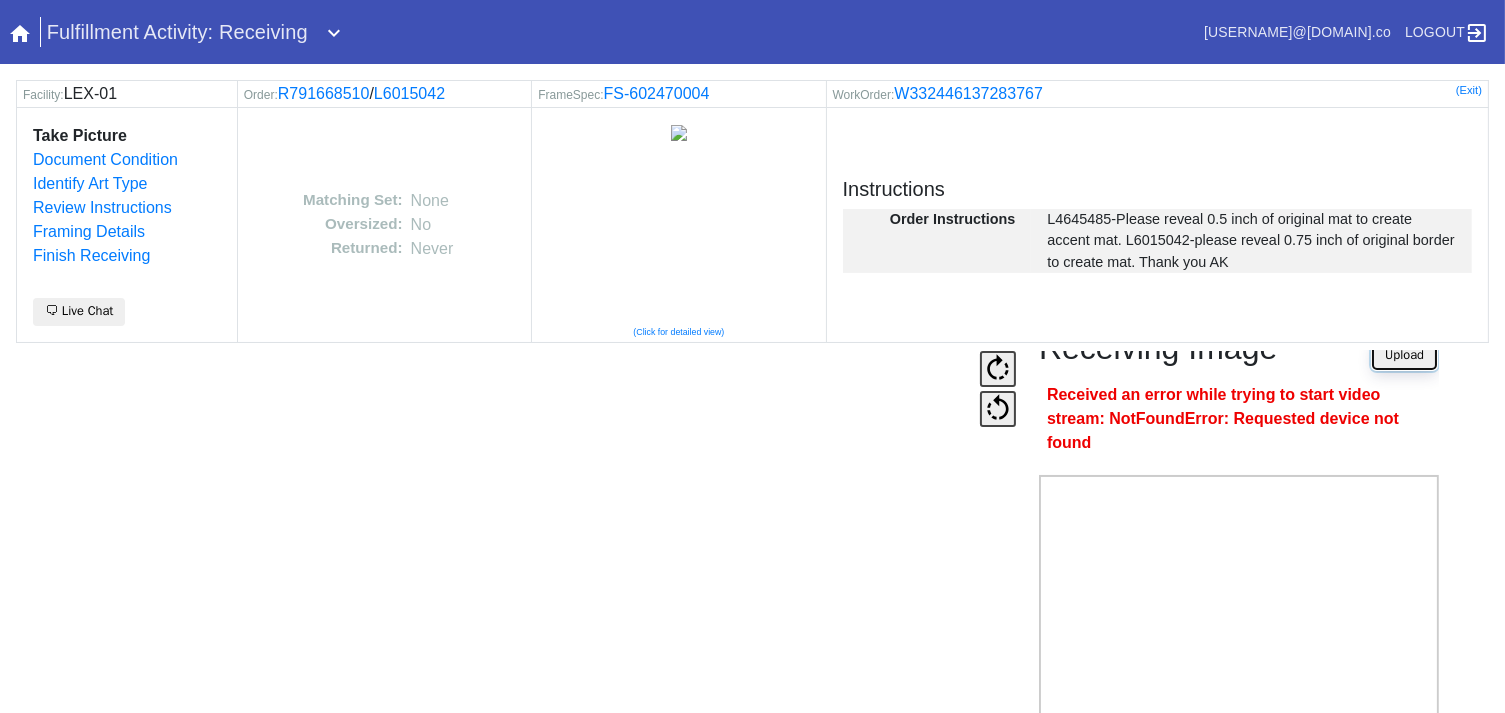 click on "Upload" at bounding box center [1404, 355] 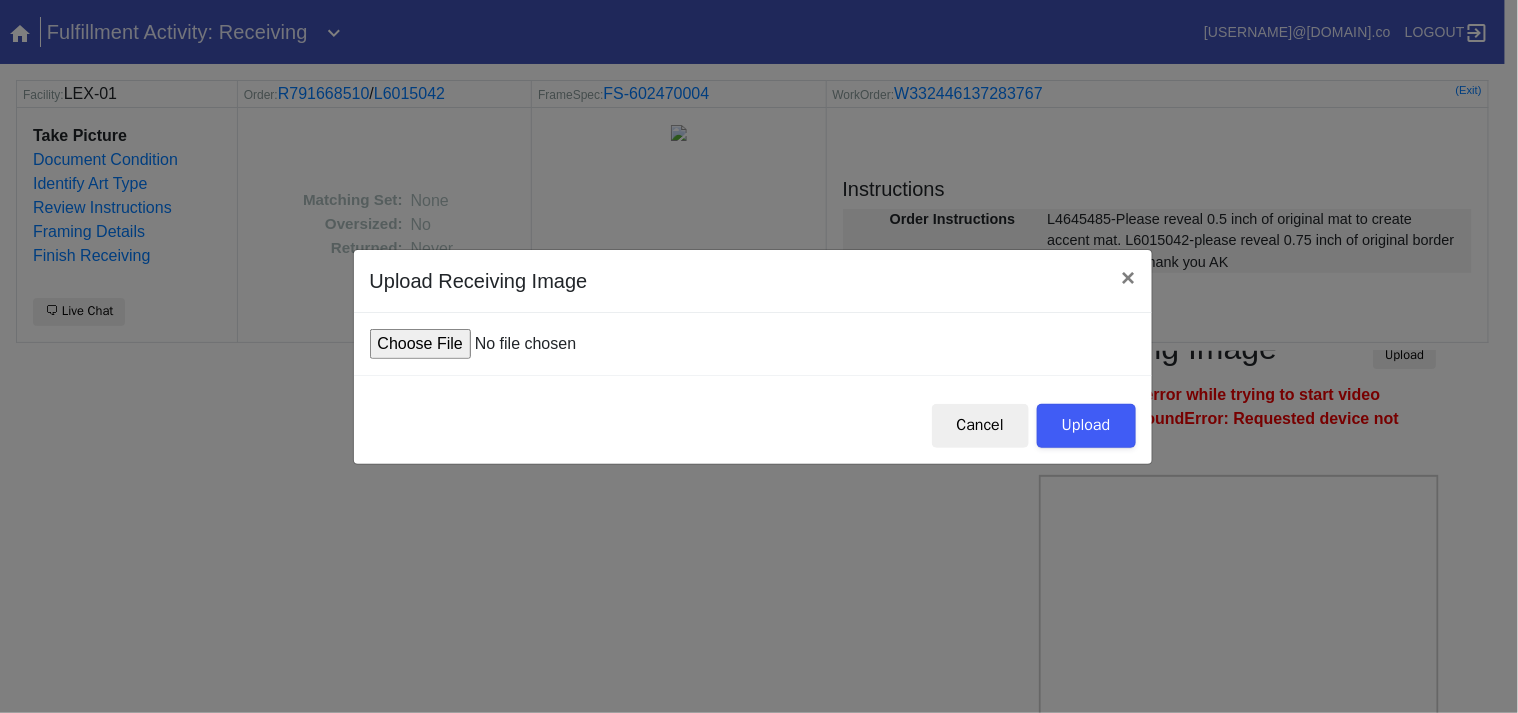 click at bounding box center [521, 344] 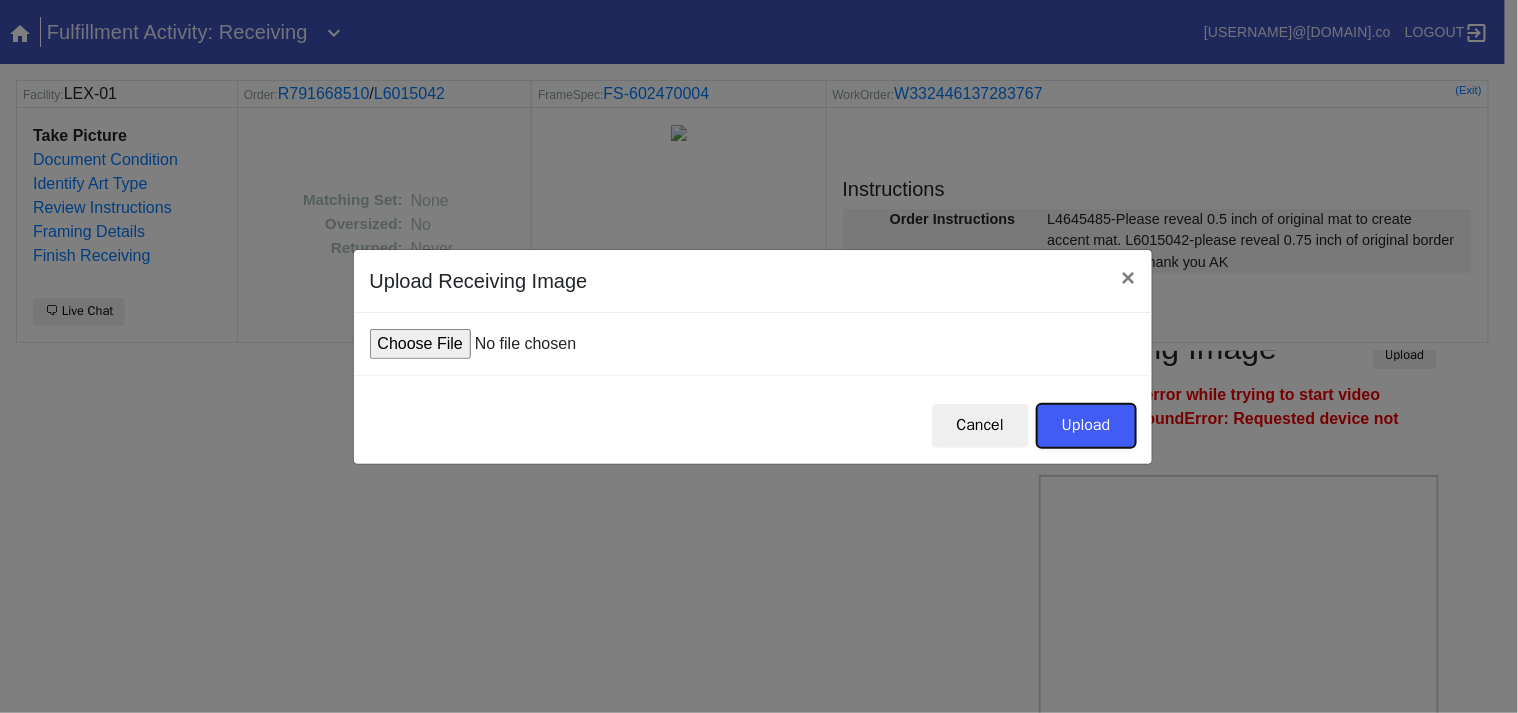 click on "Upload" at bounding box center (1086, 426) 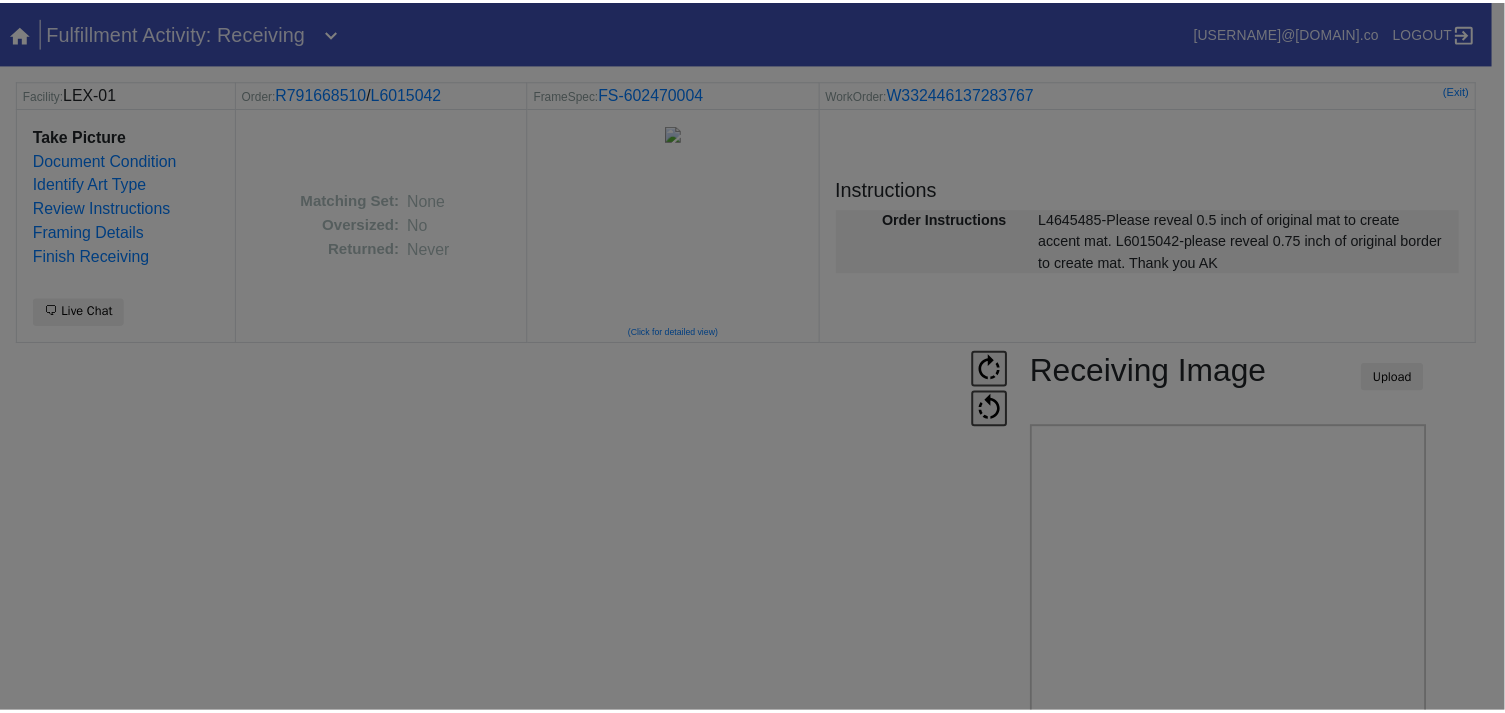 scroll, scrollTop: 0, scrollLeft: 0, axis: both 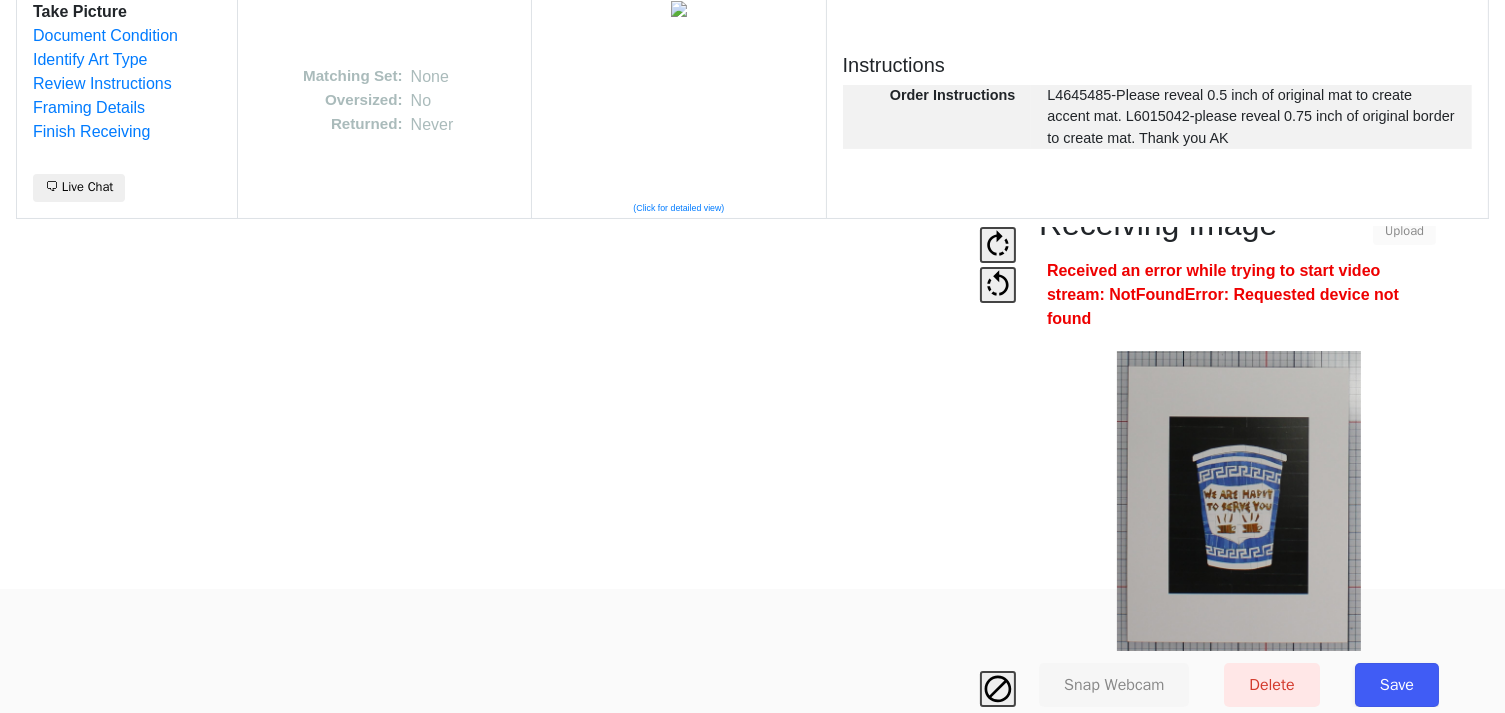 click on "Save" at bounding box center (1397, 685) 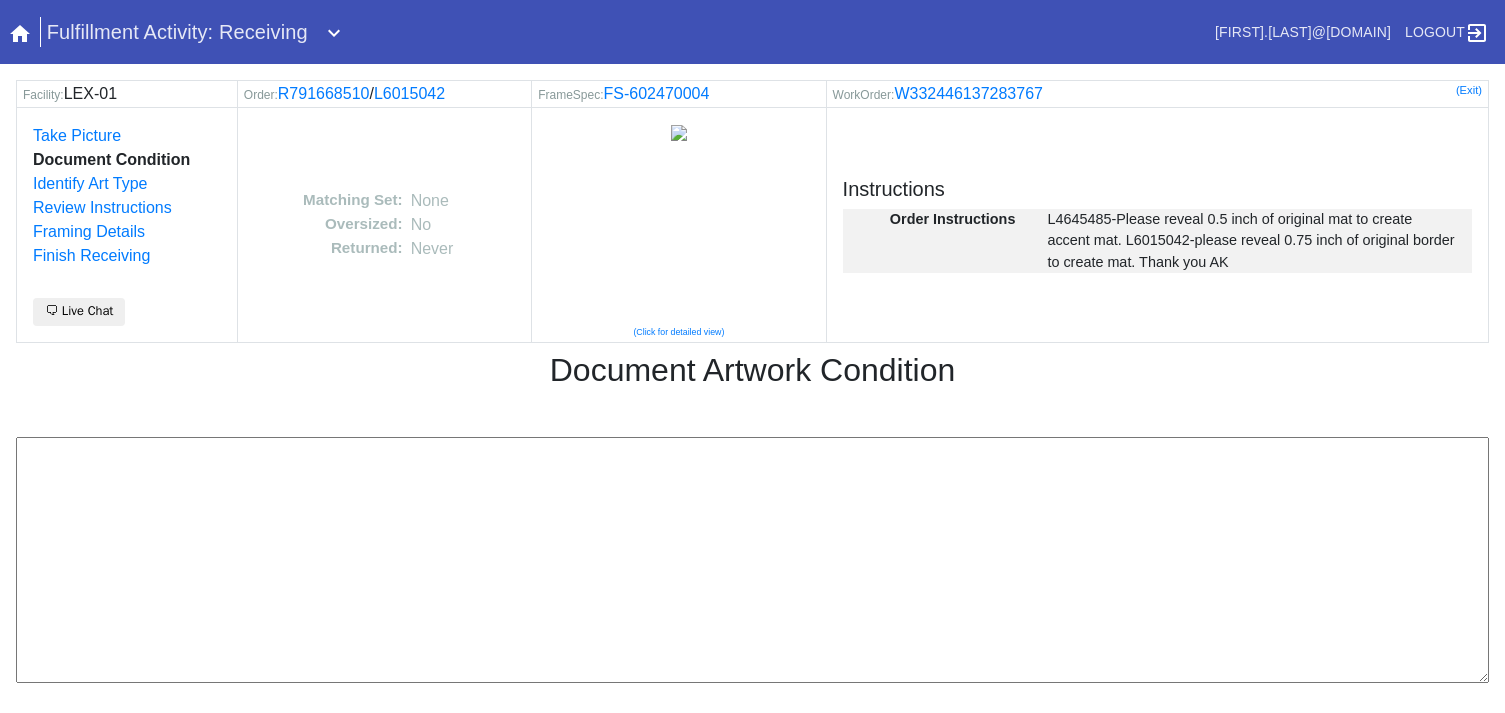 scroll, scrollTop: 0, scrollLeft: 0, axis: both 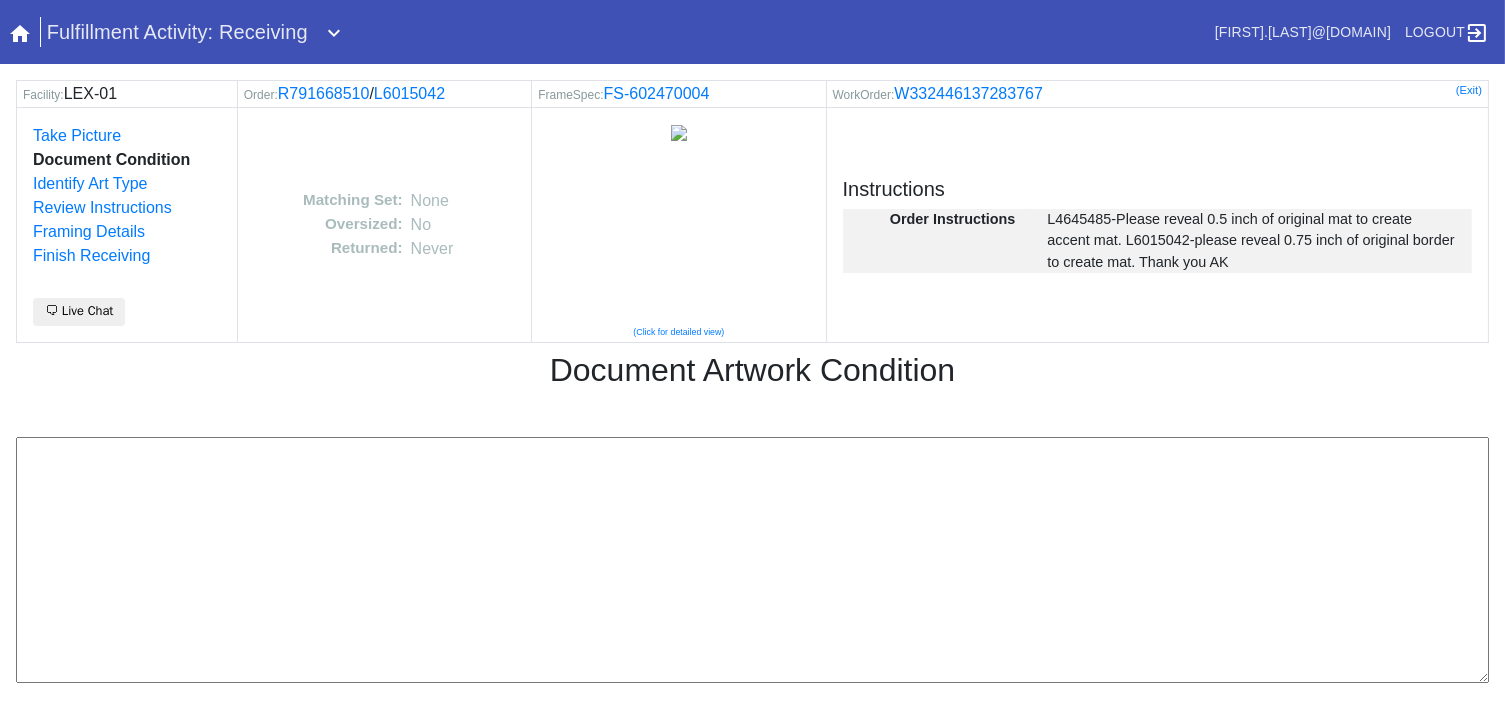 click on "Facility:  LEX-01 Order:  R791668510  /  L6015042 FrameSpec:  FS-602470004 WorkOrder:  W332446137283767 (Exit) Take Picture Document Condition Identify Art Type Review Instructions Framing Details Finish Receiving 🗨 Live Chat Matching Set: None Oversized: No Returned: Never (Click for detailed view) Instructions Order Instructions L4645485-Please reveal 0.5 inch of original mat to create accent mat. L6015042-please reveal 0.75 inch of original border to create mat. Thank you [STATE]  Document Artwork Condition Cancel Save" at bounding box center (752, 433) 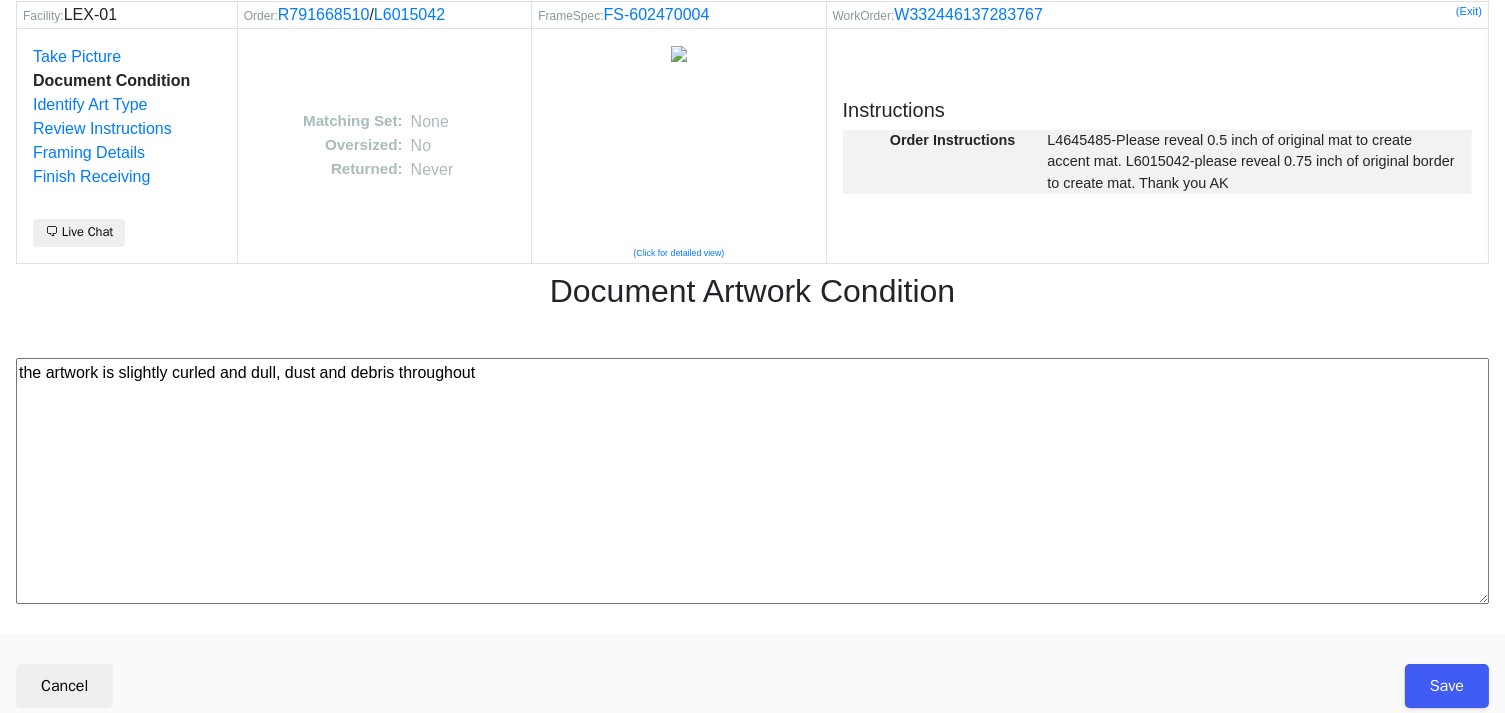 scroll, scrollTop: 80, scrollLeft: 0, axis: vertical 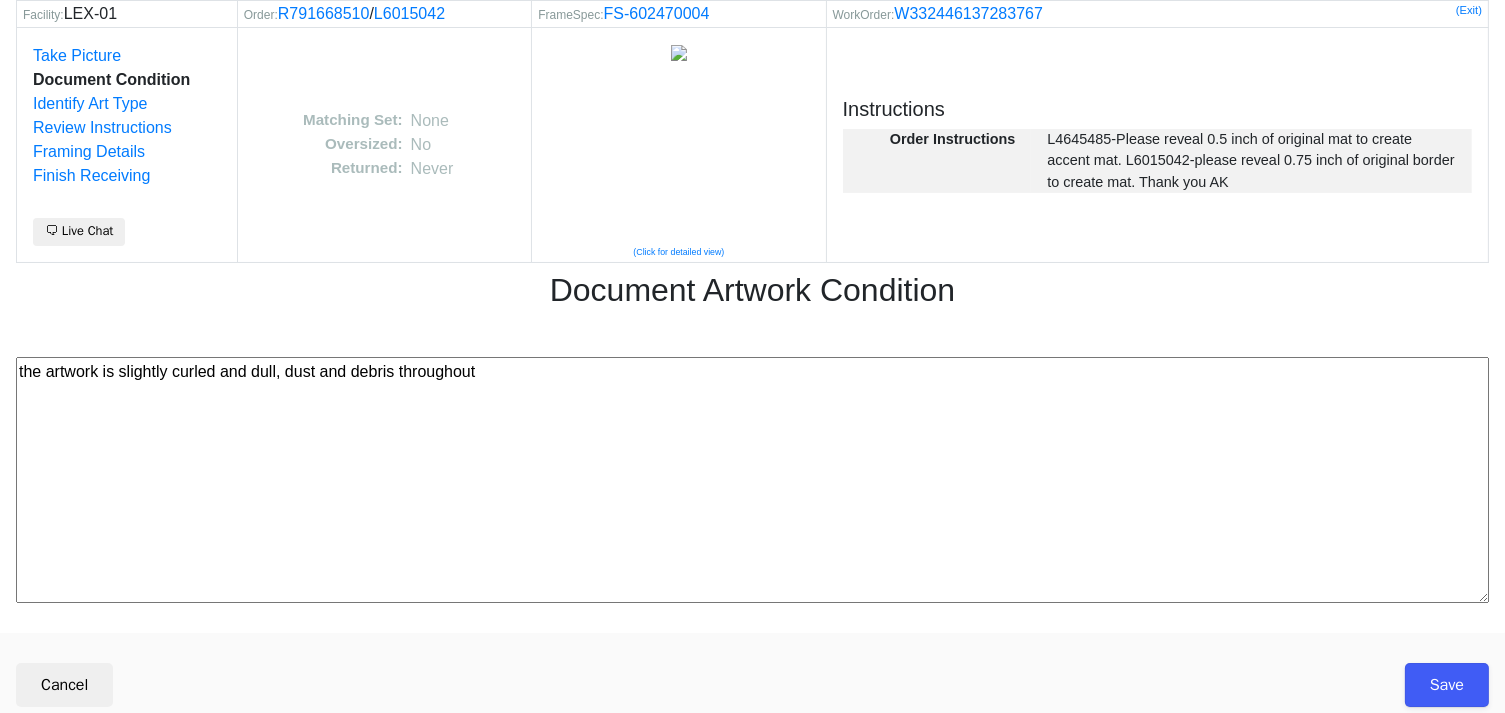 type on "the artwork is slightly curled and dull, dust and debris throughout" 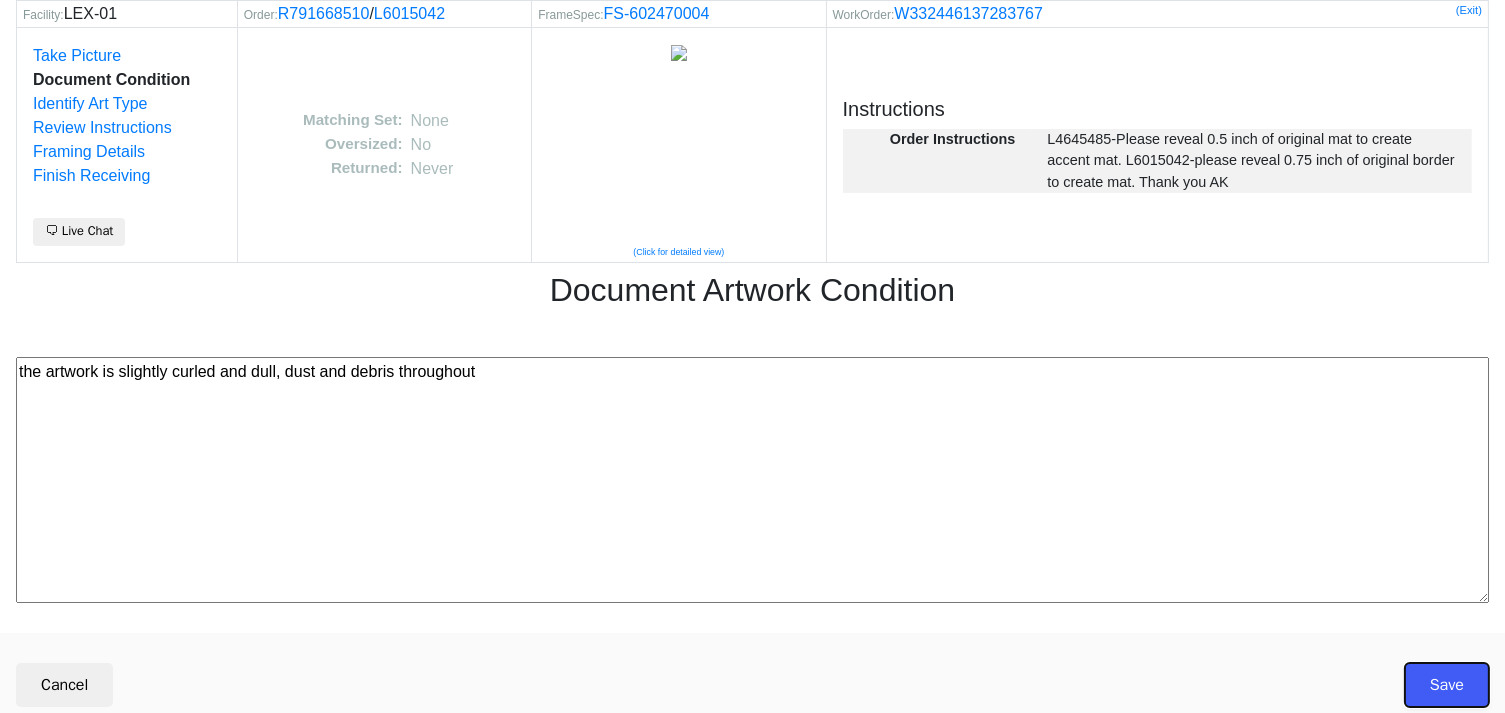 click on "Save" at bounding box center (1447, 685) 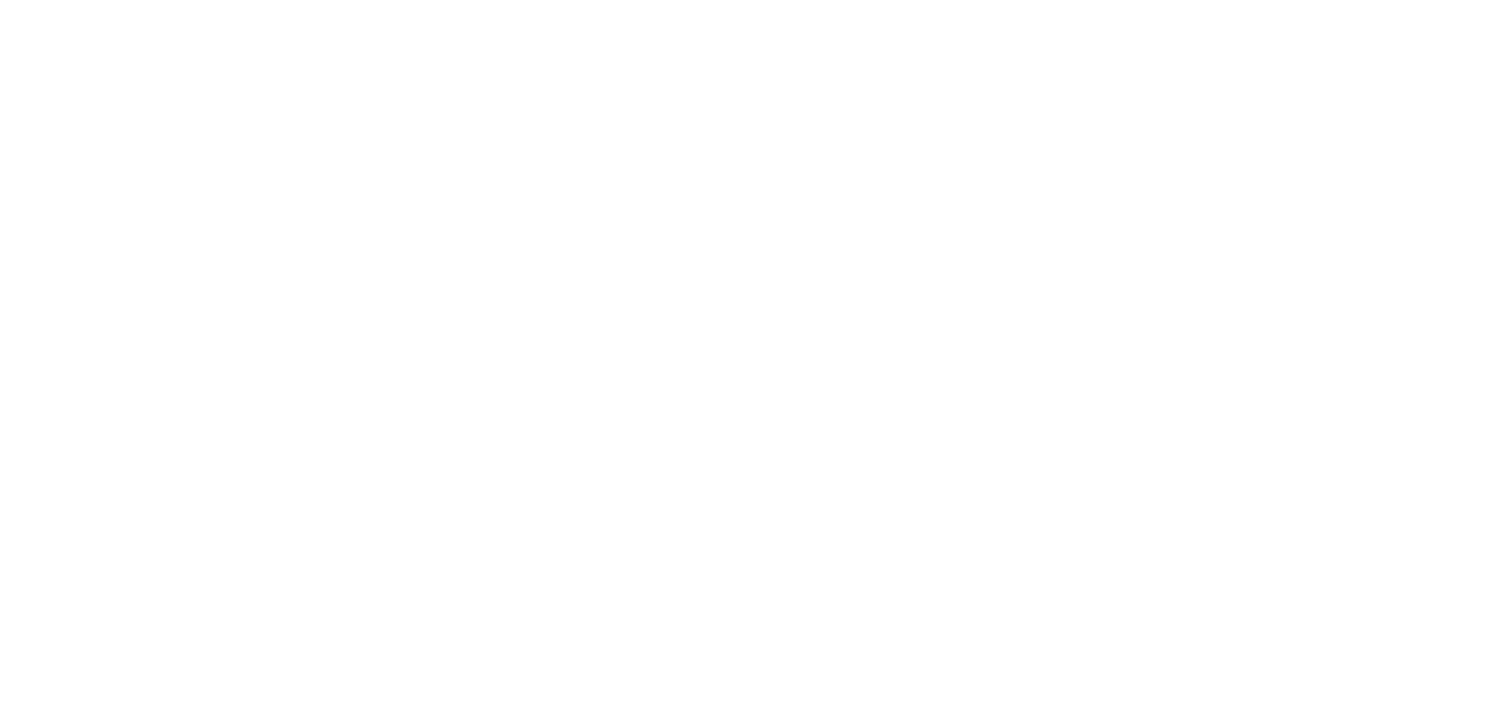 scroll, scrollTop: 0, scrollLeft: 0, axis: both 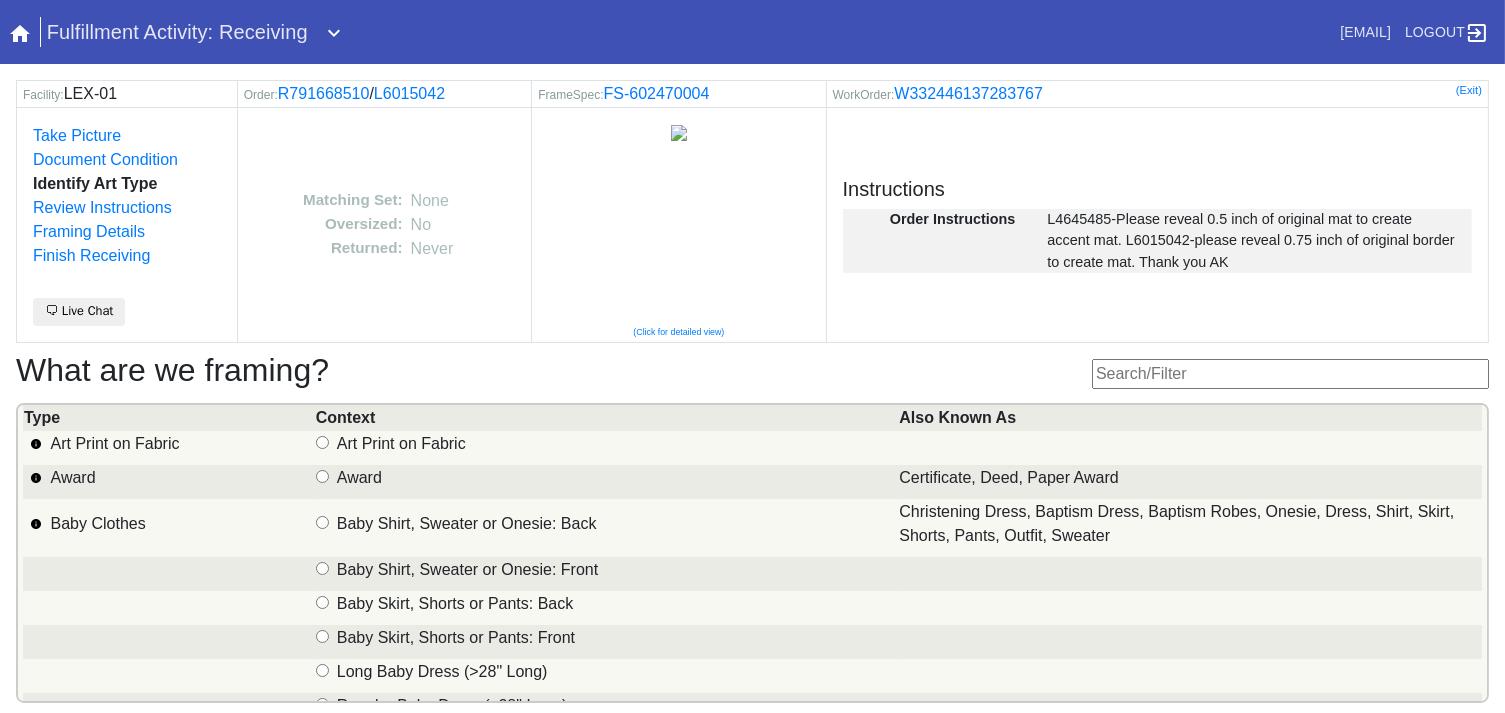 click at bounding box center (1290, 374) 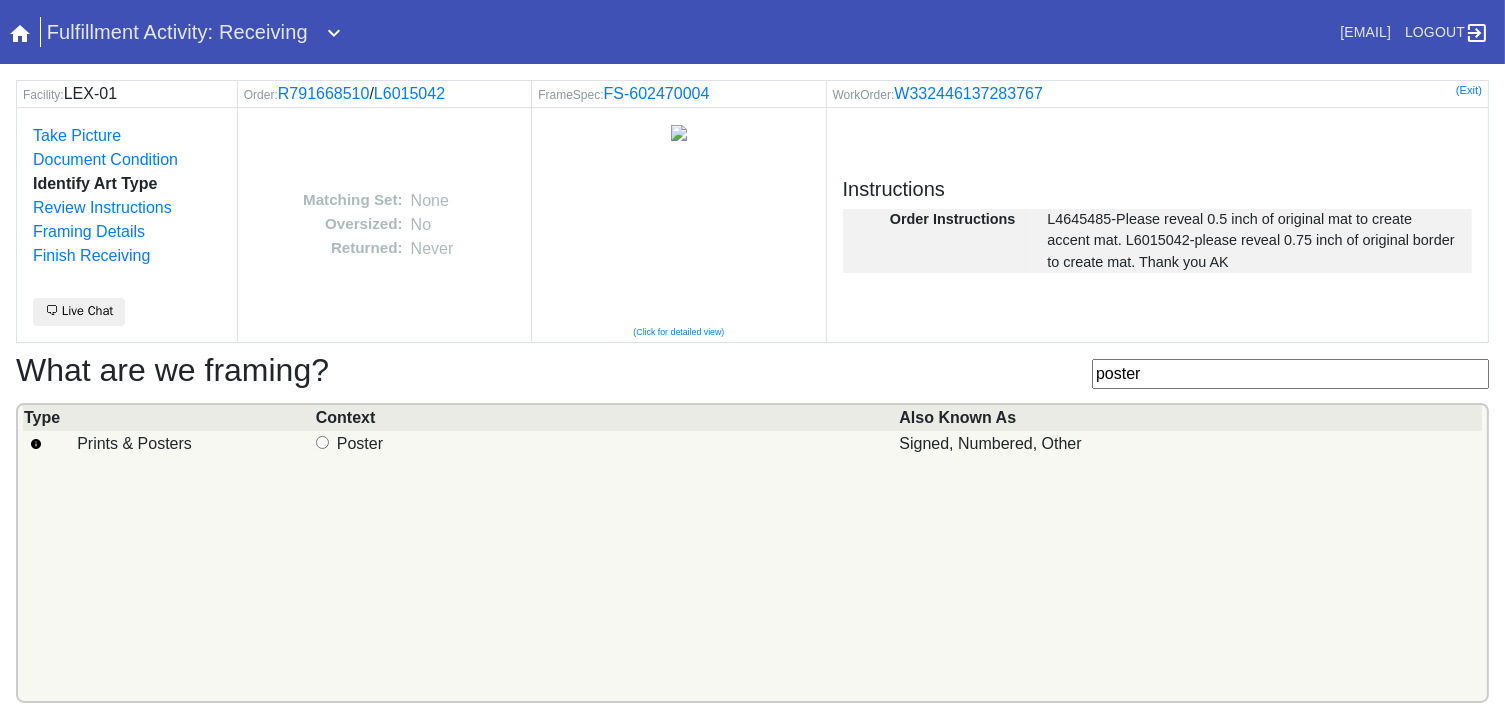 type on "poster" 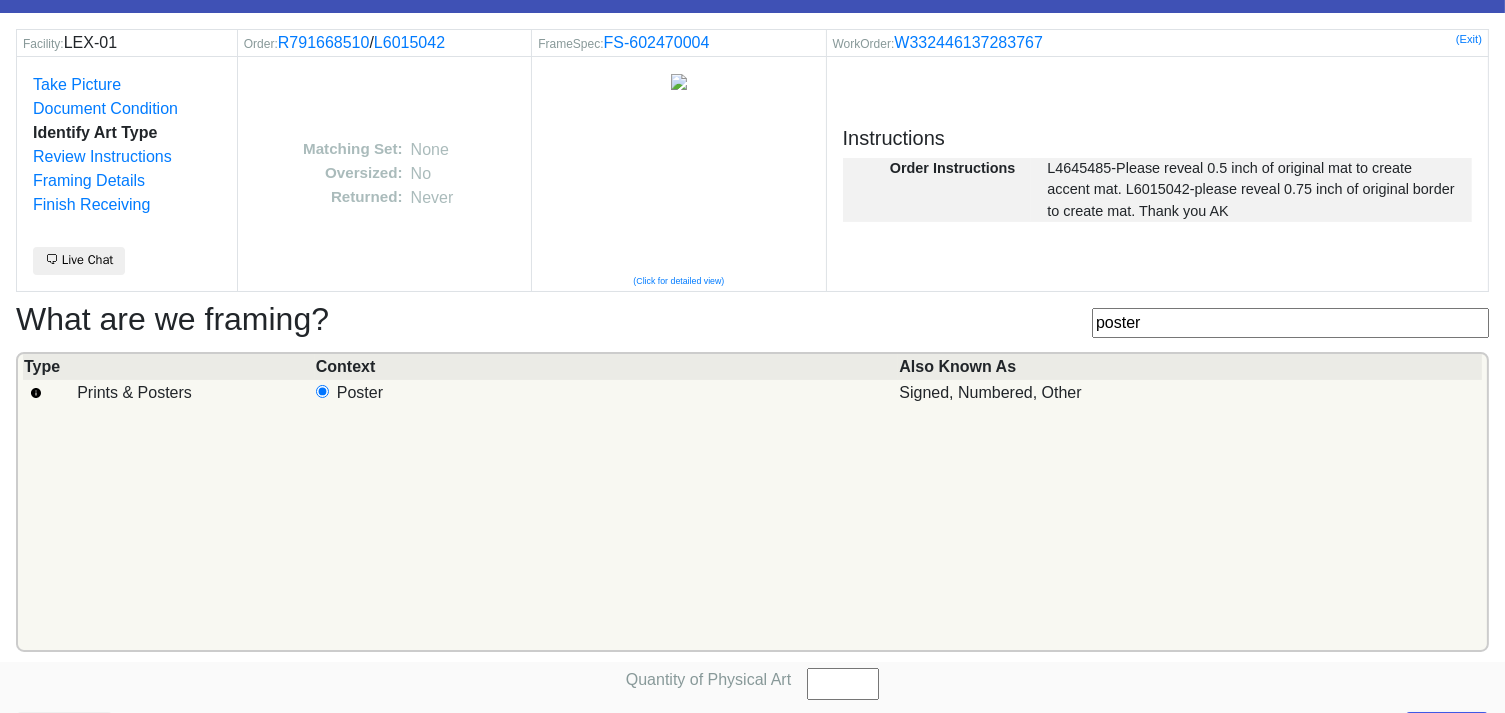 scroll, scrollTop: 101, scrollLeft: 0, axis: vertical 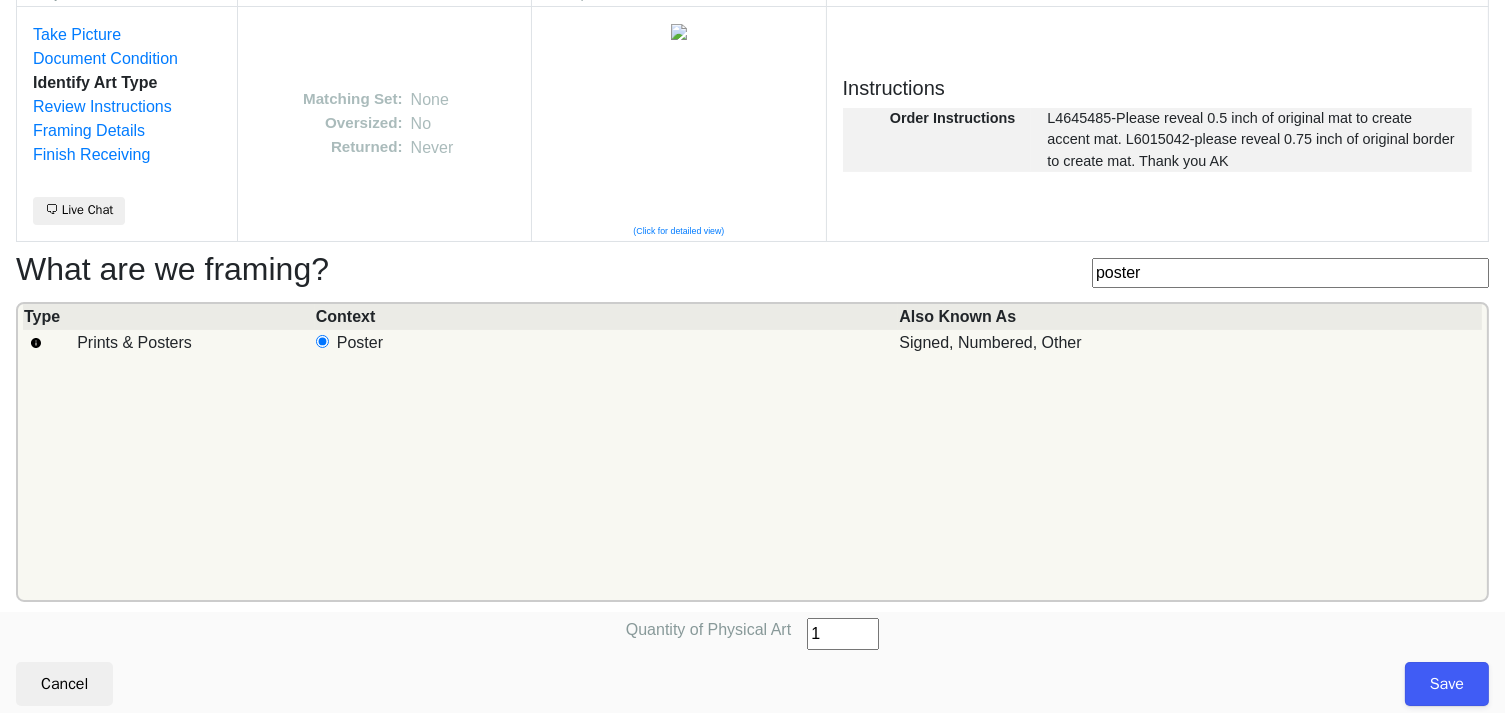 type on "1" 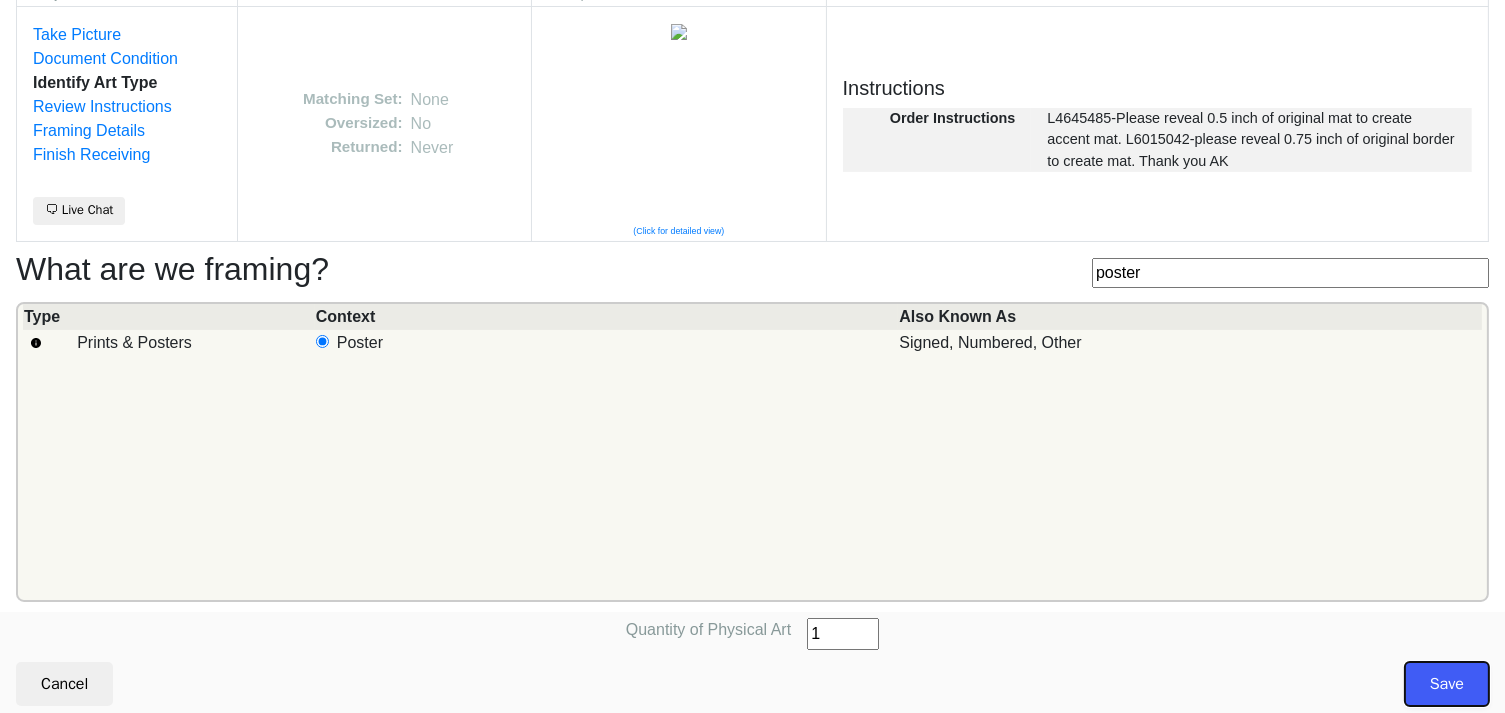 drag, startPoint x: 1447, startPoint y: 695, endPoint x: 1428, endPoint y: 713, distance: 26.172504 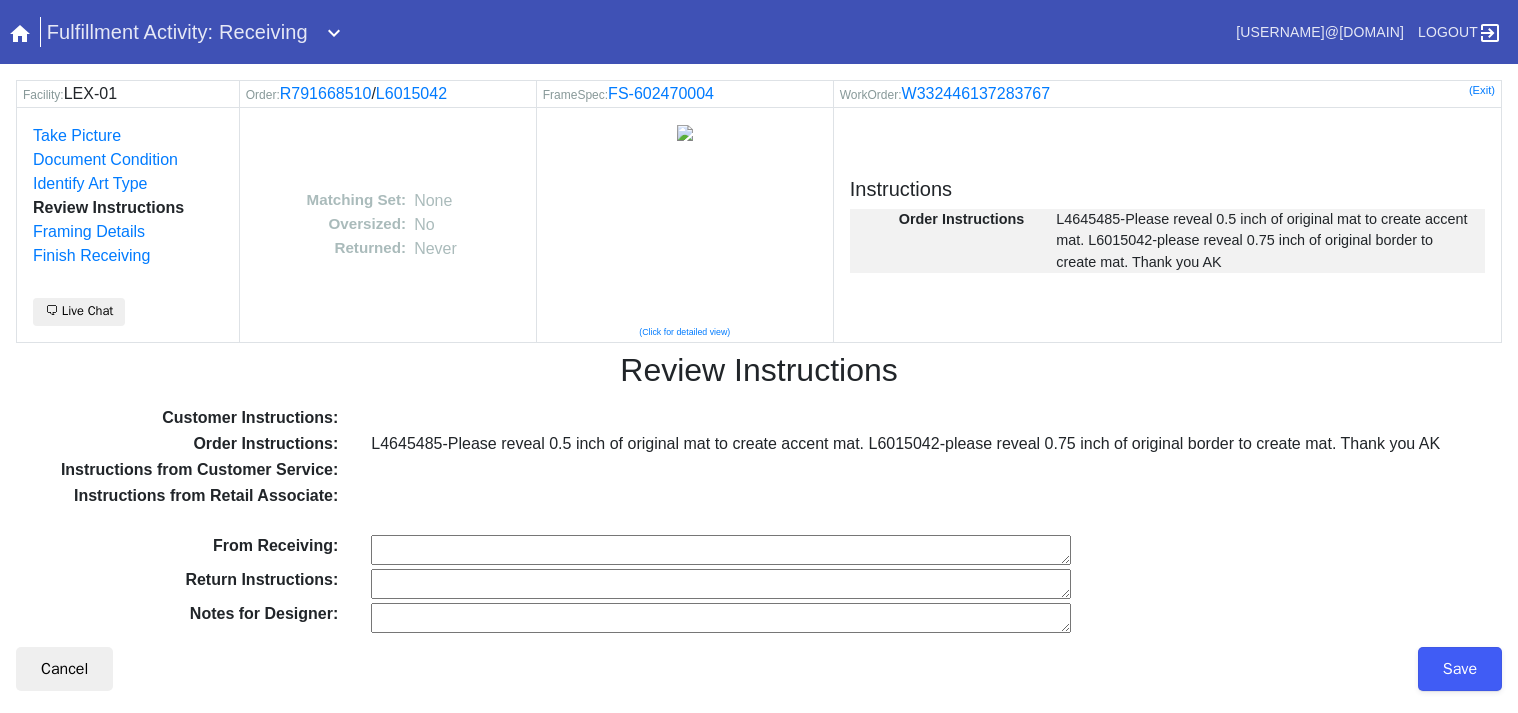 scroll, scrollTop: 0, scrollLeft: 0, axis: both 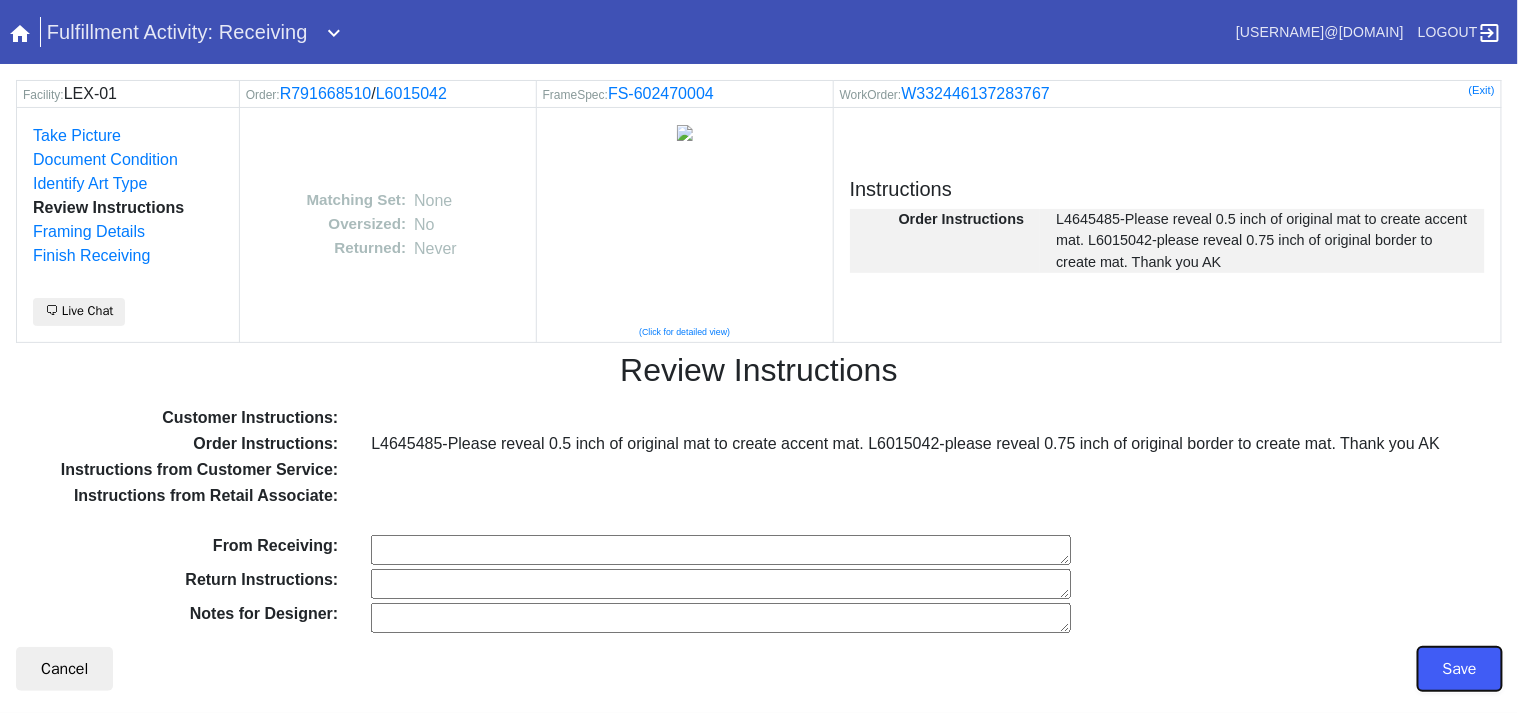 click on "Save" at bounding box center [1460, 669] 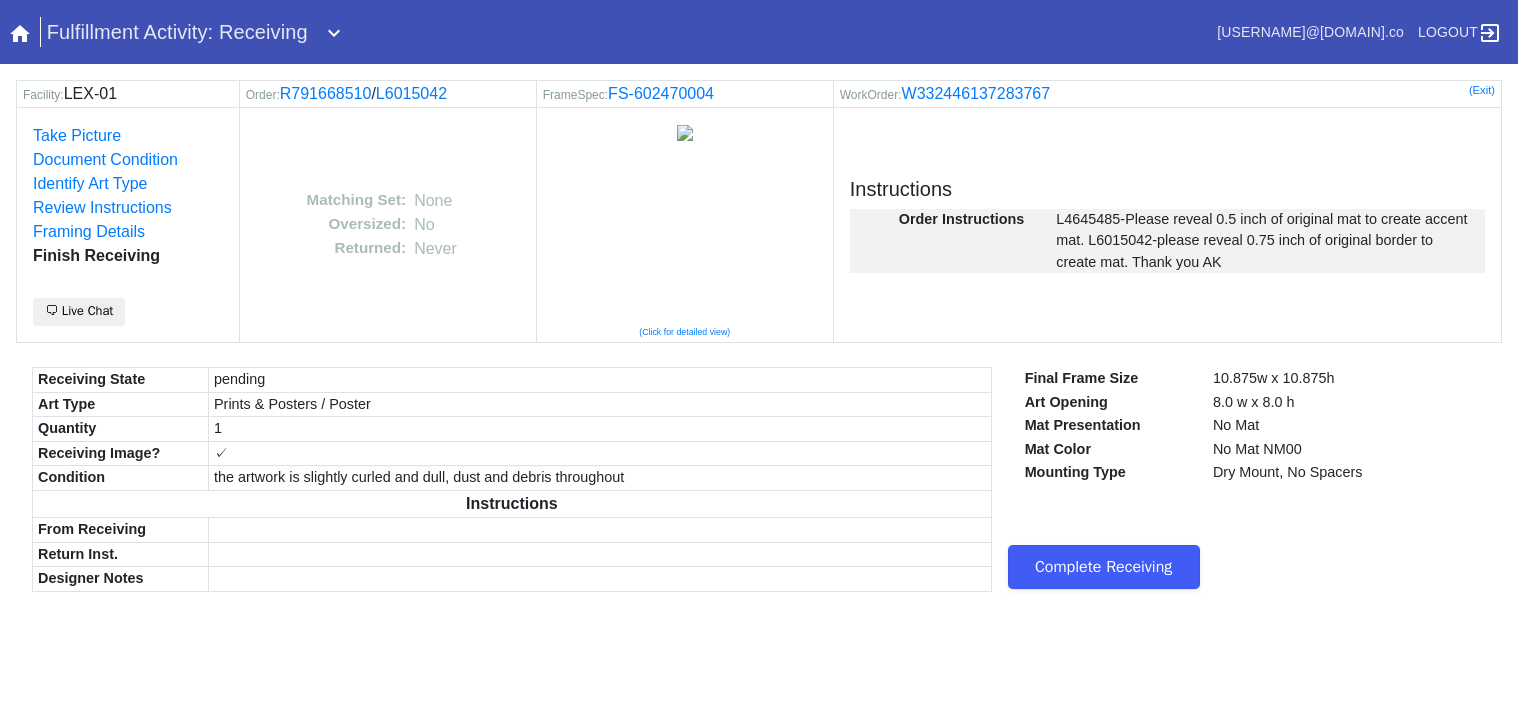 scroll, scrollTop: 0, scrollLeft: 0, axis: both 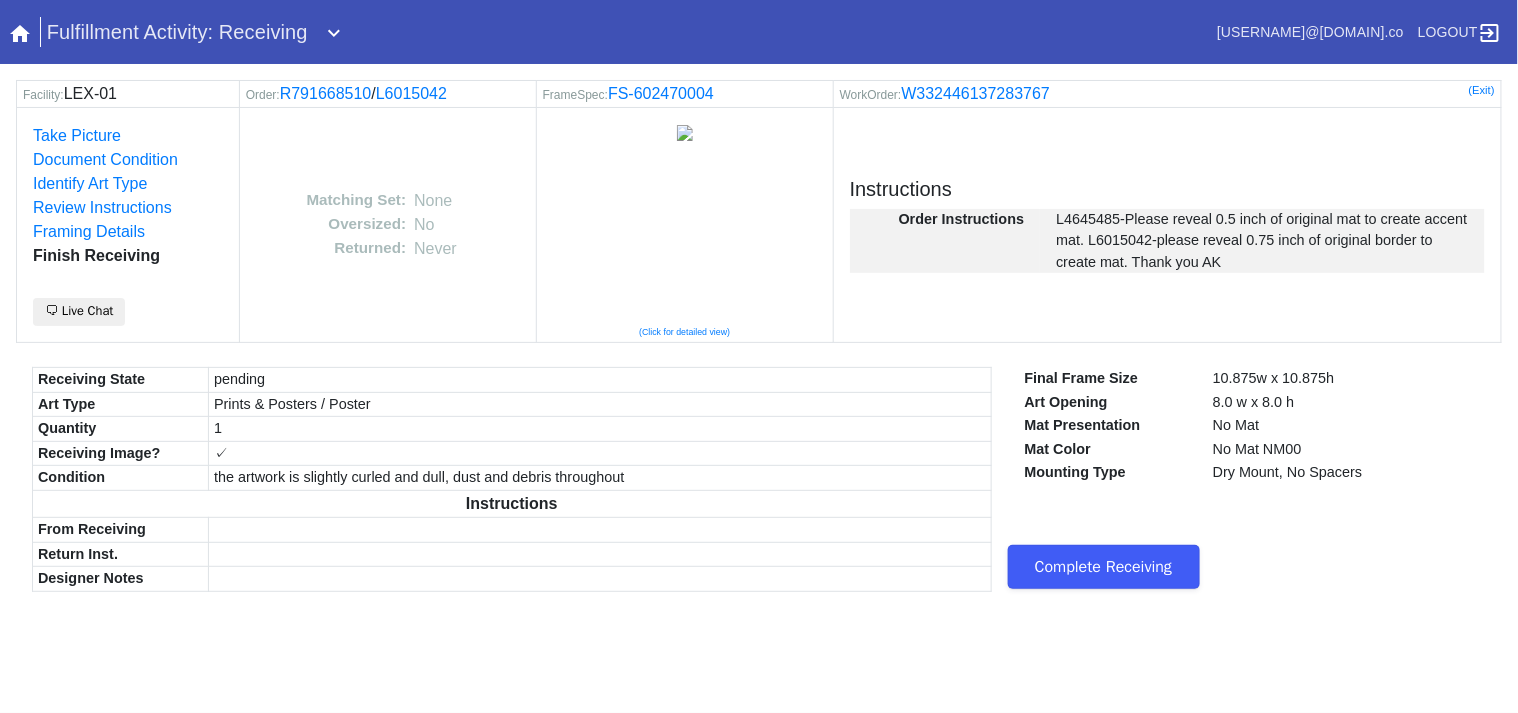 click on "Complete Receiving" at bounding box center (1104, 567) 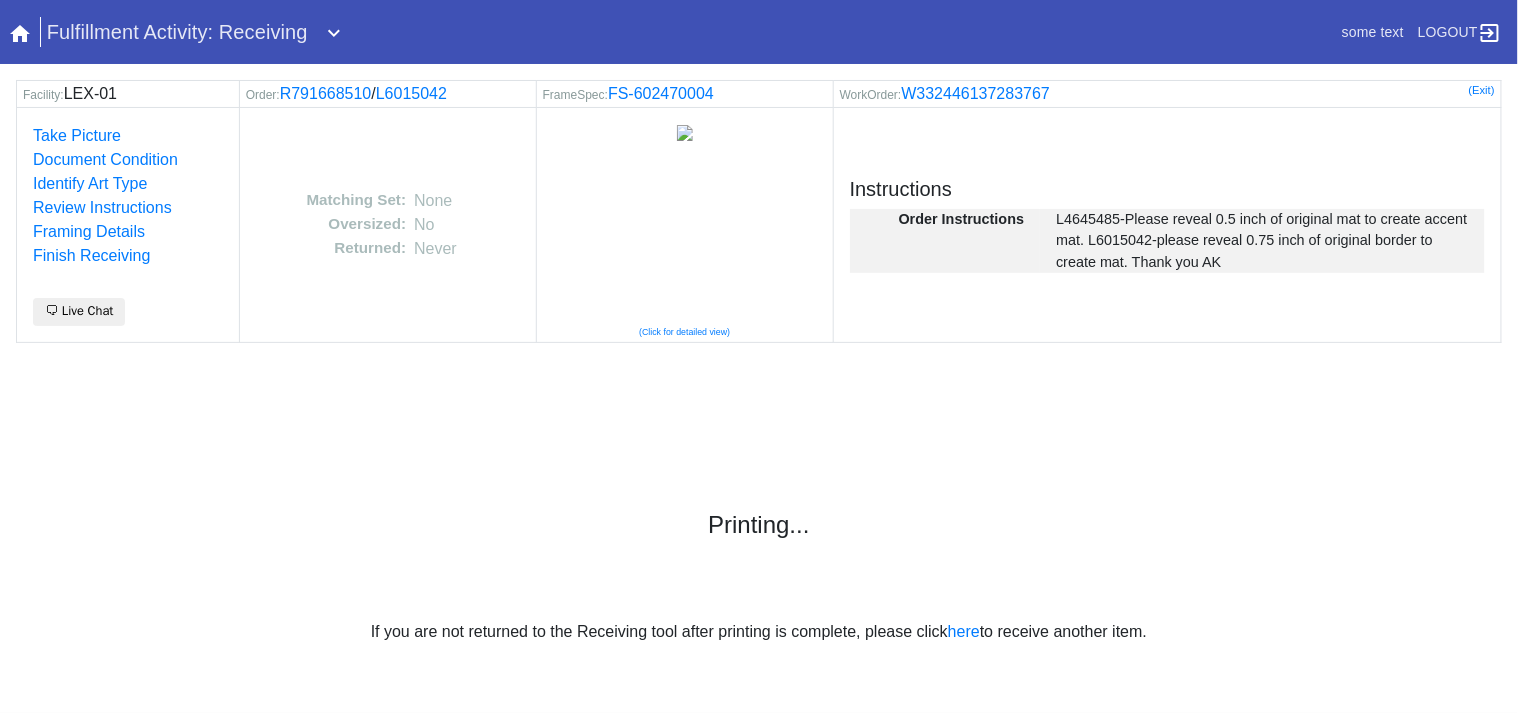 scroll, scrollTop: 0, scrollLeft: 0, axis: both 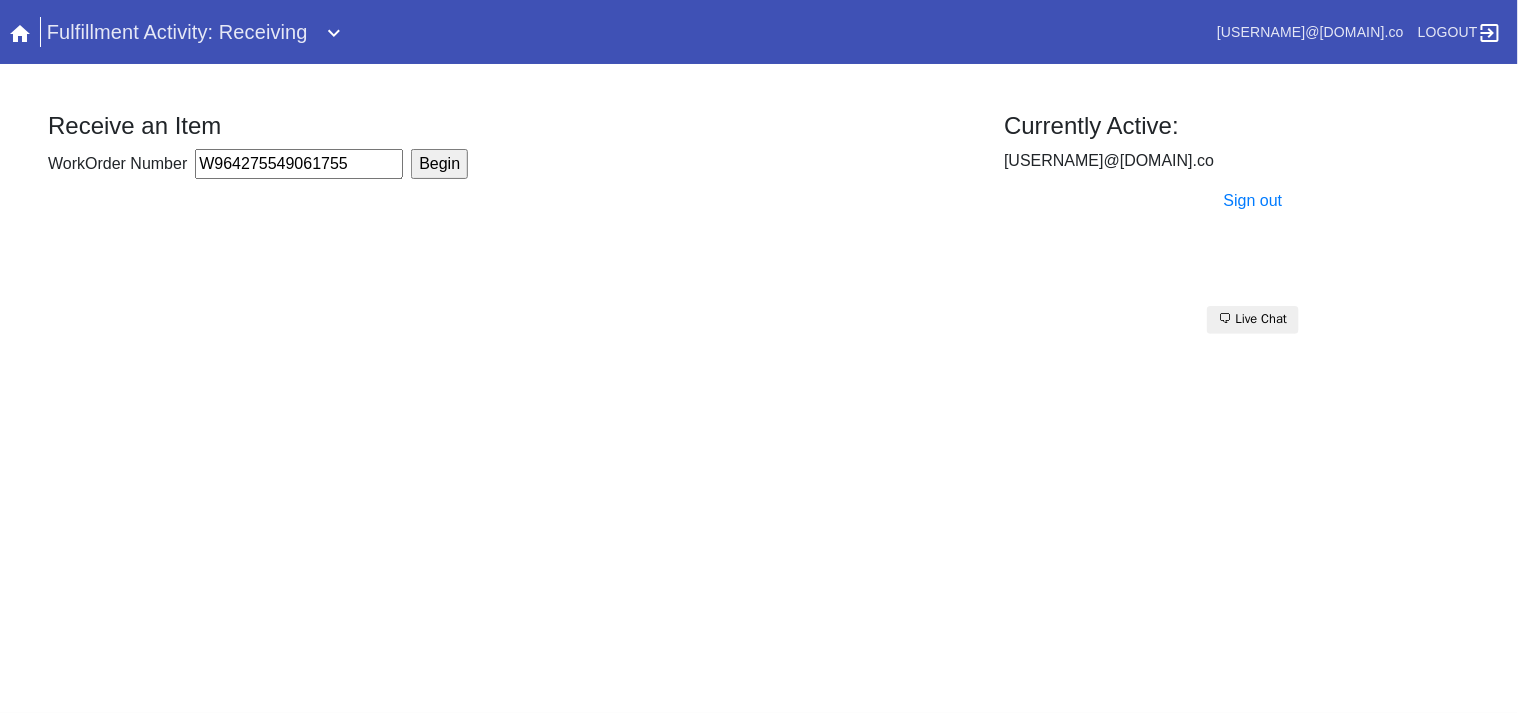 type on "W964275549061755" 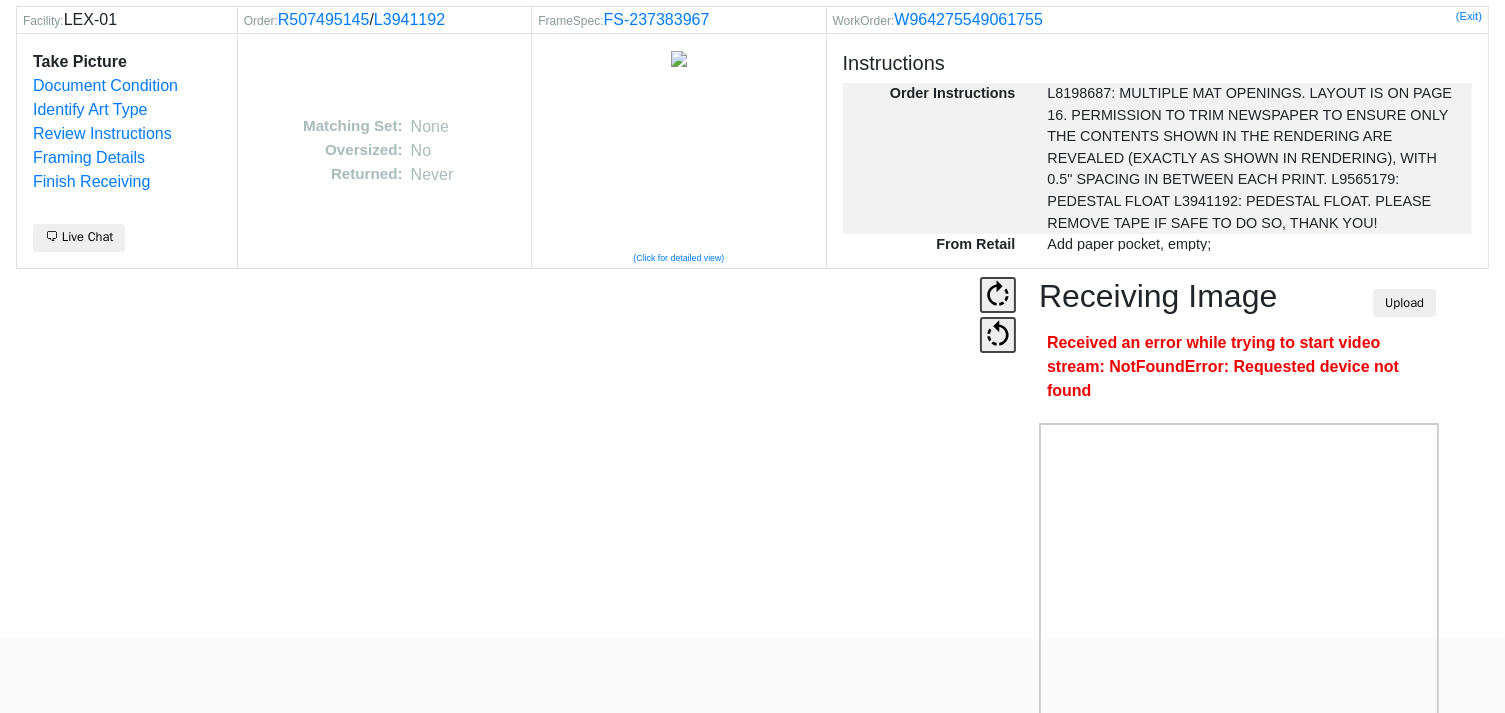 scroll, scrollTop: 124, scrollLeft: 0, axis: vertical 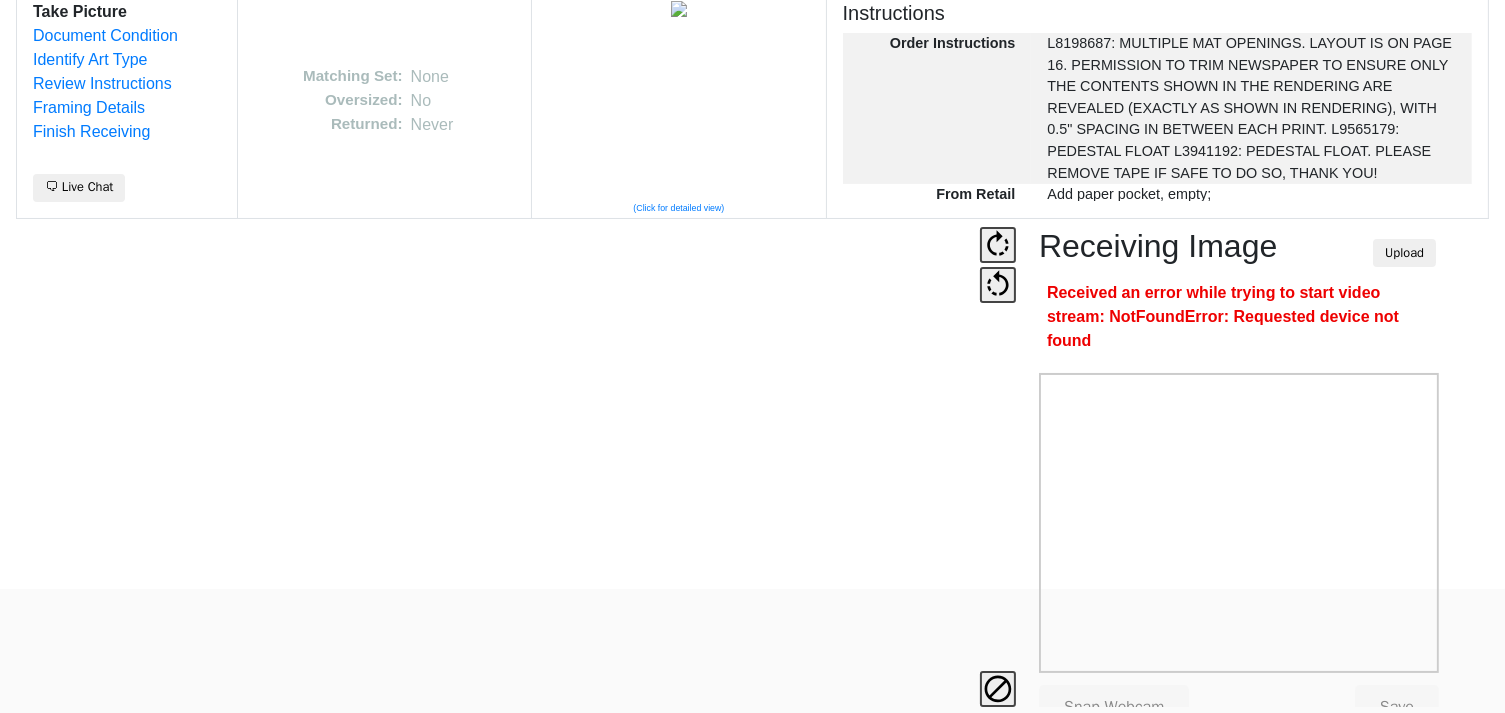 click on "Camera Disabled Click  here  to re-enable it. Receiving Image Upload Received an error while trying to start video stream: NotFoundError: Requested device not found Snap Webcam Save" at bounding box center [752, 467] 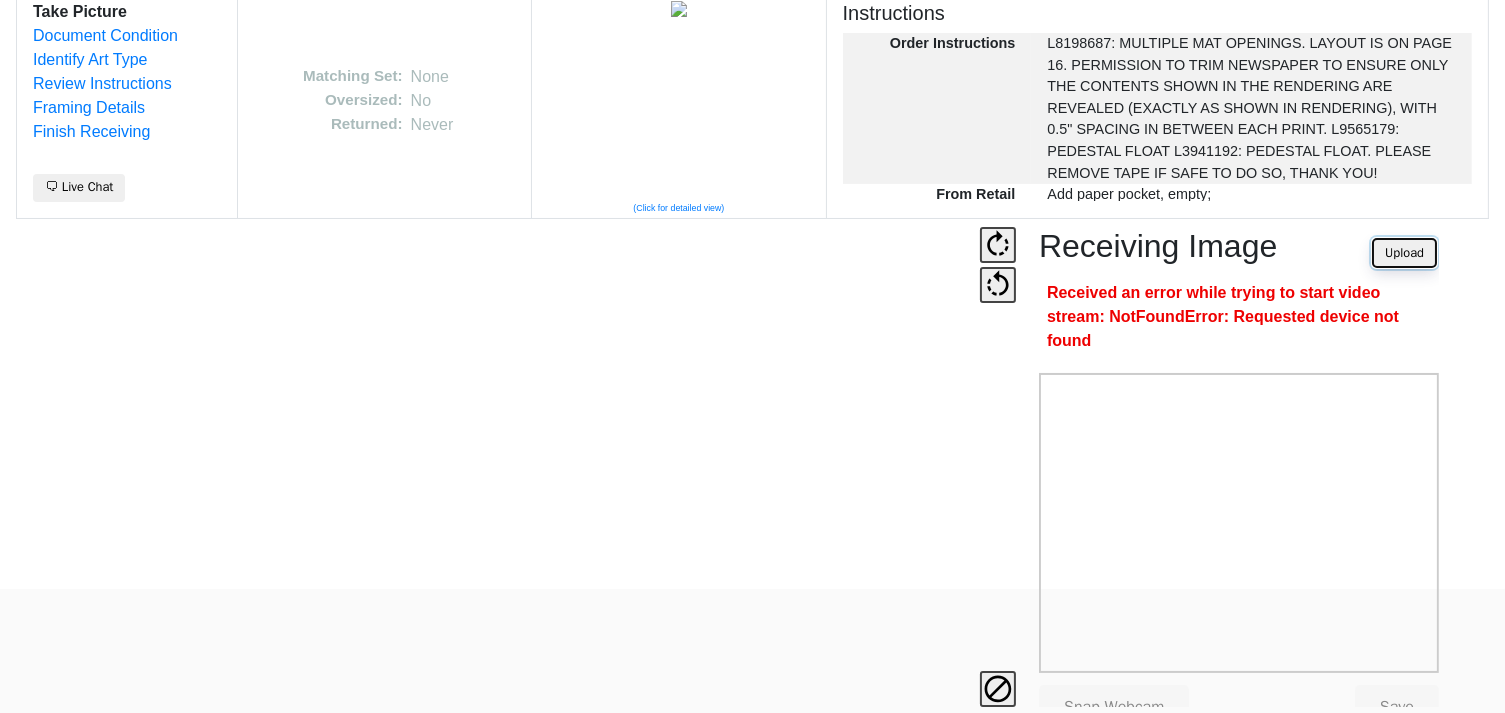 click on "Upload" at bounding box center [1404, 253] 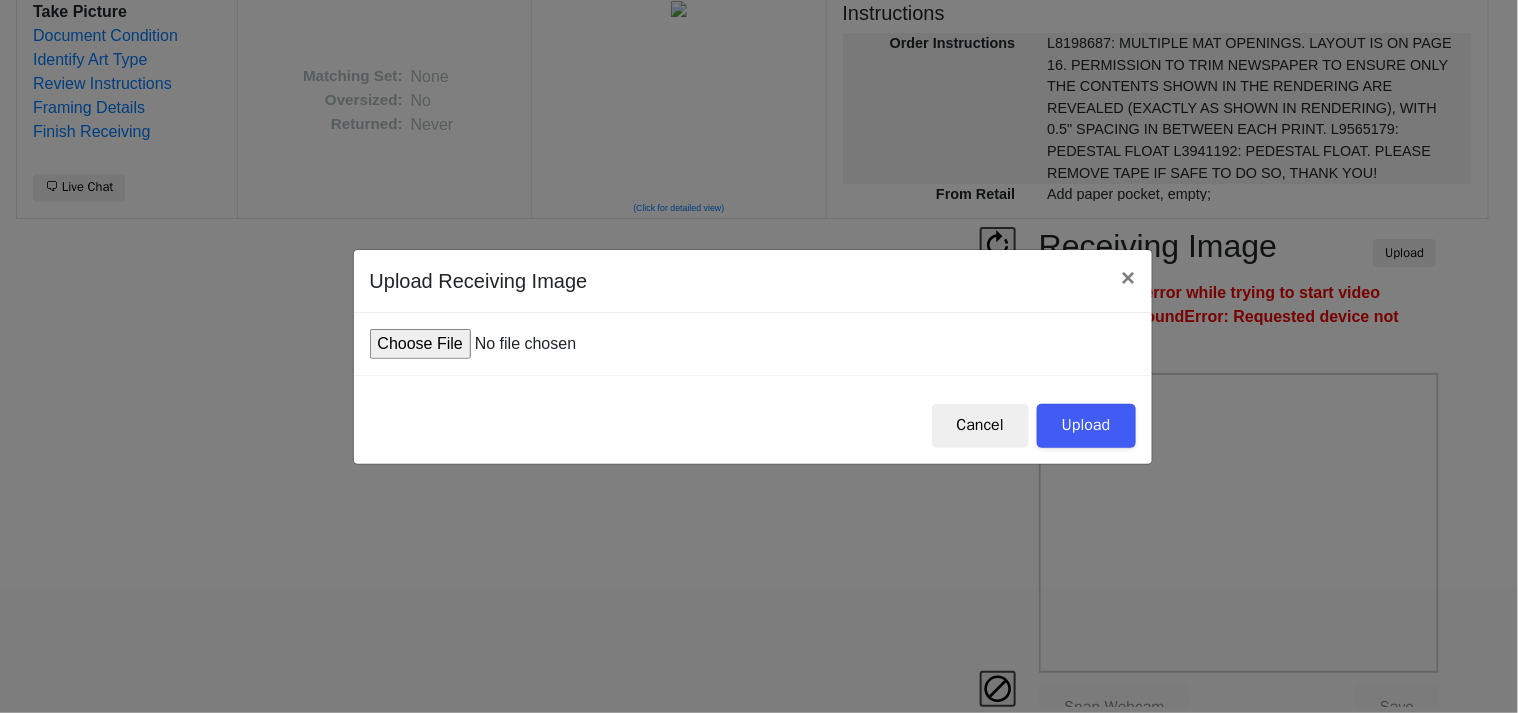 click at bounding box center (521, 344) 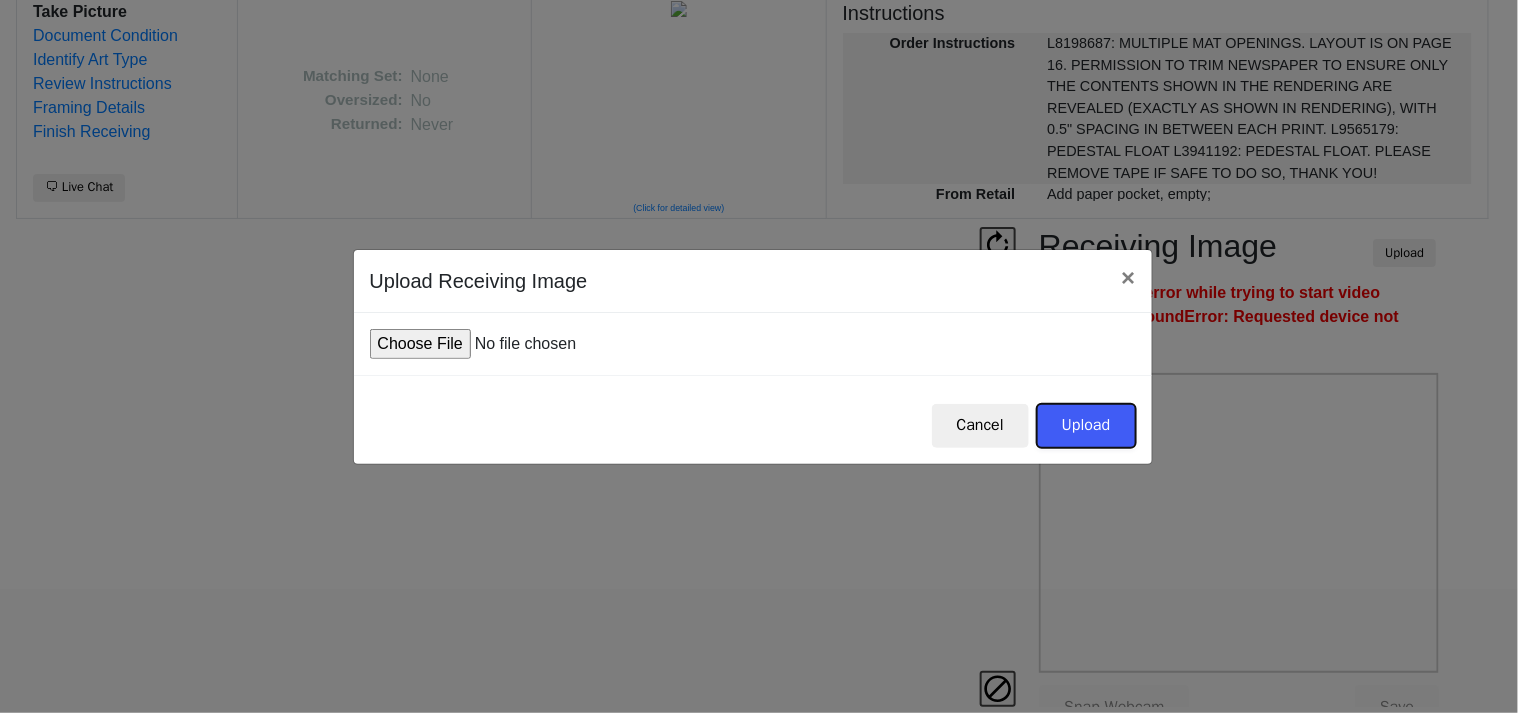 click on "Upload" at bounding box center [1086, 426] 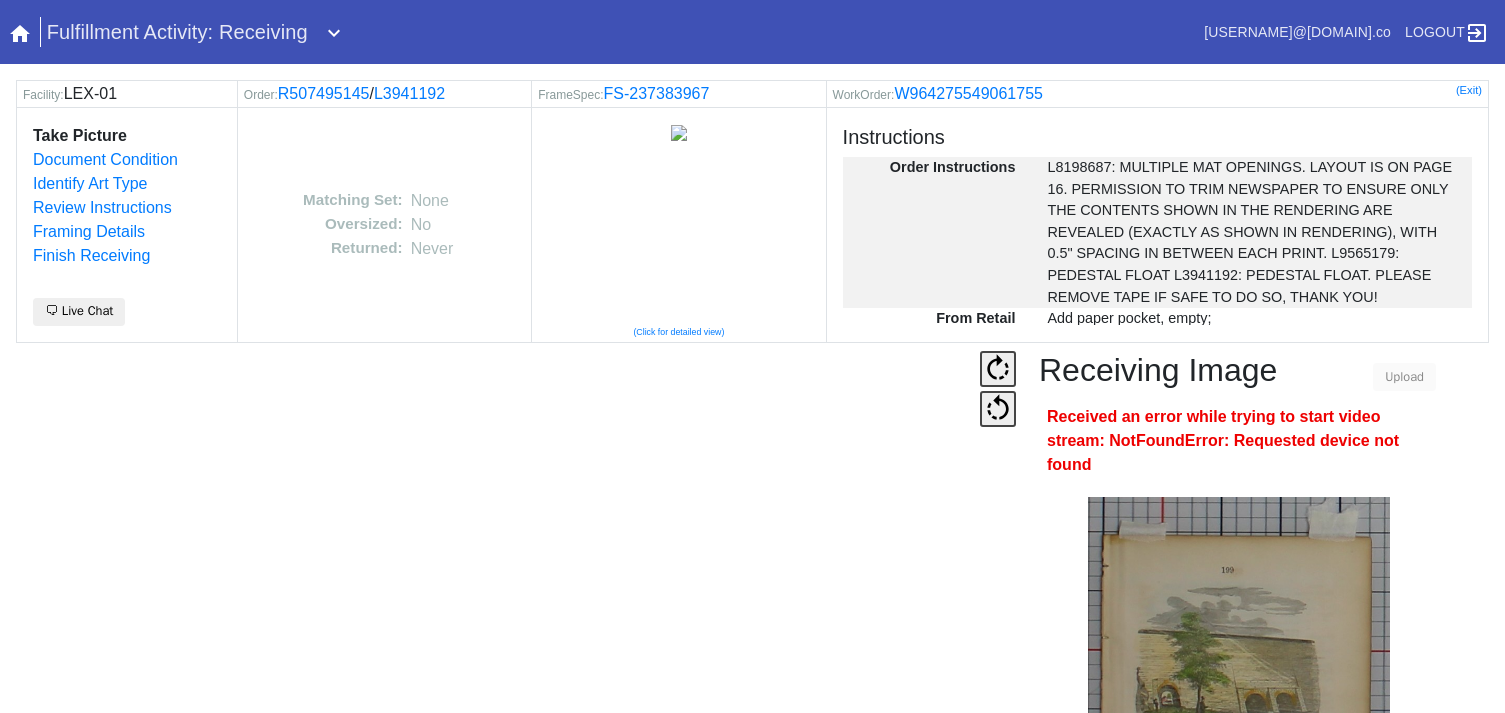 scroll, scrollTop: 0, scrollLeft: 0, axis: both 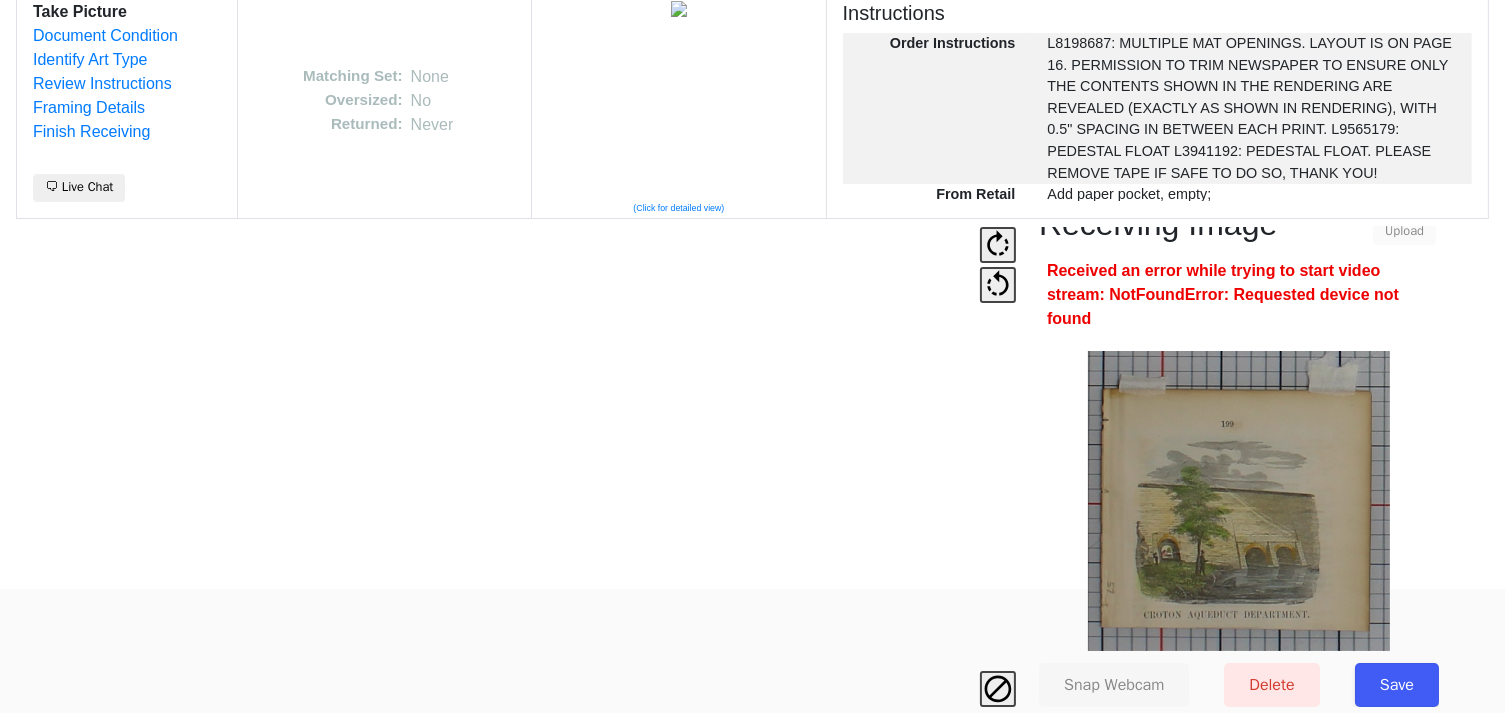 click on "Save" at bounding box center [1397, 685] 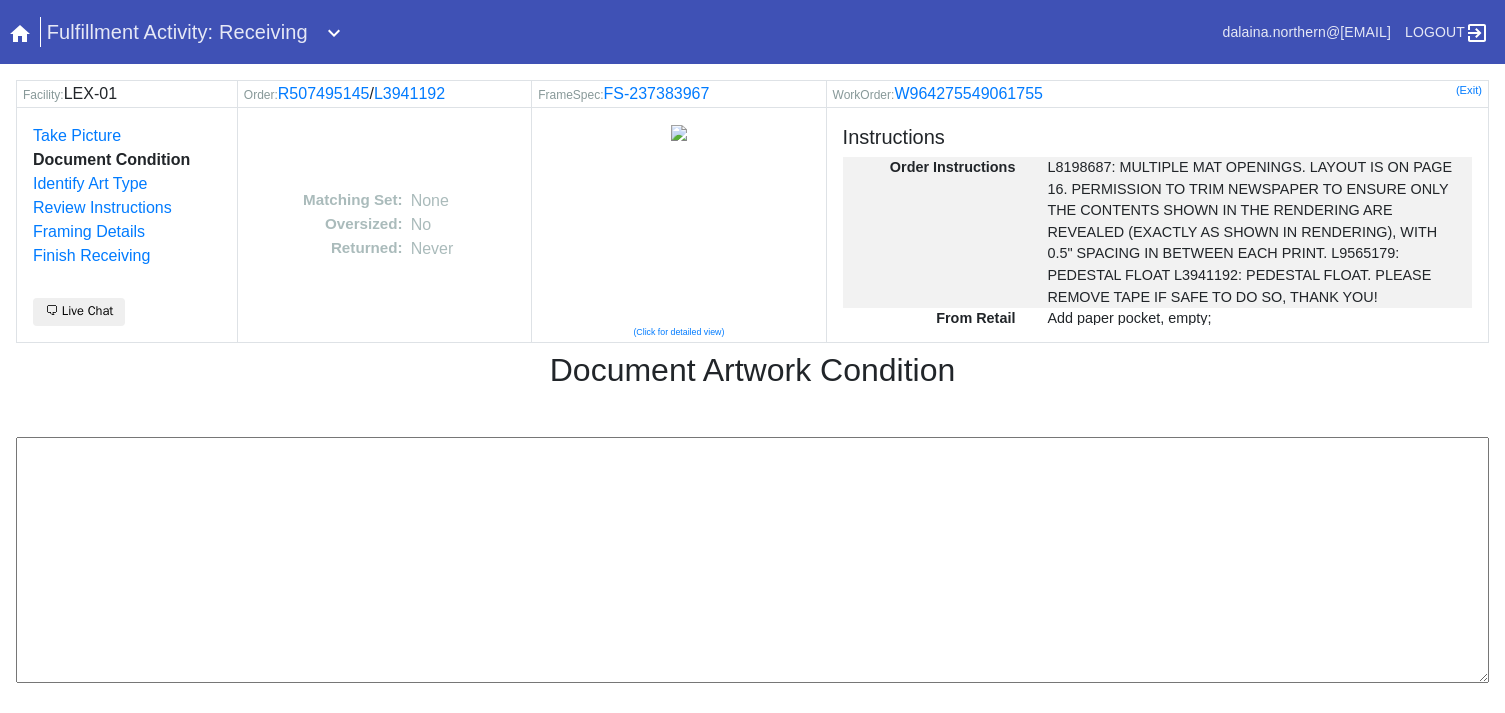 scroll, scrollTop: 0, scrollLeft: 0, axis: both 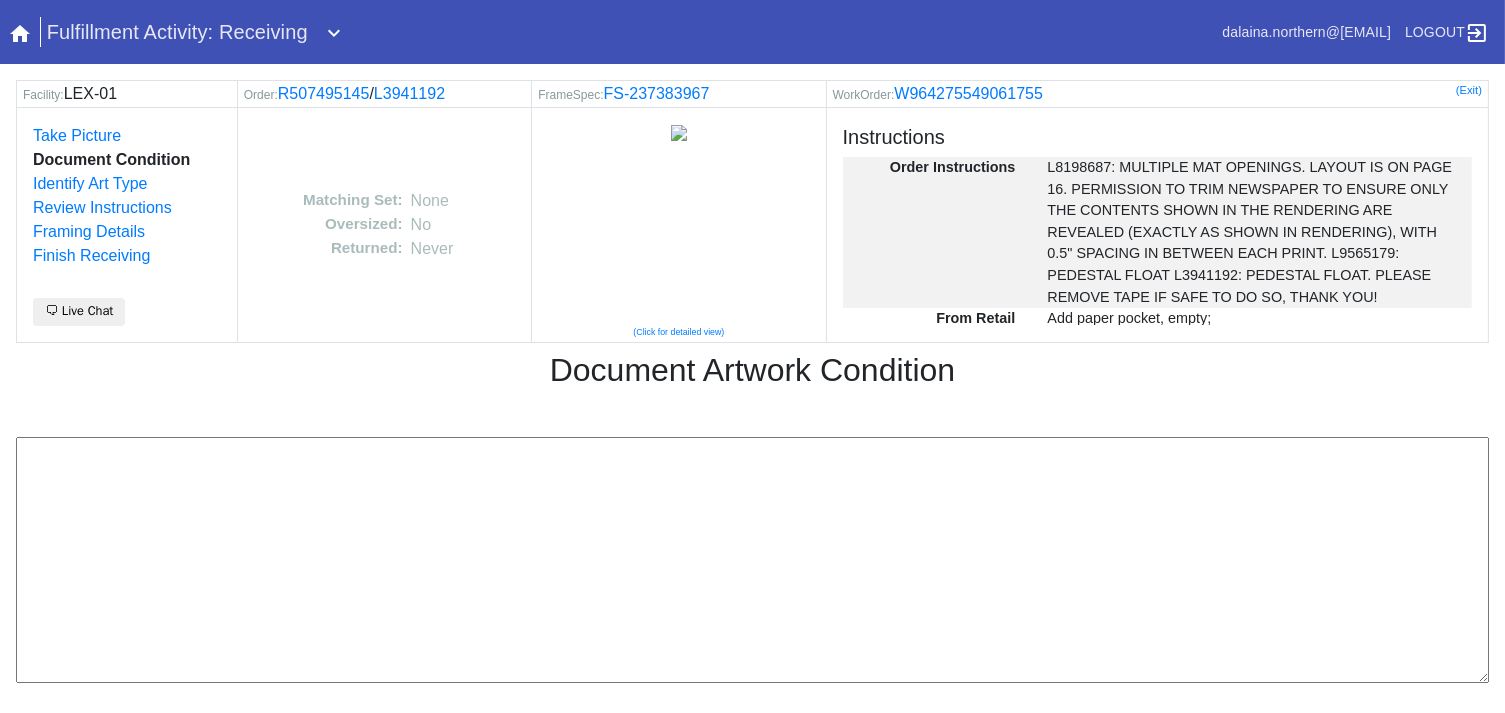 click at bounding box center [752, 560] 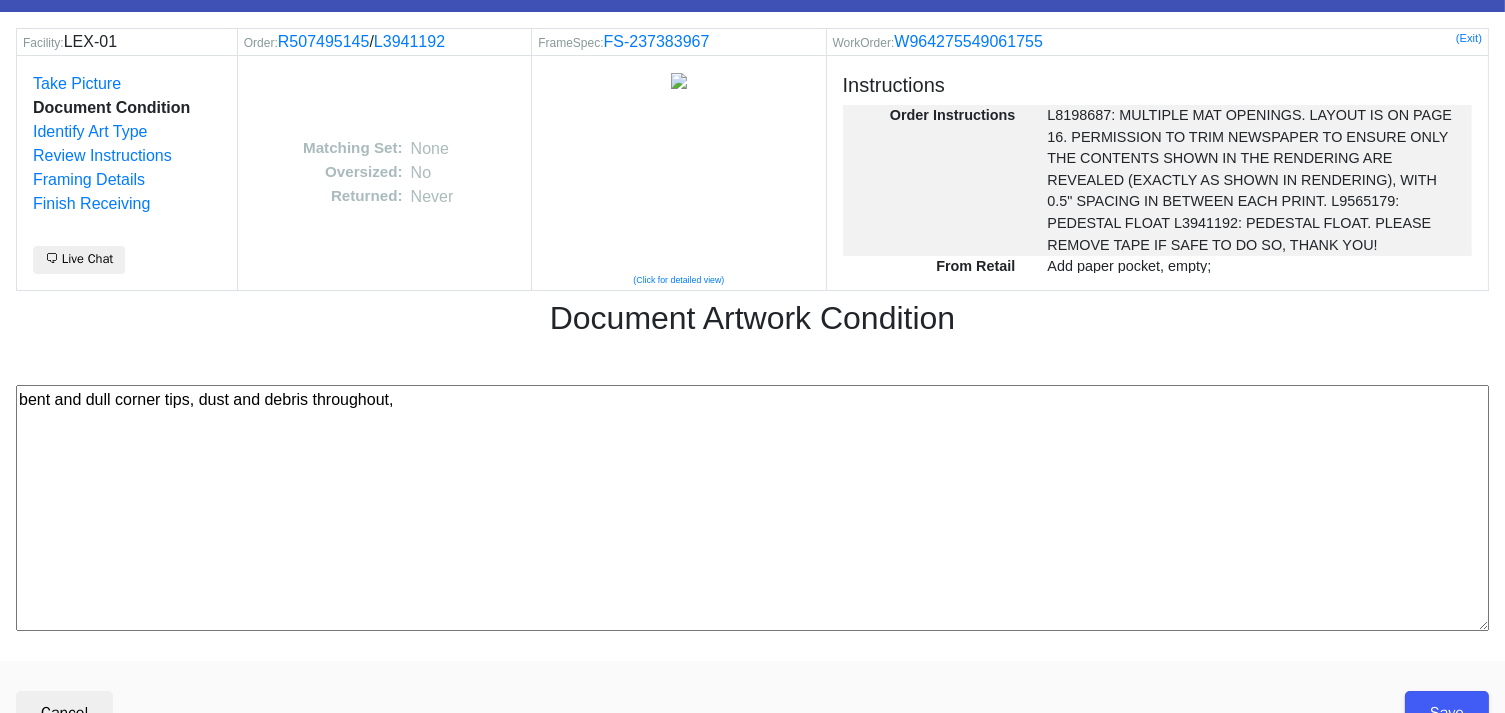 scroll, scrollTop: 80, scrollLeft: 0, axis: vertical 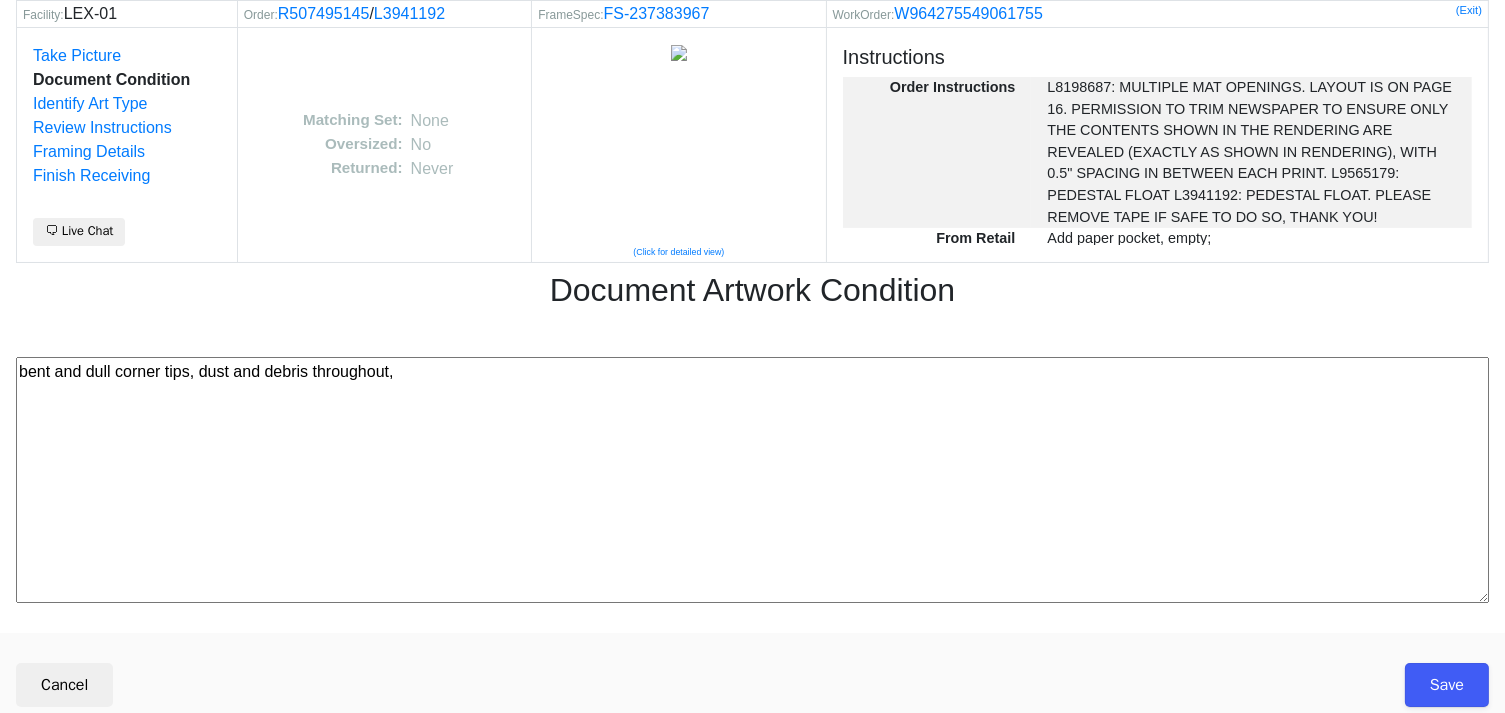 type on "bent and dull corner tips, dust and debris throughout," 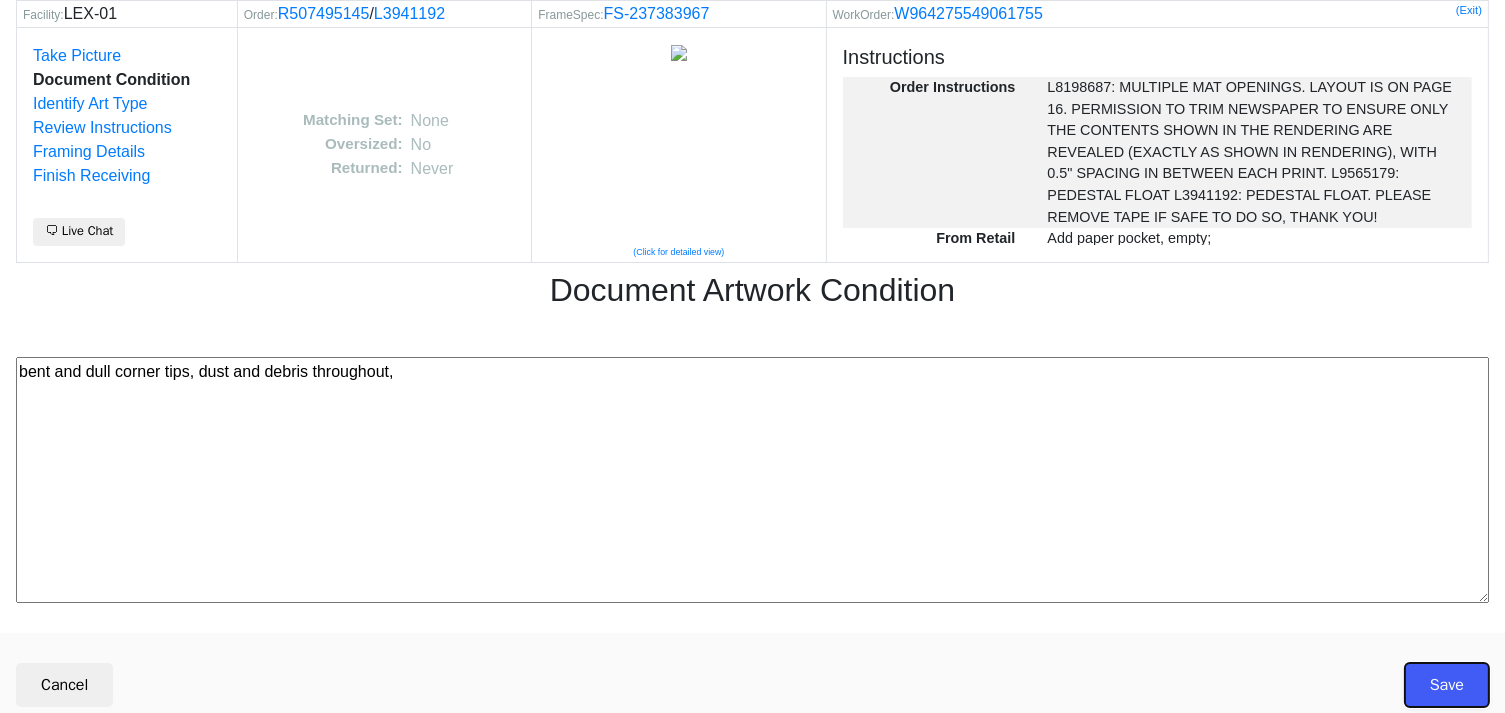click on "Save" at bounding box center (1447, 685) 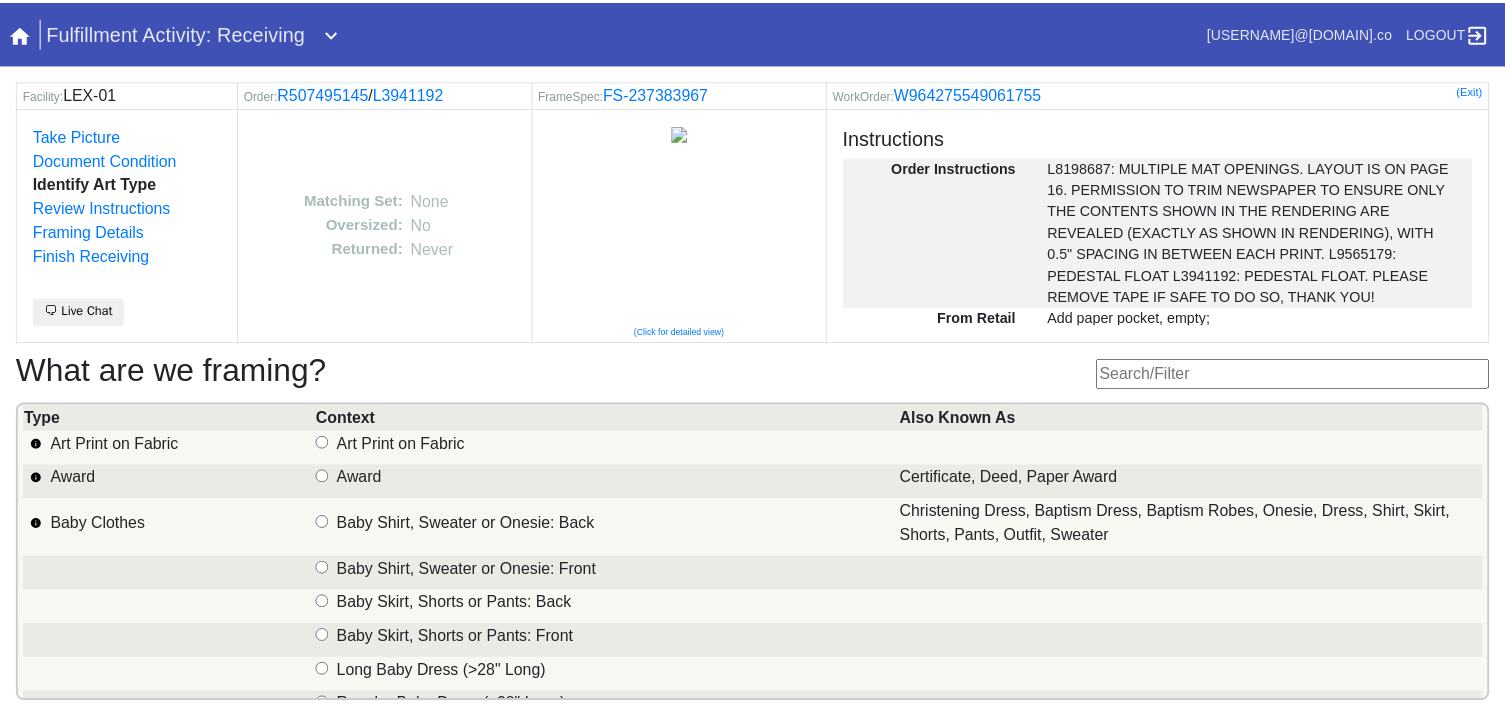 scroll, scrollTop: 0, scrollLeft: 0, axis: both 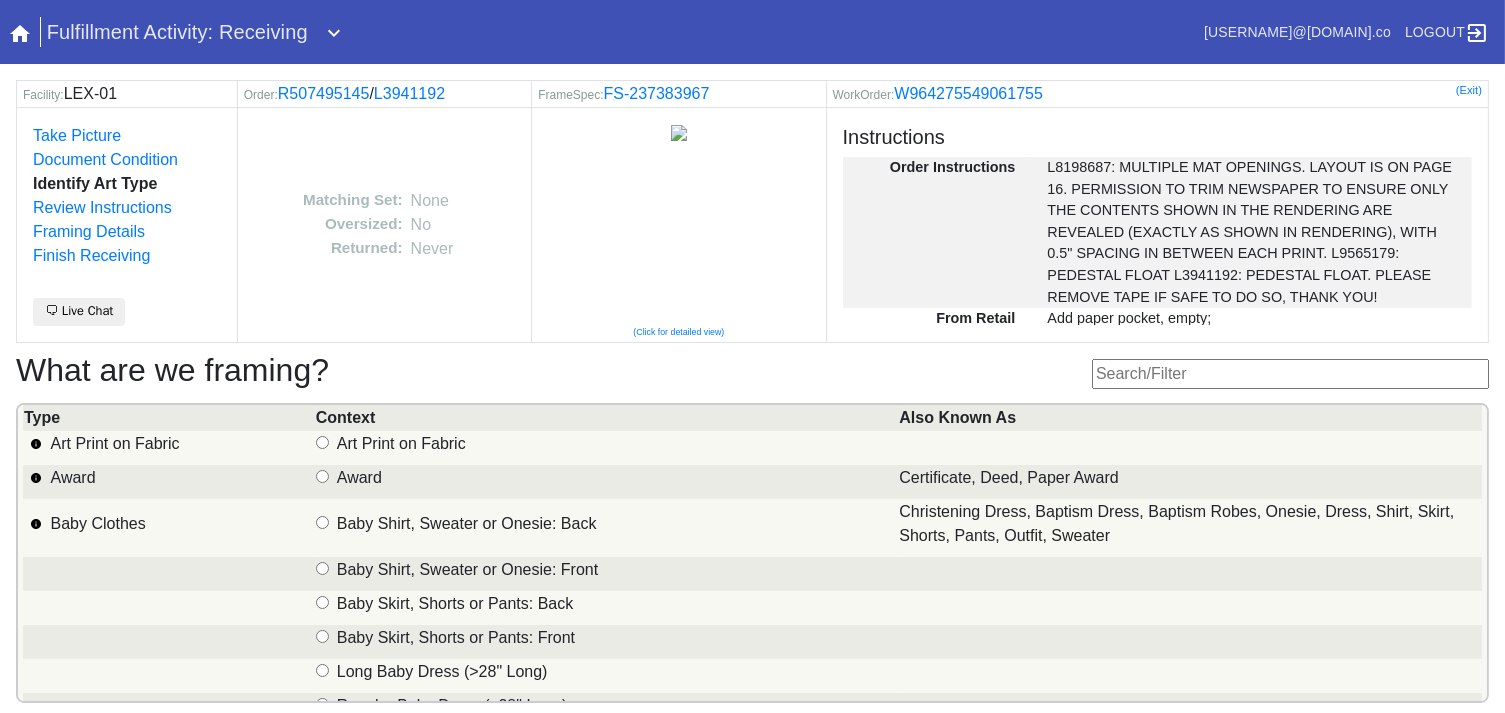 click at bounding box center (1290, 374) 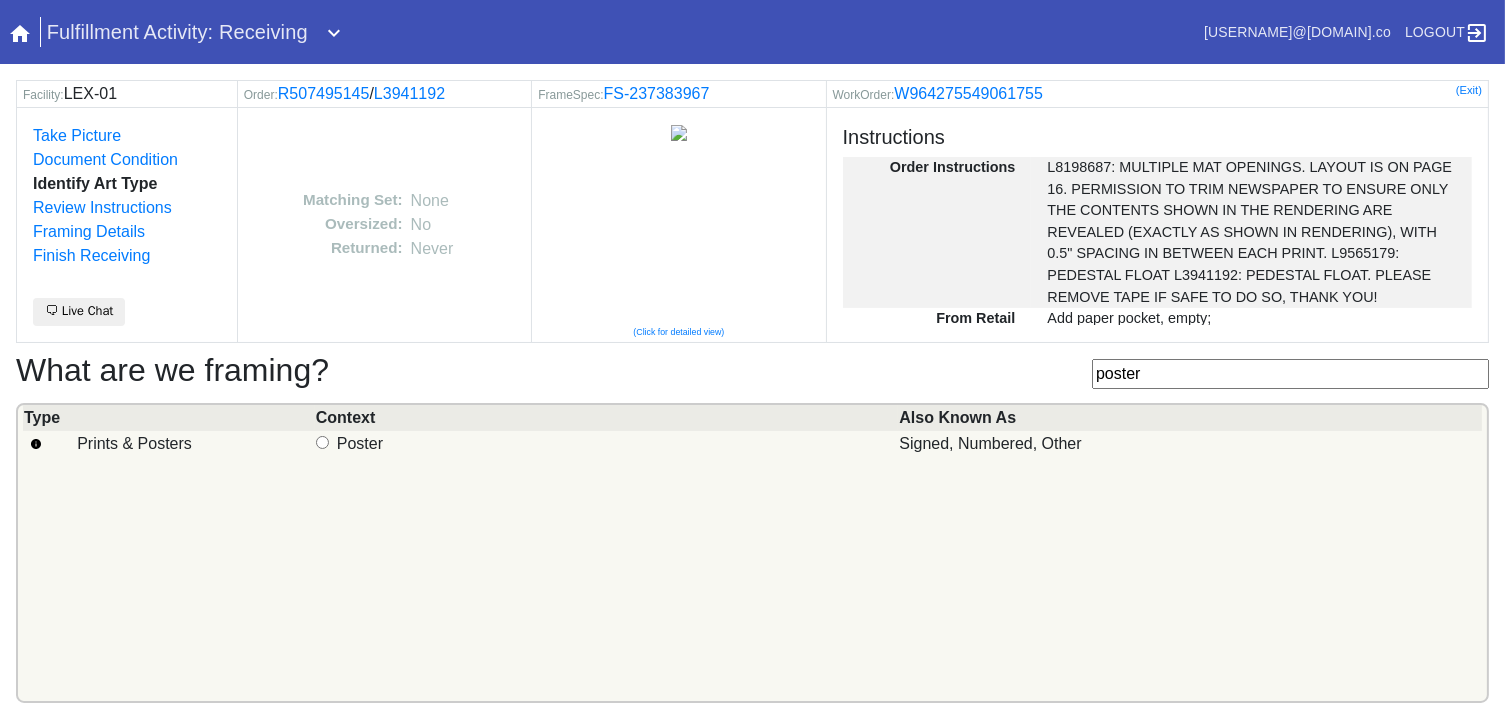 type on "poster" 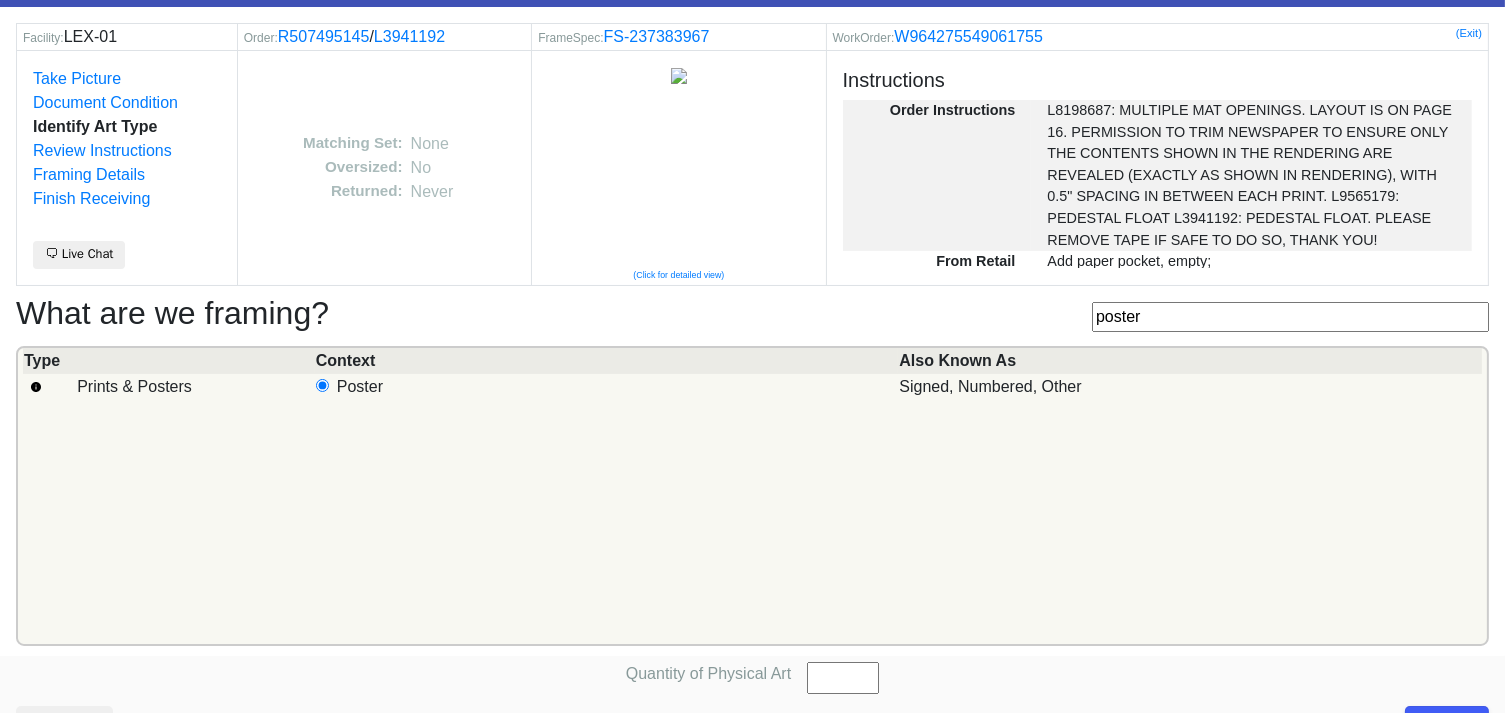 scroll, scrollTop: 101, scrollLeft: 0, axis: vertical 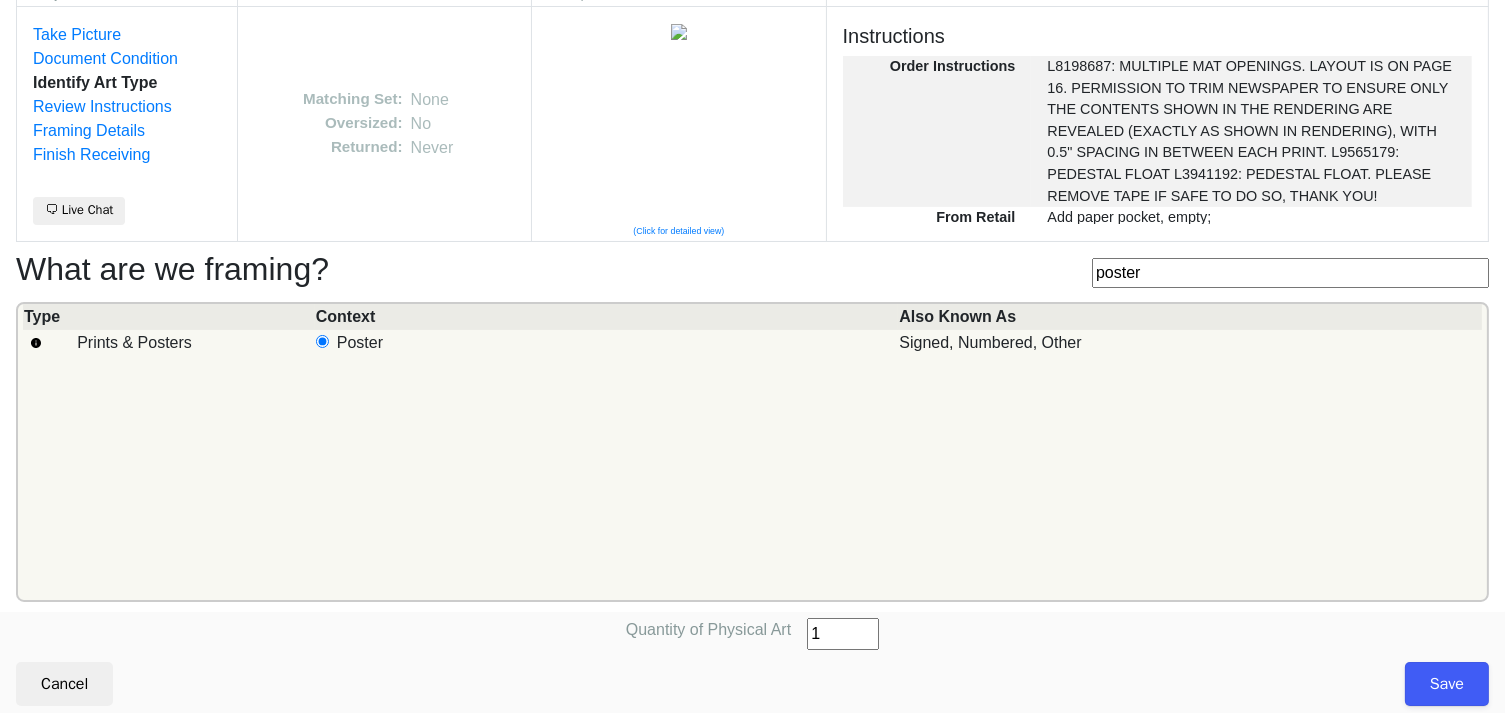 type on "1" 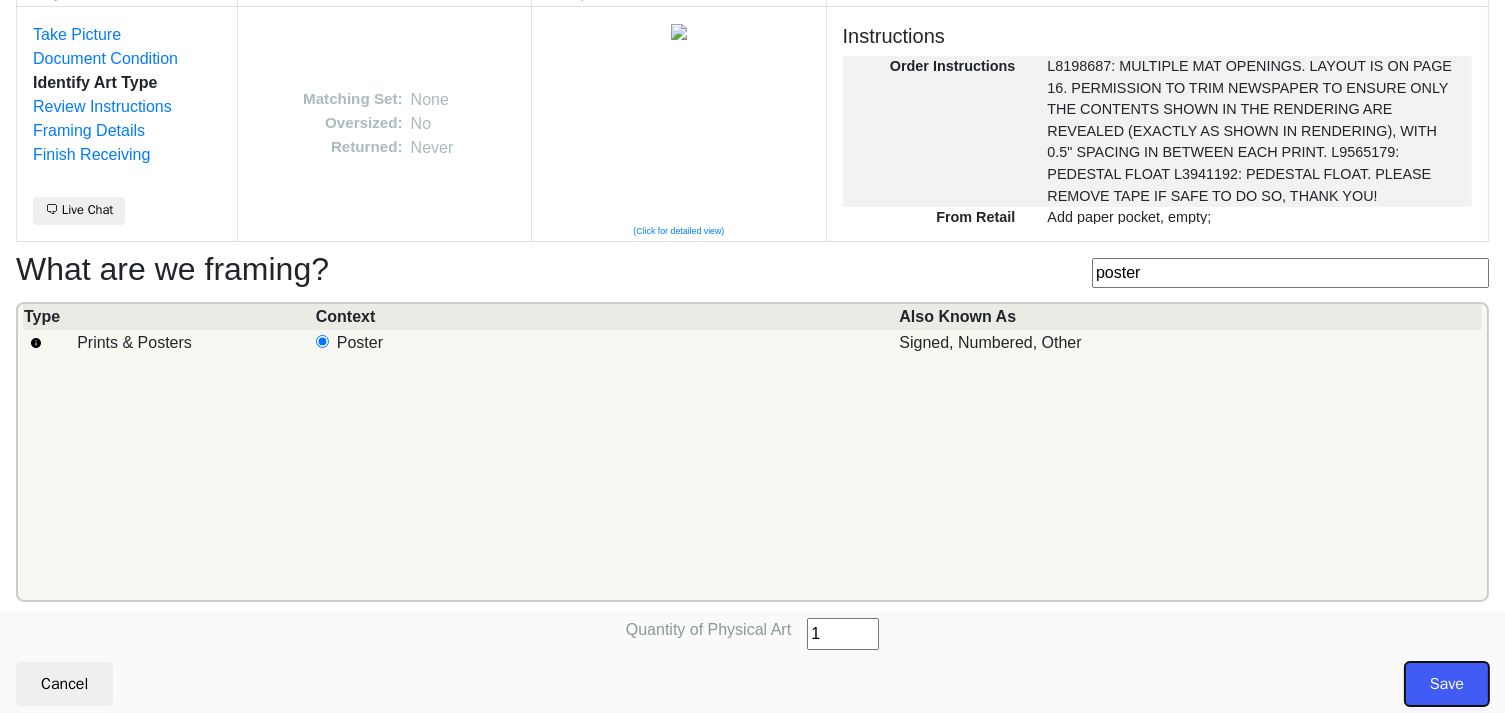 click on "Save" at bounding box center (1447, 684) 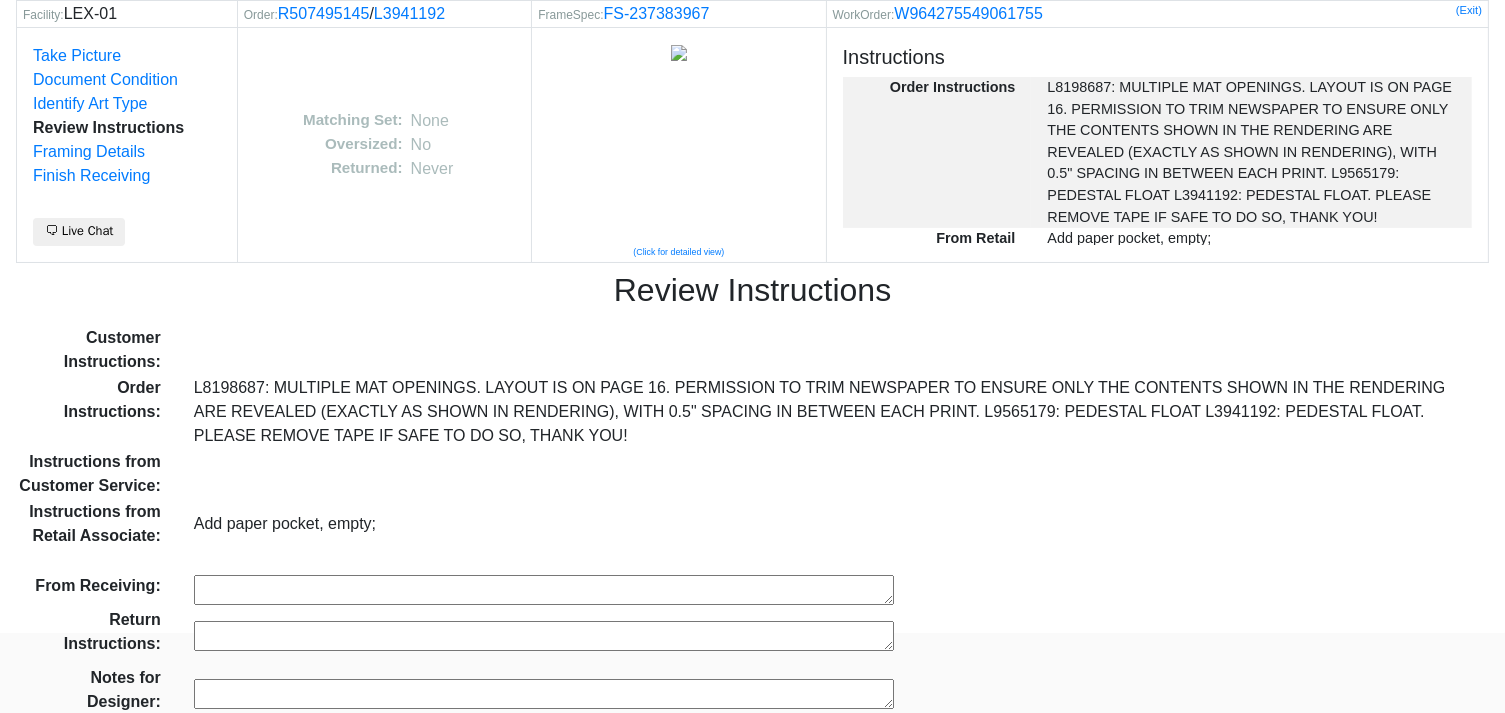 scroll, scrollTop: 153, scrollLeft: 0, axis: vertical 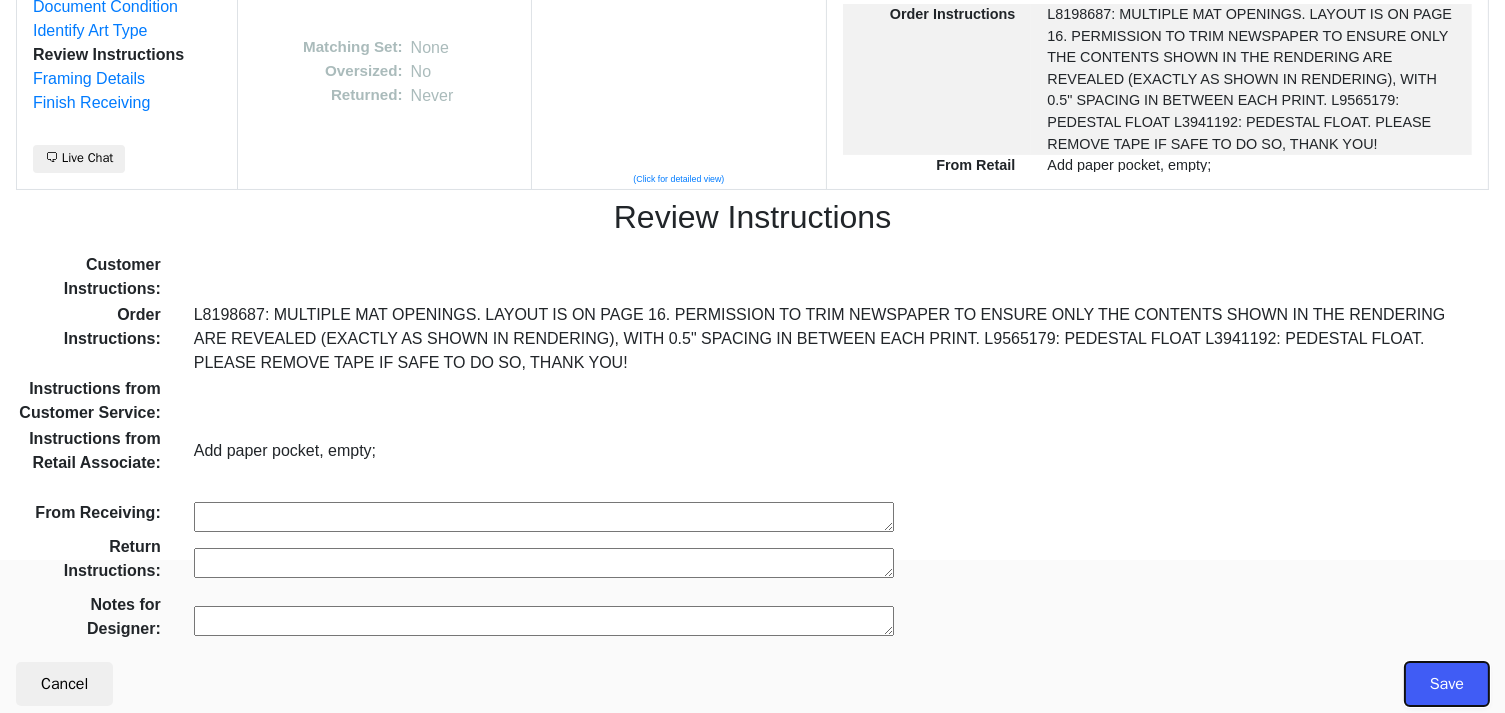 click on "Save" at bounding box center [1447, 684] 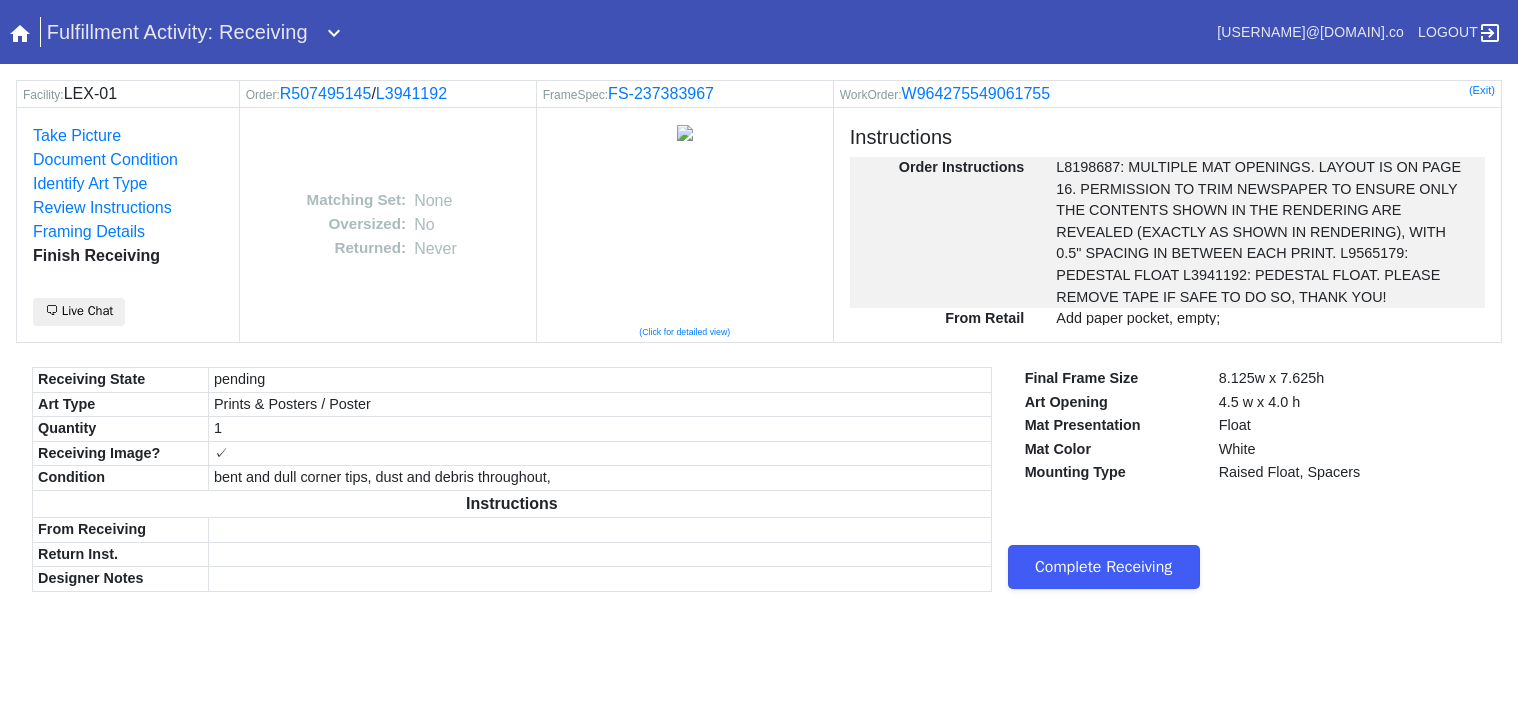scroll, scrollTop: 0, scrollLeft: 0, axis: both 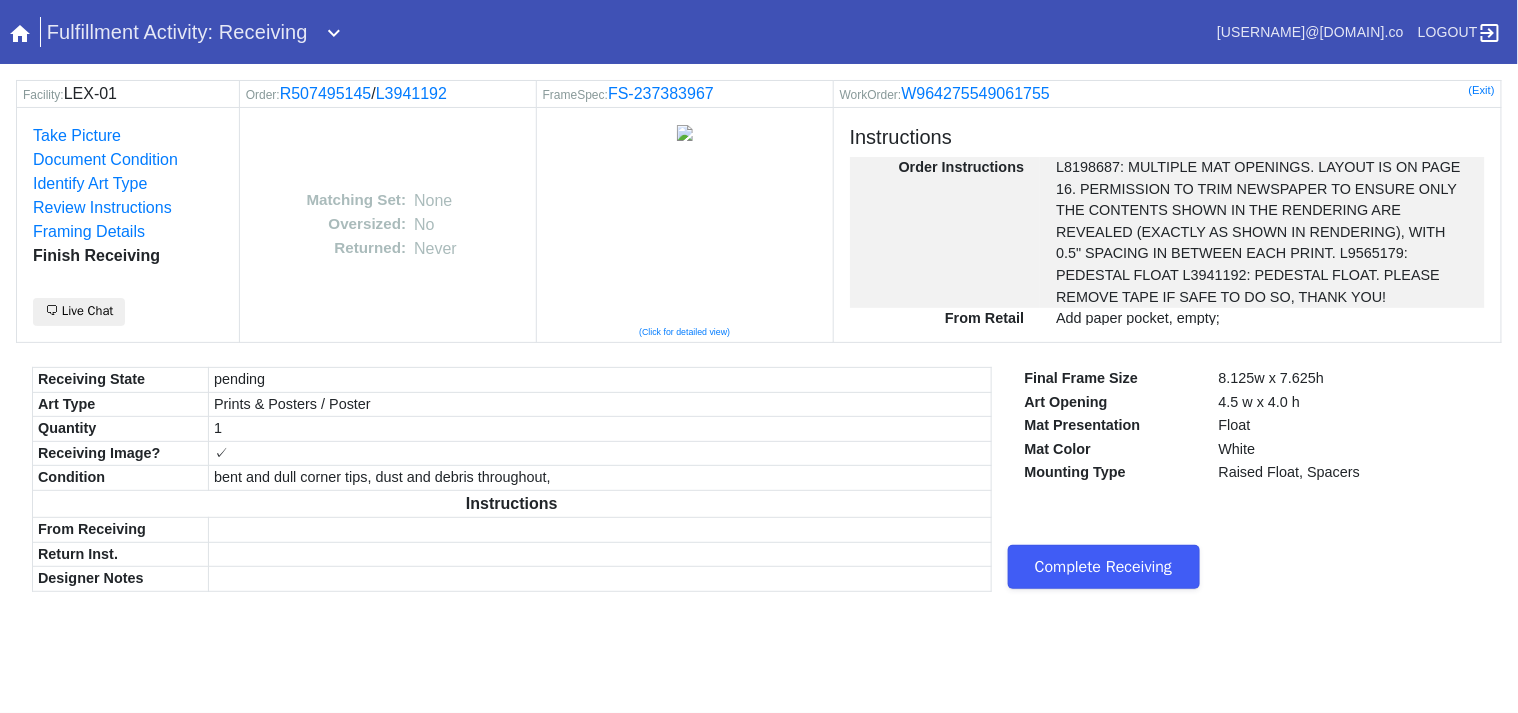 click on "Complete Receiving" at bounding box center [1104, 567] 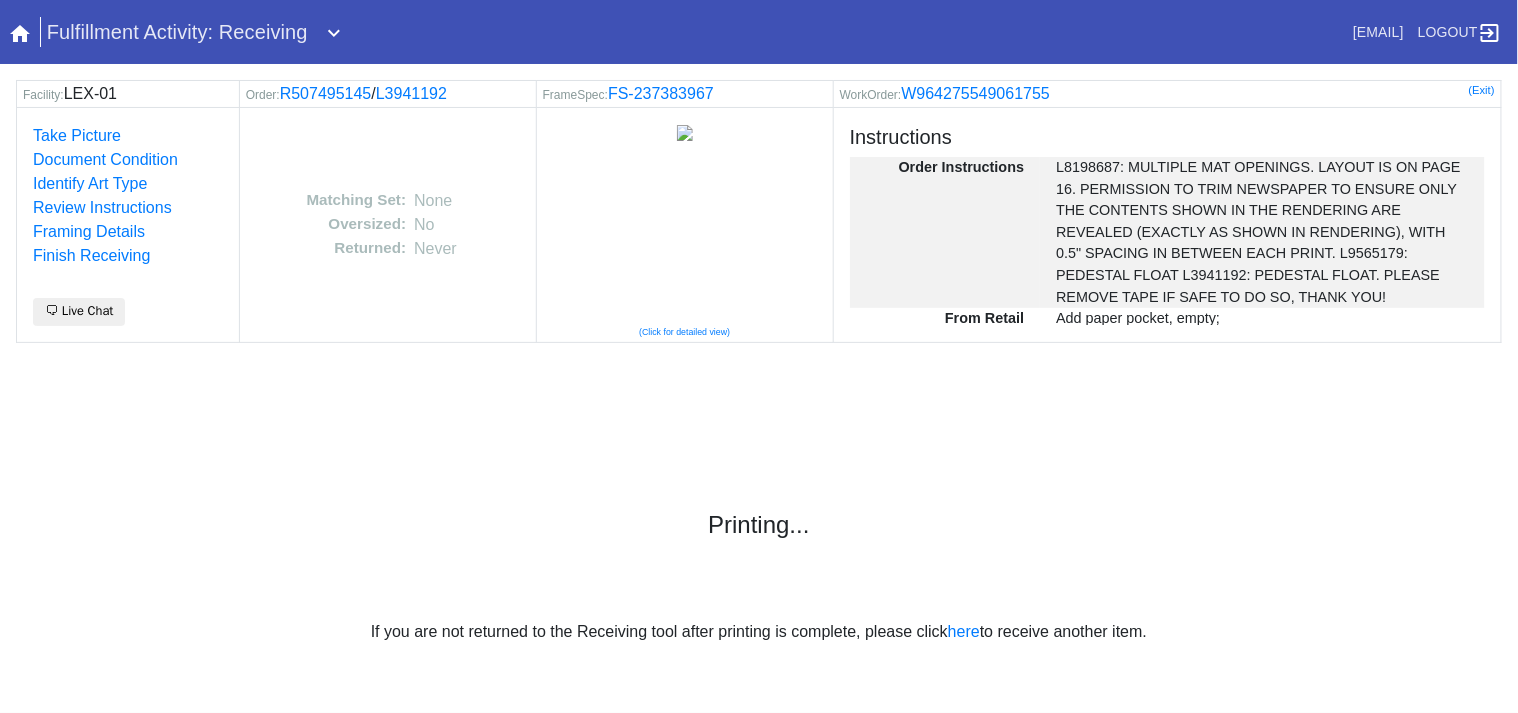 scroll, scrollTop: 0, scrollLeft: 0, axis: both 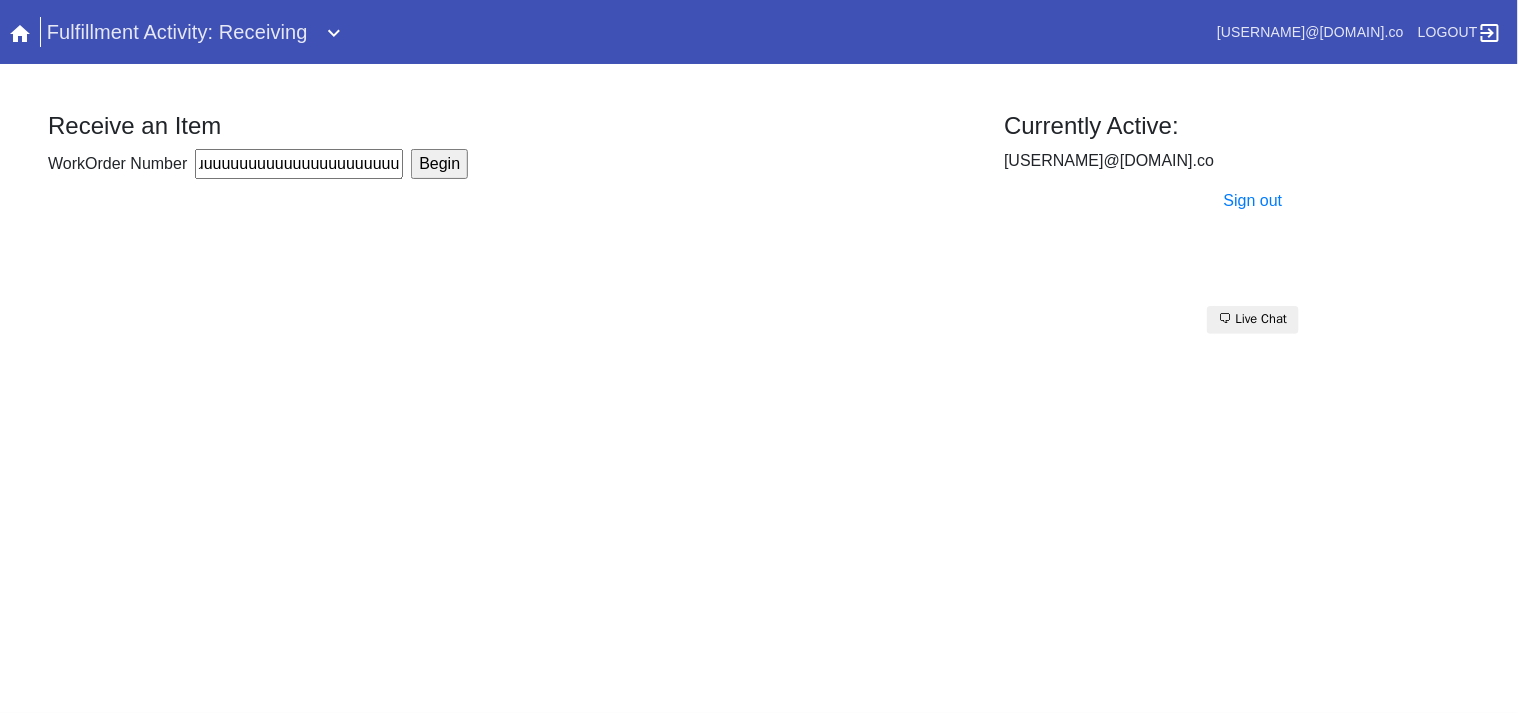 type on "uuuuuuuuuuuuuuuuuuuuuuuuuuuuuuuuuuuuuuuuuuuuuuuuuuuuuuuuuuuuuuuuuuuuuuuuuuuuuuuuuuuuuuuuuuuuuuuuuuuuuuuuuuuuuuuuuuuuuuuuuuuuuuuuuuuuuuuuuuuuuuuuuuuuuuuuuuuuuuuuuuuuuuuuuuuuuuuuuuuuuuuuuuuuuuuuuuuuuuuuuuuuuuuuuuuuuuuuuuuuuuuuuuuuuuuuuuuuuuuuuuuuuuuuuuuuuuuuuuuuuuuuuuuuuuuuuuuuuuuuuuuuuuuuuuuuuuuuuuuuuuuuuuuuuuuuuuuuuuuuuuuuuuuuuuuuuuuuuuuuuuuuuuuuuuuuuuuuuuuuuuuuuuuuuuuuuuuuuuuuuuuuuuuuuuuuuuuuuuuuuuuuuuuuuuuuuuuuuuuuuuuuuuuuuuuuuuuuuuuuuuuuuuuuuuuuuuuuuuuuuuuuuuuuuuuuuuuuuuuuuuuuuuuuuuuuuuuuuuuuuuuuuuuuuu" 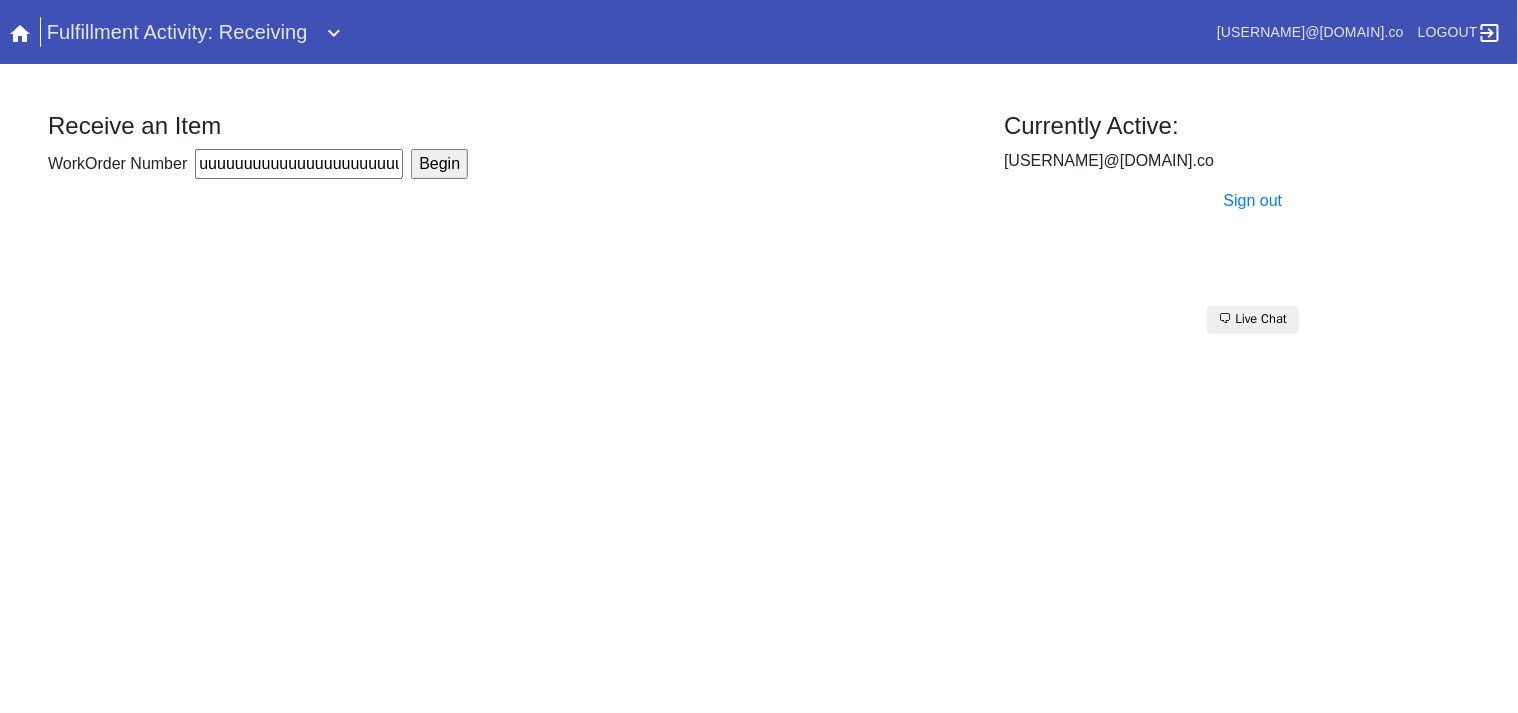click on "uuuuuuuuuuuuuuuuuuuuuuuuuuuuuuuuuuuuuuuuuuuuuuuuuuuuuuuuuuuuuuuuuuuuuuuuuuuuuuuuuuuuuuuuuuuuuuuuuuuuuuuuuuuuuuuuuuuuuuuuuuuuuuuuuuuuuuuuuuuuuuuuuuuuuuuuuuuuuuuuuuuuuuuuuuuuuuuuuuuuuuuuuuuuuuuuuuuuuuuuuuuuuuuuuuuuuuuuuuuuuuuuuuuuuuuuuuuuuuuuuuuuuuuuuuuuuuuuuuuuuuuuuuuuuuuuuuuuuuuuuuuuuuuuuuuuuuuuuuuuuuuuuuuuuuuuuuuuuuuuuuuuuuuuuuuuuuuuuuuuuuuuuuuuuuuuuuuuuuuuuuuuuuuuuuuuuuuuuuuuuuuuuuuuuuuuuuuuuuuuuuuuuuuuuuuuuuuuuuuuuuuuuuuuuuuuuuuuuuuuuuuuuuuuuuuuuuuuuuuuuuuuuuuuuuuuuuuuuuuuuuuuuuuuuuuuuuuuuuuuuuuuuuuuuu" at bounding box center (299, 164) 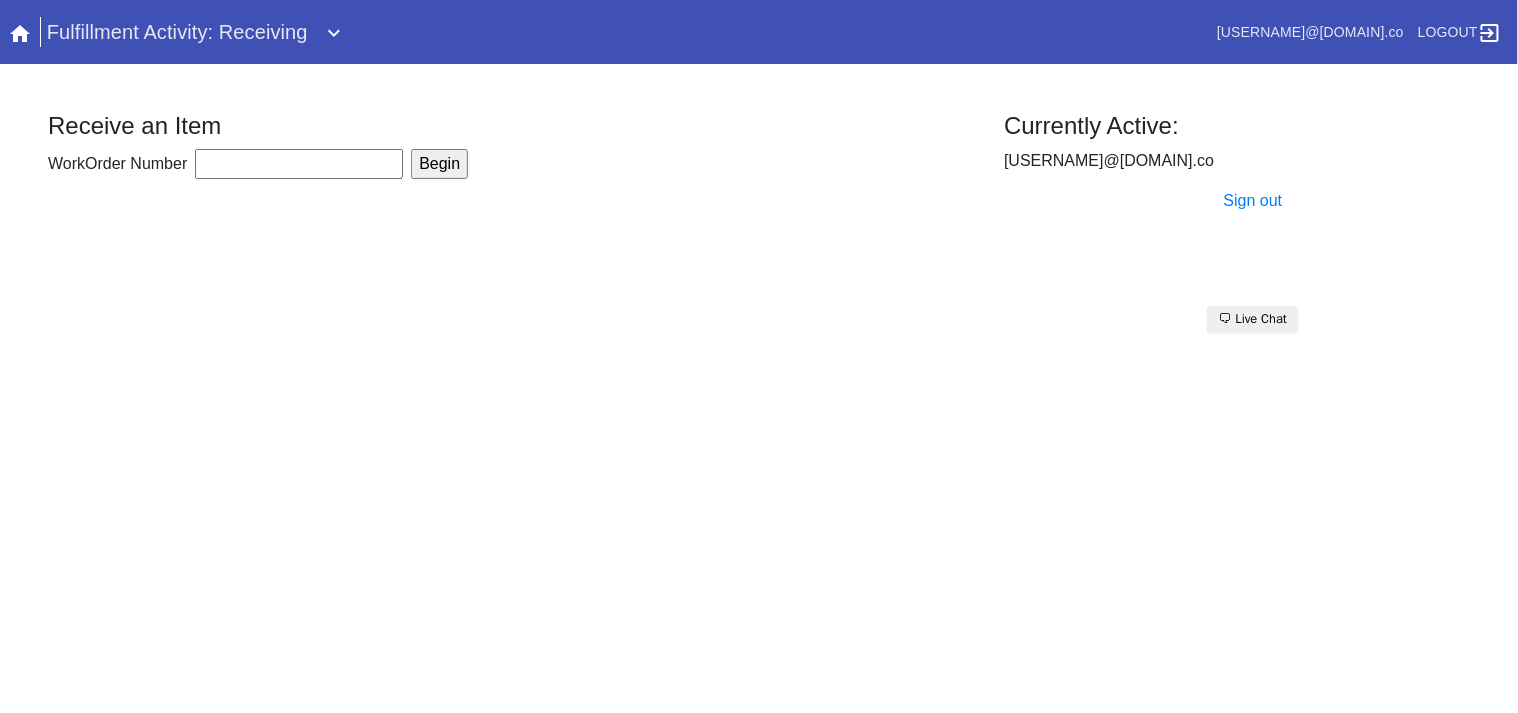 type 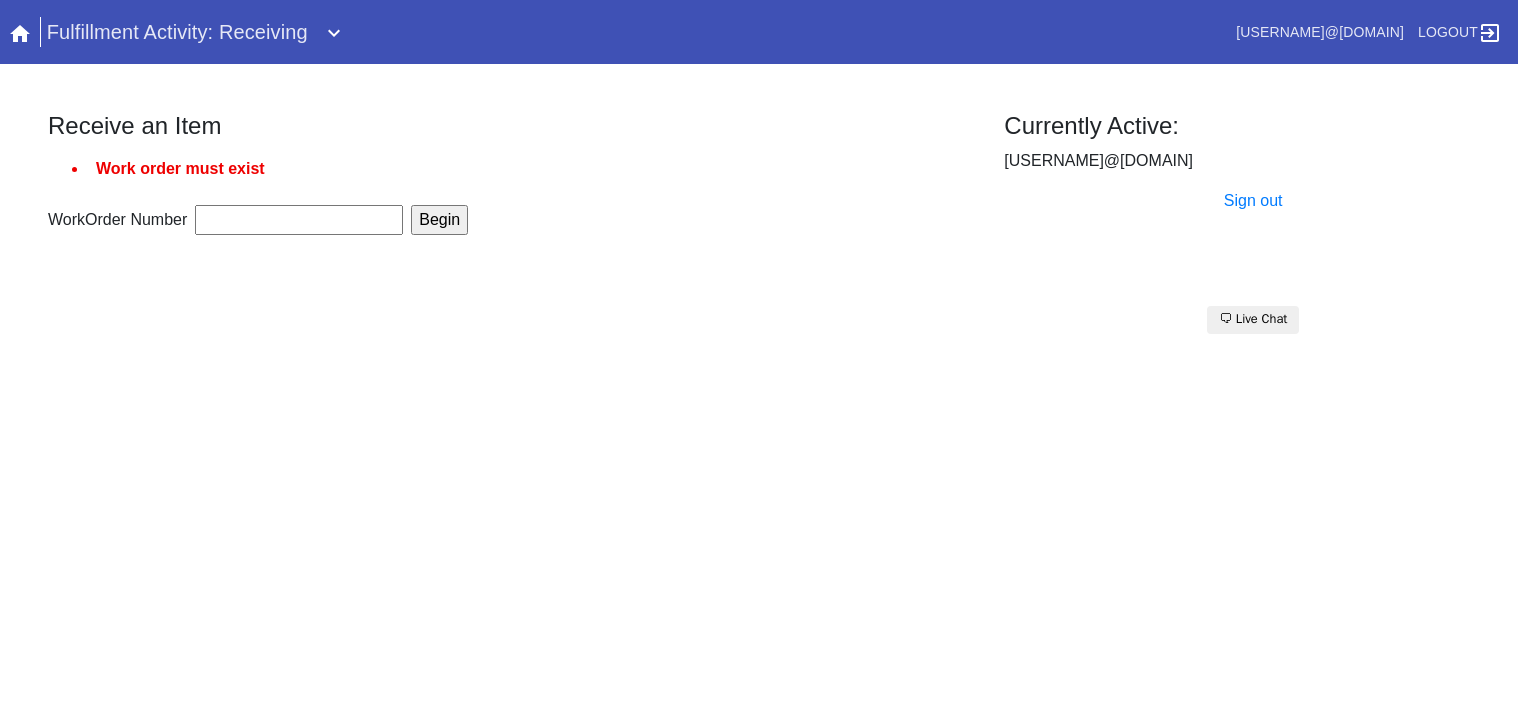 scroll, scrollTop: 0, scrollLeft: 0, axis: both 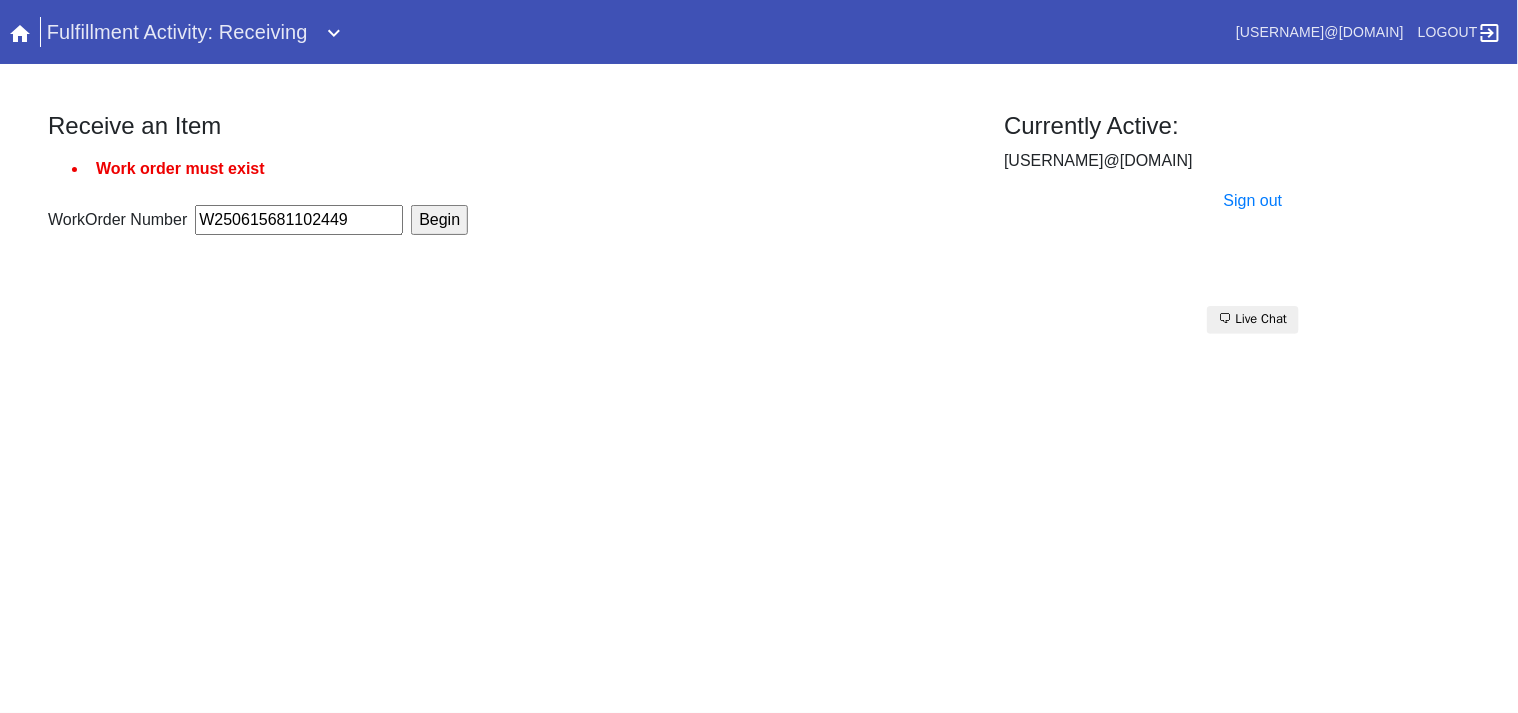 type on "W250615681102449" 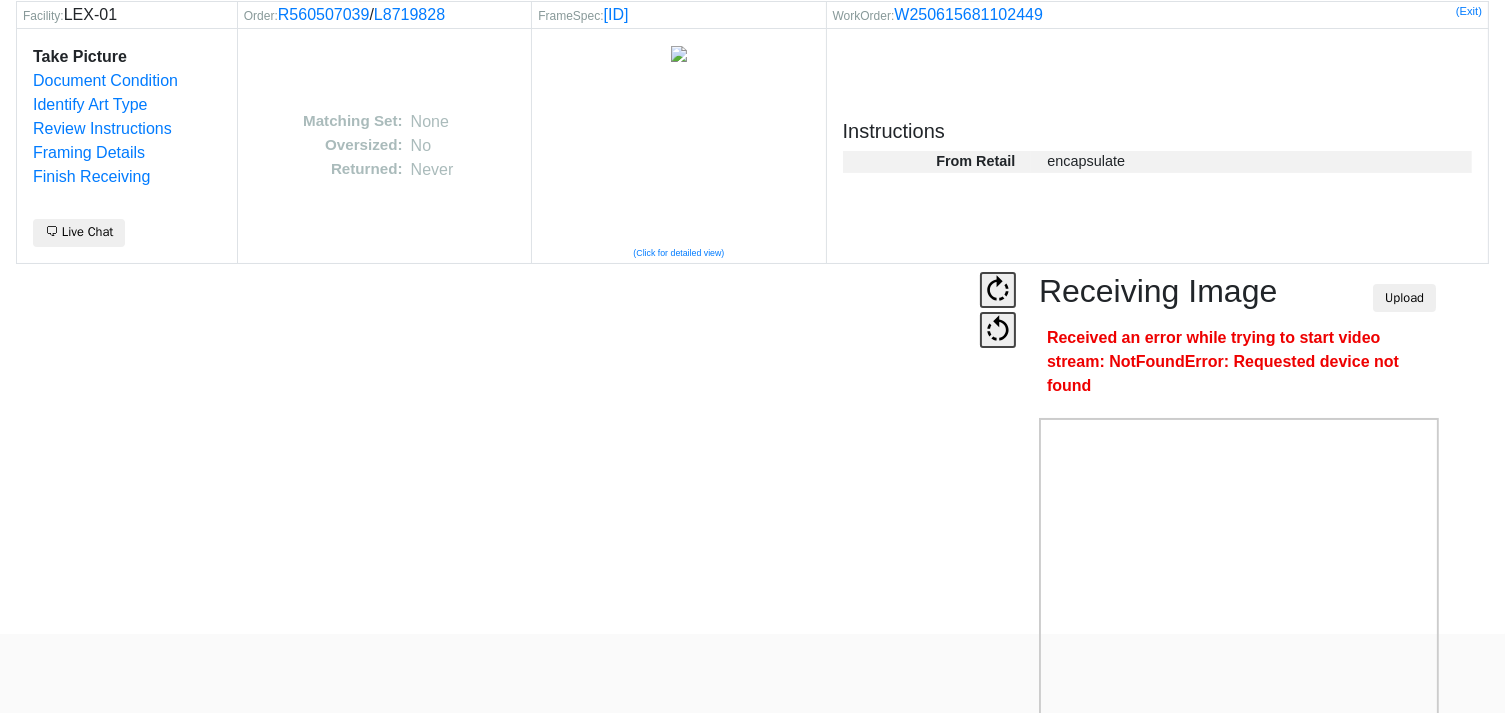 scroll, scrollTop: 124, scrollLeft: 0, axis: vertical 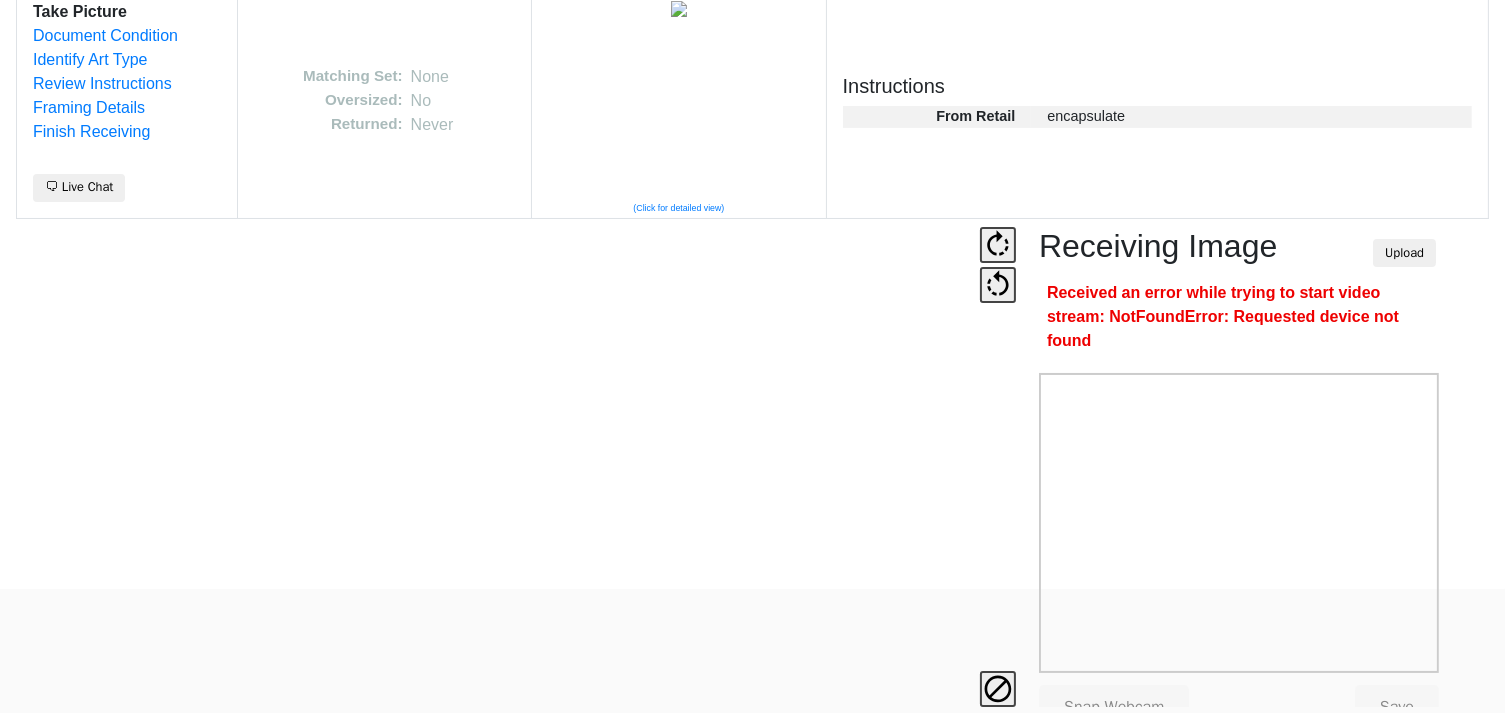 drag, startPoint x: 1488, startPoint y: 392, endPoint x: 1472, endPoint y: 376, distance: 22.627417 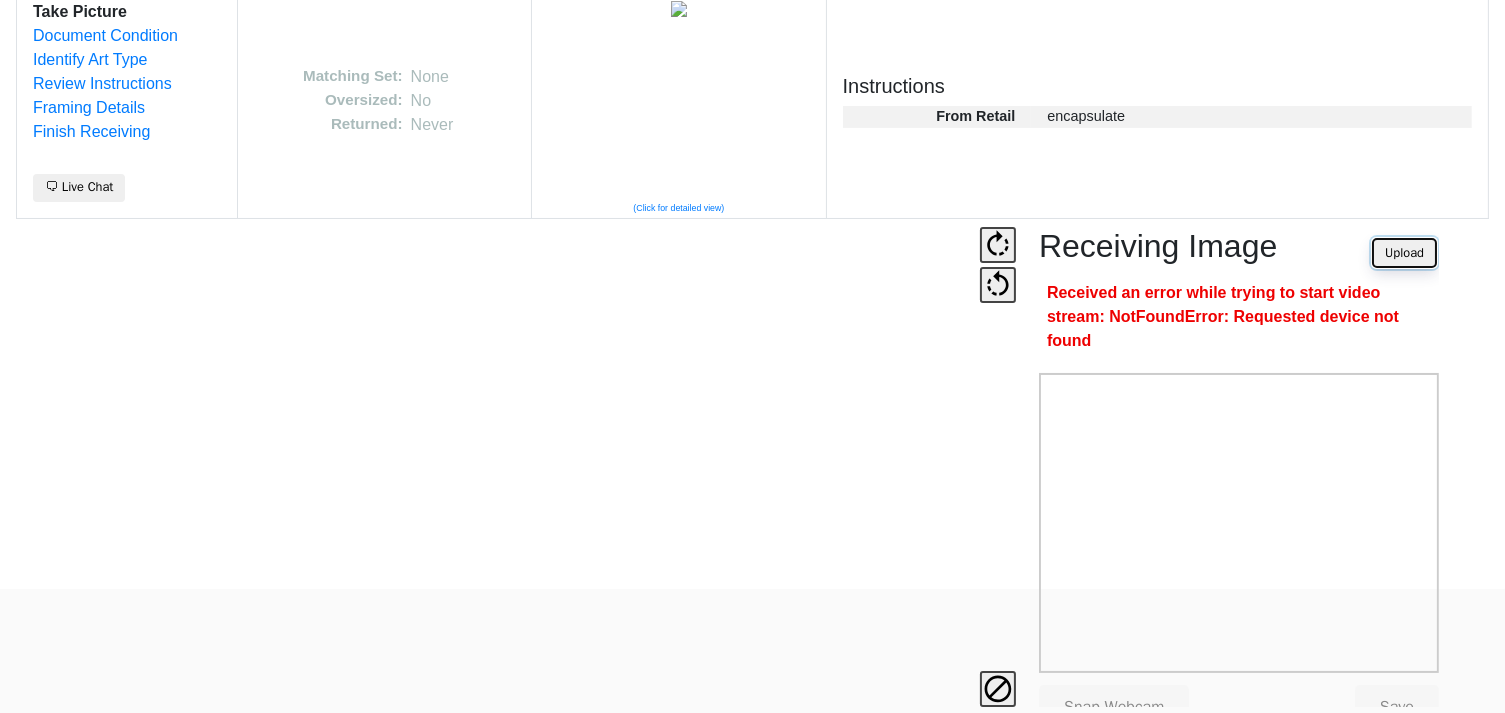 click on "Upload" at bounding box center [1404, 253] 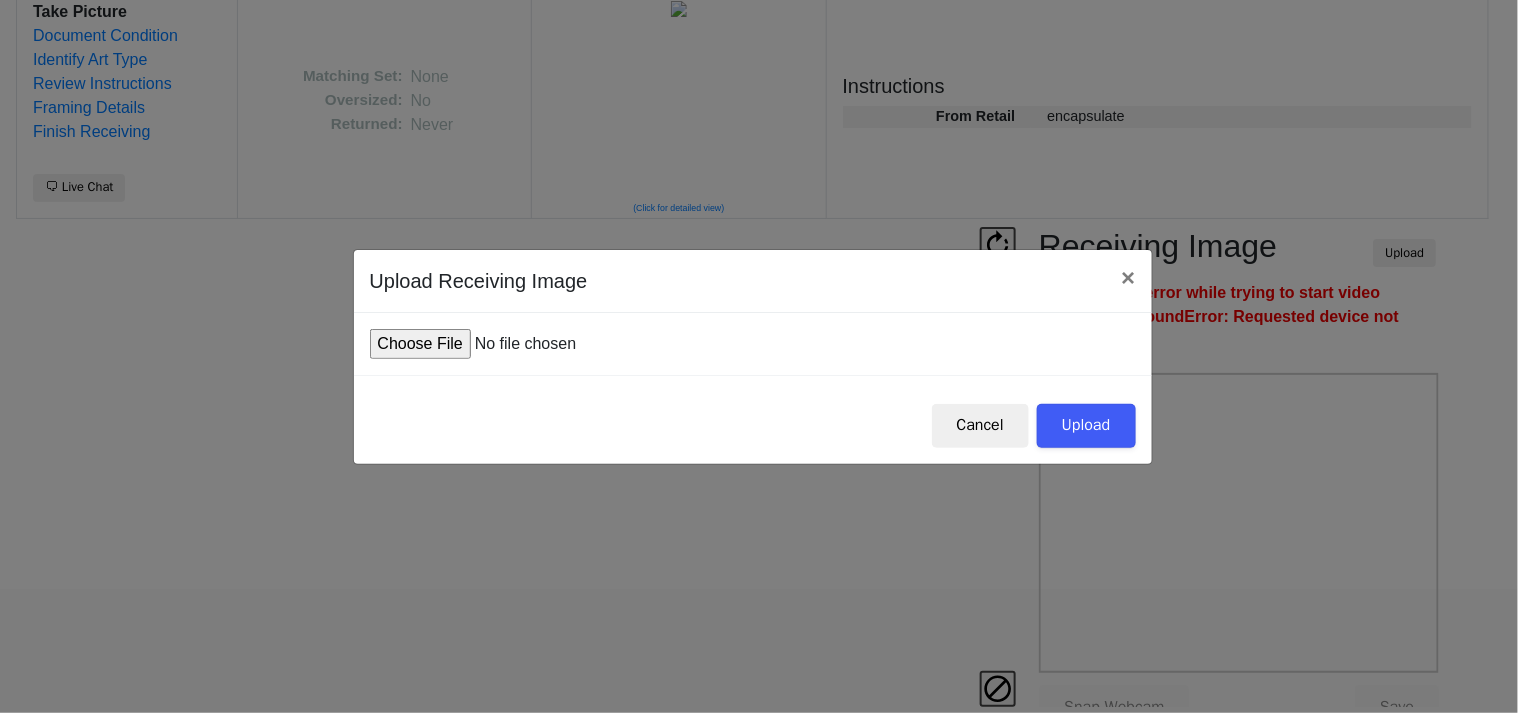click at bounding box center (521, 344) 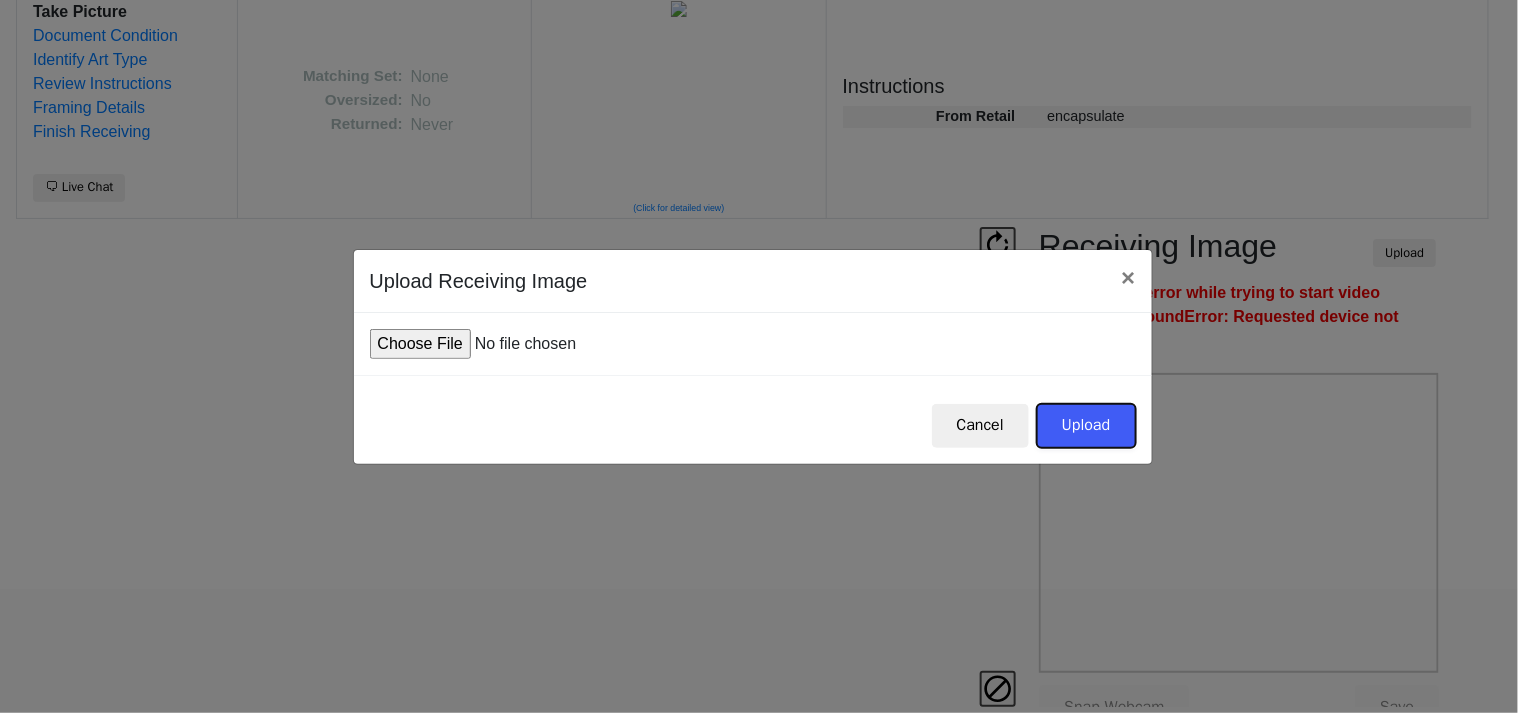 click on "Upload" at bounding box center [1086, 426] 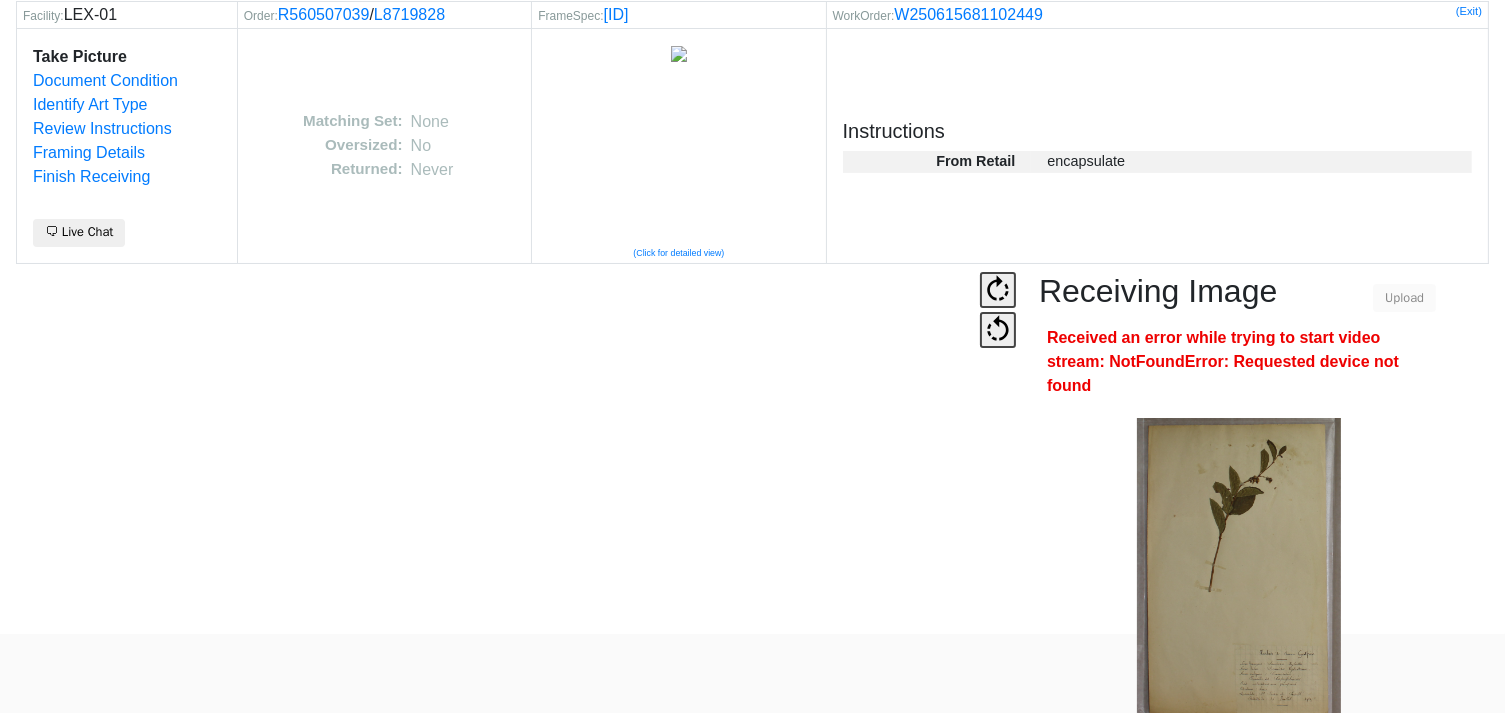 scroll, scrollTop: 124, scrollLeft: 0, axis: vertical 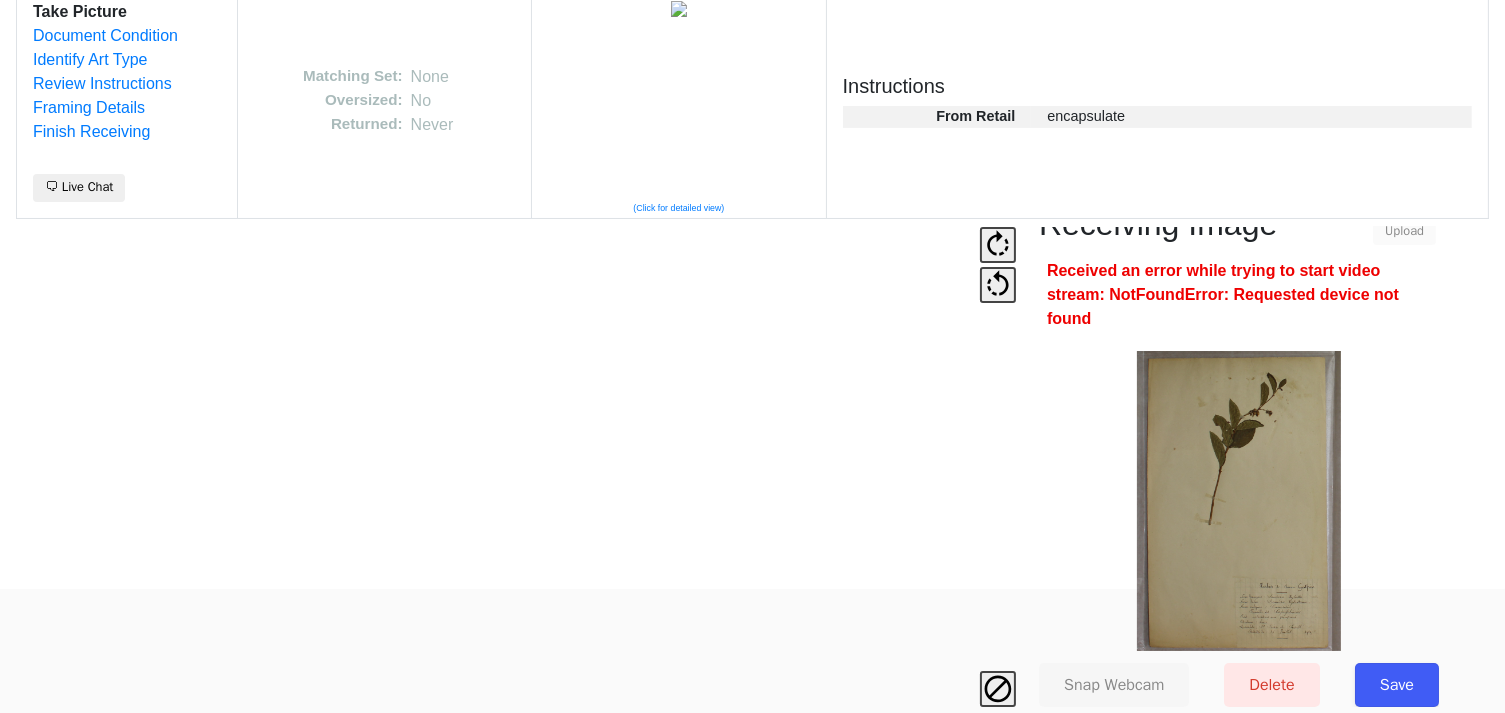 click on "Save" at bounding box center (1397, 685) 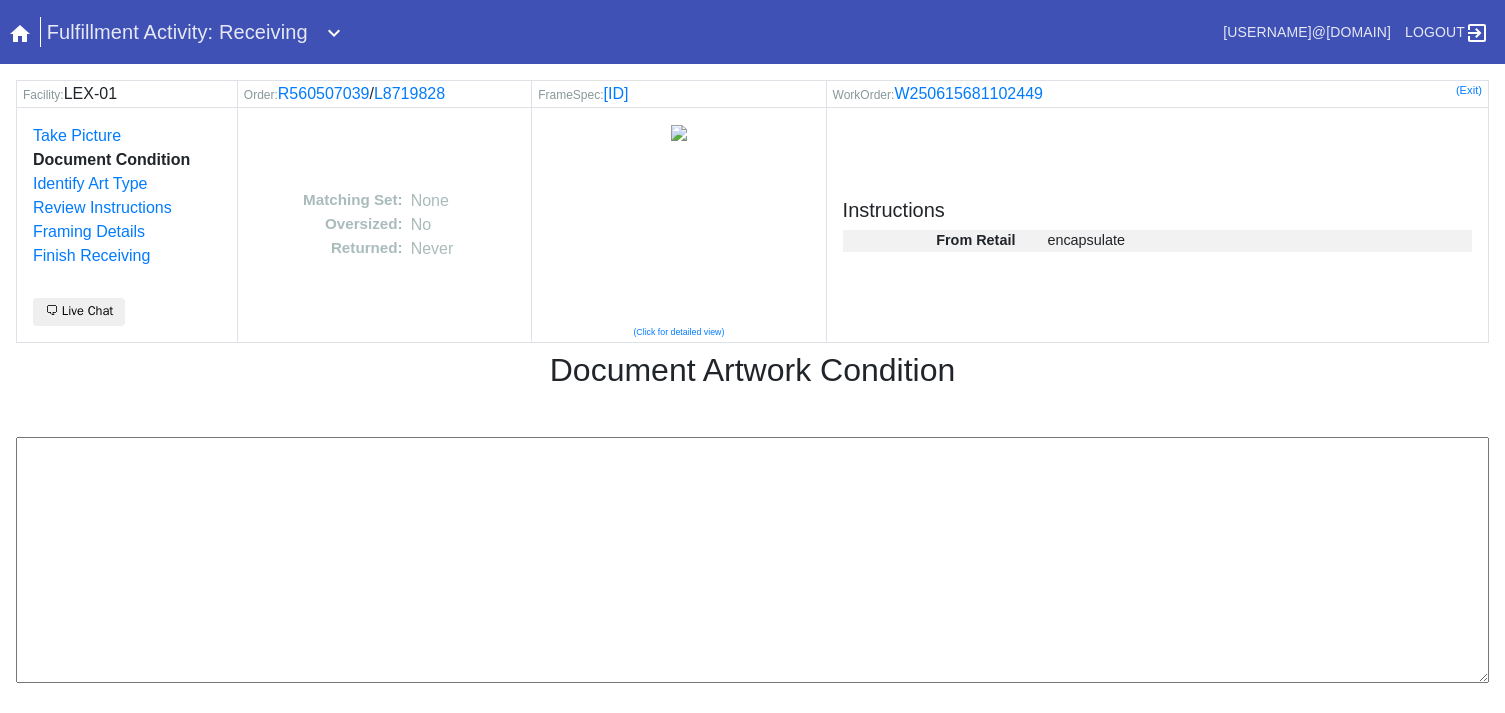 scroll, scrollTop: 0, scrollLeft: 0, axis: both 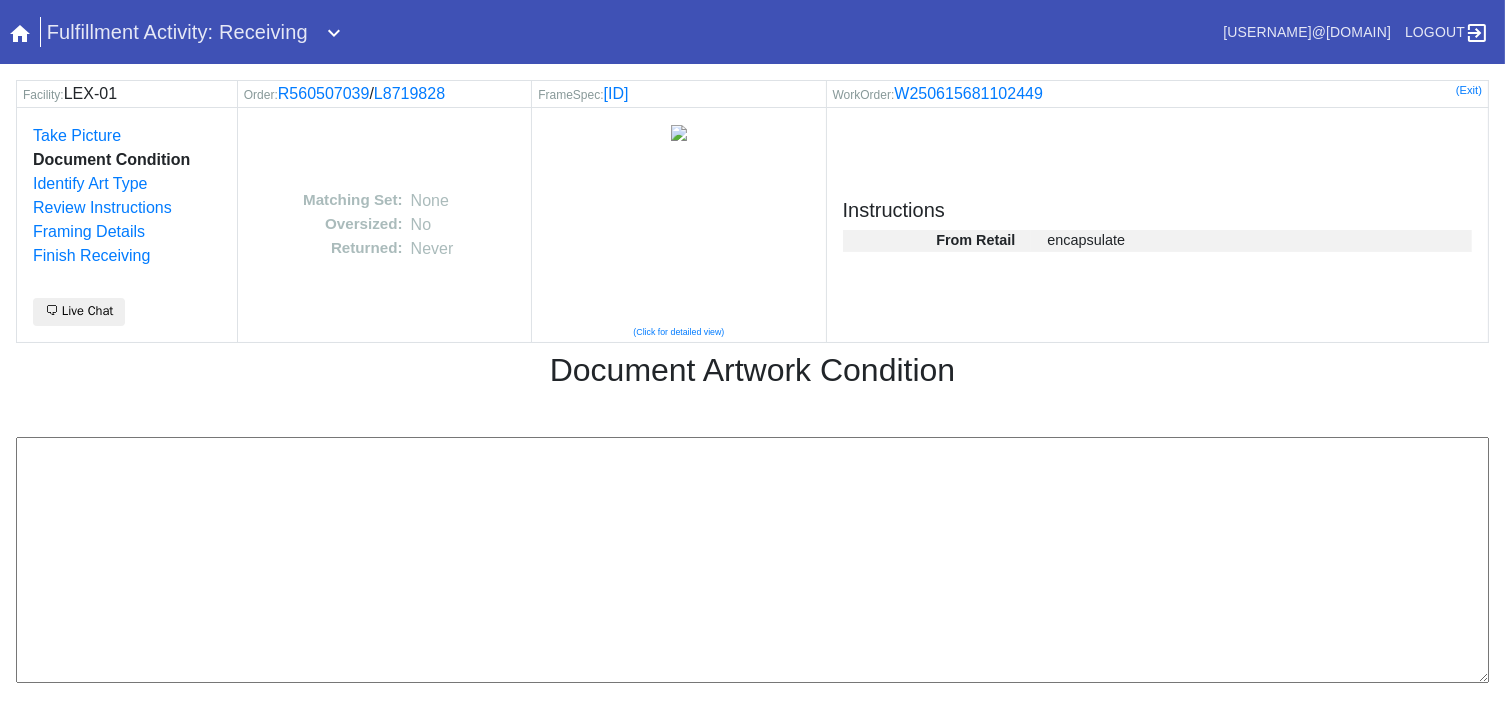 click at bounding box center [752, 560] 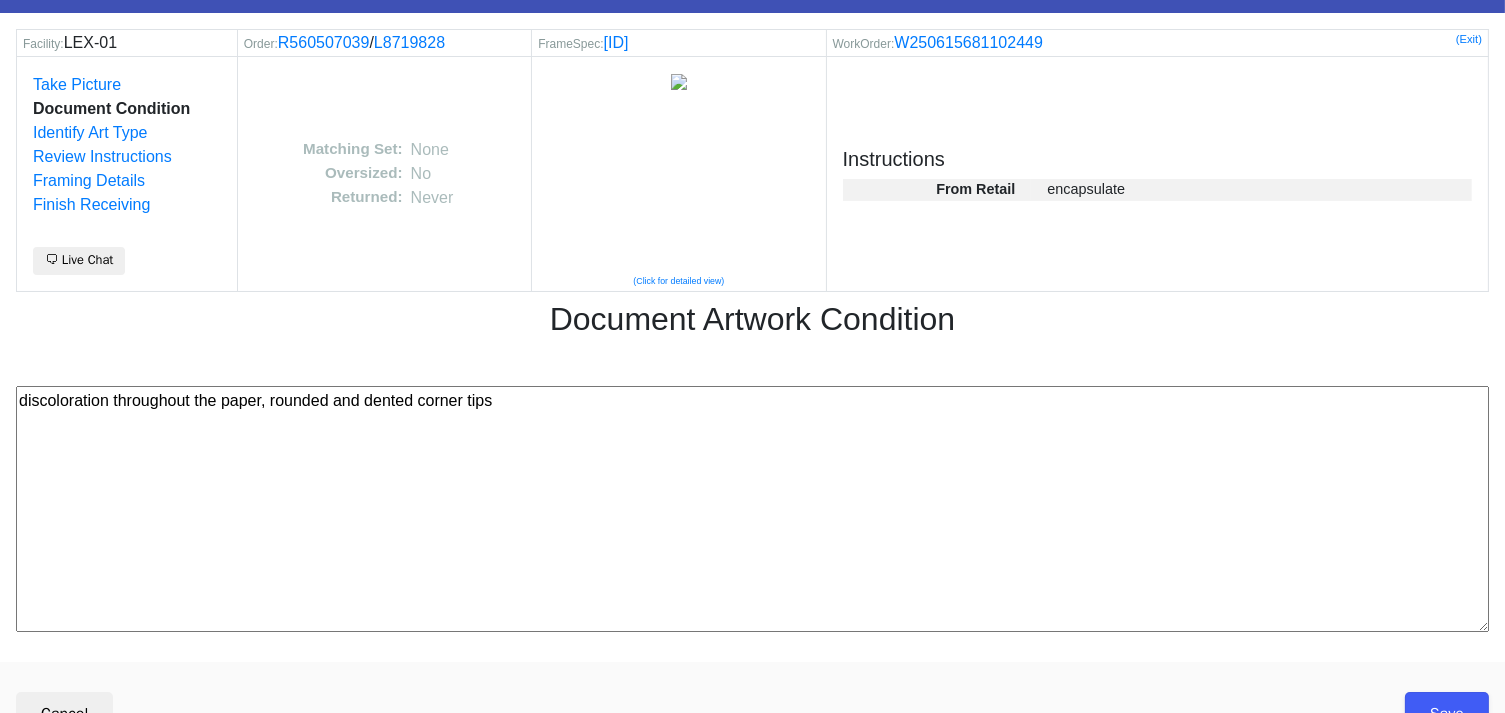 scroll, scrollTop: 80, scrollLeft: 0, axis: vertical 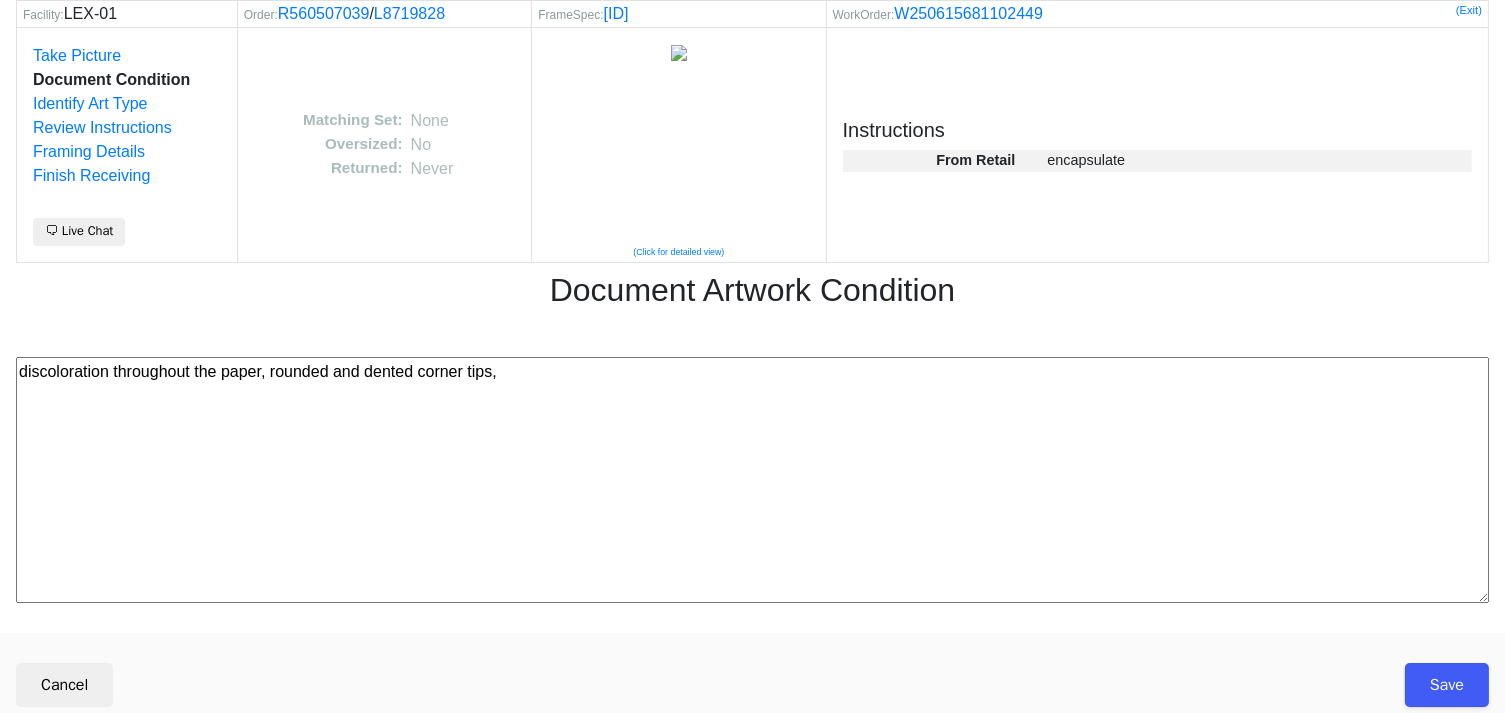 type on "discoloration throughout the paper, rounded and dented corner tips," 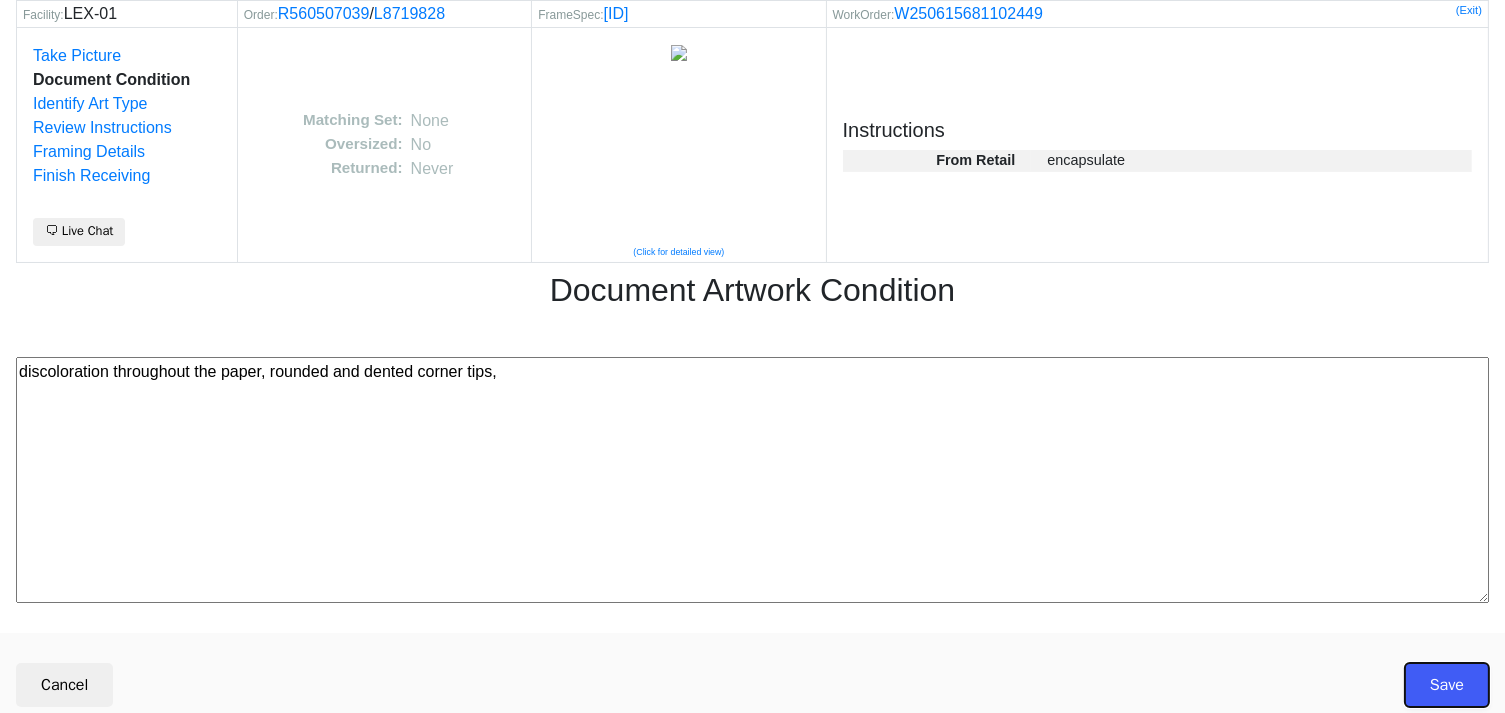 drag, startPoint x: 1451, startPoint y: 682, endPoint x: 1450, endPoint y: 646, distance: 36.013885 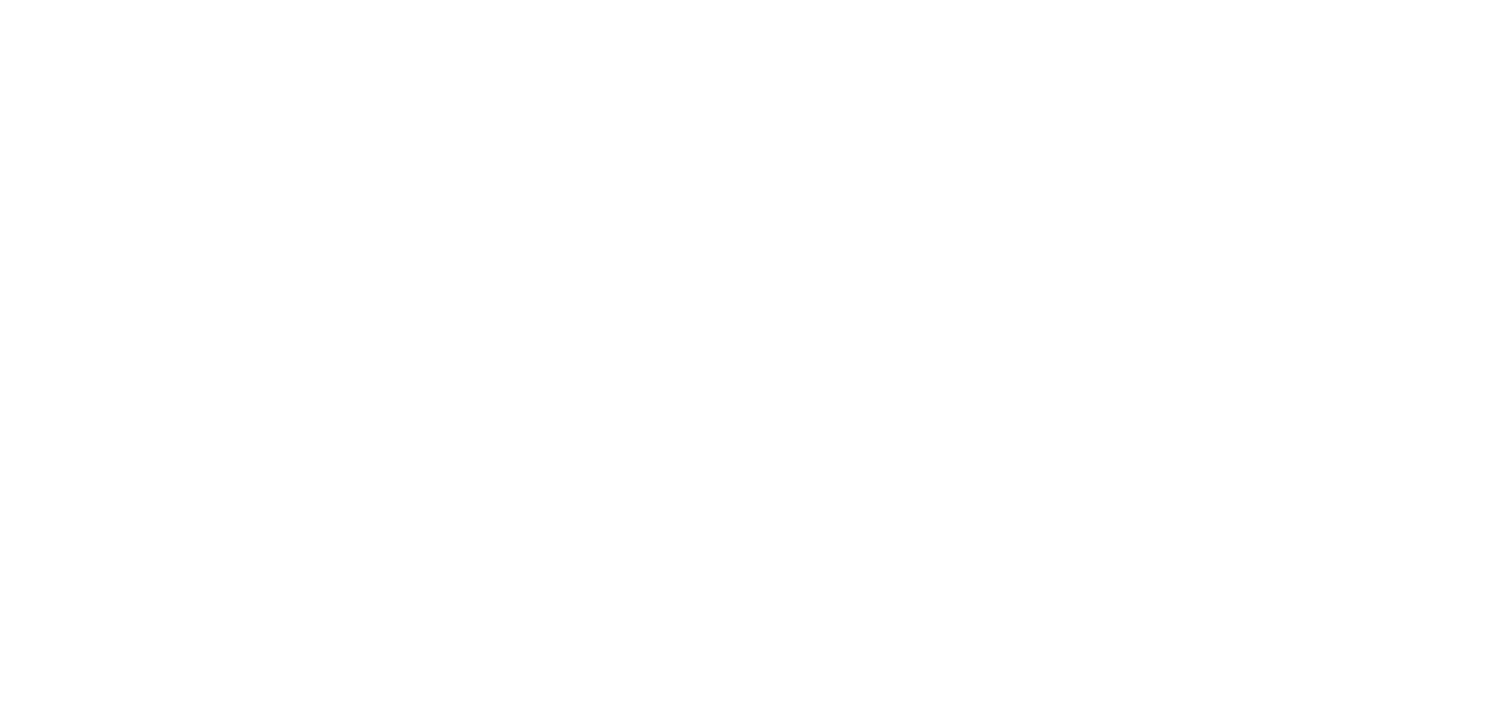 scroll, scrollTop: 0, scrollLeft: 0, axis: both 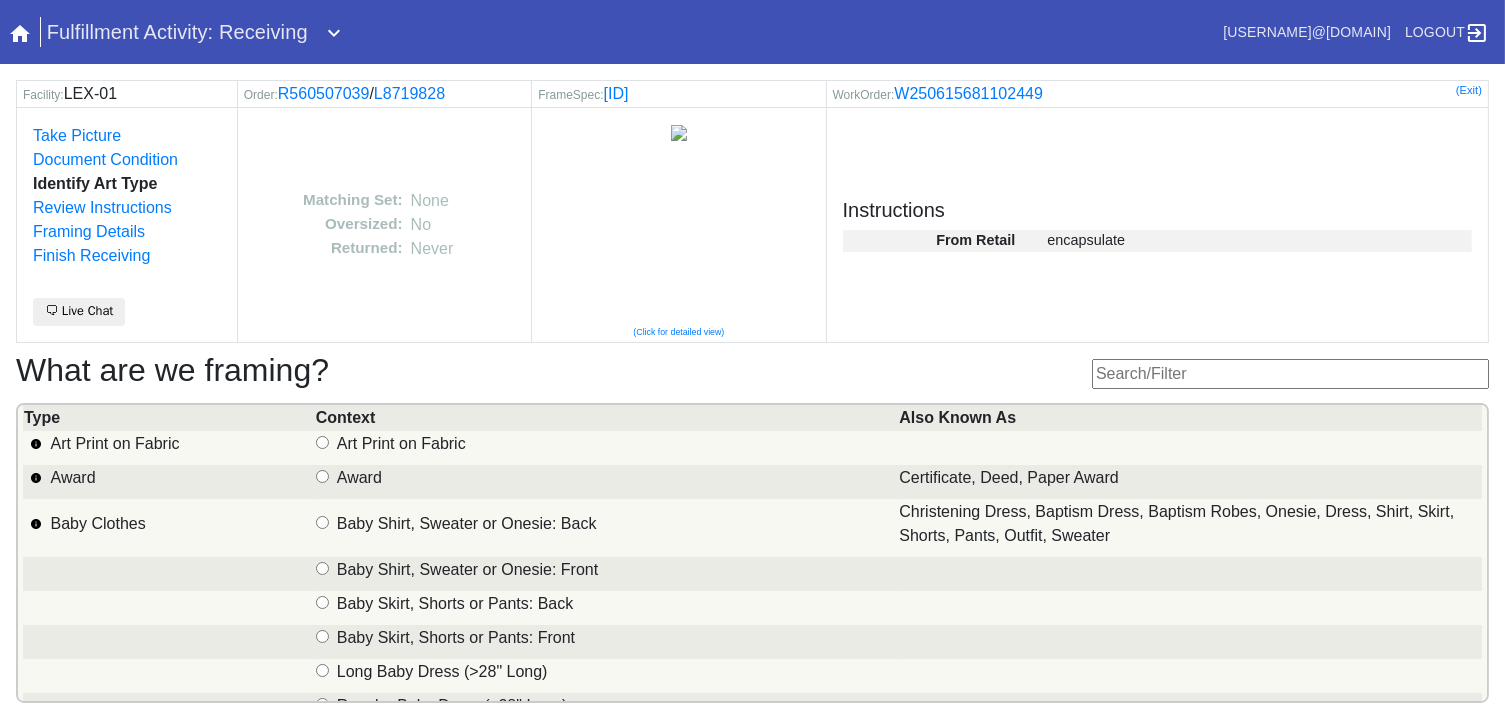 click at bounding box center [1290, 374] 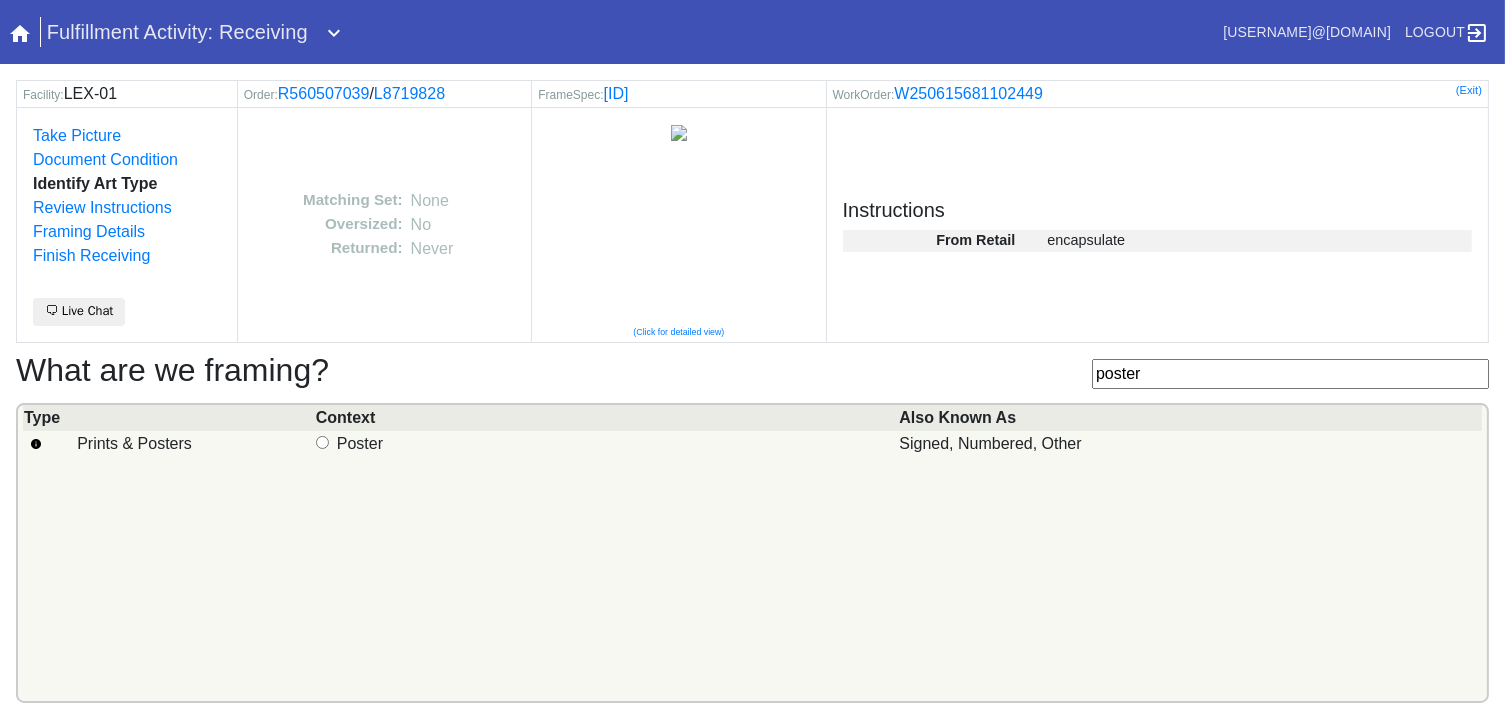 type on "poster" 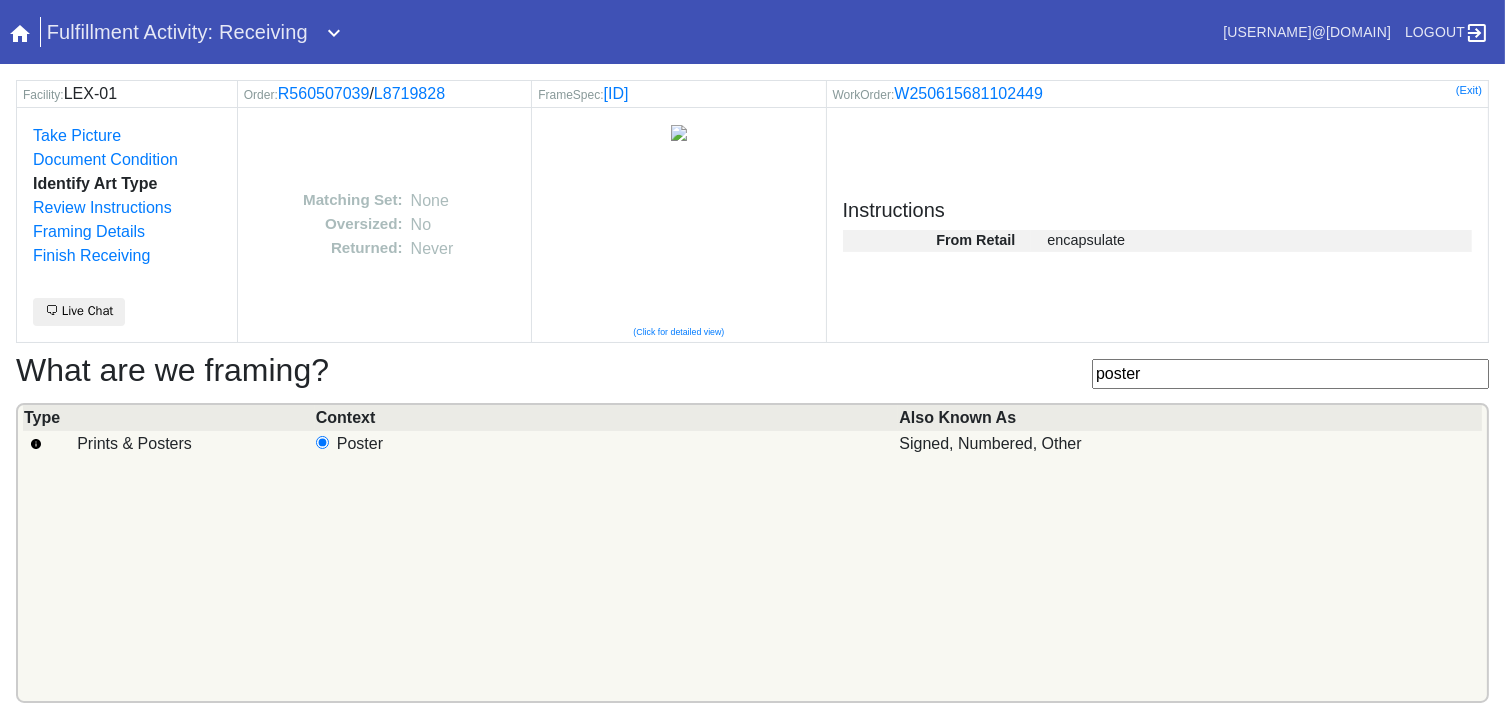 scroll, scrollTop: 101, scrollLeft: 0, axis: vertical 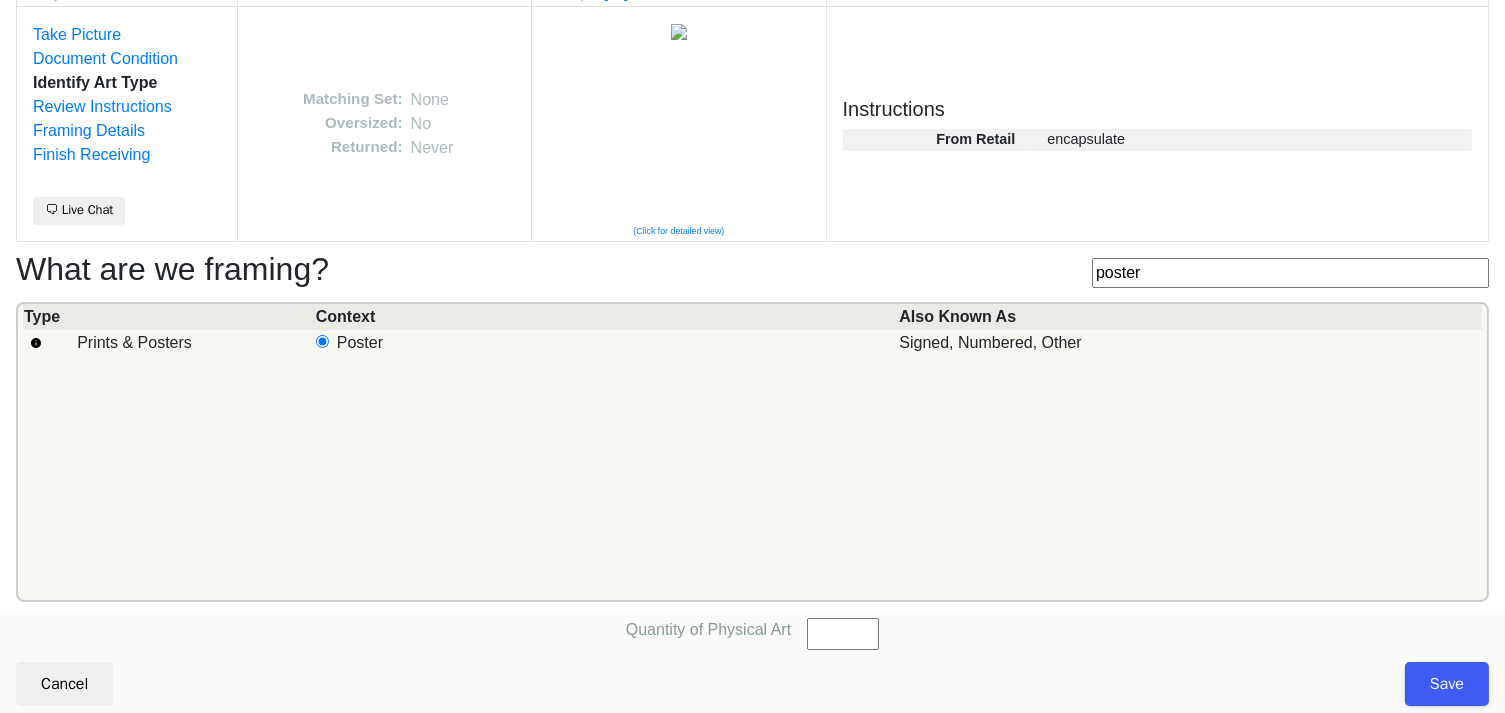 click on "Quantity of Physical Art" at bounding box center (843, 634) 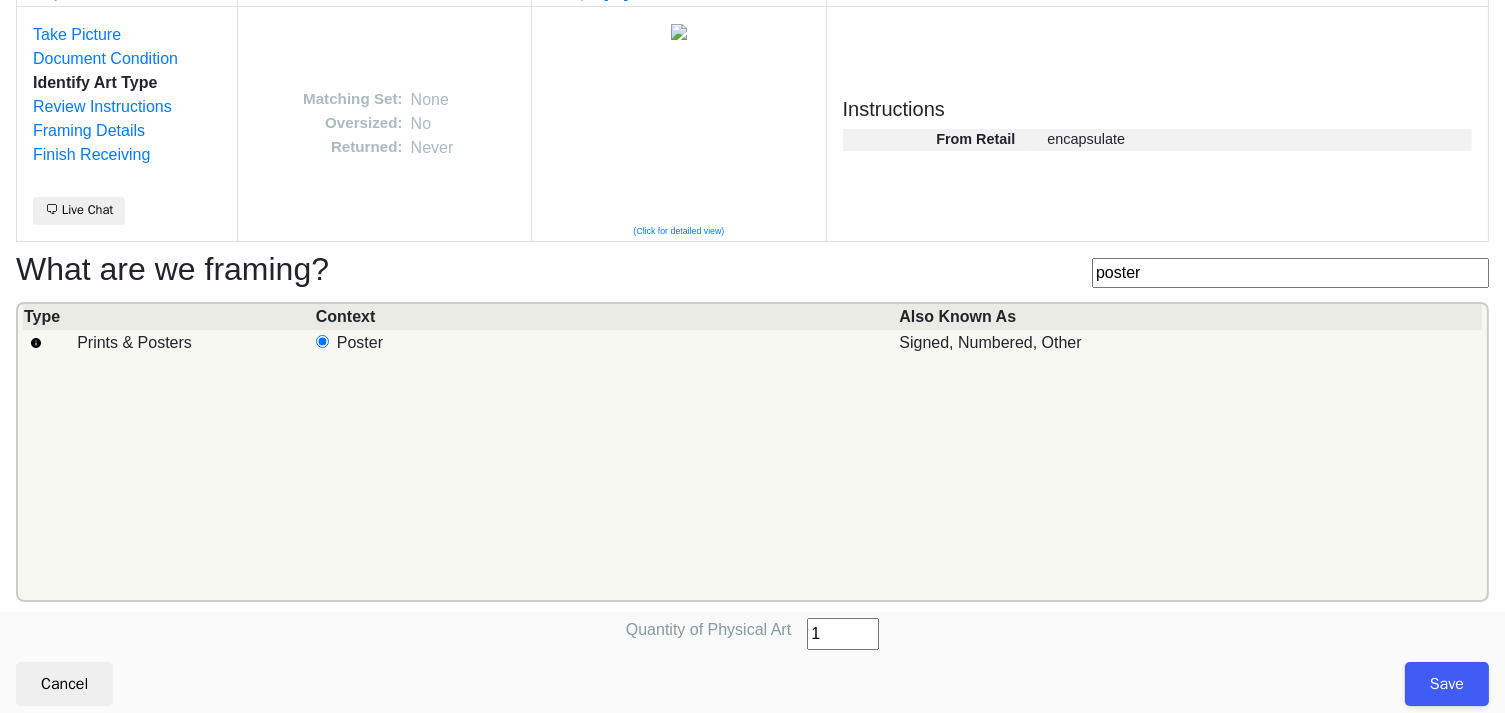 type on "1" 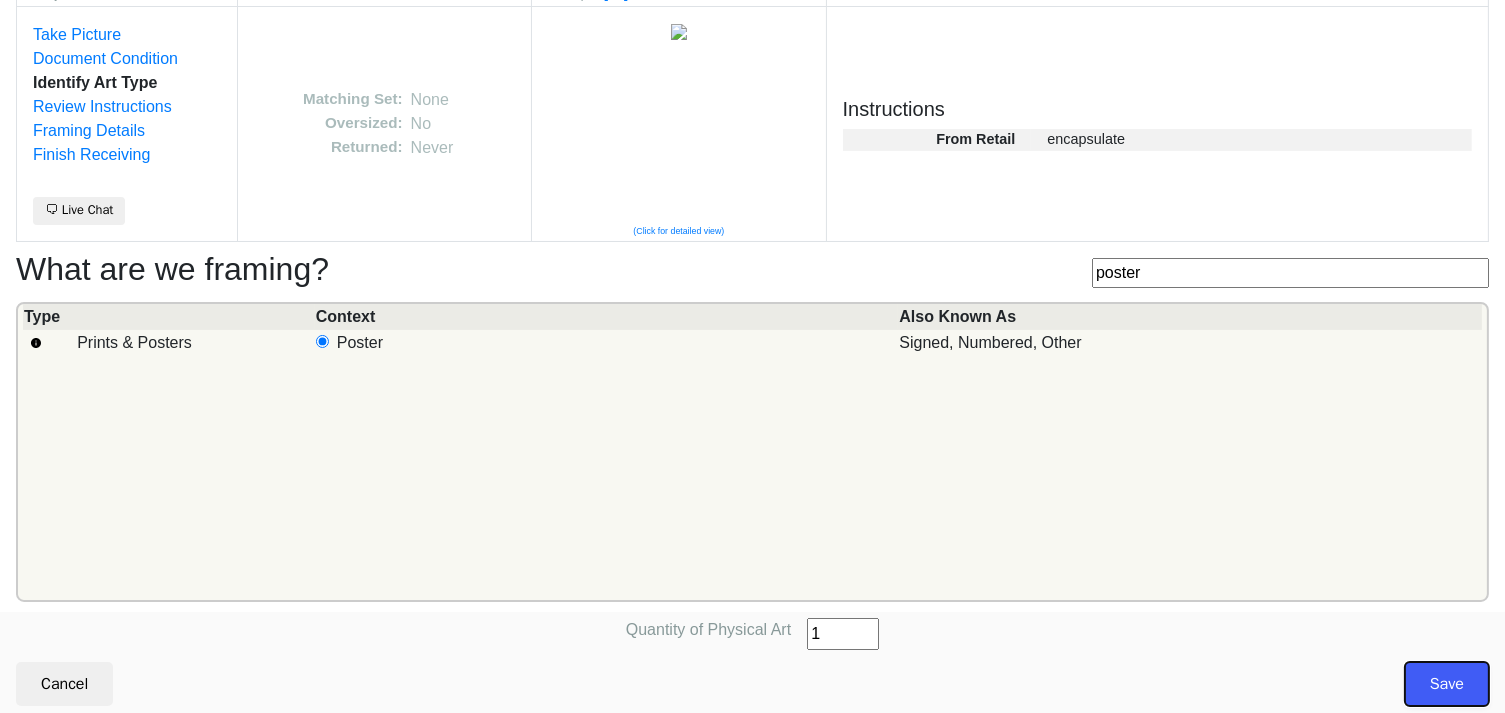click on "Save" at bounding box center (1447, 684) 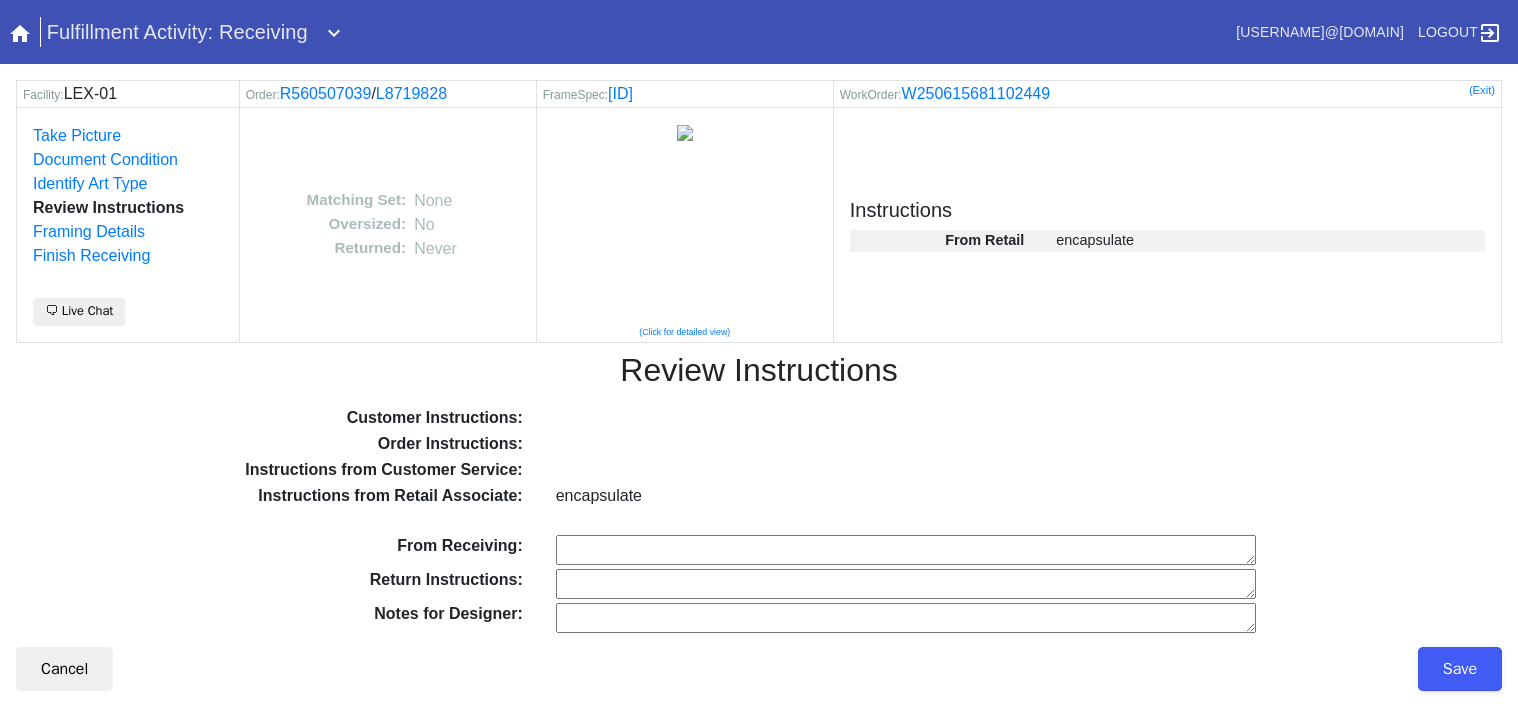 scroll, scrollTop: 0, scrollLeft: 0, axis: both 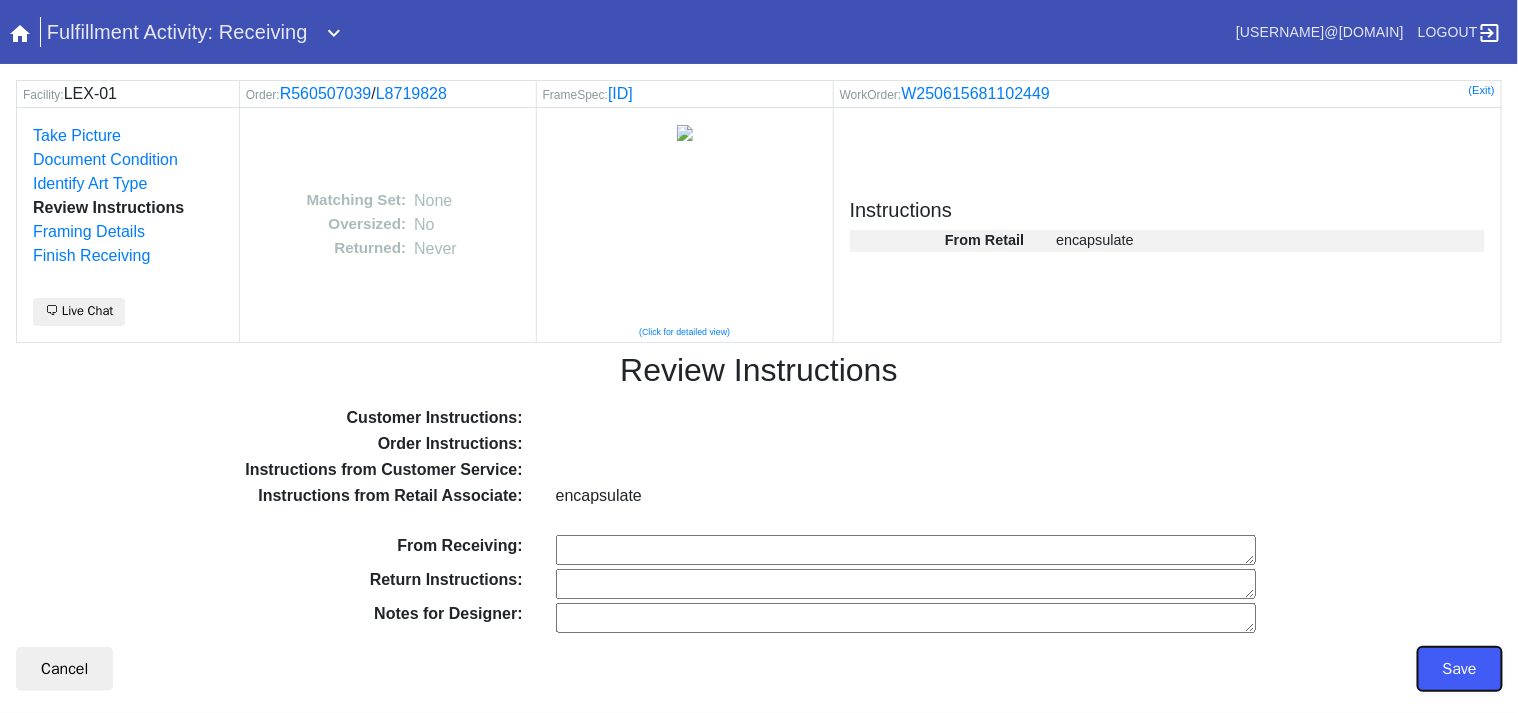 click on "Save" at bounding box center [1460, 669] 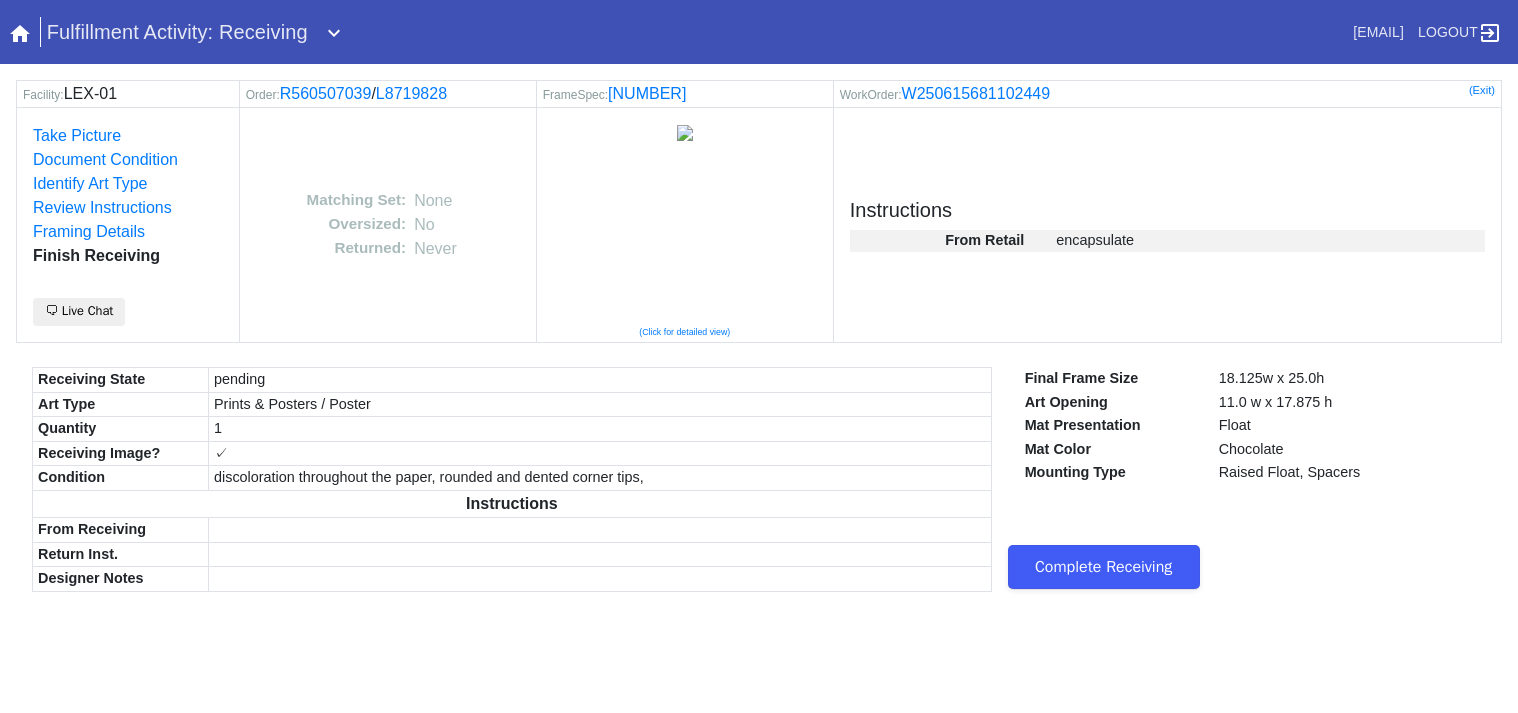 scroll, scrollTop: 0, scrollLeft: 0, axis: both 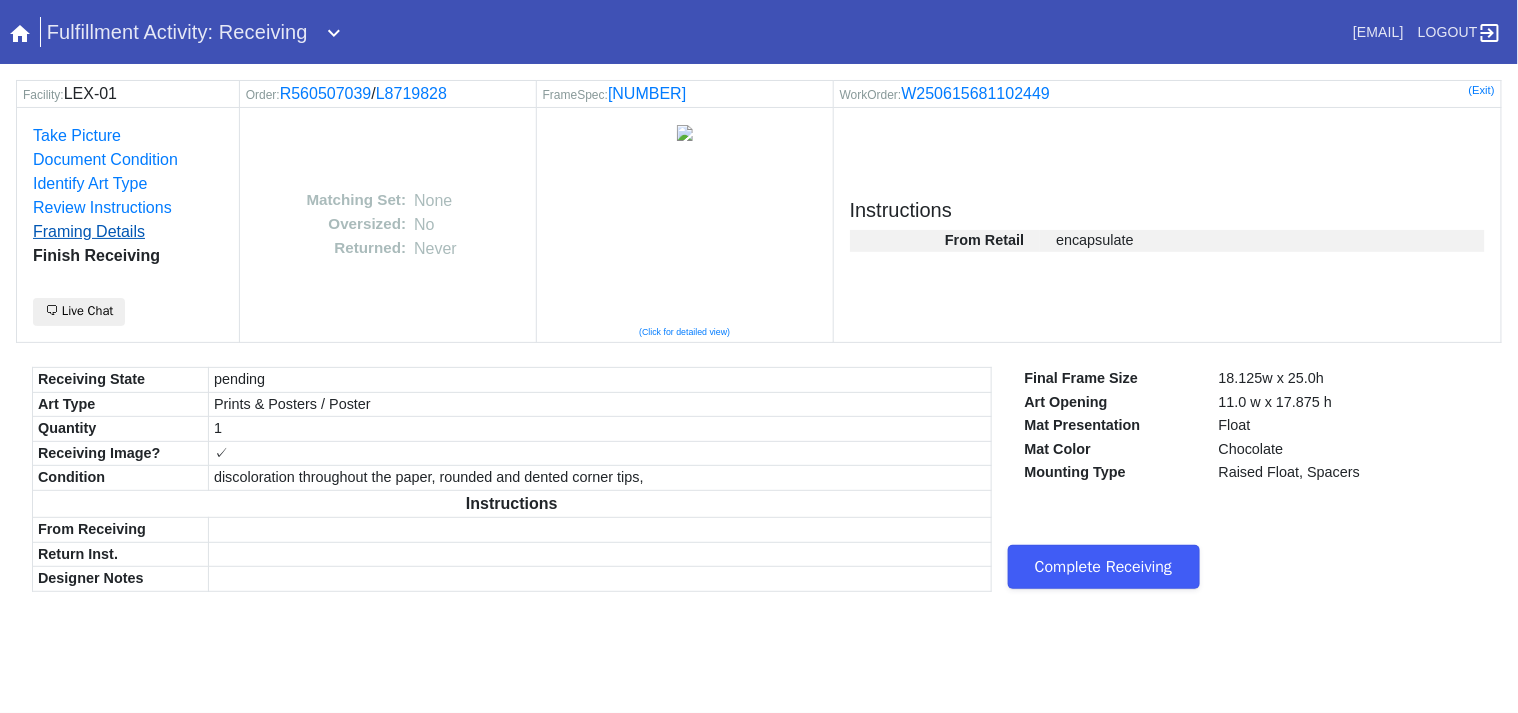 click on "Framing Details" at bounding box center (89, 231) 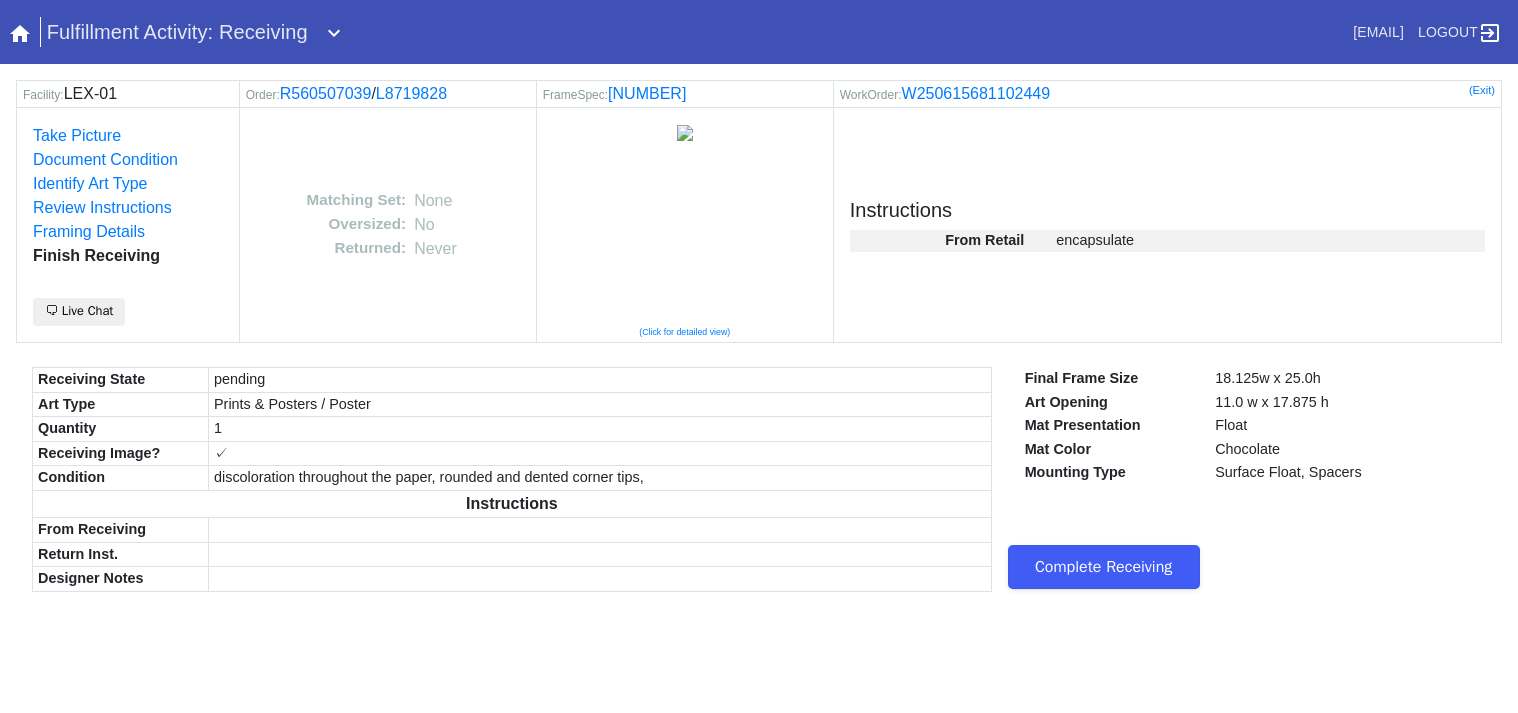 scroll, scrollTop: 0, scrollLeft: 0, axis: both 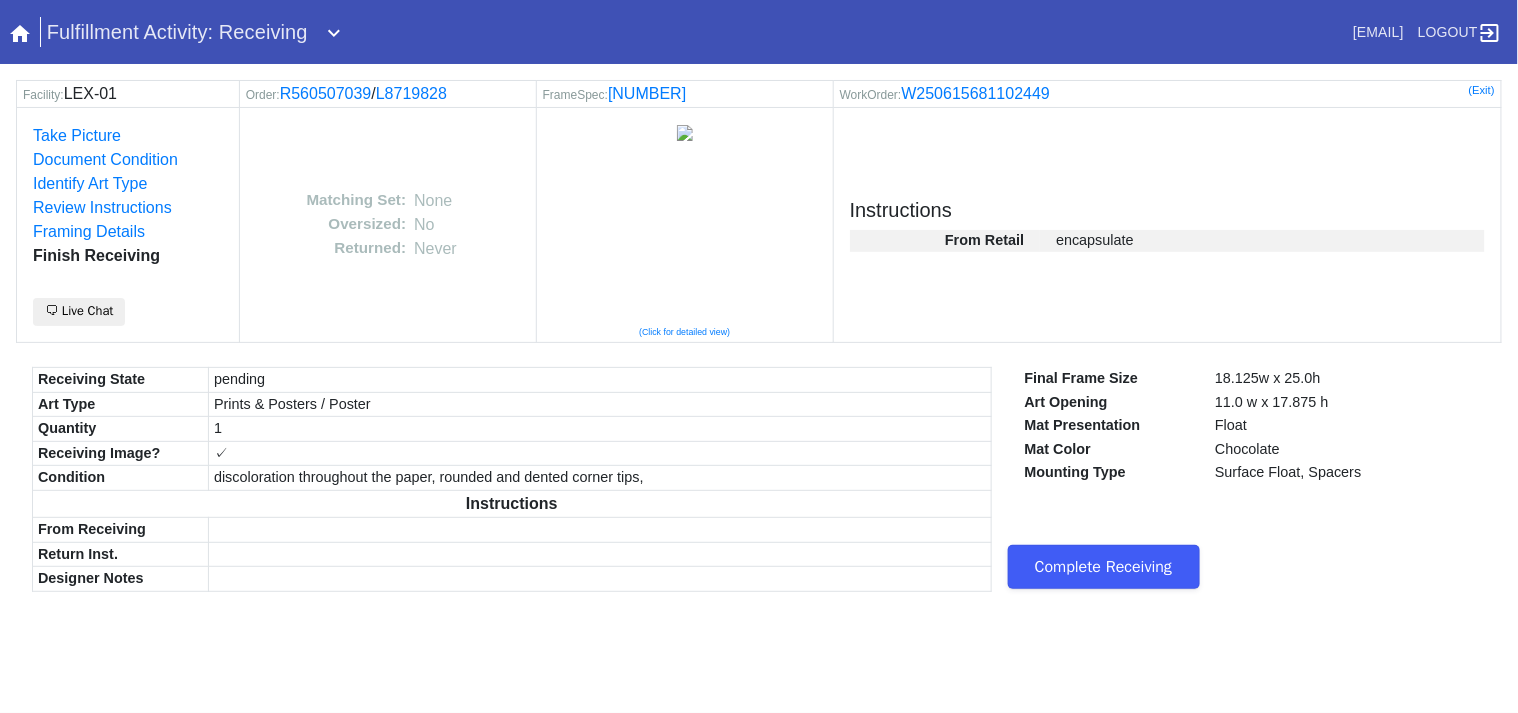 click on "Complete Receiving" at bounding box center (1104, 567) 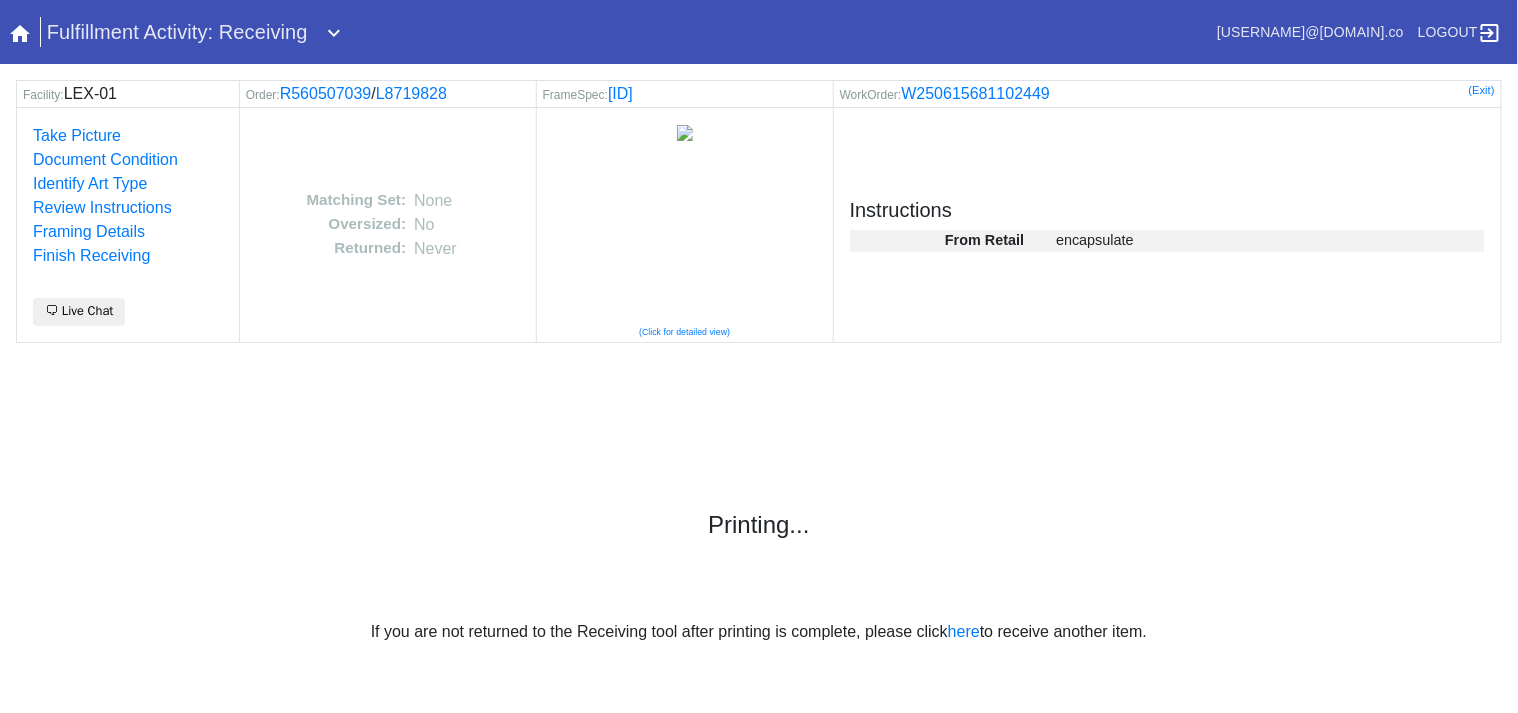scroll, scrollTop: 0, scrollLeft: 0, axis: both 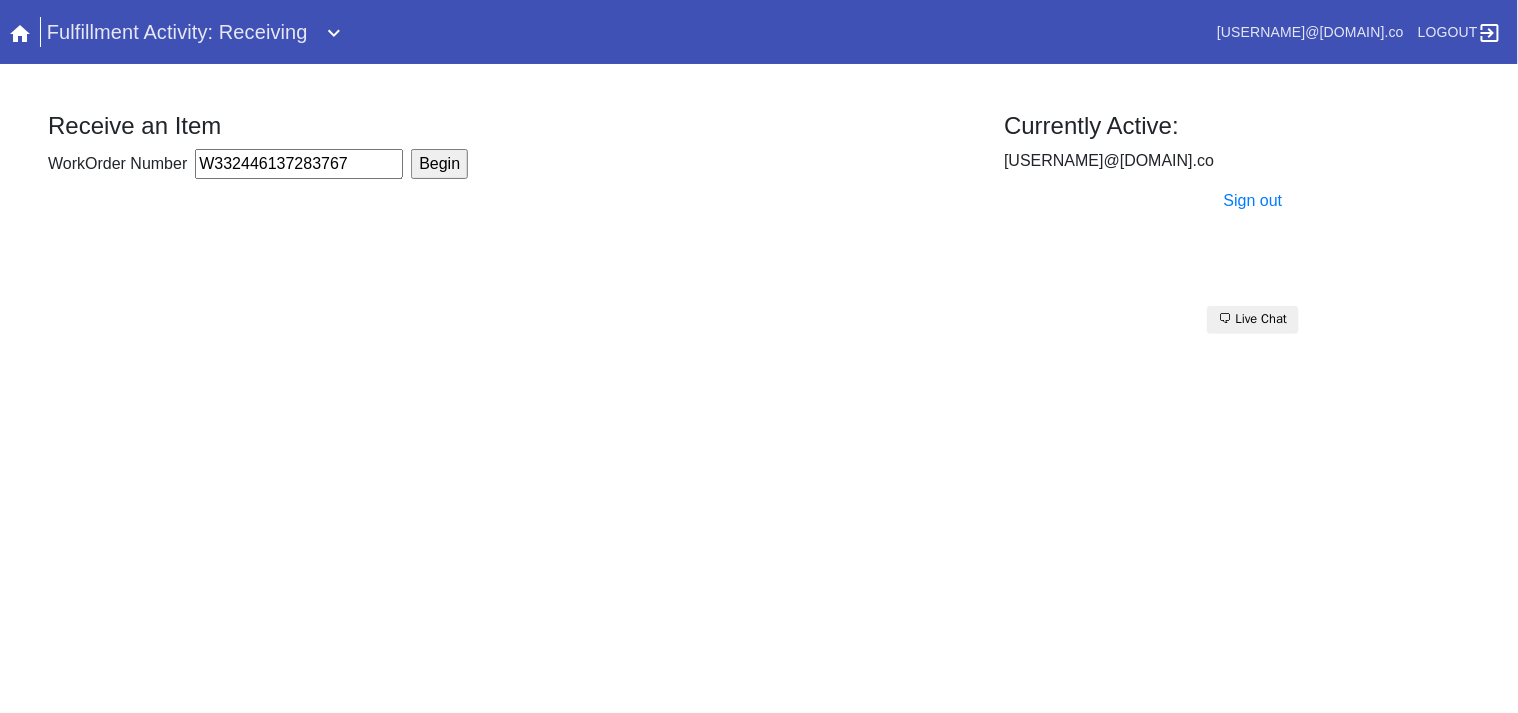 type on "W332446137283767" 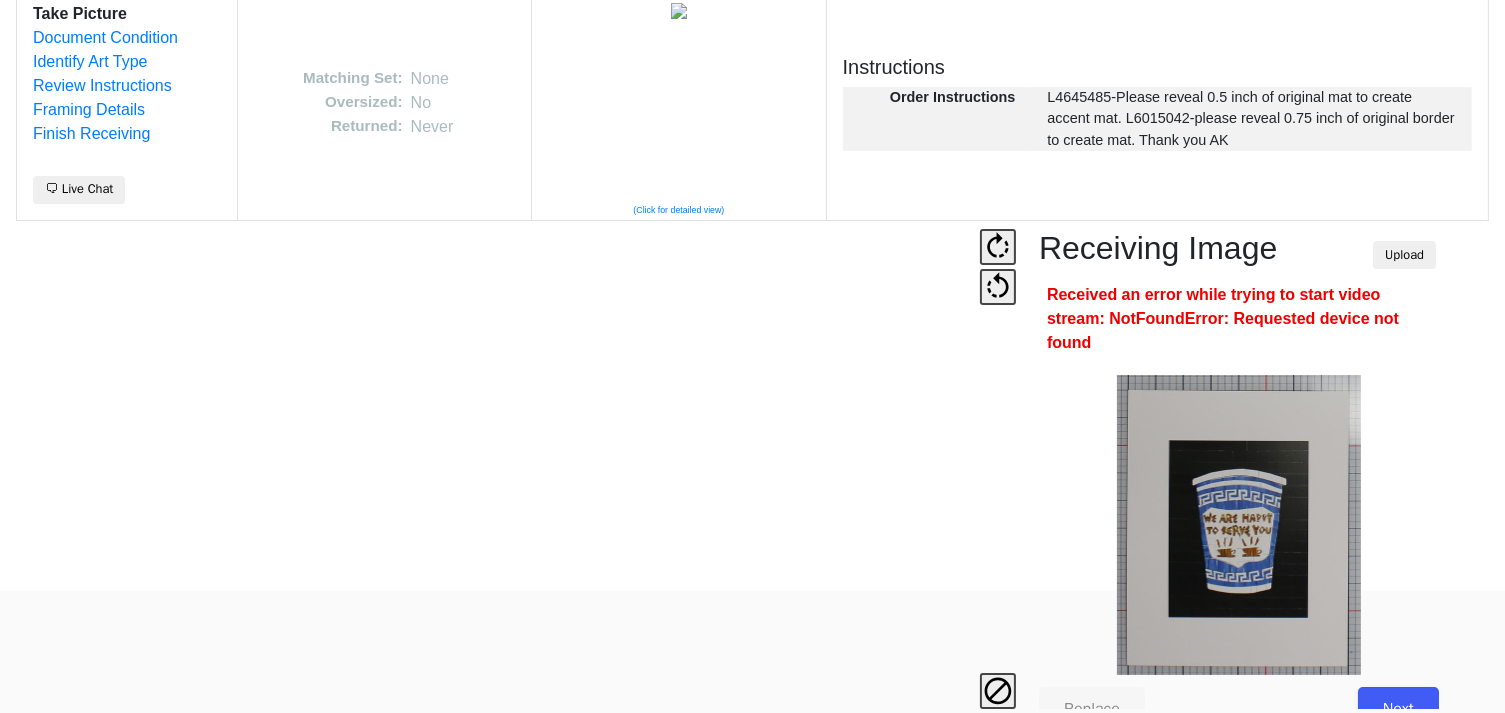scroll, scrollTop: 124, scrollLeft: 0, axis: vertical 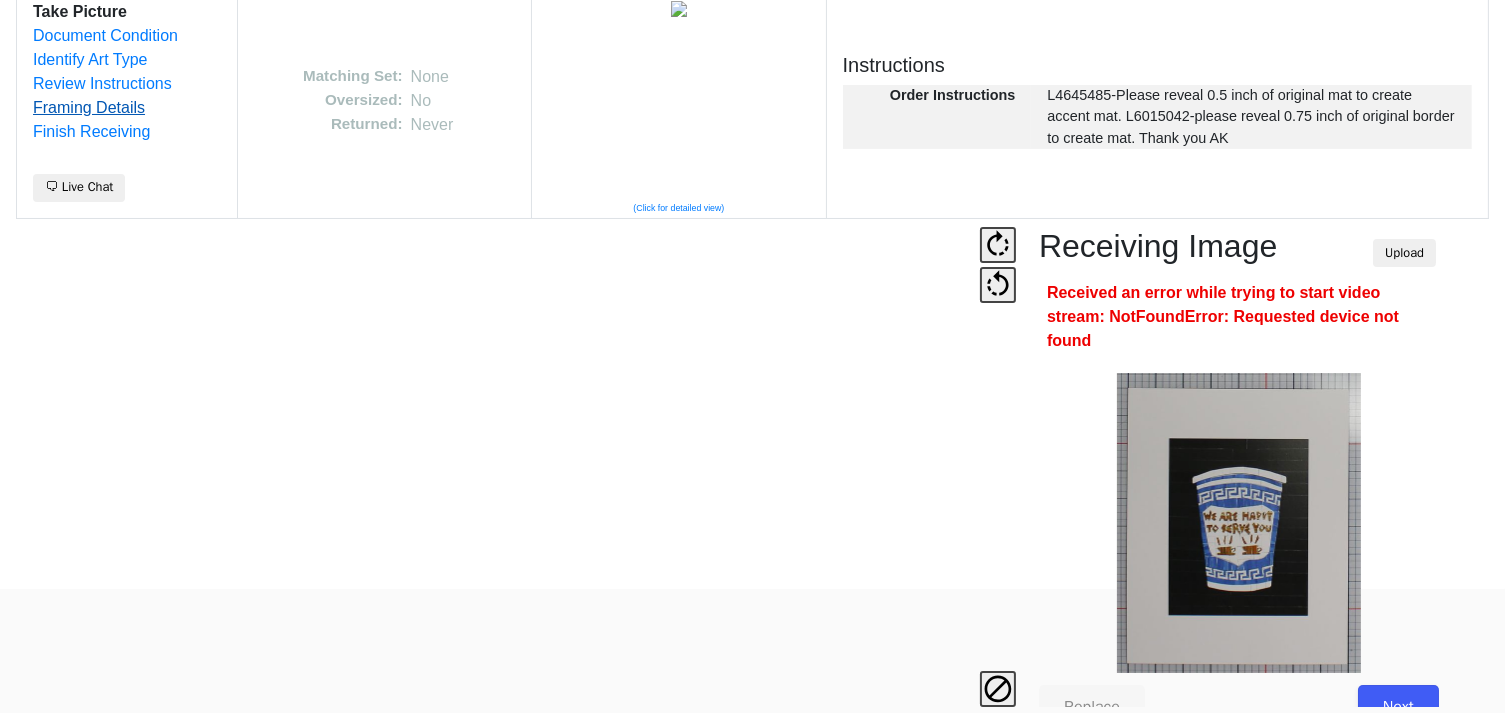 click on "Framing Details" at bounding box center [89, 107] 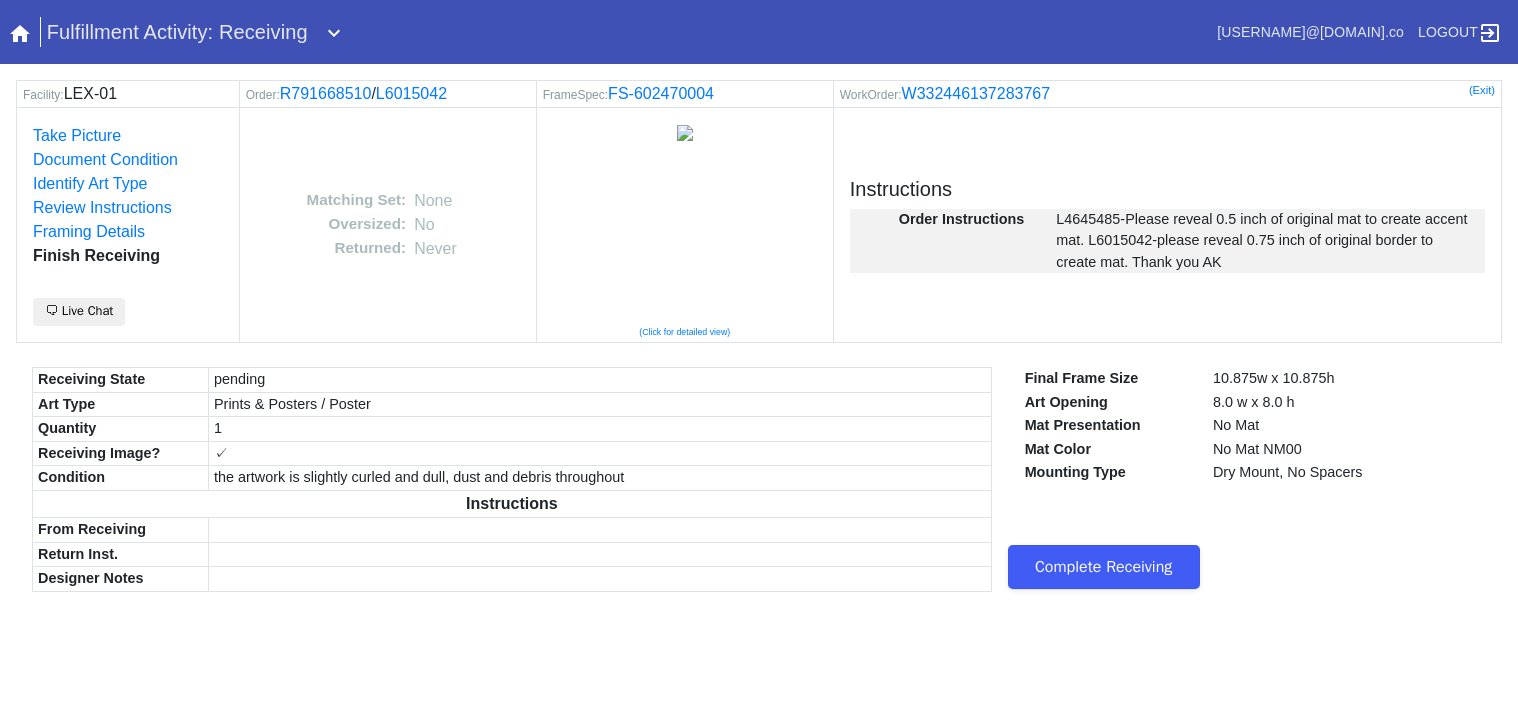 scroll, scrollTop: 0, scrollLeft: 0, axis: both 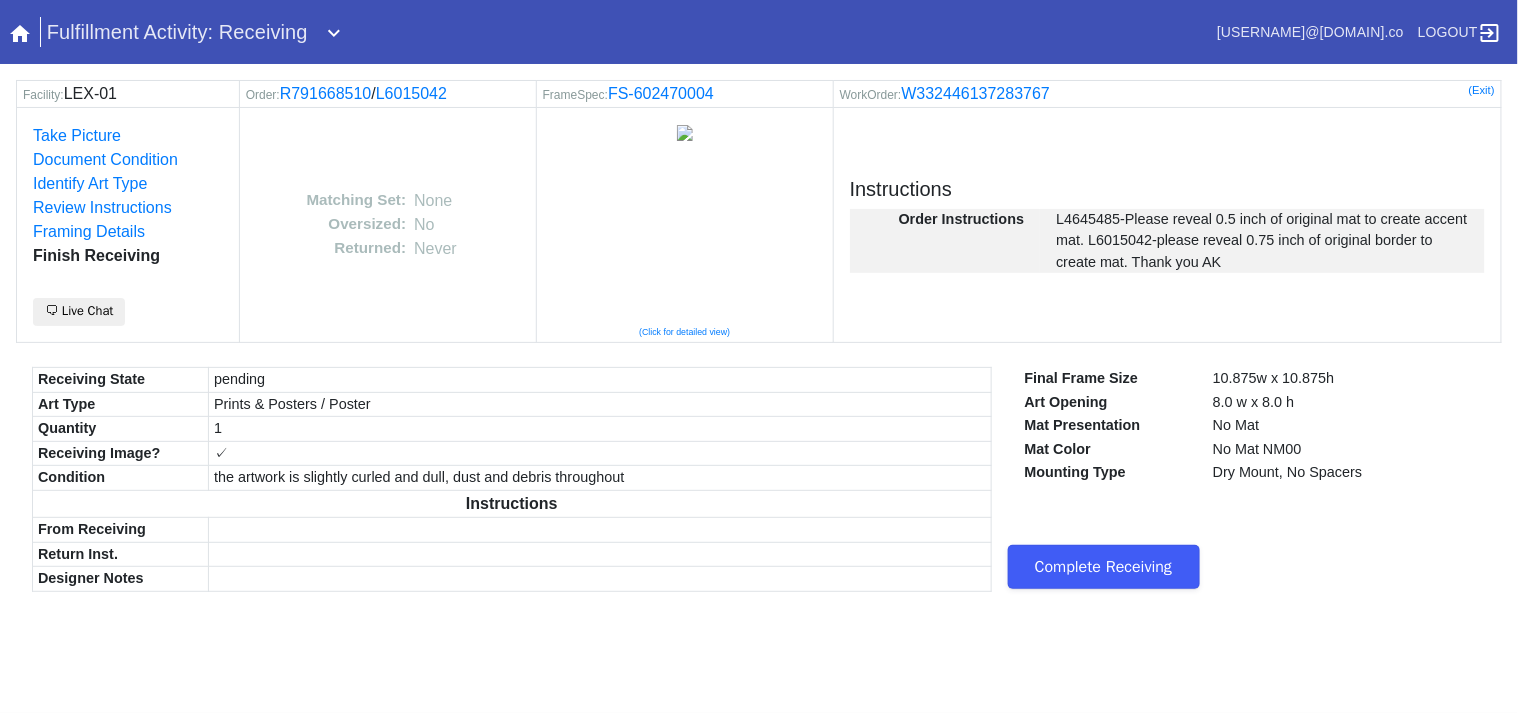 click on "Complete Receiving" at bounding box center (1104, 567) 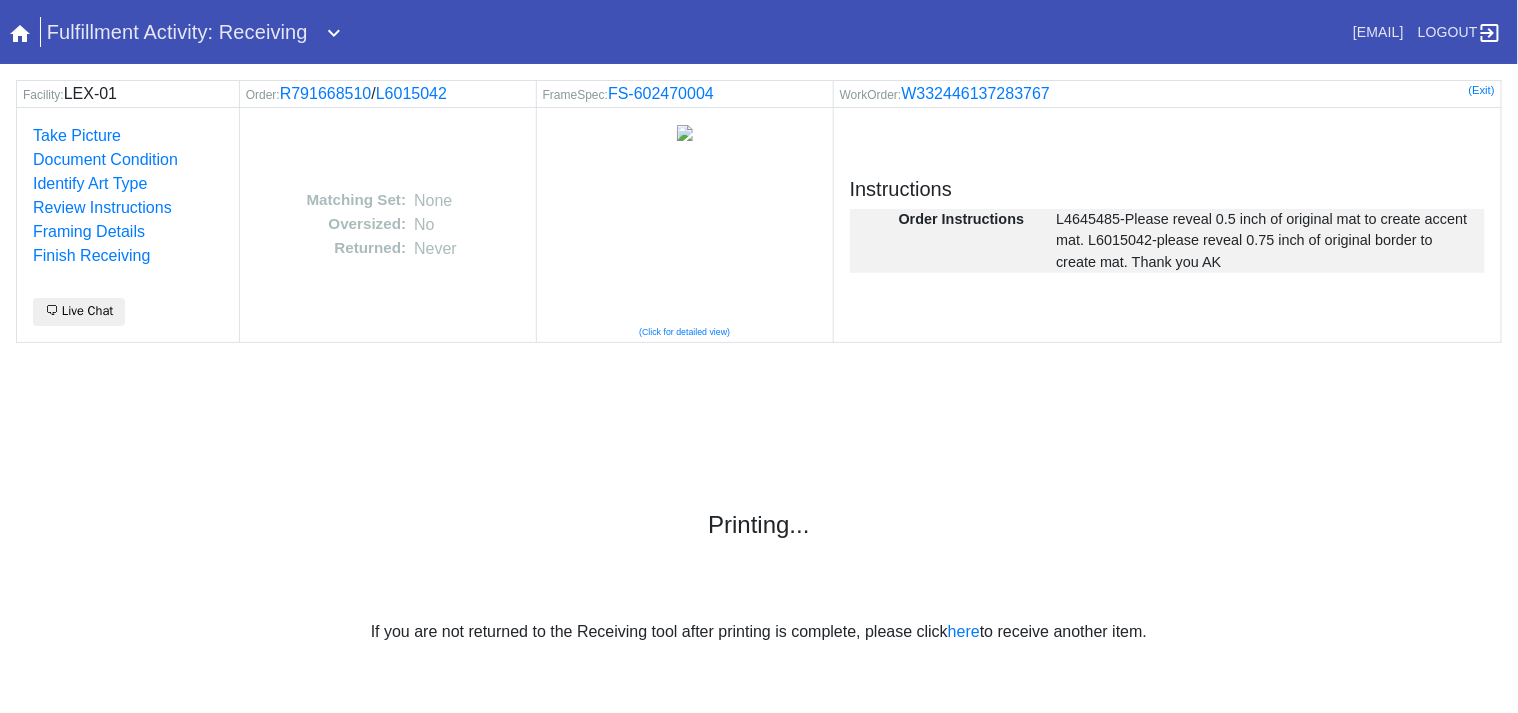 scroll, scrollTop: 0, scrollLeft: 0, axis: both 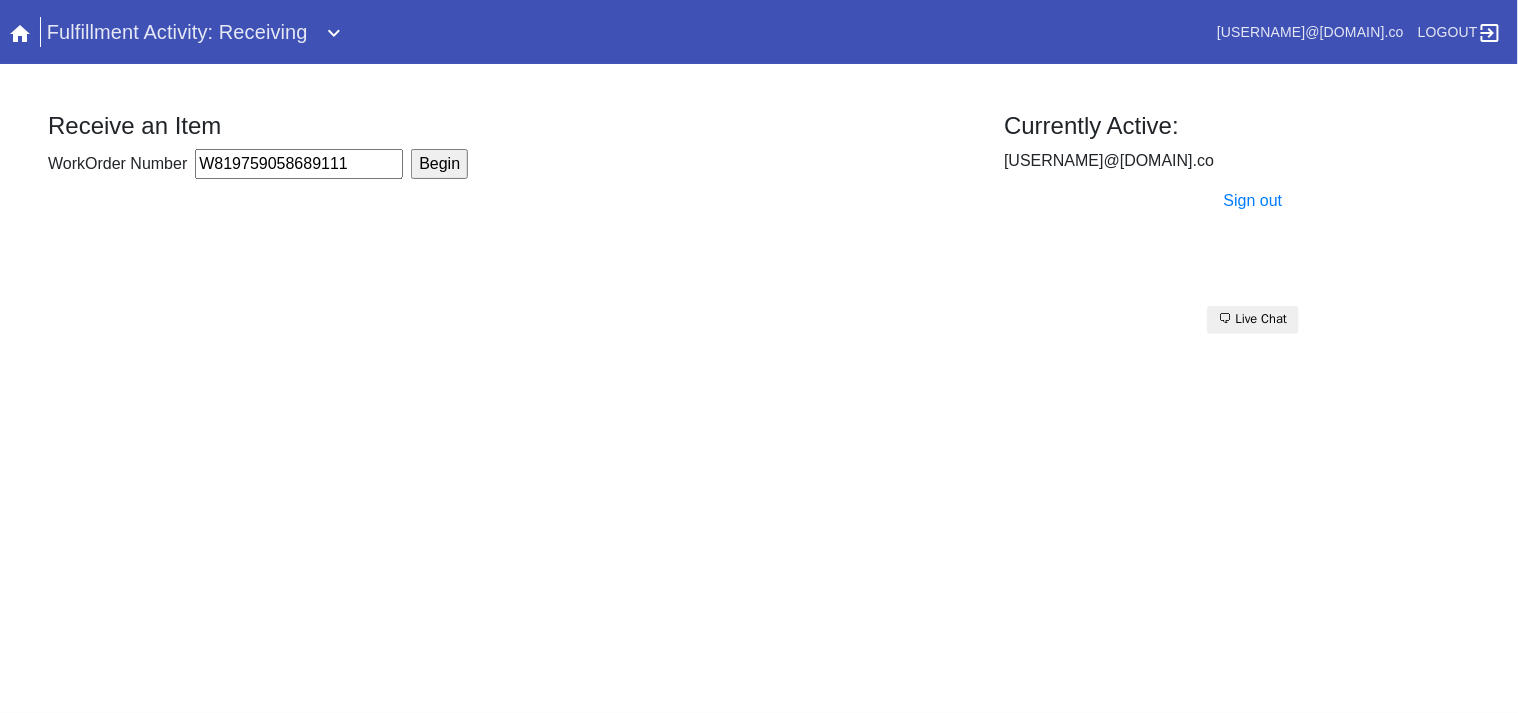 type on "W819759058689111" 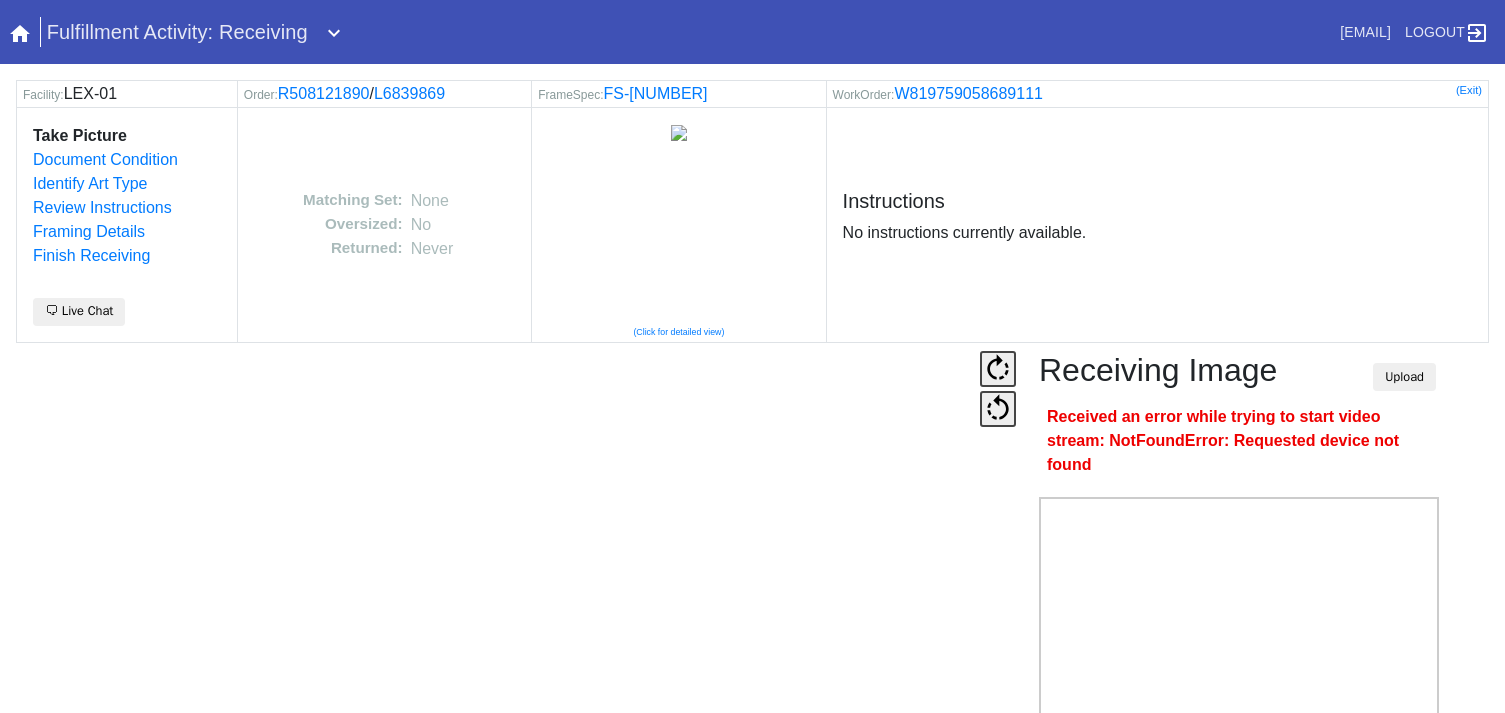 scroll, scrollTop: 0, scrollLeft: 0, axis: both 